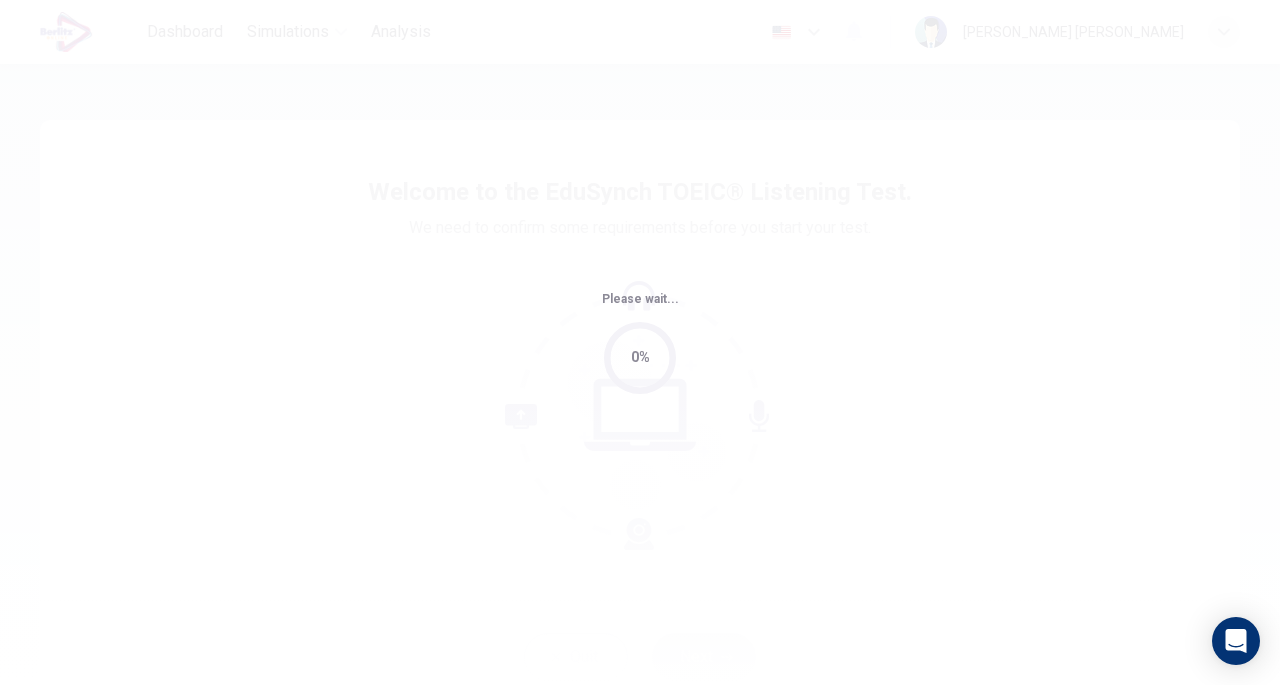 scroll, scrollTop: 0, scrollLeft: 0, axis: both 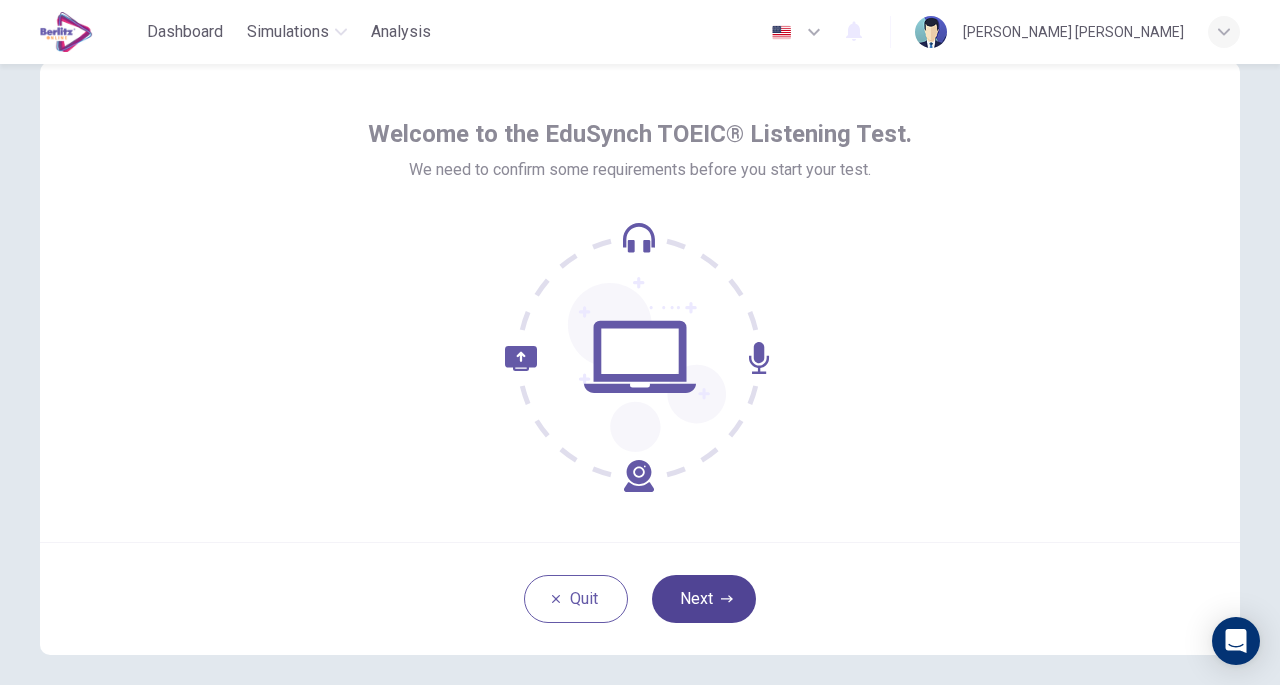 click 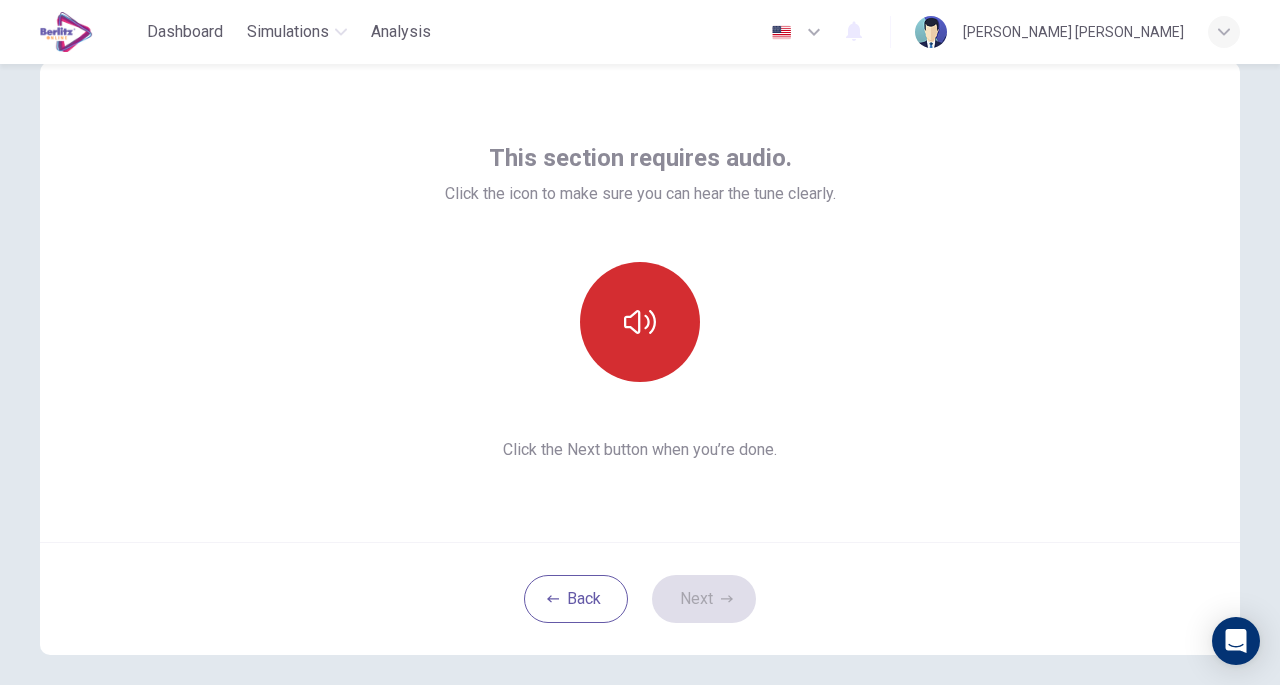 click at bounding box center [640, 322] 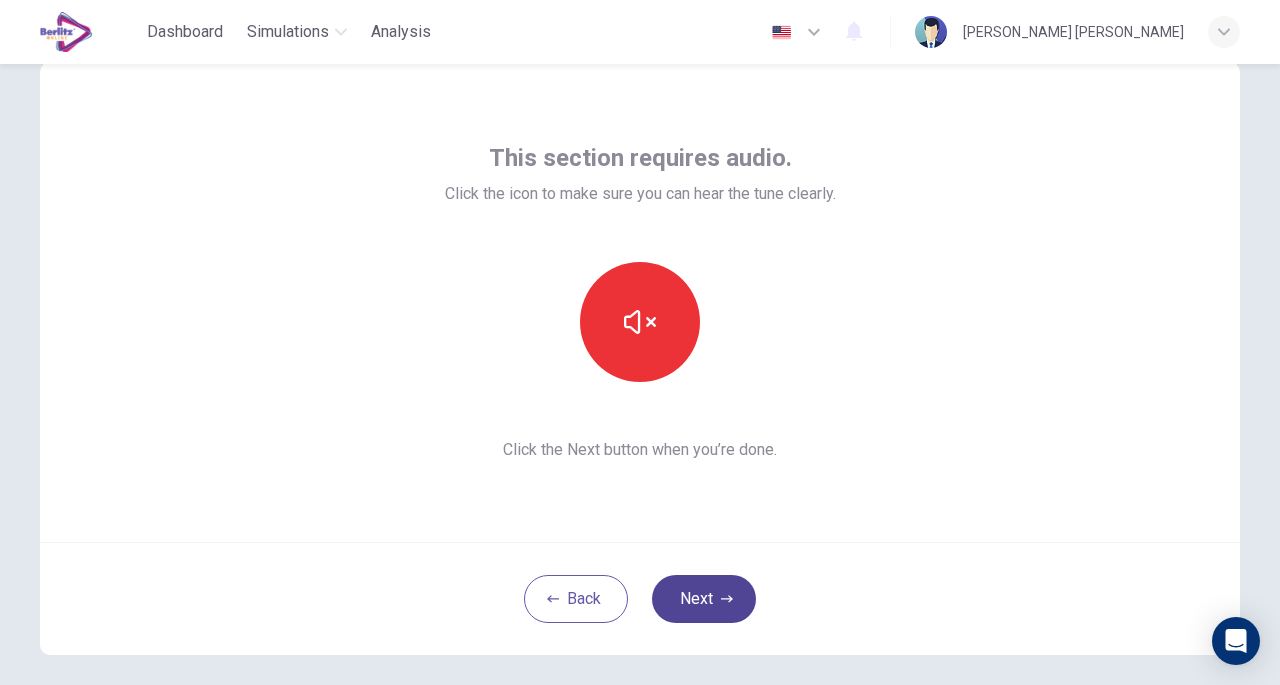 click on "Next" at bounding box center (704, 599) 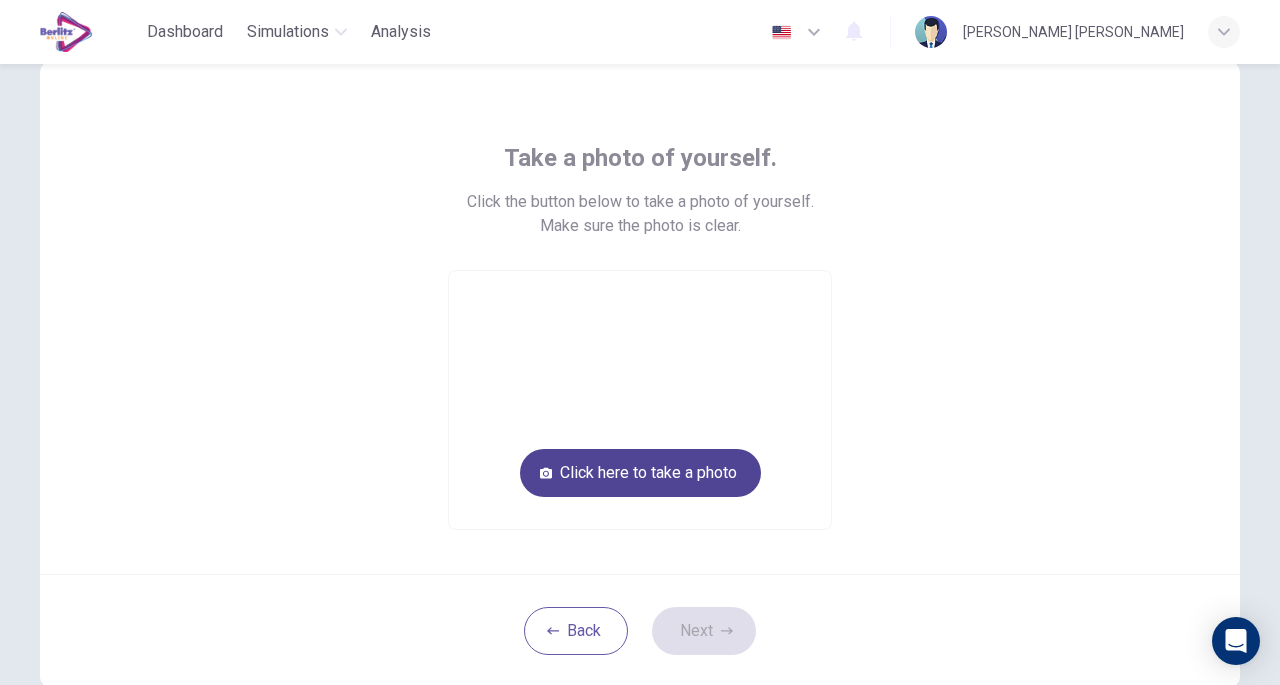 click on "Click here to take a photo" at bounding box center [640, 473] 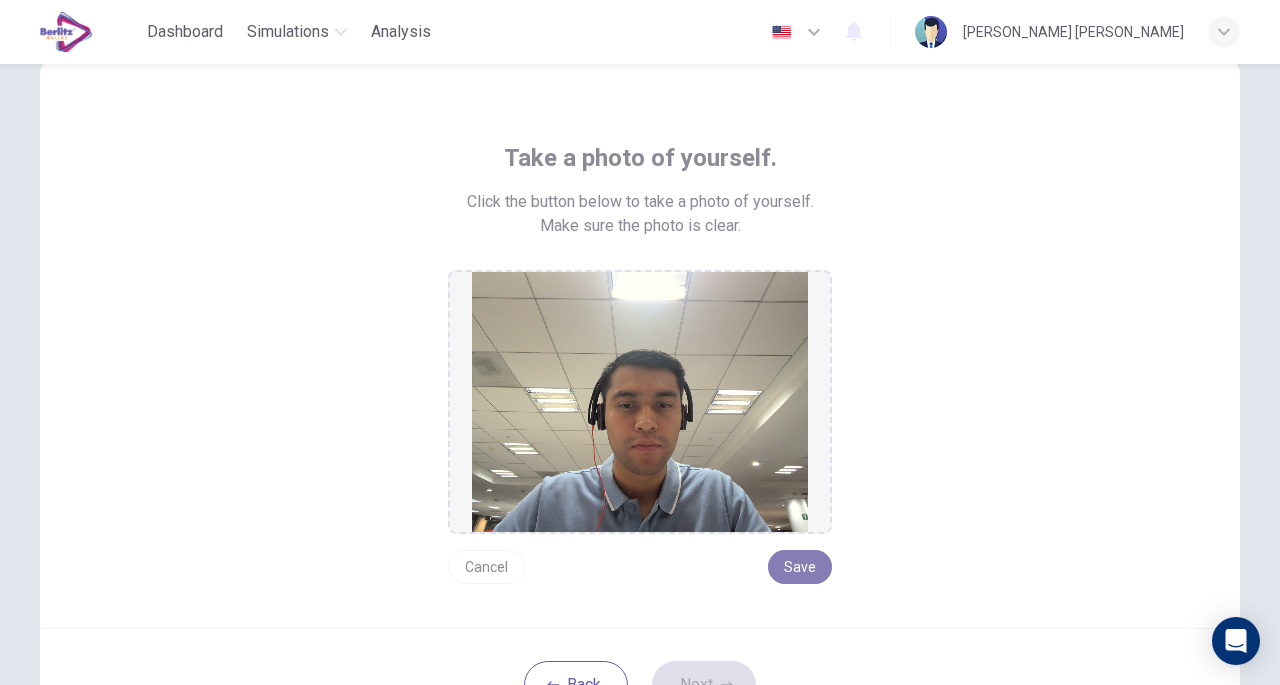 click on "Save" at bounding box center [800, 567] 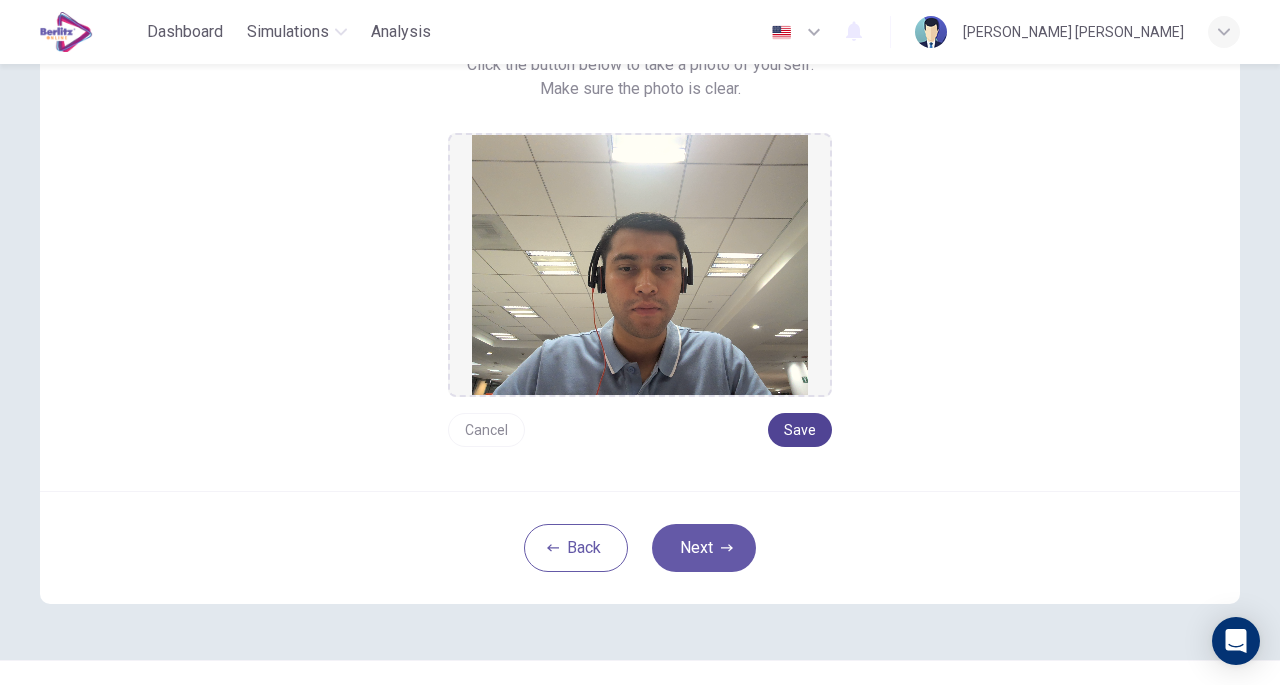 scroll, scrollTop: 196, scrollLeft: 0, axis: vertical 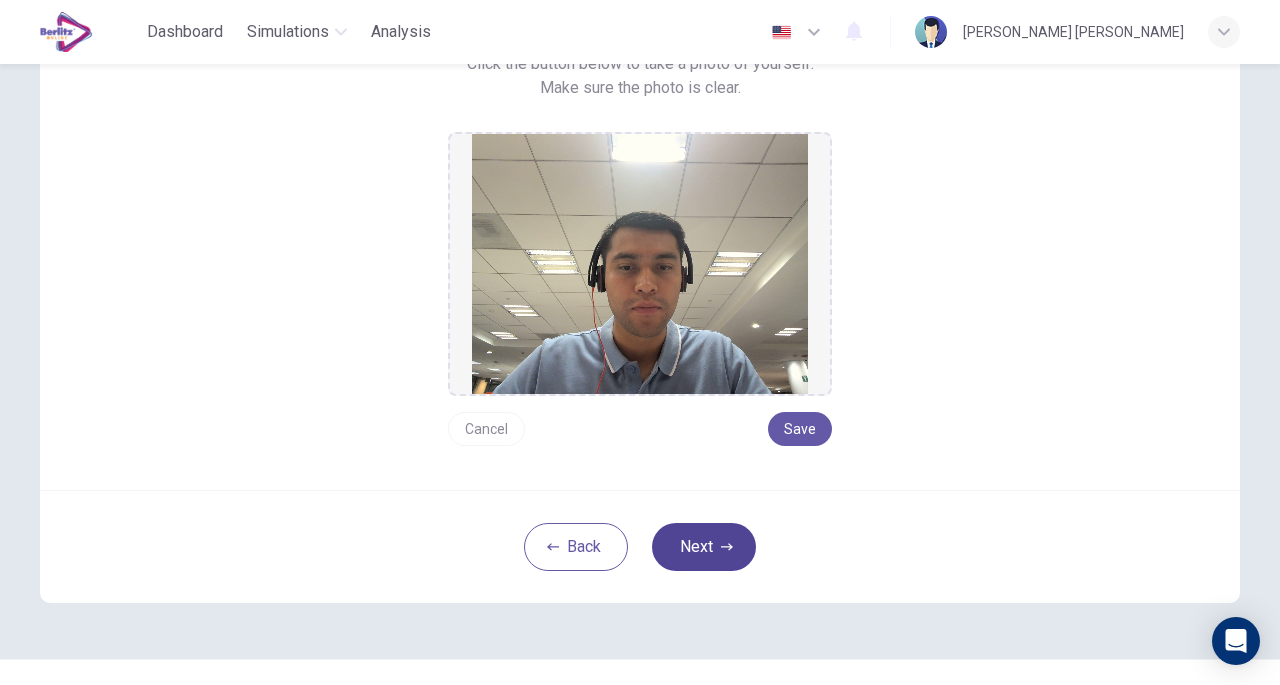 click on "Next" at bounding box center [704, 547] 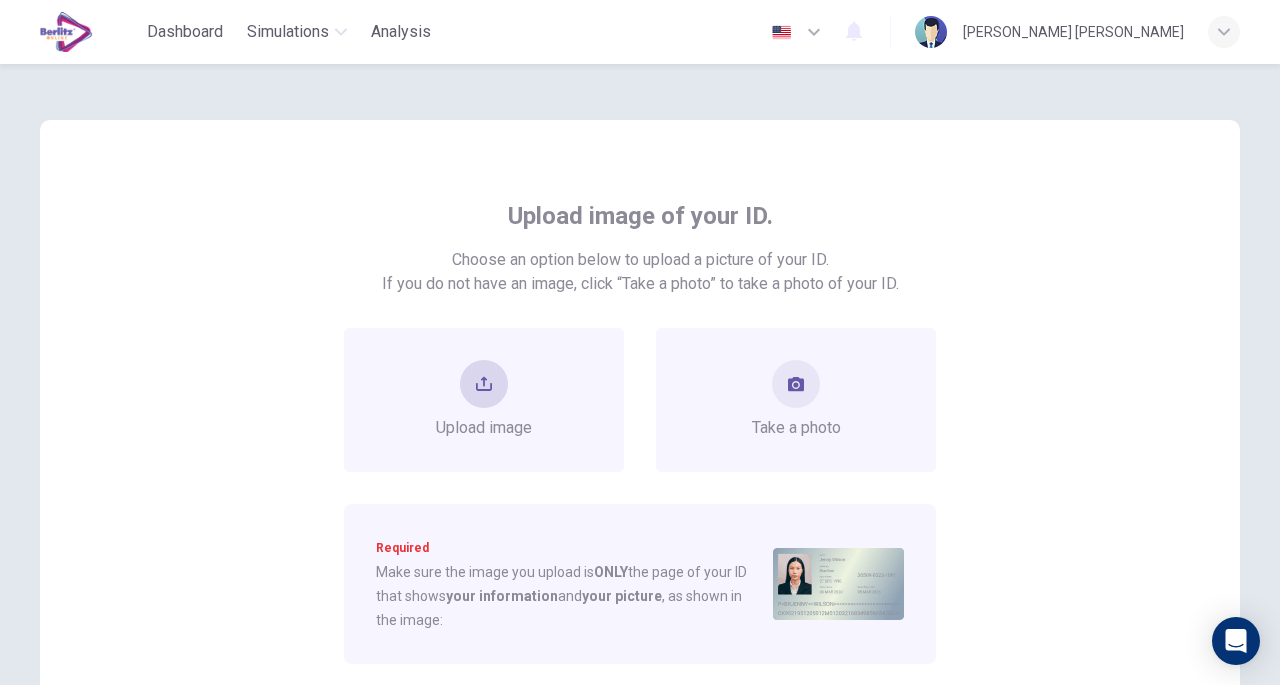 scroll, scrollTop: 97, scrollLeft: 0, axis: vertical 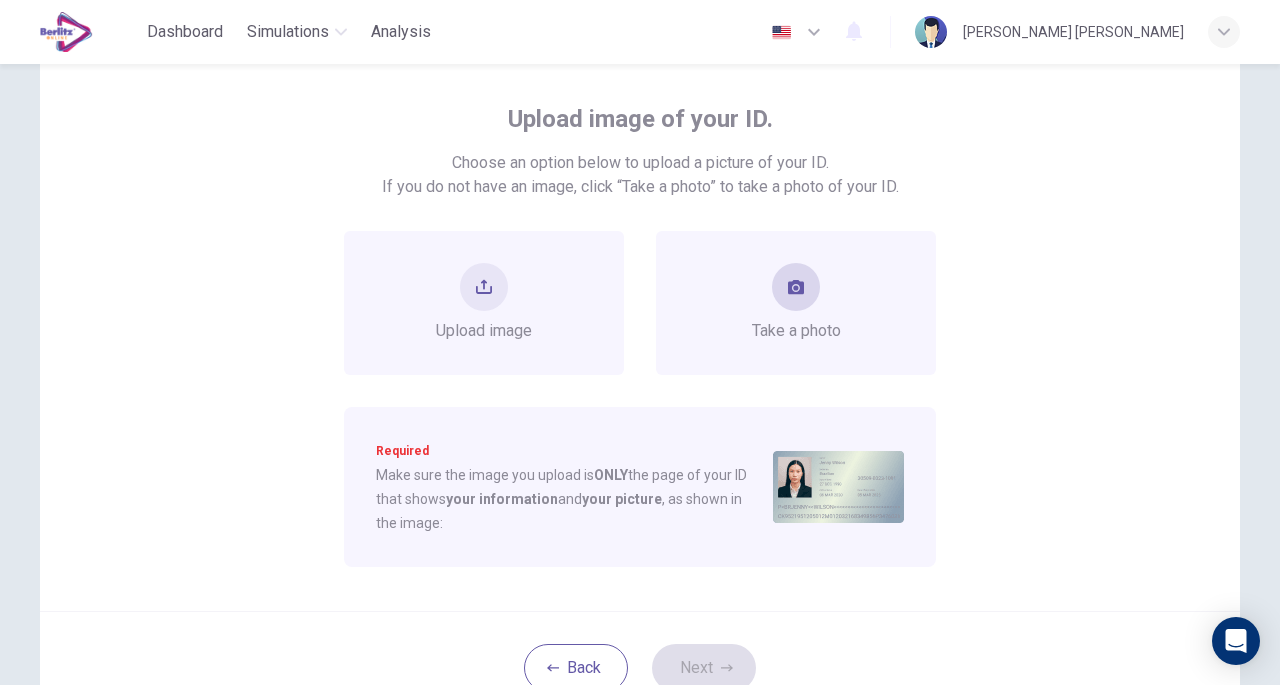click on "Take a photo" at bounding box center [796, 303] 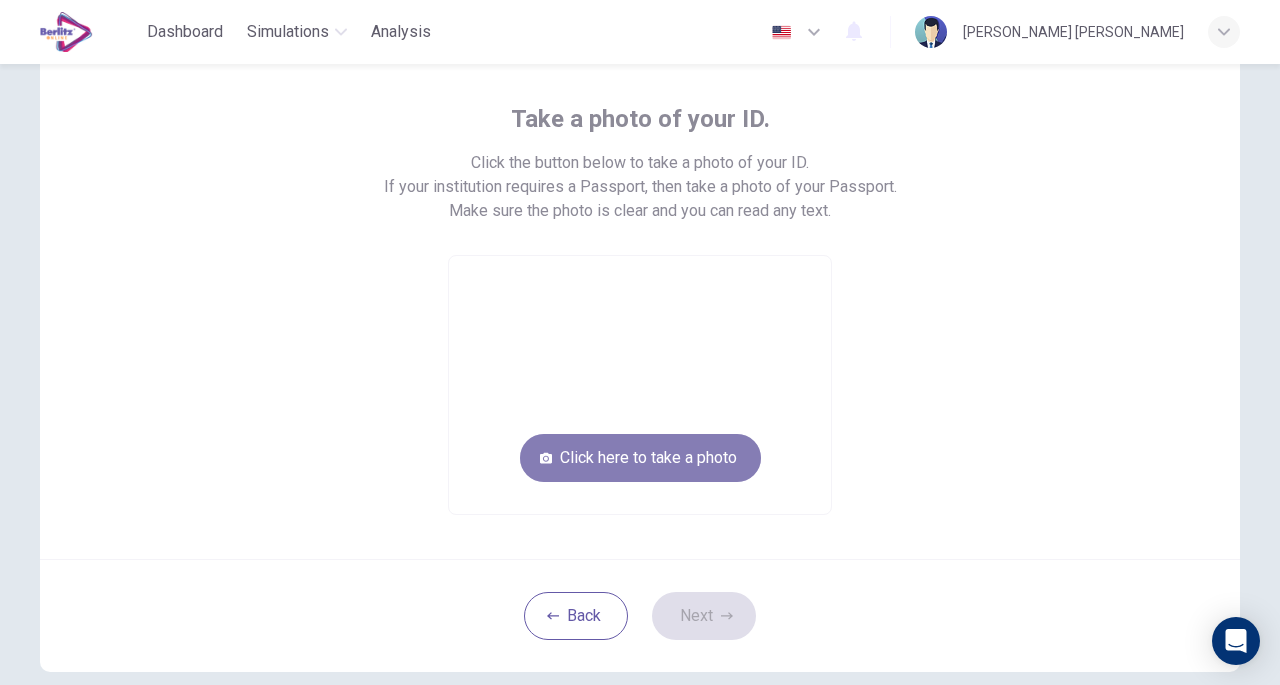 click on "Click here to take a photo" at bounding box center [640, 458] 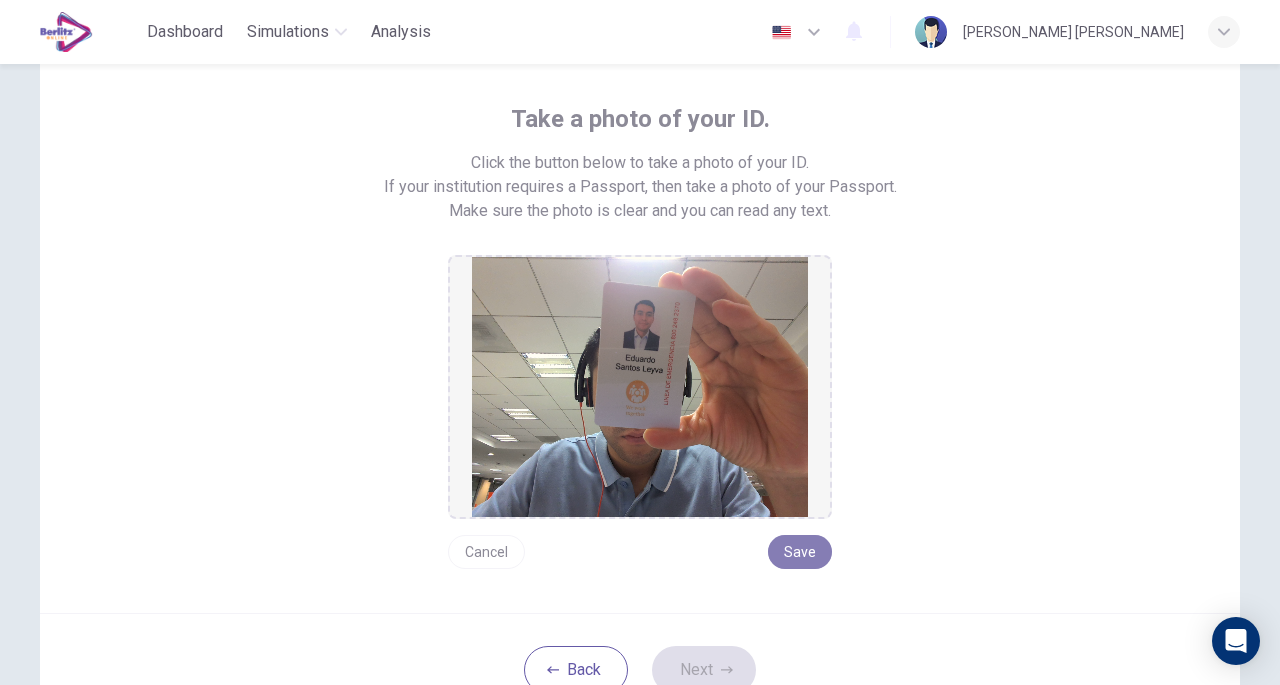 click on "Save" at bounding box center [800, 552] 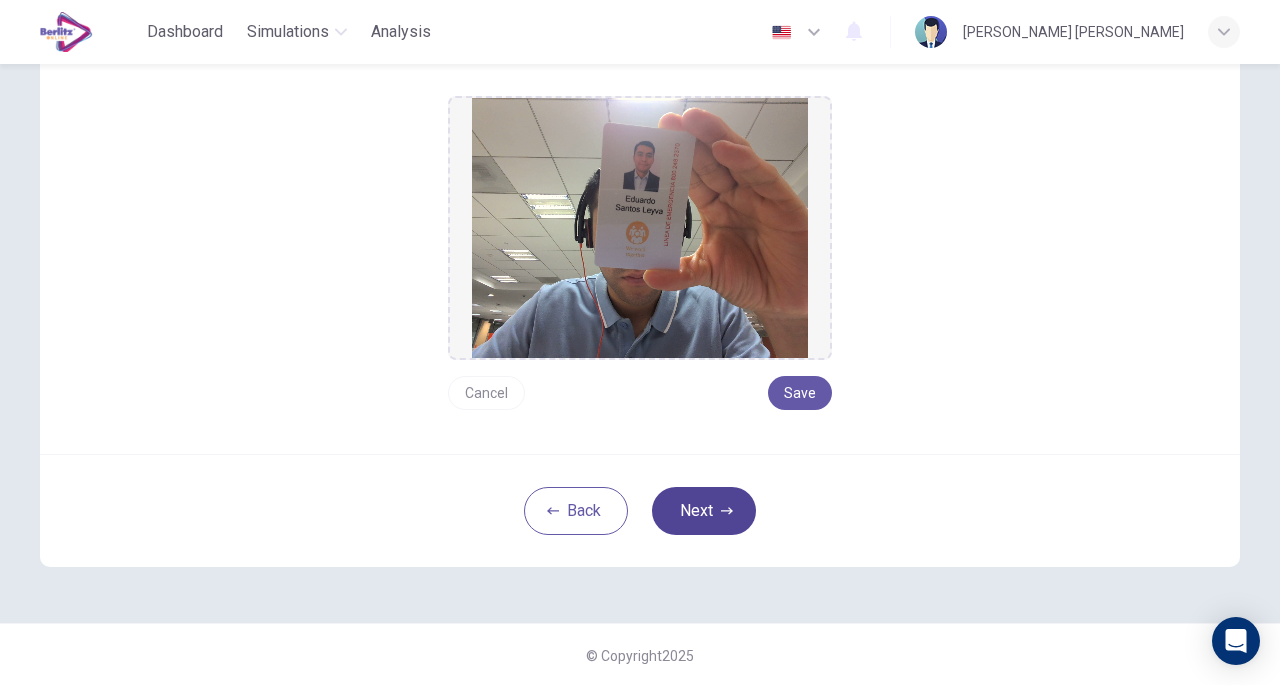 click on "Next" at bounding box center (704, 511) 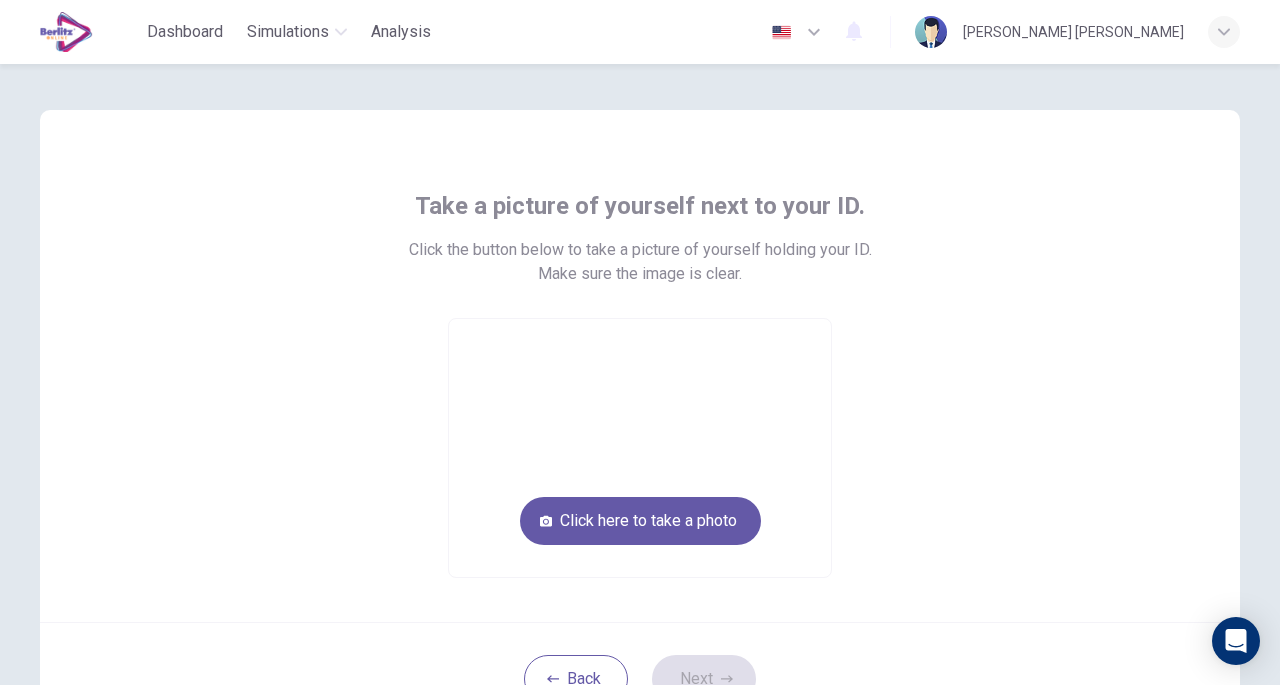 scroll, scrollTop: 11, scrollLeft: 0, axis: vertical 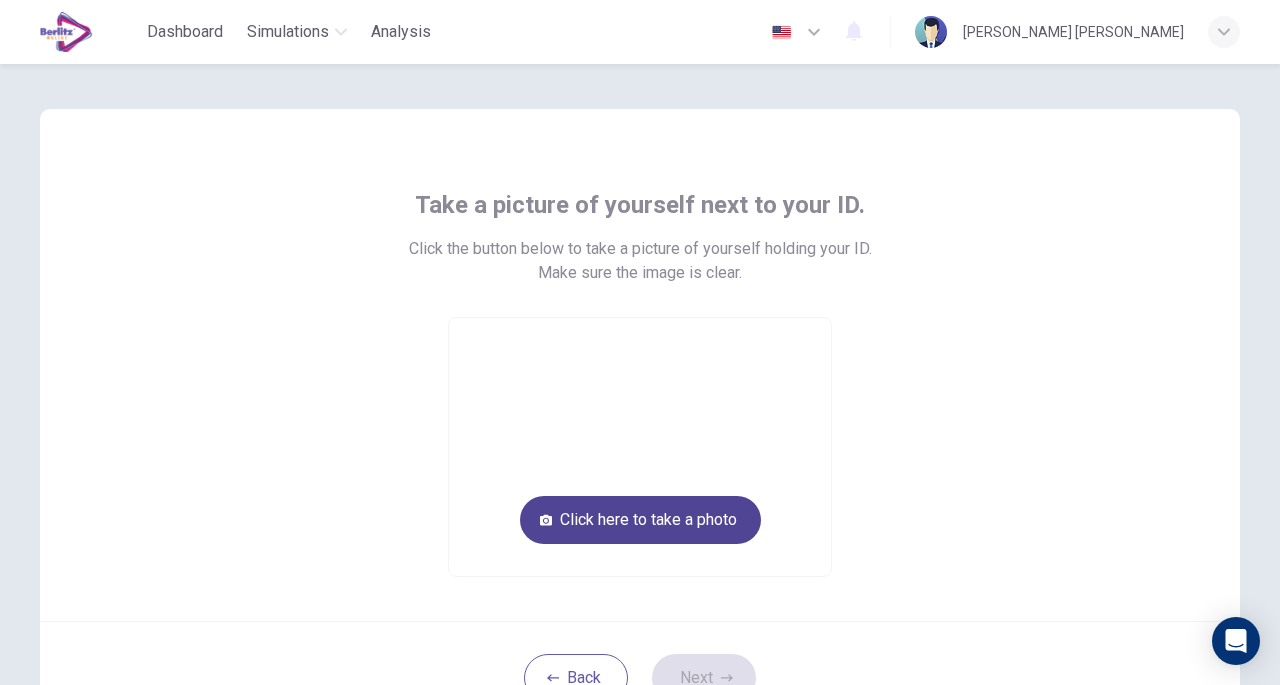 click on "Click here to take a photo" at bounding box center (640, 520) 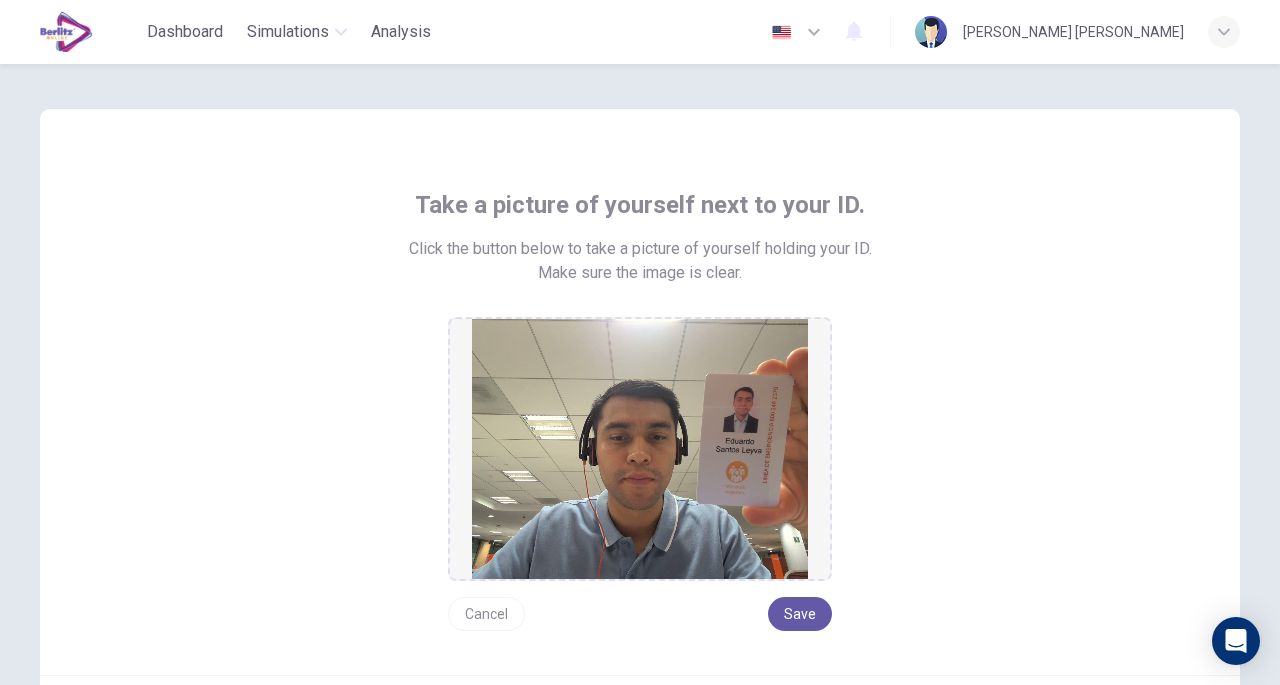 scroll, scrollTop: 227, scrollLeft: 0, axis: vertical 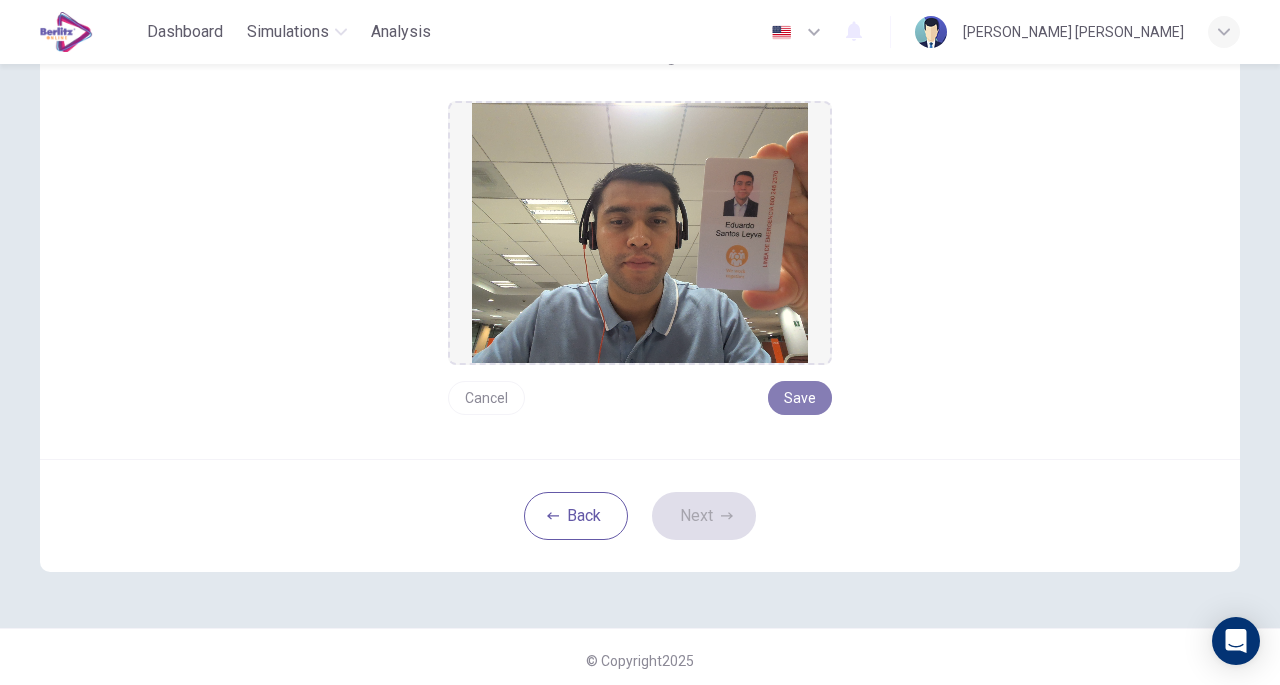 click on "Save" at bounding box center [800, 398] 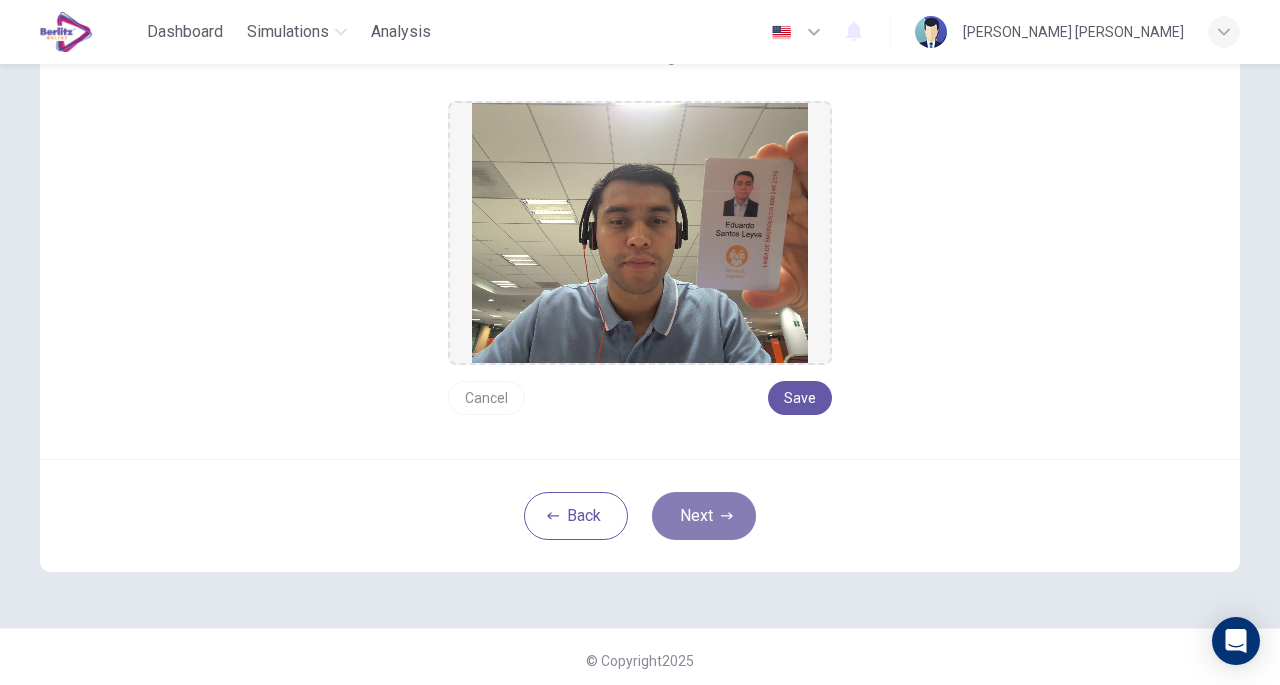 click on "Next" at bounding box center [704, 516] 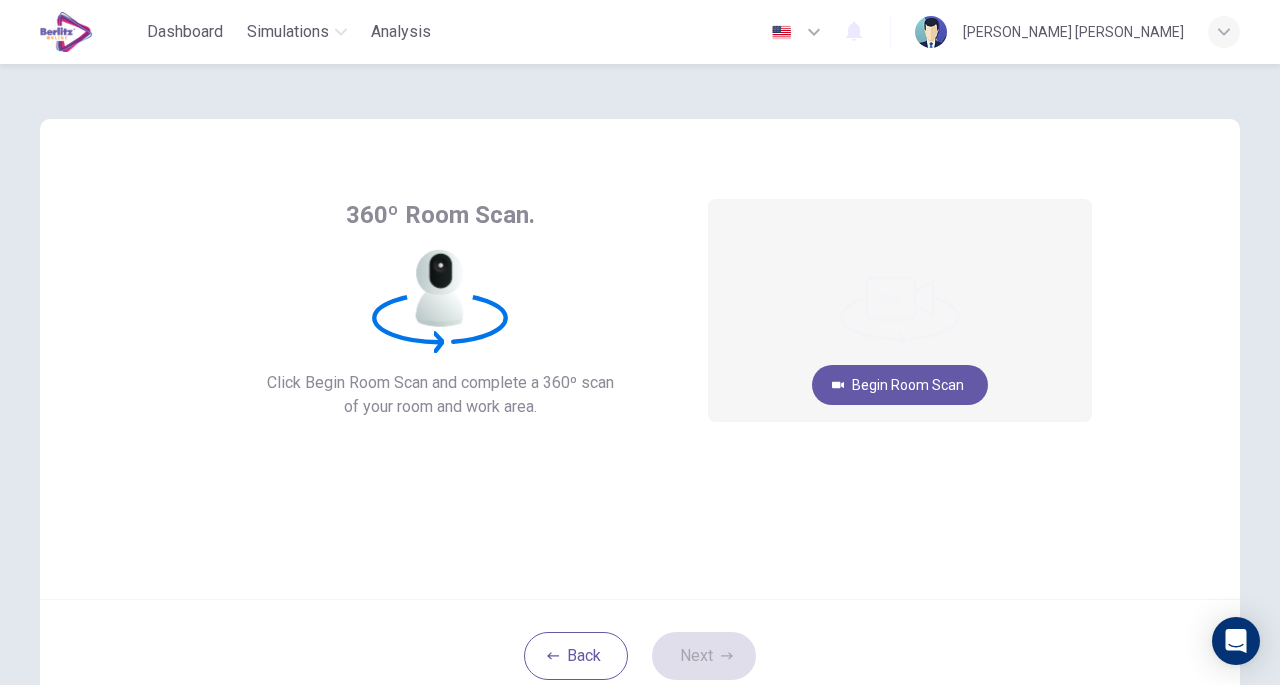scroll, scrollTop: 0, scrollLeft: 0, axis: both 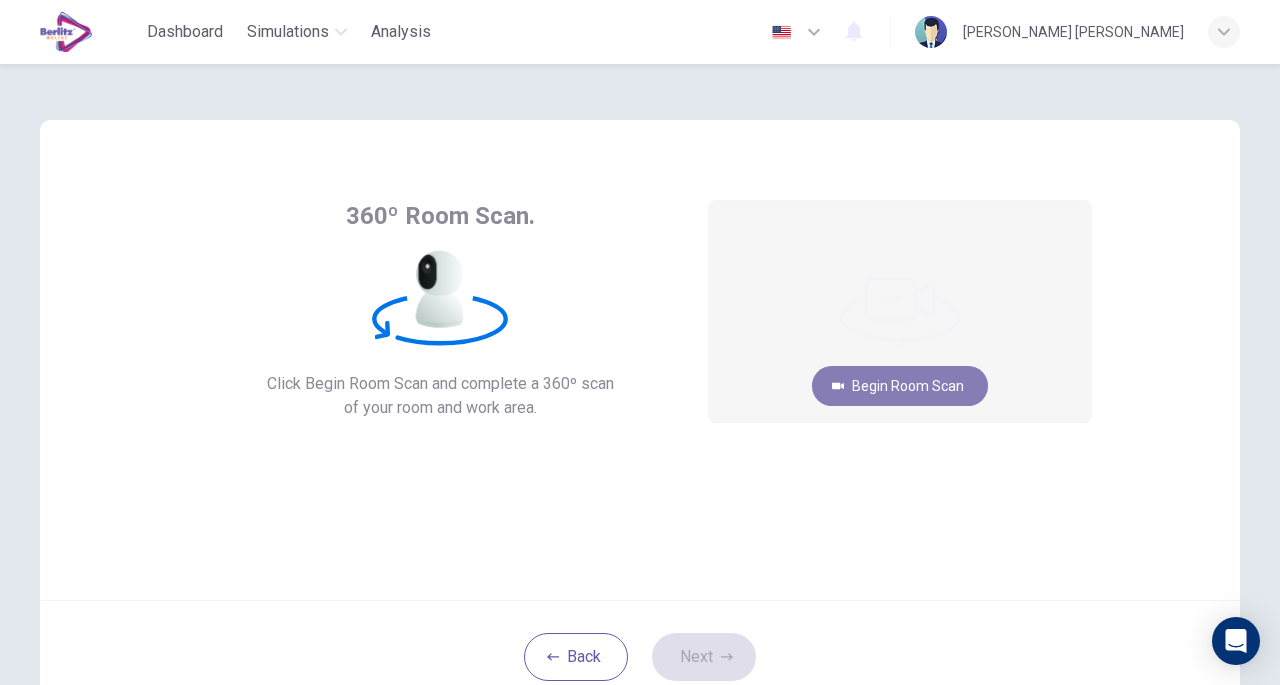 click on "Begin Room Scan" at bounding box center (900, 386) 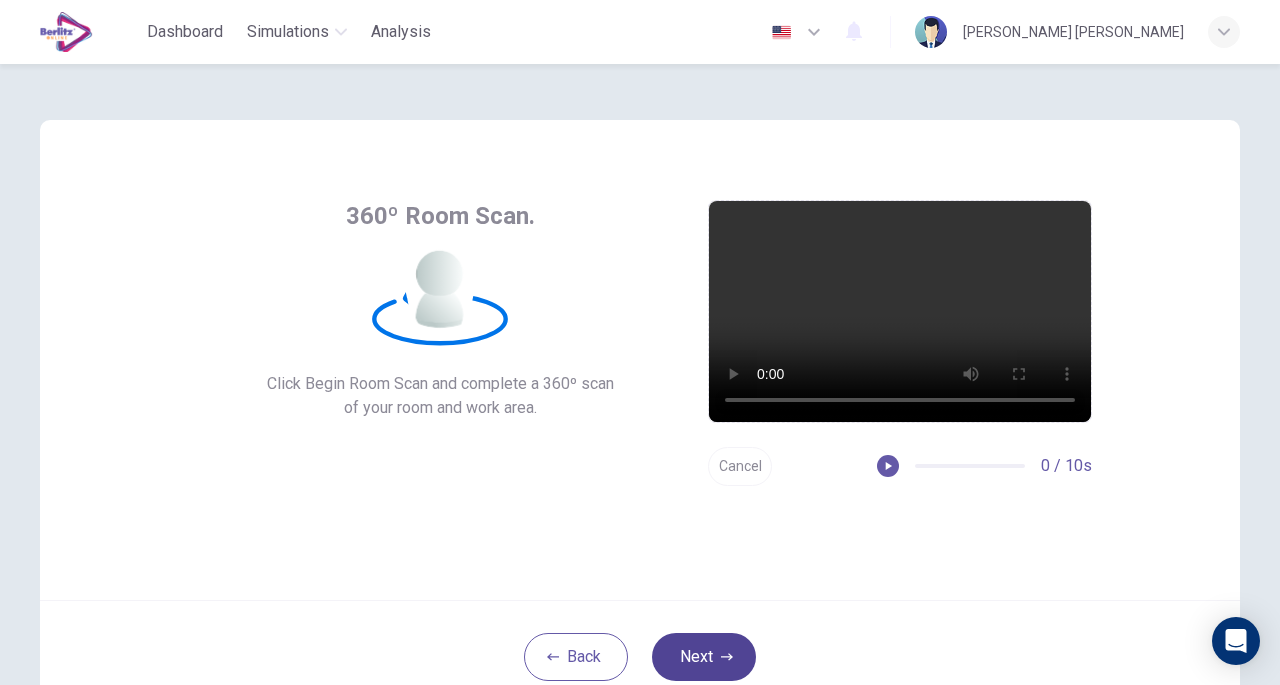click on "Next" at bounding box center (704, 657) 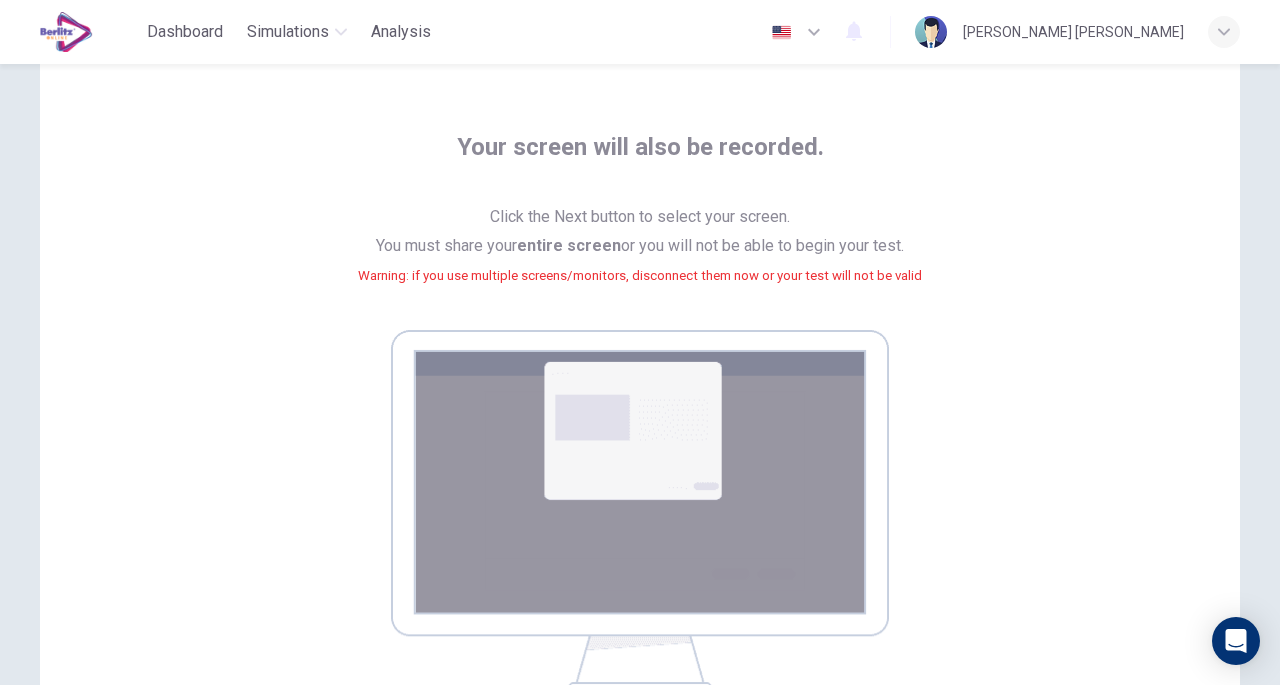scroll, scrollTop: 243, scrollLeft: 0, axis: vertical 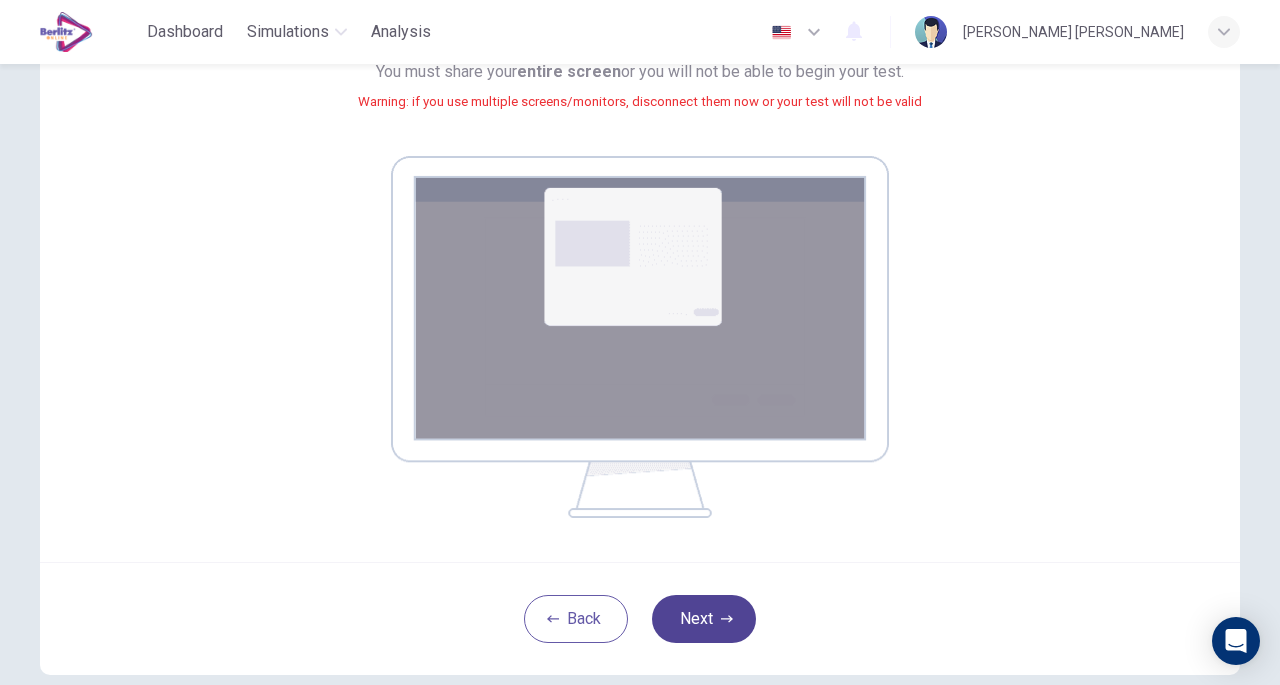 click on "Next" at bounding box center [704, 619] 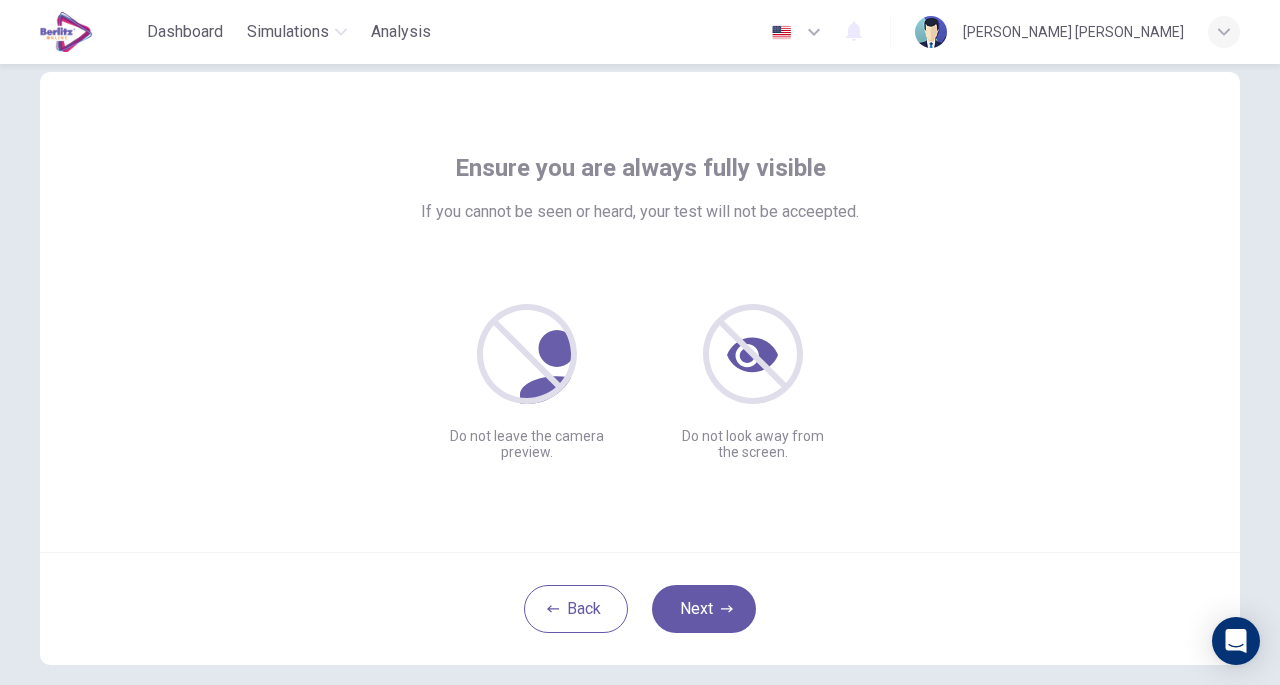 scroll, scrollTop: 49, scrollLeft: 0, axis: vertical 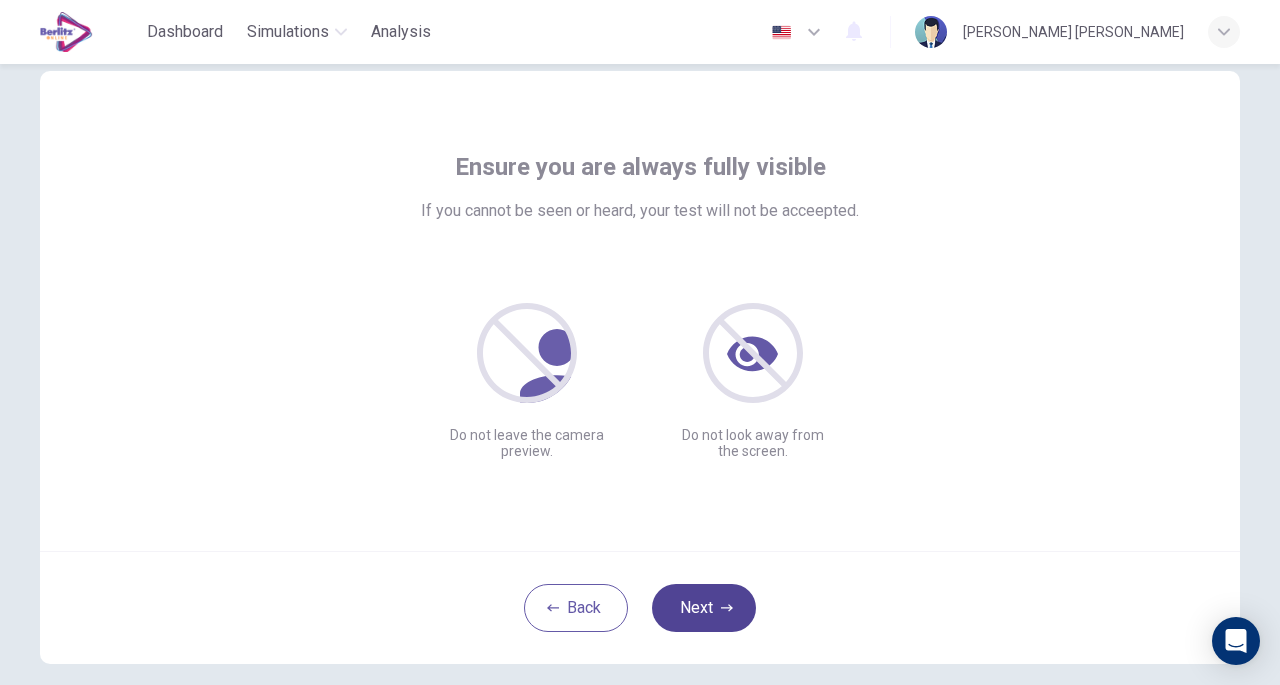 click on "Next" at bounding box center [704, 608] 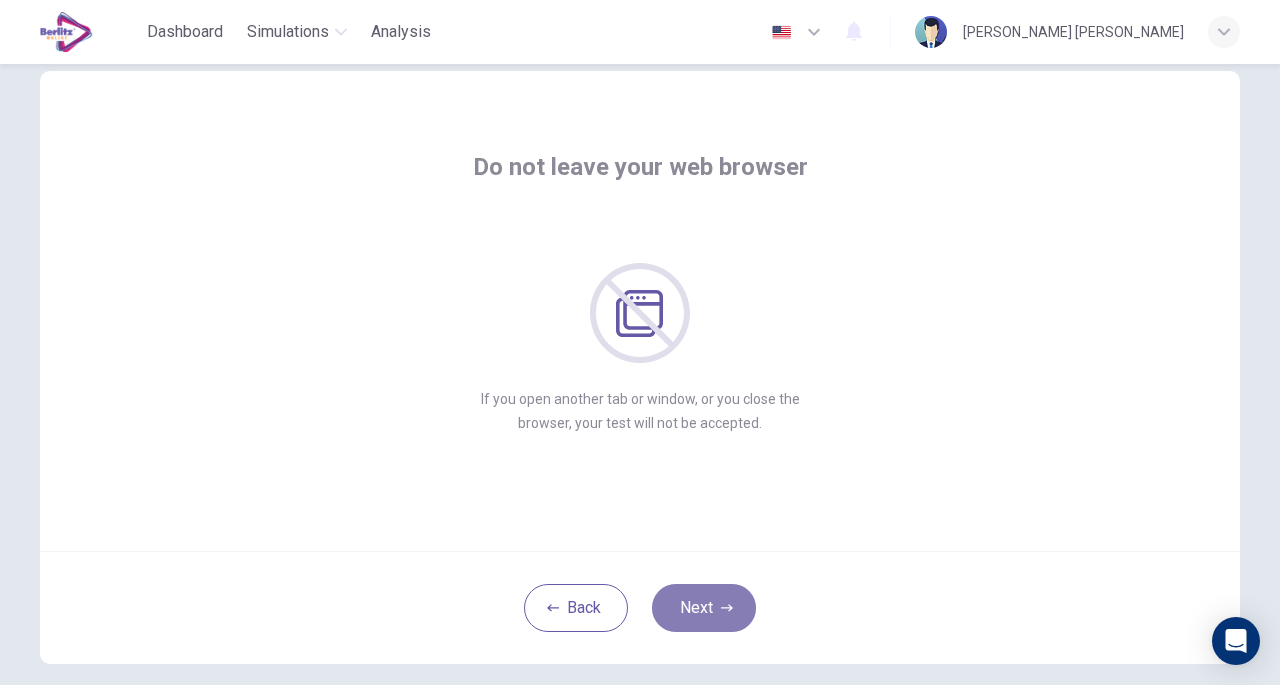 click on "Next" at bounding box center [704, 608] 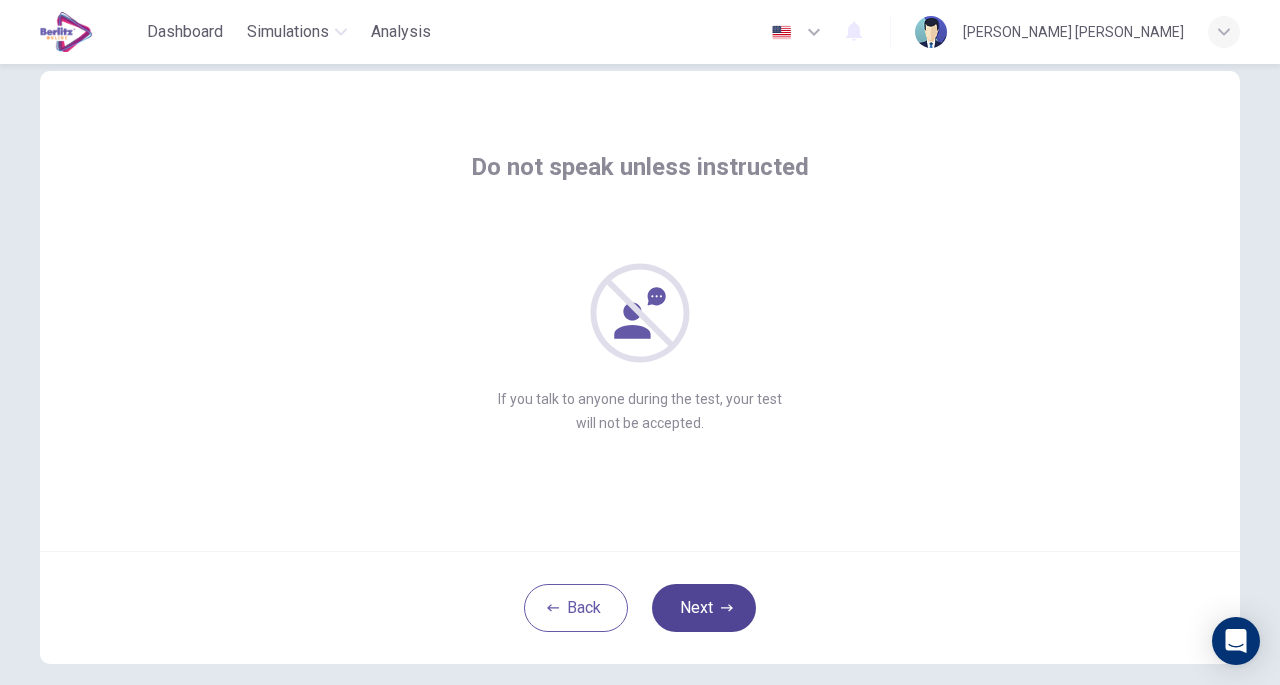 click on "Next" at bounding box center [704, 608] 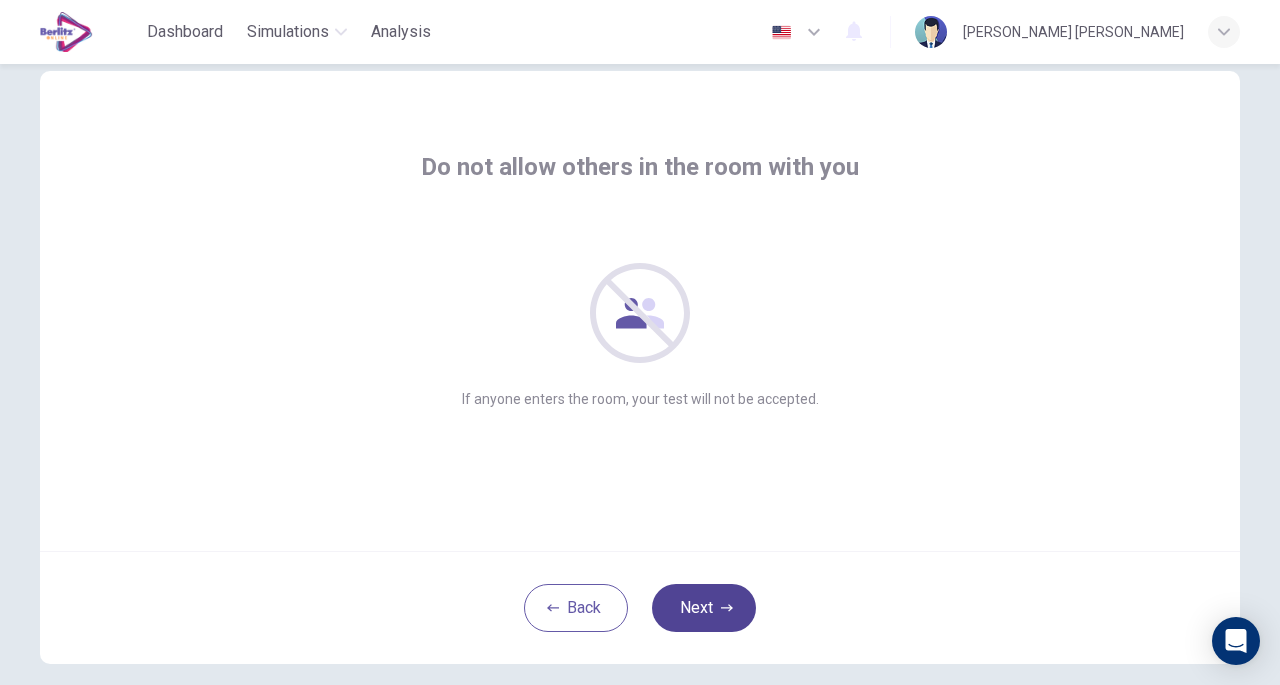 click on "Next" at bounding box center (704, 608) 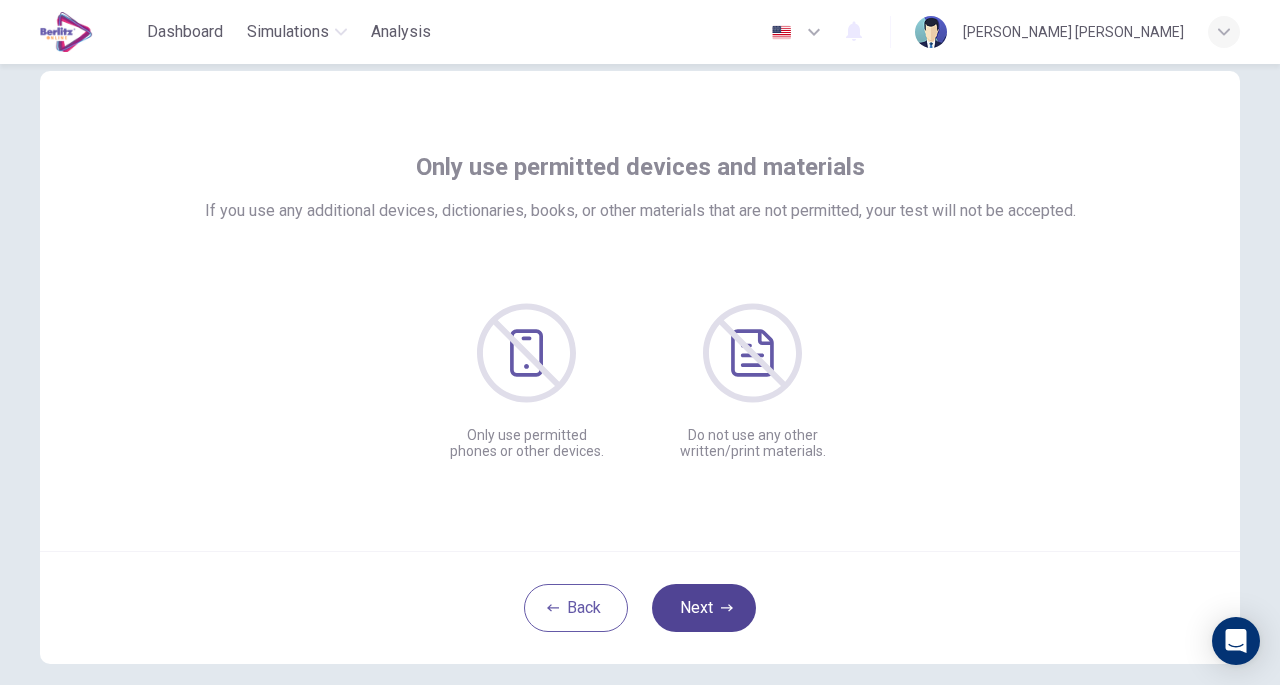 click on "Next" at bounding box center (704, 608) 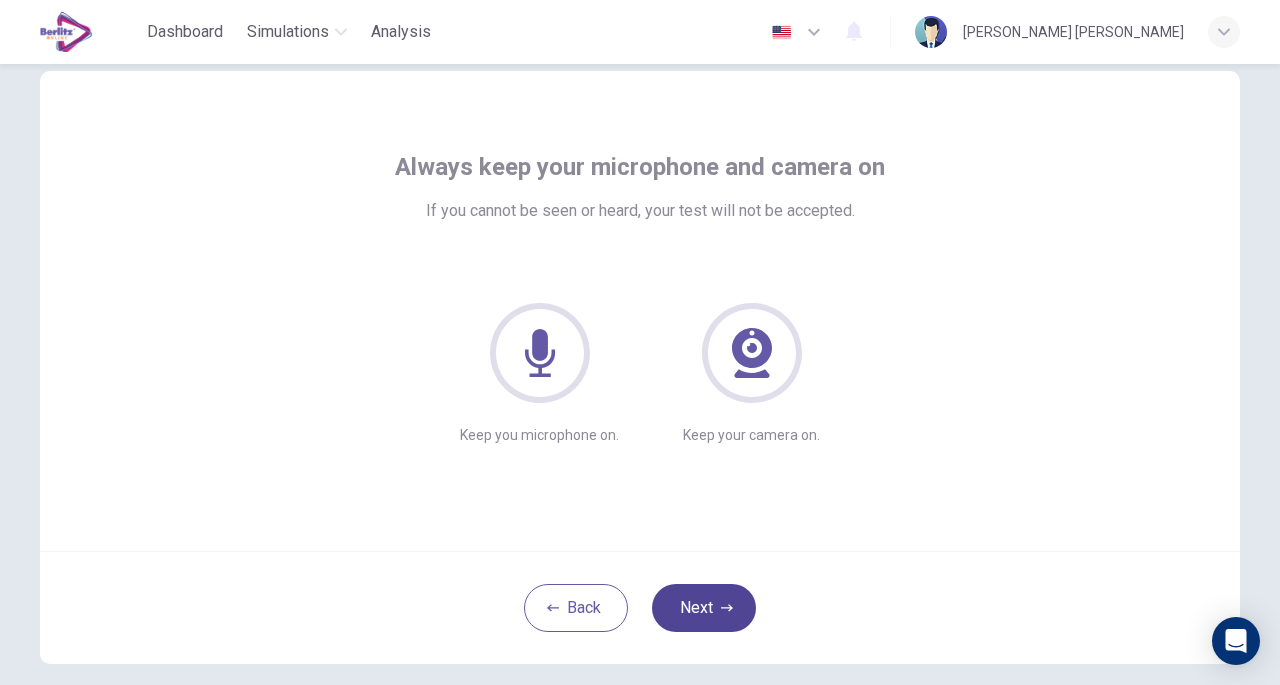 click on "Next" at bounding box center (704, 608) 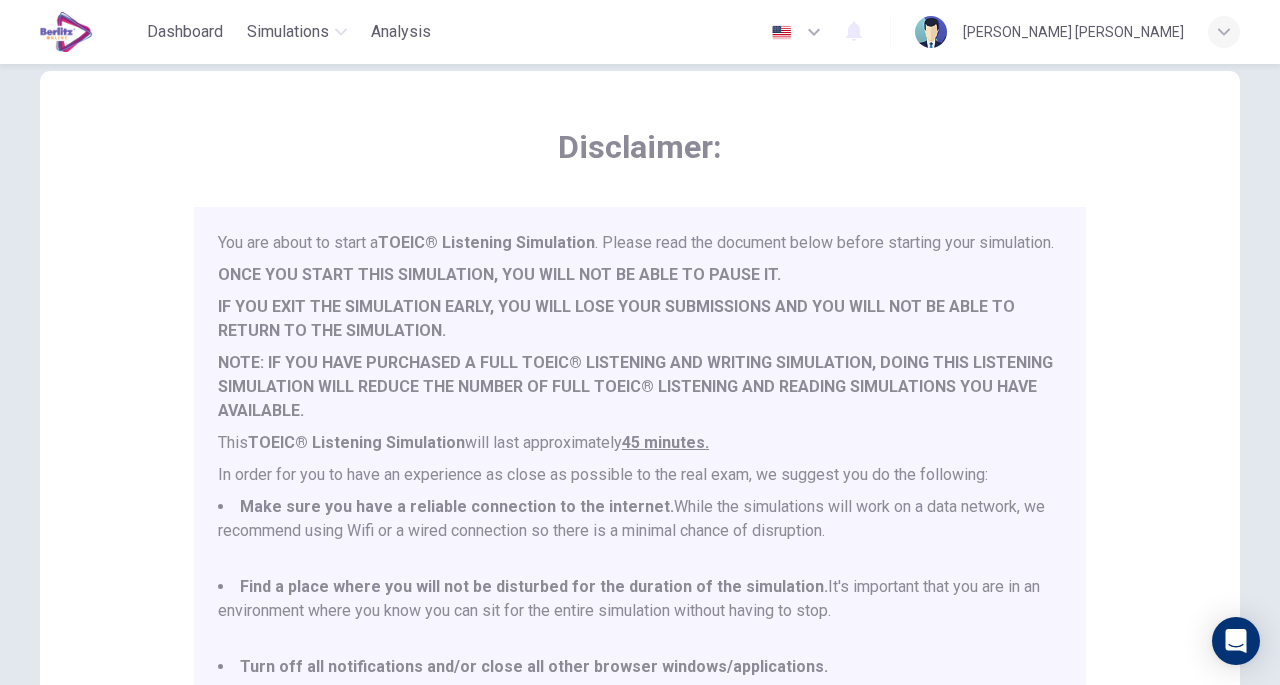 scroll, scrollTop: 52, scrollLeft: 0, axis: vertical 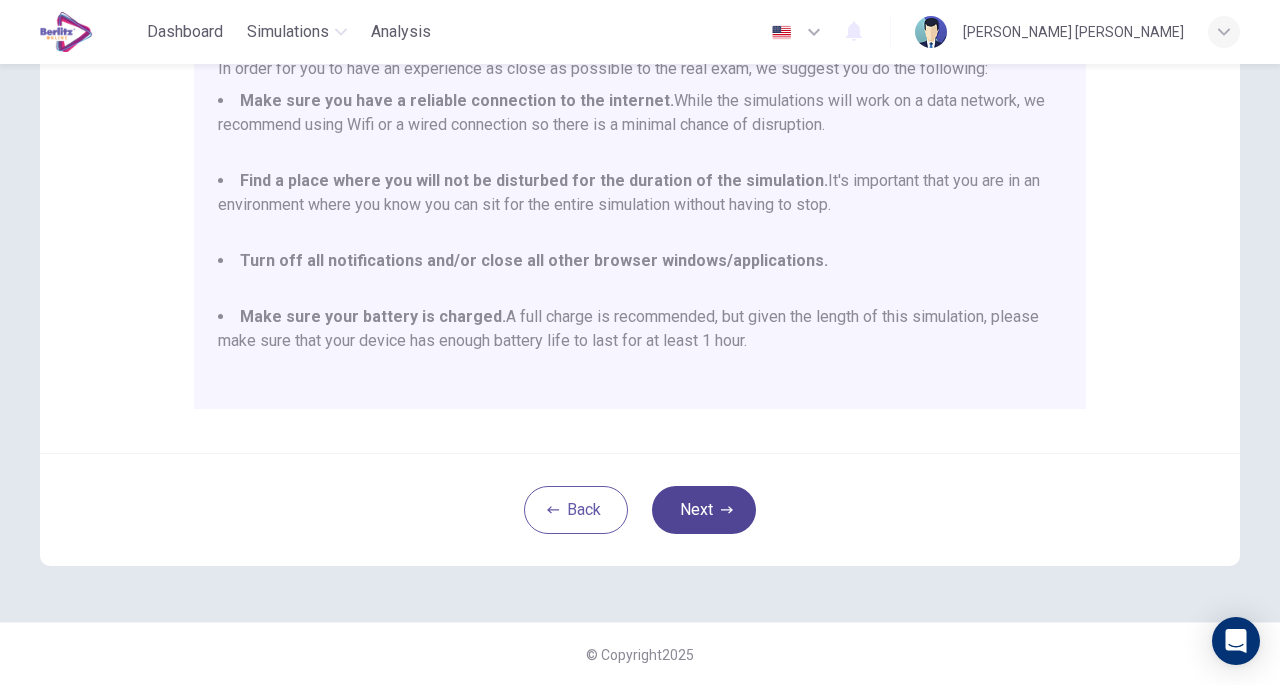 click on "Next" at bounding box center [704, 510] 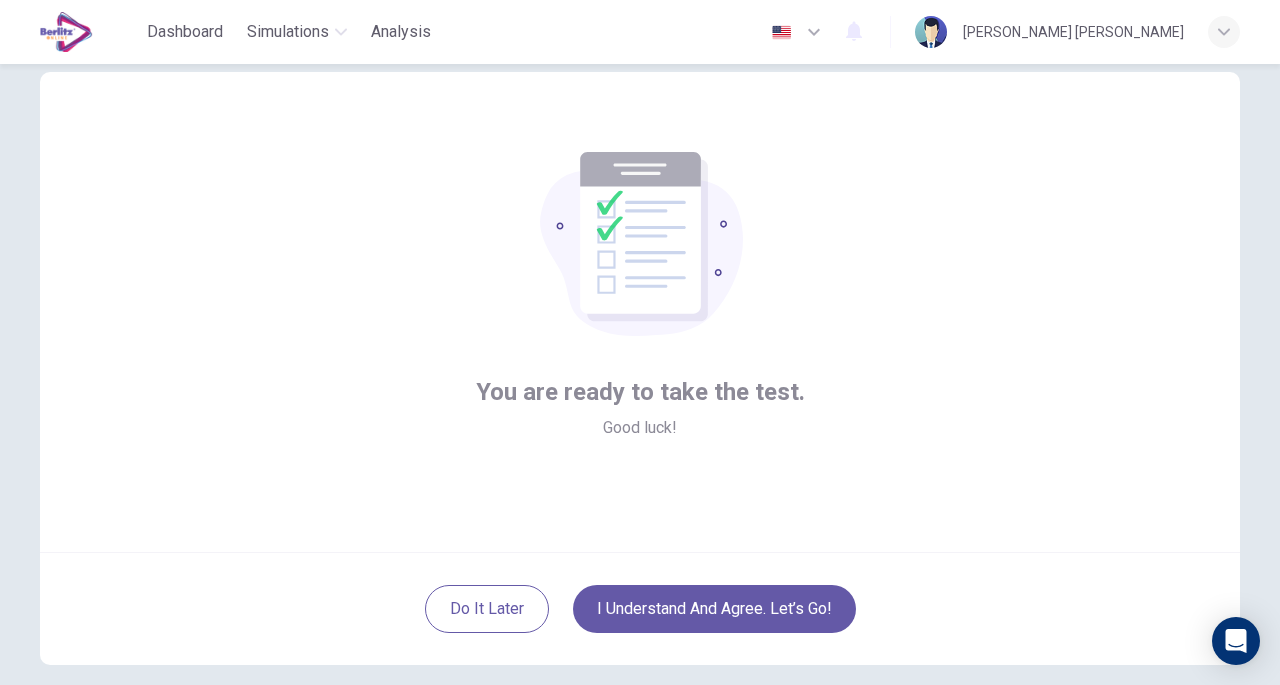 scroll, scrollTop: 0, scrollLeft: 0, axis: both 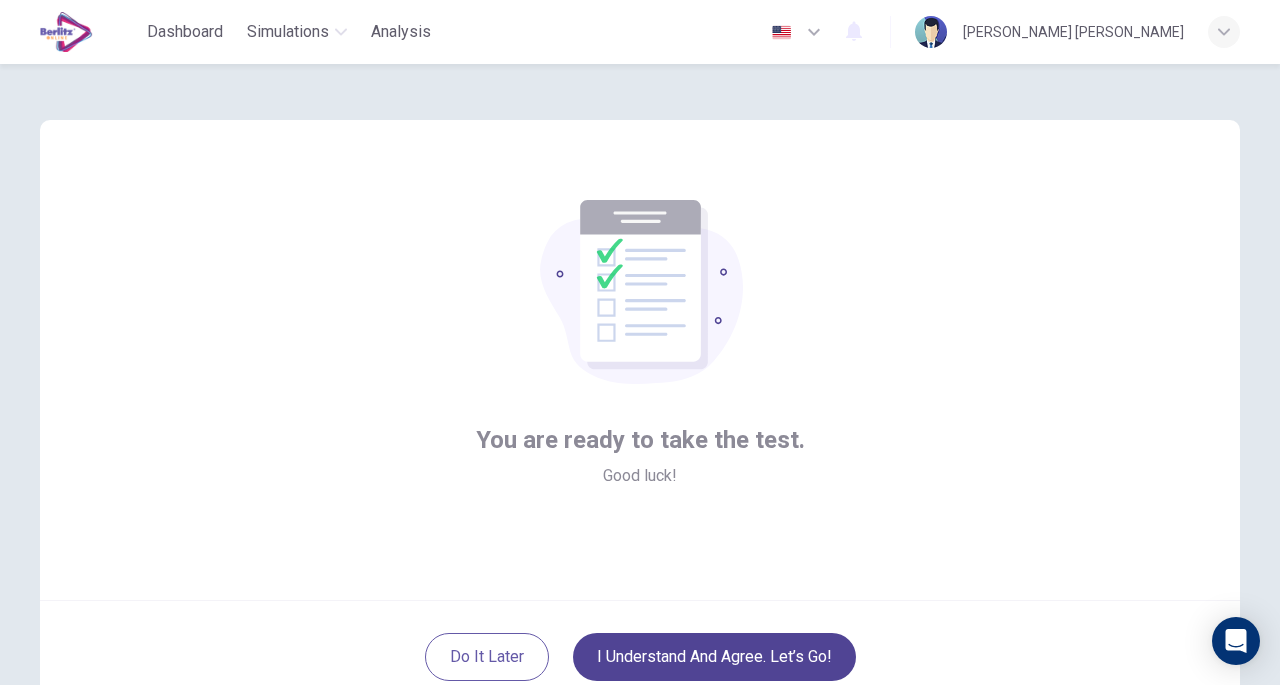 click on "I understand and agree. Let’s go!" at bounding box center (714, 657) 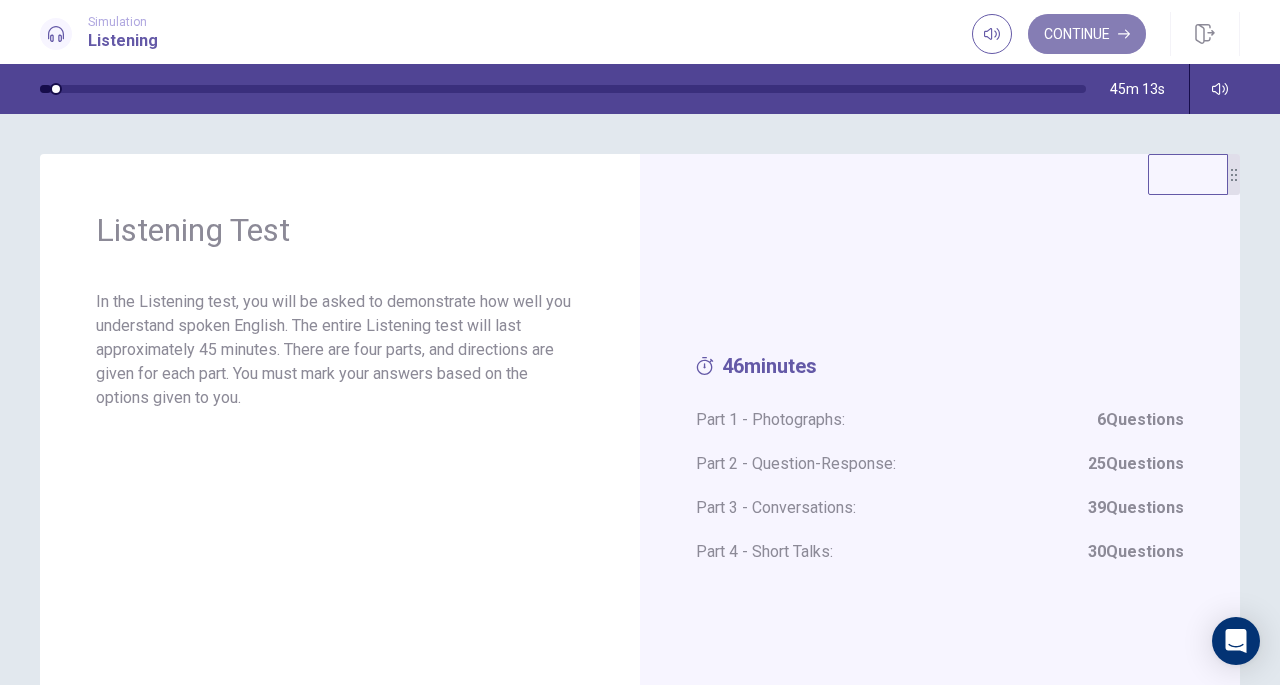 click on "Continue" at bounding box center (1087, 34) 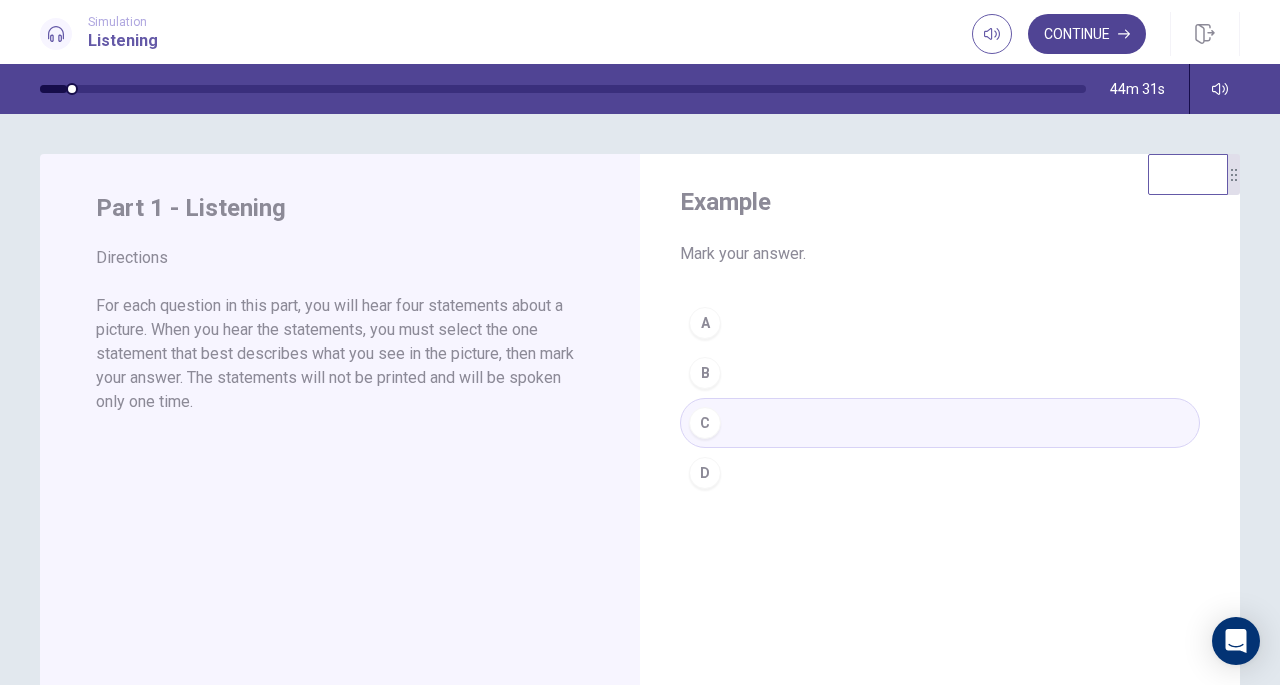 click on "Continue" at bounding box center [1087, 34] 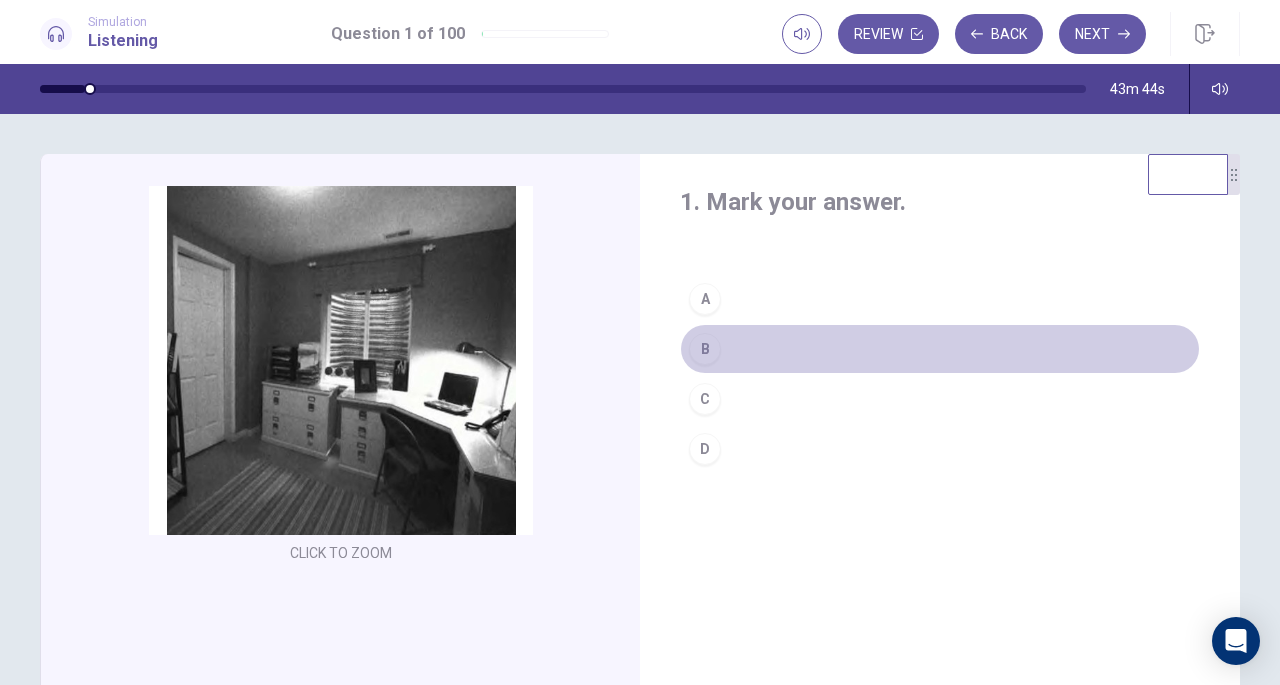 click on "B" at bounding box center (705, 349) 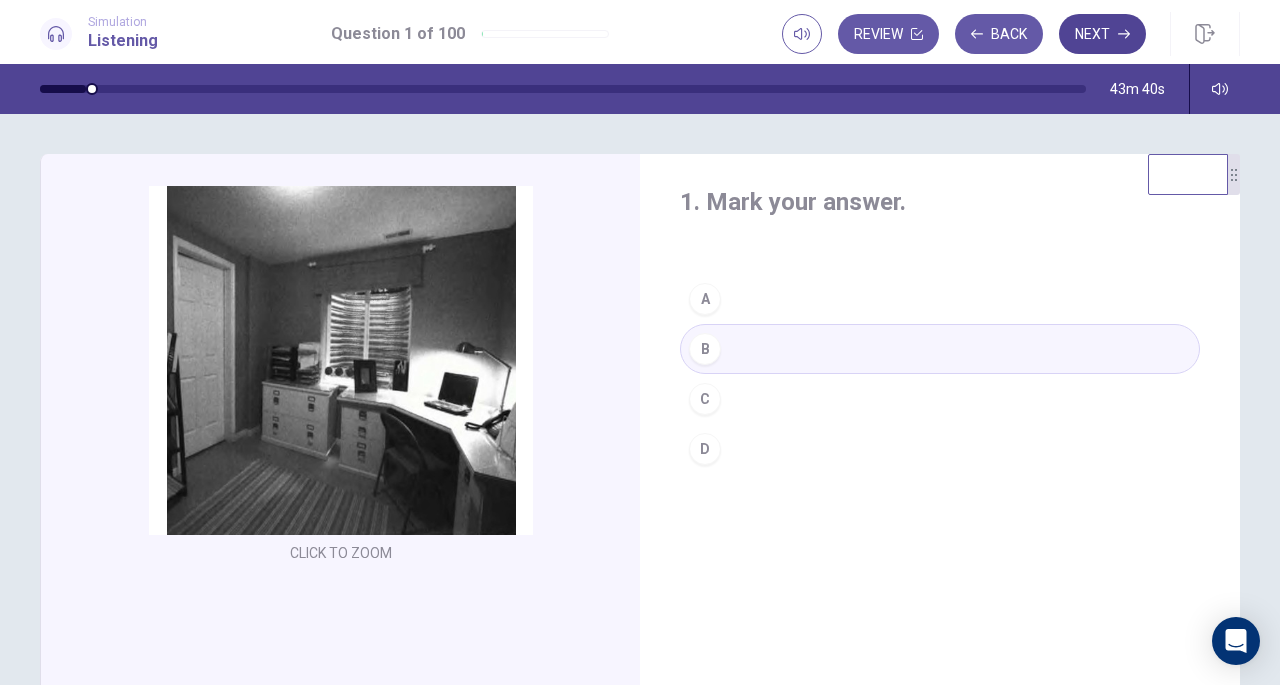 click on "Next" at bounding box center (1102, 34) 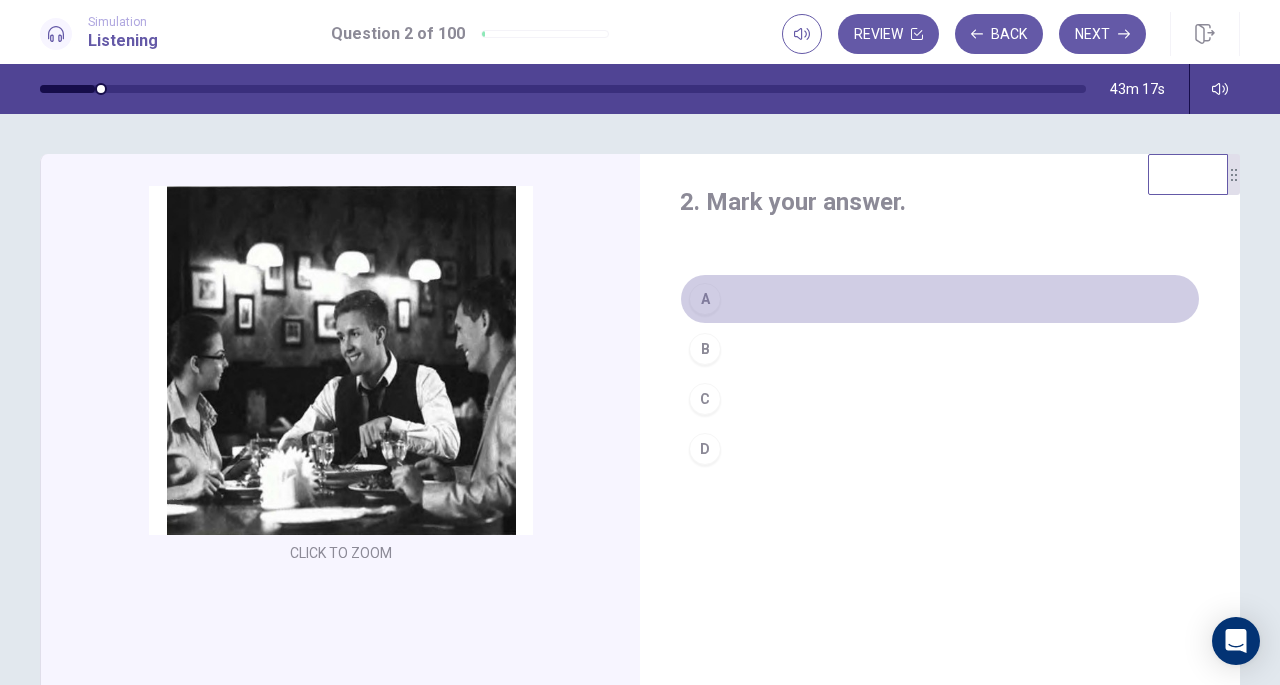 click on "A" at bounding box center [705, 299] 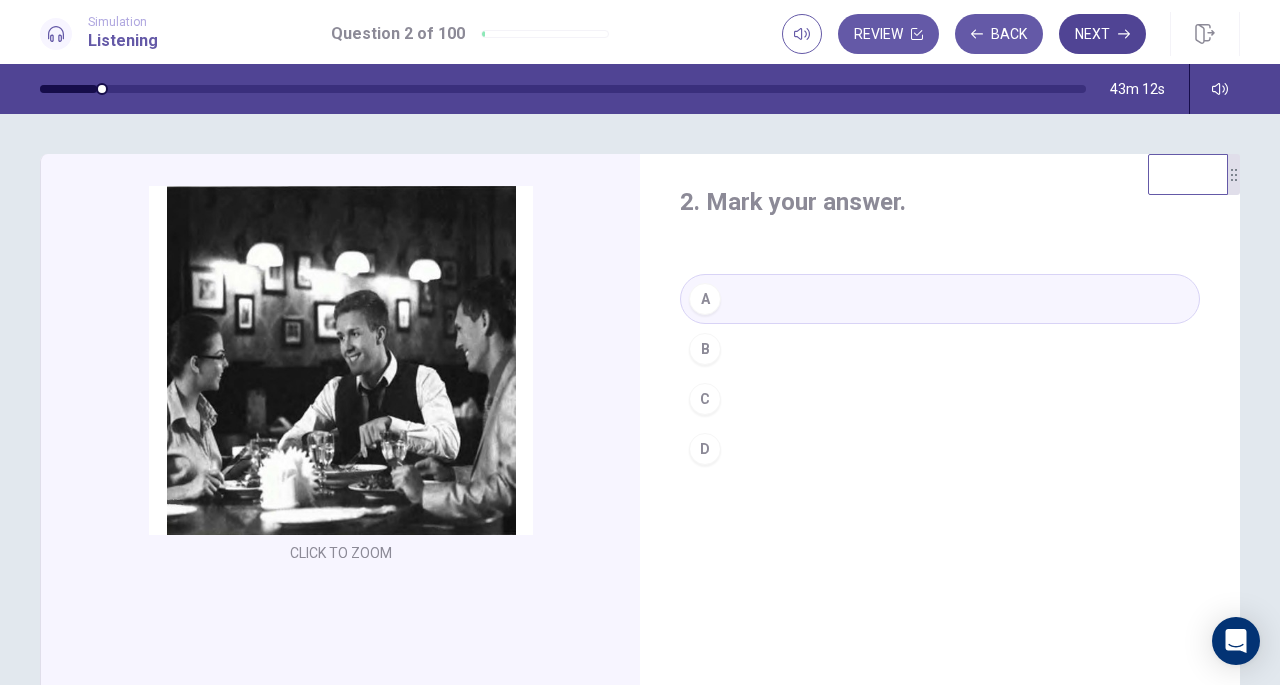 click on "Next" at bounding box center [1102, 34] 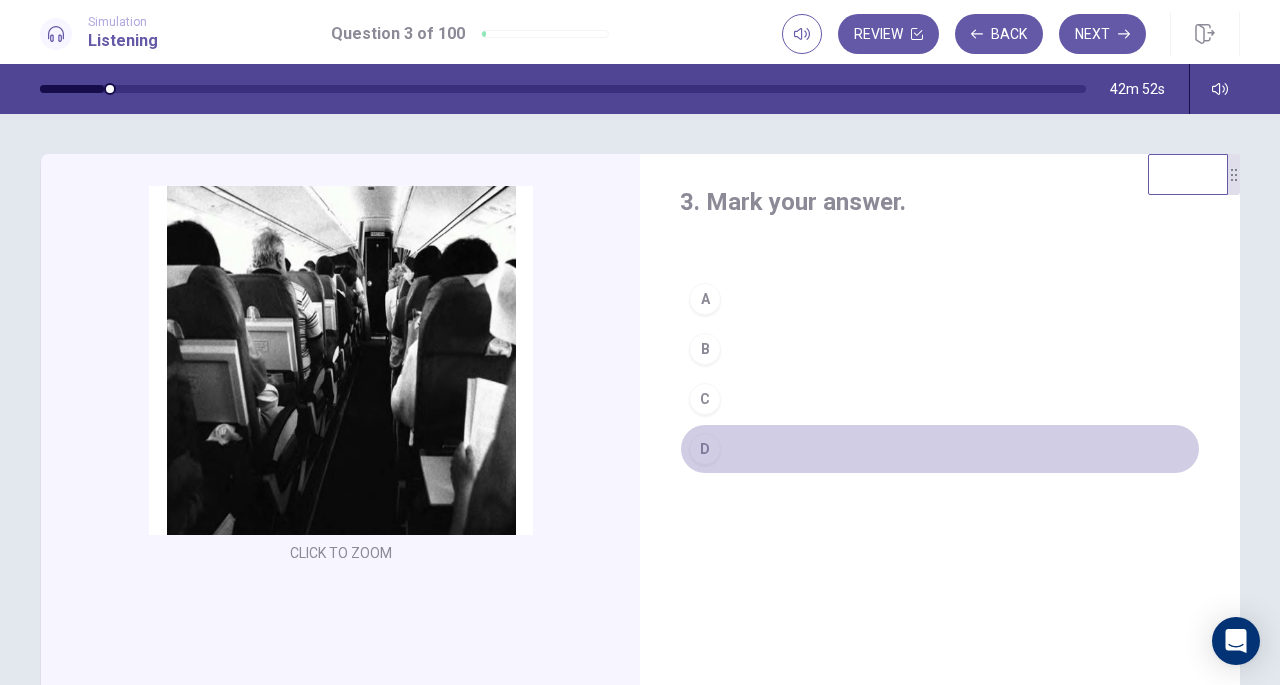click on "D" at bounding box center [705, 449] 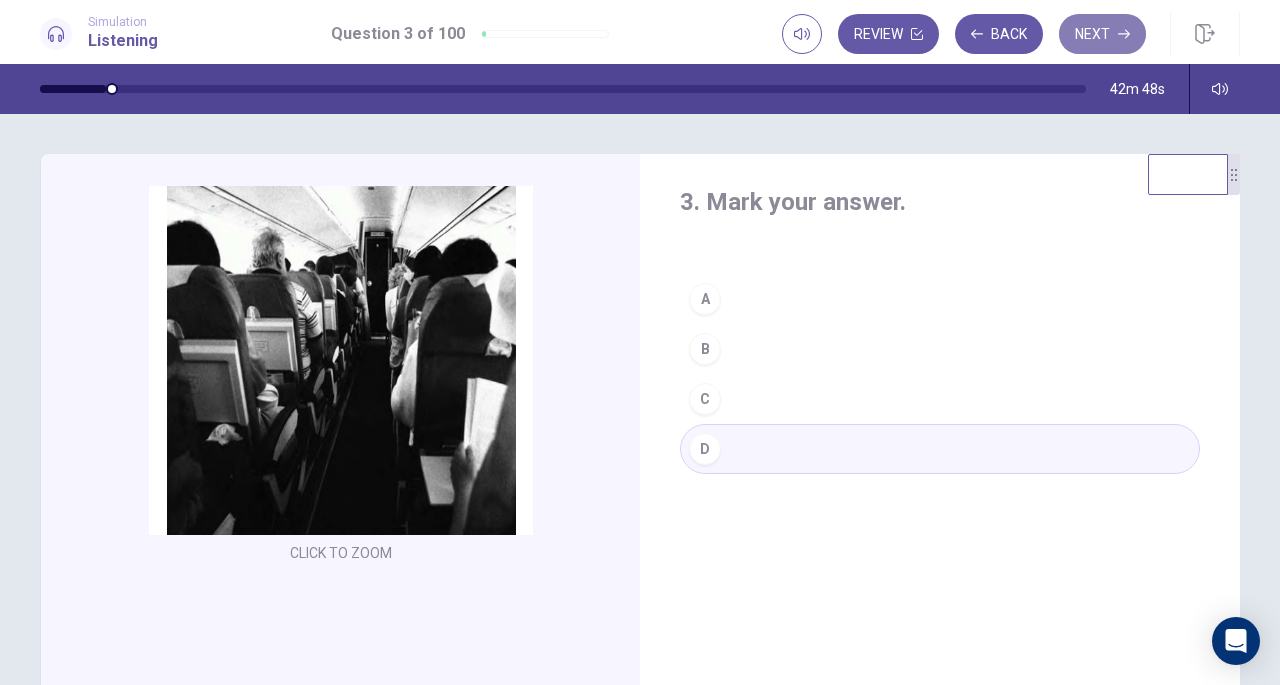 click on "Next" at bounding box center [1102, 34] 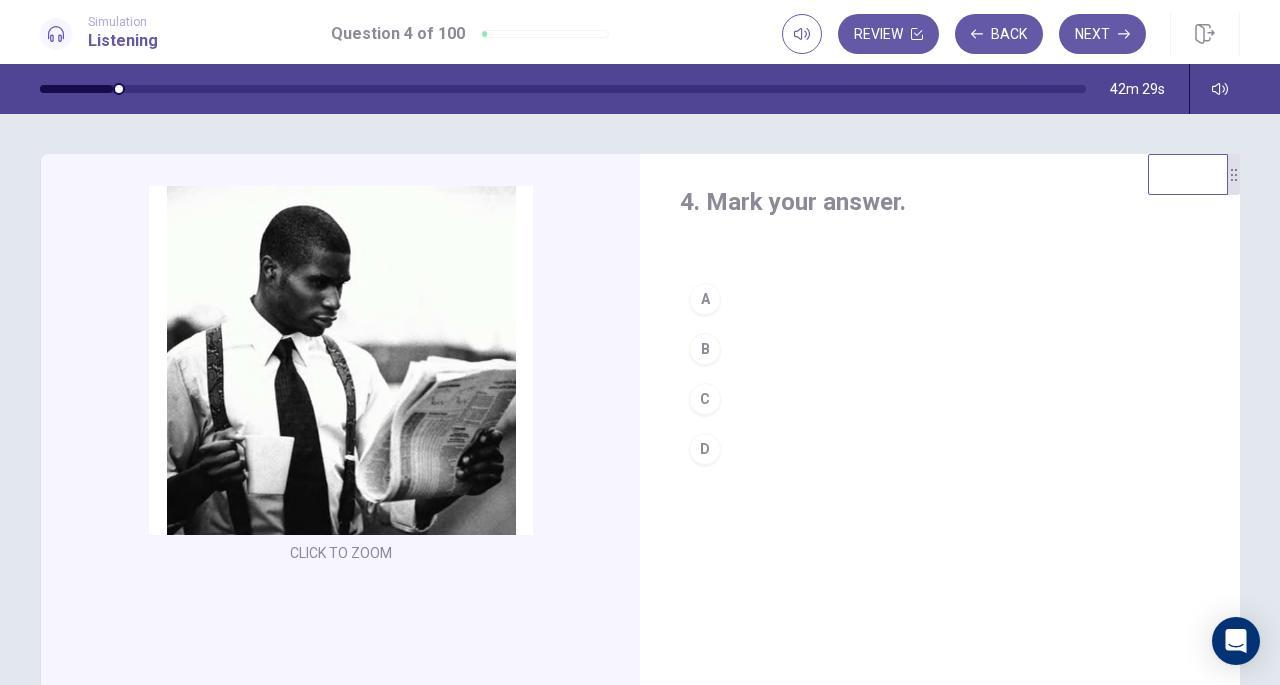 click on "C" at bounding box center [705, 399] 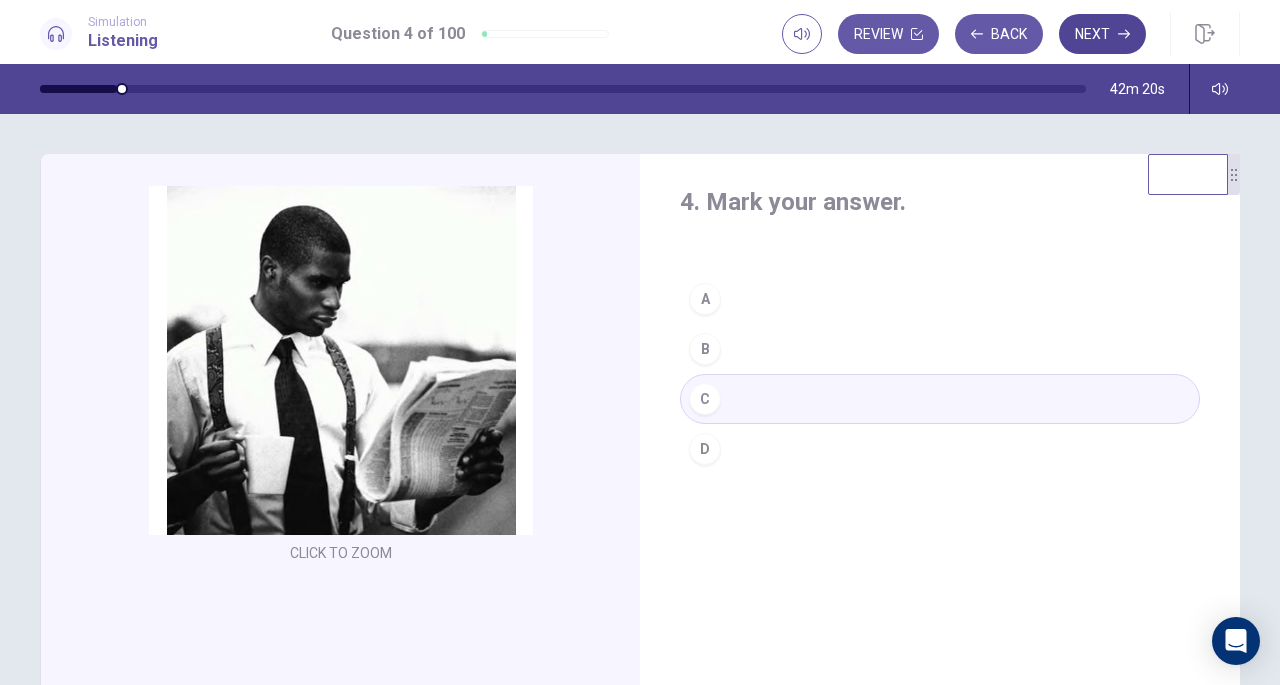 click on "Next" at bounding box center (1102, 34) 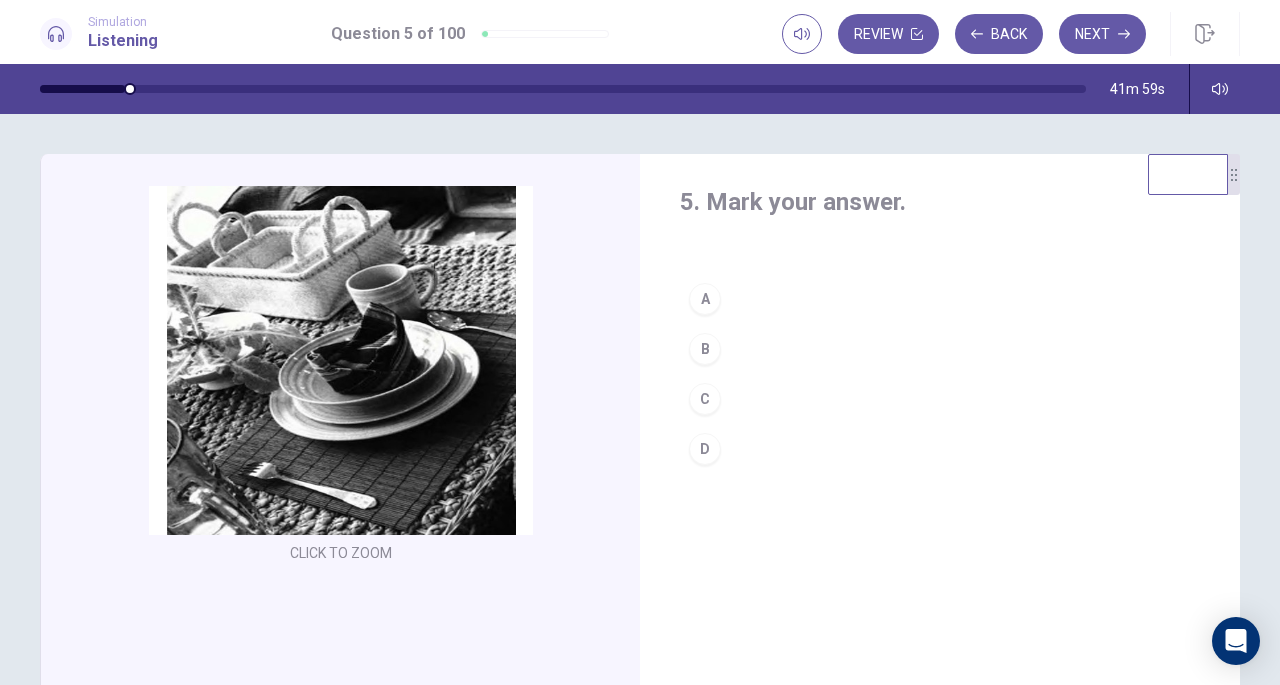 click on "A" at bounding box center (705, 299) 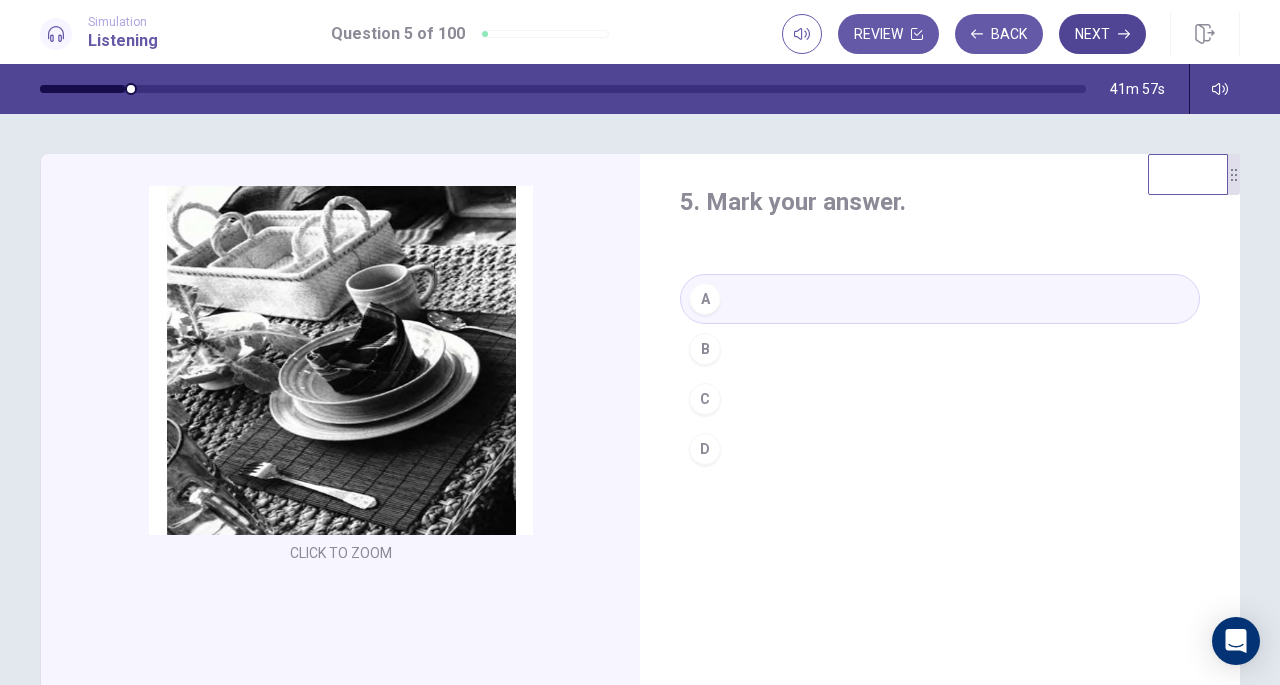 click on "Next" at bounding box center [1102, 34] 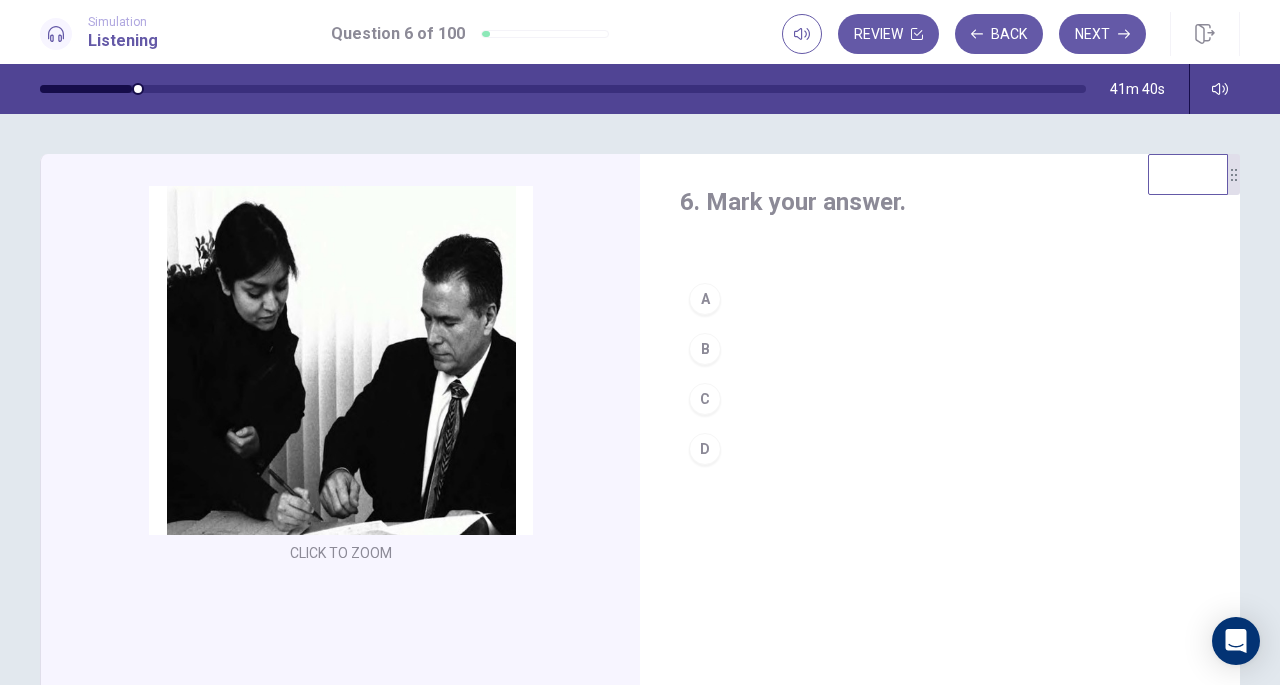 click on "A" at bounding box center (705, 299) 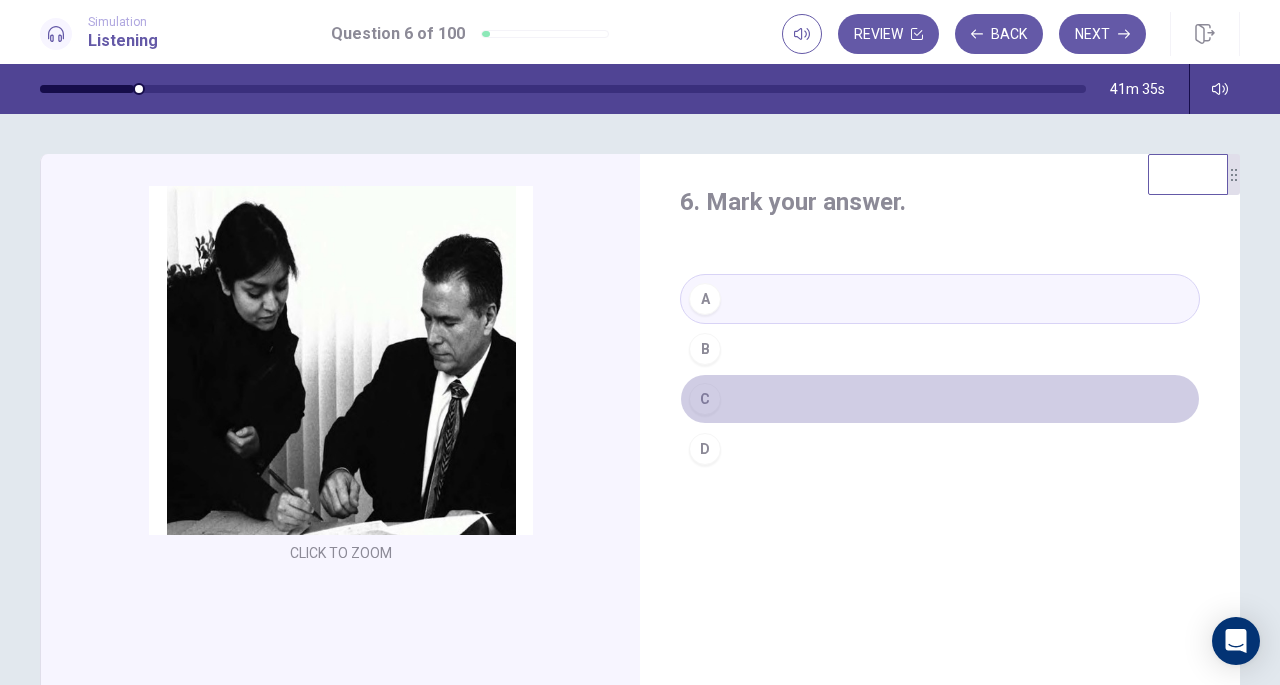 click on "C" at bounding box center (705, 399) 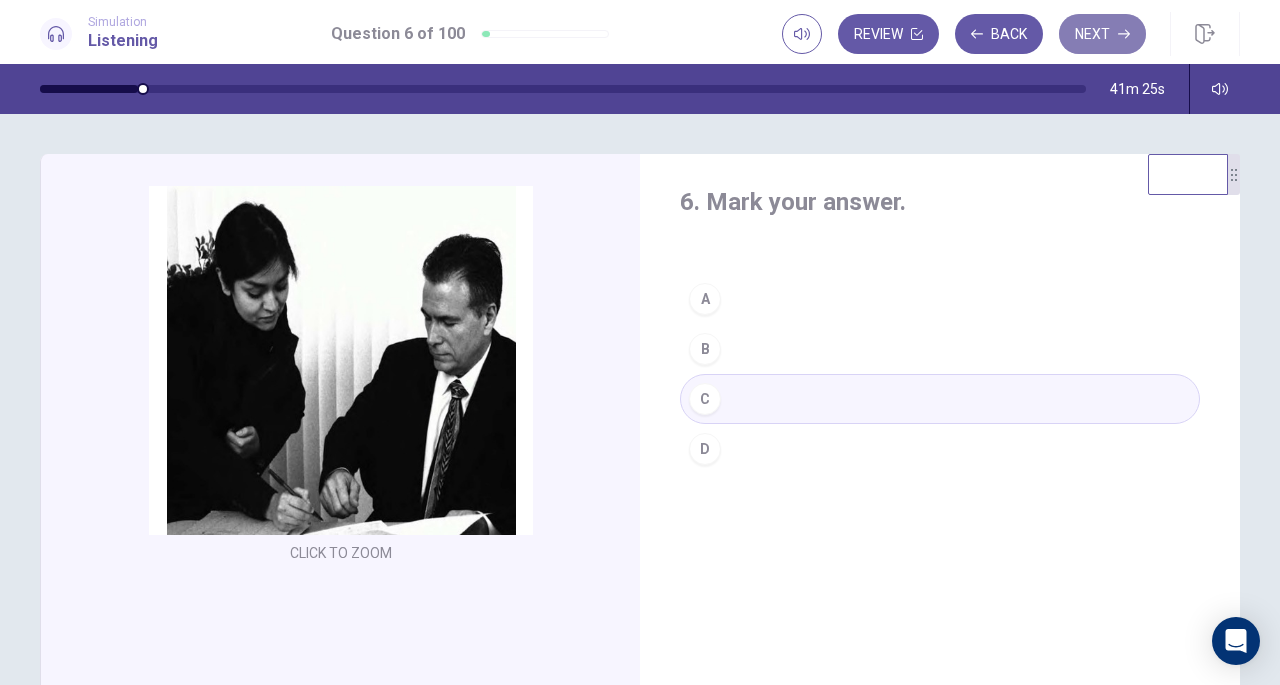 click on "Next" at bounding box center (1102, 34) 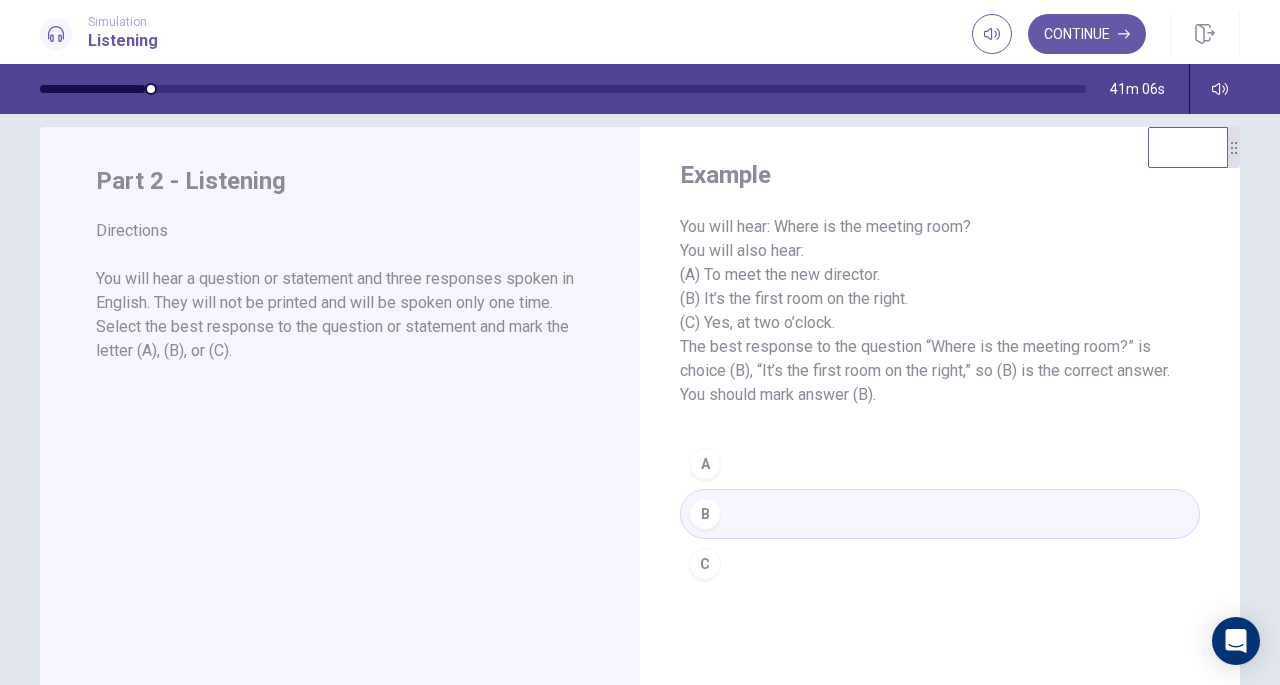 scroll, scrollTop: 34, scrollLeft: 0, axis: vertical 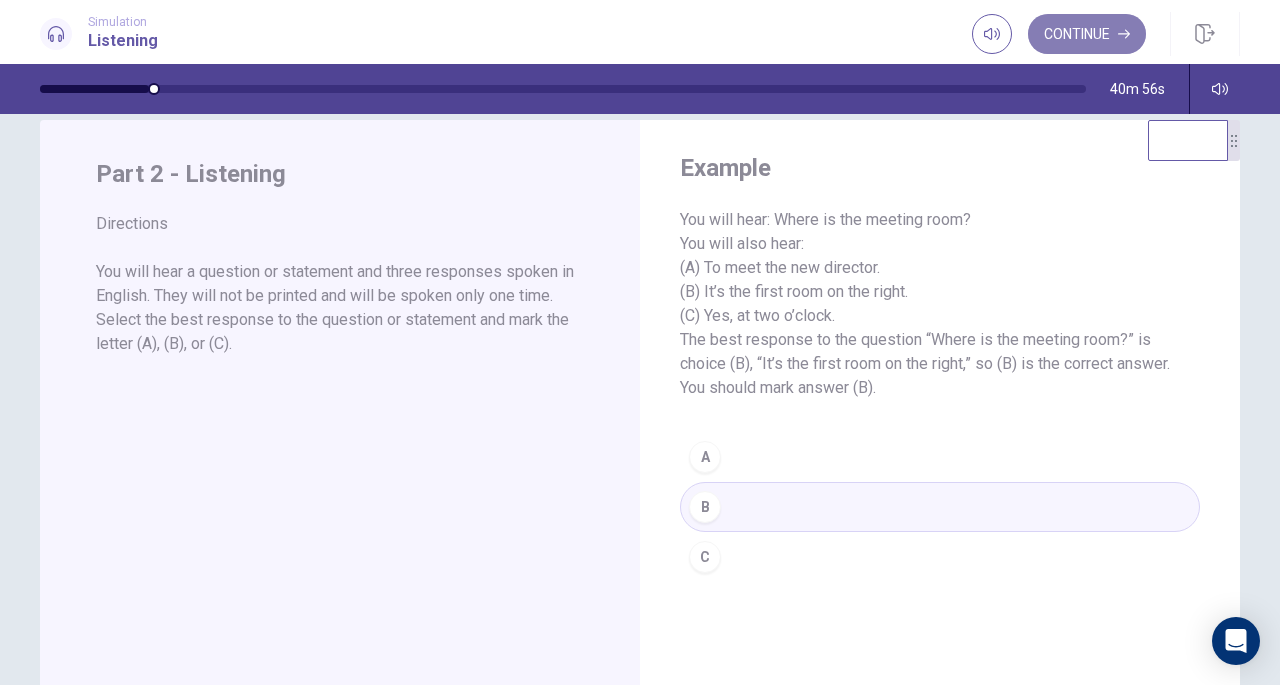 click on "Continue" at bounding box center (1087, 34) 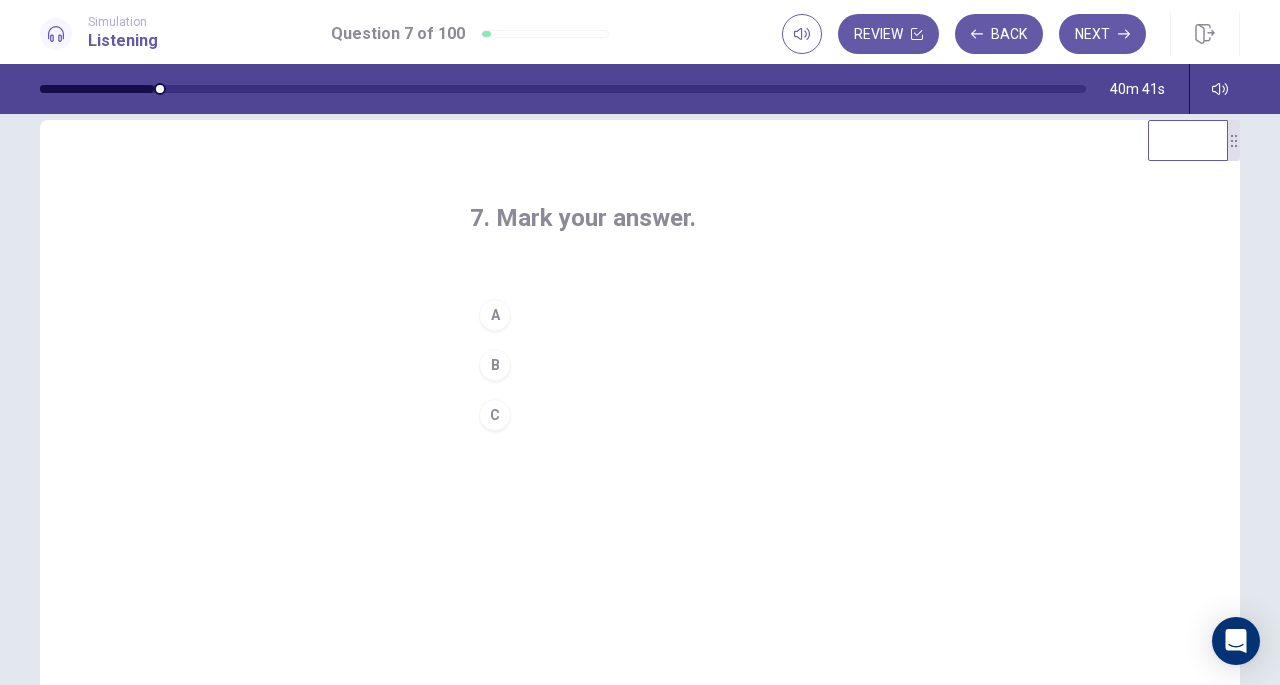 click on "C" at bounding box center [495, 415] 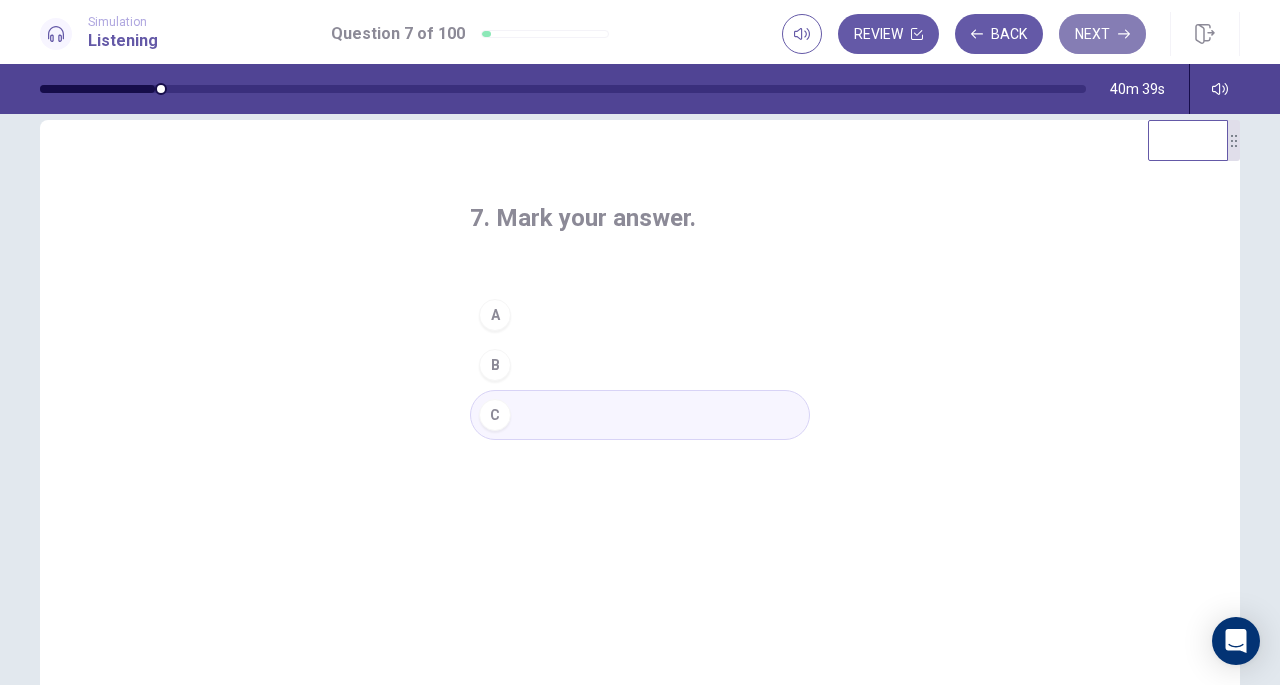 click on "Next" at bounding box center [1102, 34] 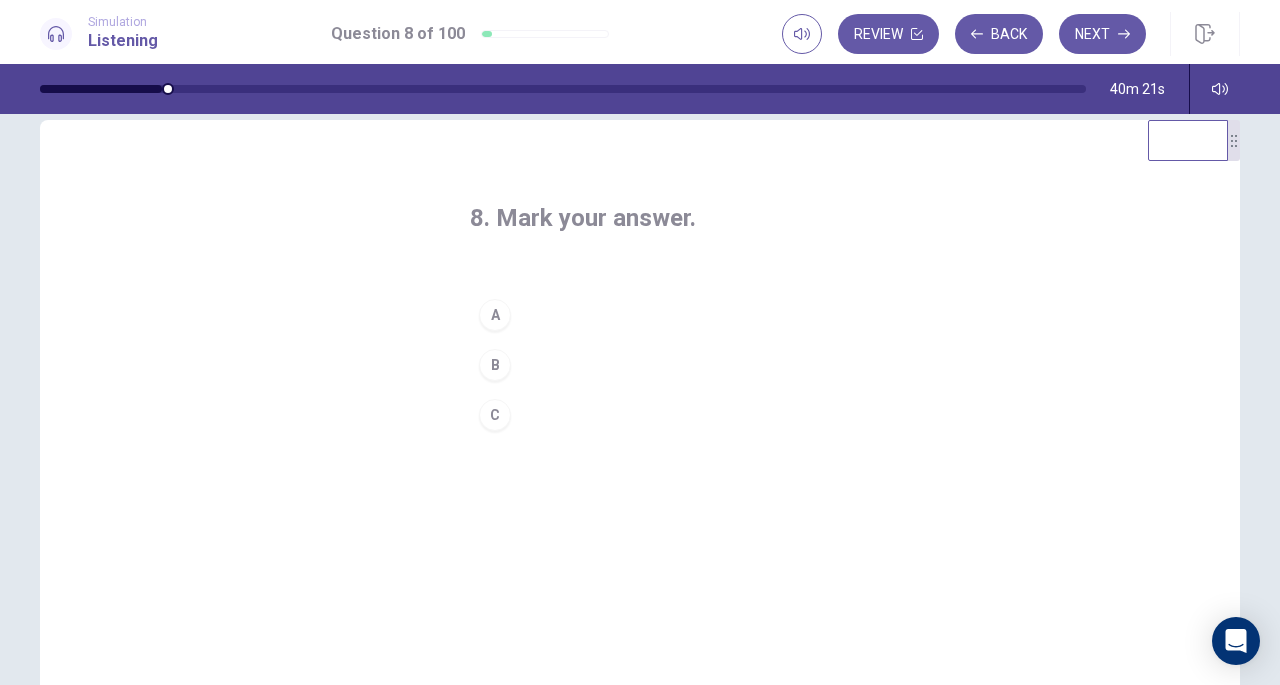 click on "A" at bounding box center (495, 315) 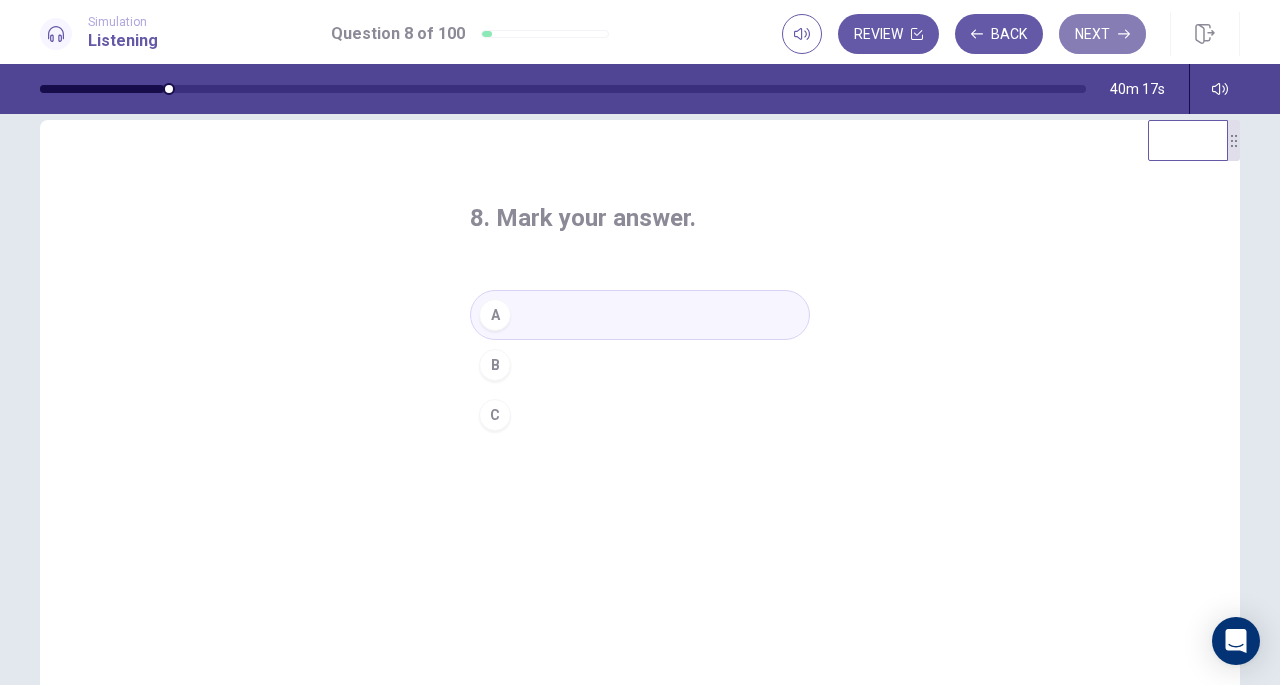 click on "Next" at bounding box center (1102, 34) 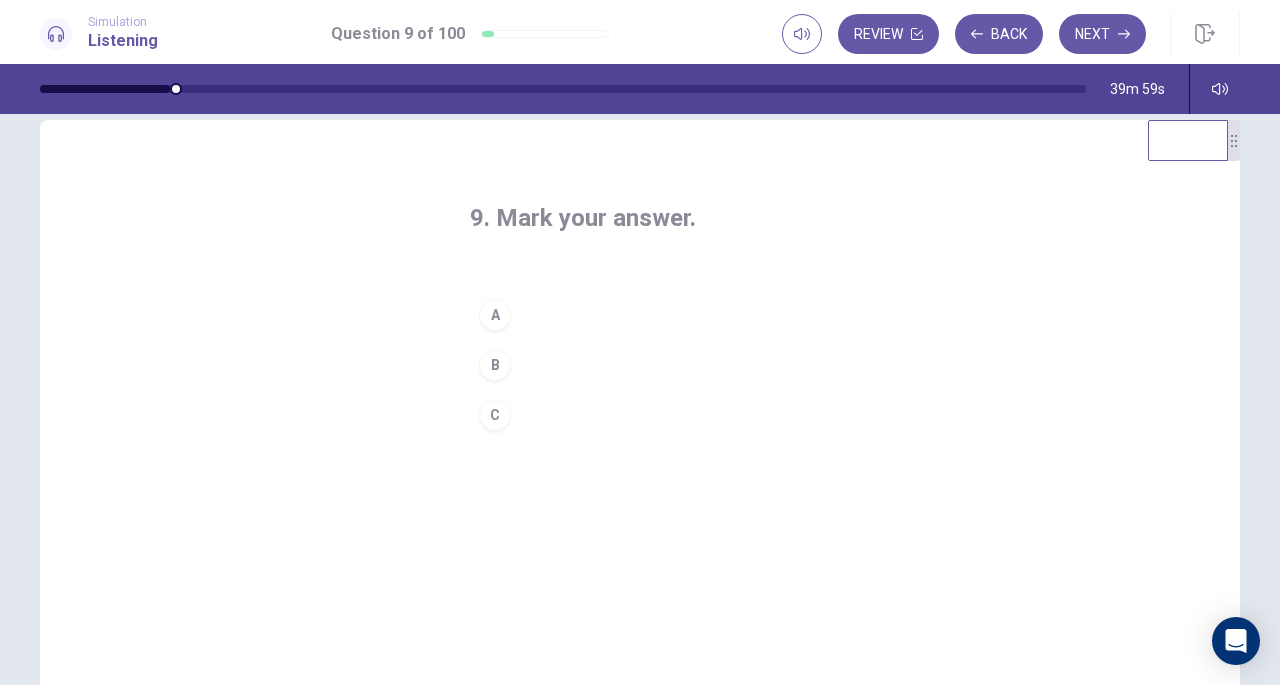 click on "A" at bounding box center [495, 315] 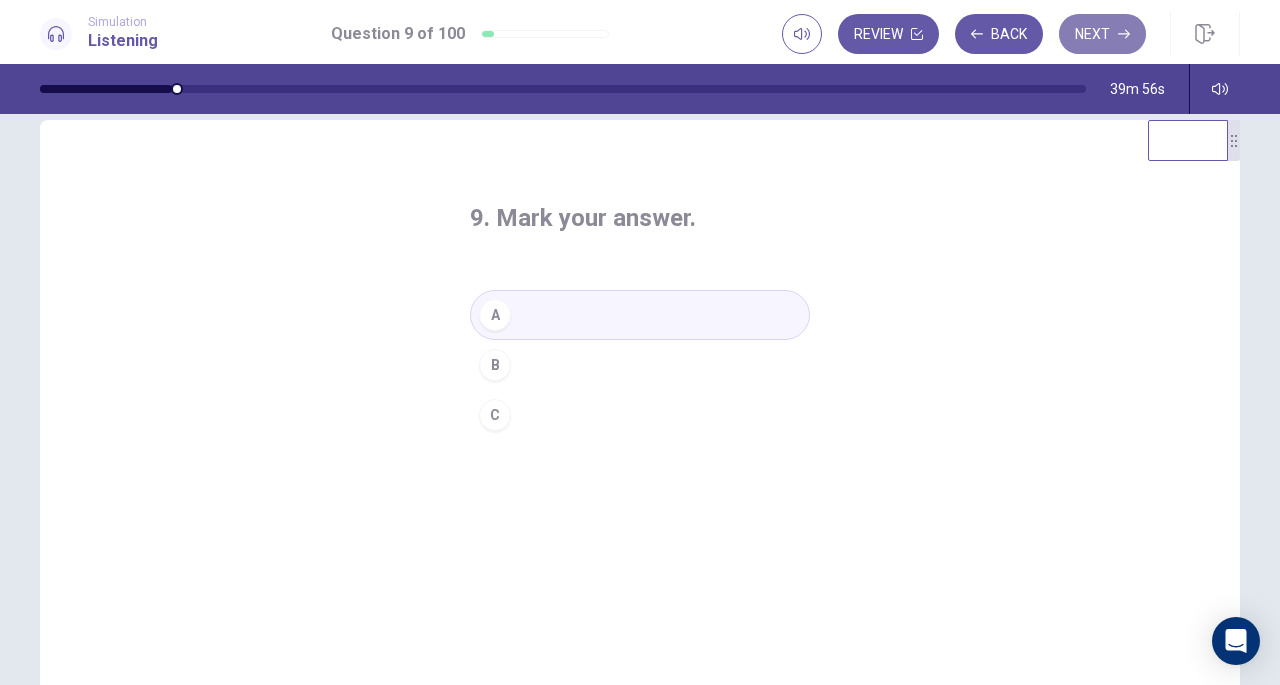 click on "Next" at bounding box center (1102, 34) 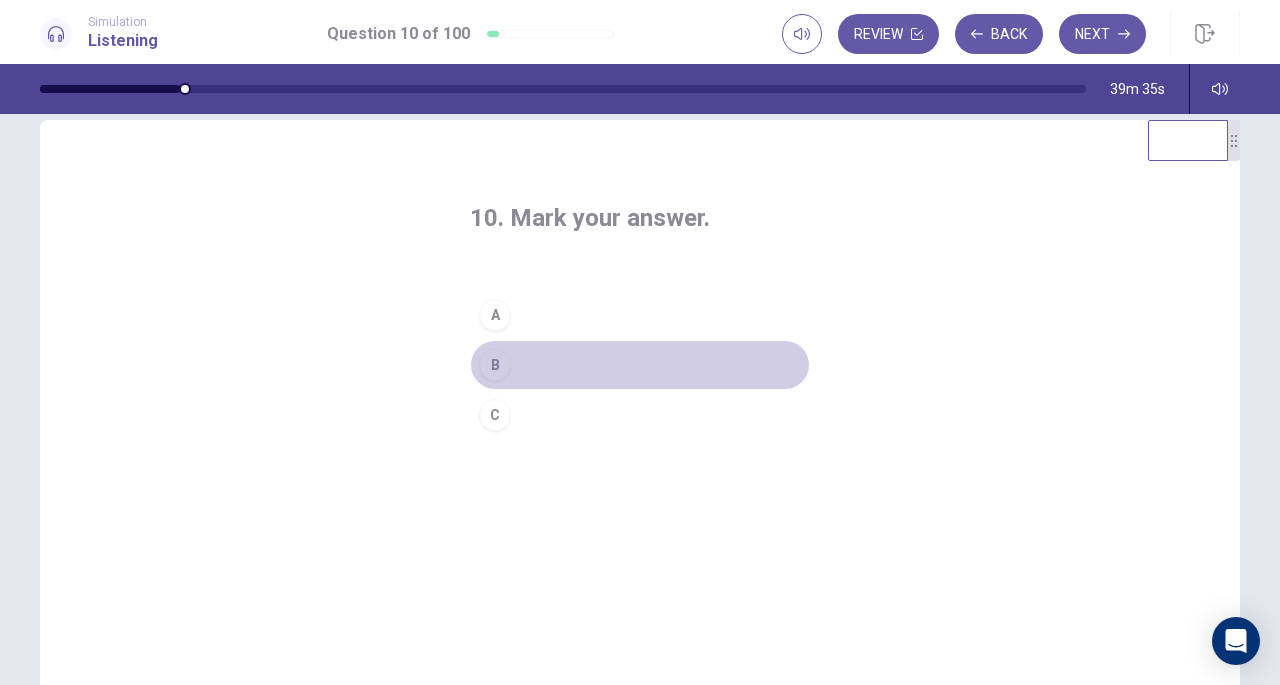 click on "B" at bounding box center [495, 365] 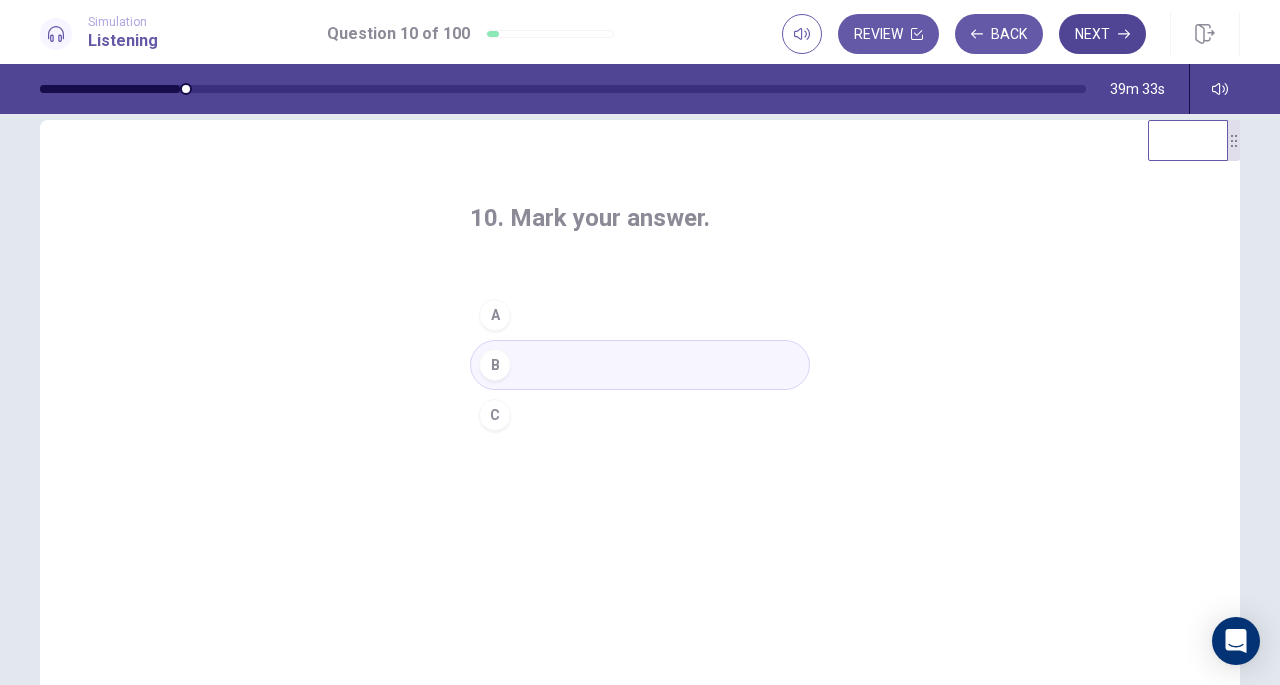 click on "Next" at bounding box center [1102, 34] 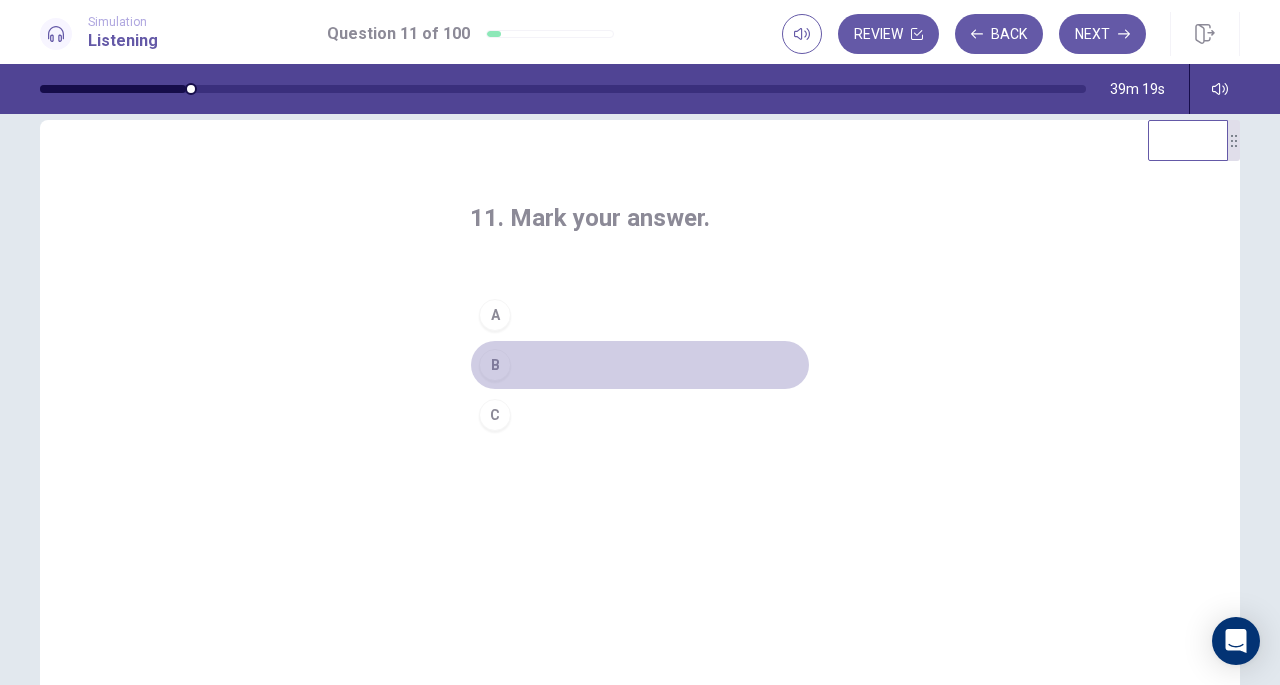 click on "B" at bounding box center (495, 365) 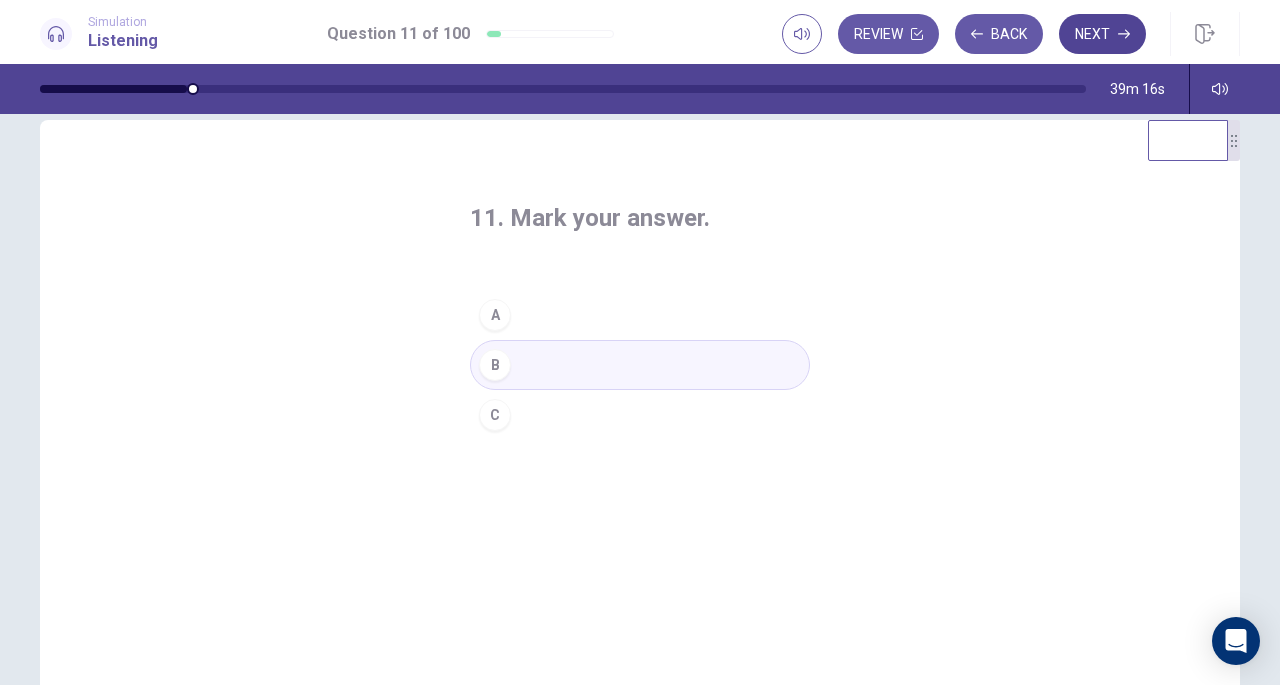 click on "Next" at bounding box center [1102, 34] 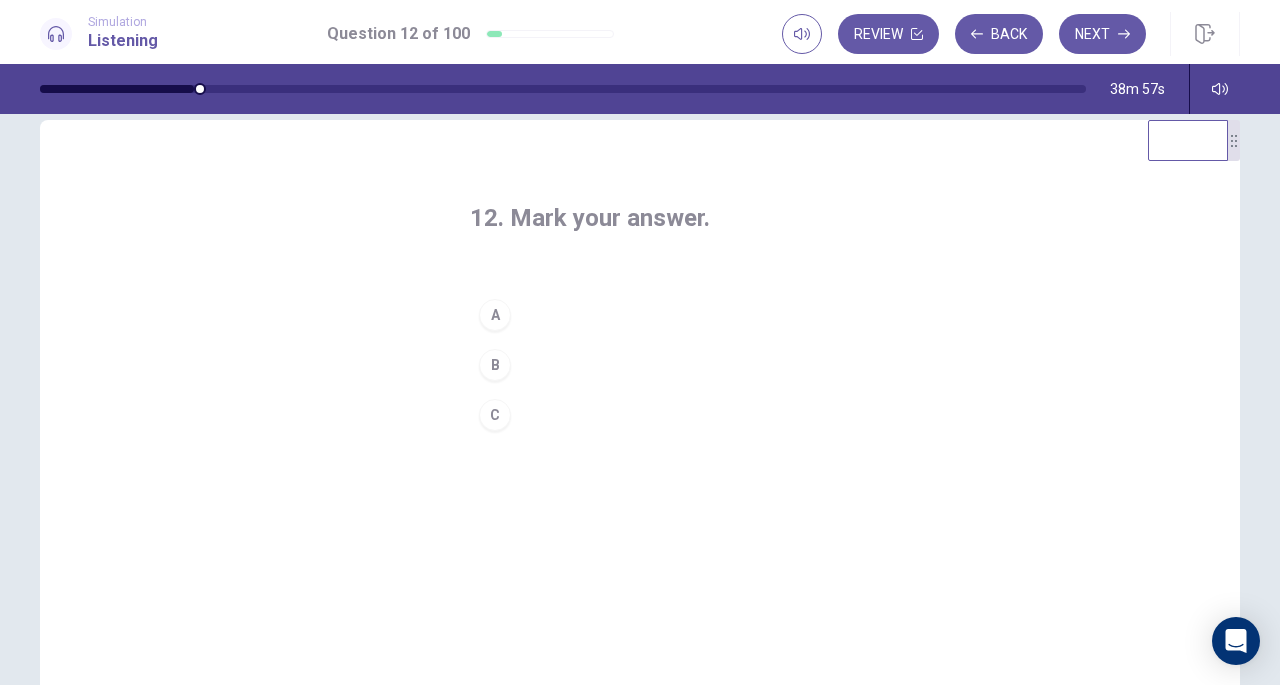 click on "C" at bounding box center (495, 415) 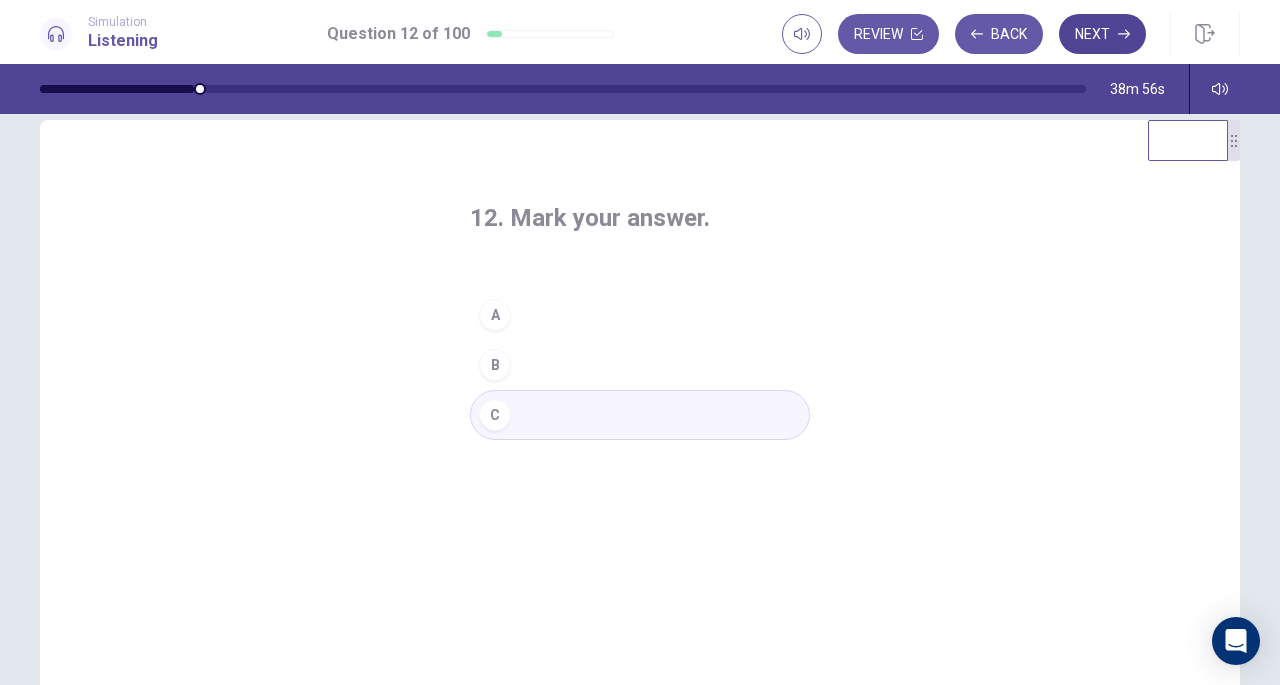 click on "Next" at bounding box center [1102, 34] 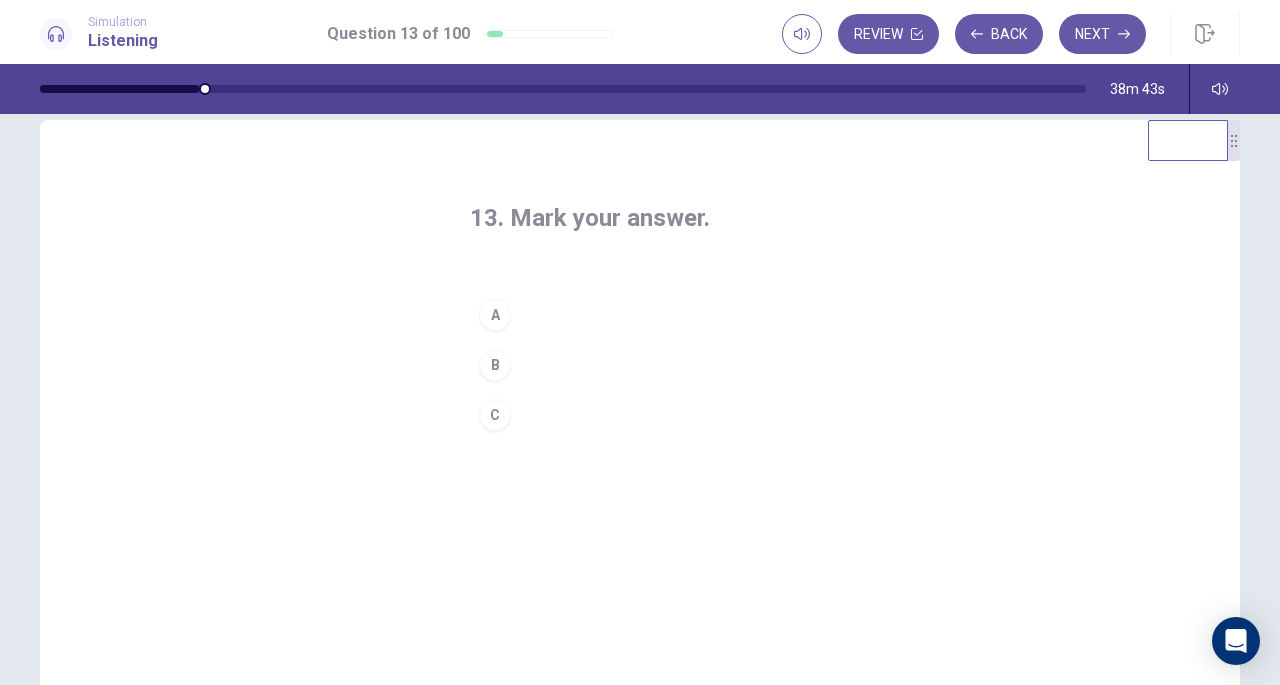 click on "A" at bounding box center [495, 315] 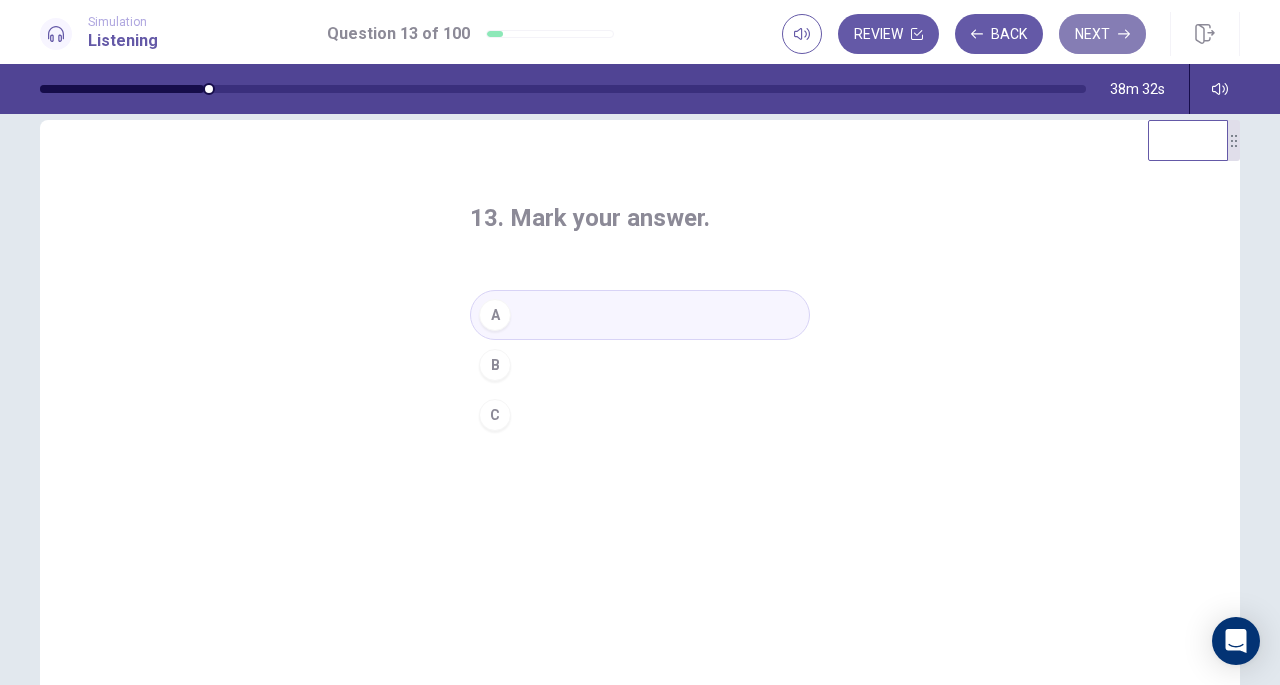 click 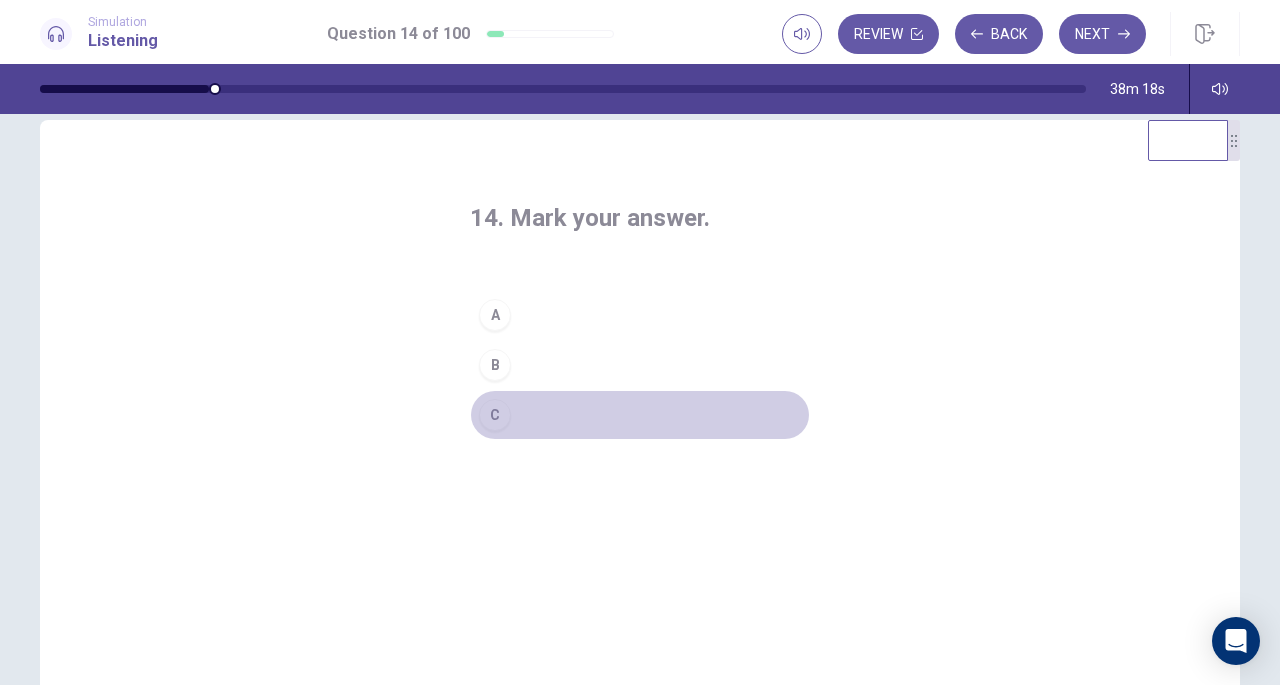 click on "C" at bounding box center [495, 415] 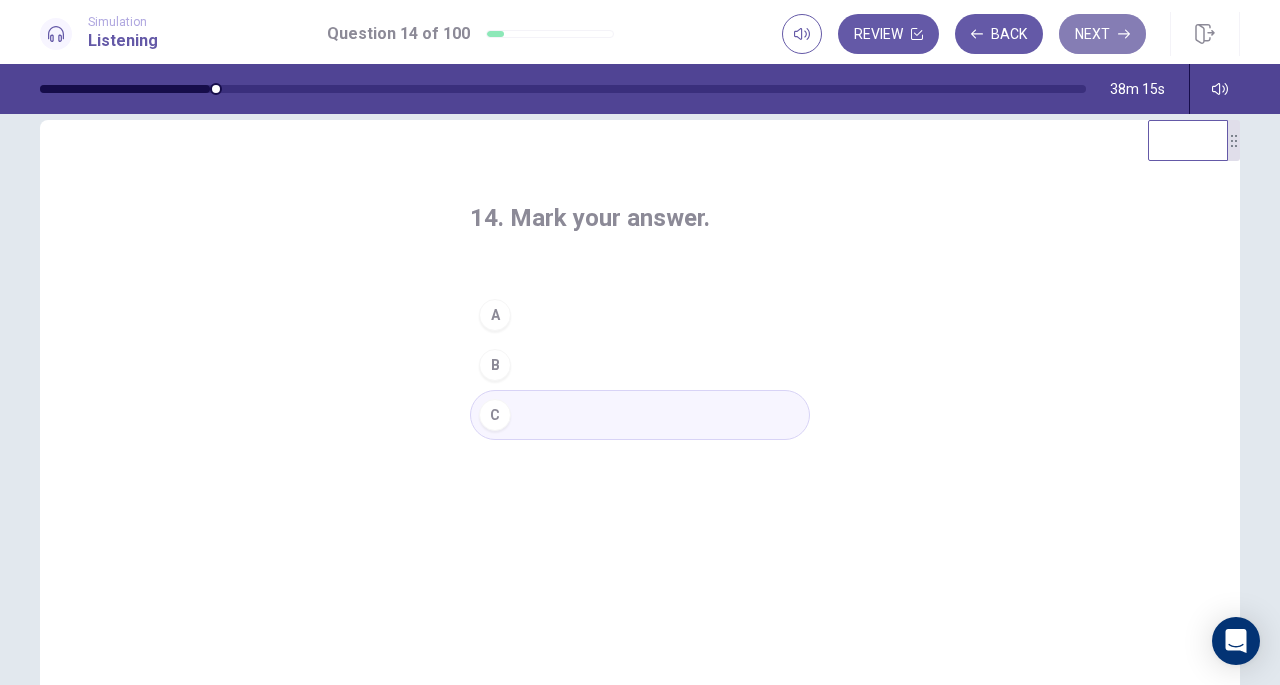 click on "Next" at bounding box center (1102, 34) 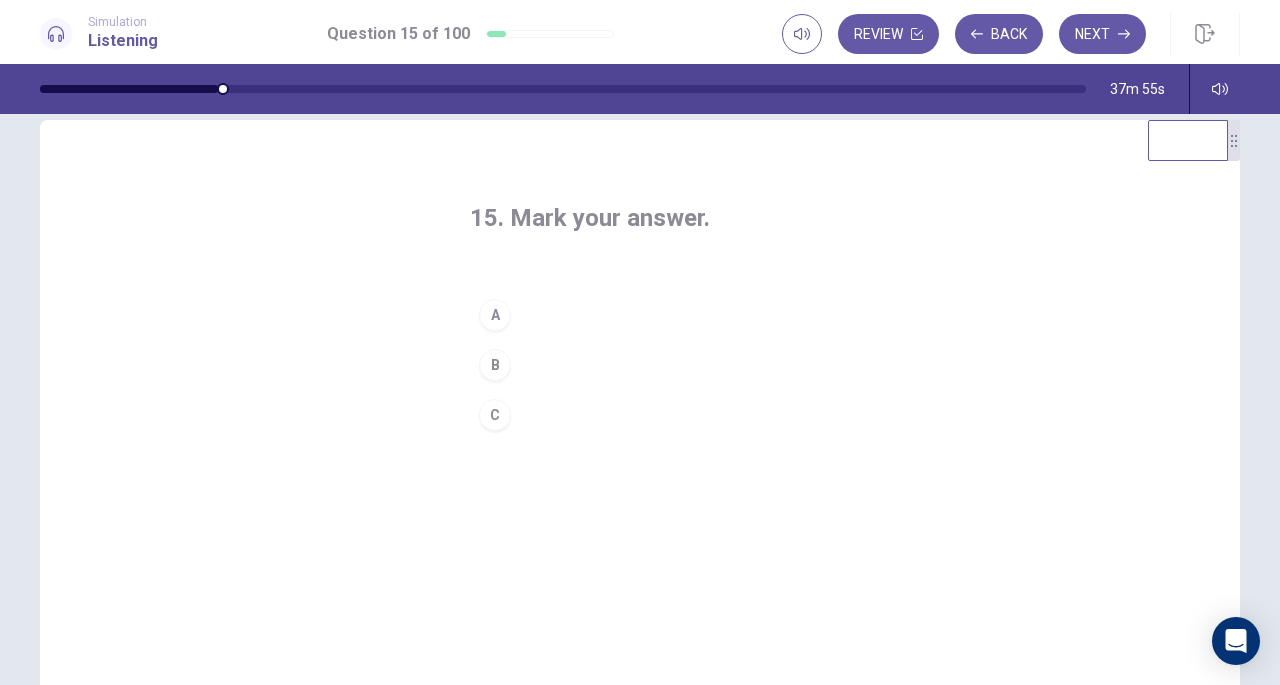 click on "B" at bounding box center [495, 365] 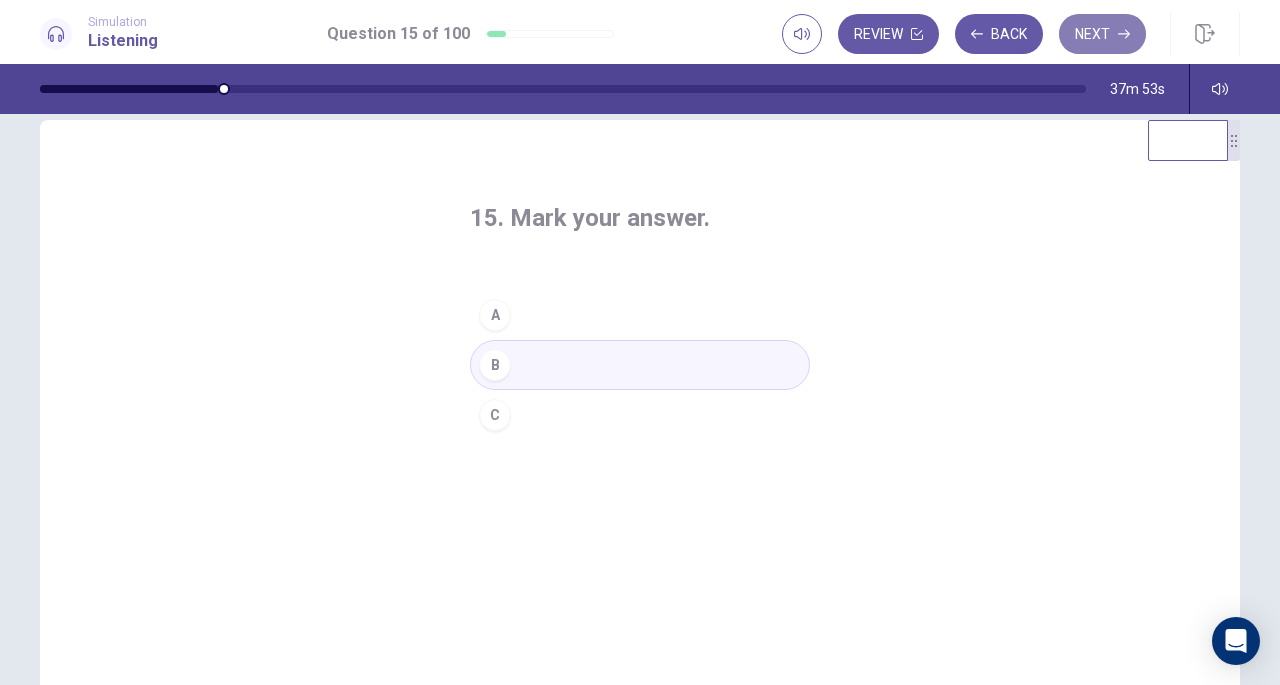 click on "Next" at bounding box center [1102, 34] 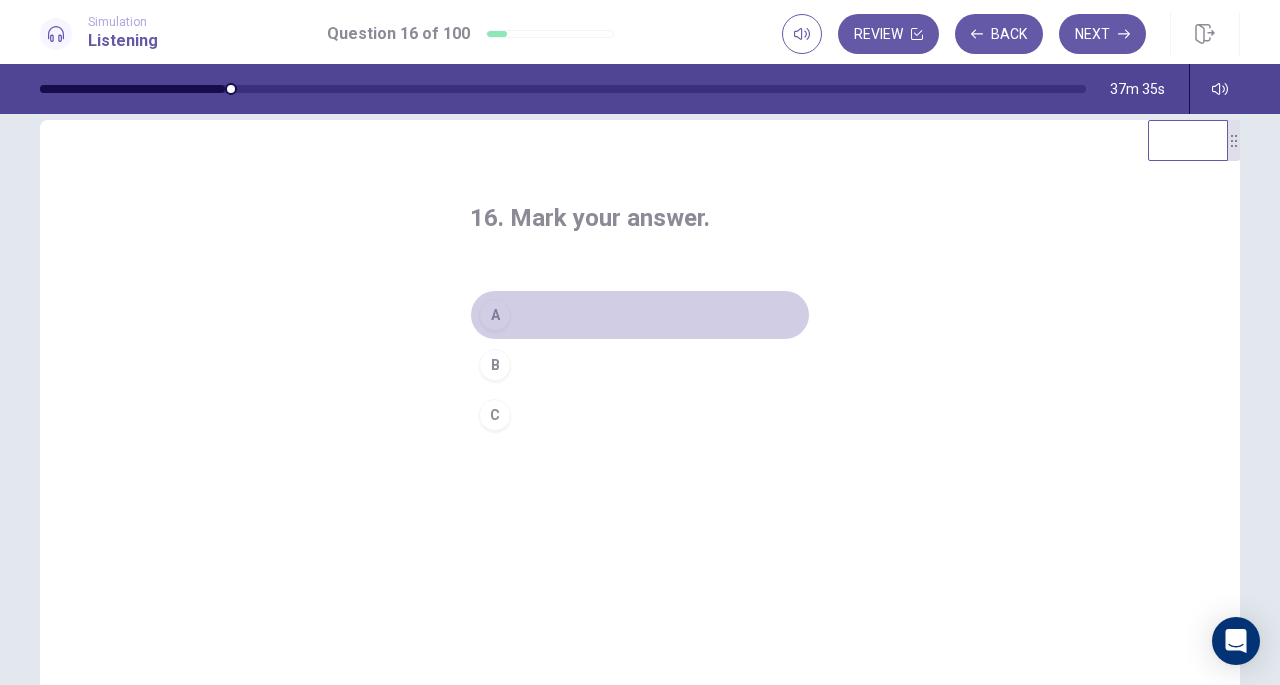click on "A" at bounding box center (495, 315) 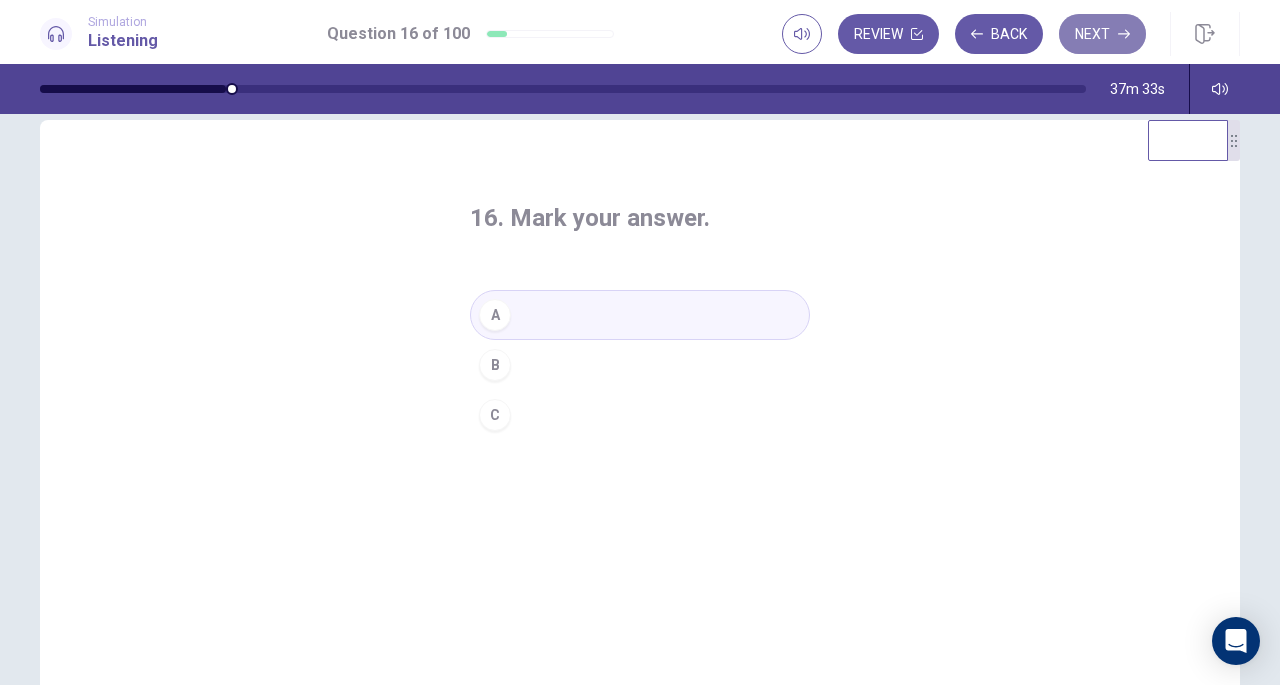 click on "Next" at bounding box center [1102, 34] 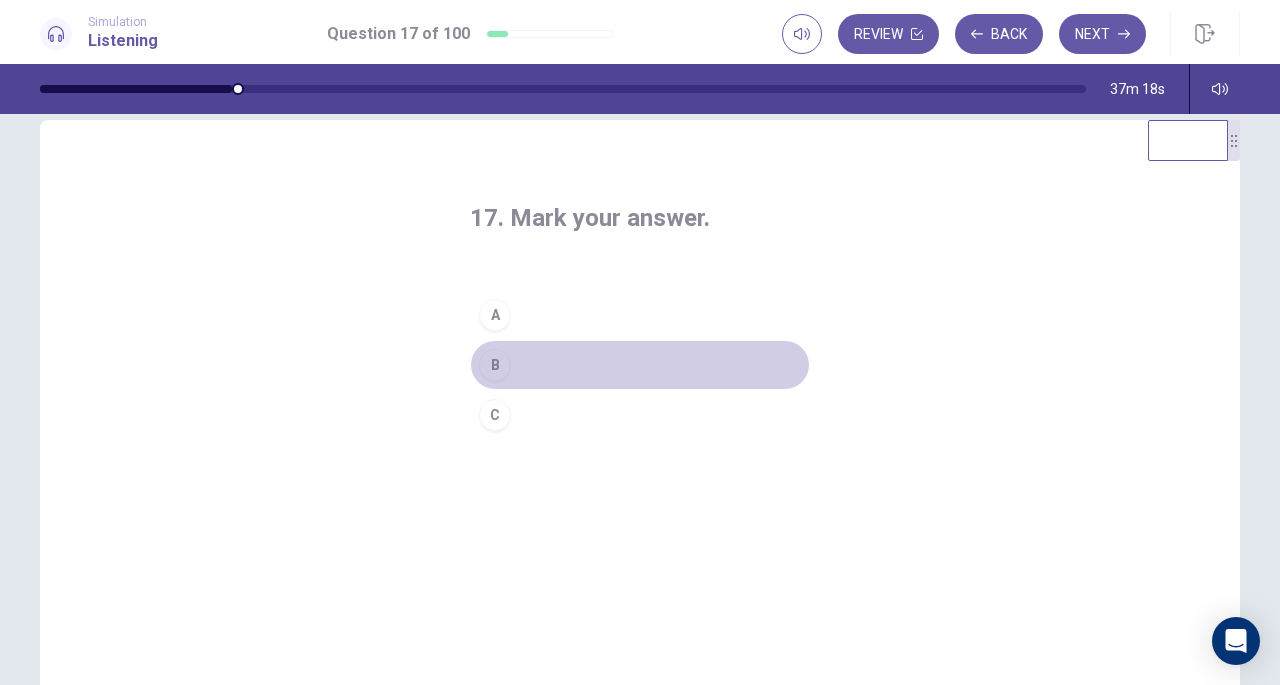click on "B" at bounding box center [495, 365] 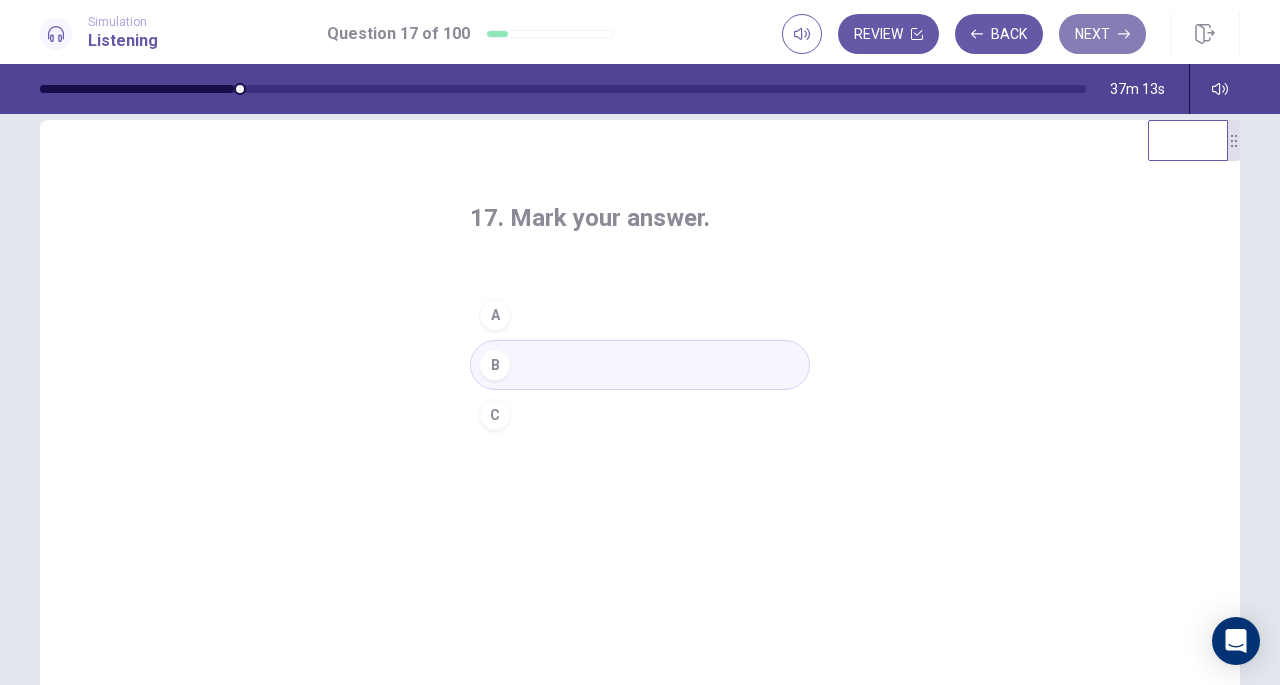 click 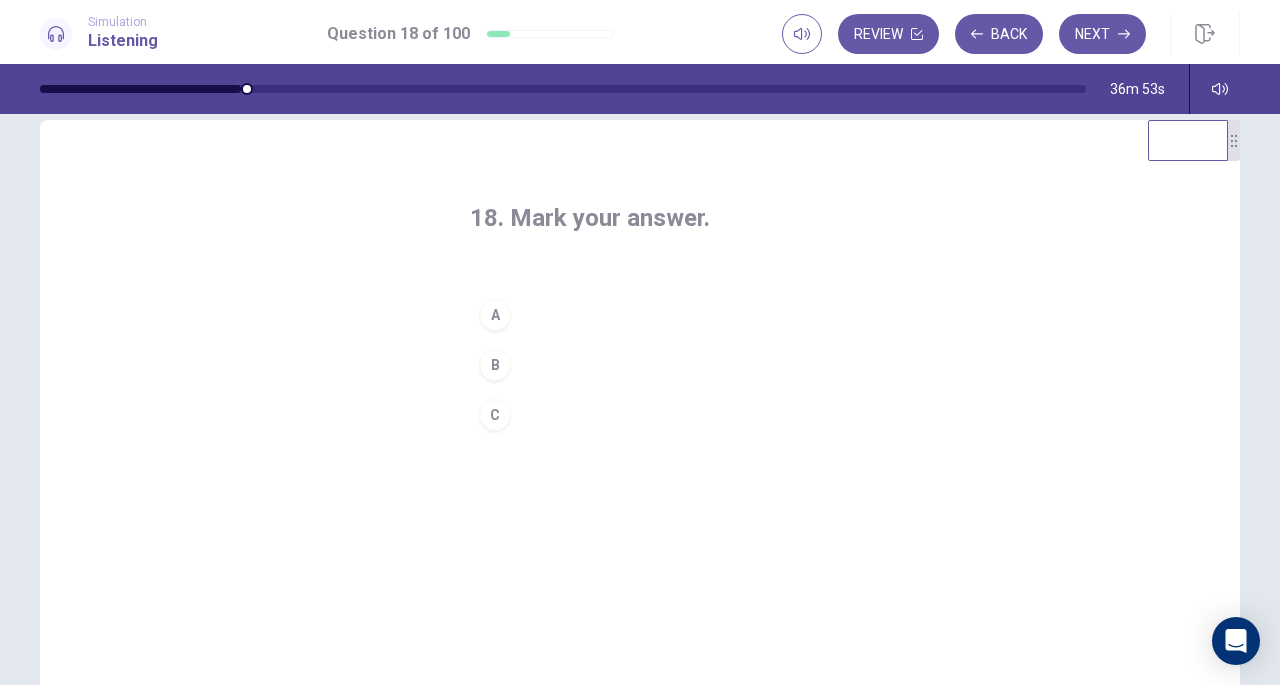 click on "C" at bounding box center [495, 415] 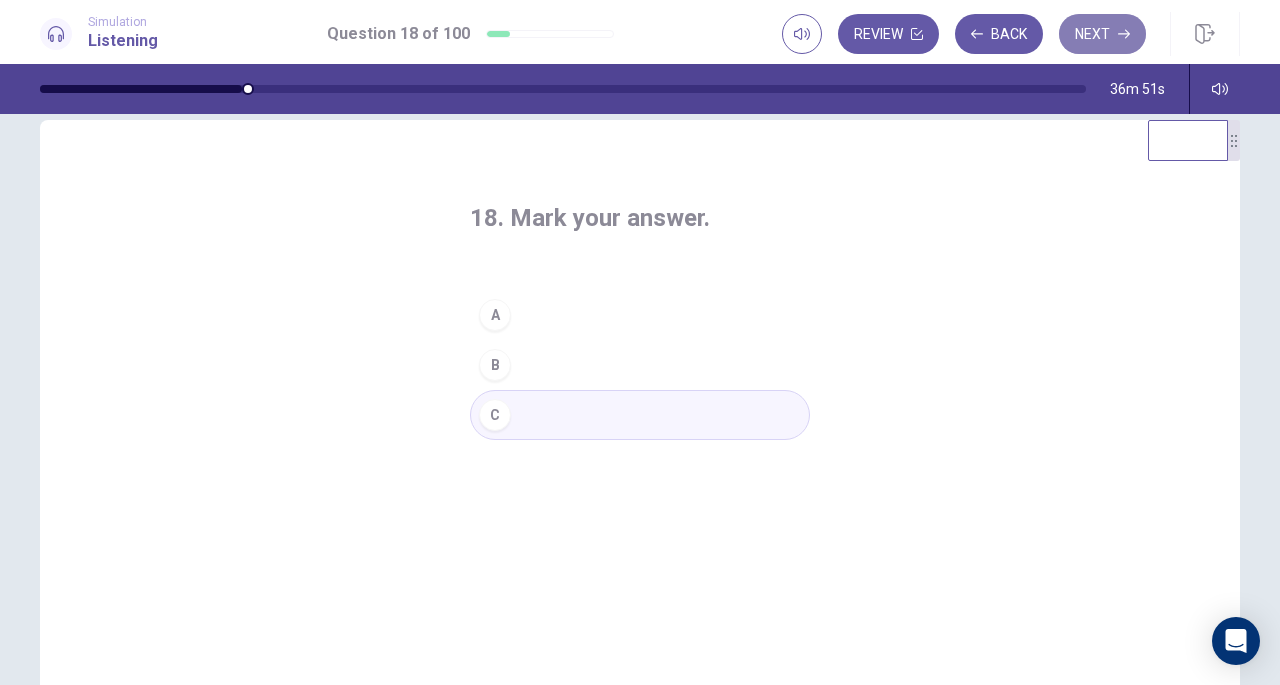 click on "Next" at bounding box center (1102, 34) 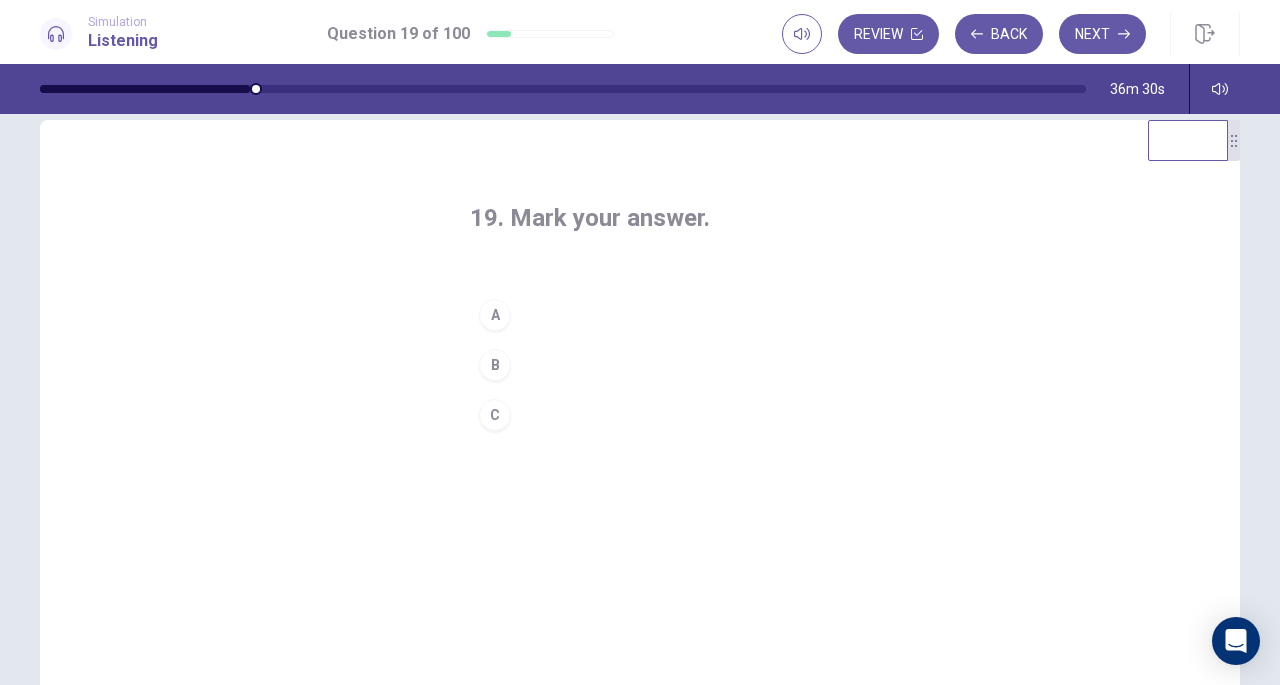 click on "C" at bounding box center (495, 415) 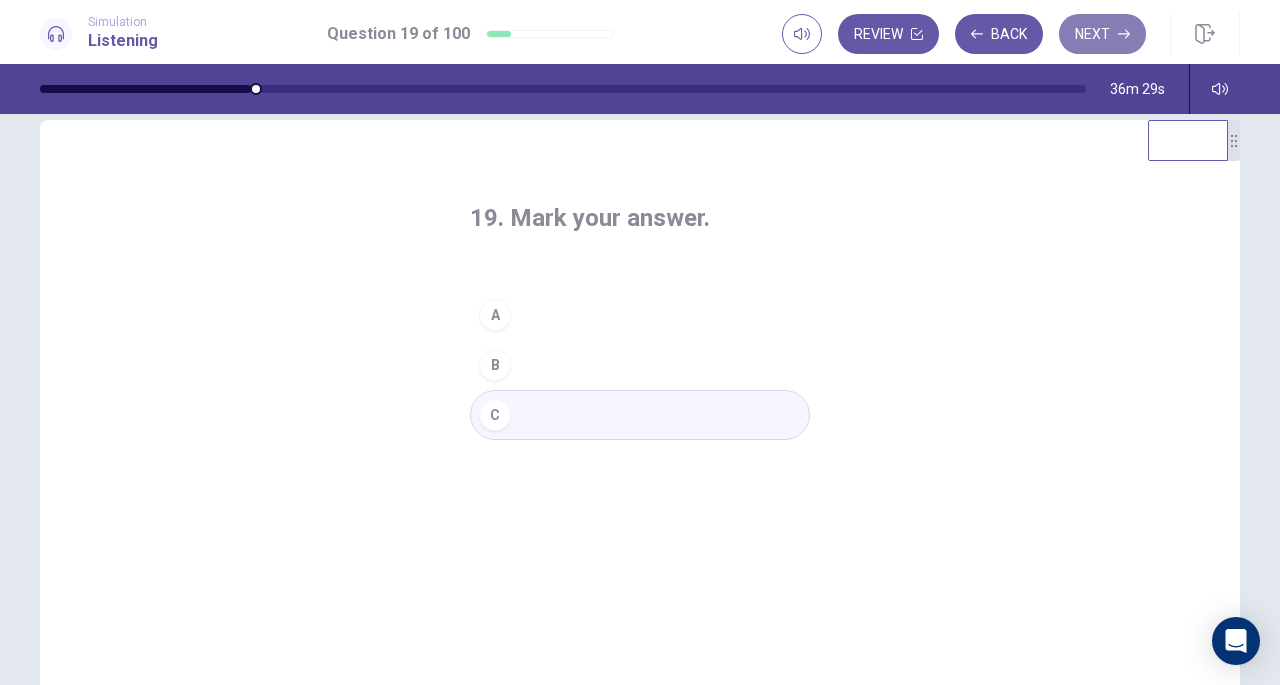 click on "Next" at bounding box center (1102, 34) 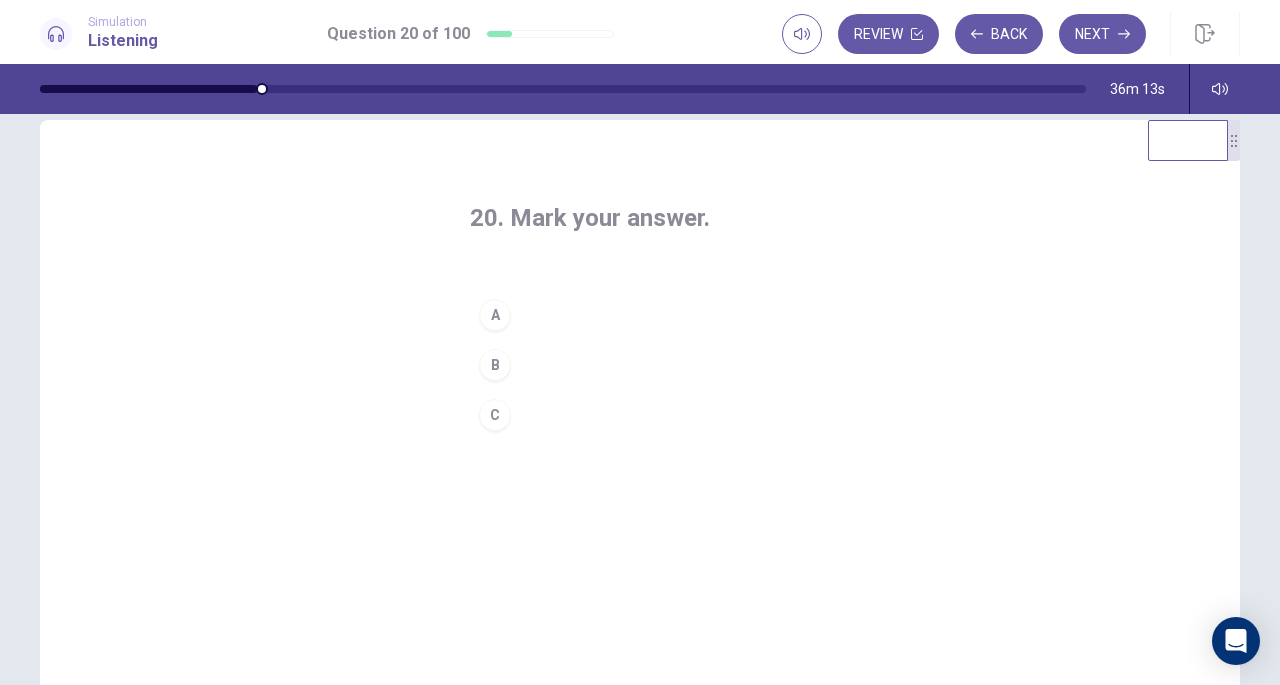 click on "A" at bounding box center (495, 315) 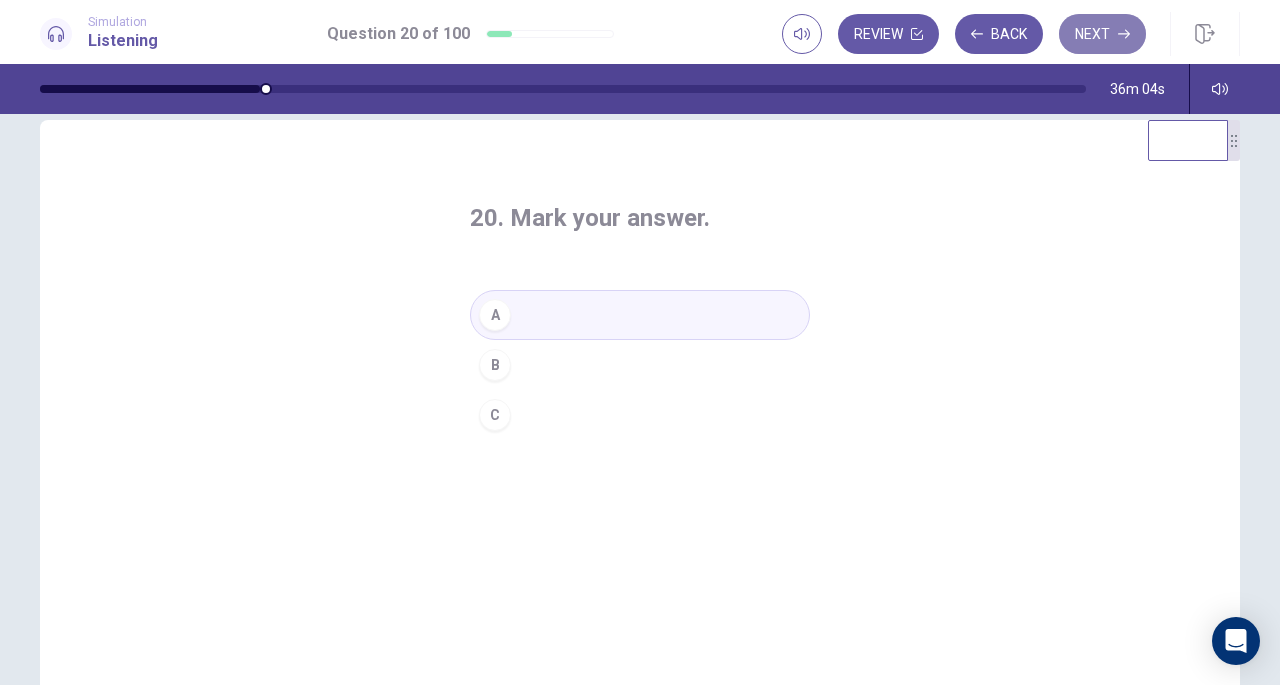 click on "Next" at bounding box center (1102, 34) 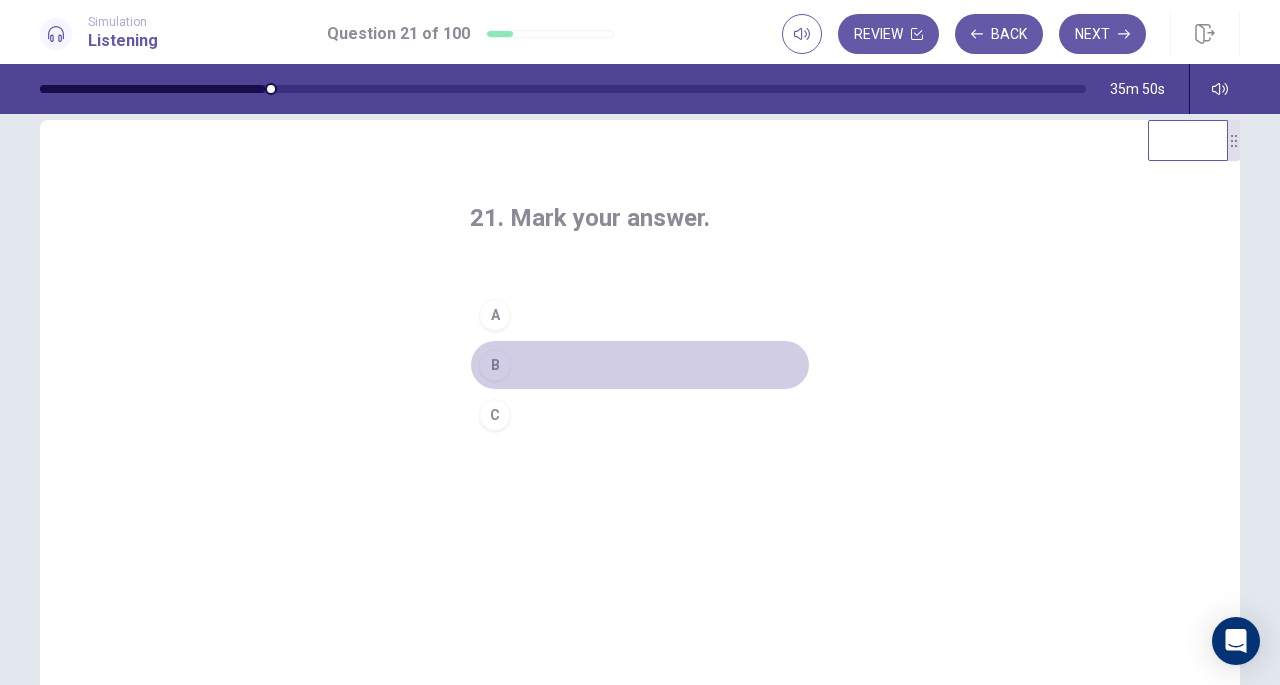 click on "B" at bounding box center (495, 365) 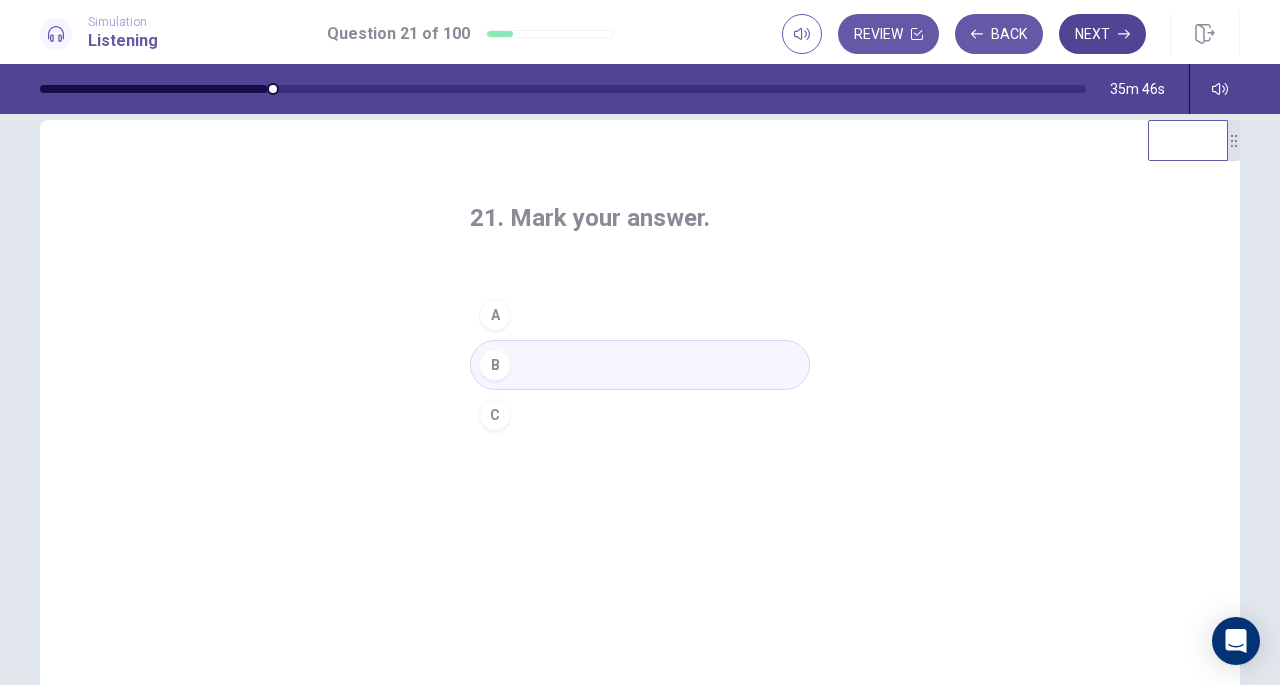 click on "Next" at bounding box center [1102, 34] 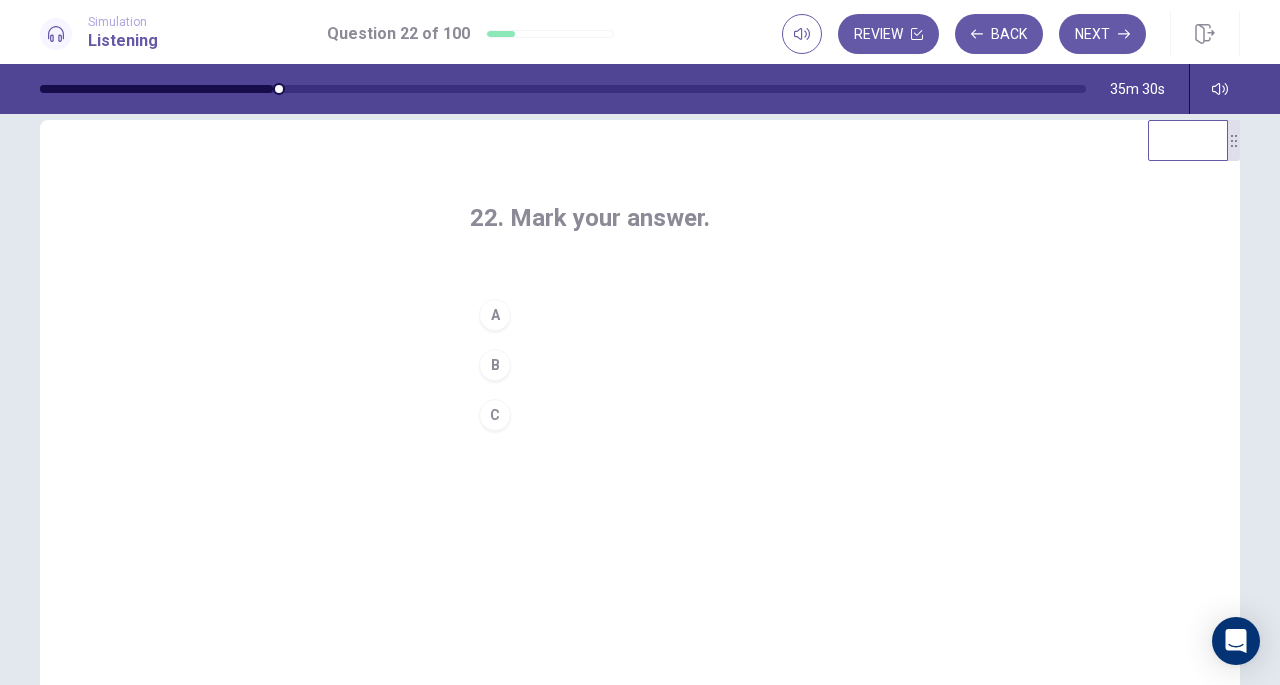 click on "B" at bounding box center (495, 365) 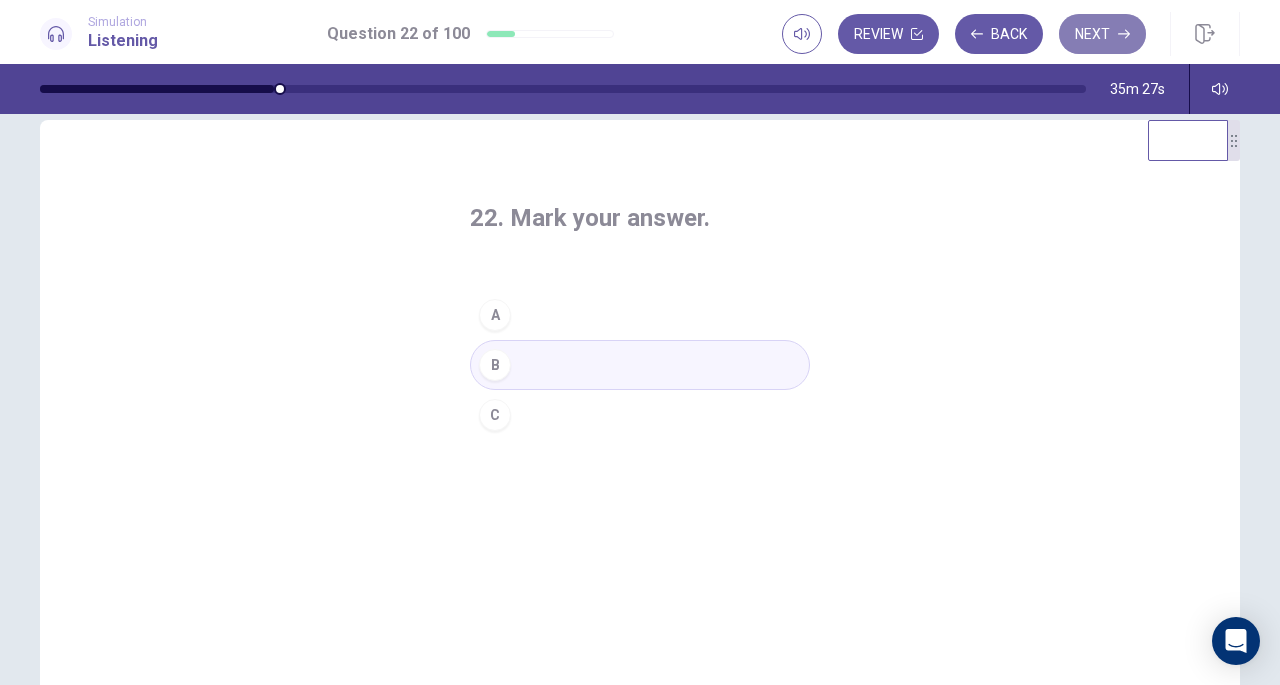 click on "Next" at bounding box center [1102, 34] 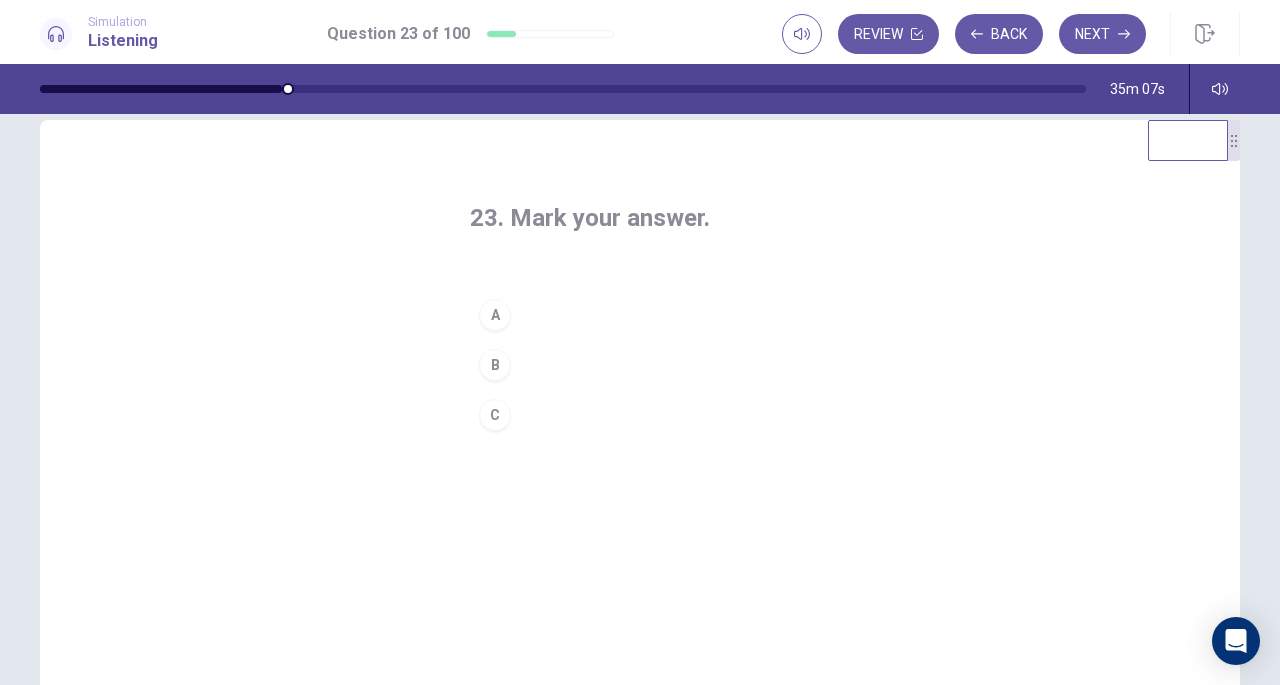 click on "C" at bounding box center [495, 415] 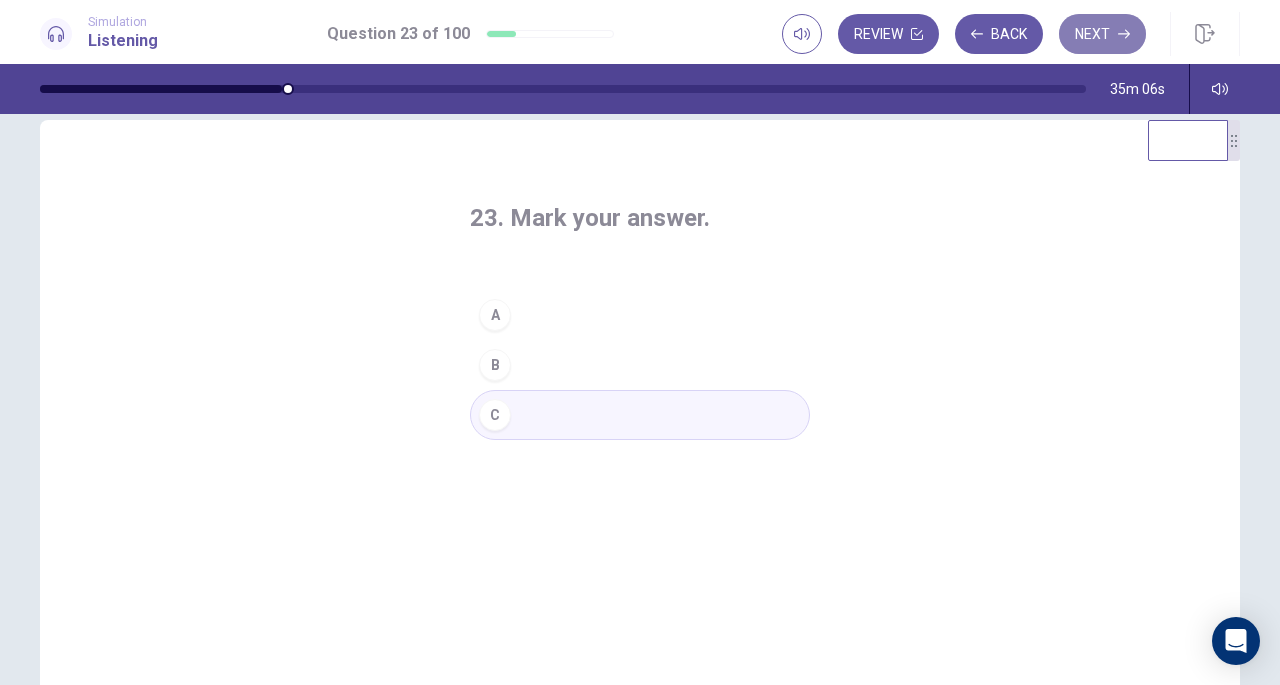 click on "Next" at bounding box center [1102, 34] 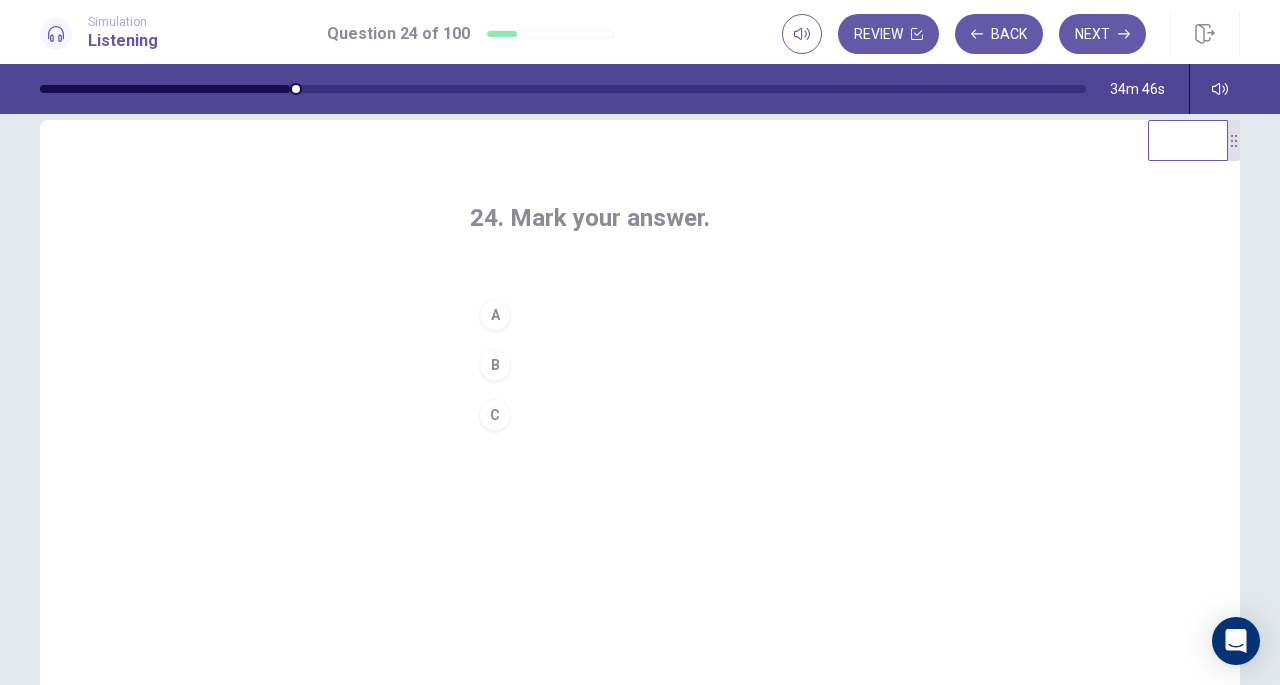 click on "B" at bounding box center (495, 365) 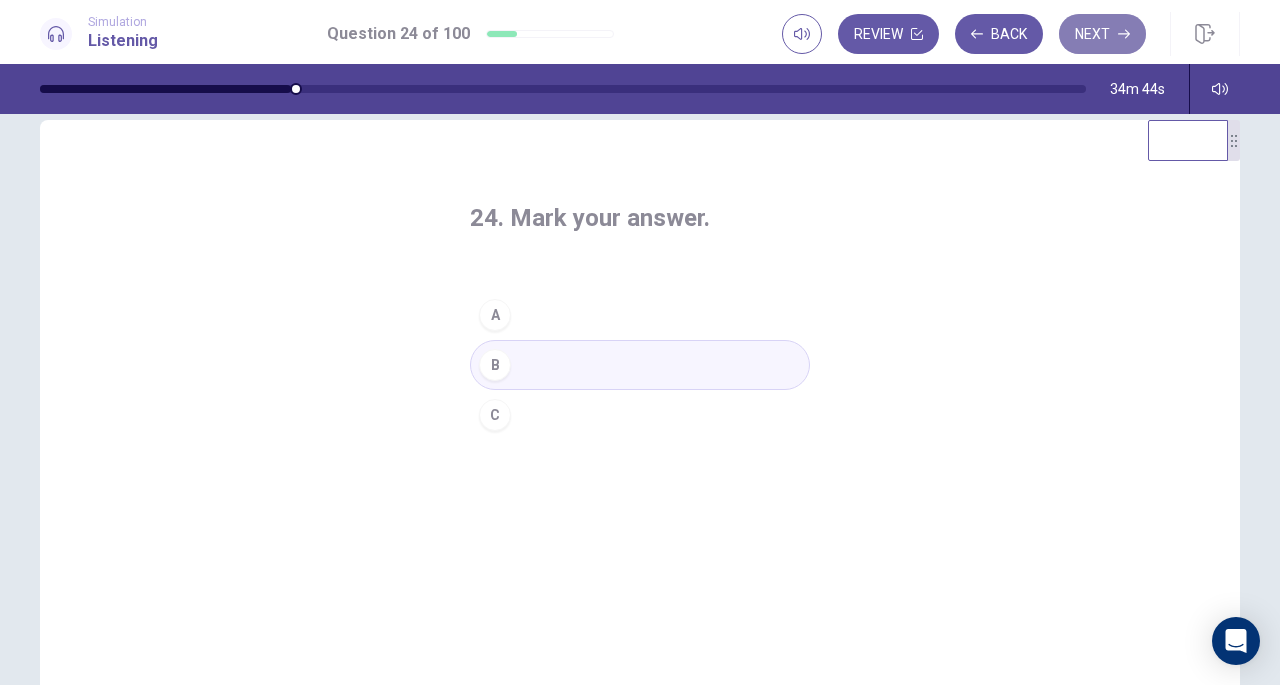 click on "Next" at bounding box center (1102, 34) 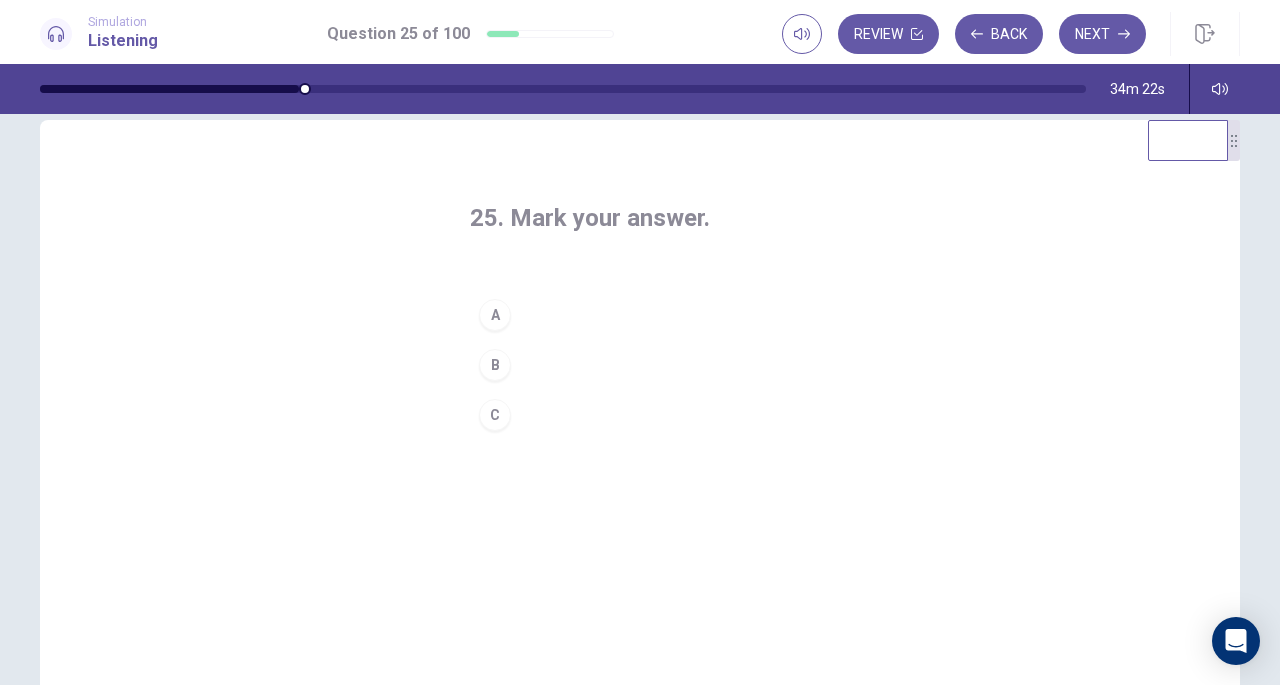 click on "A" at bounding box center [495, 315] 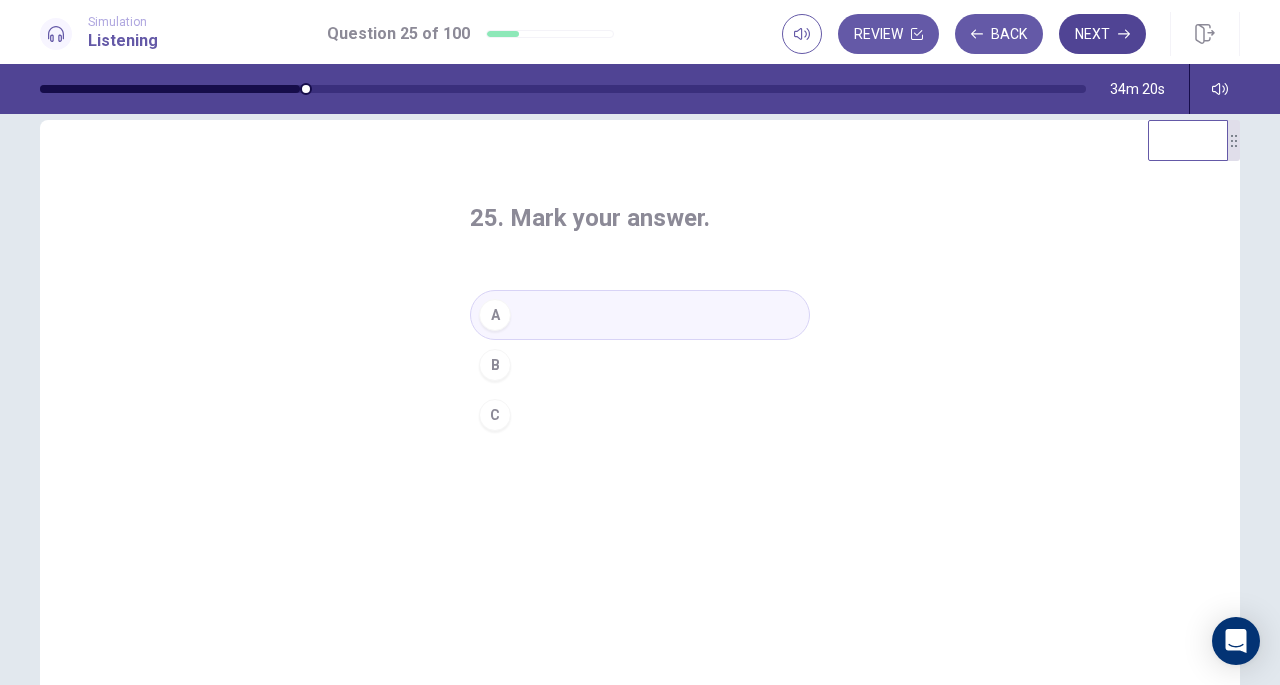 click 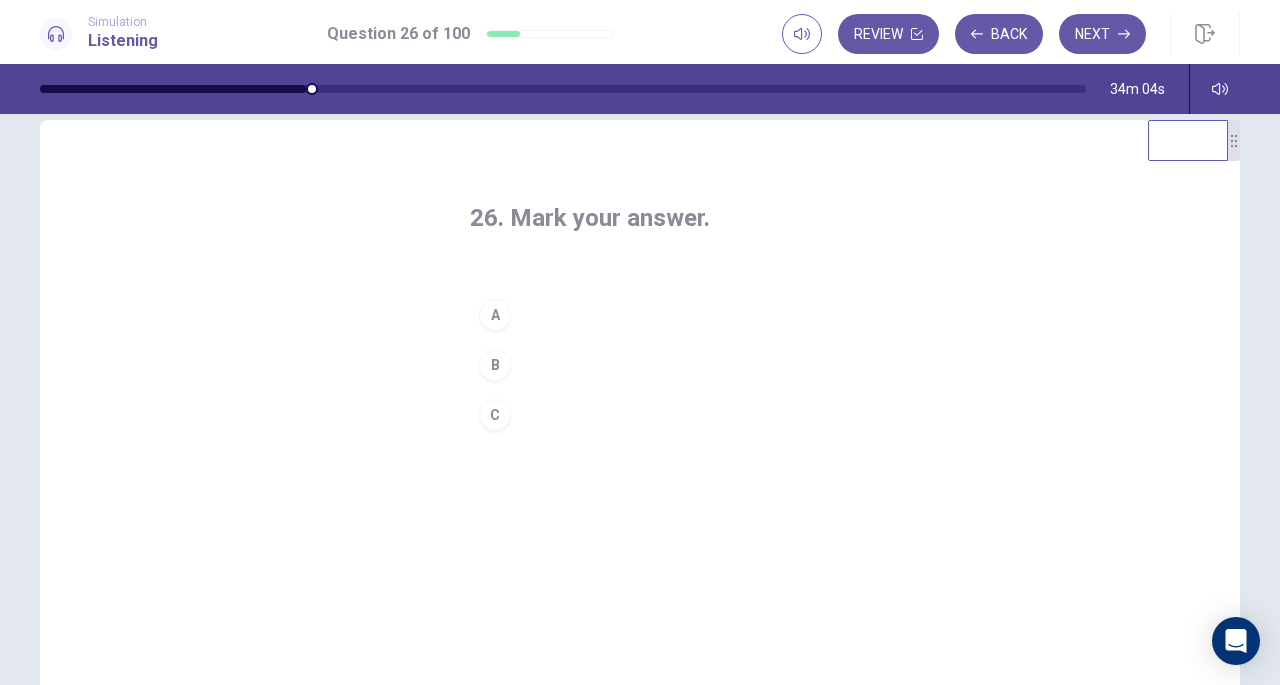 click on "C" at bounding box center (495, 415) 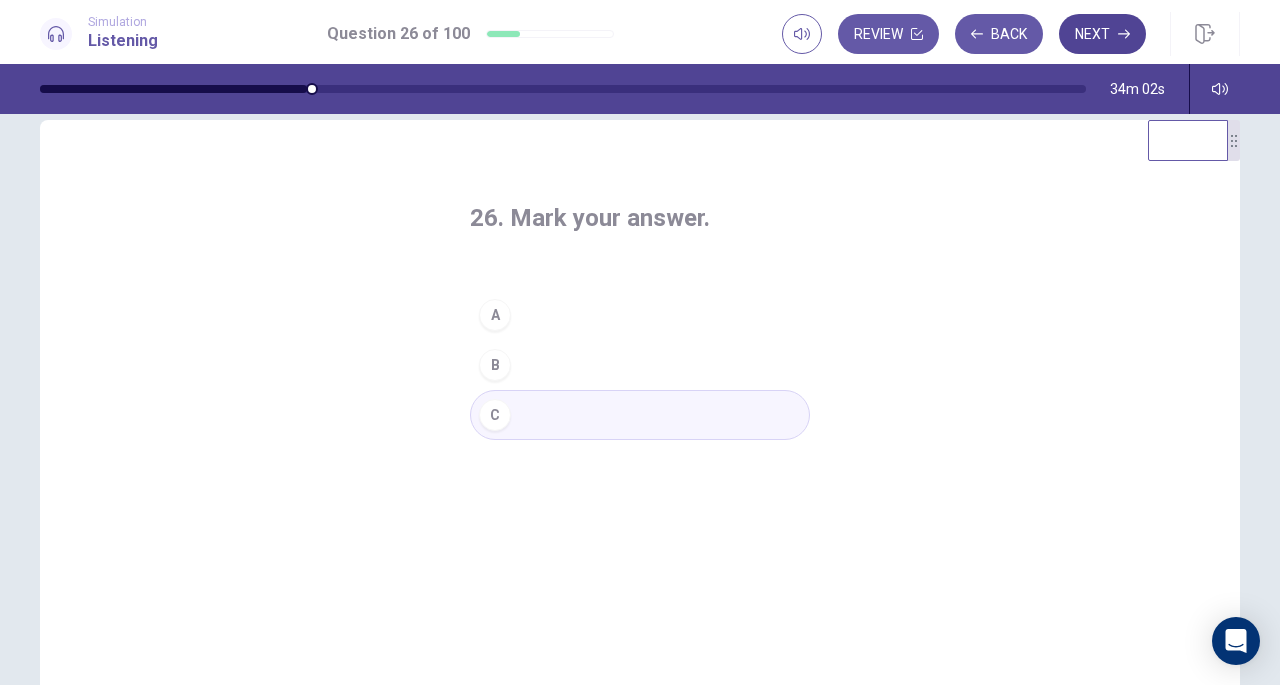 click on "Next" at bounding box center [1102, 34] 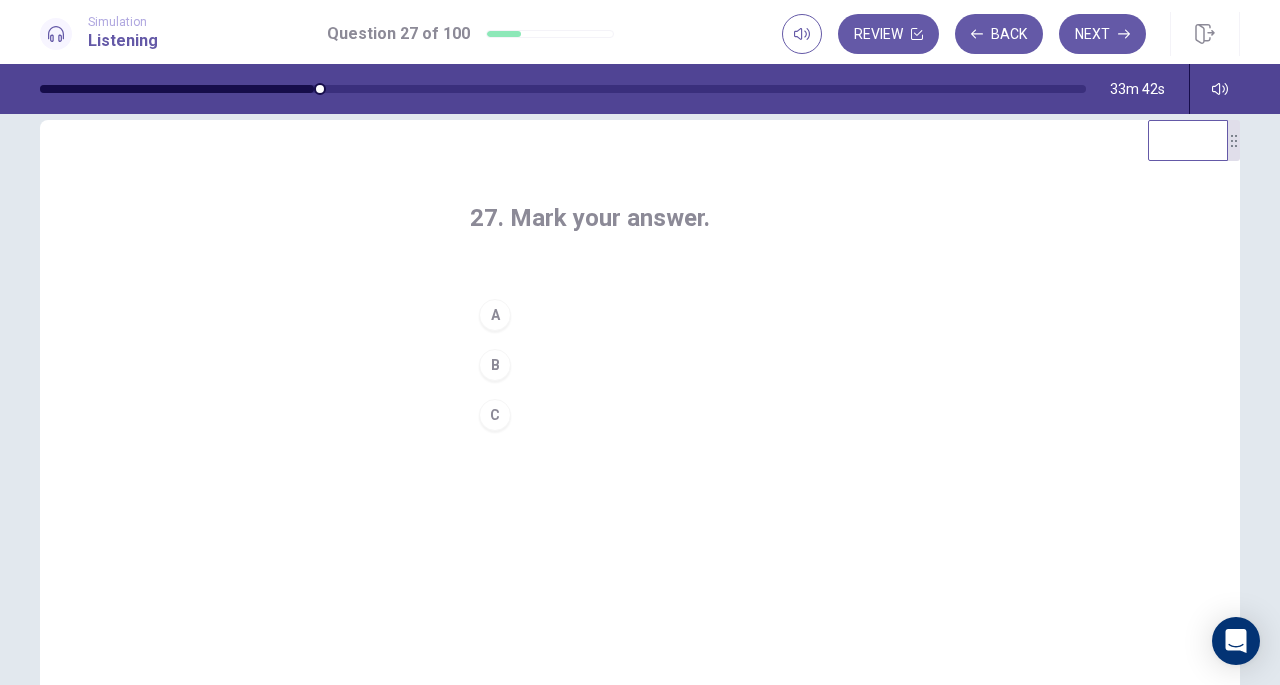 click on "C" at bounding box center [495, 415] 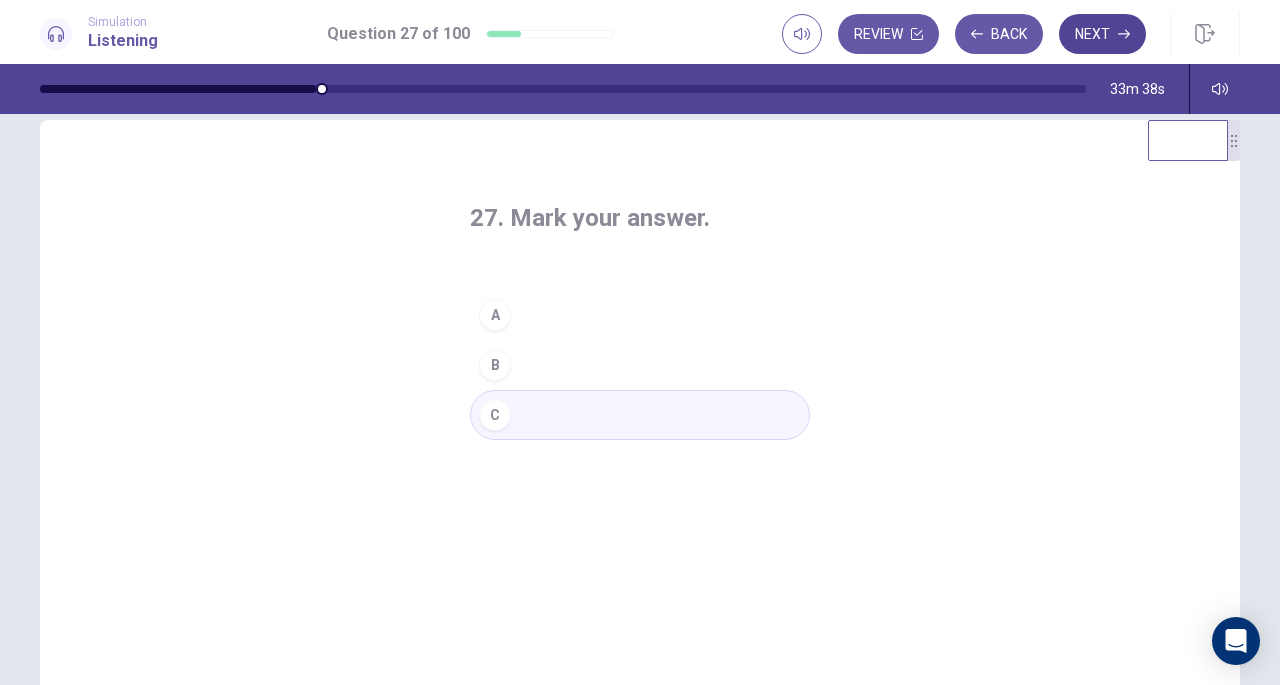 click on "Next" at bounding box center (1102, 34) 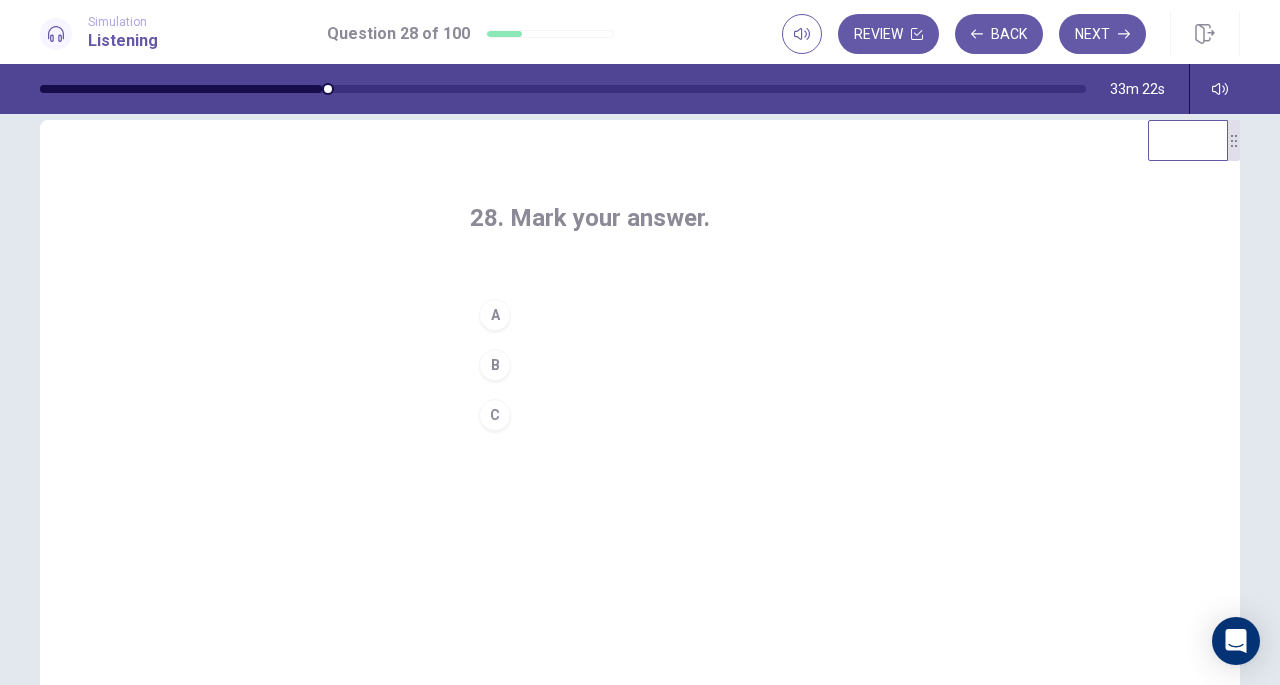 click on "A" at bounding box center [495, 315] 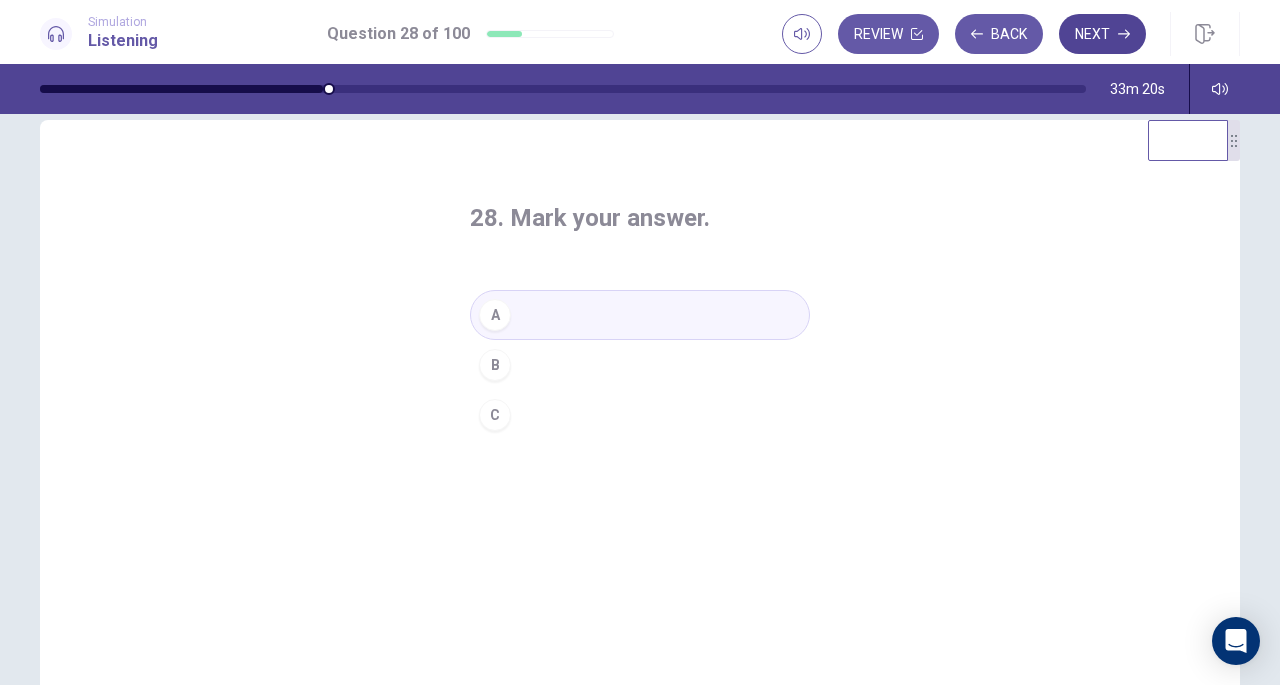 click on "Next" at bounding box center (1102, 34) 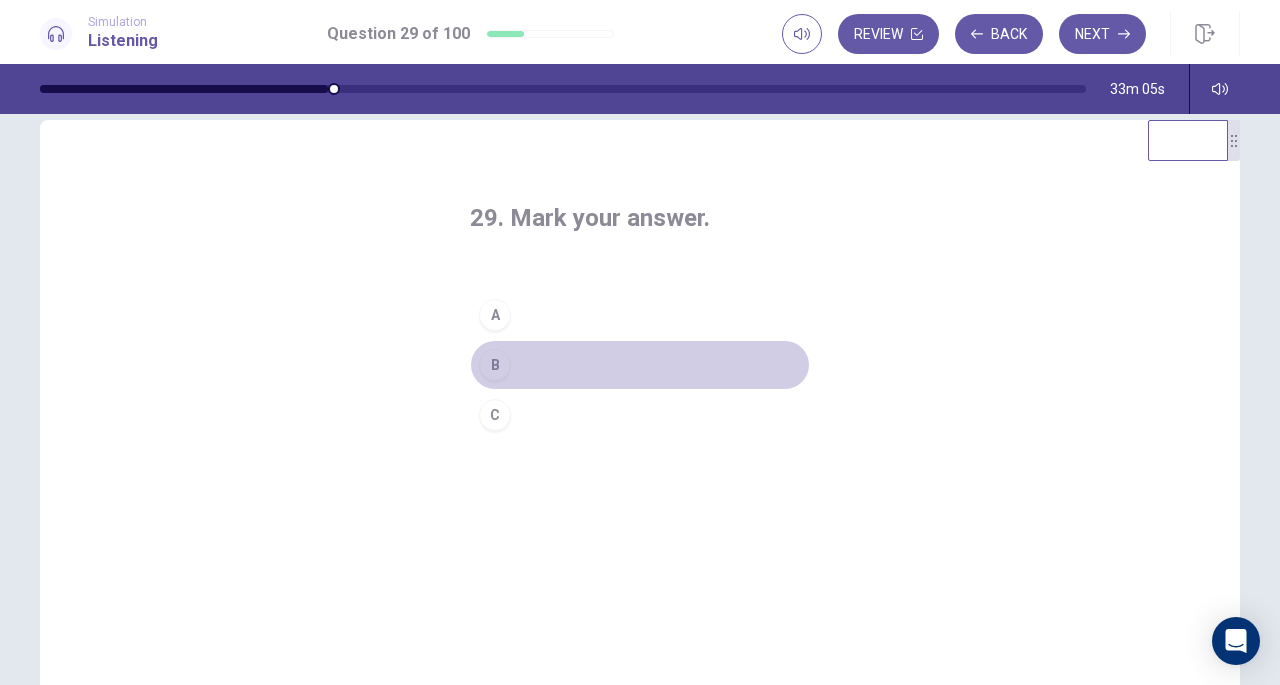 click on "B" at bounding box center (495, 365) 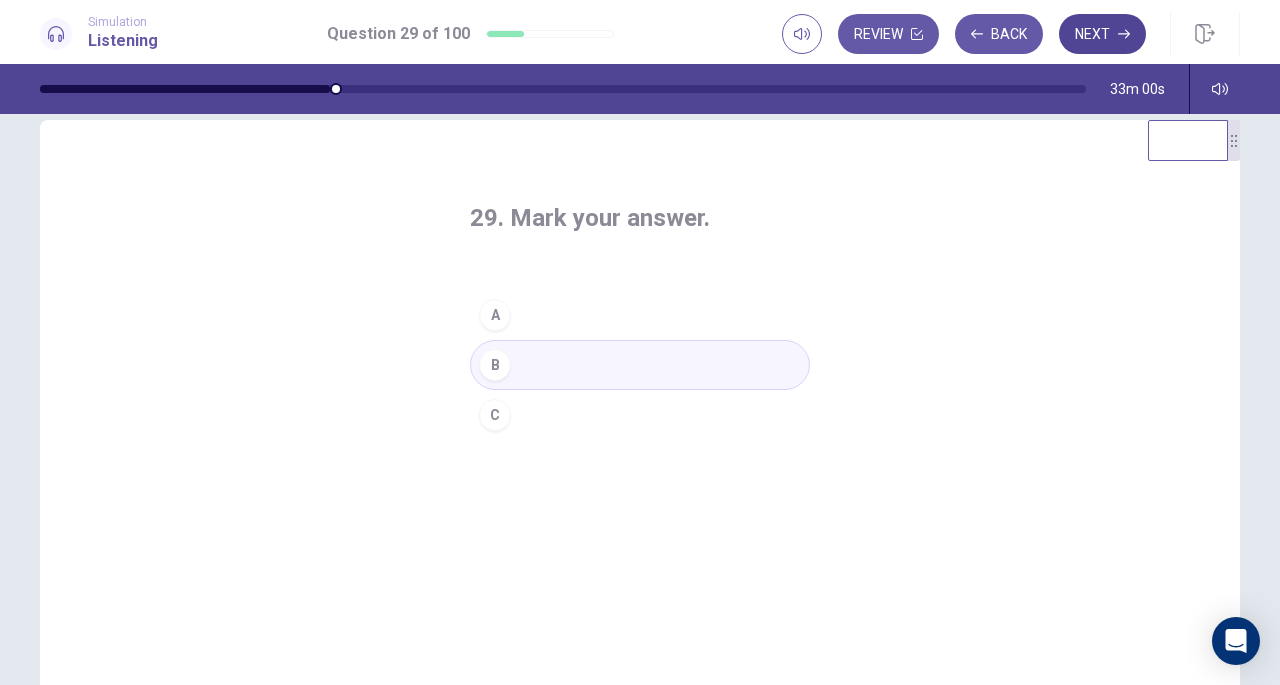 click on "Next" at bounding box center (1102, 34) 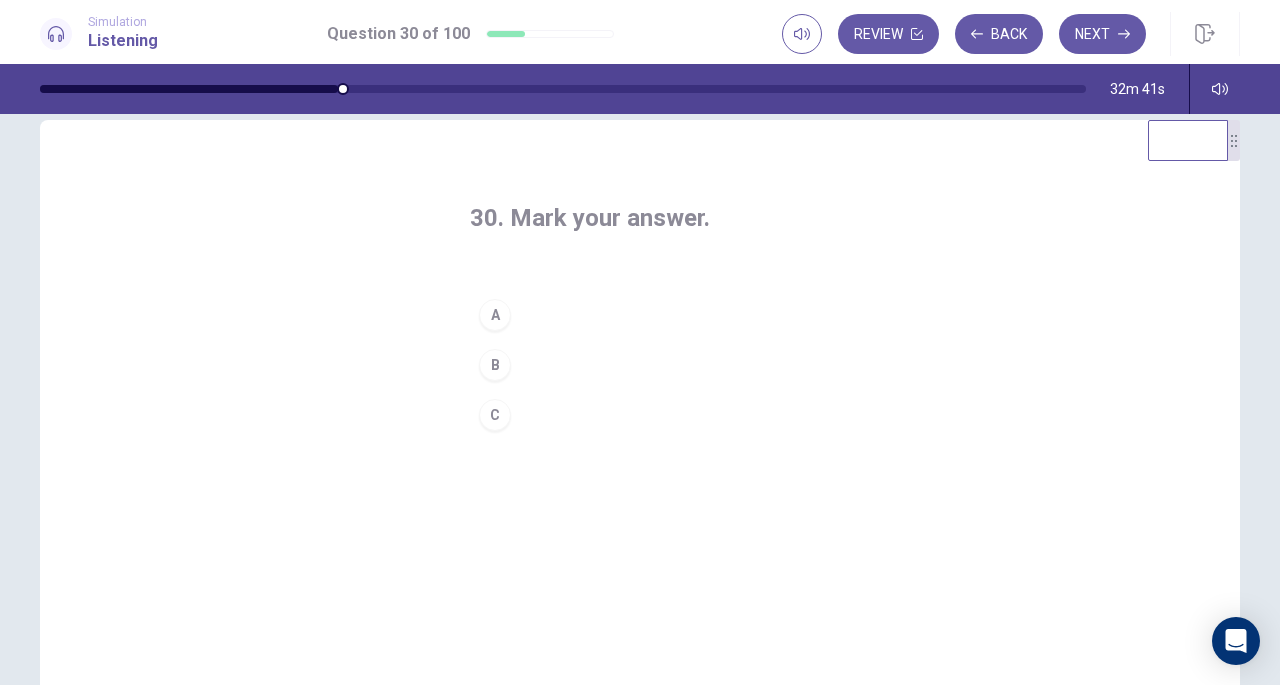 click on "A" at bounding box center (495, 315) 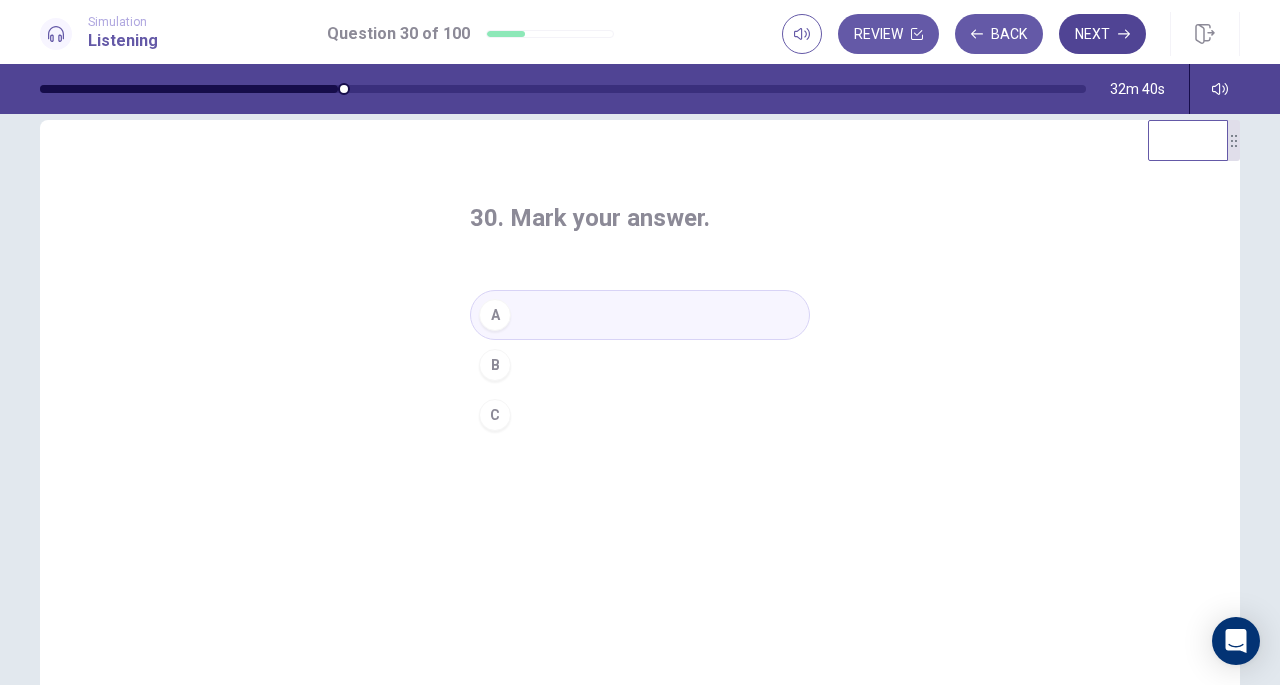 click on "Next" at bounding box center [1102, 34] 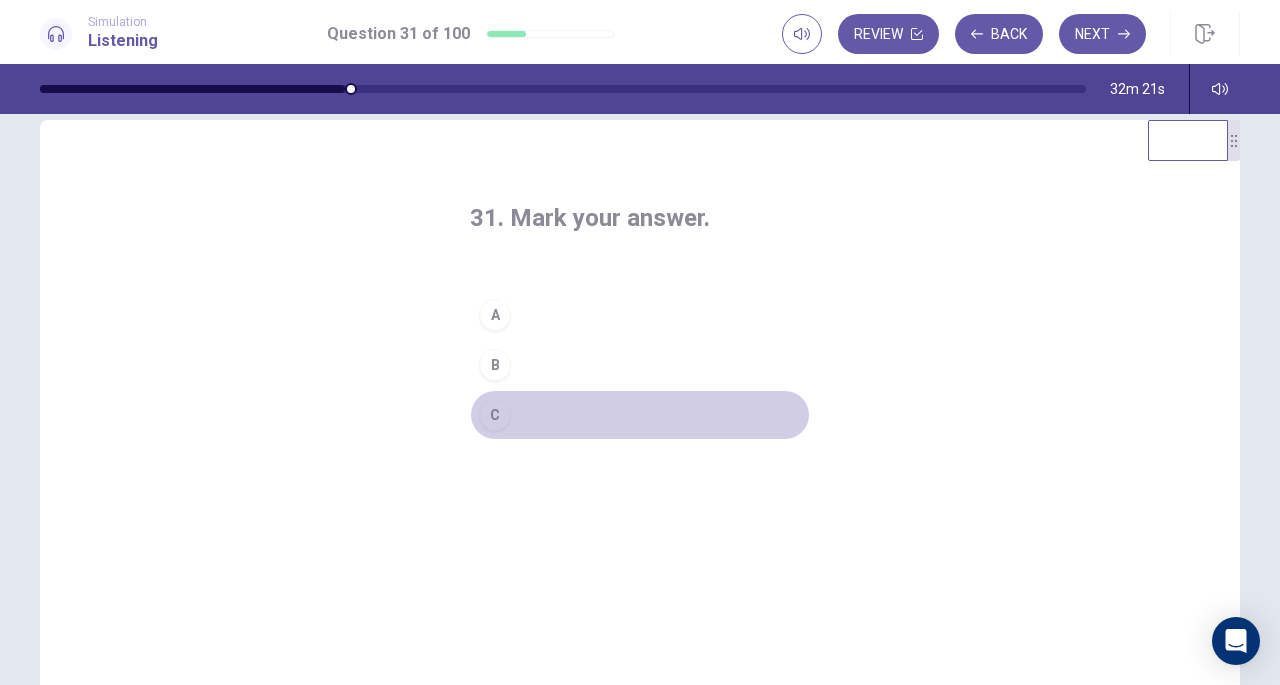 click on "C" at bounding box center [495, 415] 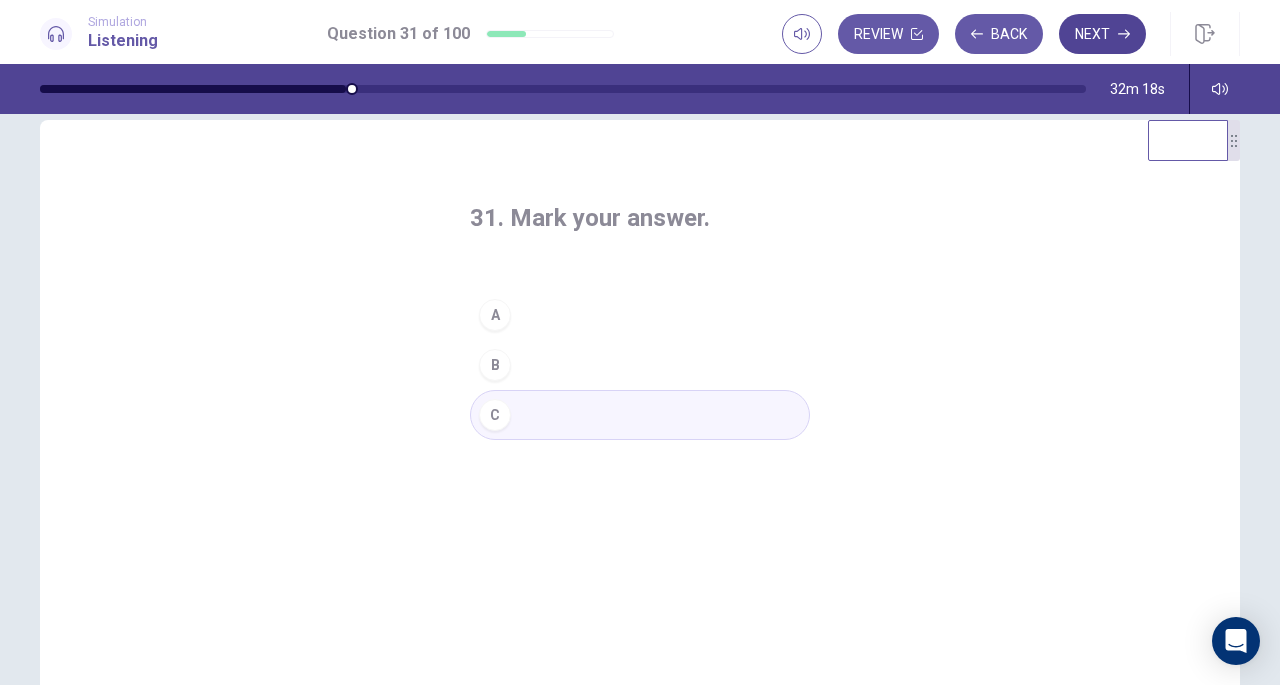 click 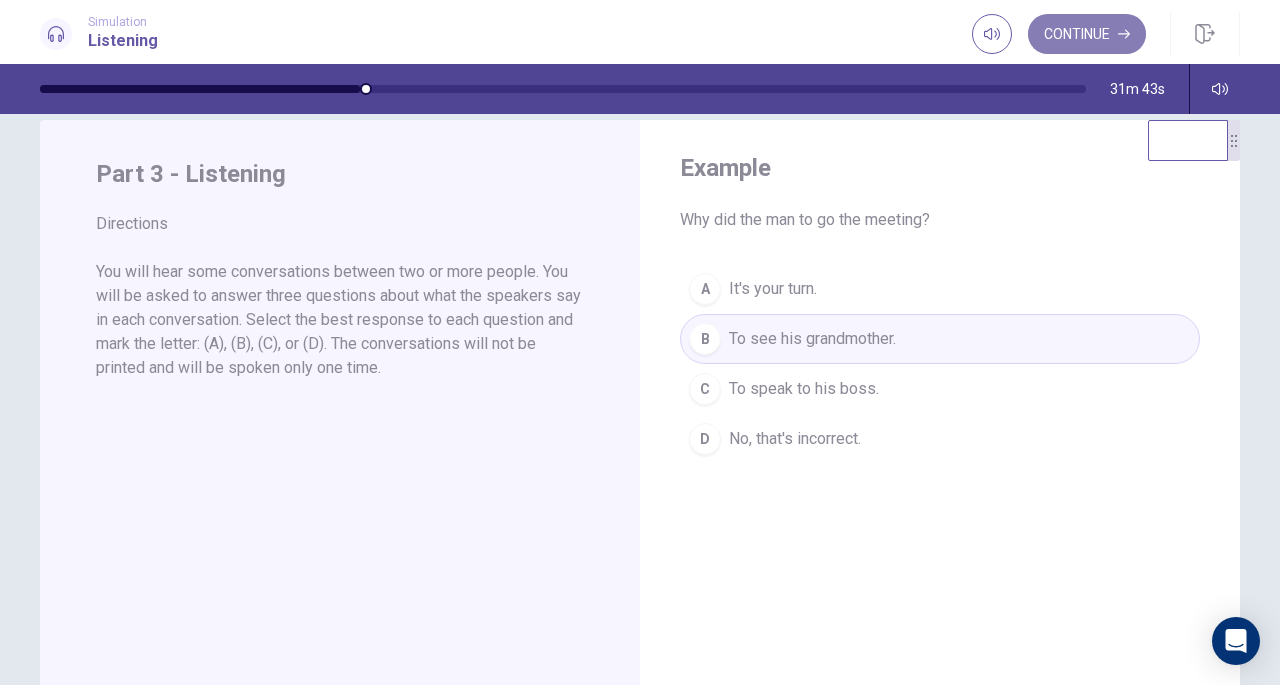 click 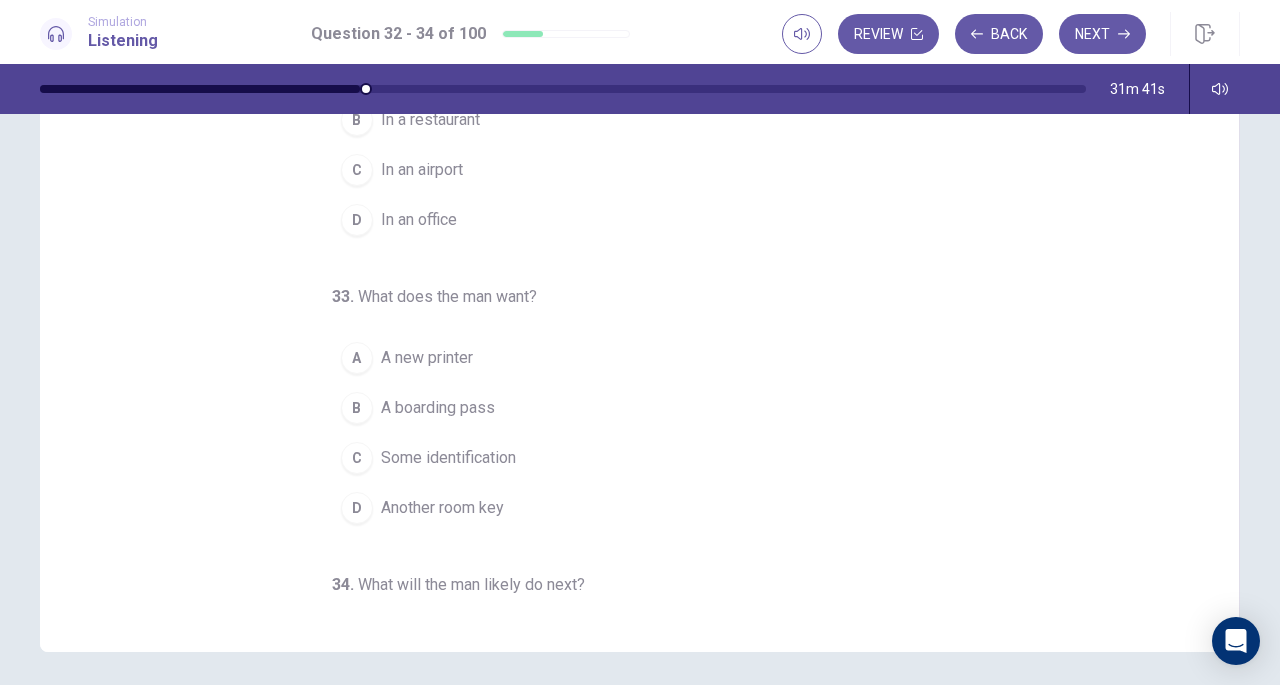 scroll, scrollTop: 206, scrollLeft: 0, axis: vertical 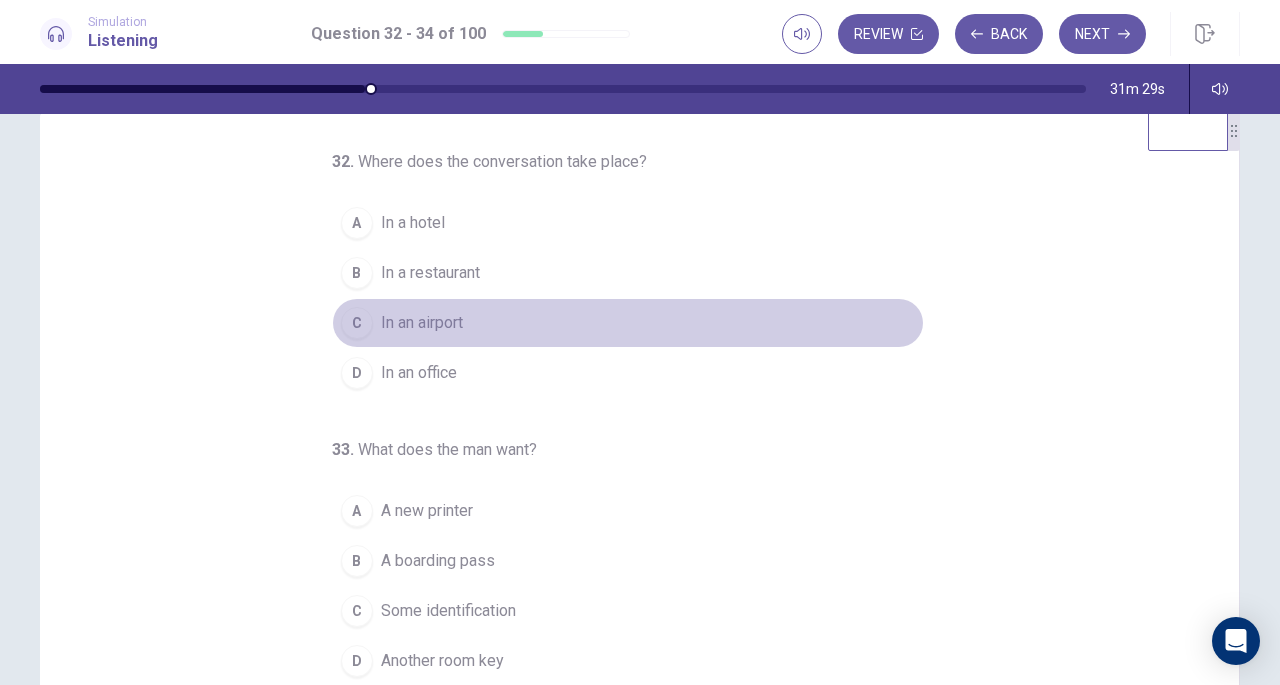 click on "C" at bounding box center [357, 323] 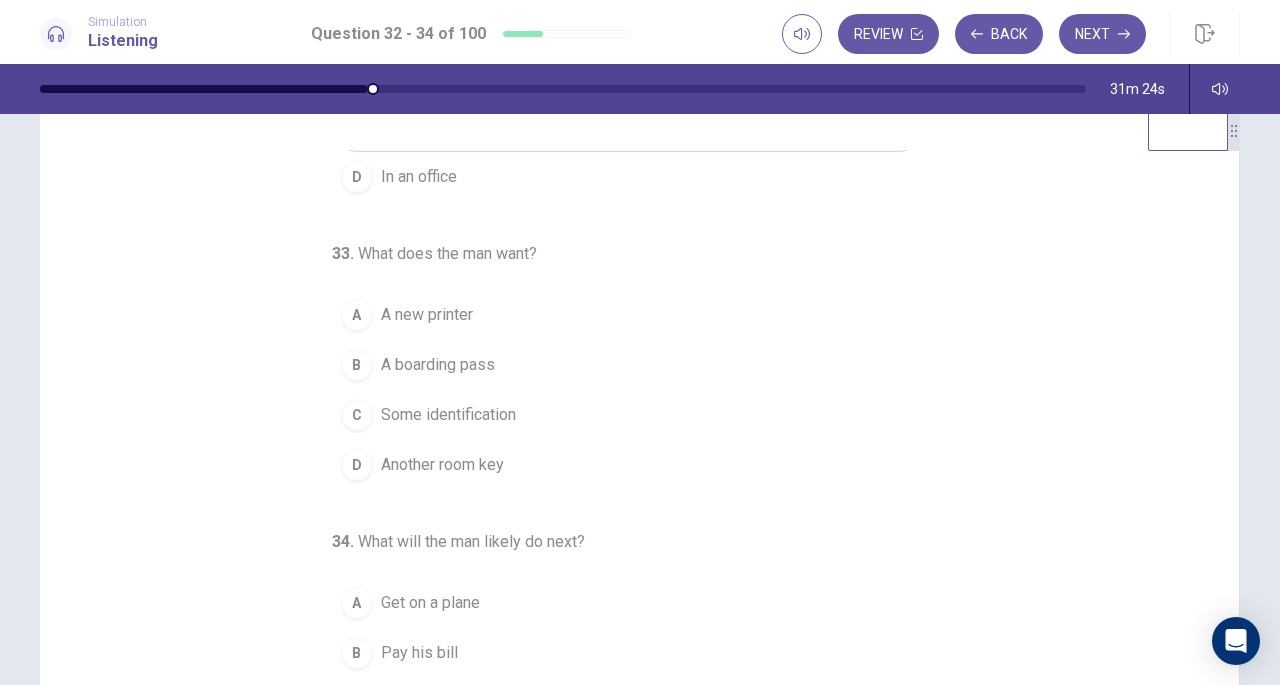 scroll, scrollTop: 200, scrollLeft: 0, axis: vertical 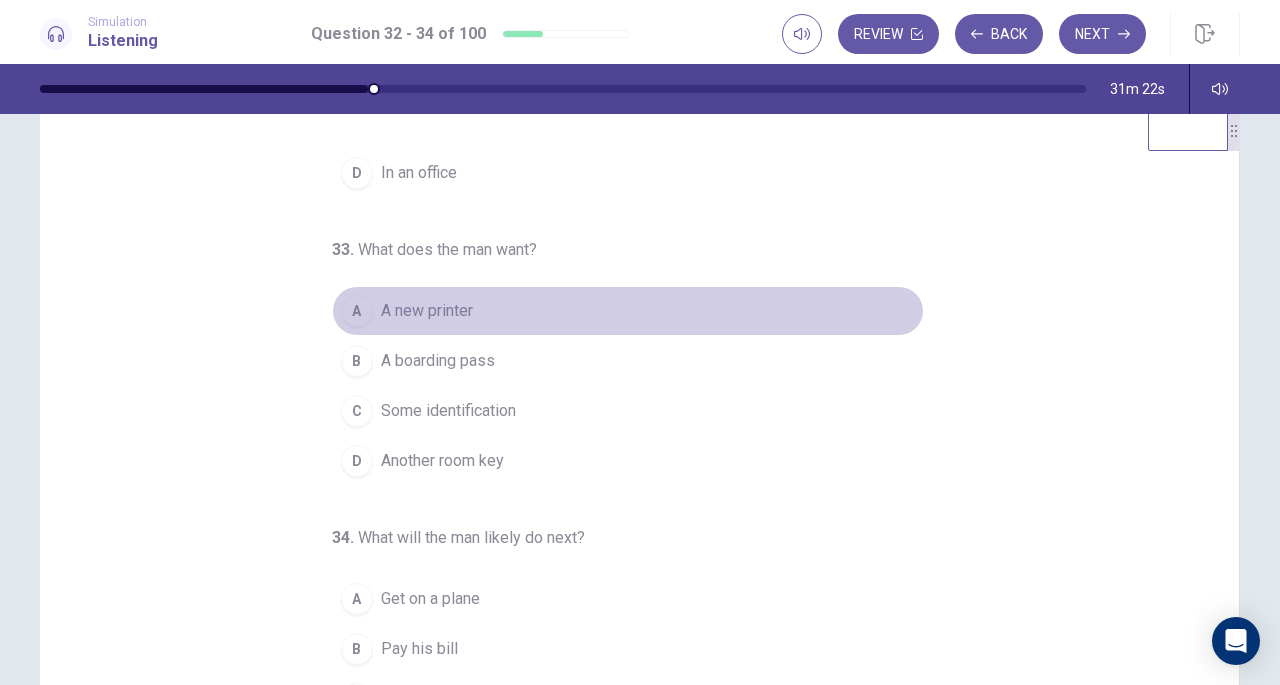 click on "A" at bounding box center [357, 311] 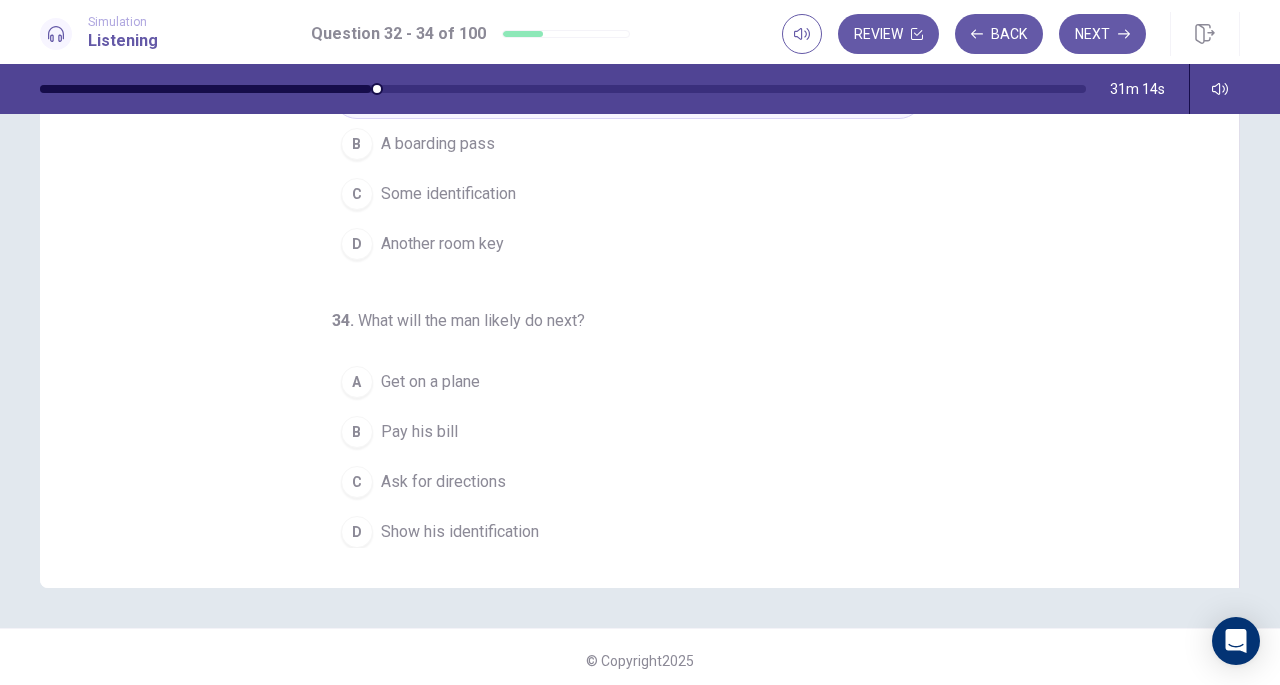 scroll, scrollTop: 262, scrollLeft: 0, axis: vertical 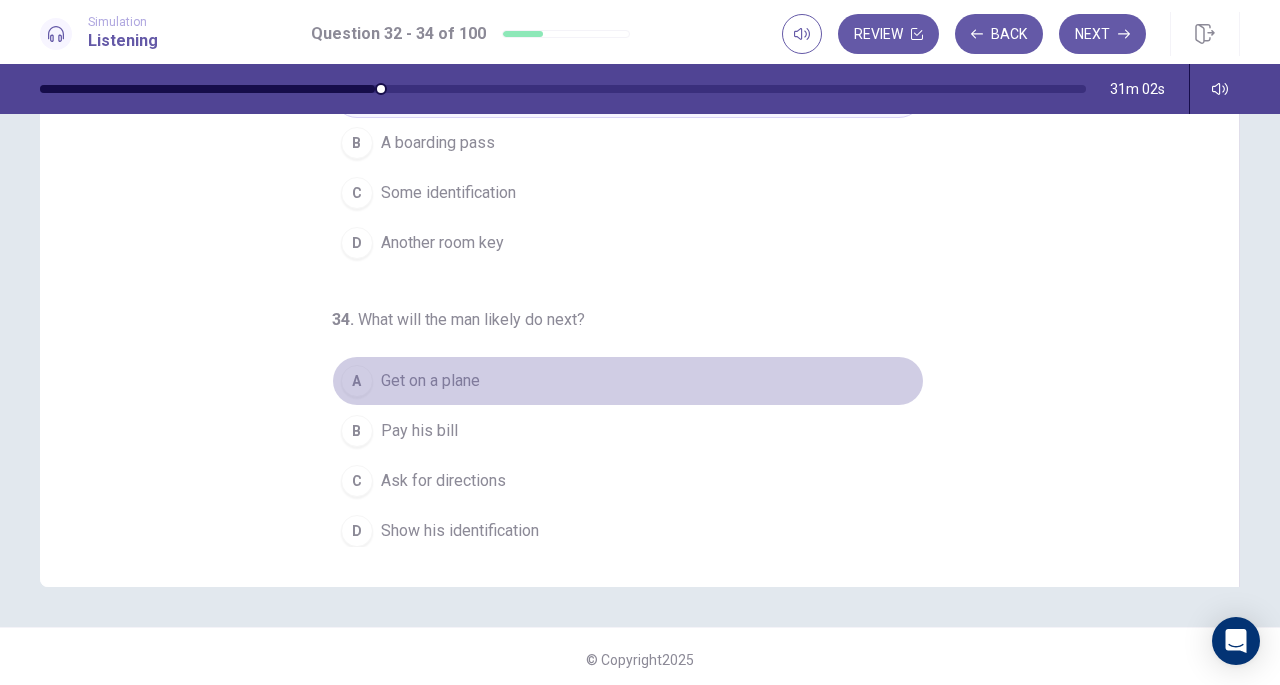 click on "A" at bounding box center [357, 381] 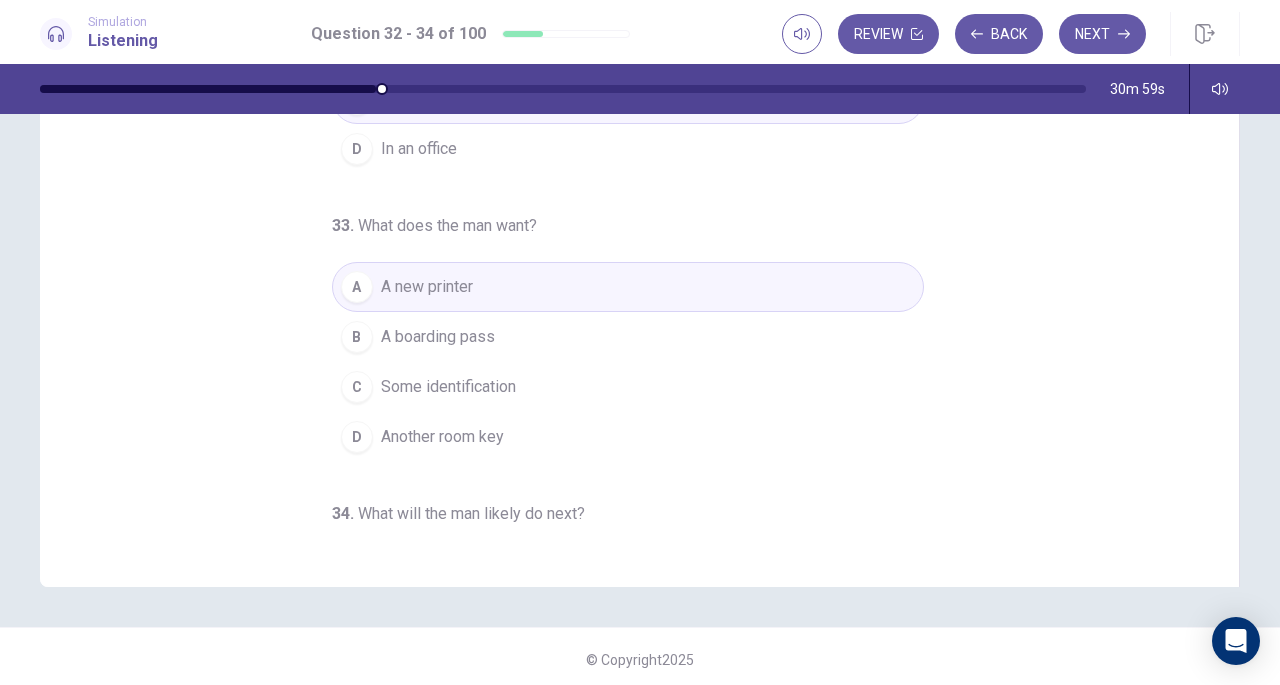 scroll, scrollTop: 0, scrollLeft: 0, axis: both 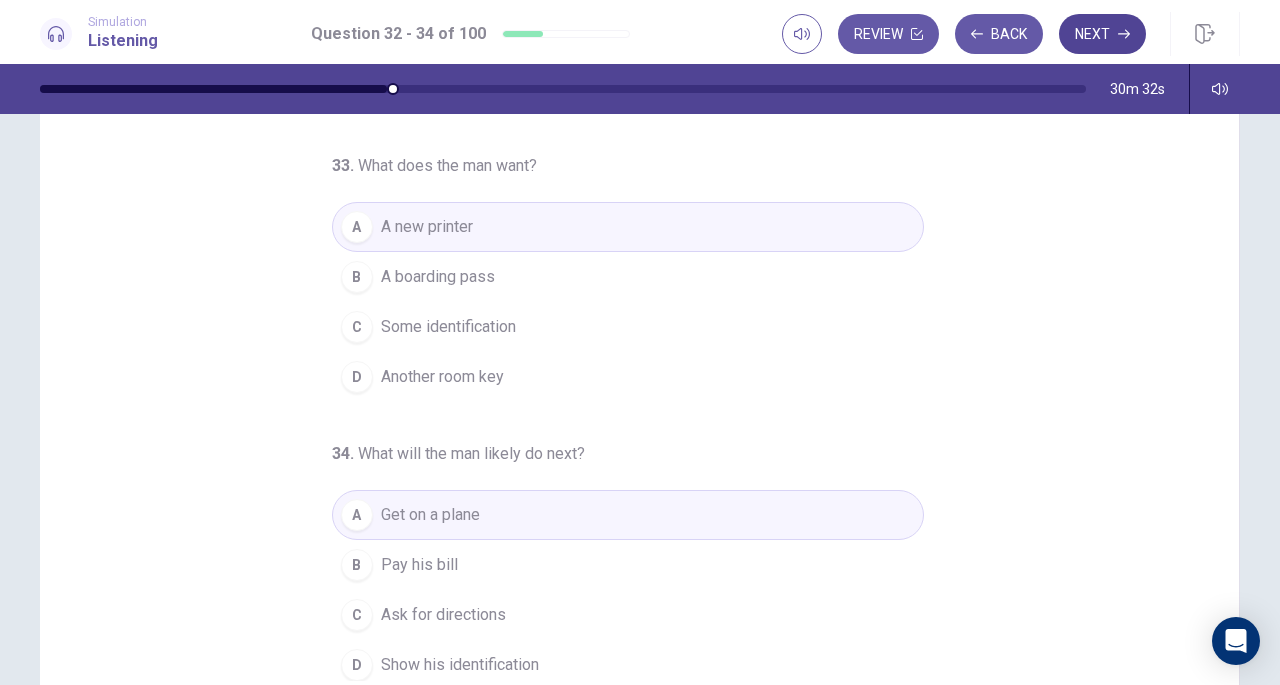 click on "Next" at bounding box center [1102, 34] 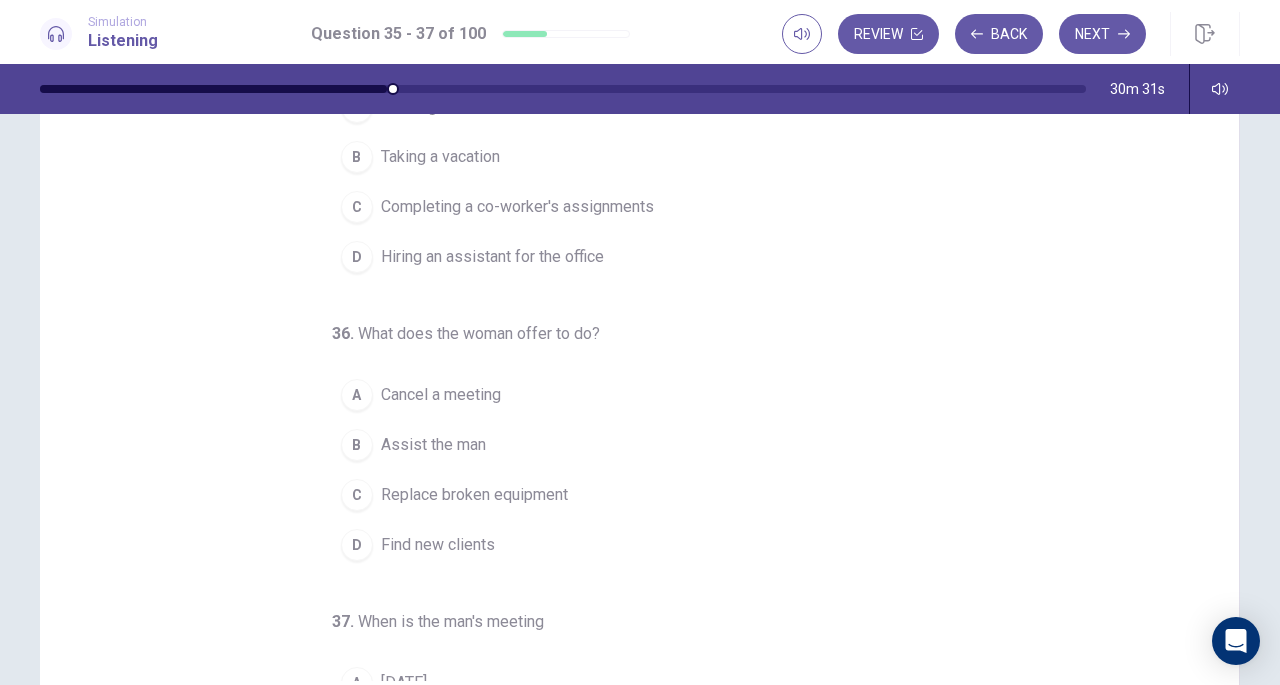 scroll, scrollTop: 0, scrollLeft: 0, axis: both 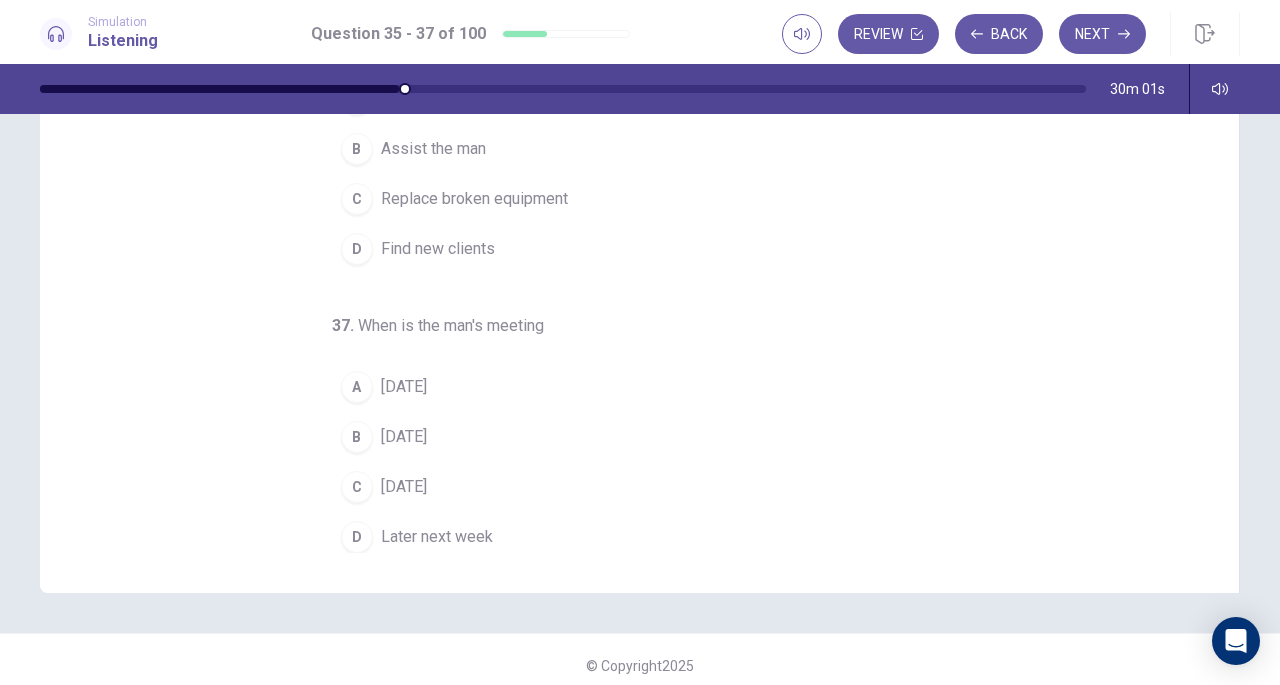 click on "B" at bounding box center [357, 437] 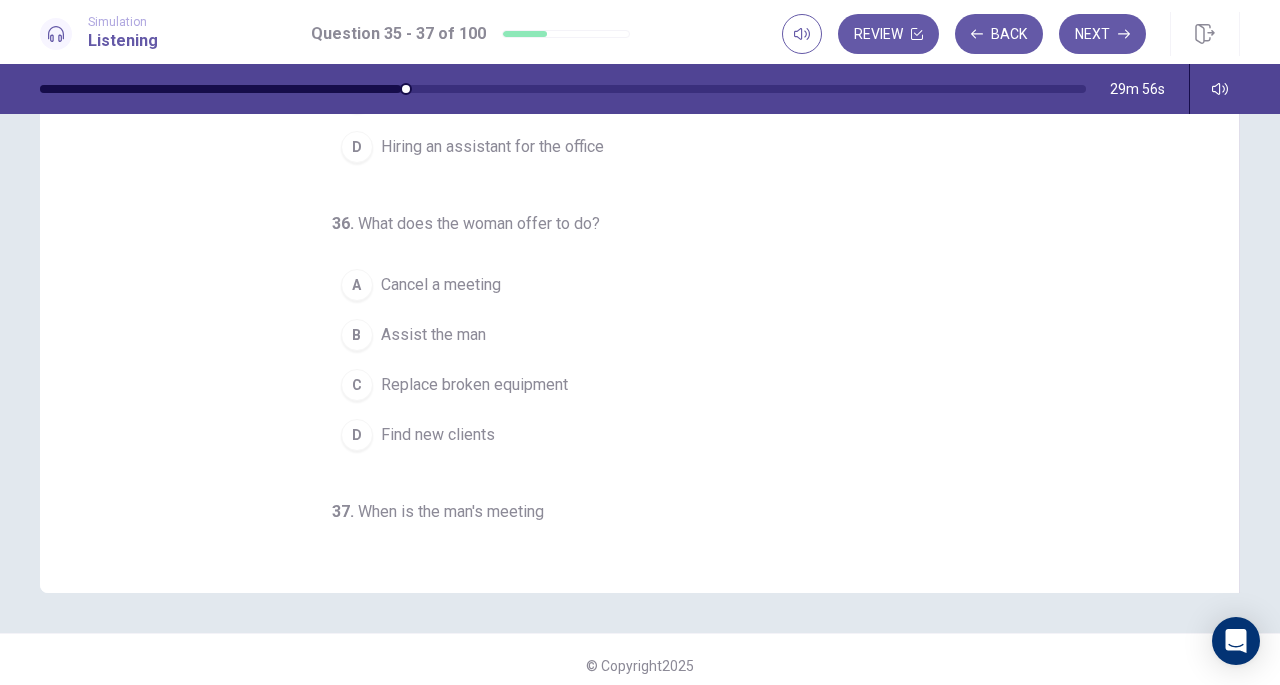 scroll, scrollTop: 0, scrollLeft: 0, axis: both 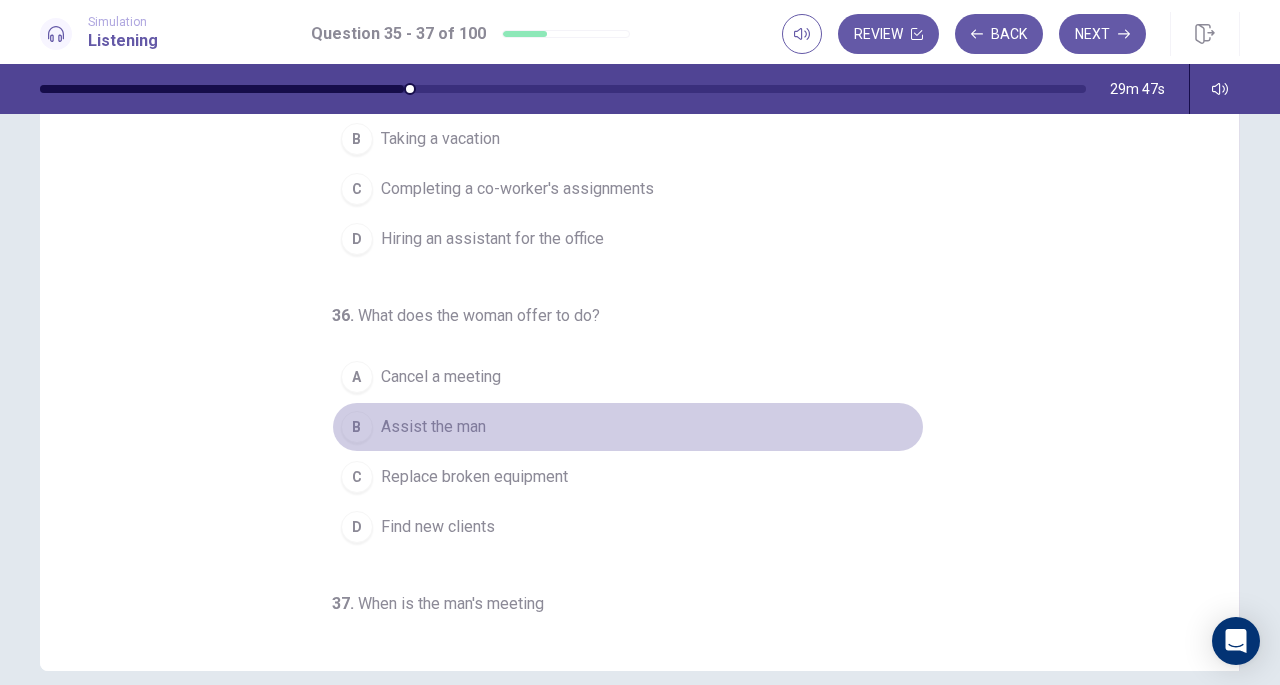 click on "B" at bounding box center [357, 427] 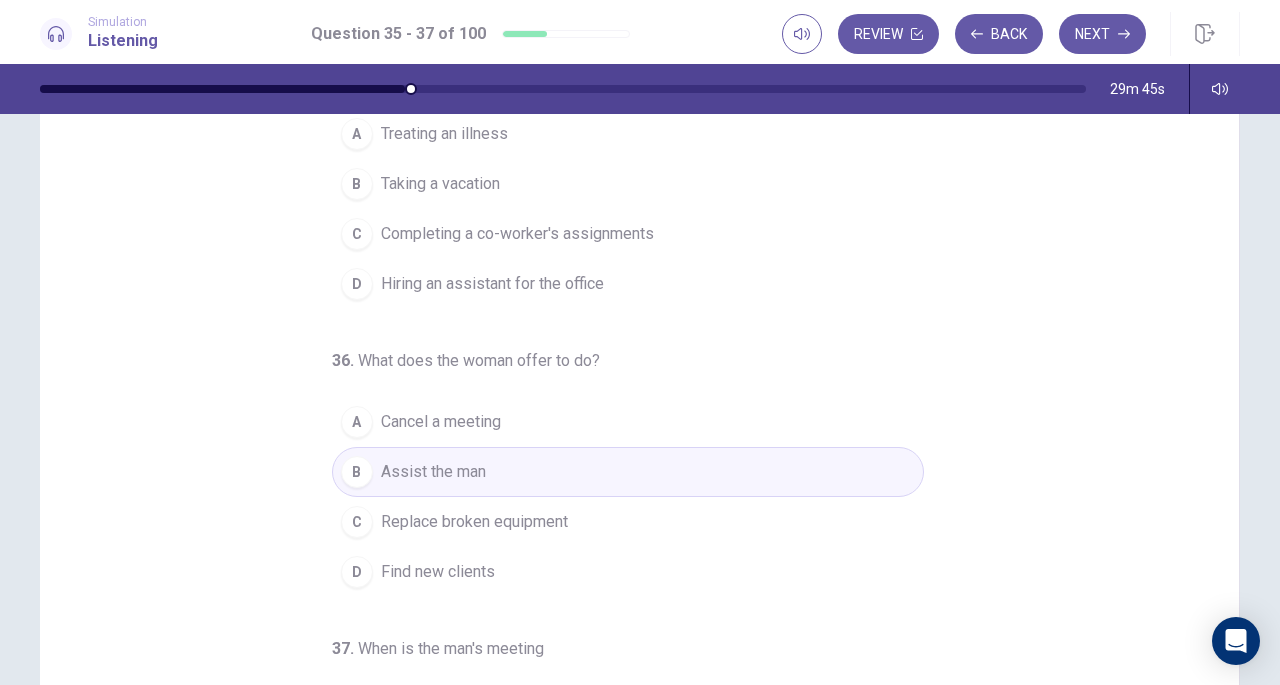 scroll, scrollTop: 0, scrollLeft: 0, axis: both 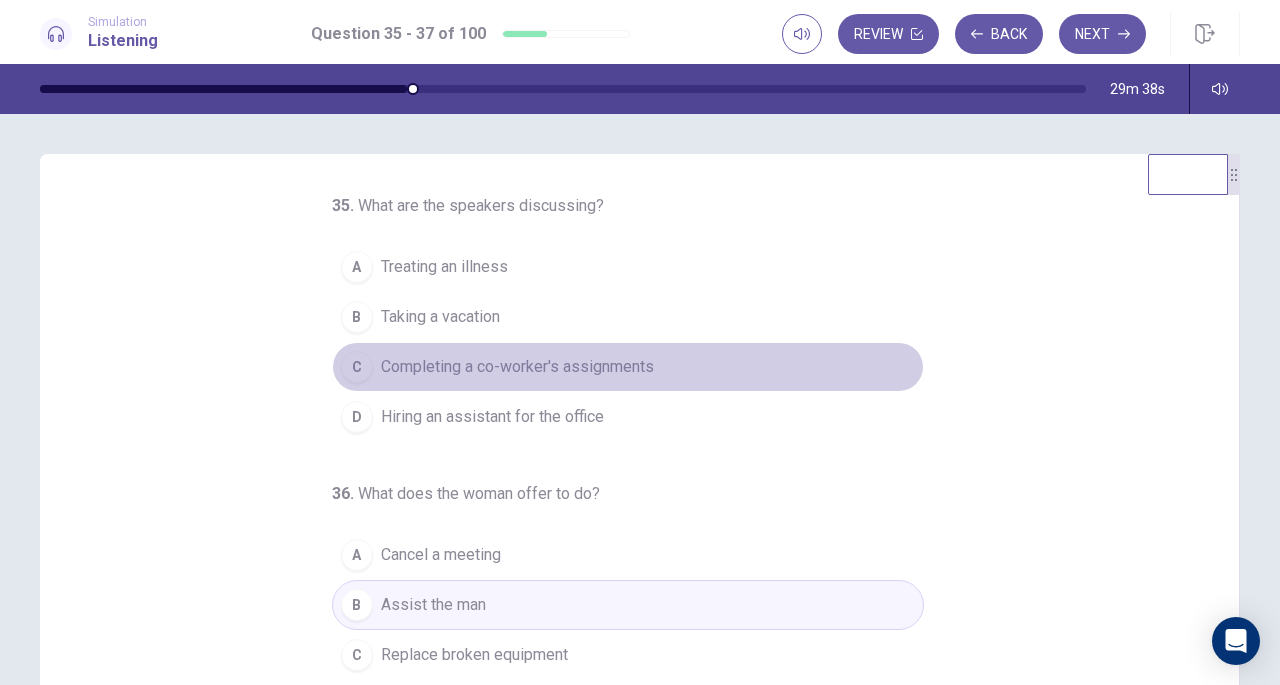 click on "C" at bounding box center [357, 367] 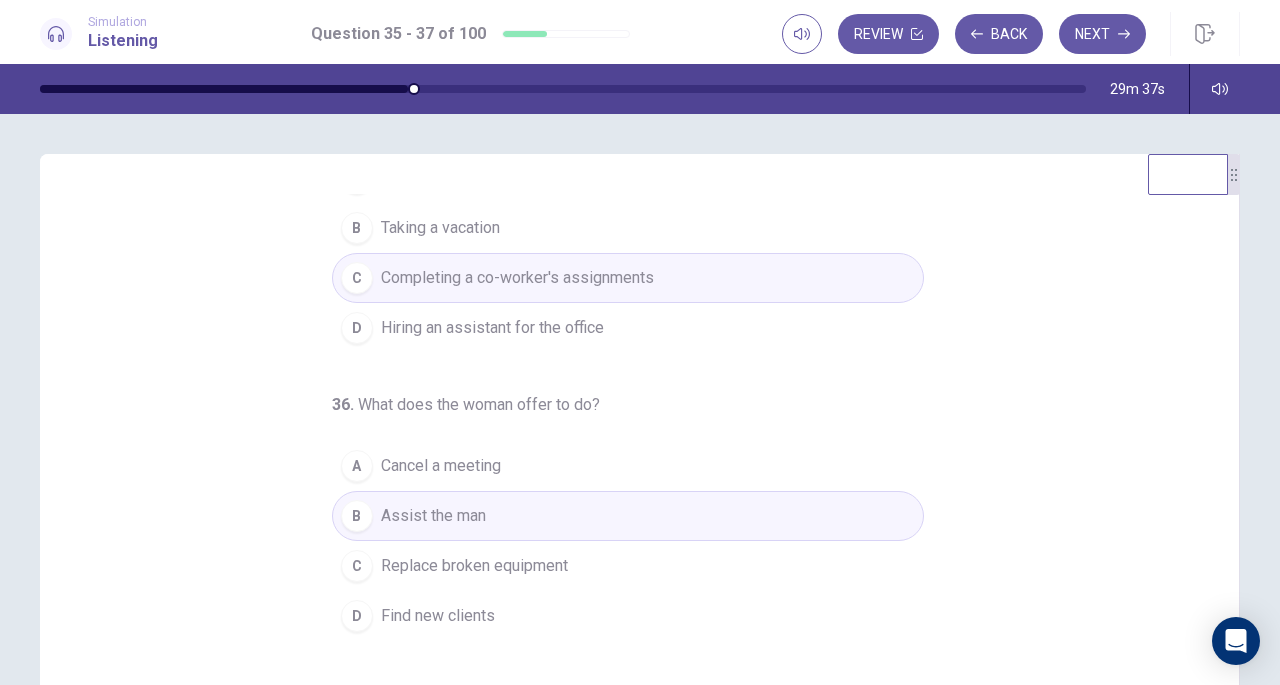 scroll, scrollTop: 91, scrollLeft: 0, axis: vertical 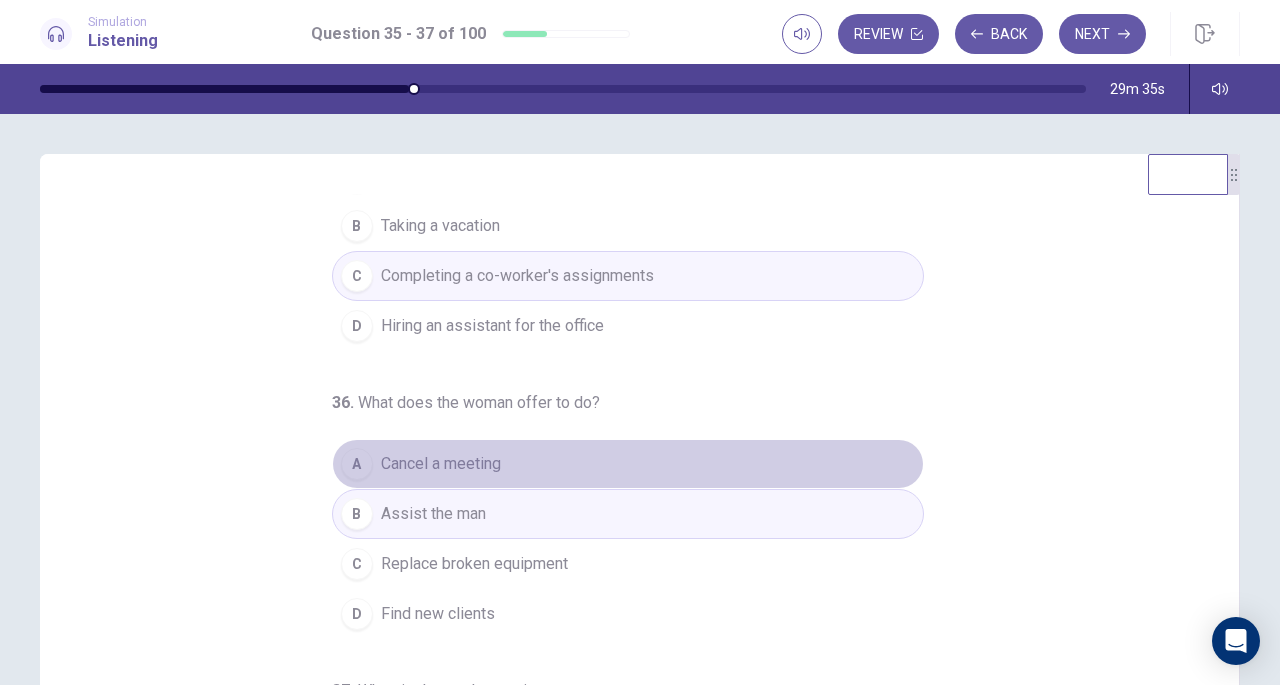 click on "A" at bounding box center (357, 464) 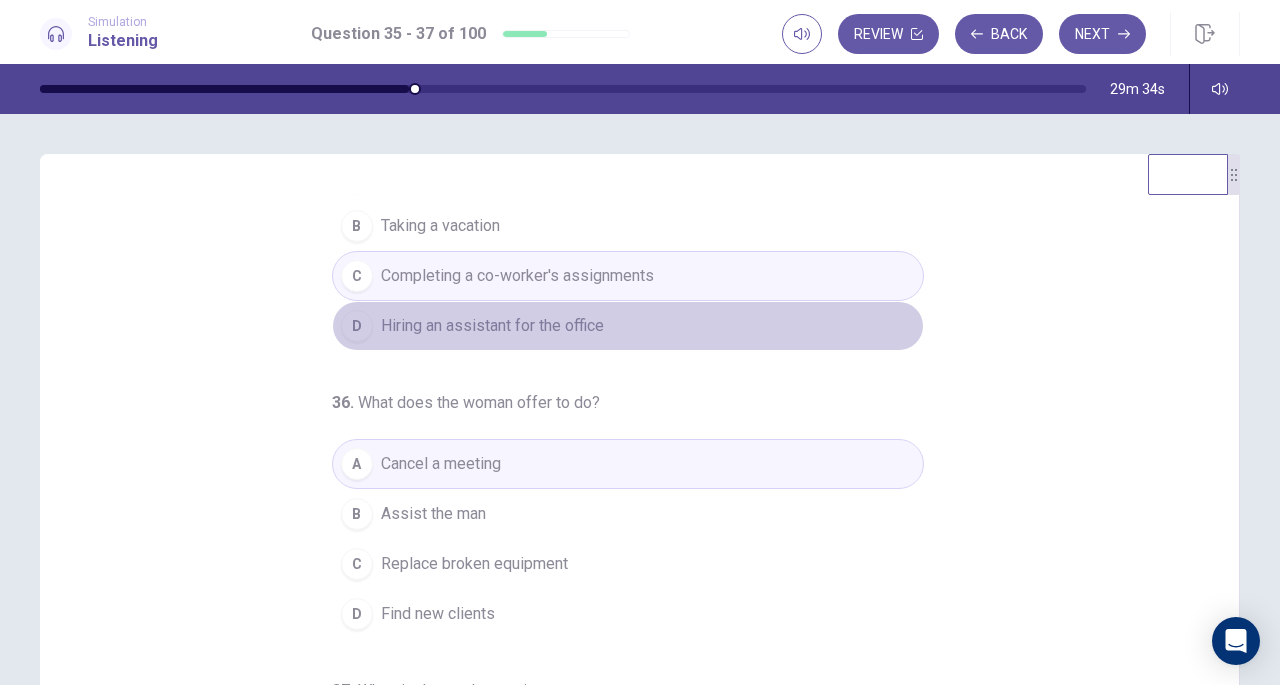 click on "D" at bounding box center (357, 326) 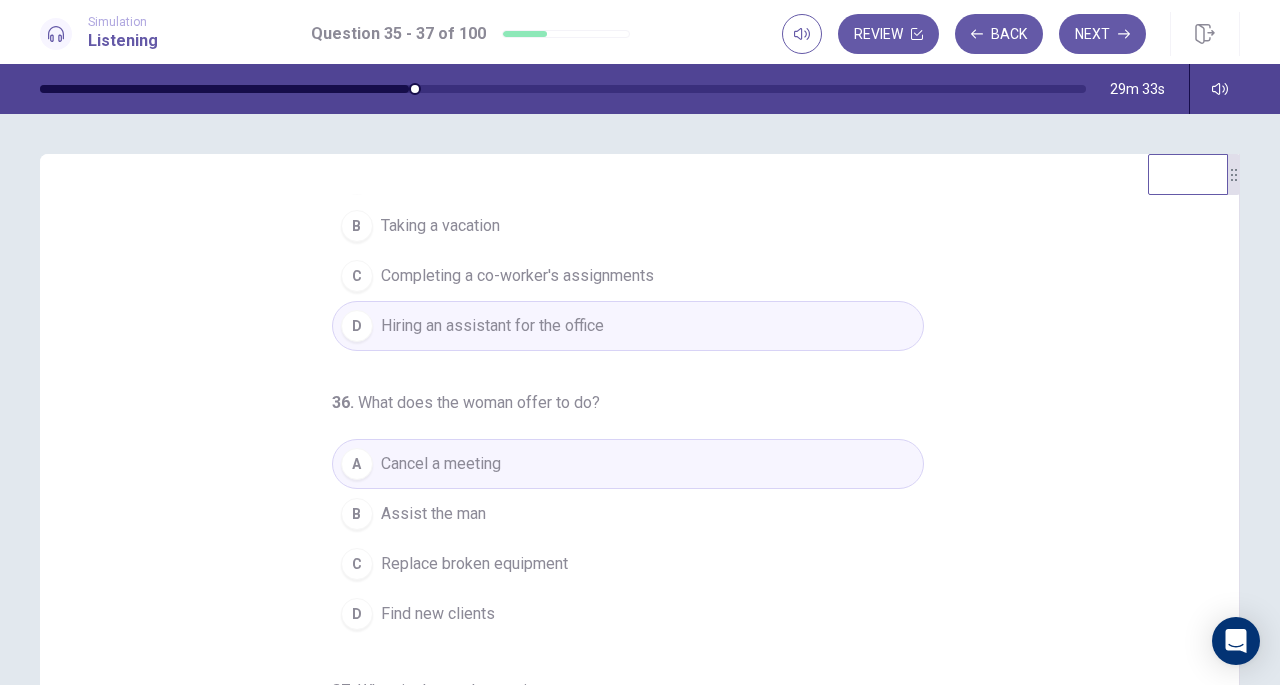 scroll, scrollTop: 200, scrollLeft: 0, axis: vertical 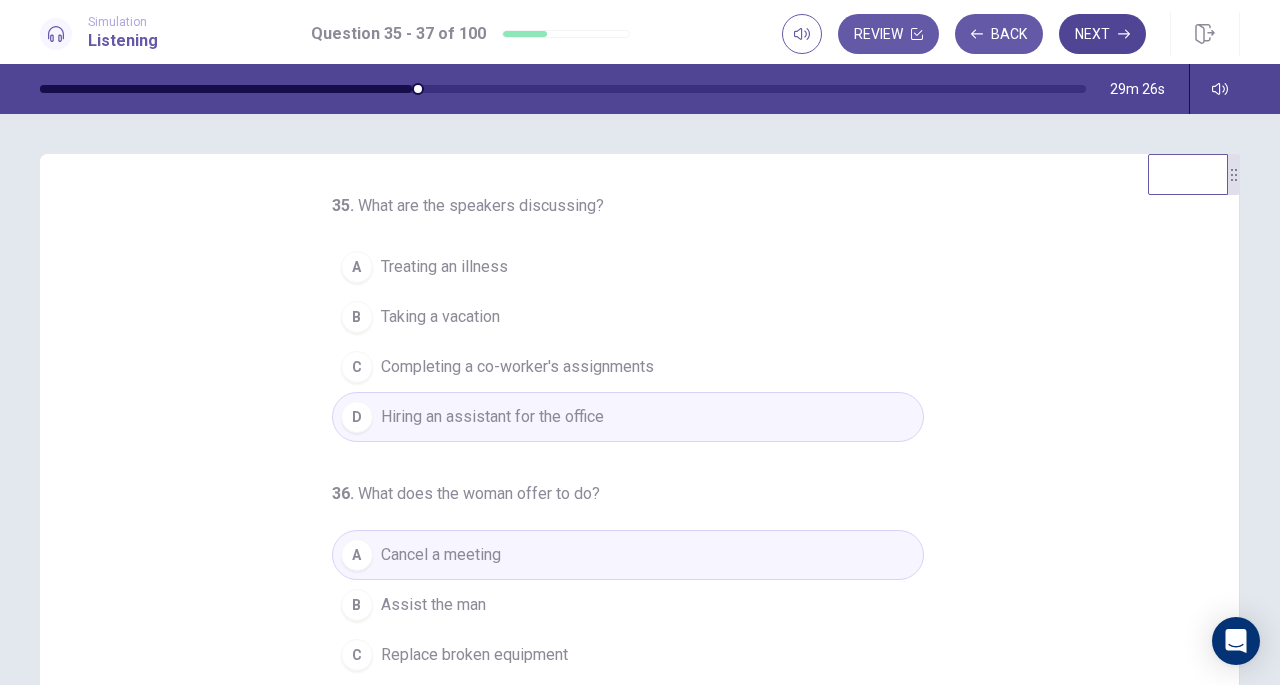 click on "Next" at bounding box center [1102, 34] 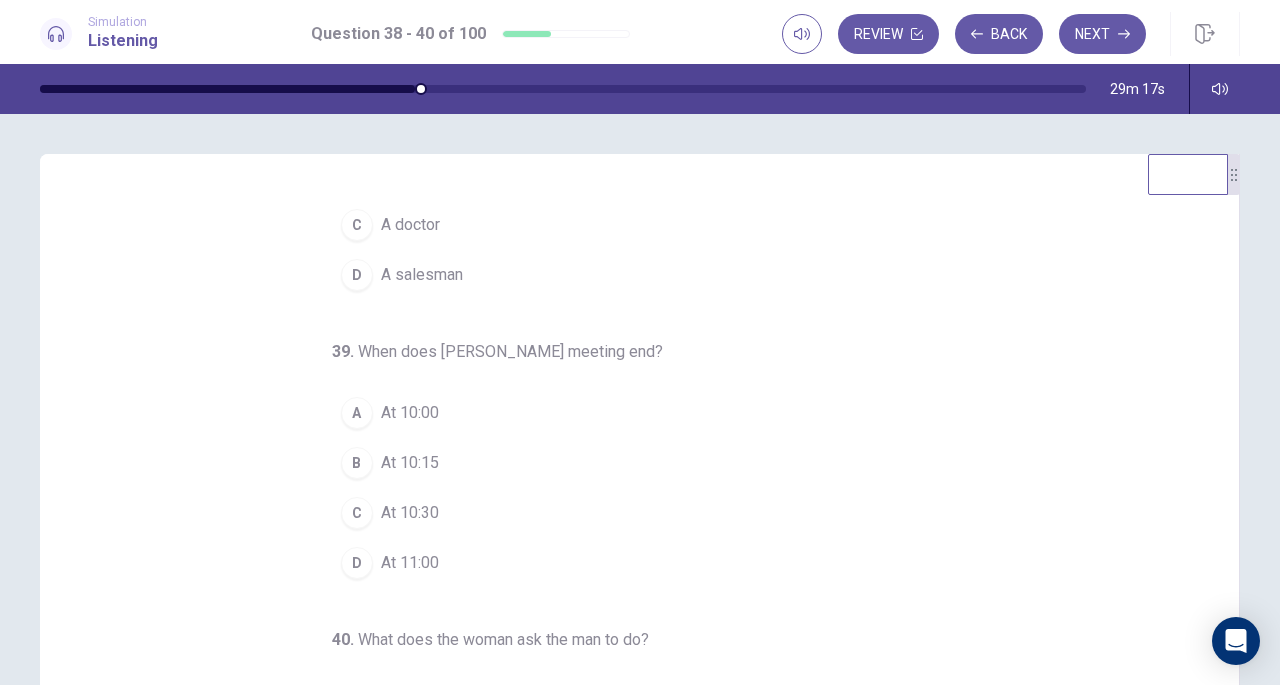 scroll, scrollTop: 200, scrollLeft: 0, axis: vertical 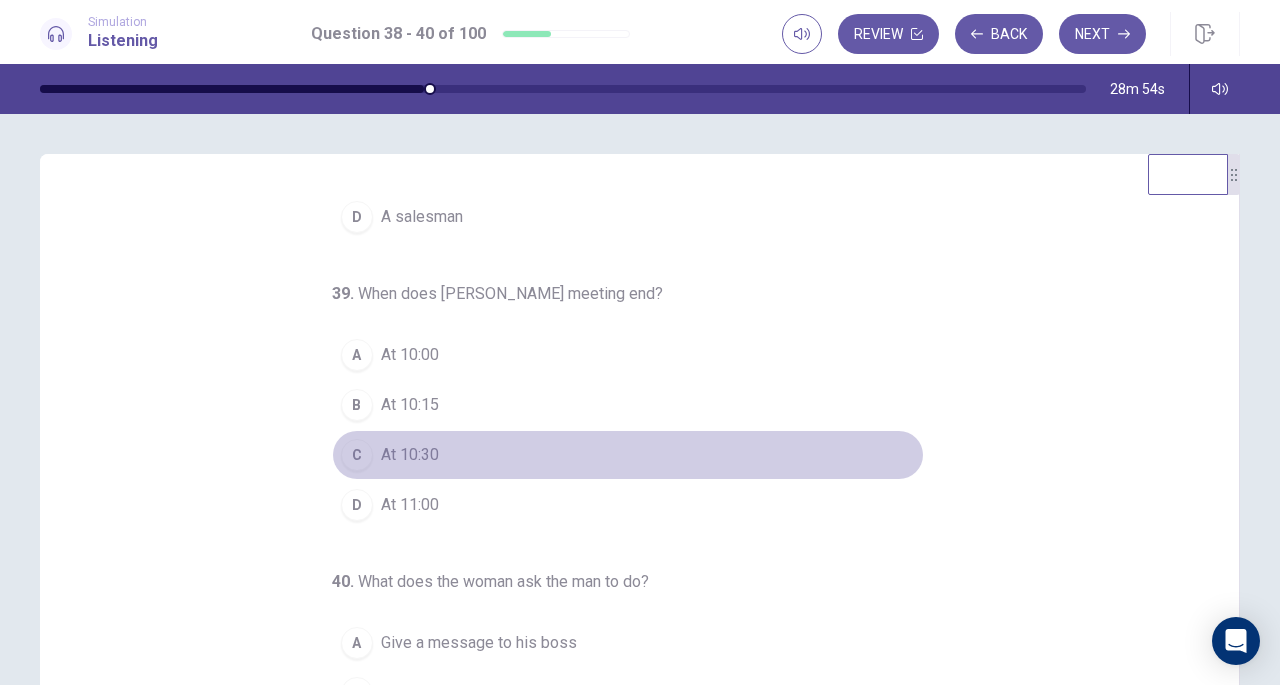 click on "C" at bounding box center (357, 455) 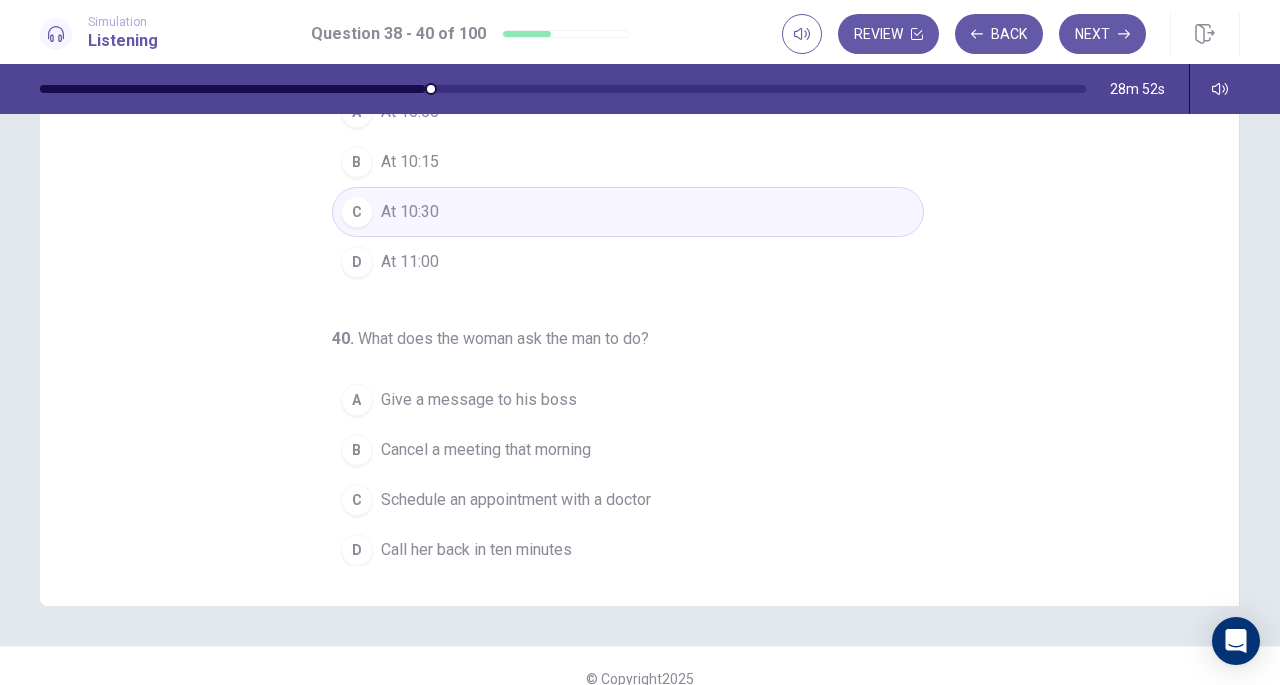 scroll, scrollTop: 248, scrollLeft: 0, axis: vertical 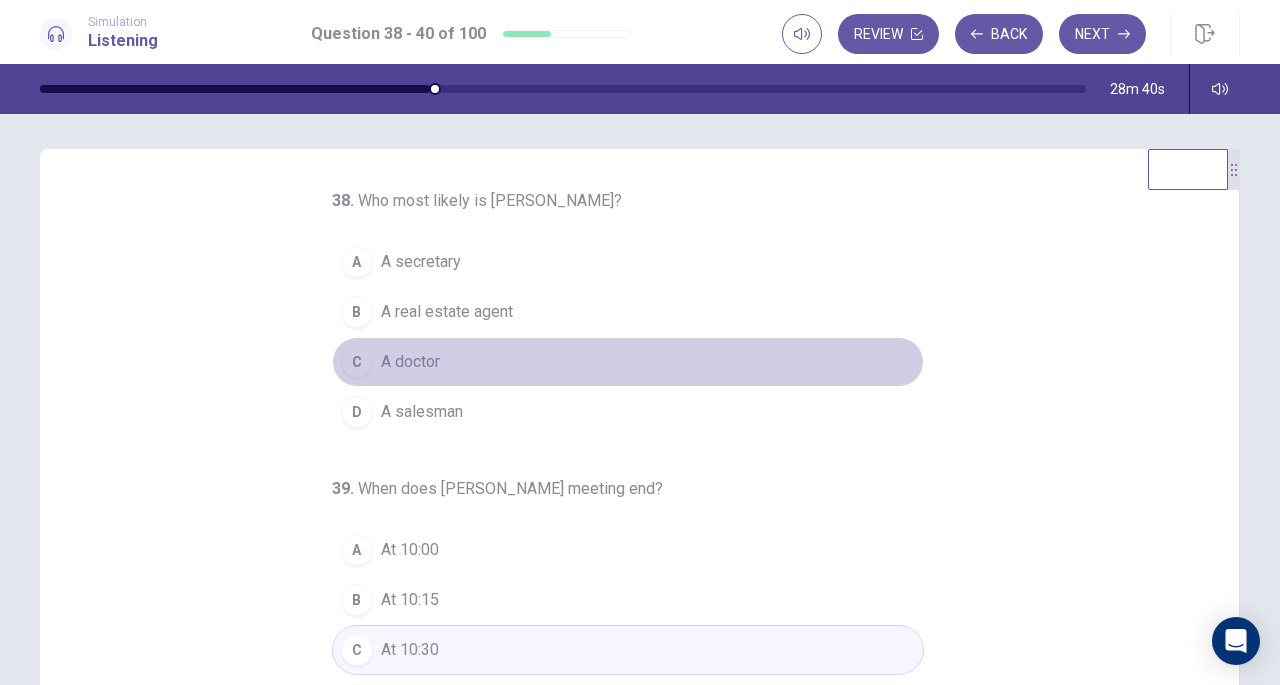 click on "C" at bounding box center (357, 362) 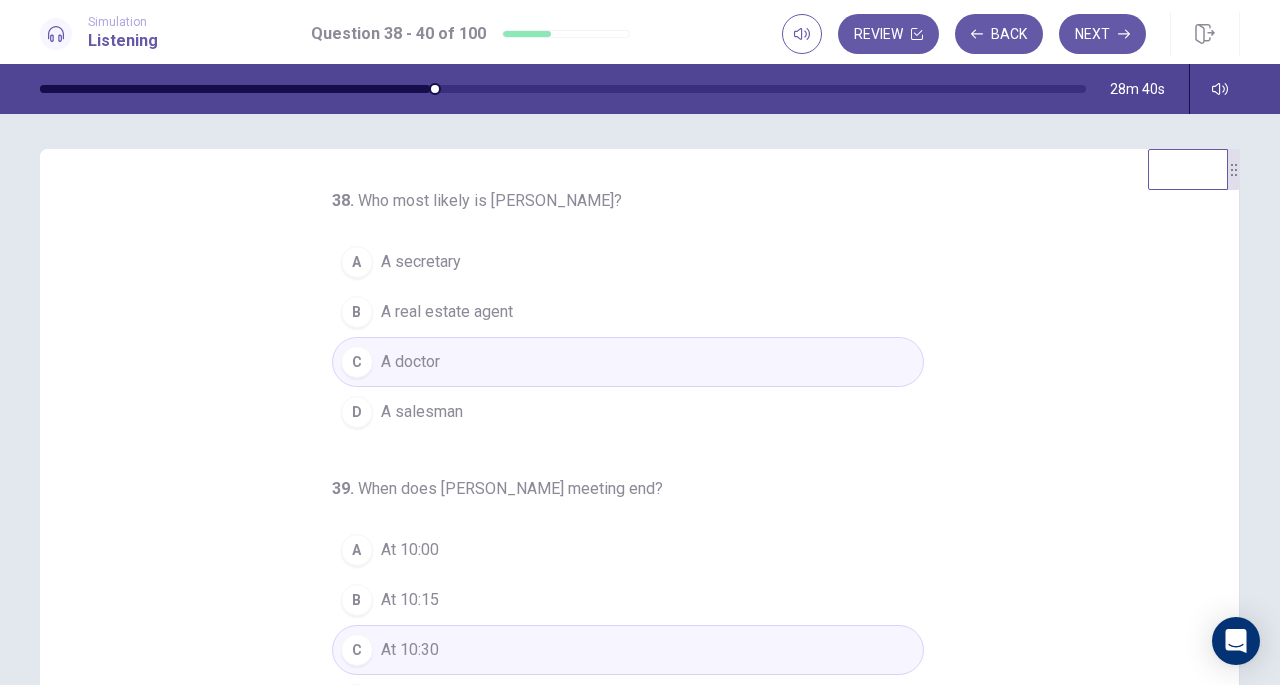 scroll, scrollTop: 200, scrollLeft: 0, axis: vertical 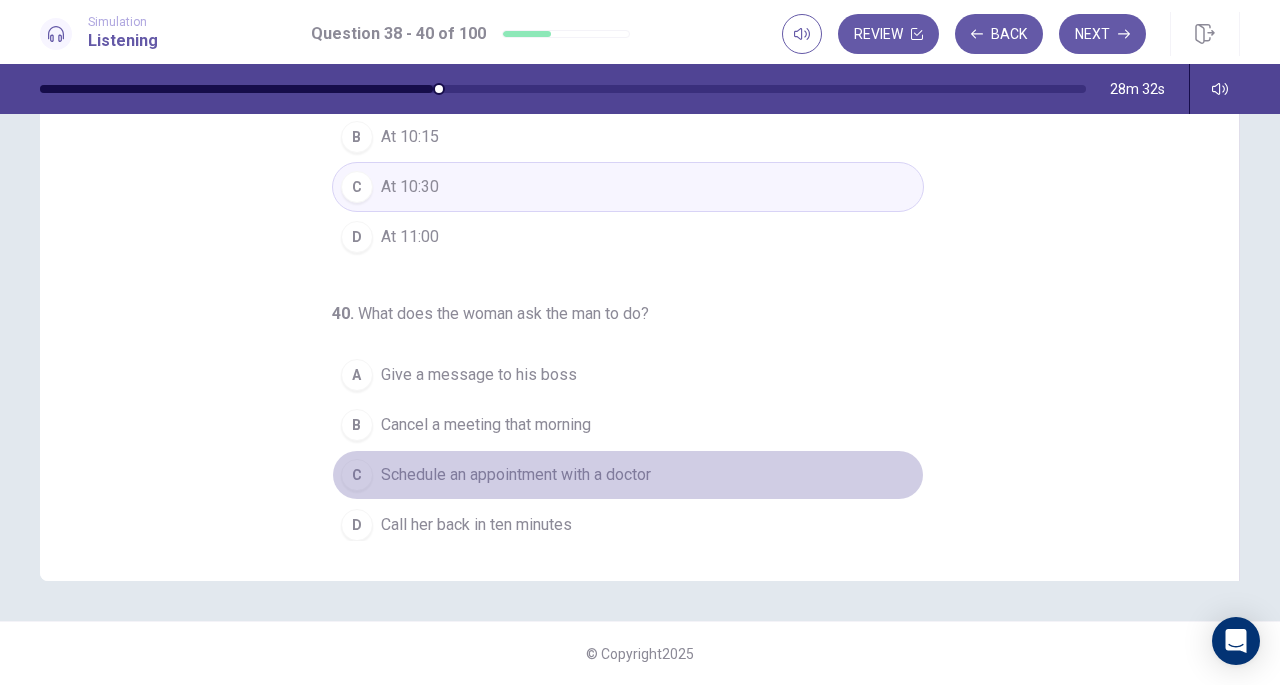 click on "C" at bounding box center (357, 475) 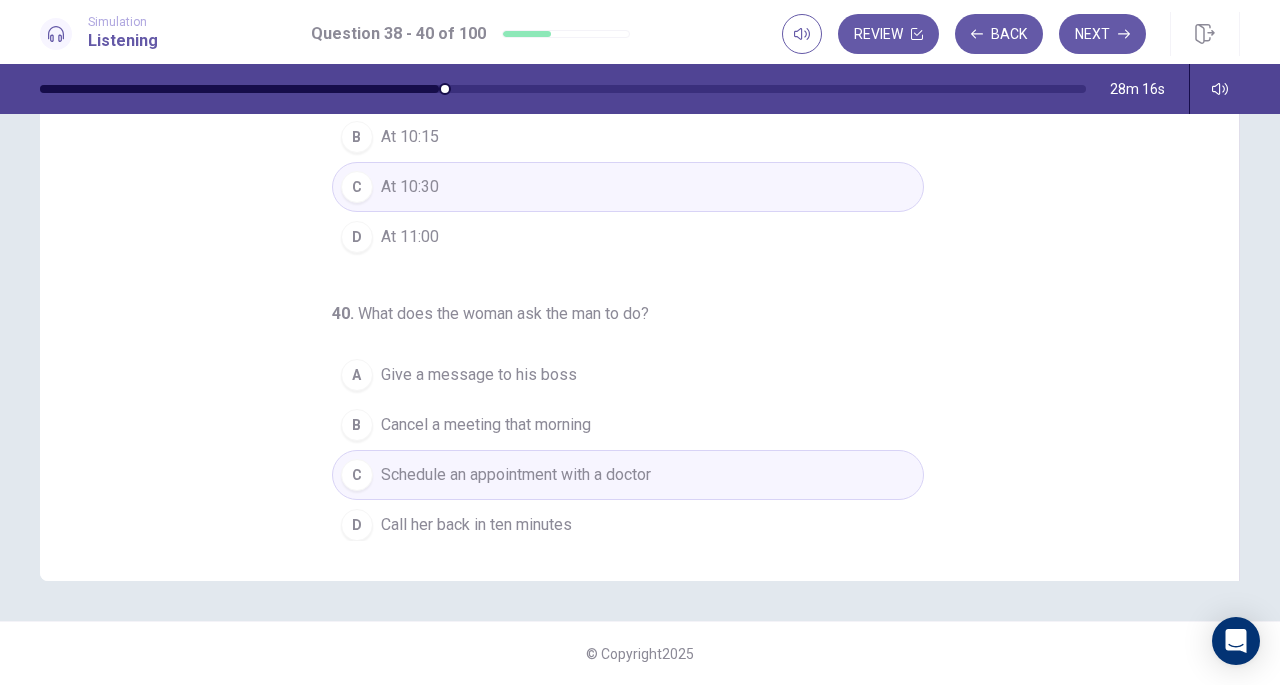 scroll, scrollTop: 0, scrollLeft: 0, axis: both 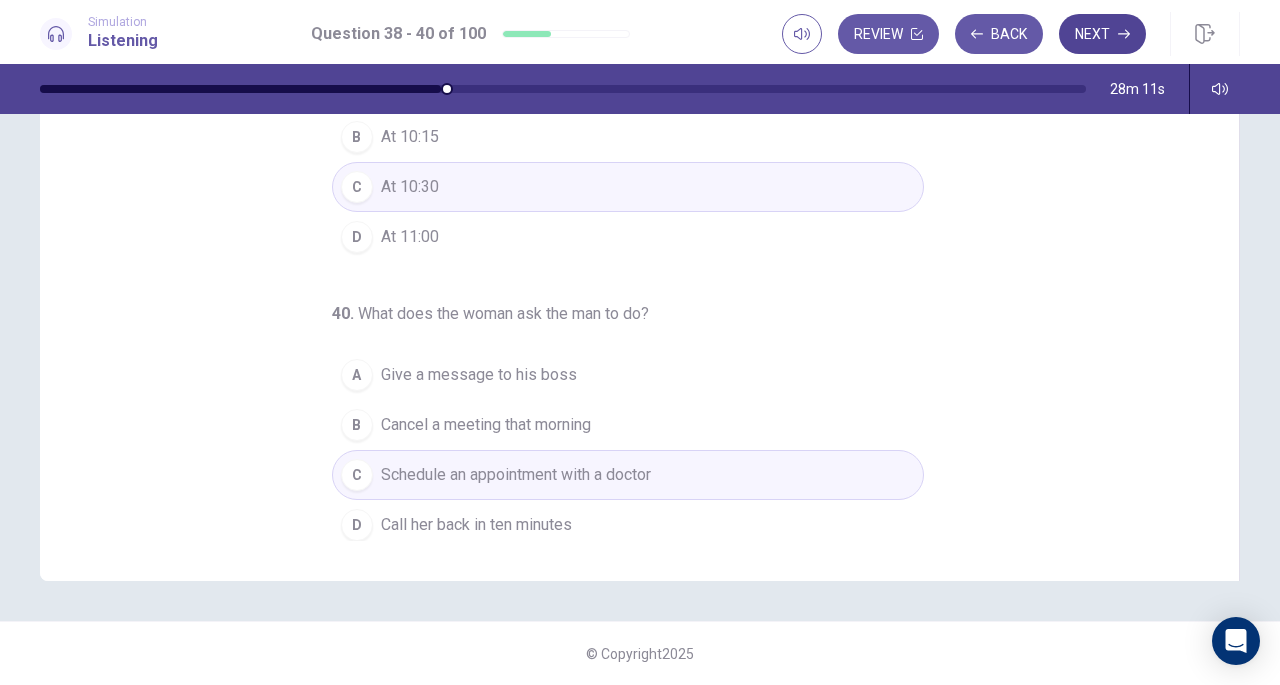 click on "Next" at bounding box center (1102, 34) 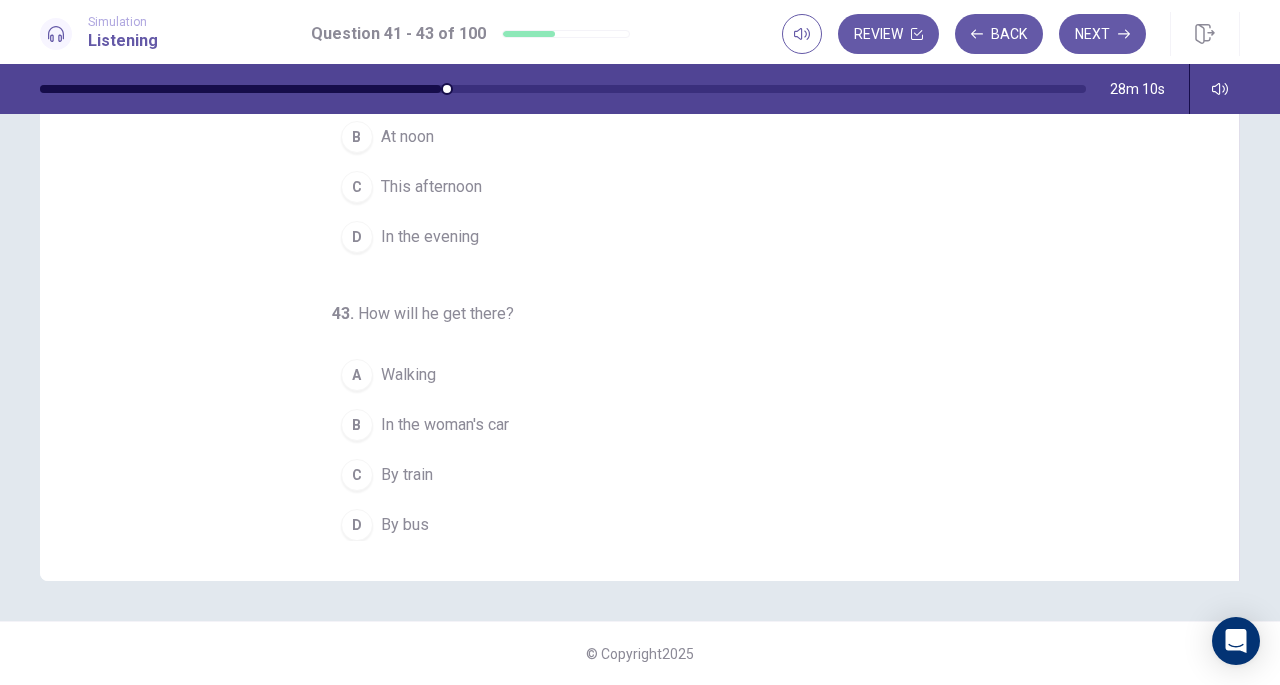 scroll, scrollTop: 0, scrollLeft: 0, axis: both 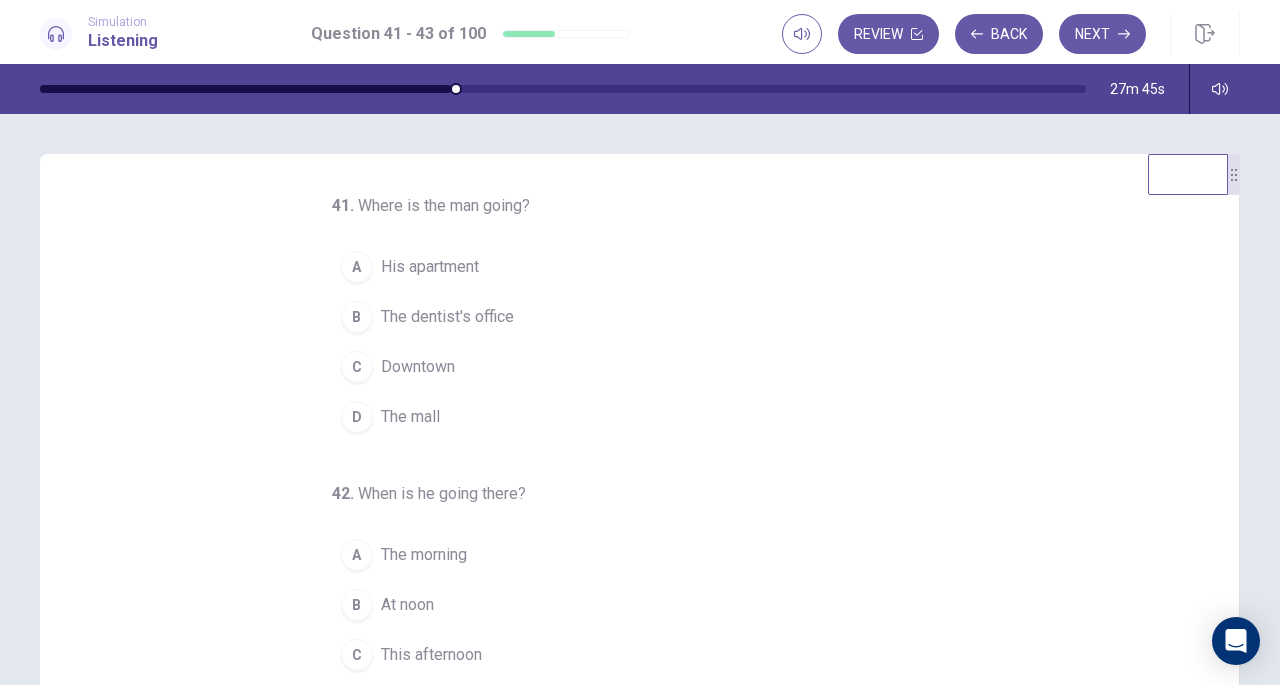 click on "B" at bounding box center [357, 317] 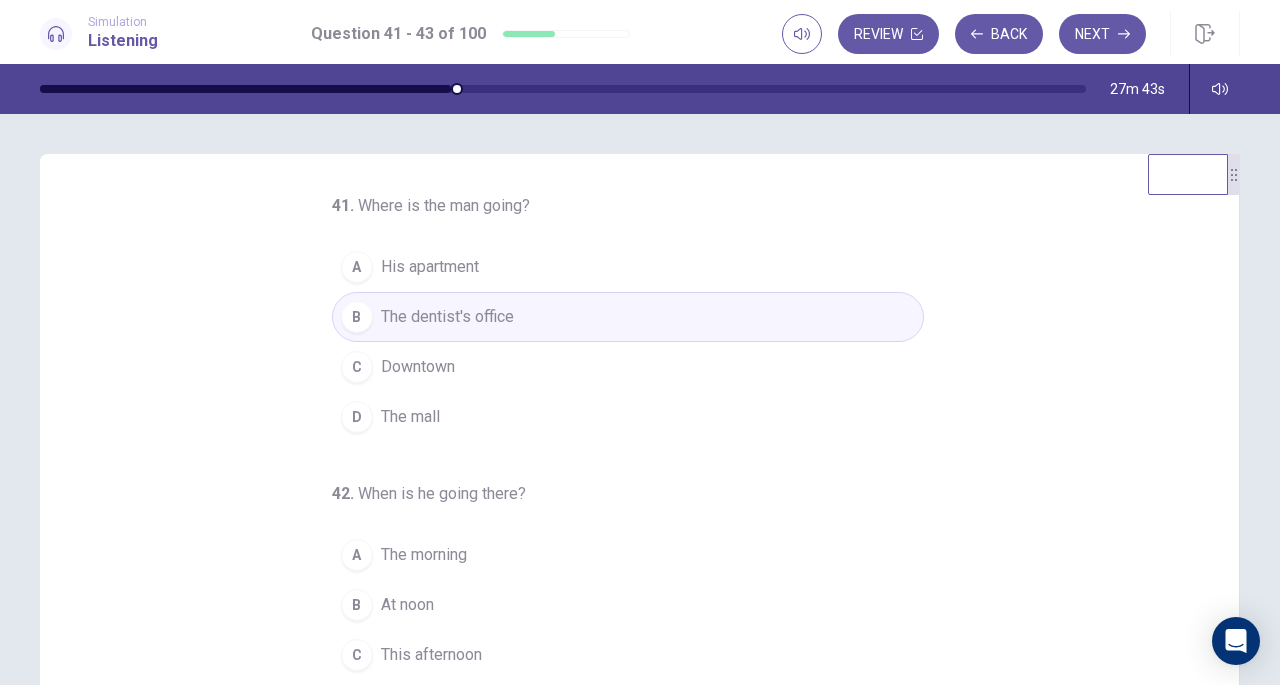 click on "C" at bounding box center (357, 367) 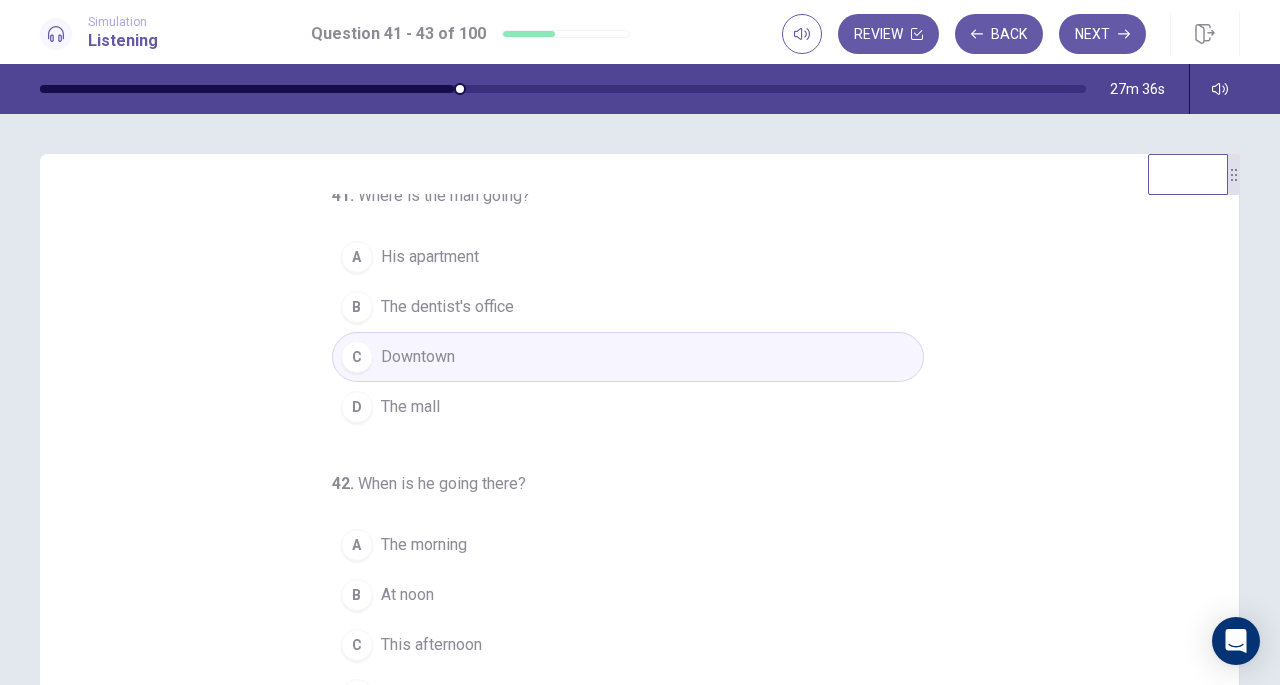 scroll, scrollTop: 200, scrollLeft: 0, axis: vertical 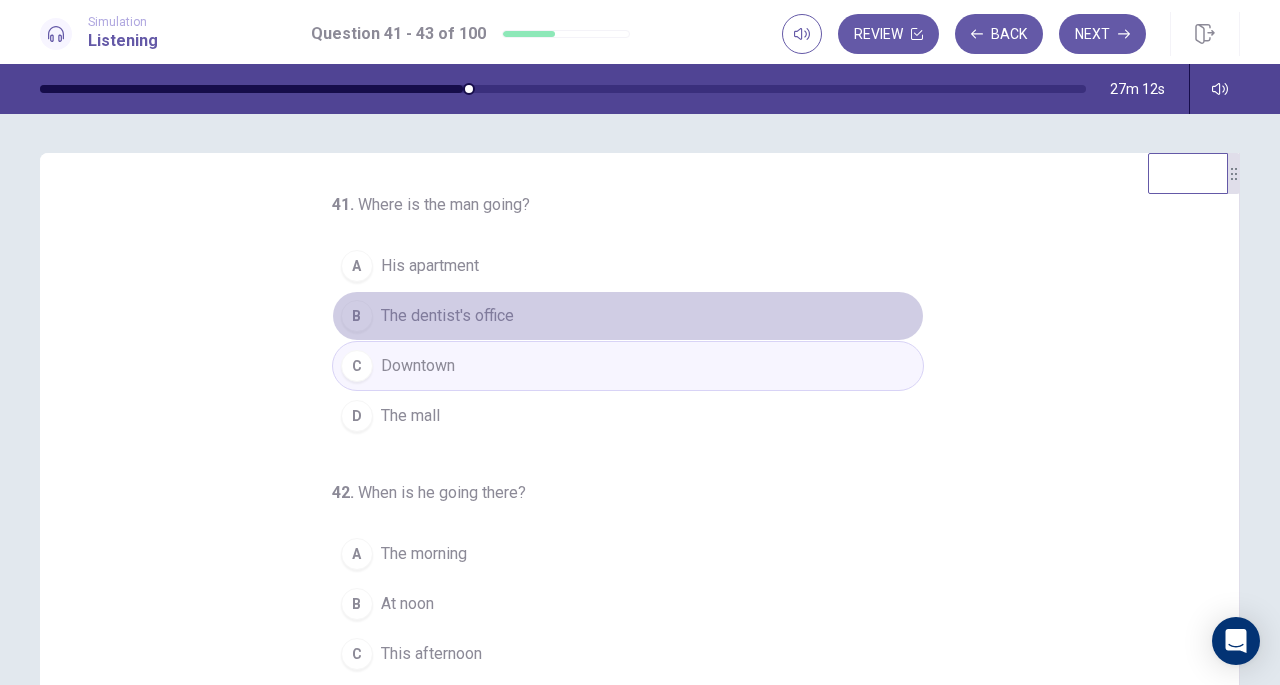 click on "B" at bounding box center [357, 316] 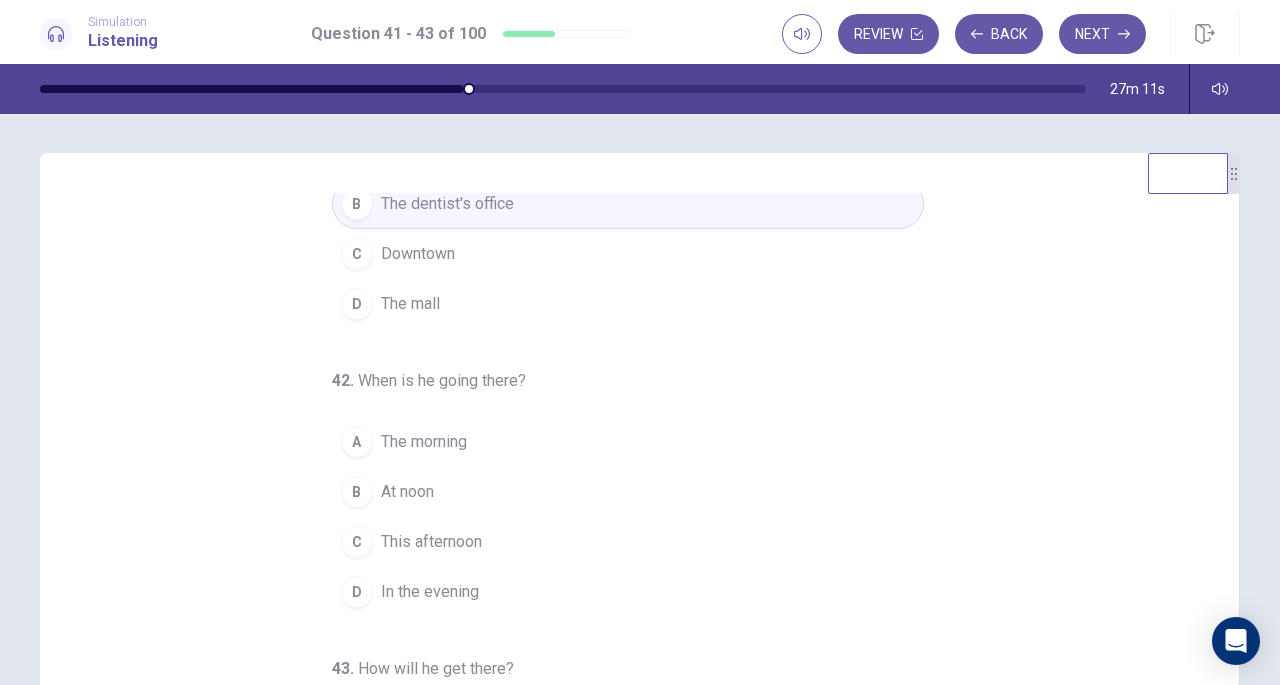 scroll, scrollTop: 200, scrollLeft: 0, axis: vertical 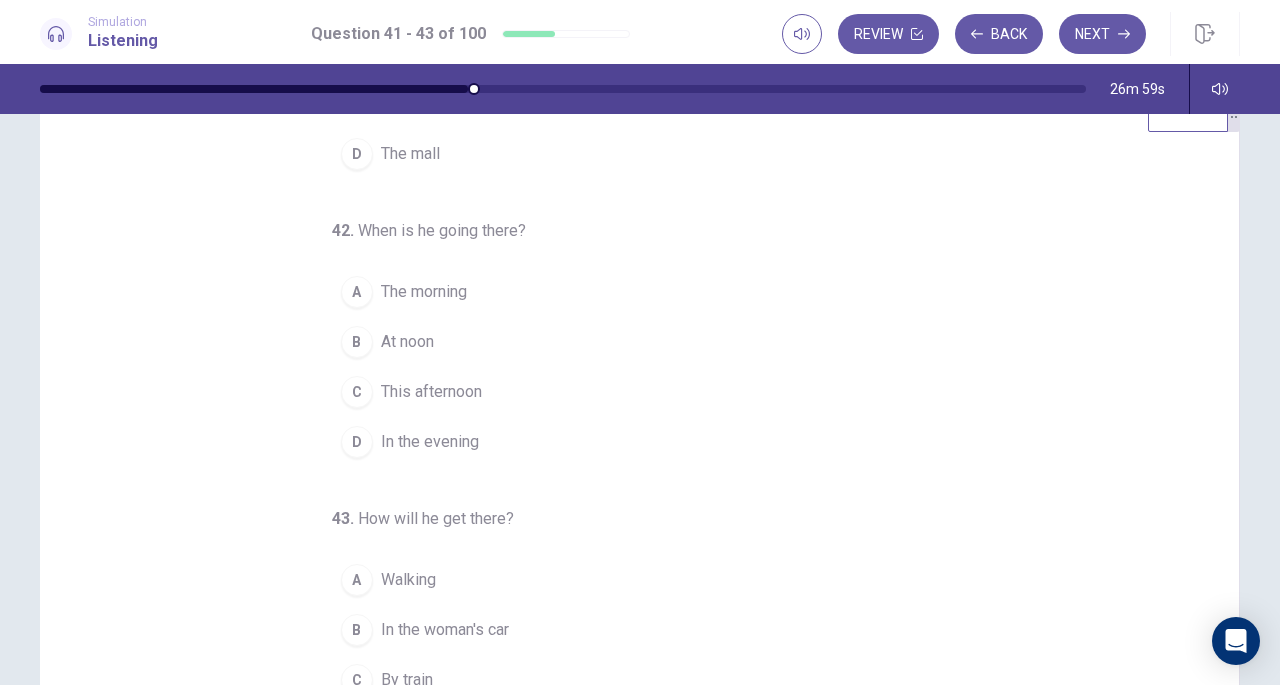 click on "C" at bounding box center (357, 392) 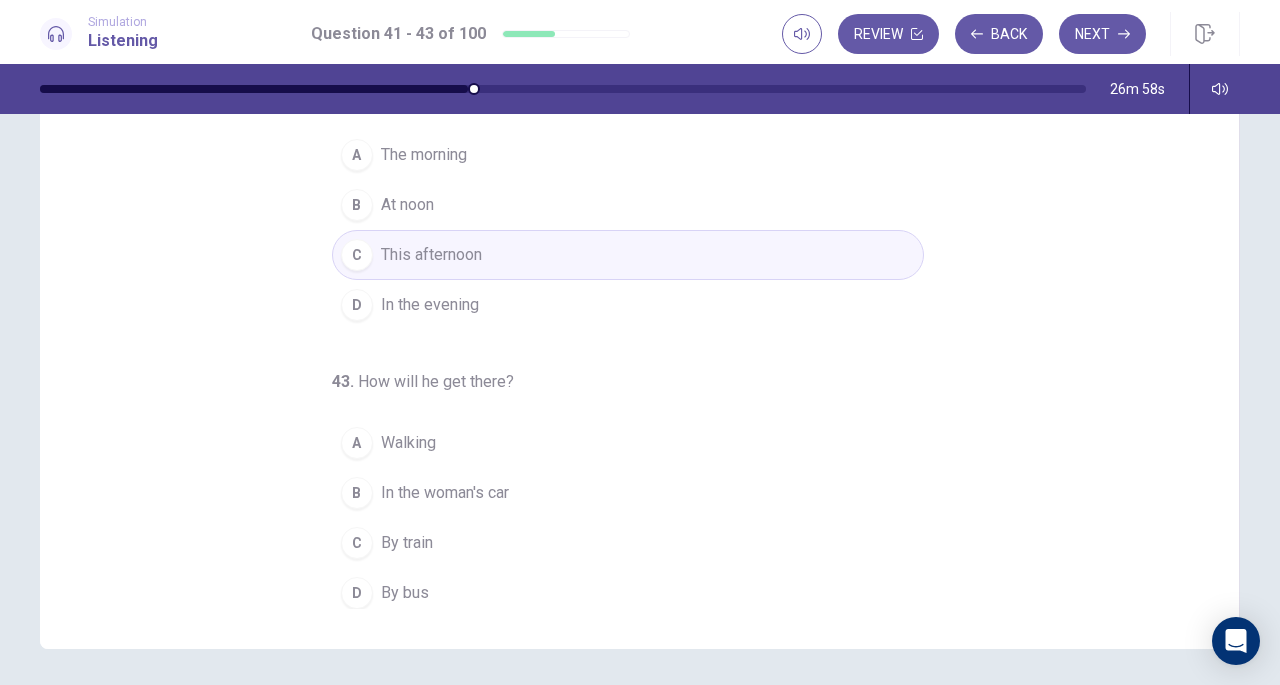 scroll, scrollTop: 268, scrollLeft: 0, axis: vertical 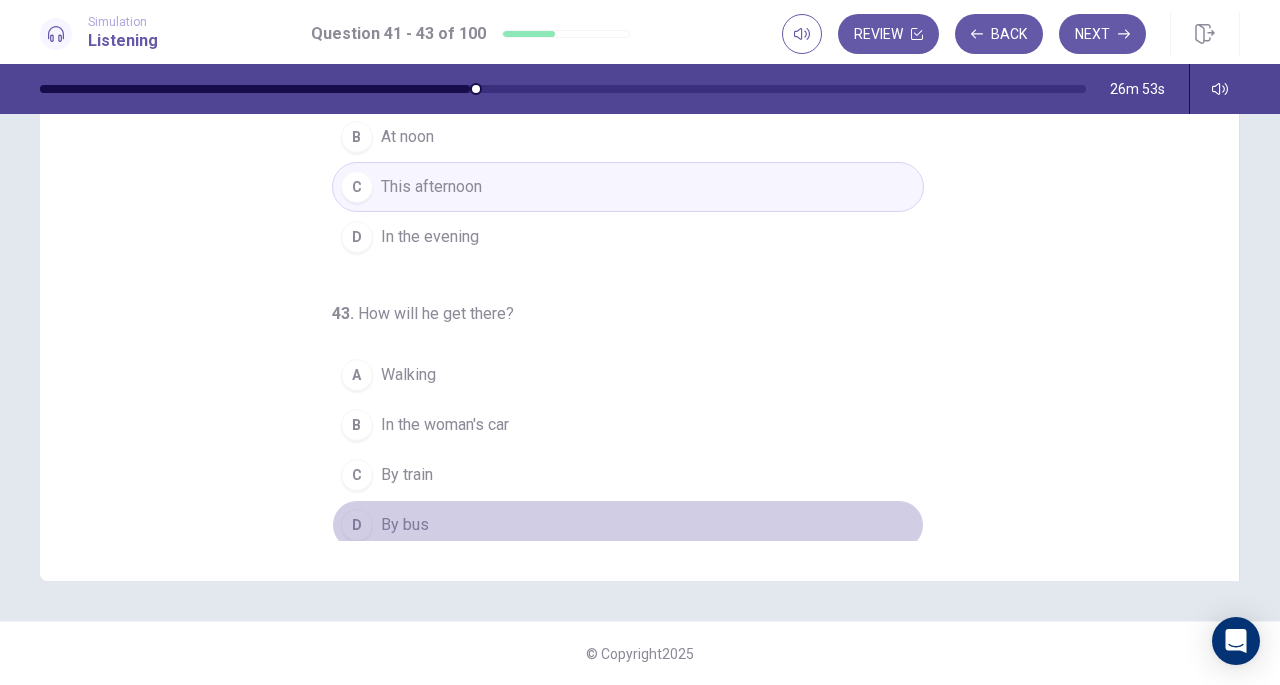 click on "D" at bounding box center (357, 525) 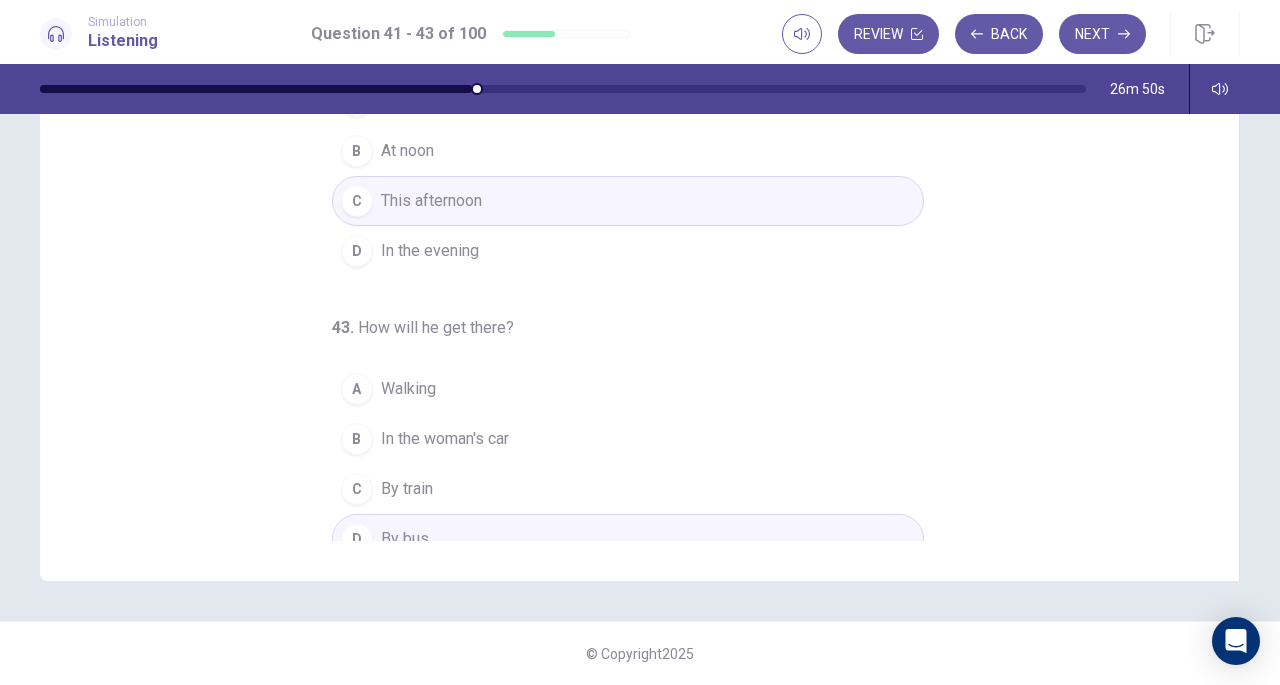 scroll, scrollTop: 0, scrollLeft: 0, axis: both 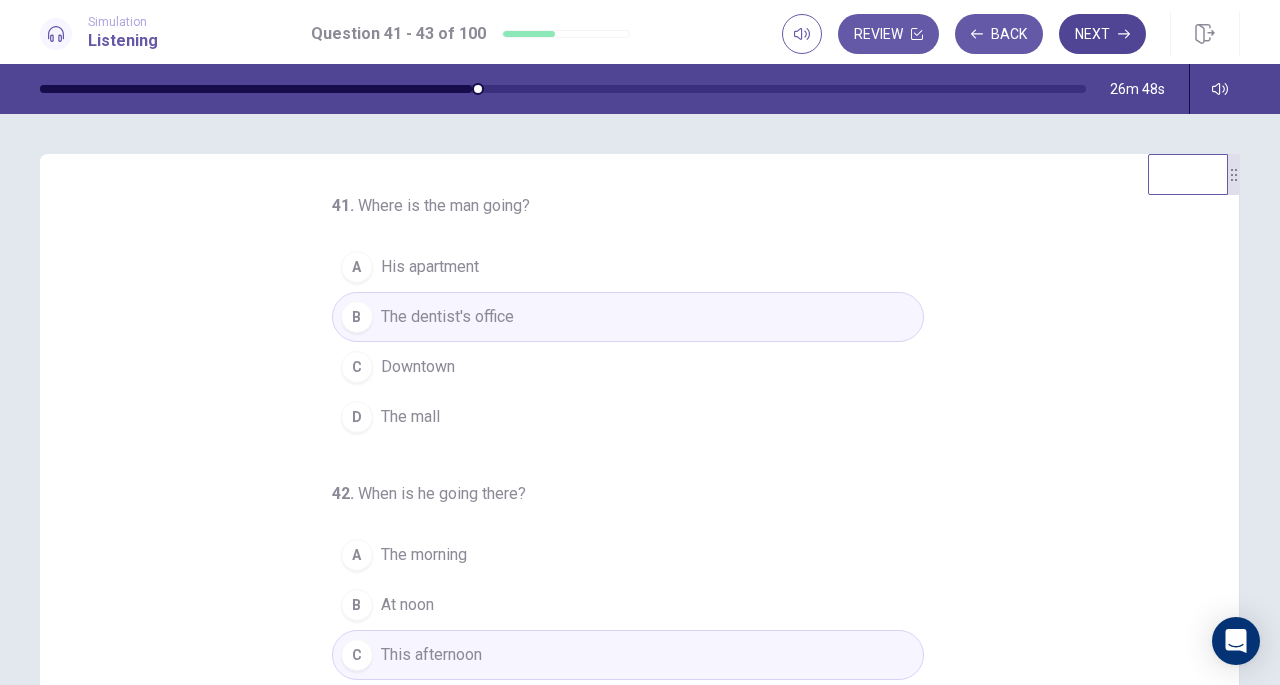 click on "Next" at bounding box center [1102, 34] 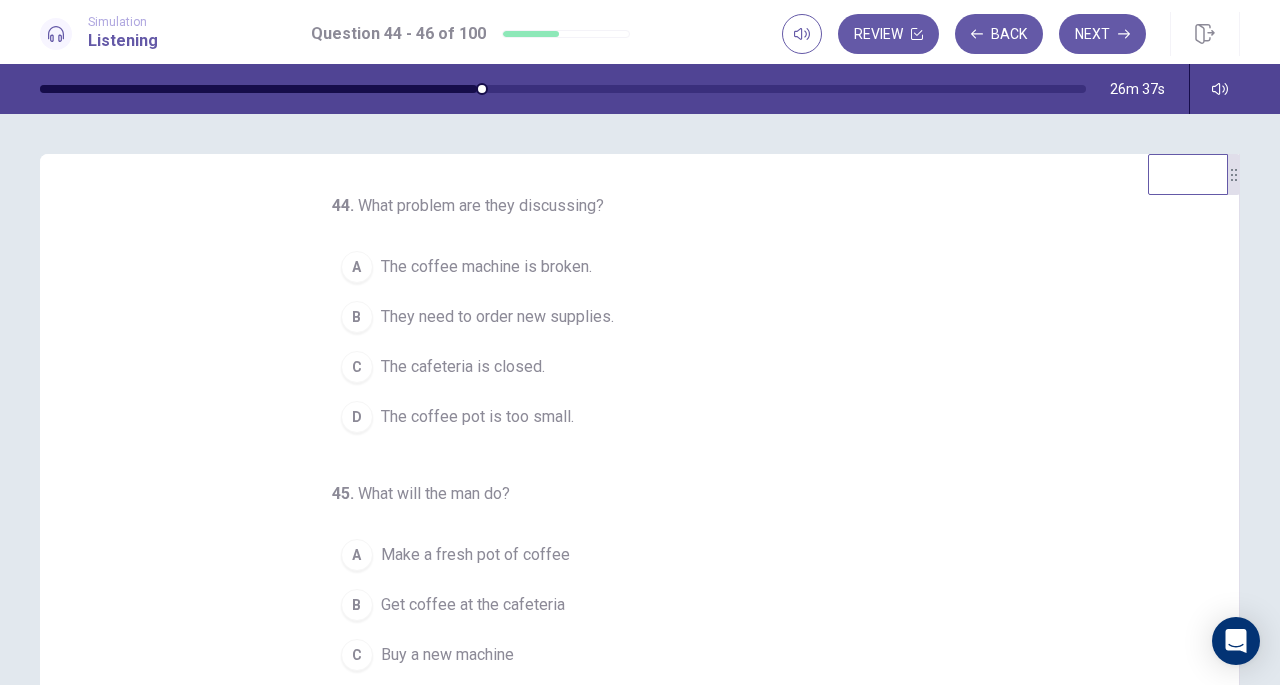 scroll, scrollTop: 200, scrollLeft: 0, axis: vertical 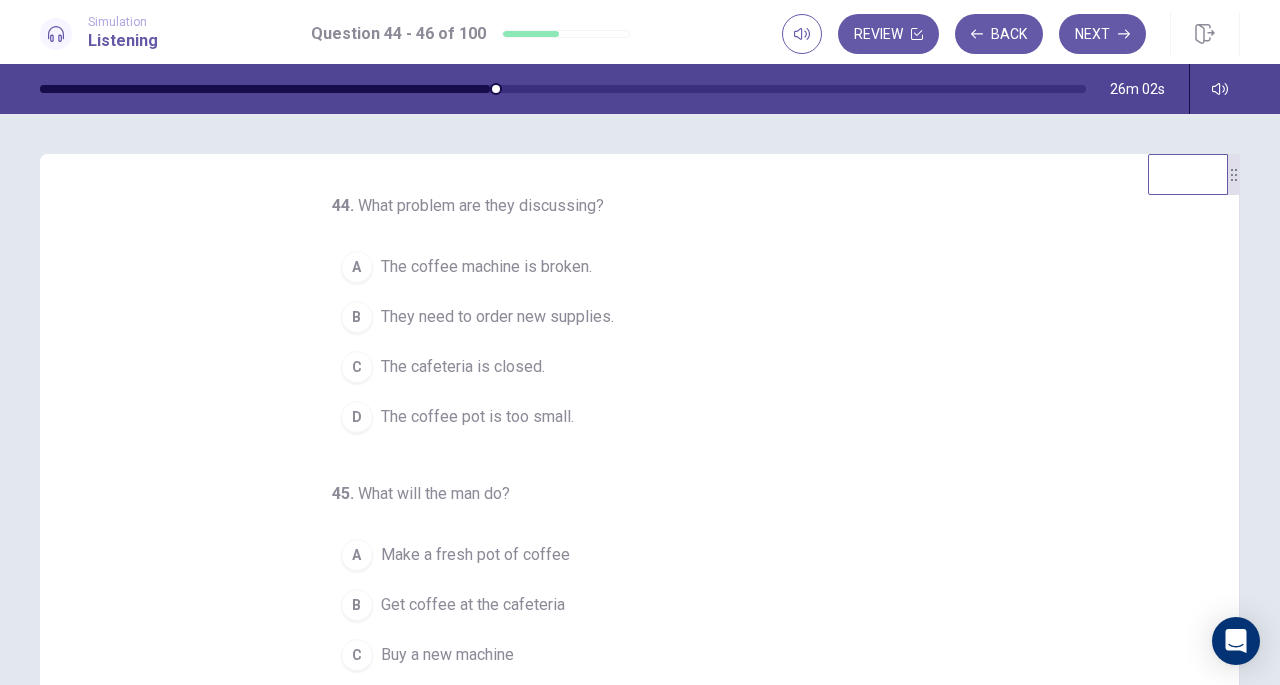 click on "A" at bounding box center [357, 267] 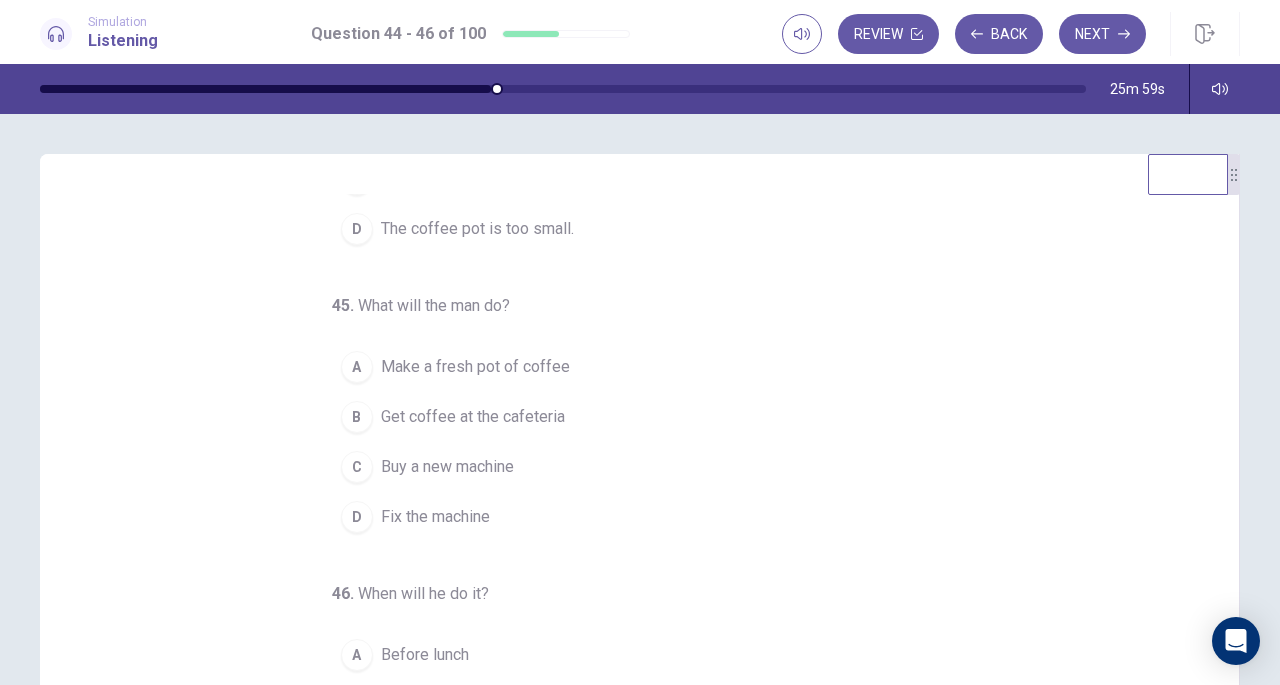 scroll, scrollTop: 200, scrollLeft: 0, axis: vertical 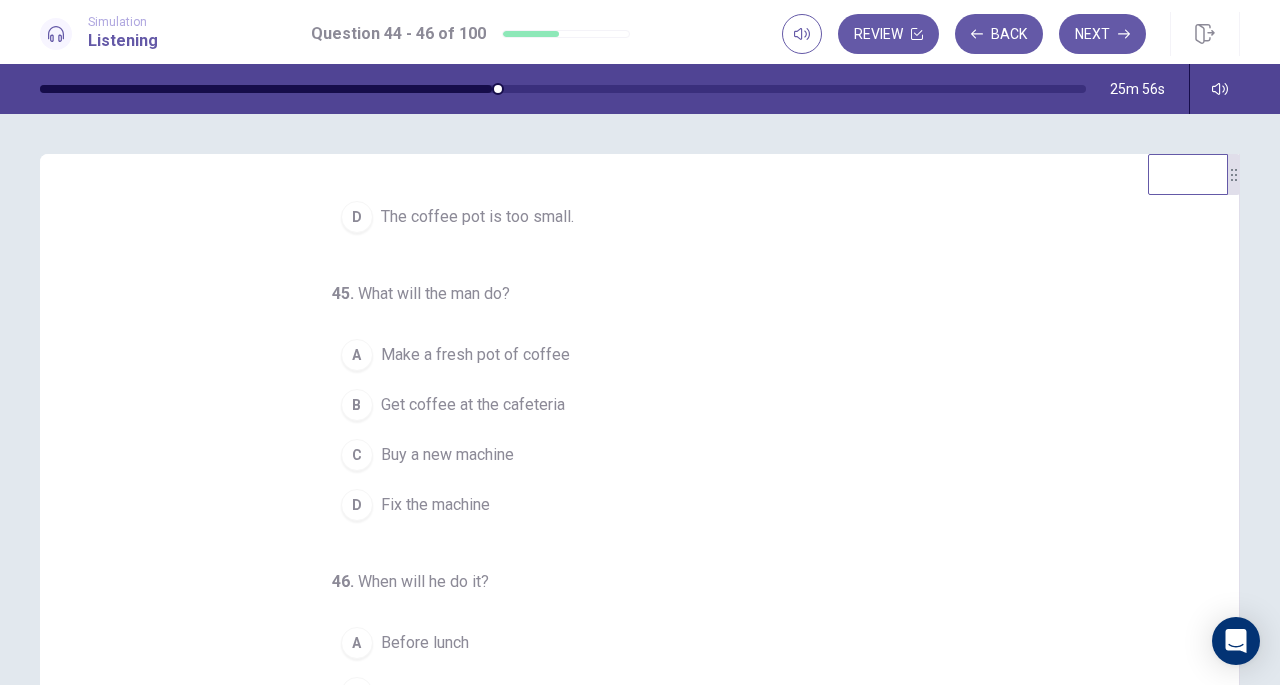 click on "C" at bounding box center (357, 455) 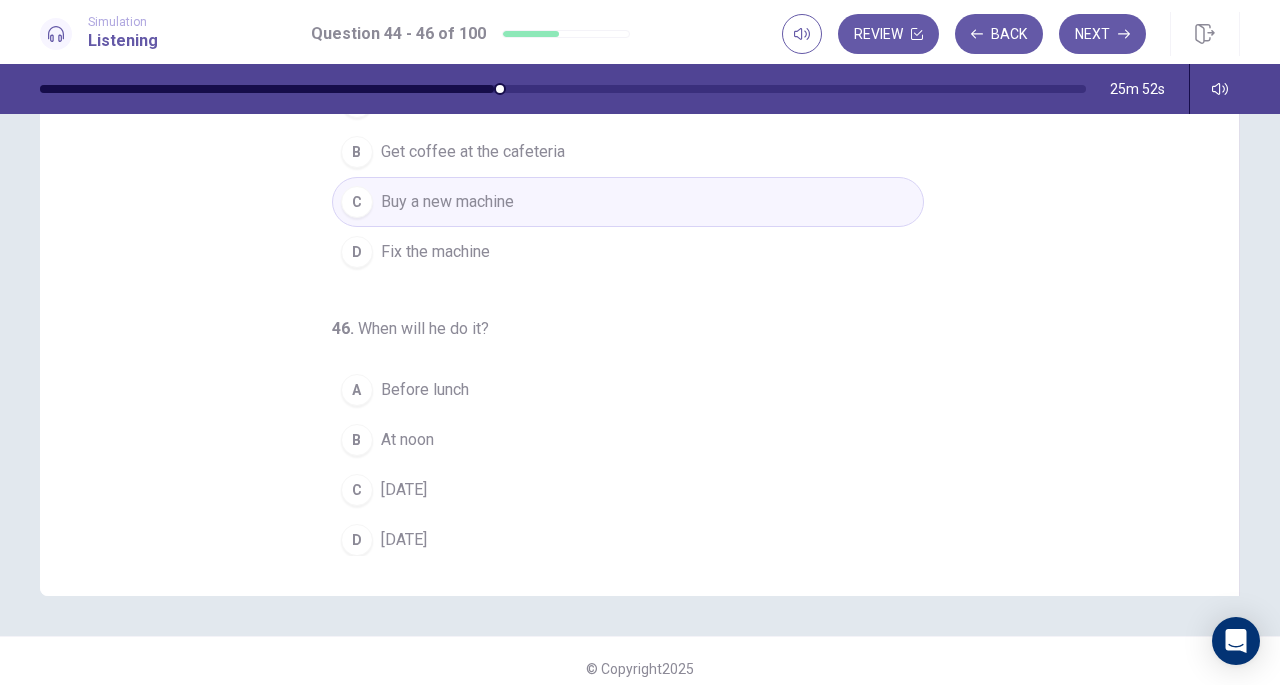 scroll, scrollTop: 254, scrollLeft: 0, axis: vertical 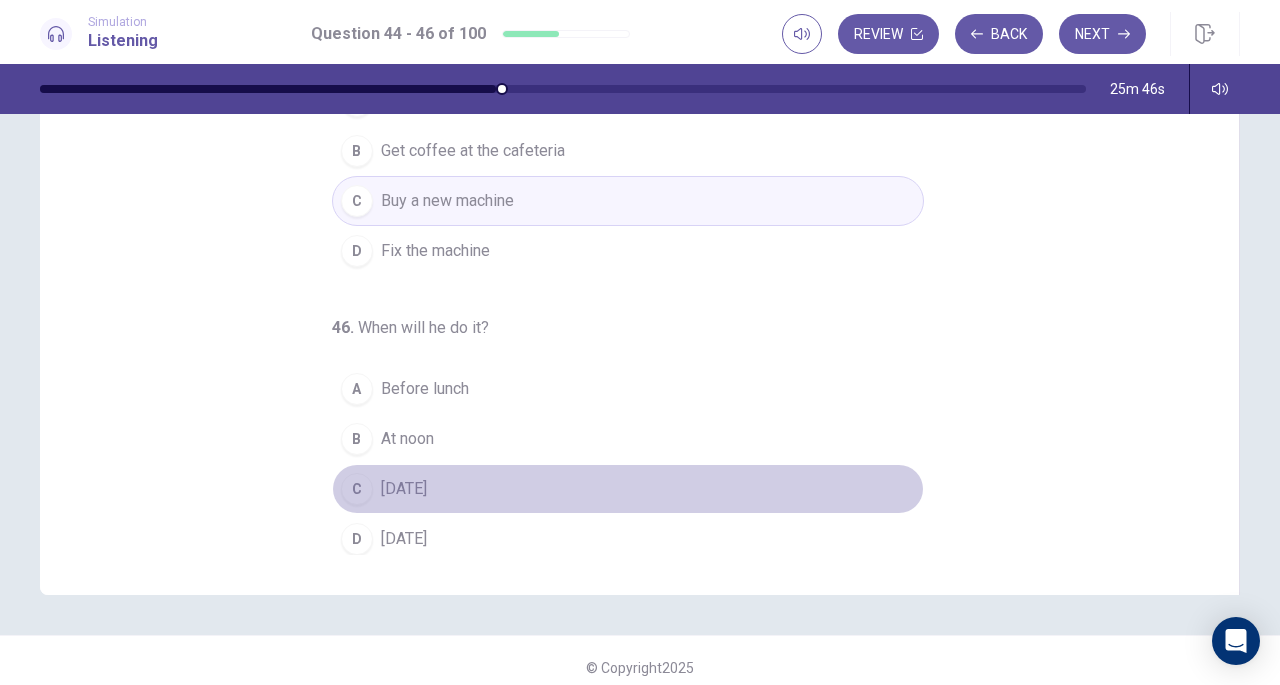 click on "C" at bounding box center [357, 489] 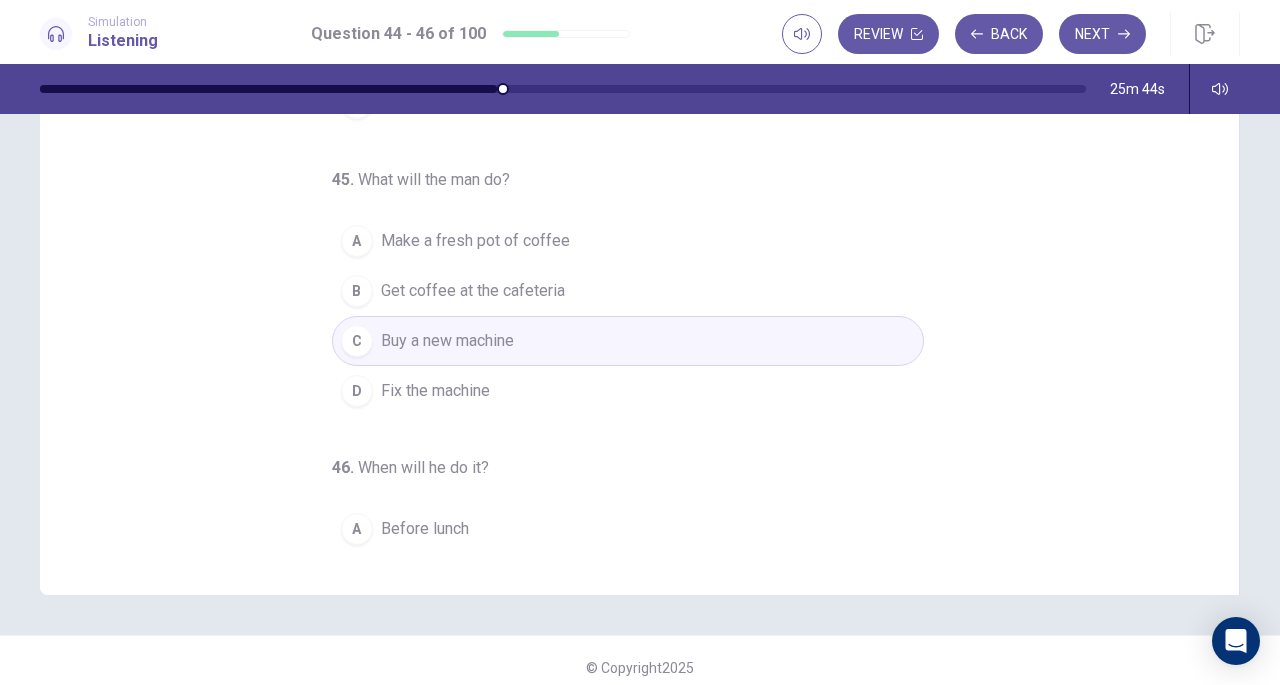 scroll, scrollTop: 60, scrollLeft: 0, axis: vertical 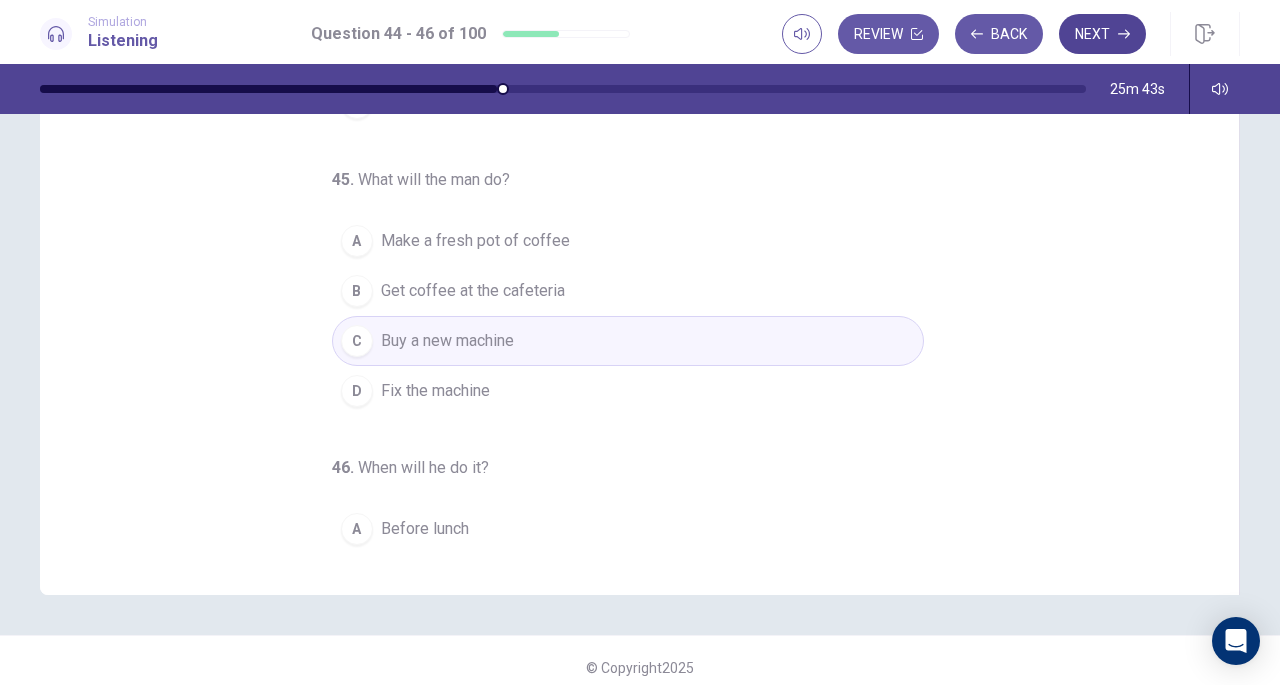 click on "Next" at bounding box center (1102, 34) 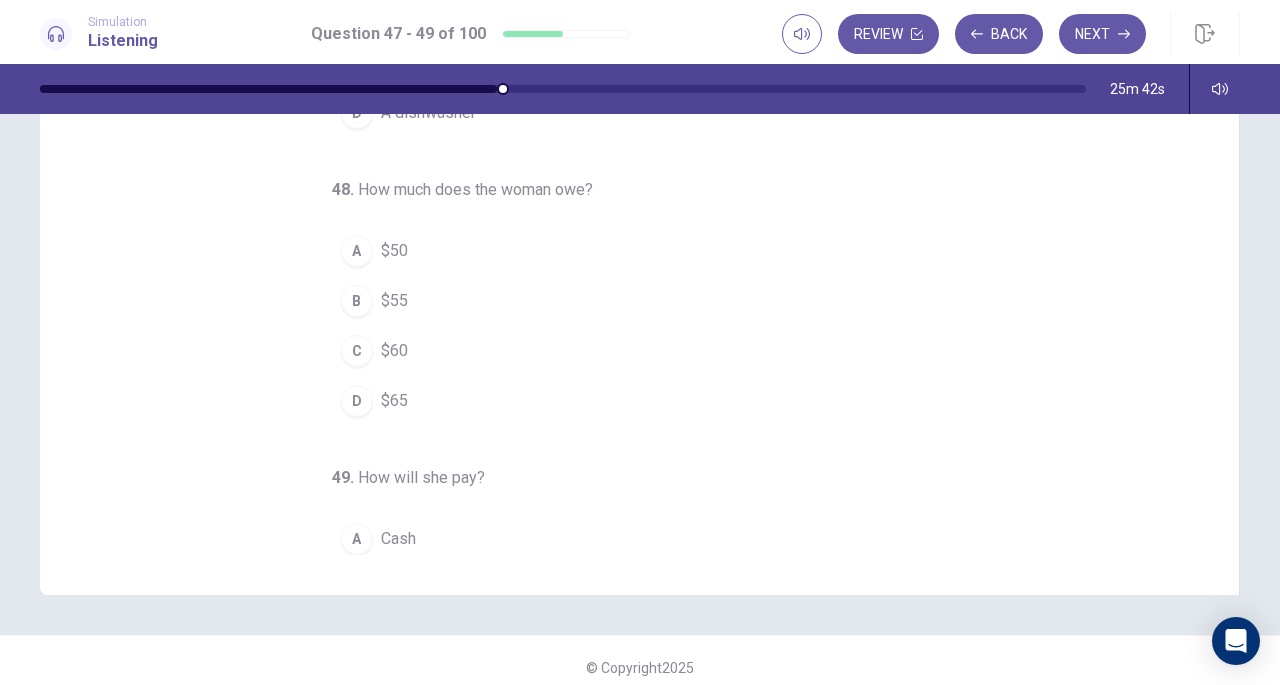 scroll, scrollTop: 0, scrollLeft: 0, axis: both 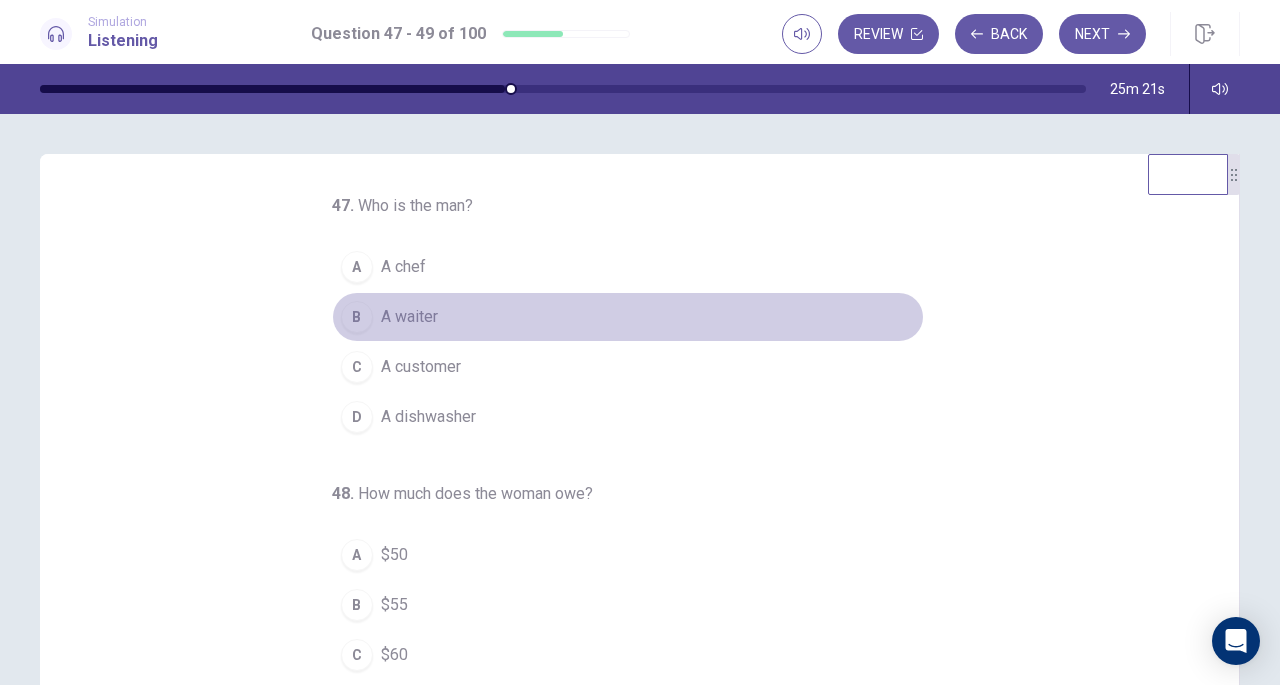 click on "B" at bounding box center (357, 317) 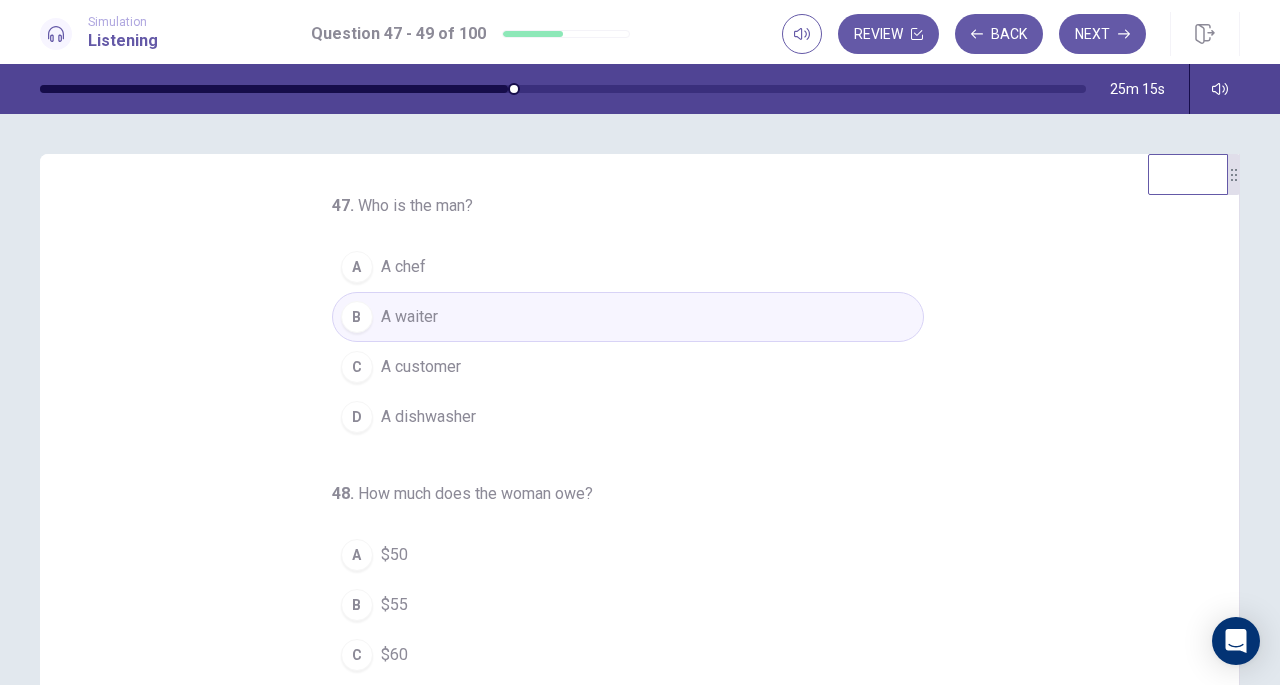 scroll, scrollTop: 200, scrollLeft: 0, axis: vertical 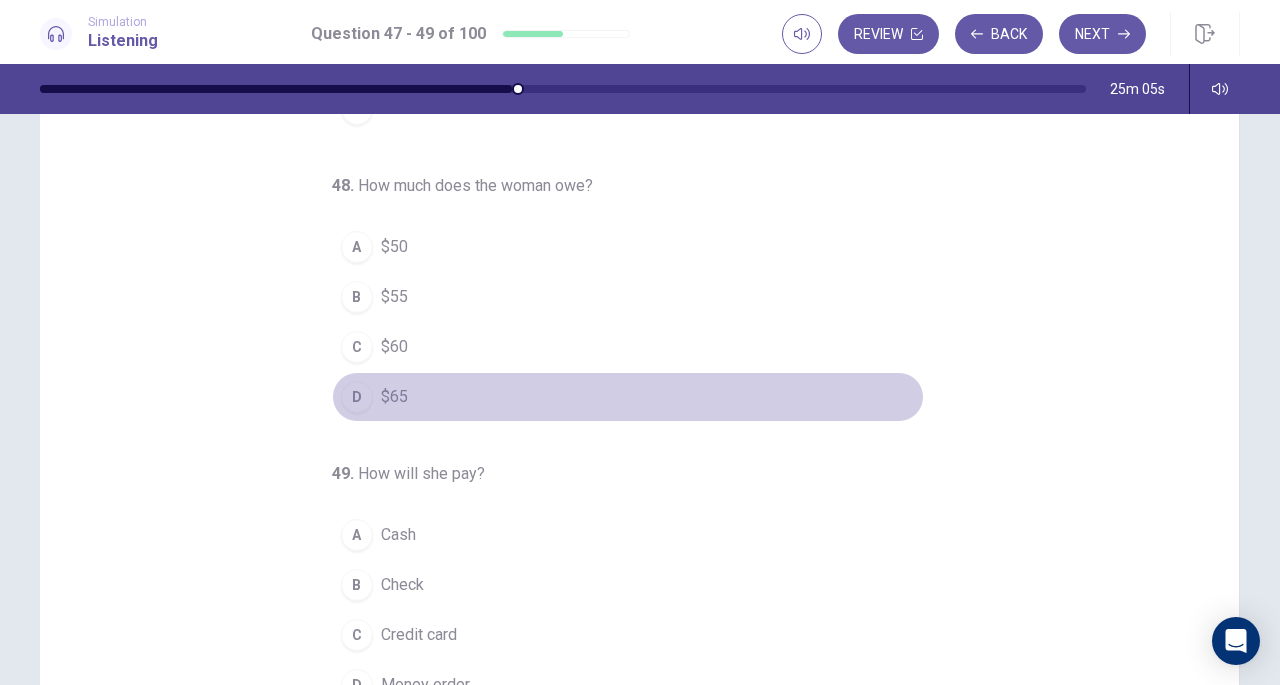 click on "D" at bounding box center [357, 397] 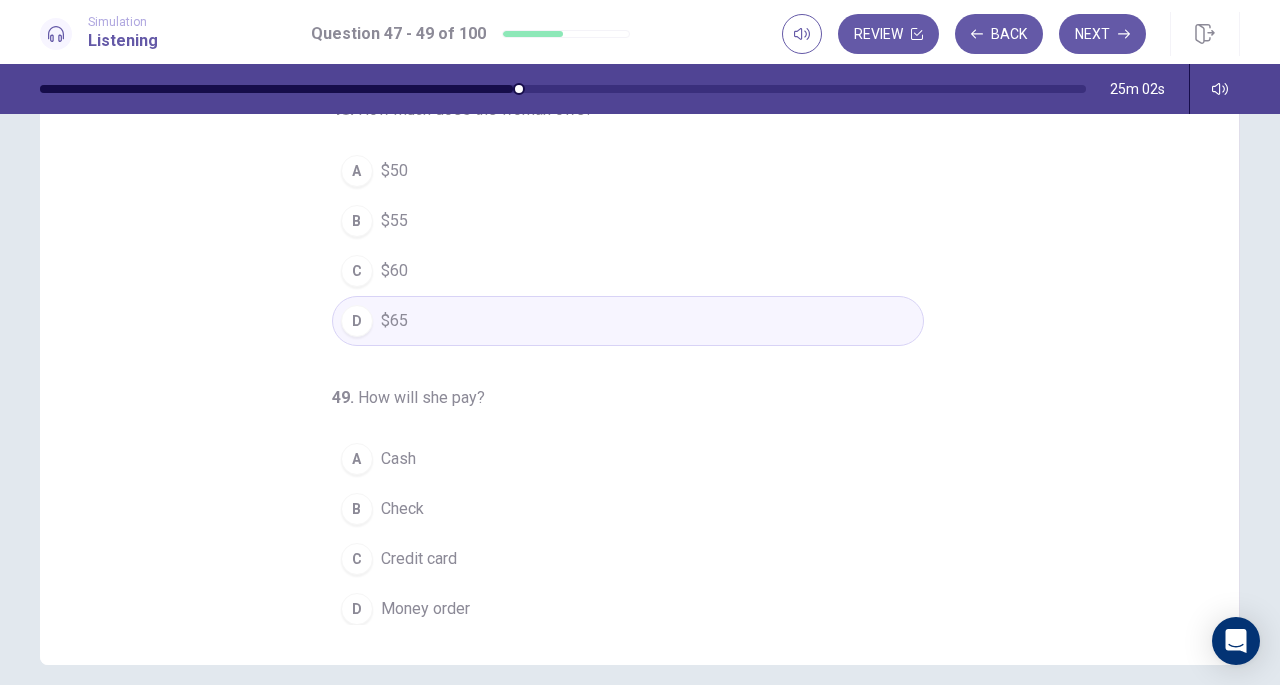 scroll, scrollTop: 186, scrollLeft: 0, axis: vertical 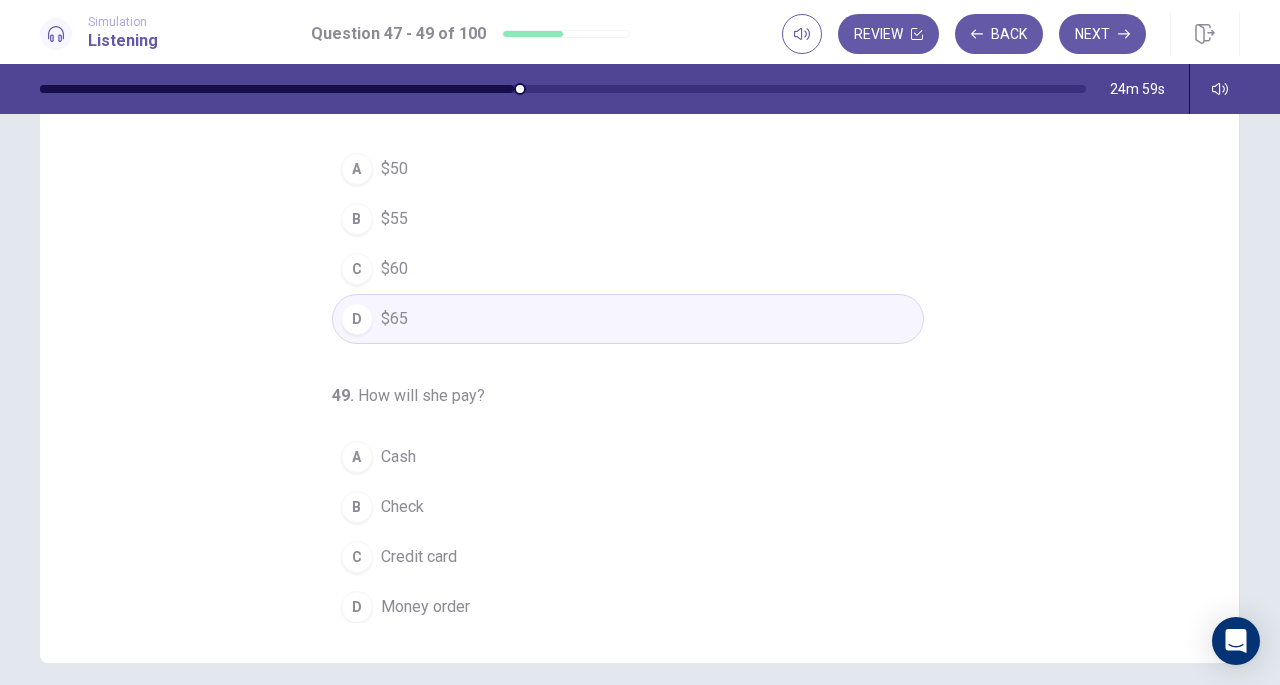 click on "A" at bounding box center [357, 457] 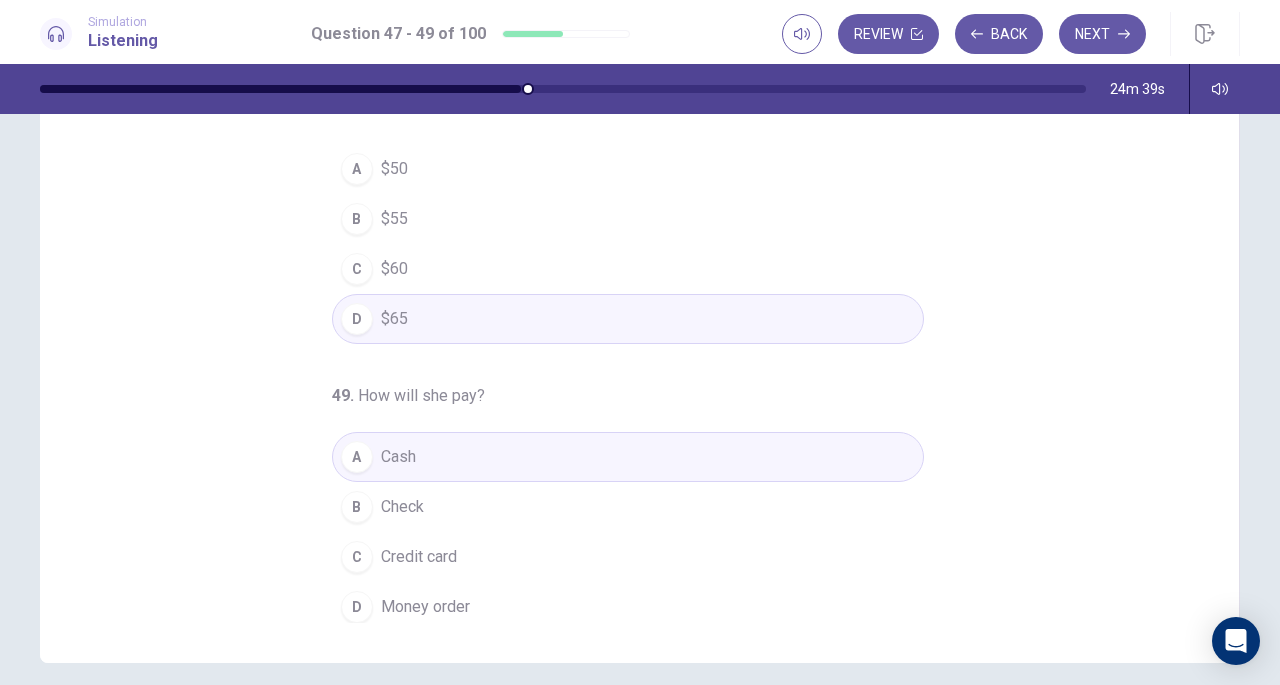 scroll, scrollTop: 0, scrollLeft: 0, axis: both 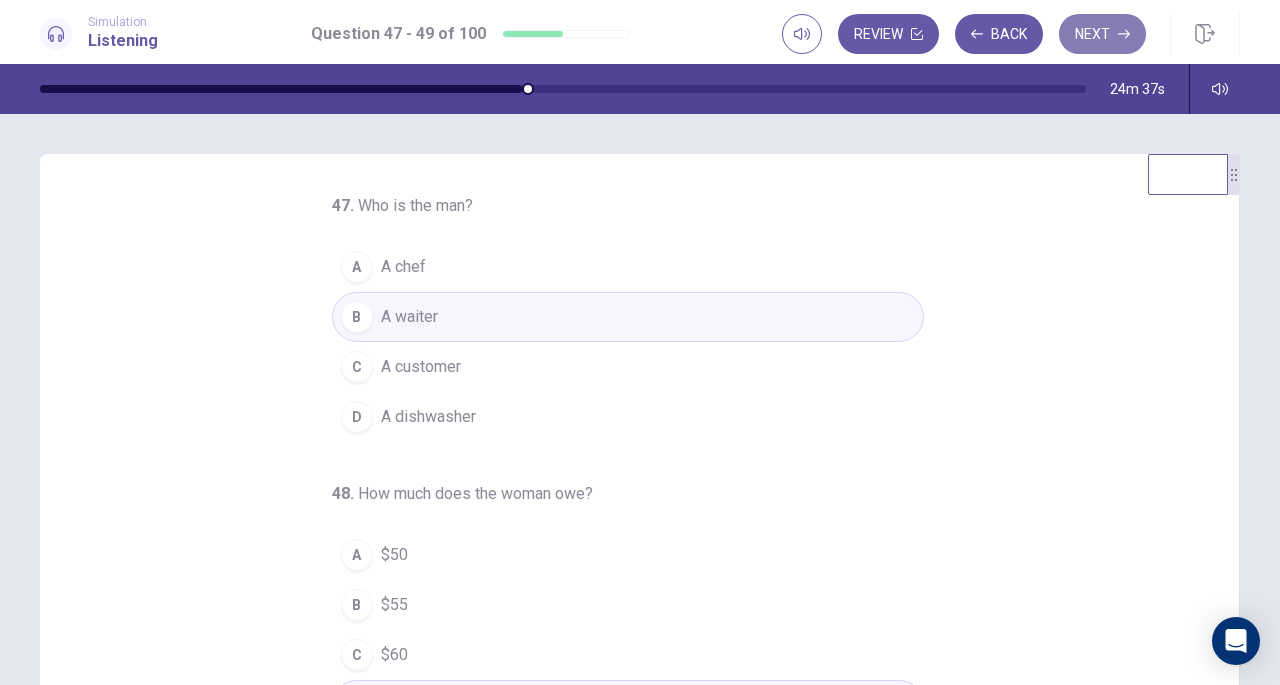 click on "Next" at bounding box center [1102, 34] 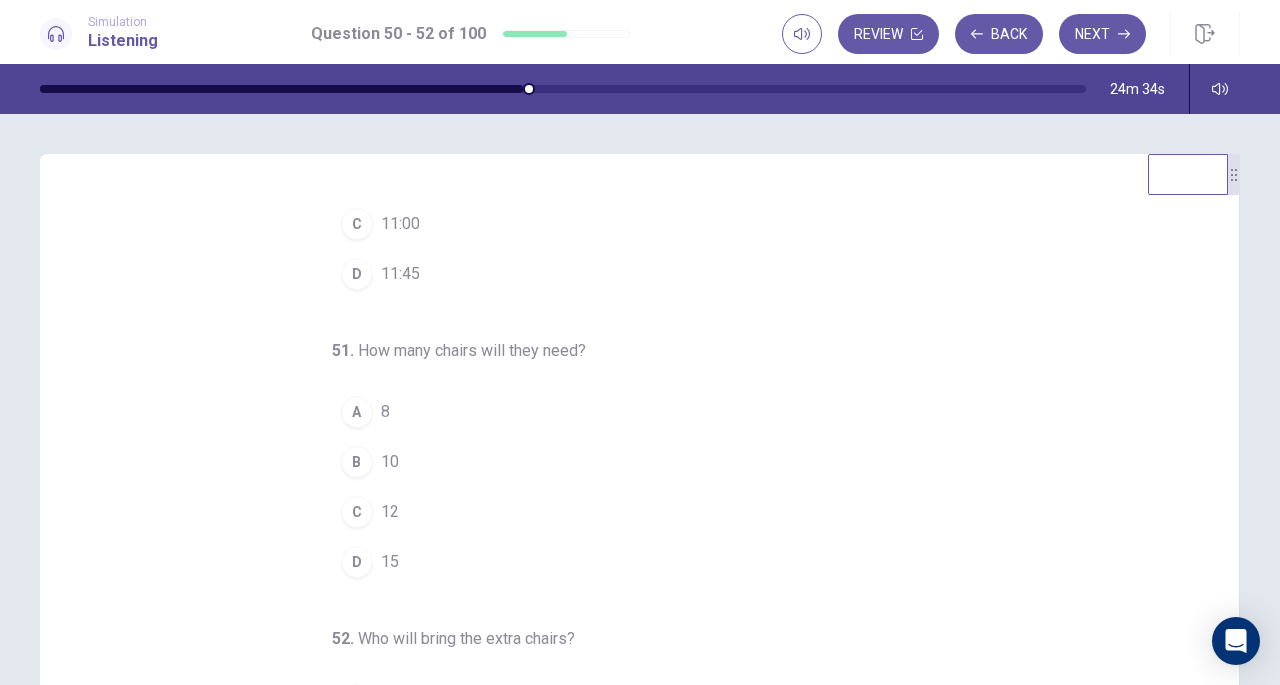 scroll, scrollTop: 200, scrollLeft: 0, axis: vertical 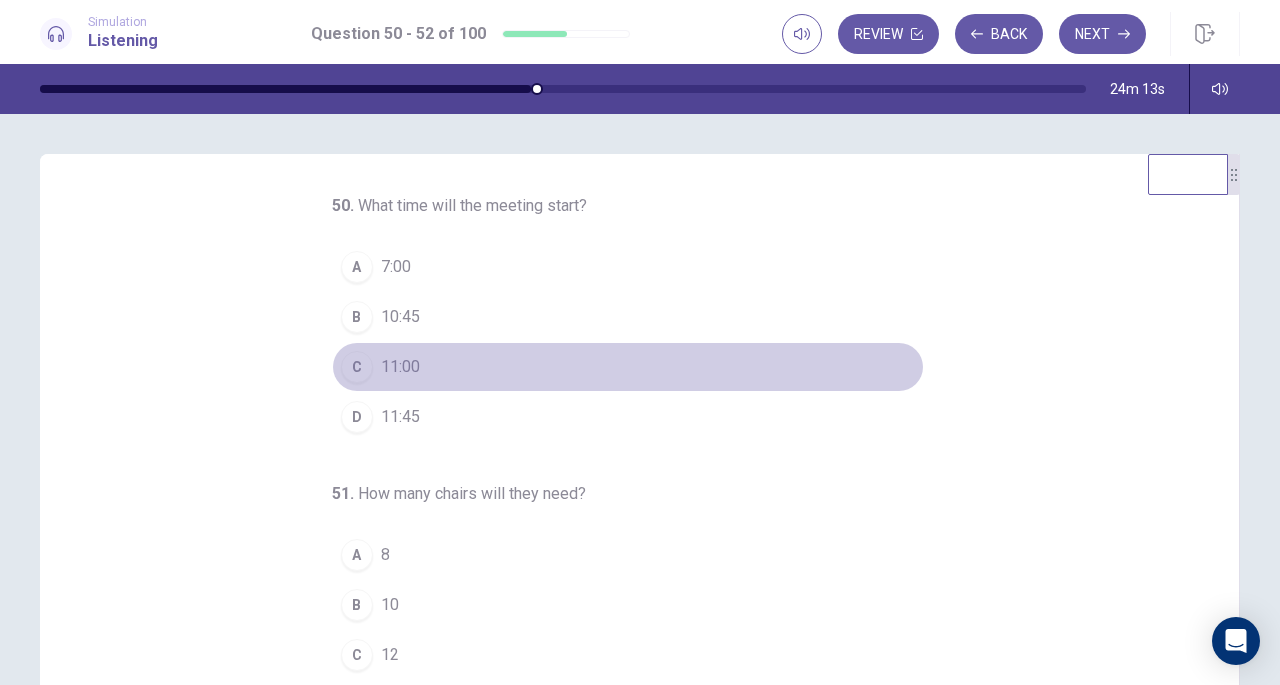 click on "C" at bounding box center (357, 367) 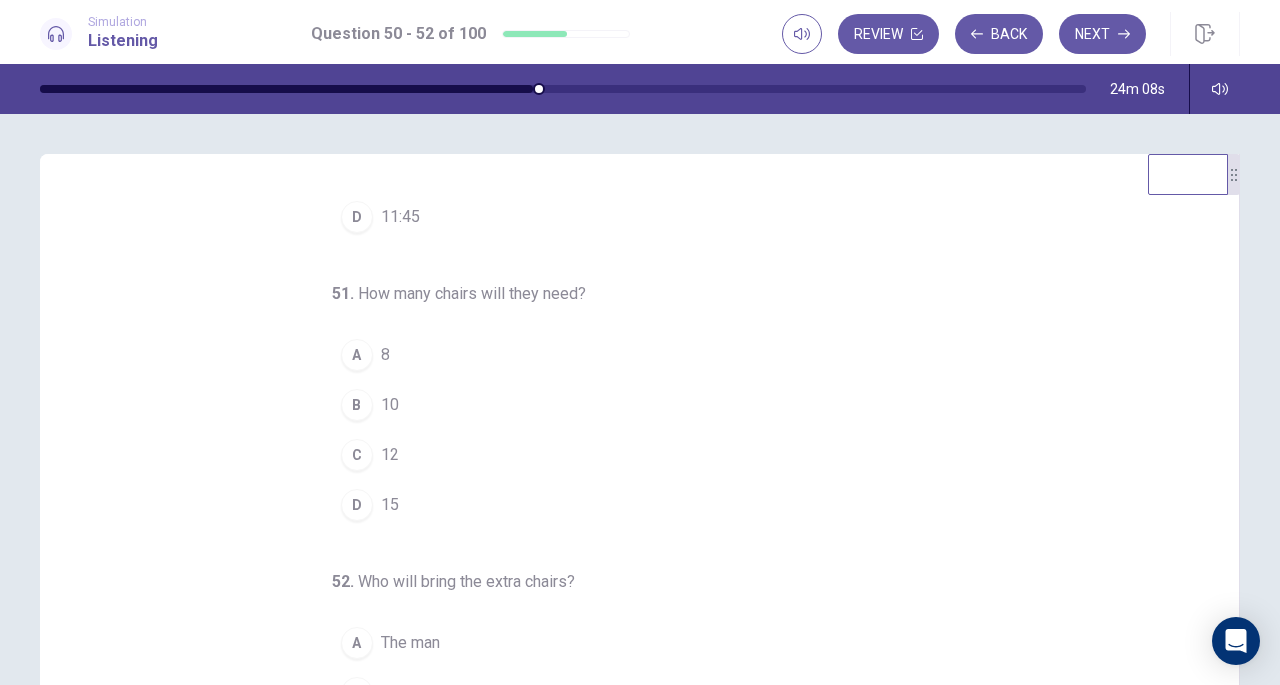 scroll, scrollTop: 200, scrollLeft: 0, axis: vertical 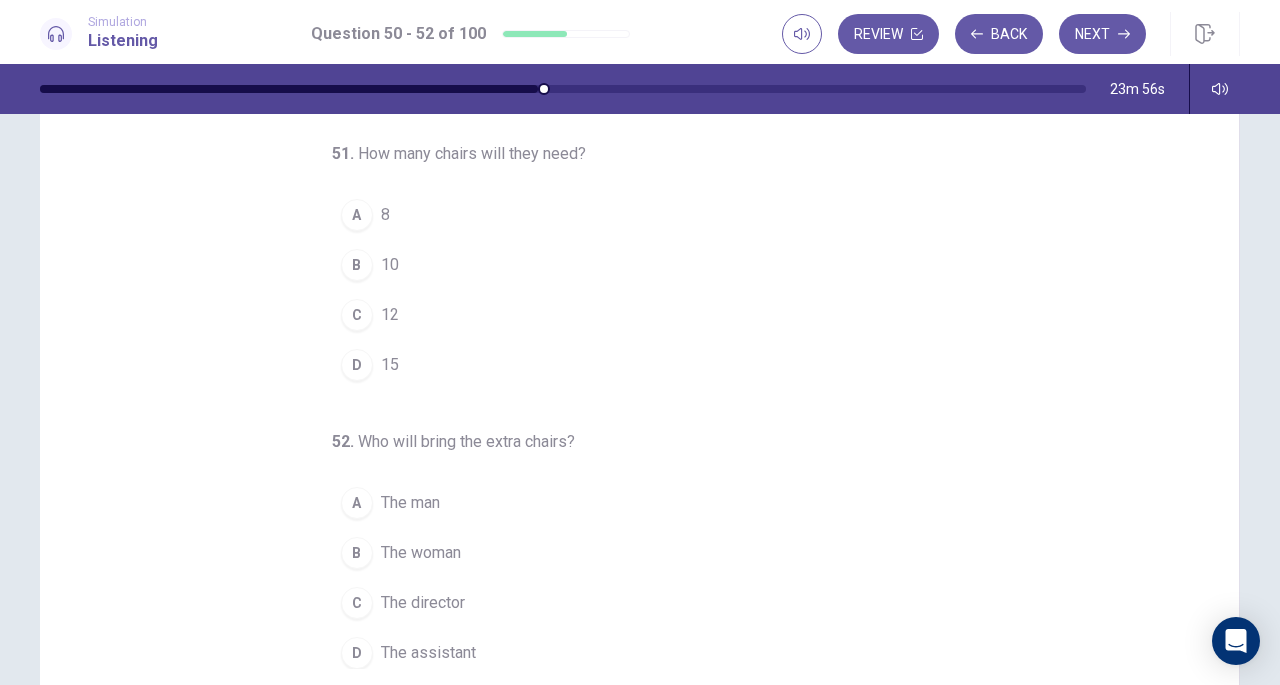 click on "D" at bounding box center (357, 365) 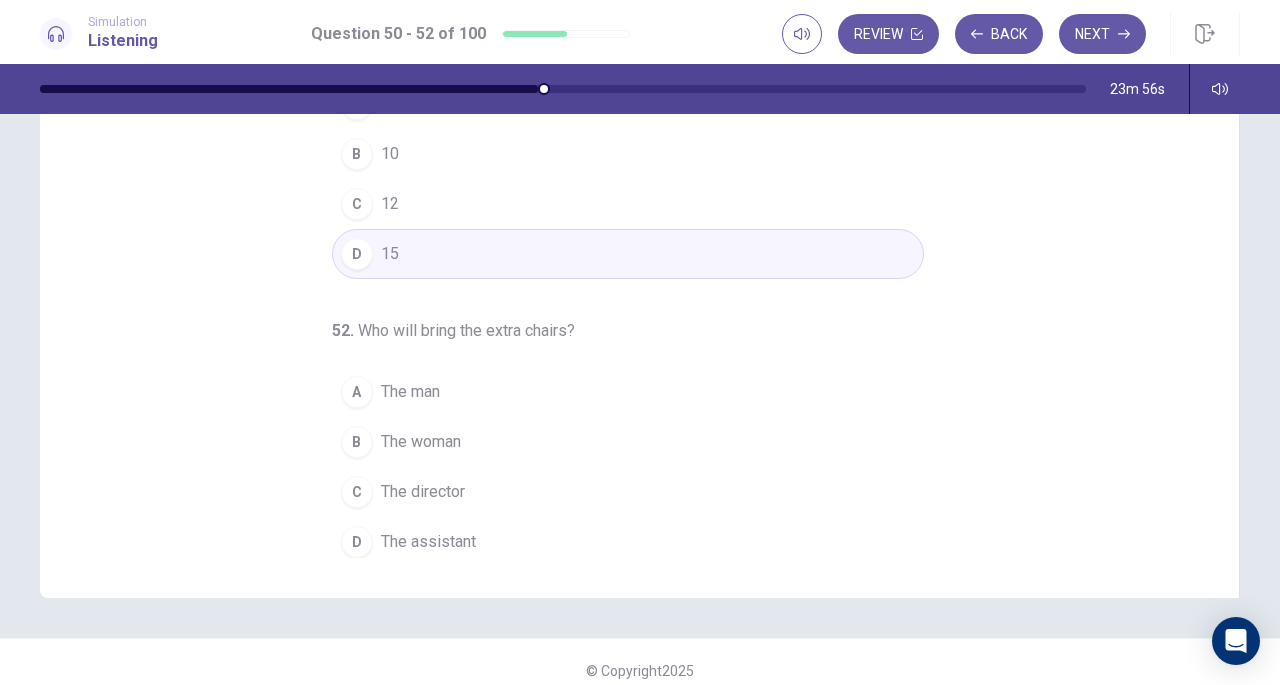 scroll, scrollTop: 268, scrollLeft: 0, axis: vertical 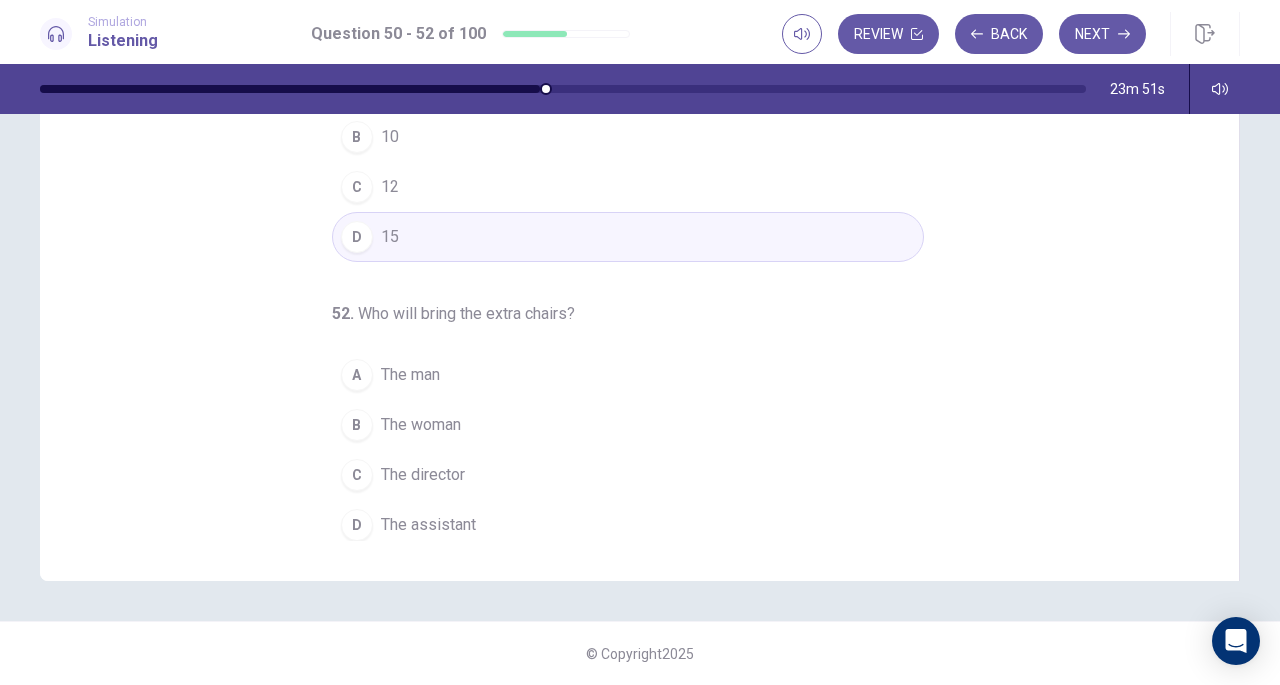 click on "D" at bounding box center (357, 525) 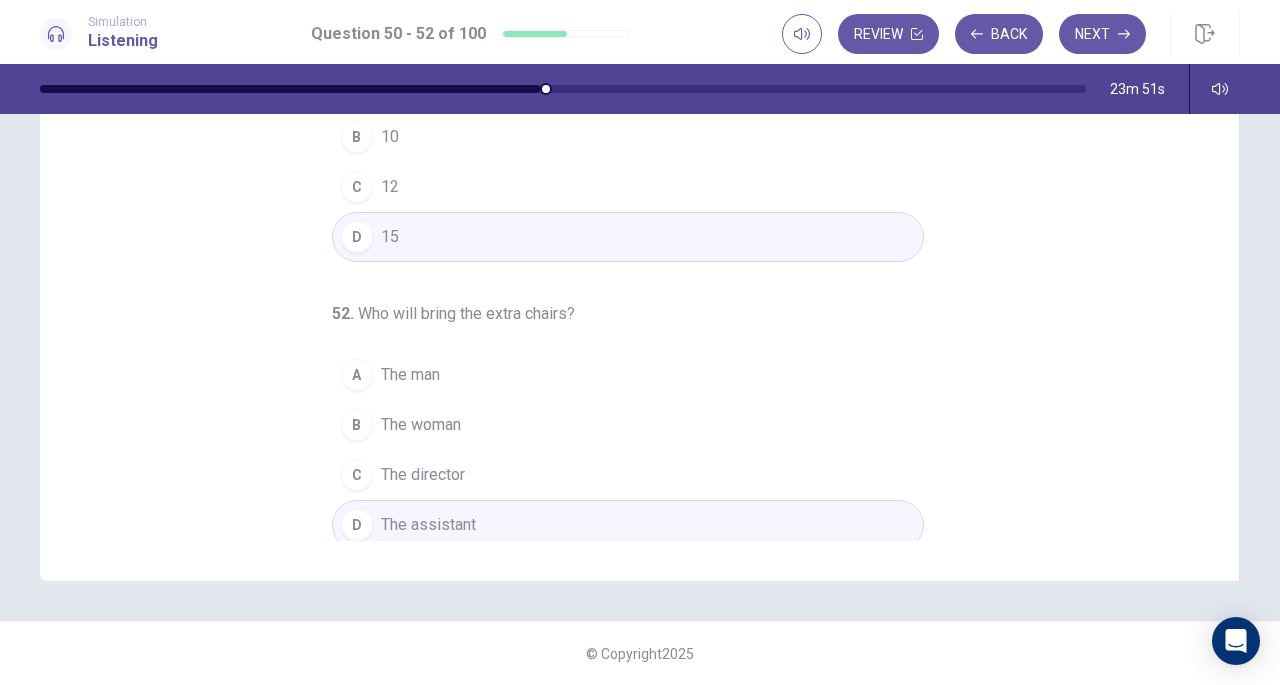 scroll, scrollTop: 0, scrollLeft: 0, axis: both 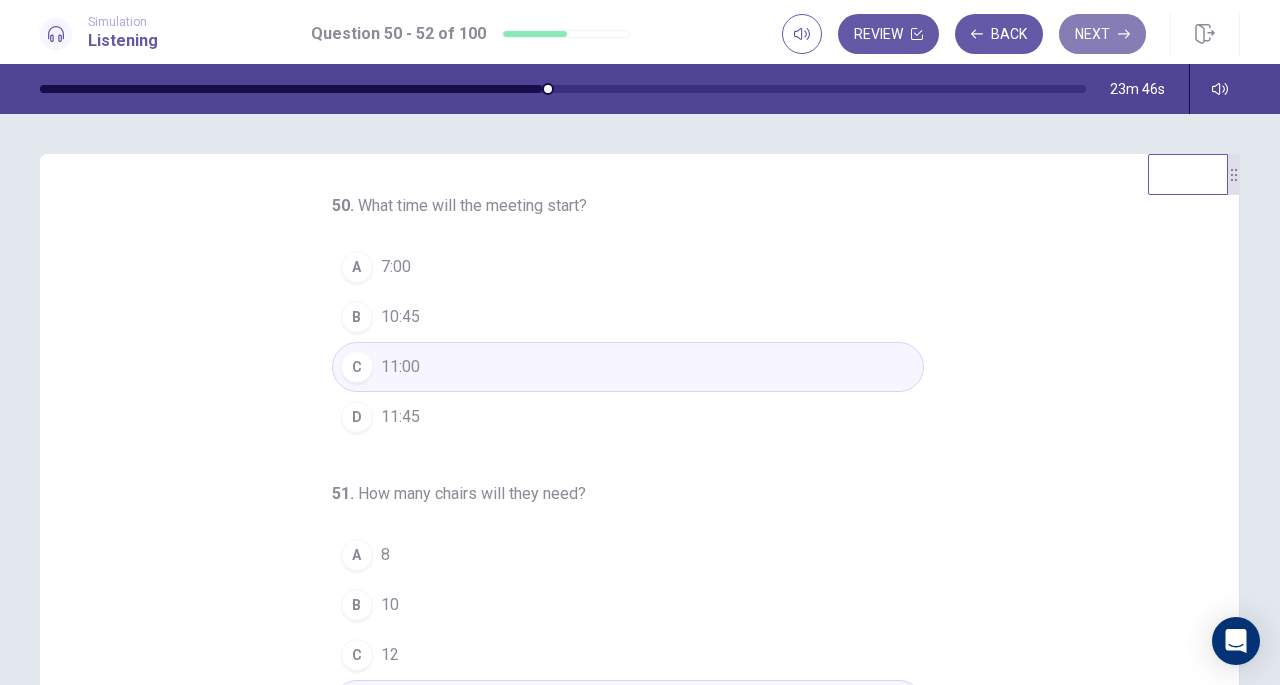 click on "Next" at bounding box center [1102, 34] 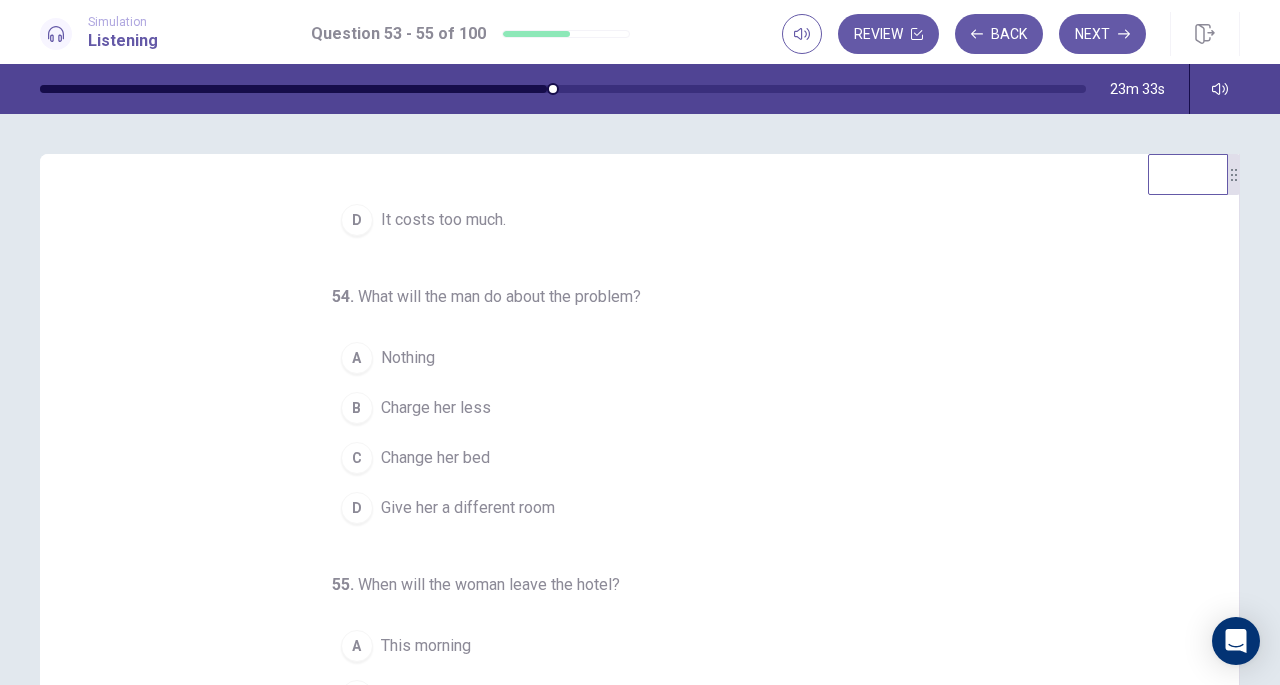 scroll, scrollTop: 200, scrollLeft: 0, axis: vertical 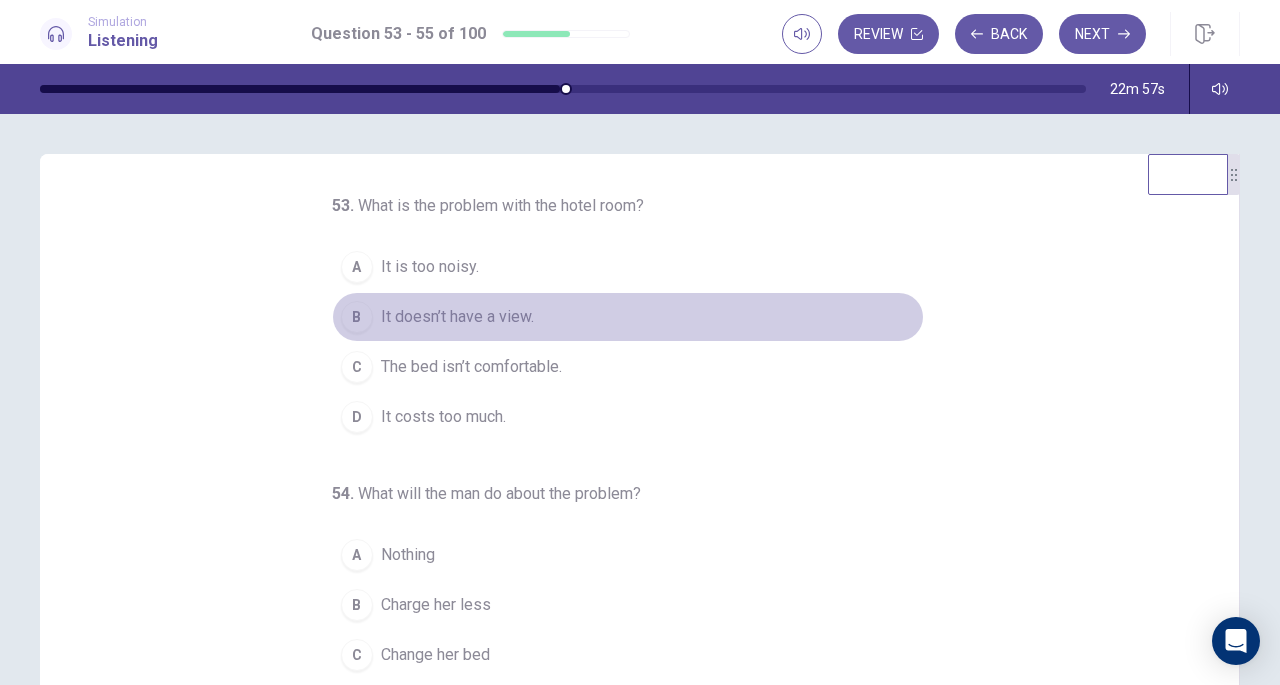 click on "B" at bounding box center (357, 317) 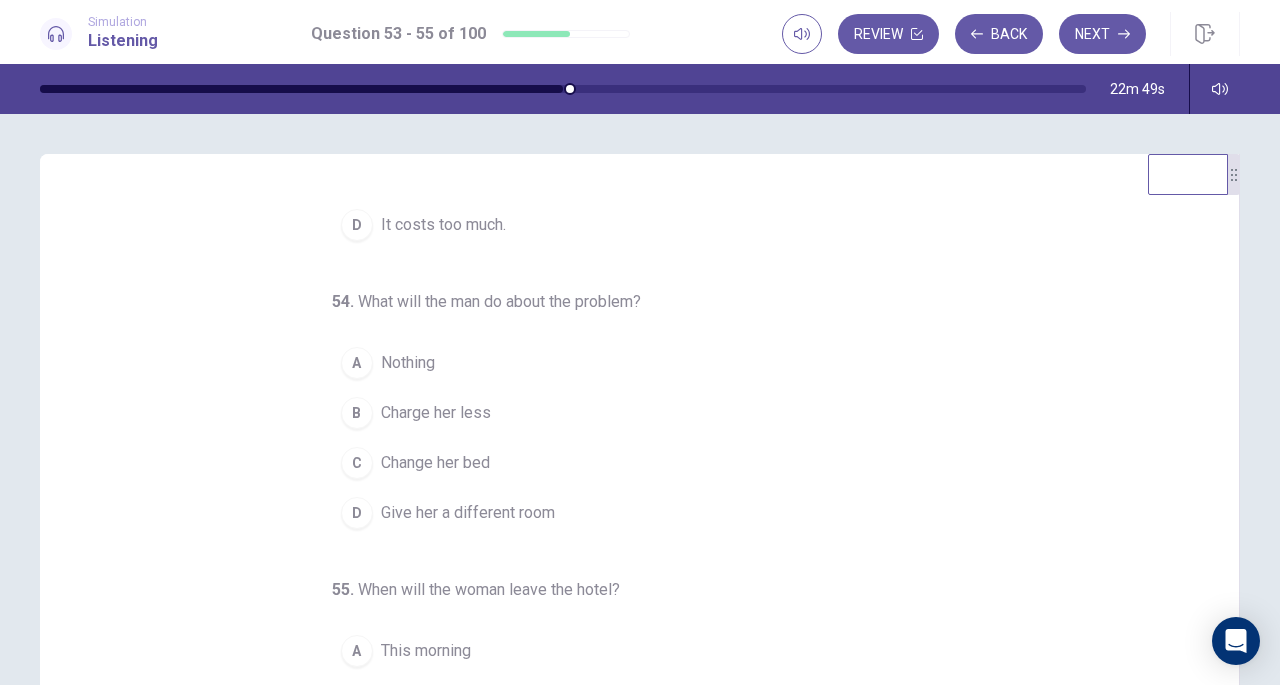 scroll, scrollTop: 200, scrollLeft: 0, axis: vertical 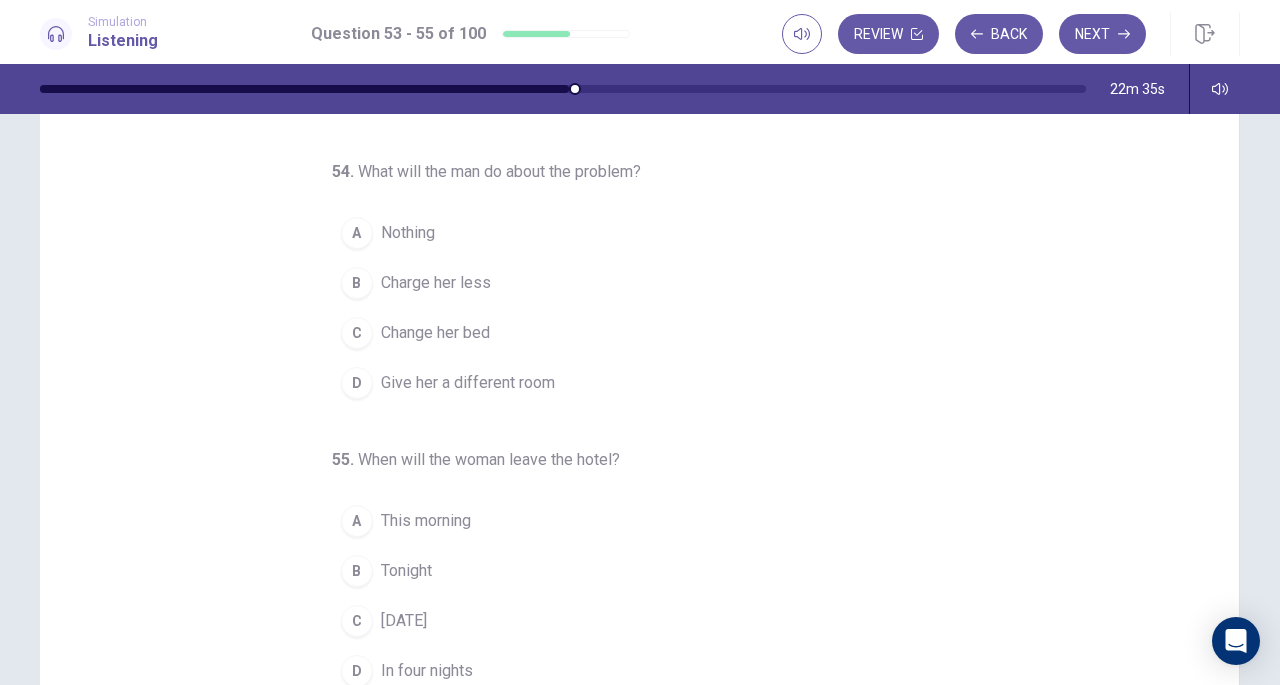 click on "B" at bounding box center (357, 283) 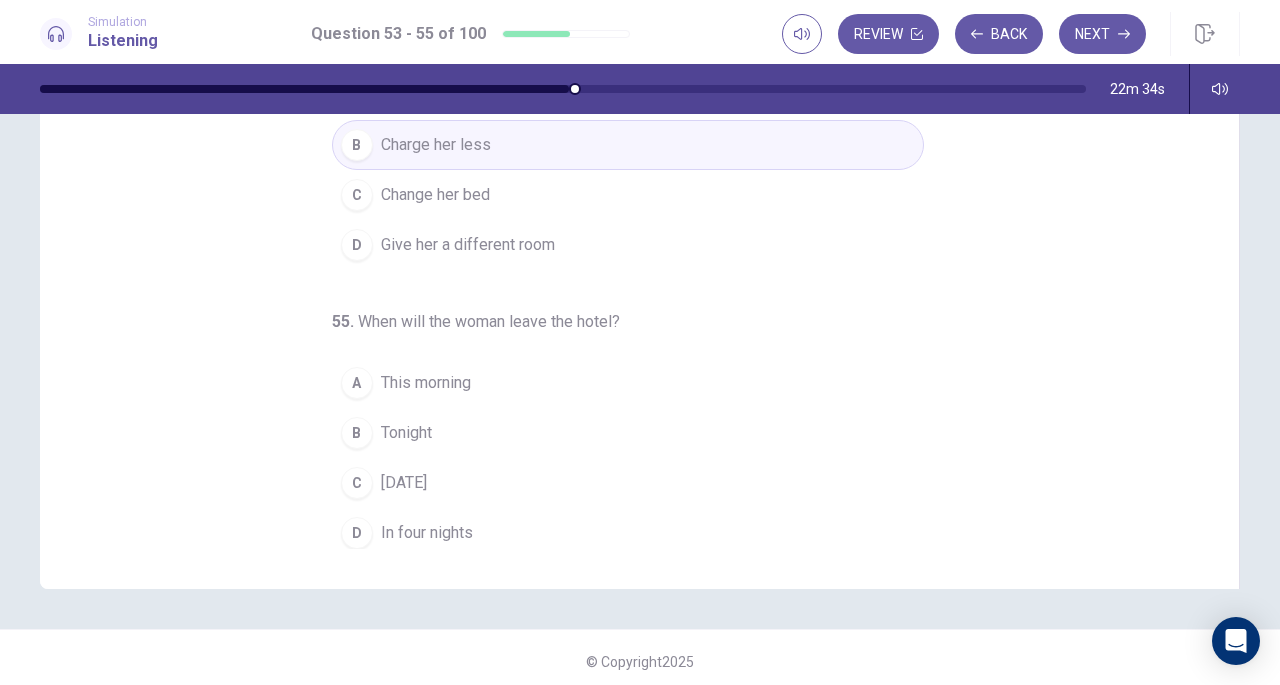 scroll, scrollTop: 261, scrollLeft: 0, axis: vertical 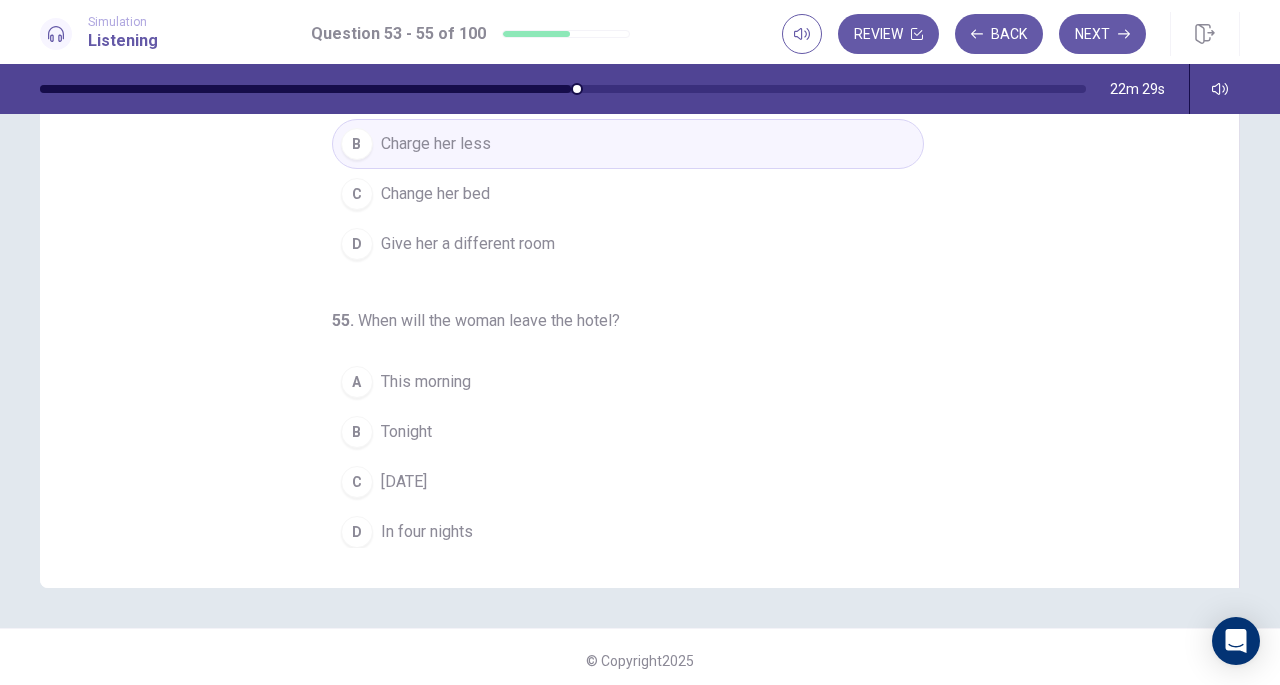 click on "C" at bounding box center (357, 482) 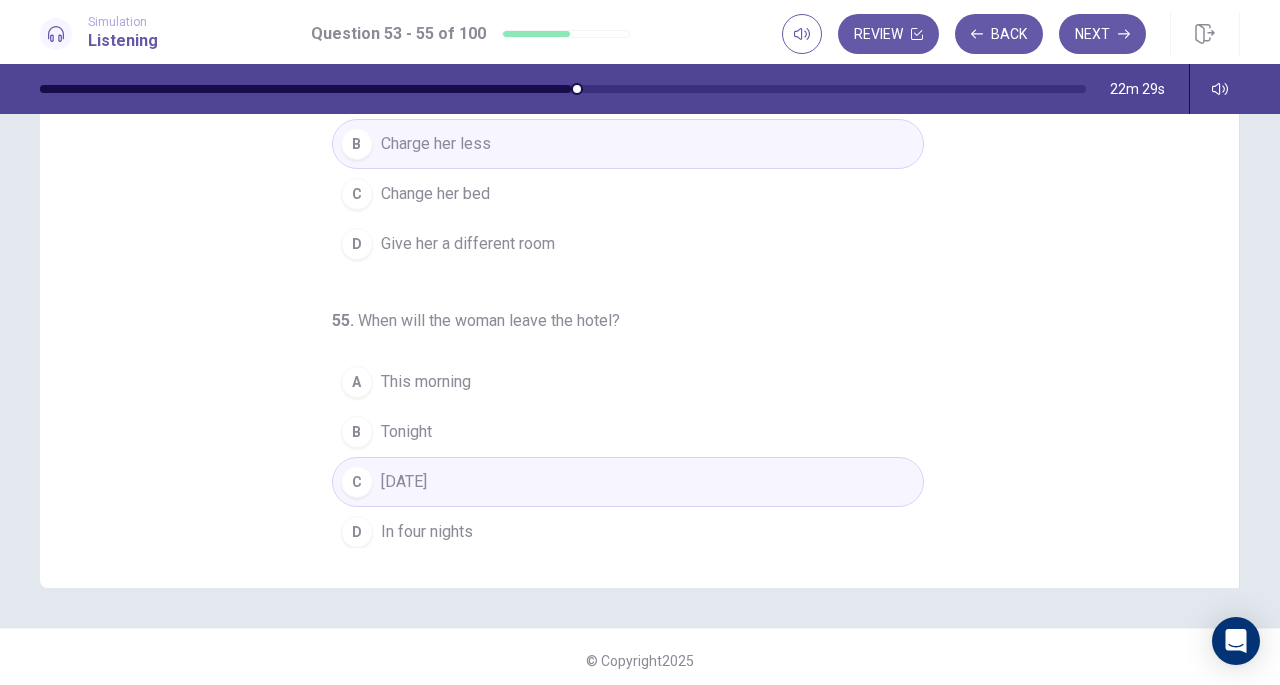 scroll, scrollTop: 0, scrollLeft: 0, axis: both 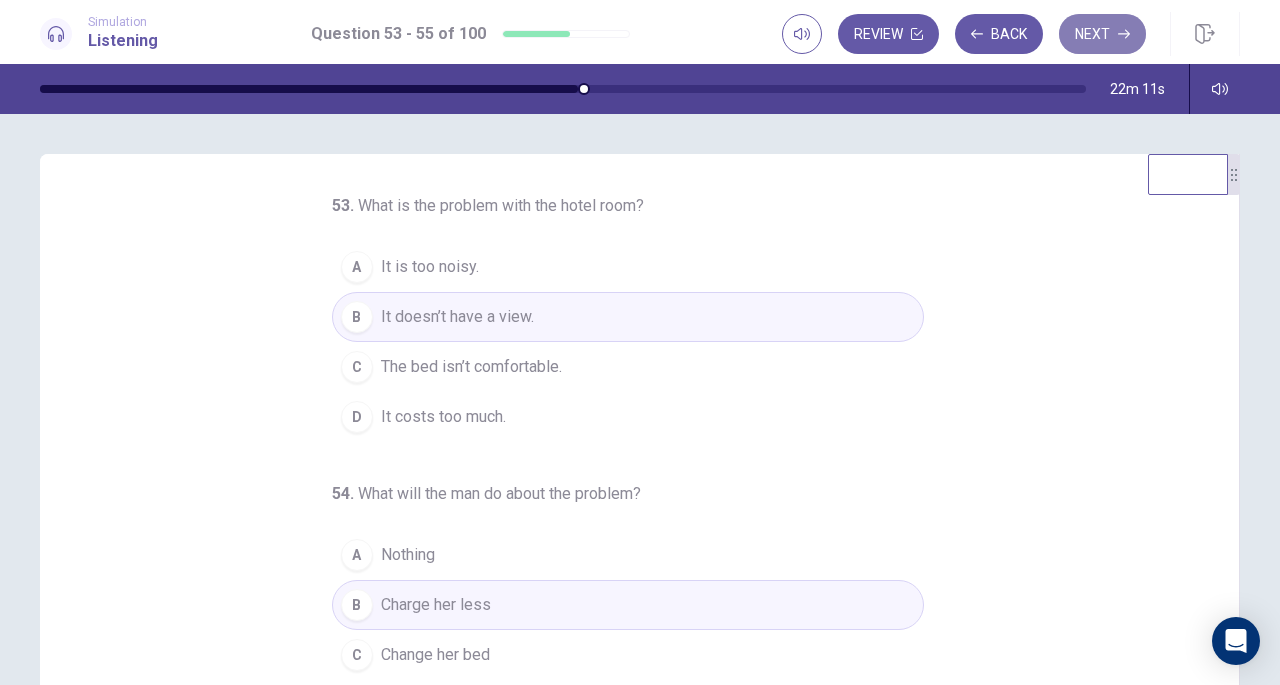 click on "Next" at bounding box center (1102, 34) 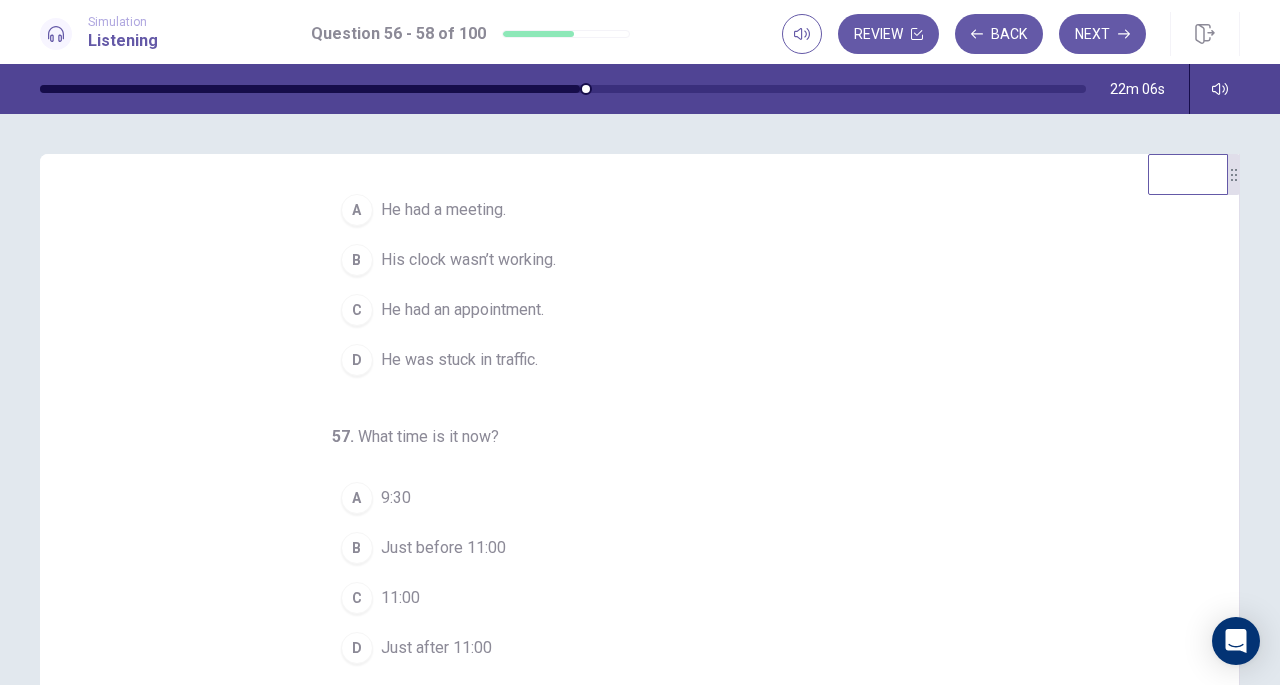 scroll, scrollTop: 200, scrollLeft: 0, axis: vertical 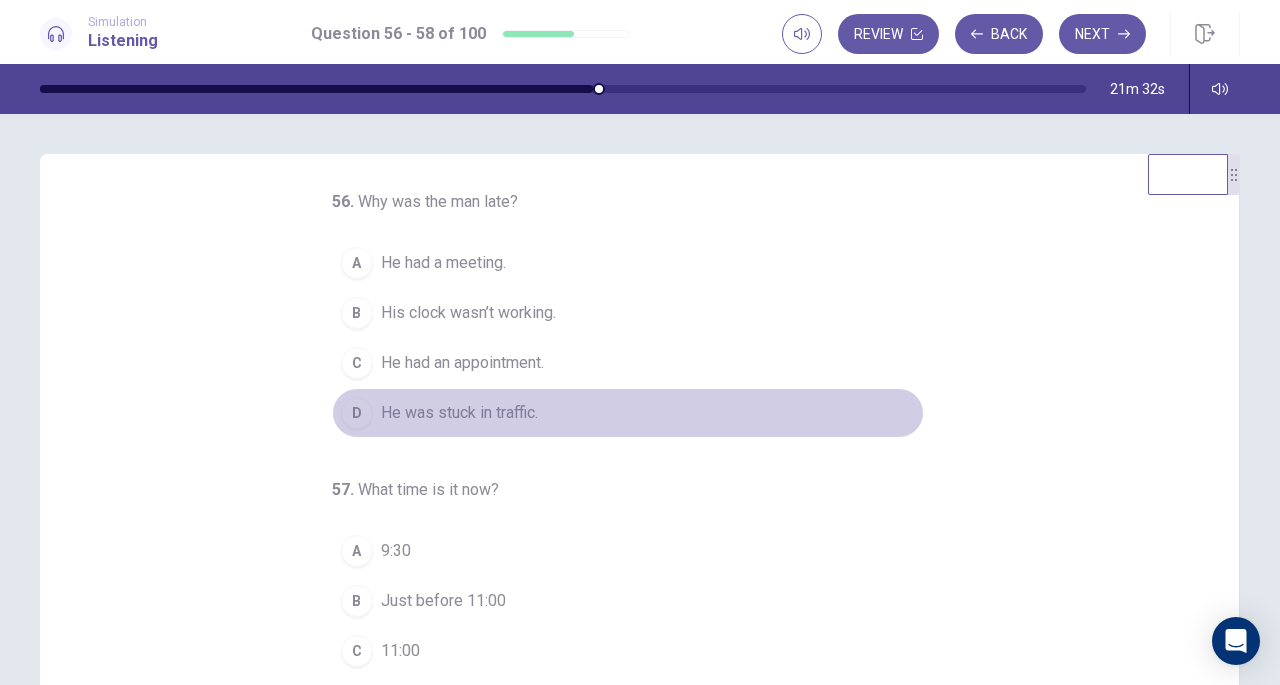 click on "D" at bounding box center [357, 413] 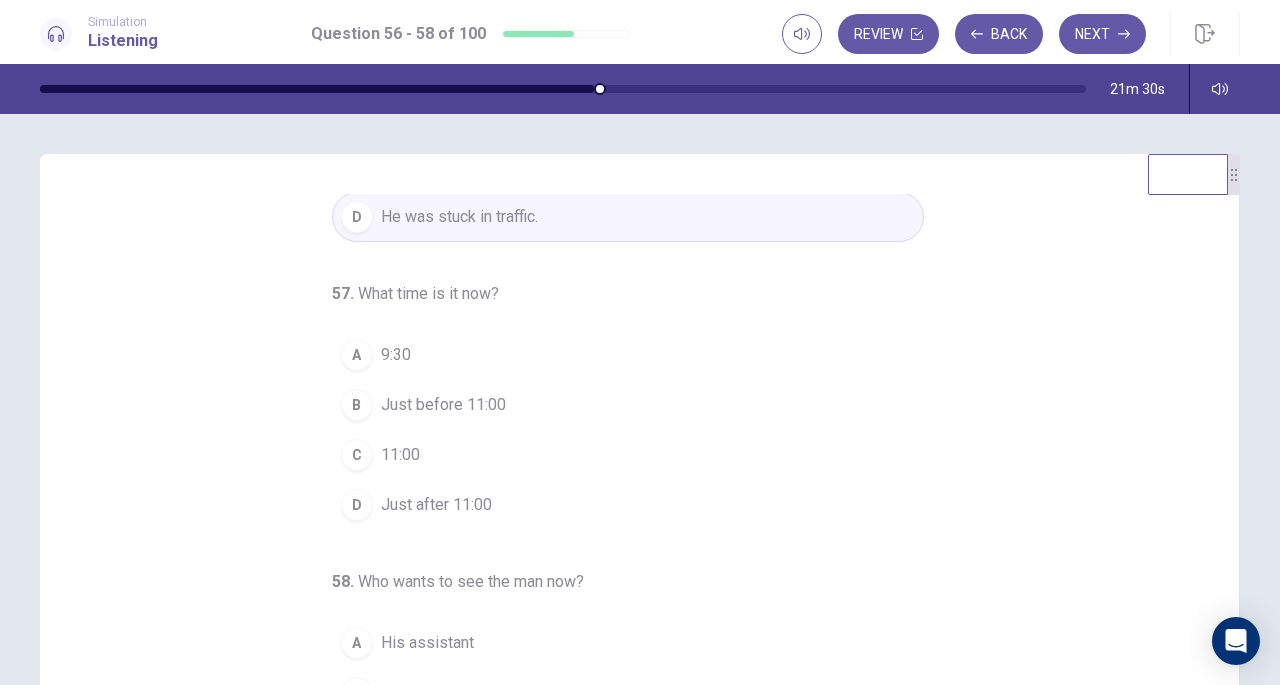 scroll, scrollTop: 0, scrollLeft: 0, axis: both 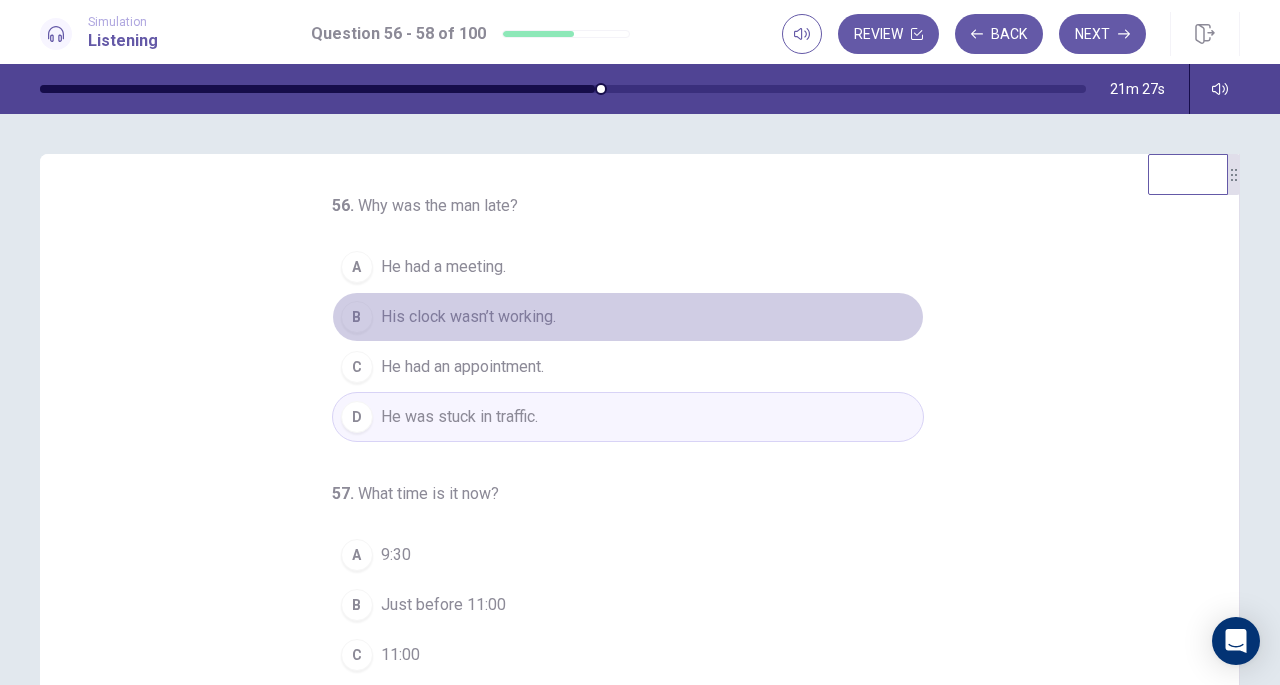 click on "B" at bounding box center [357, 317] 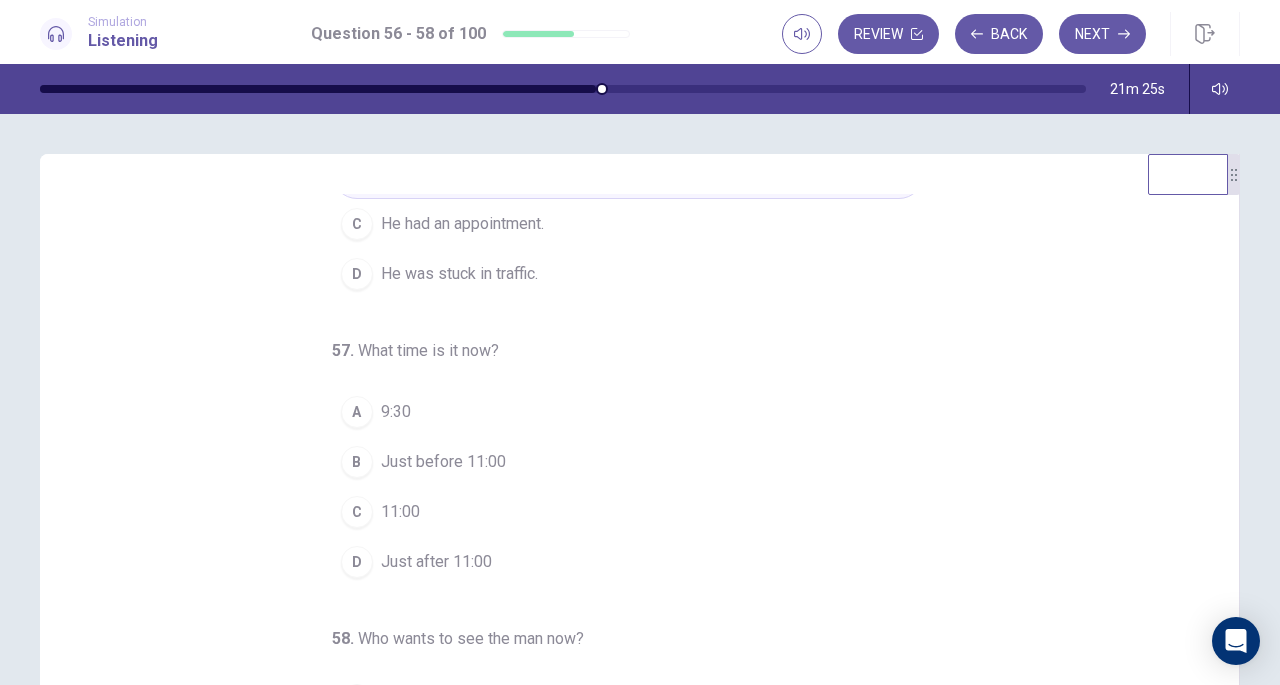 scroll, scrollTop: 144, scrollLeft: 0, axis: vertical 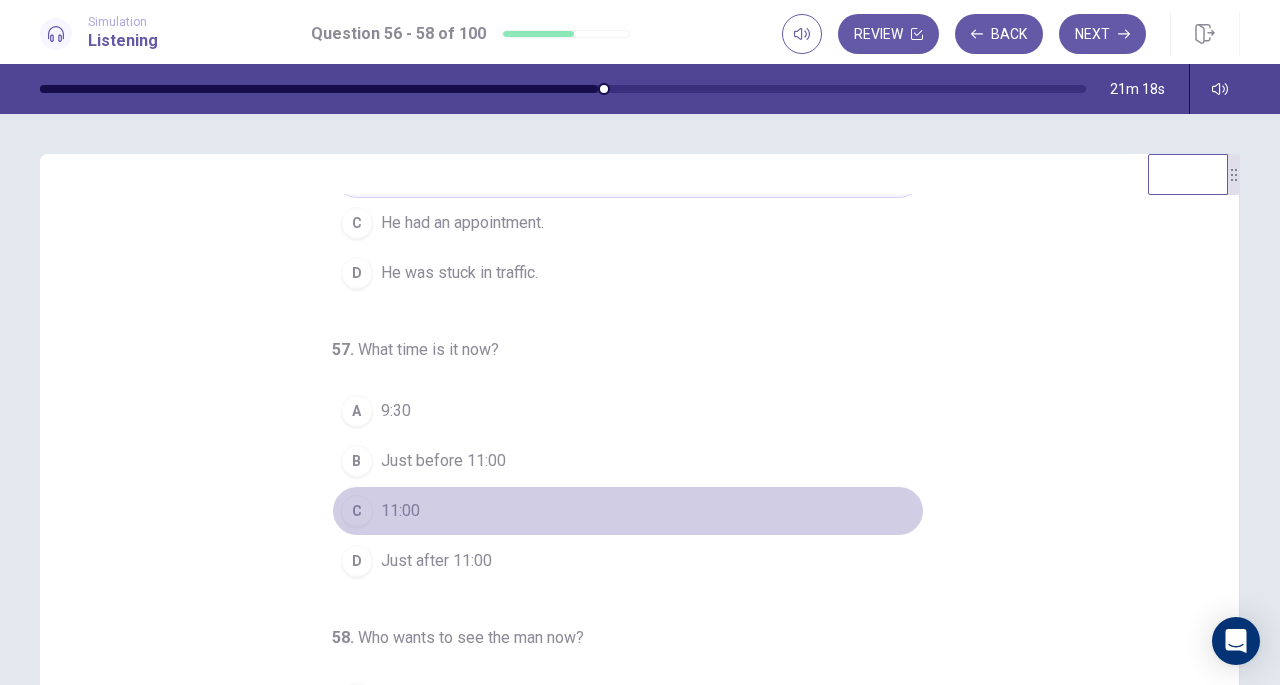 click on "C" at bounding box center [357, 511] 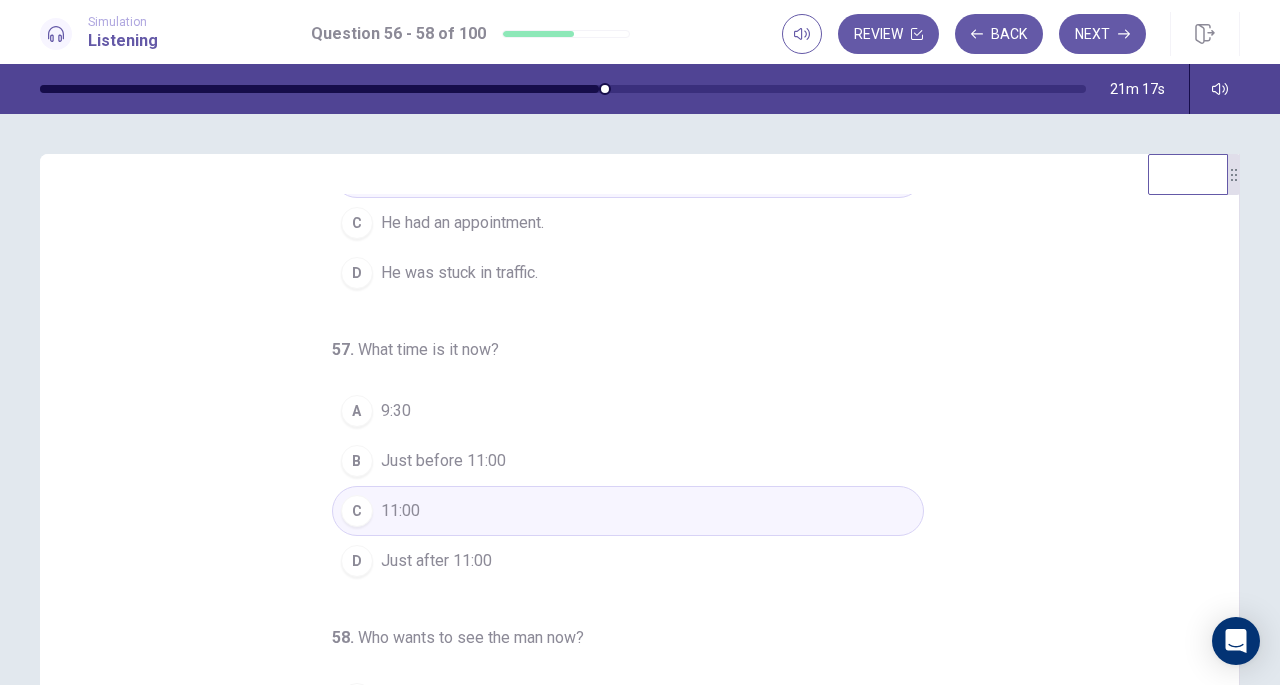 scroll, scrollTop: 200, scrollLeft: 0, axis: vertical 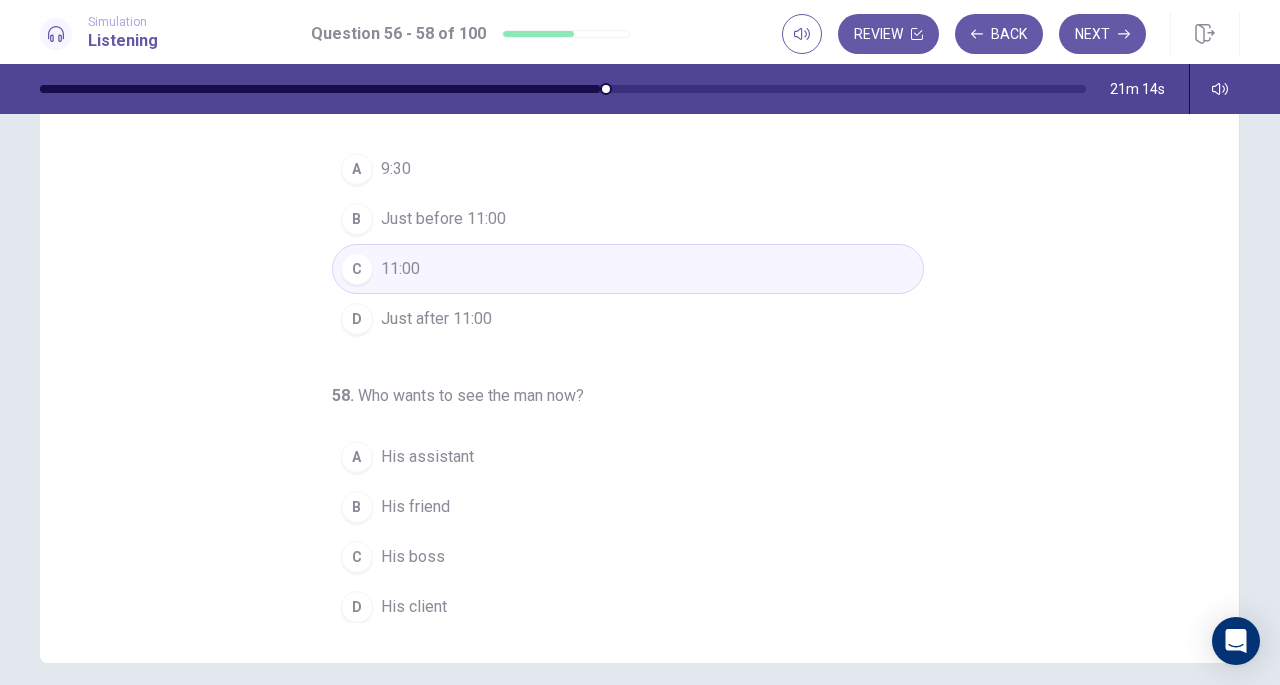 click on "A" at bounding box center [357, 457] 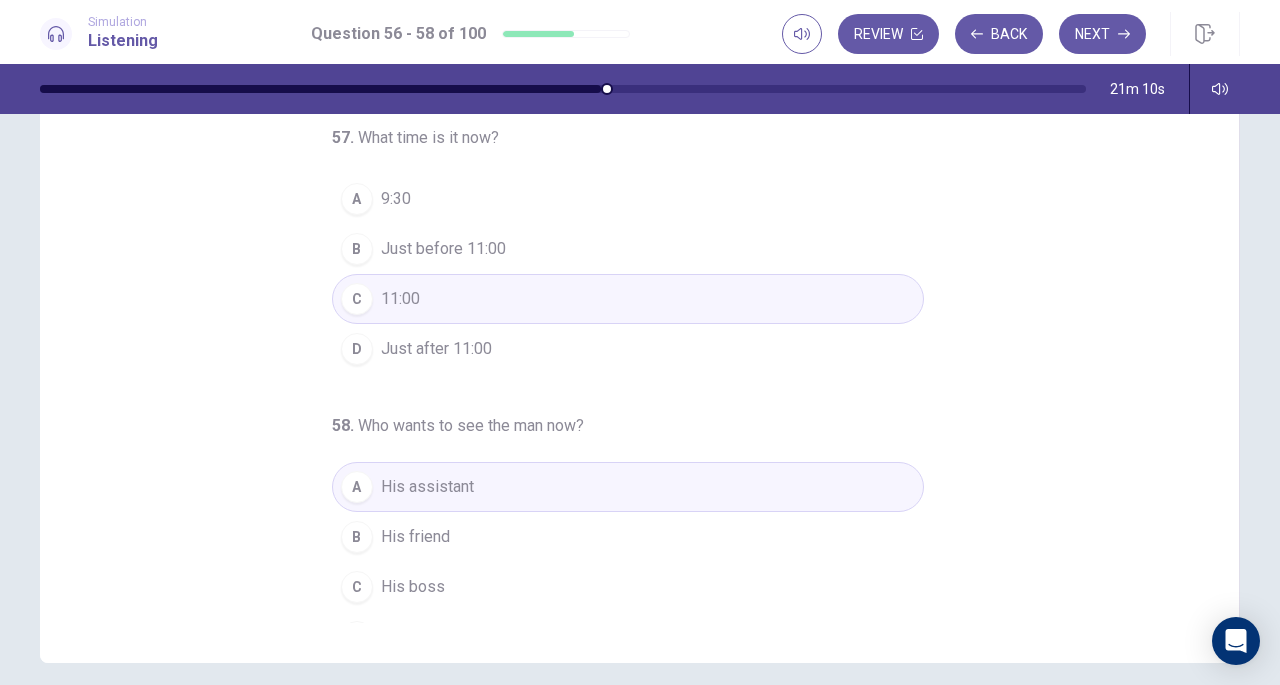 scroll, scrollTop: 0, scrollLeft: 0, axis: both 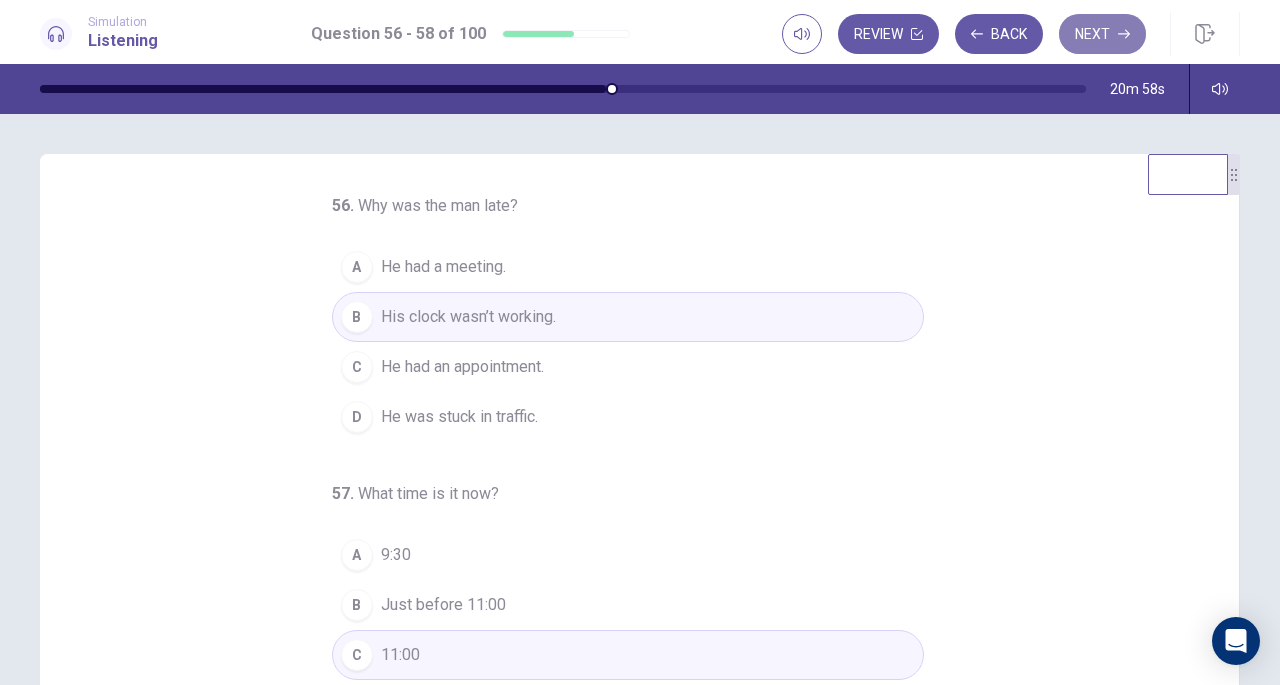 click on "Next" at bounding box center (1102, 34) 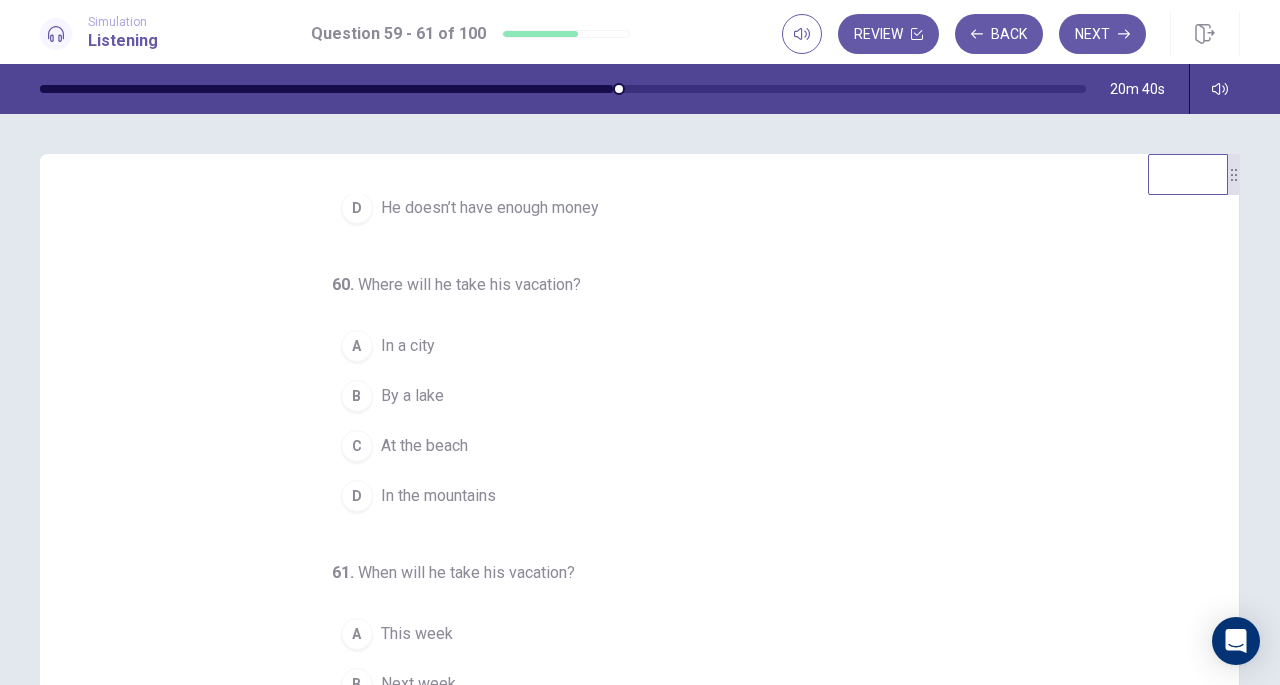 scroll, scrollTop: 224, scrollLeft: 0, axis: vertical 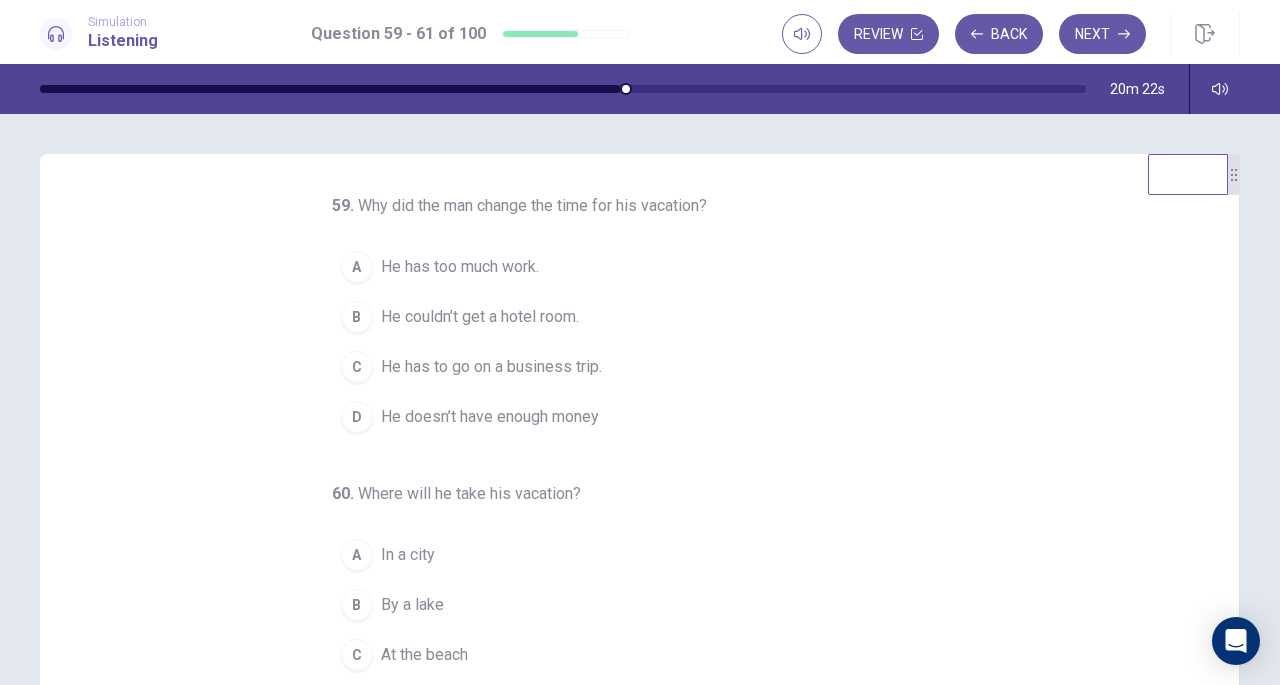click on "B" at bounding box center (357, 317) 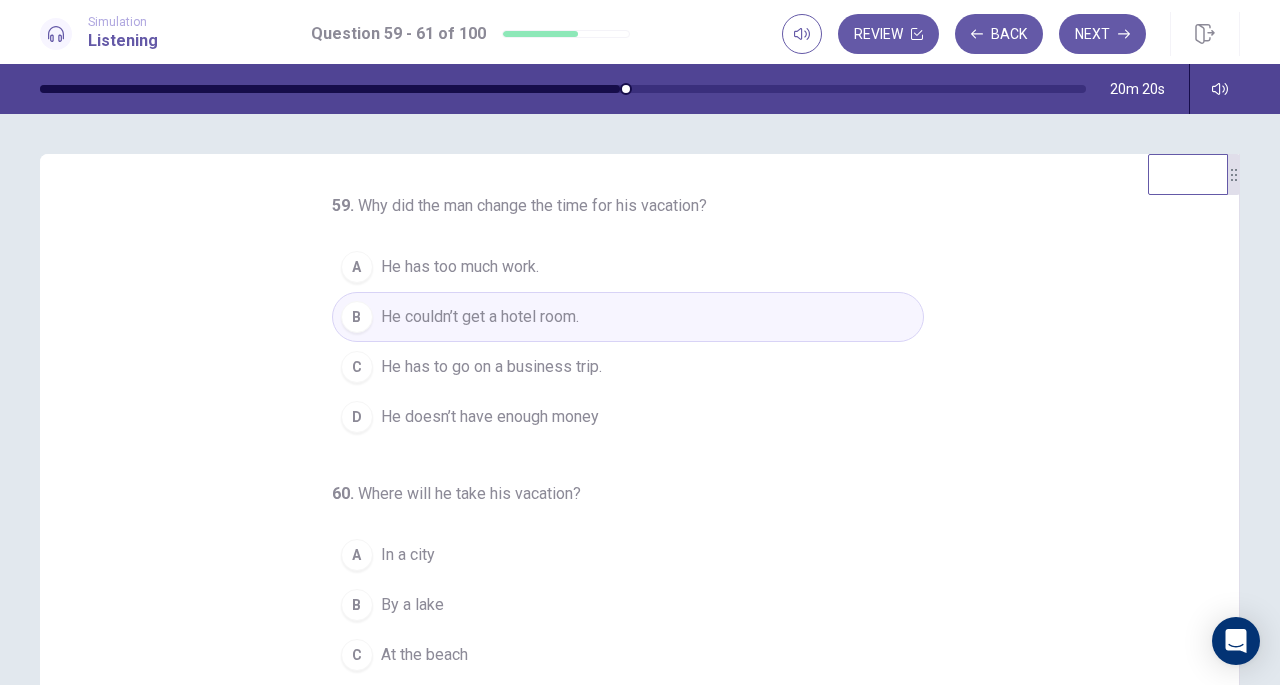 scroll, scrollTop: 210, scrollLeft: 0, axis: vertical 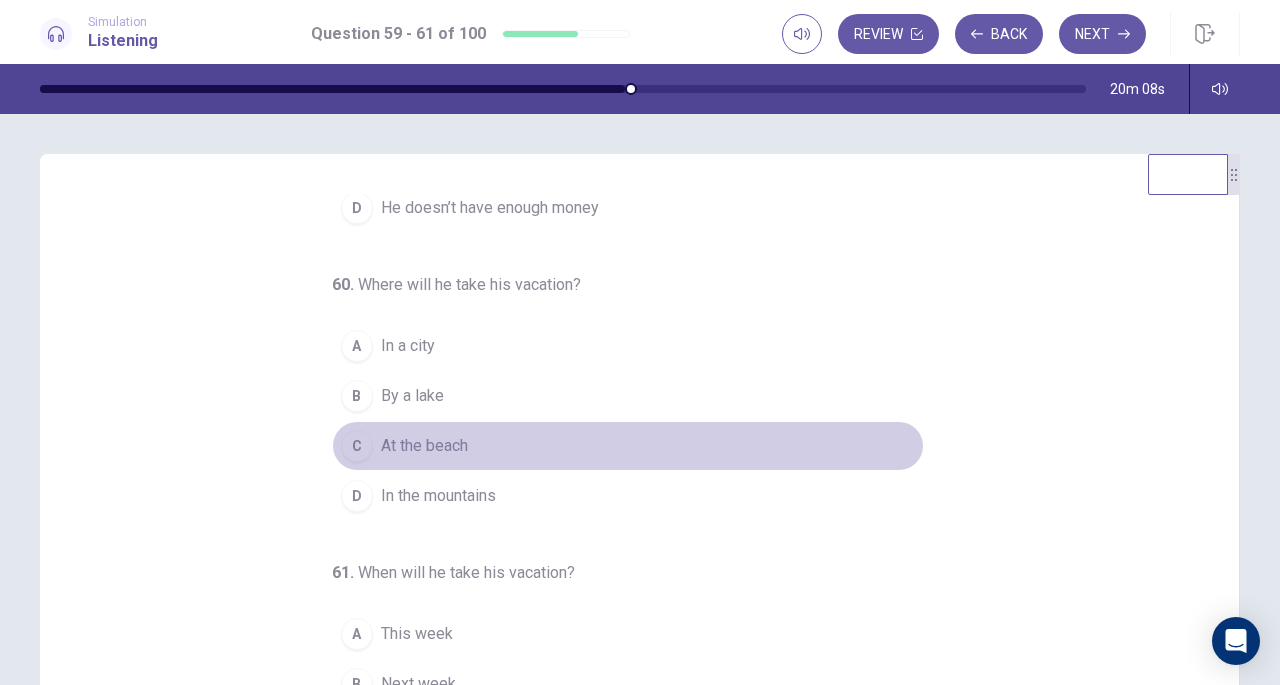 click on "C" at bounding box center (357, 446) 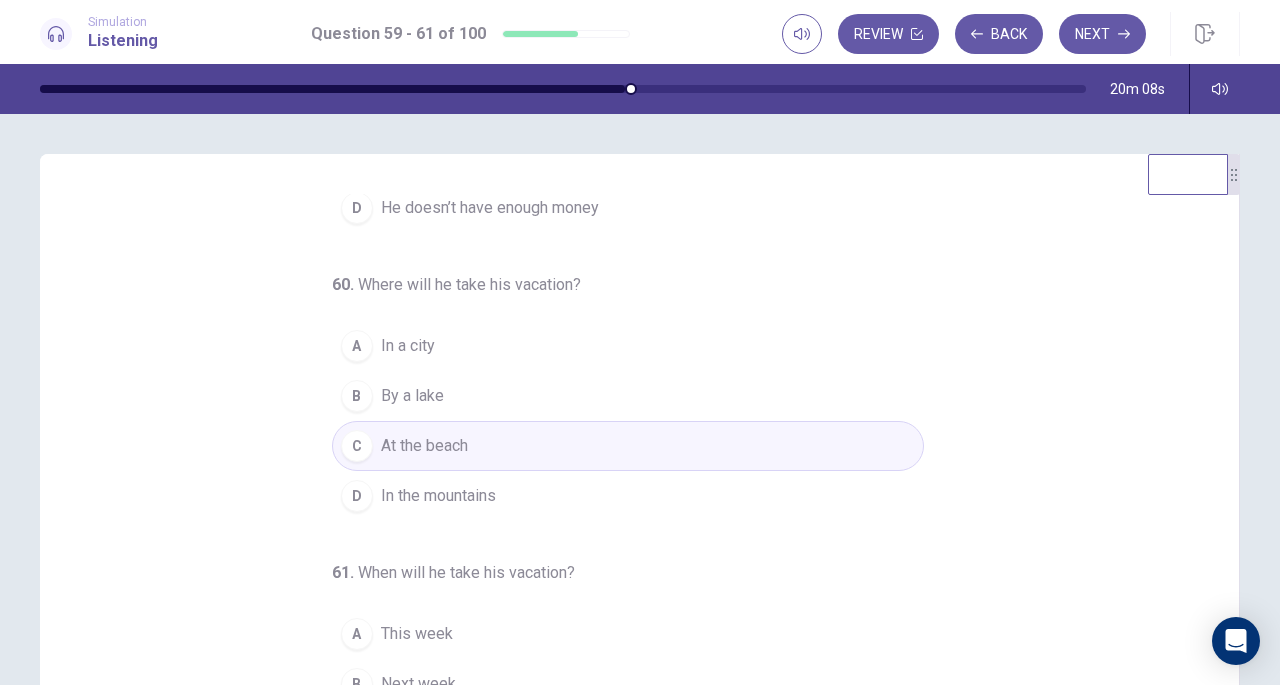 scroll, scrollTop: 224, scrollLeft: 0, axis: vertical 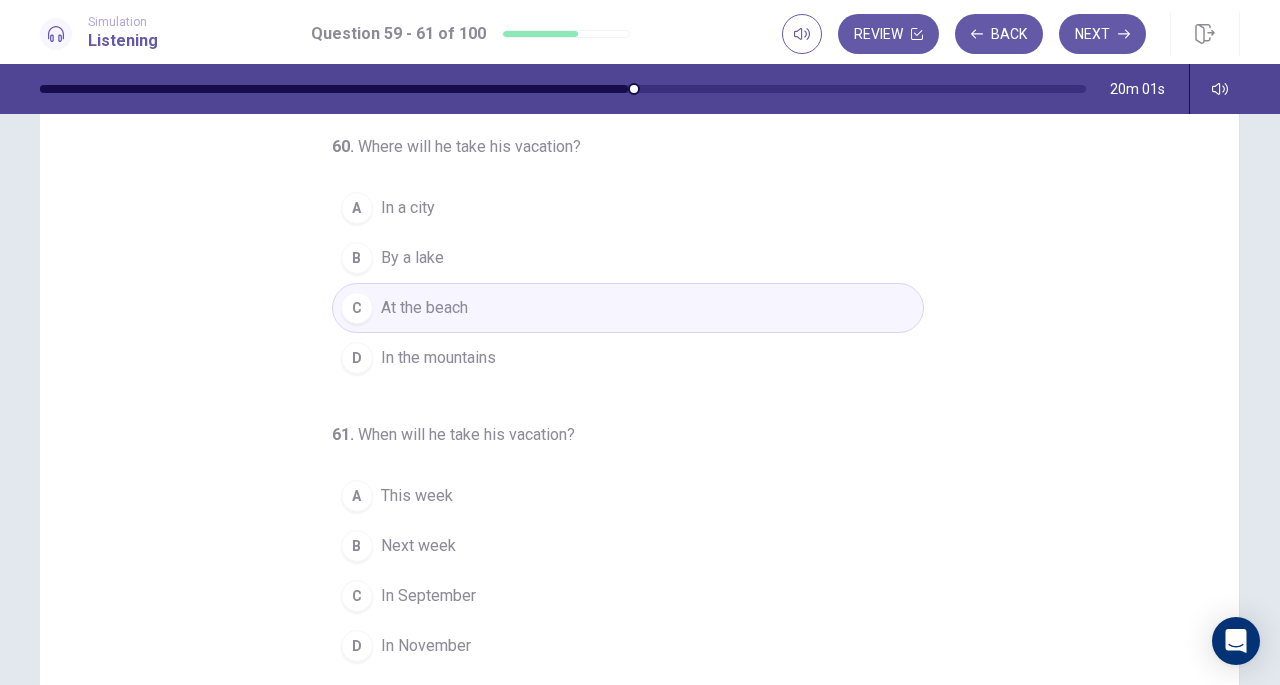click on "D" at bounding box center (357, 358) 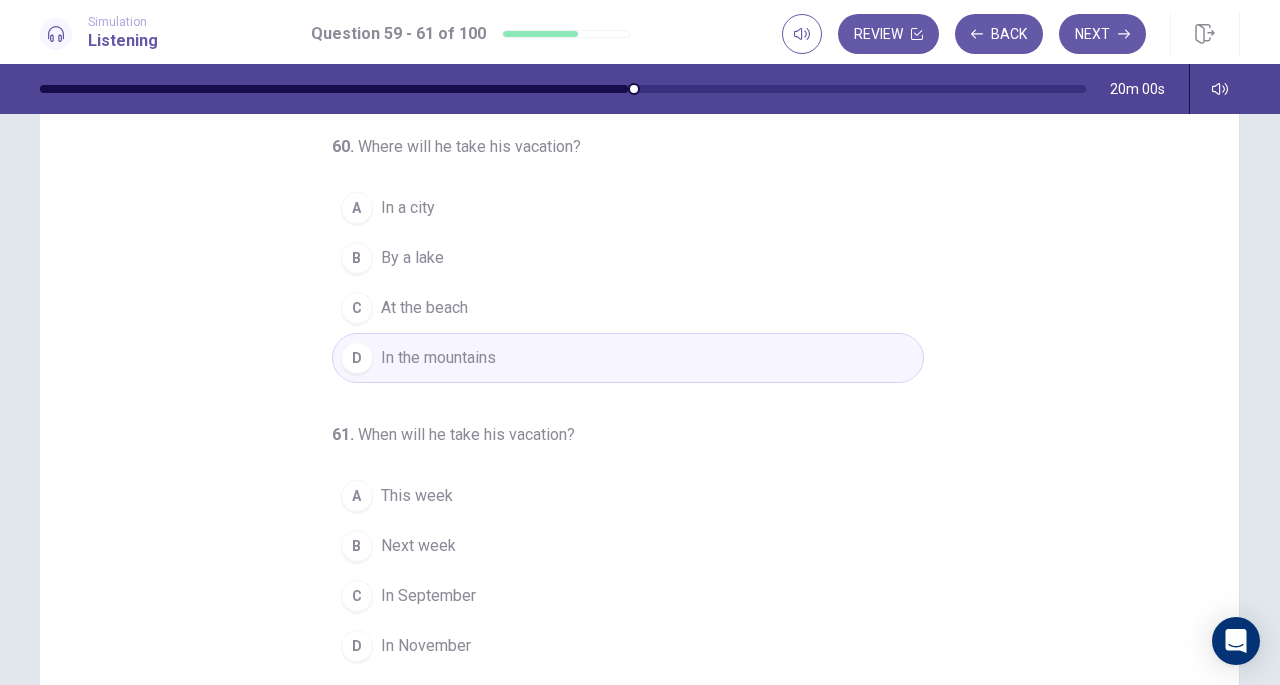scroll, scrollTop: 268, scrollLeft: 0, axis: vertical 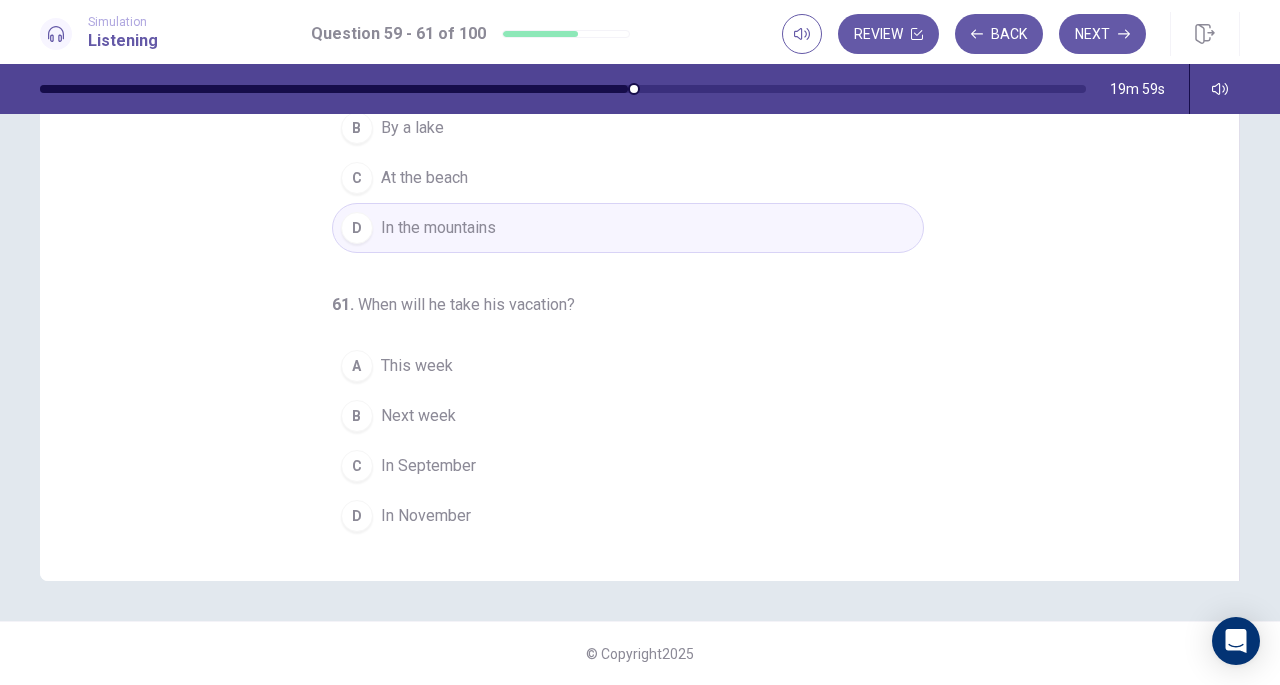 click on "C" at bounding box center [357, 466] 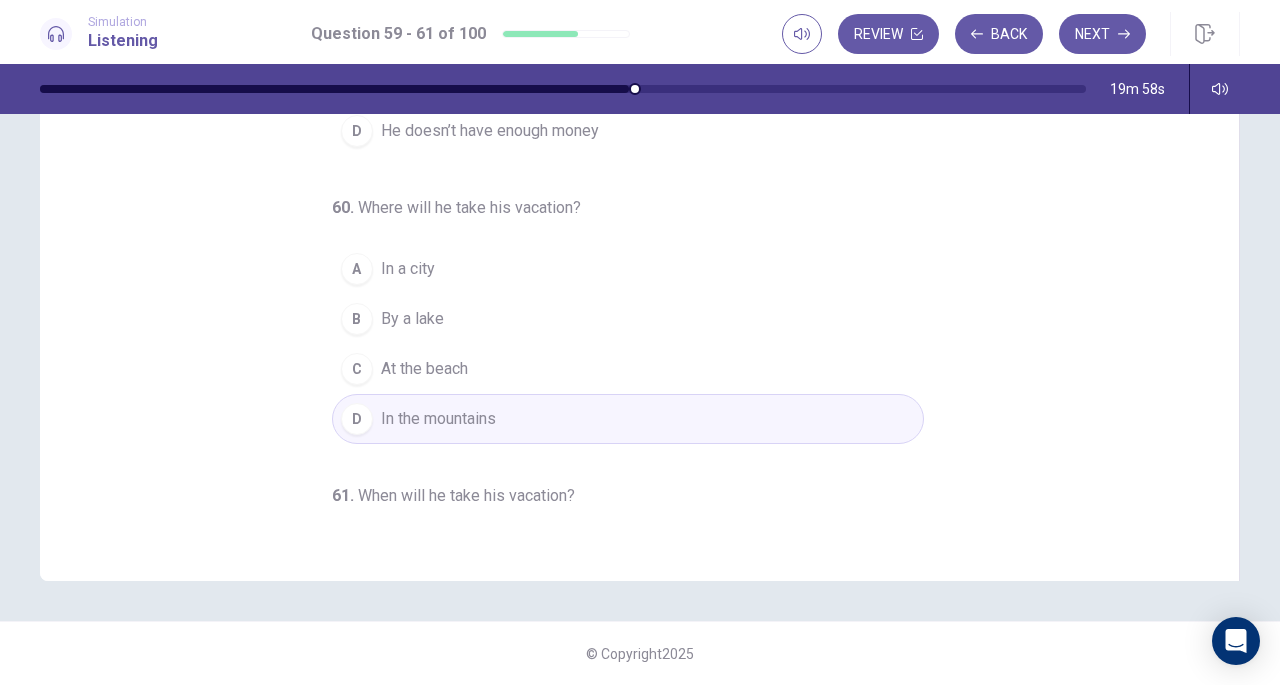 scroll, scrollTop: 0, scrollLeft: 0, axis: both 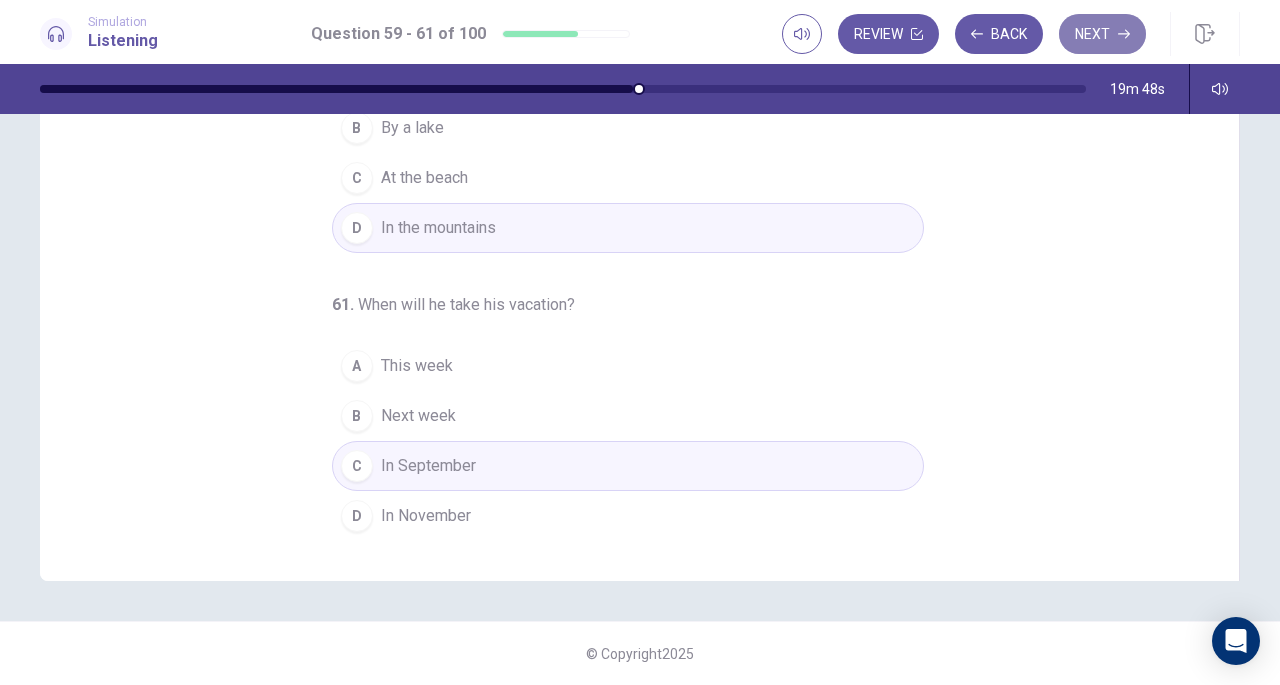 click on "Next" at bounding box center (1102, 34) 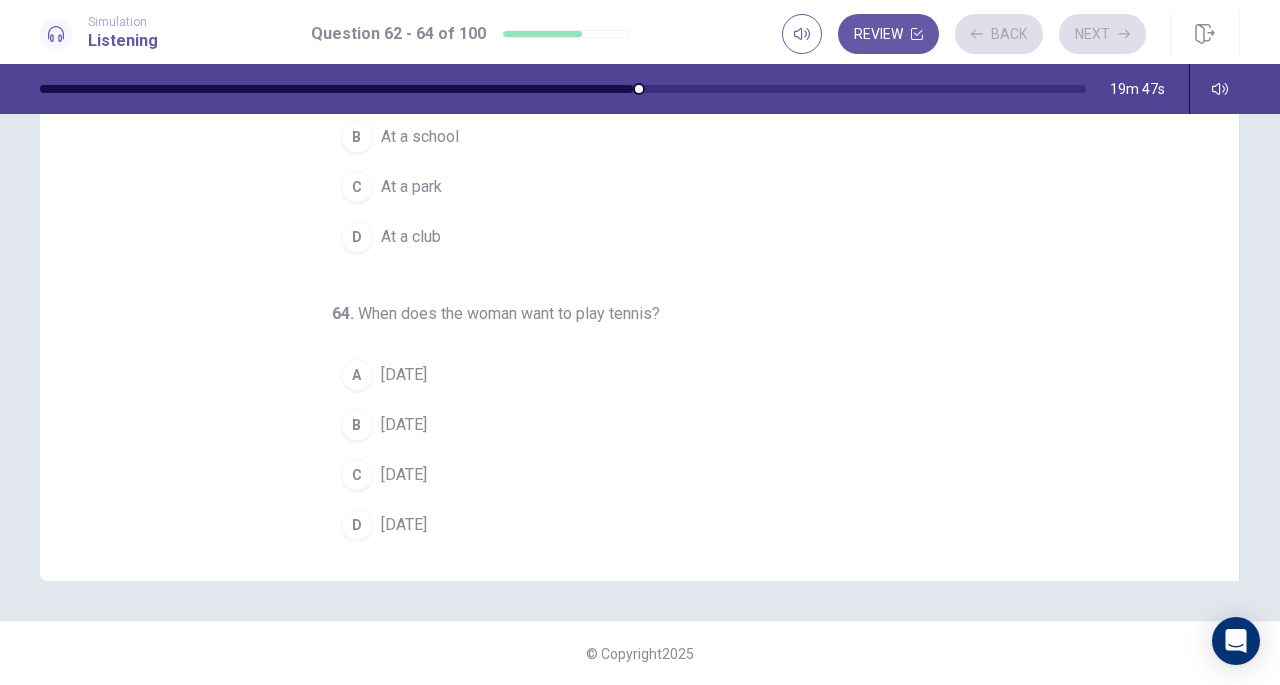 scroll, scrollTop: 0, scrollLeft: 0, axis: both 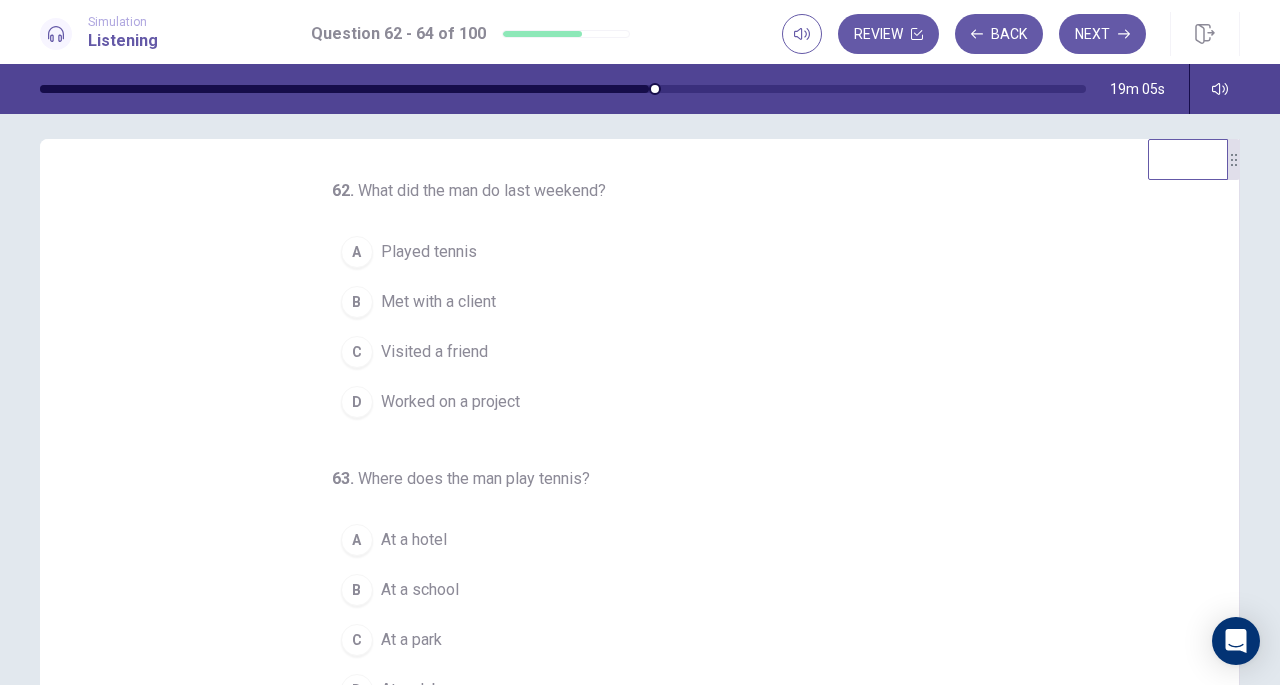 click on "D" at bounding box center [357, 402] 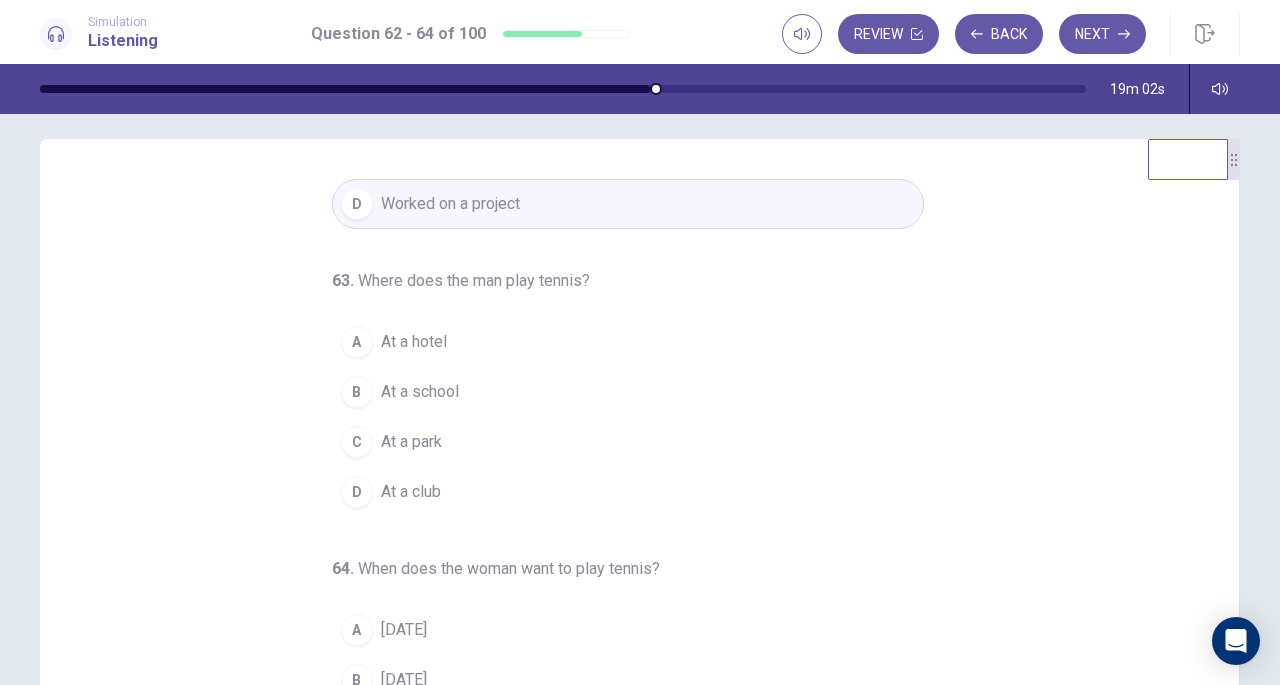 scroll, scrollTop: 200, scrollLeft: 0, axis: vertical 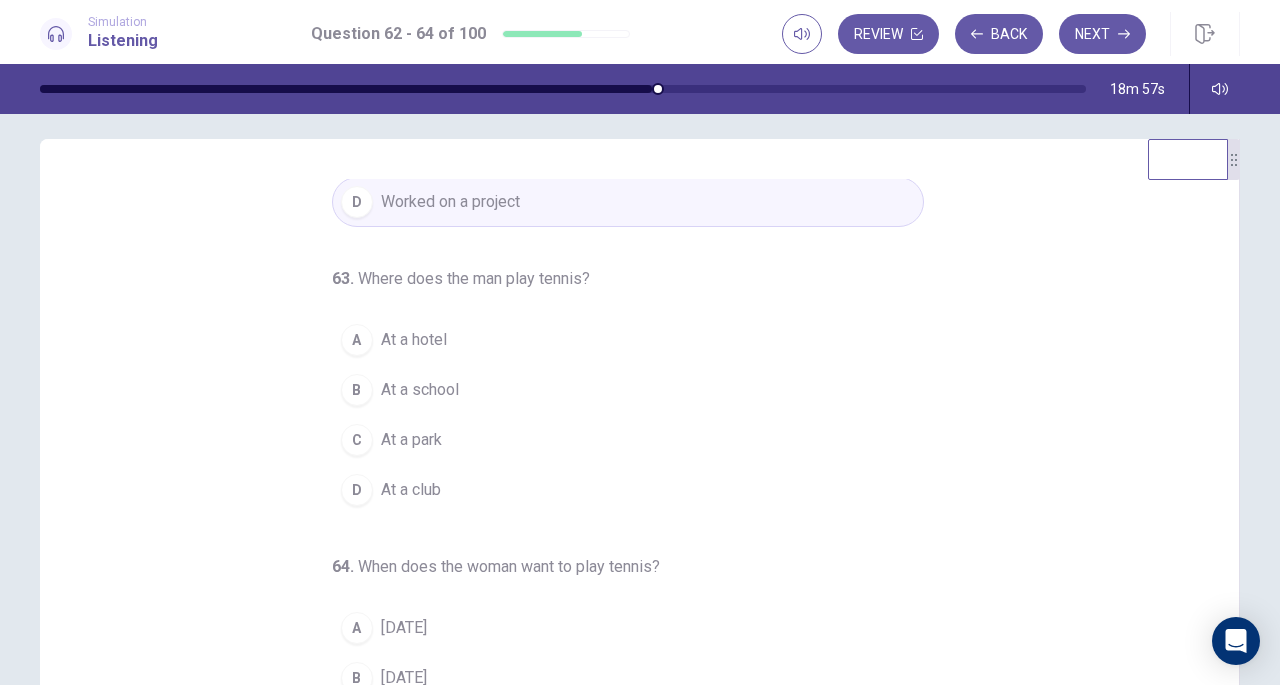 click on "A" at bounding box center [357, 340] 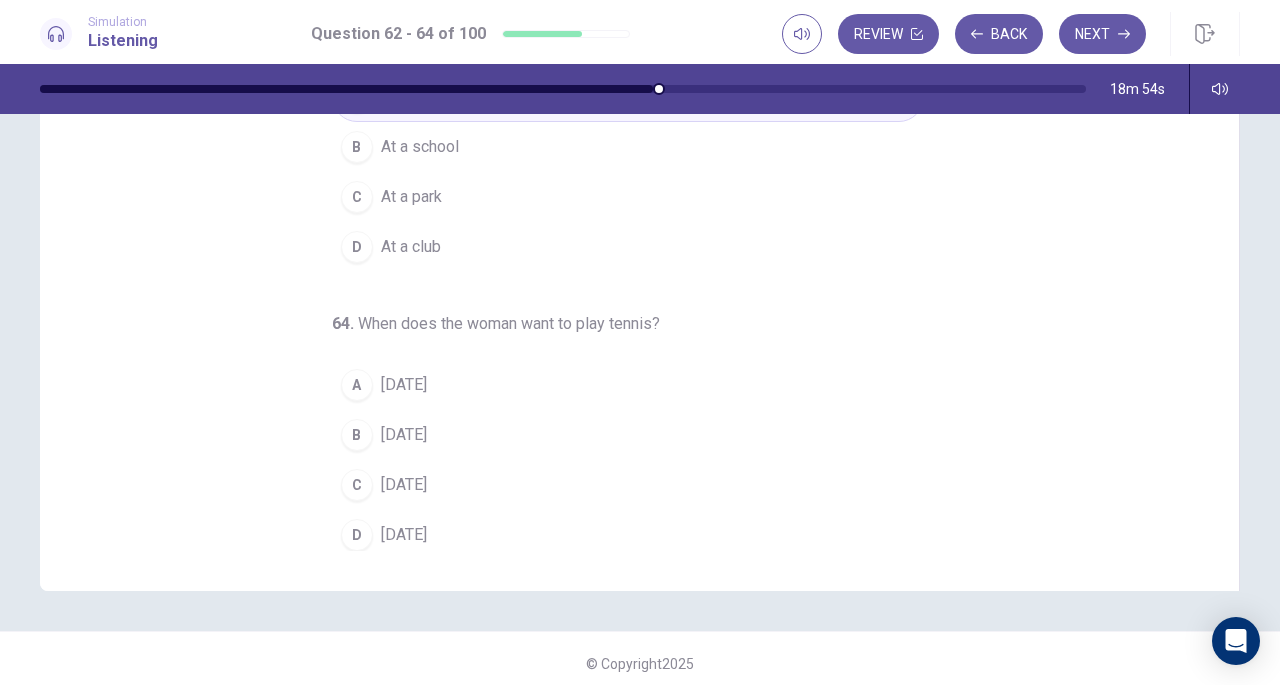 scroll, scrollTop: 259, scrollLeft: 0, axis: vertical 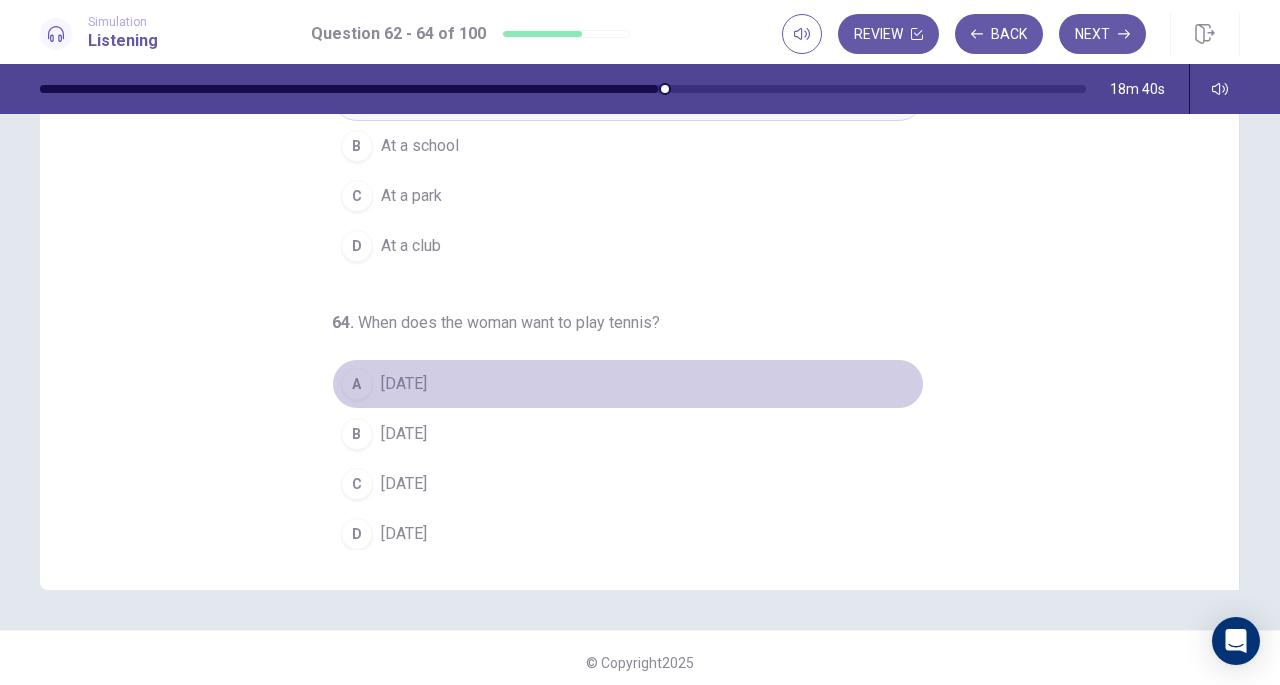 click on "A" at bounding box center (357, 384) 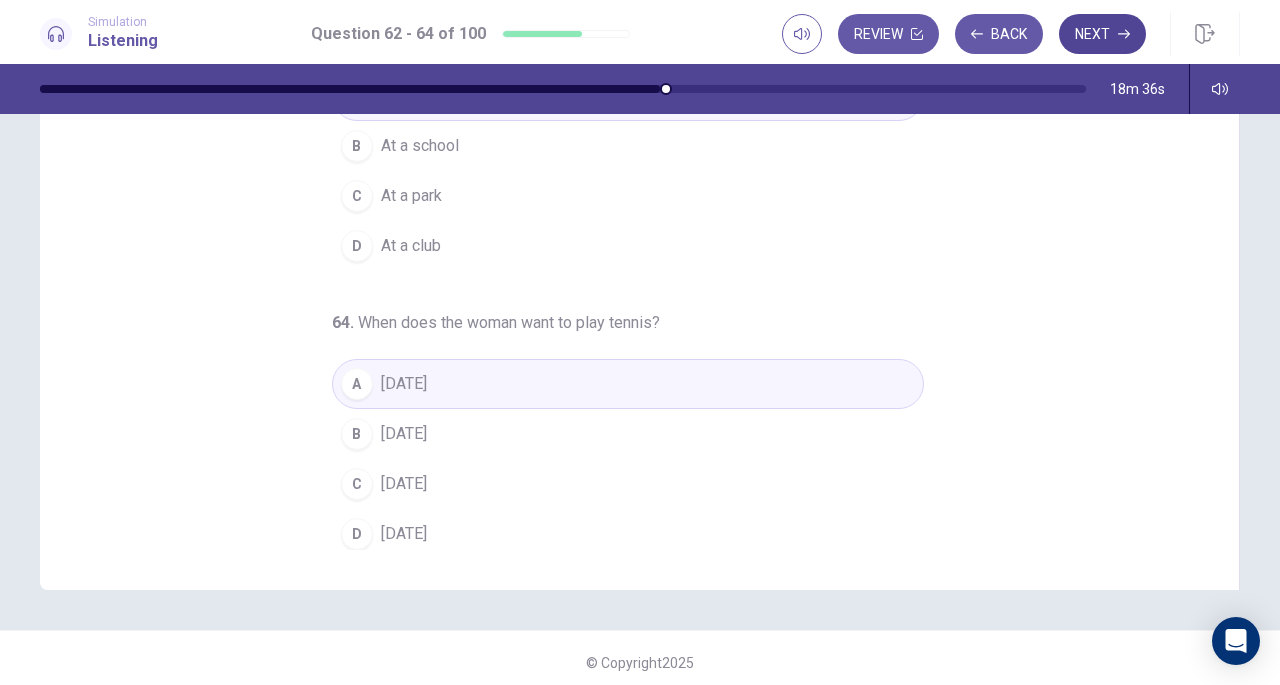 click on "Next" at bounding box center [1102, 34] 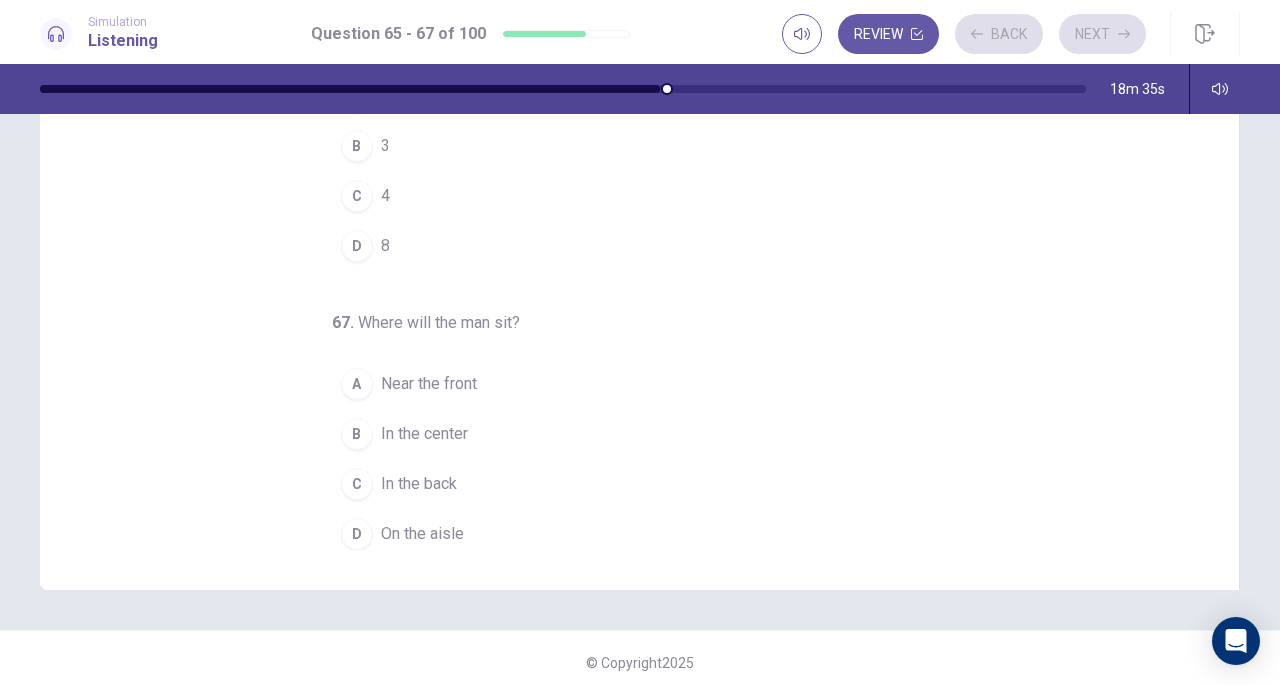 scroll, scrollTop: 0, scrollLeft: 0, axis: both 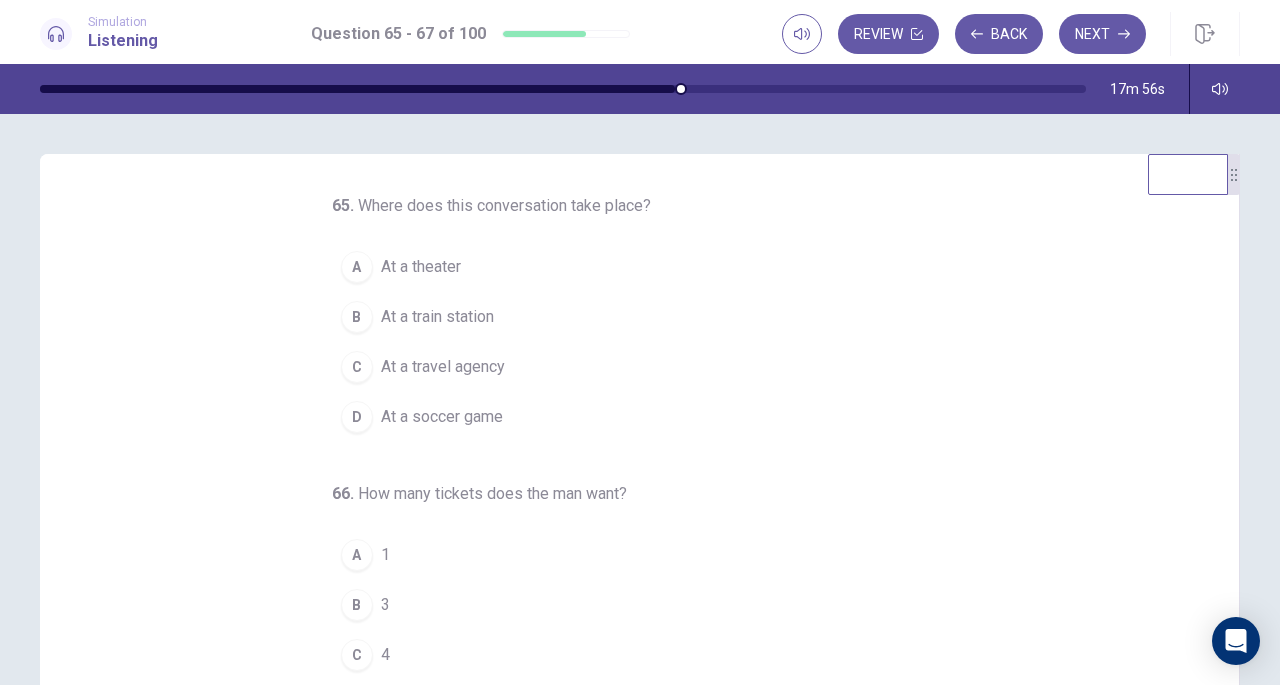 click on "A" at bounding box center [357, 267] 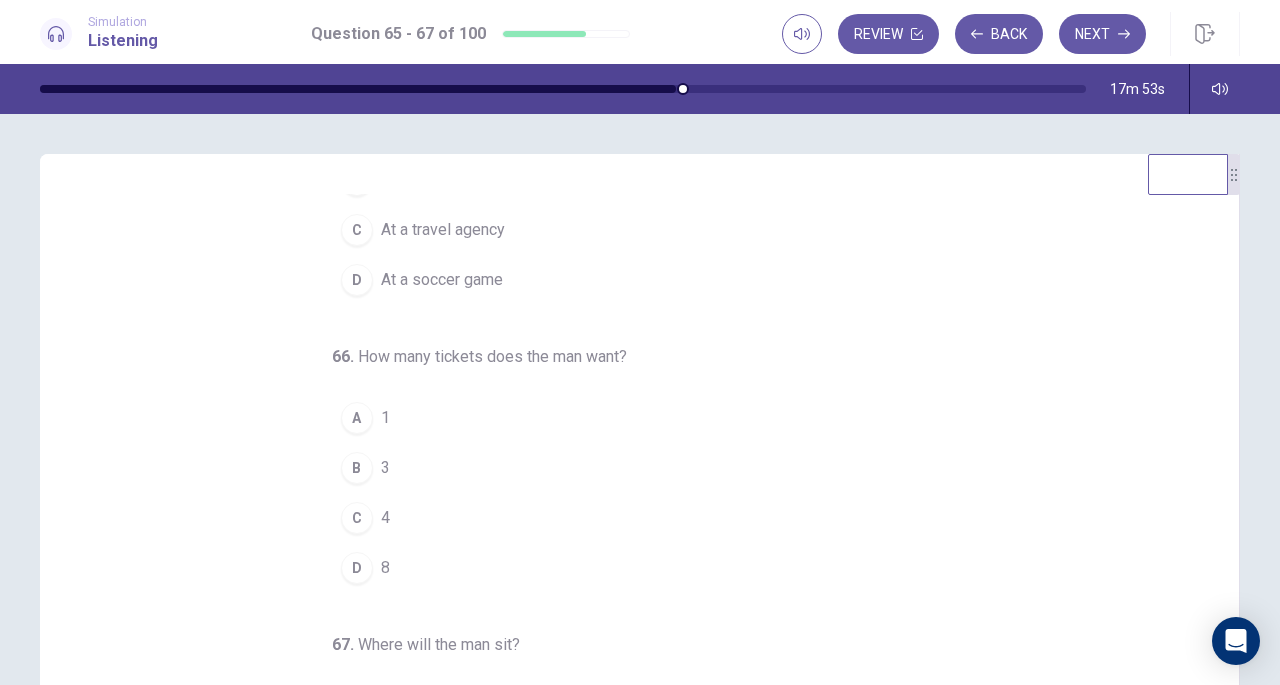 scroll, scrollTop: 200, scrollLeft: 0, axis: vertical 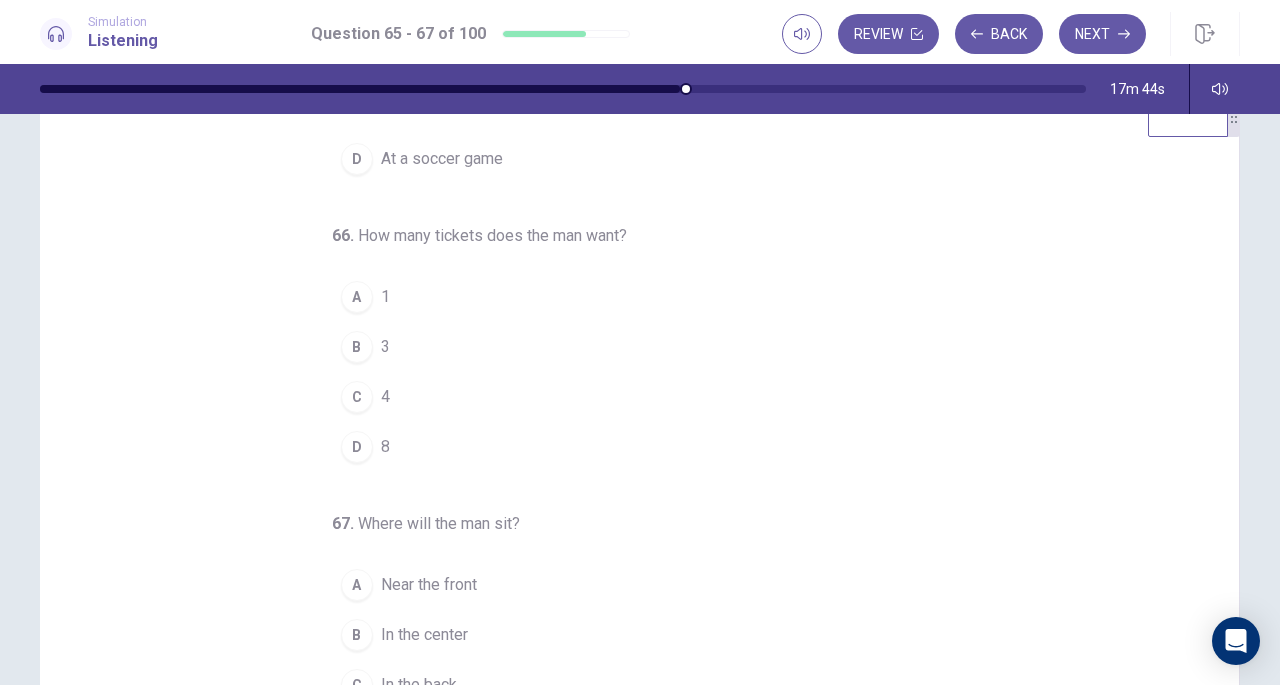 click on "B" at bounding box center [357, 347] 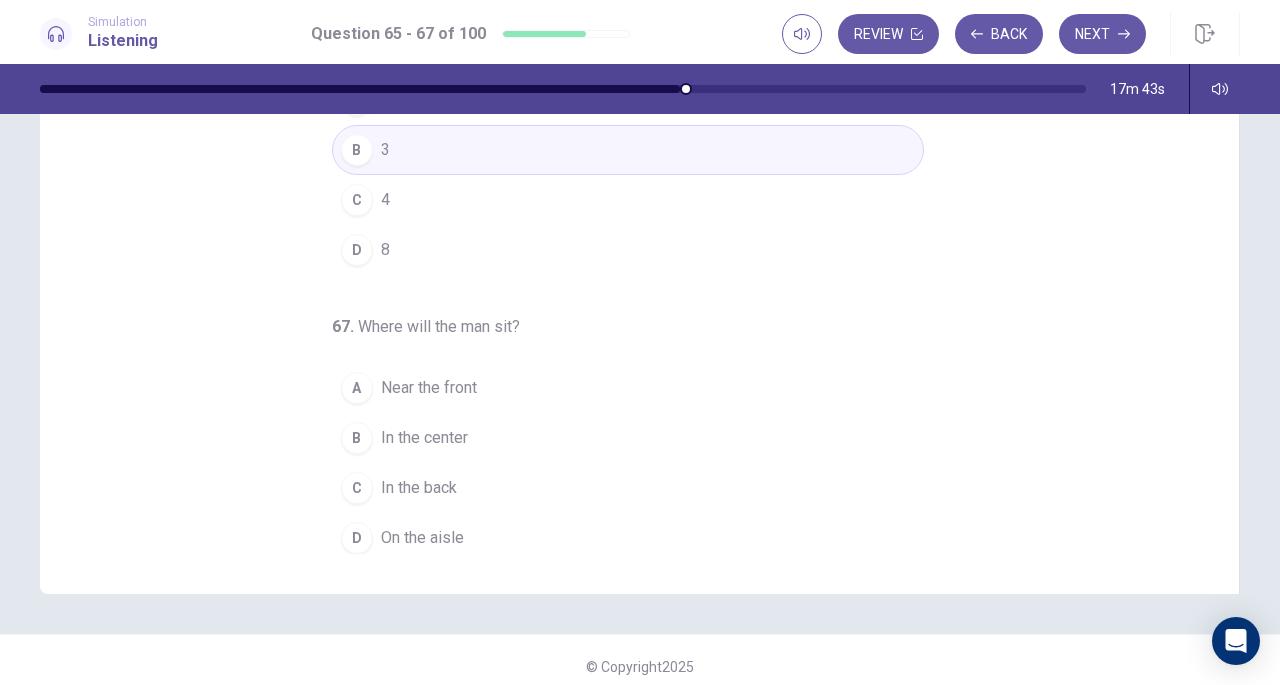 scroll, scrollTop: 258, scrollLeft: 0, axis: vertical 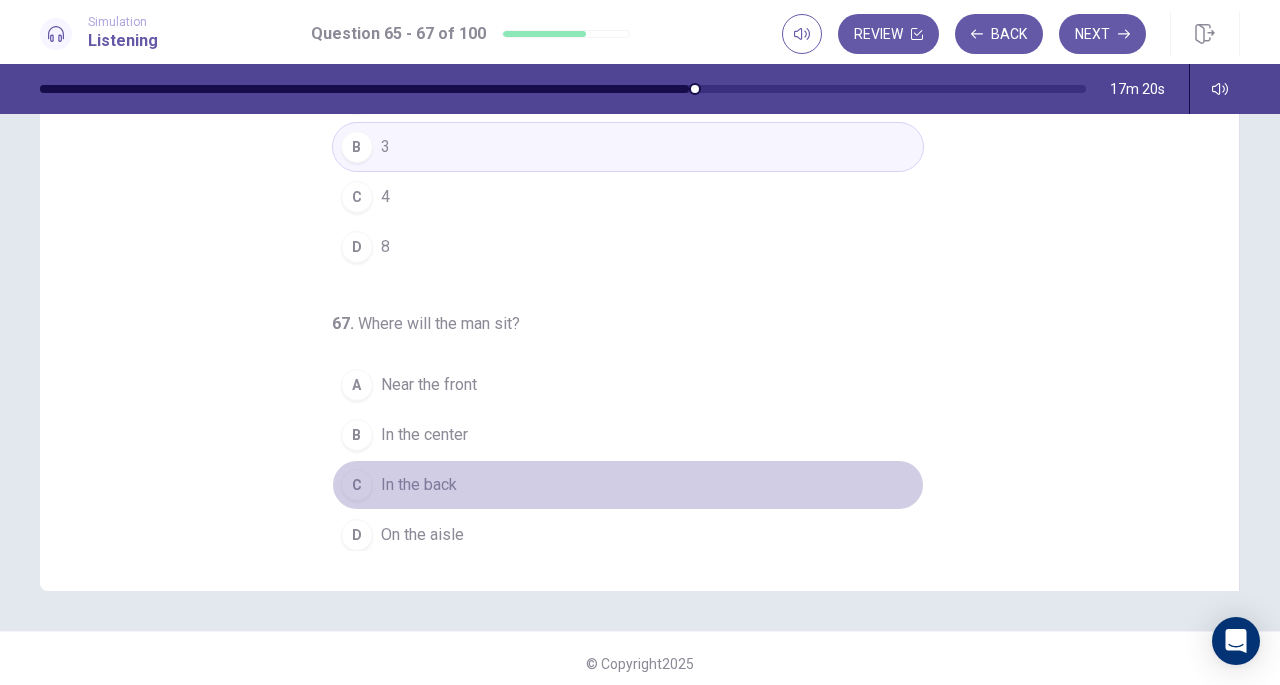 click on "C" at bounding box center (357, 485) 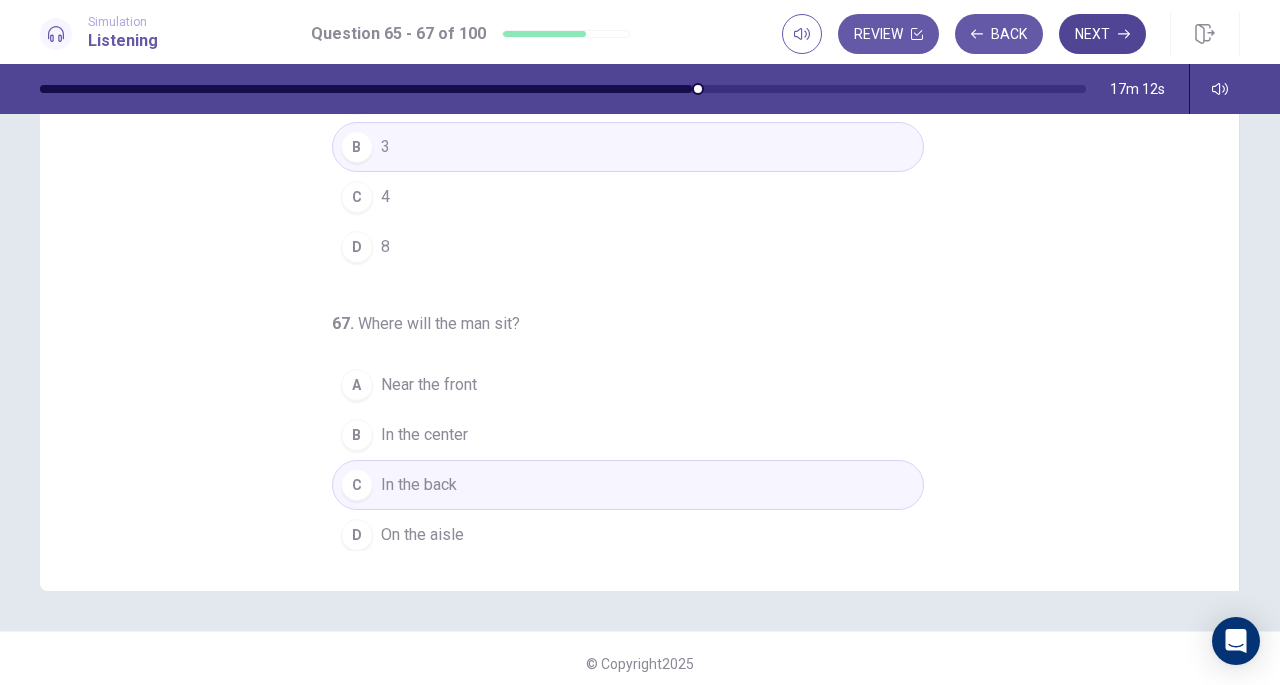 click on "Next" at bounding box center (1102, 34) 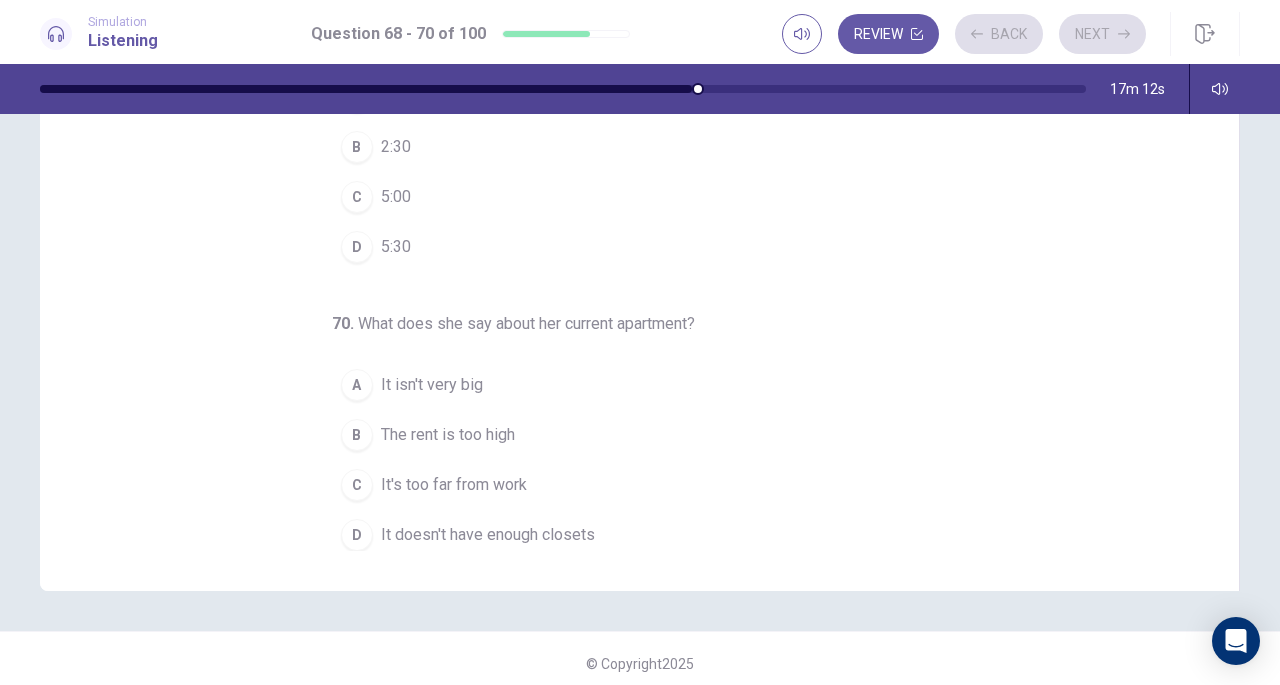 scroll, scrollTop: 0, scrollLeft: 0, axis: both 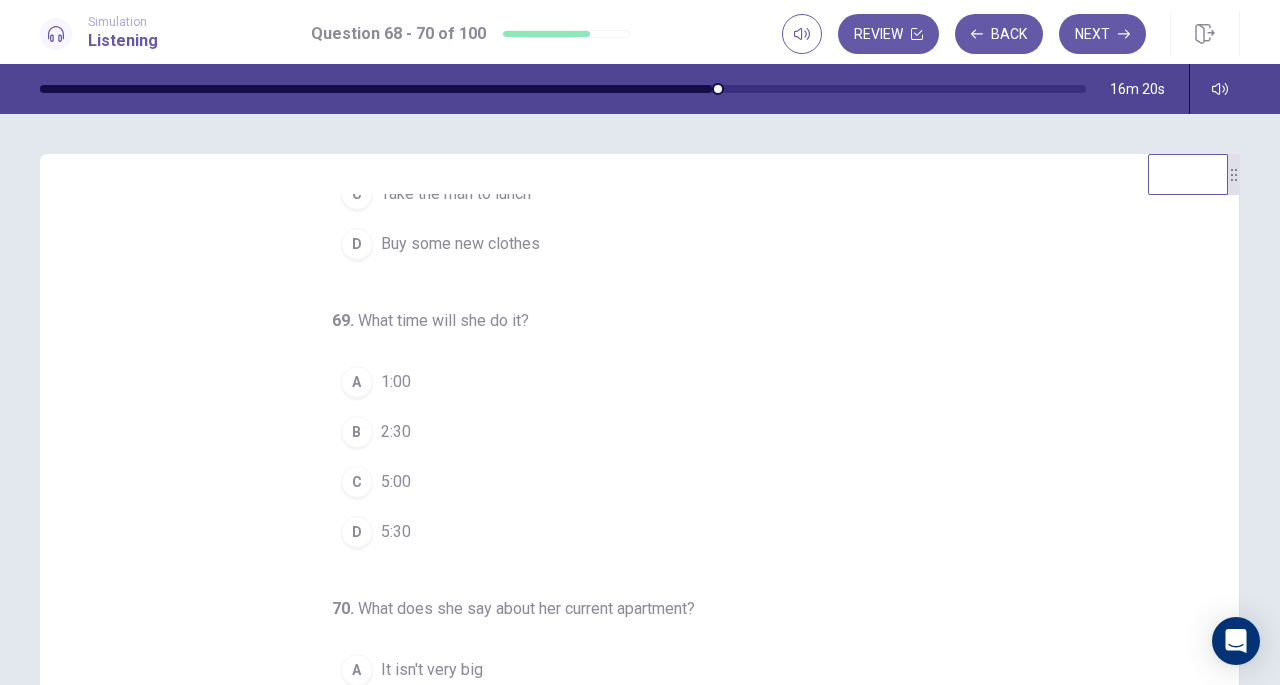 click on "B" at bounding box center (357, 432) 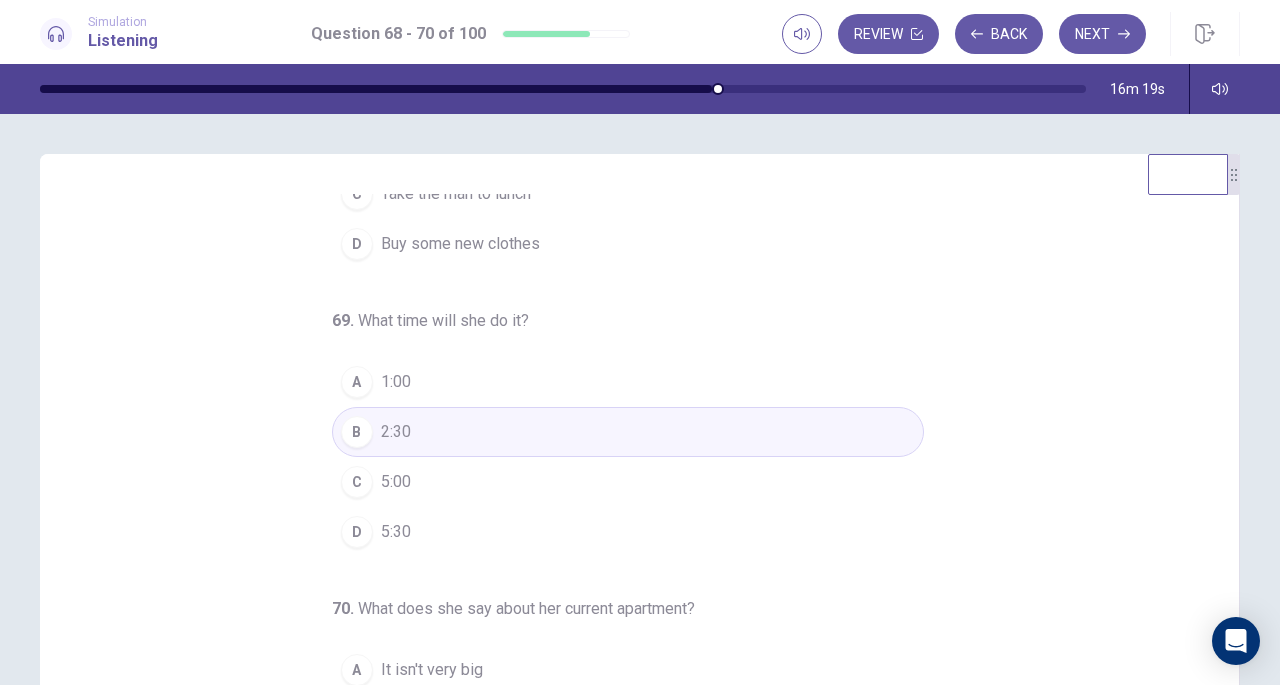 scroll, scrollTop: 200, scrollLeft: 0, axis: vertical 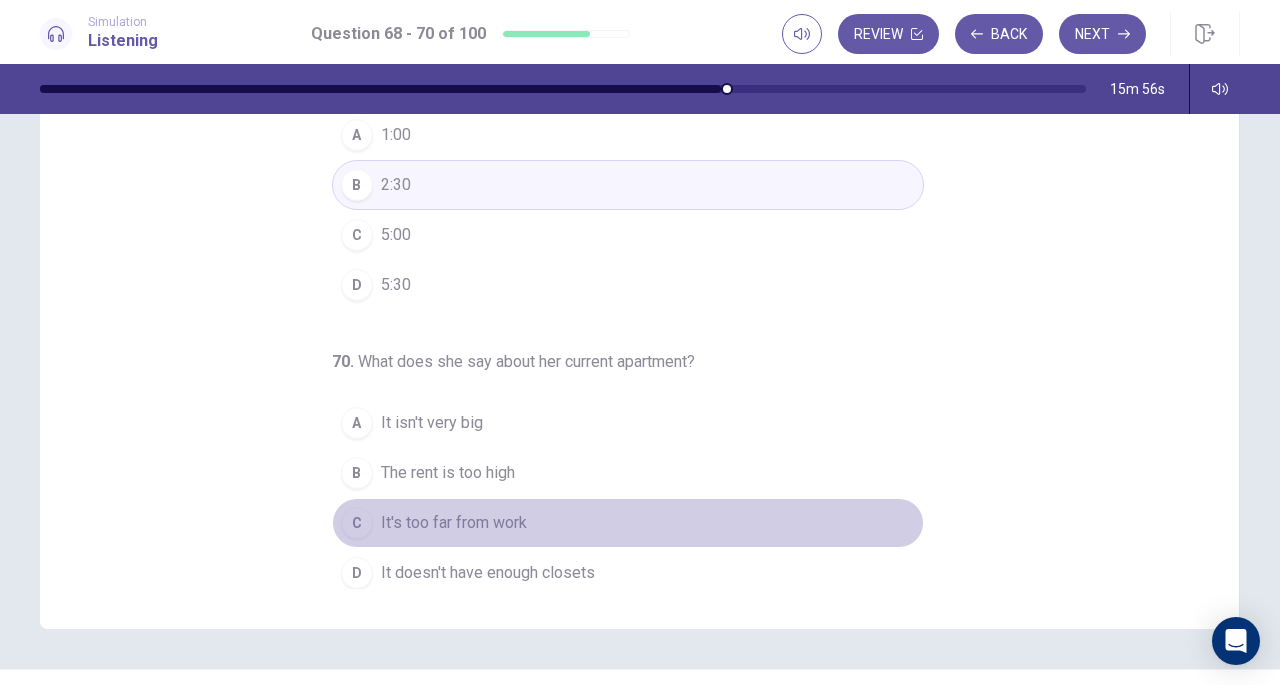 click on "C" at bounding box center [357, 523] 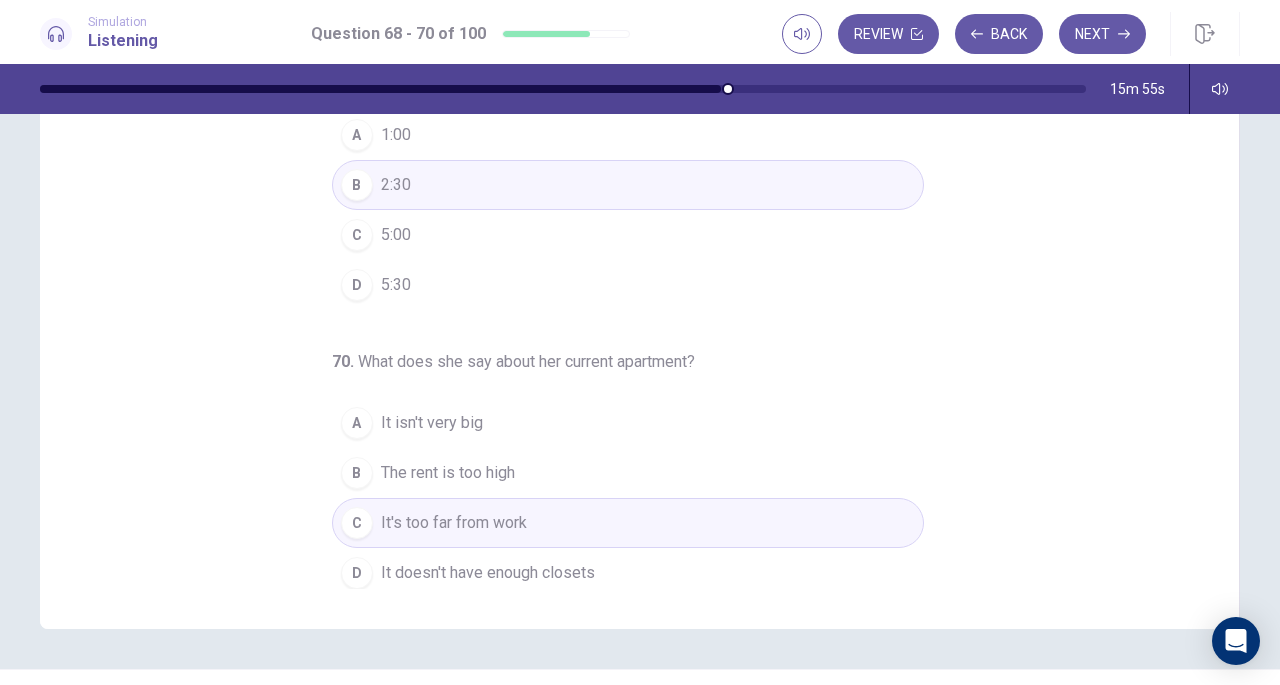 scroll, scrollTop: 0, scrollLeft: 0, axis: both 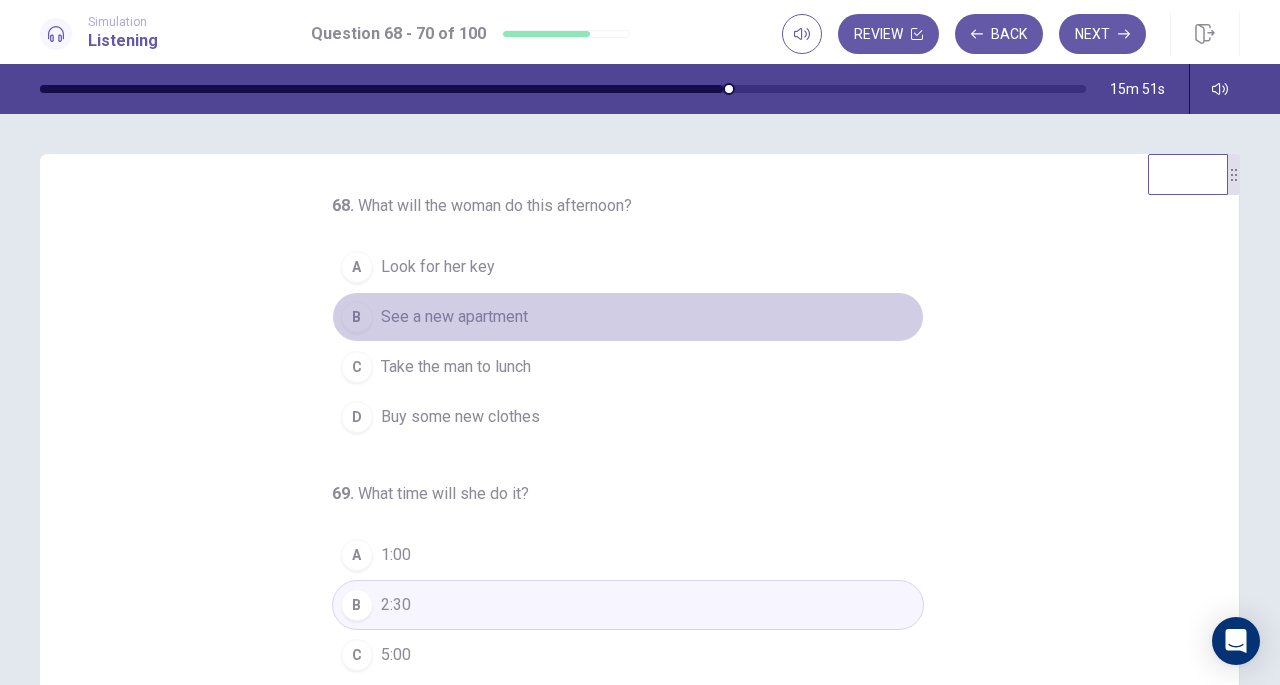 click on "B" at bounding box center (357, 317) 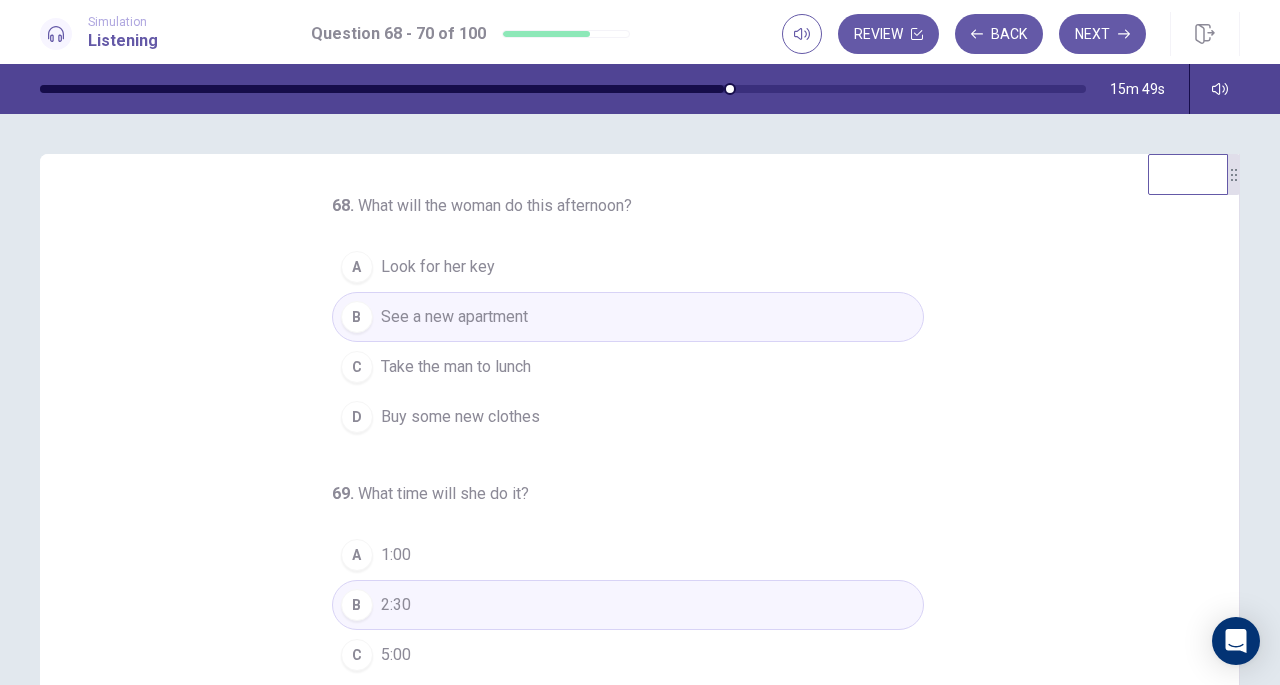scroll, scrollTop: 200, scrollLeft: 0, axis: vertical 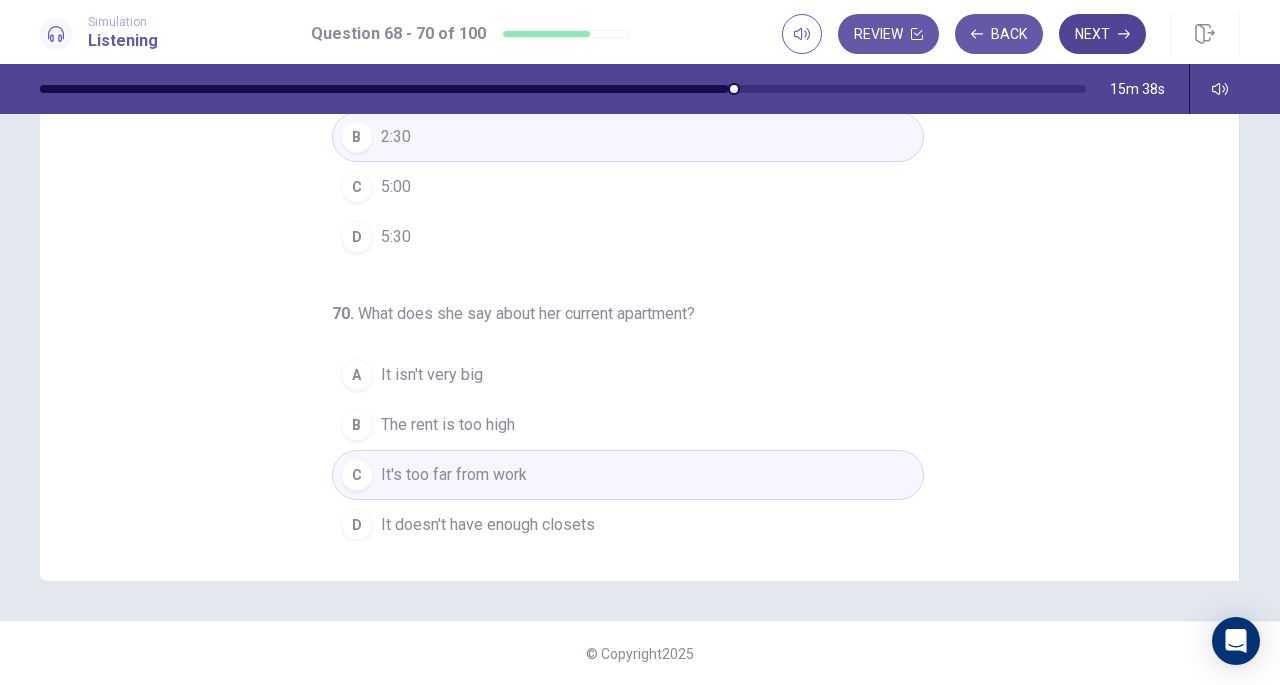 click on "Next" at bounding box center [1102, 34] 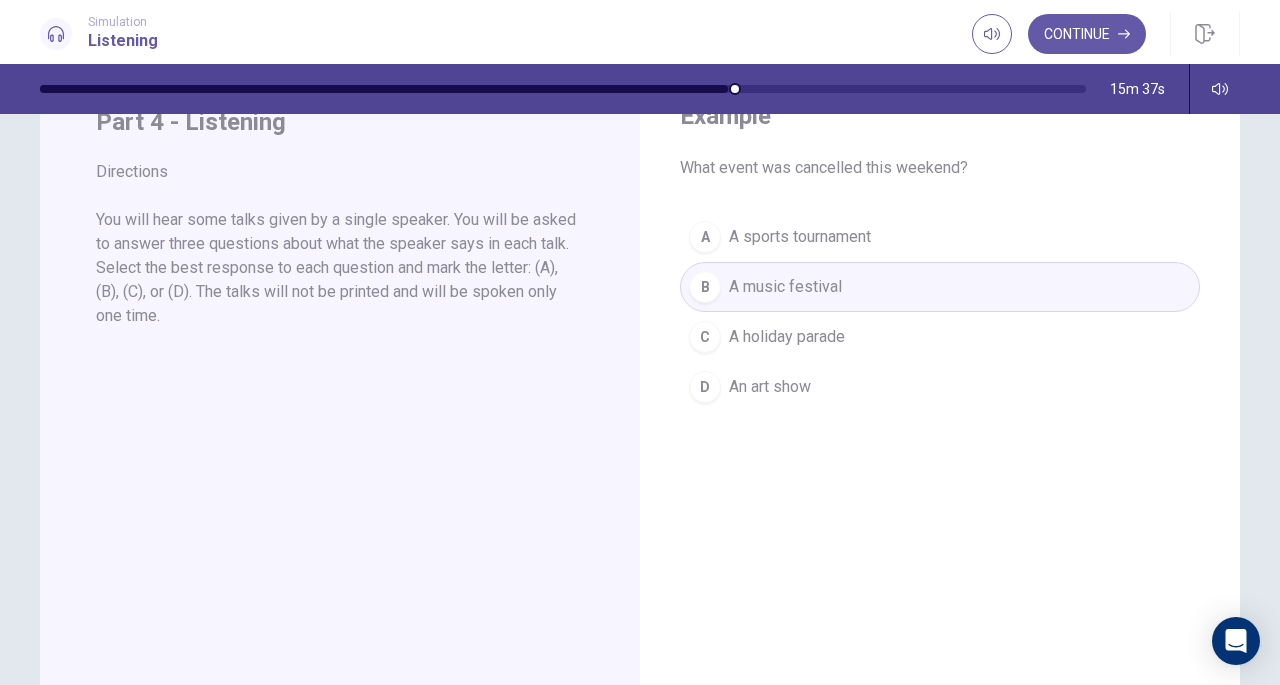 scroll, scrollTop: 0, scrollLeft: 0, axis: both 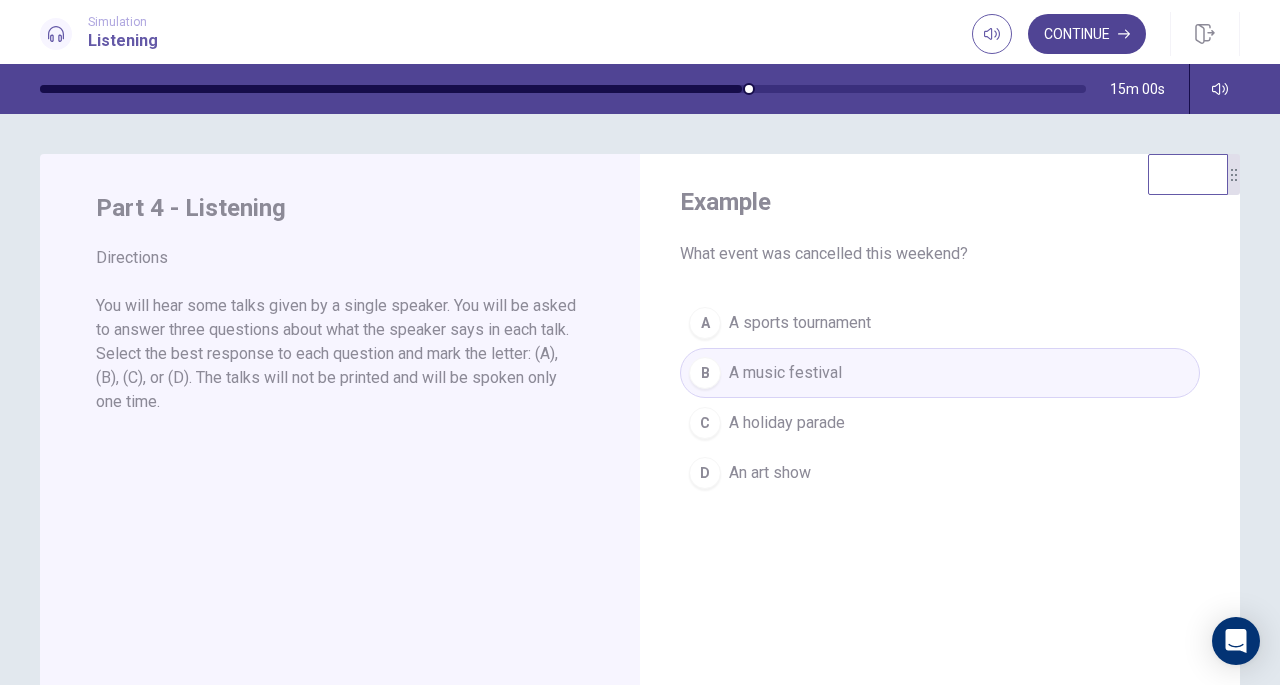 click on "Continue" at bounding box center (1087, 34) 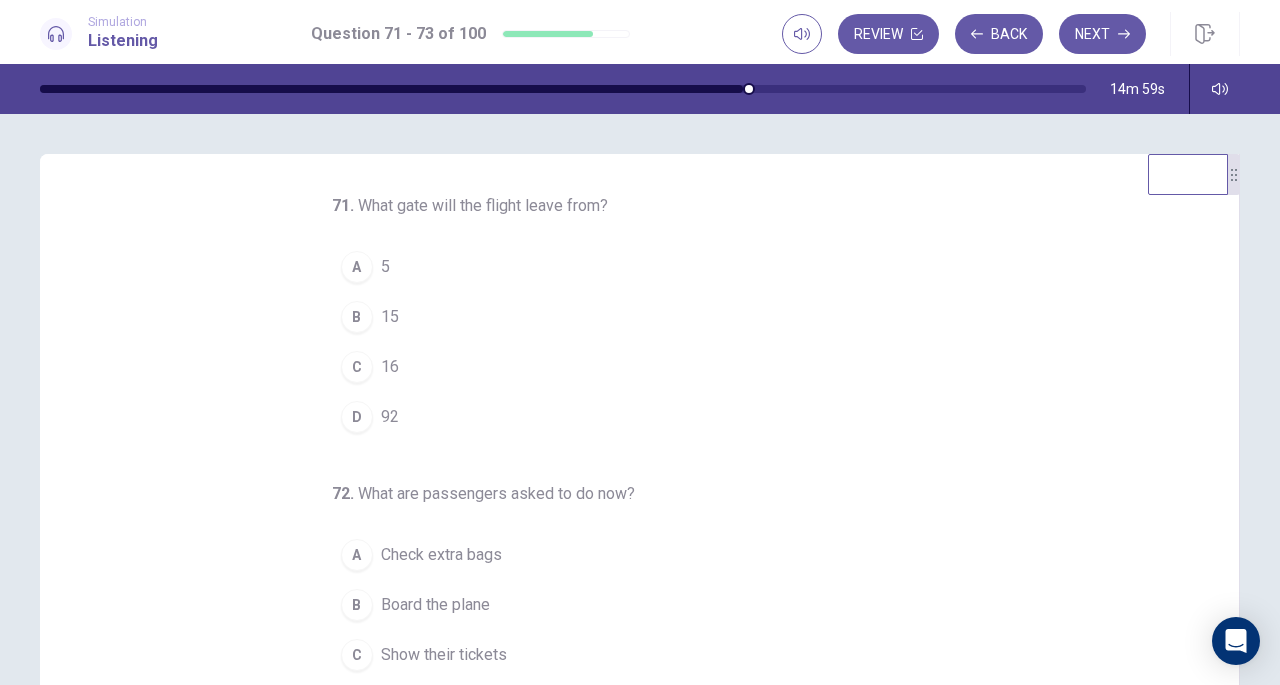scroll, scrollTop: 200, scrollLeft: 0, axis: vertical 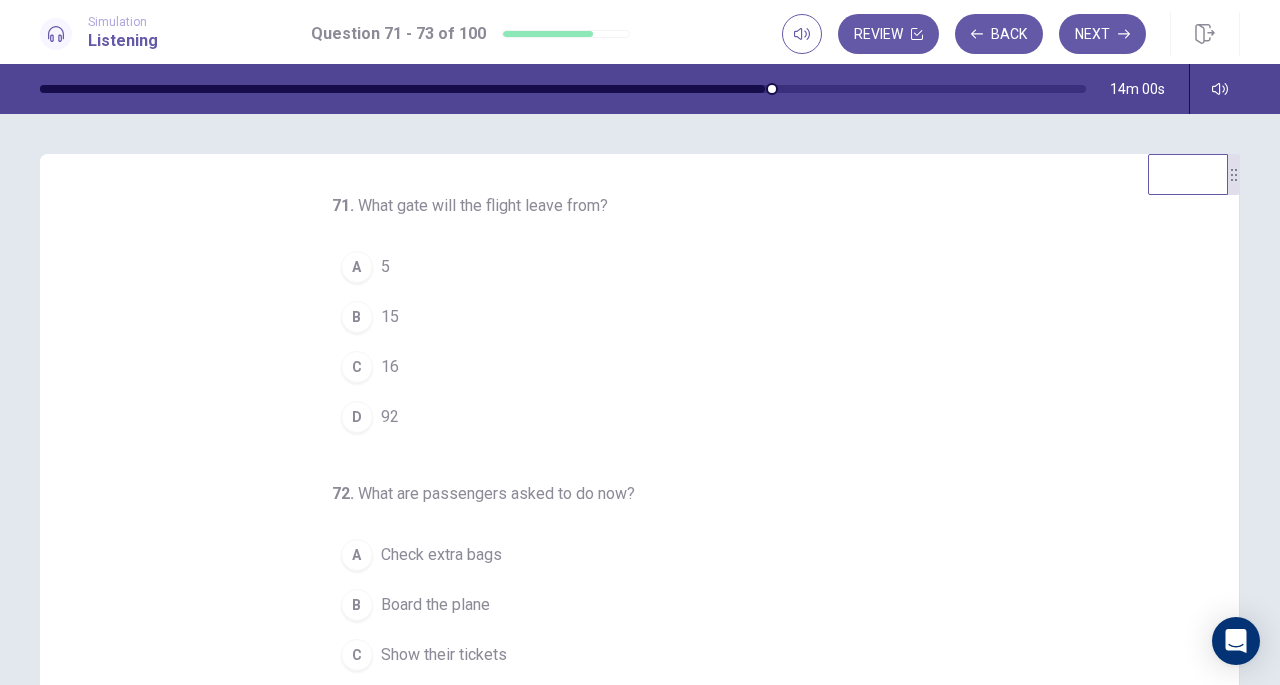 click on "C" at bounding box center (357, 367) 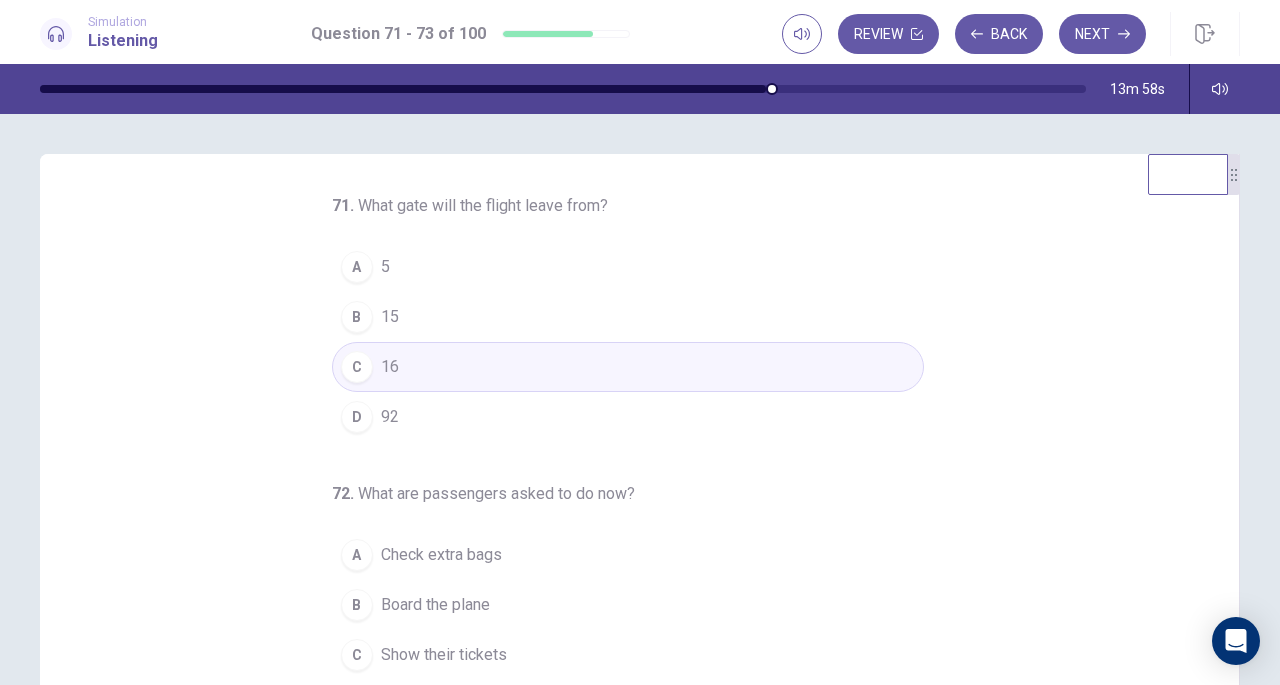 scroll, scrollTop: 1, scrollLeft: 0, axis: vertical 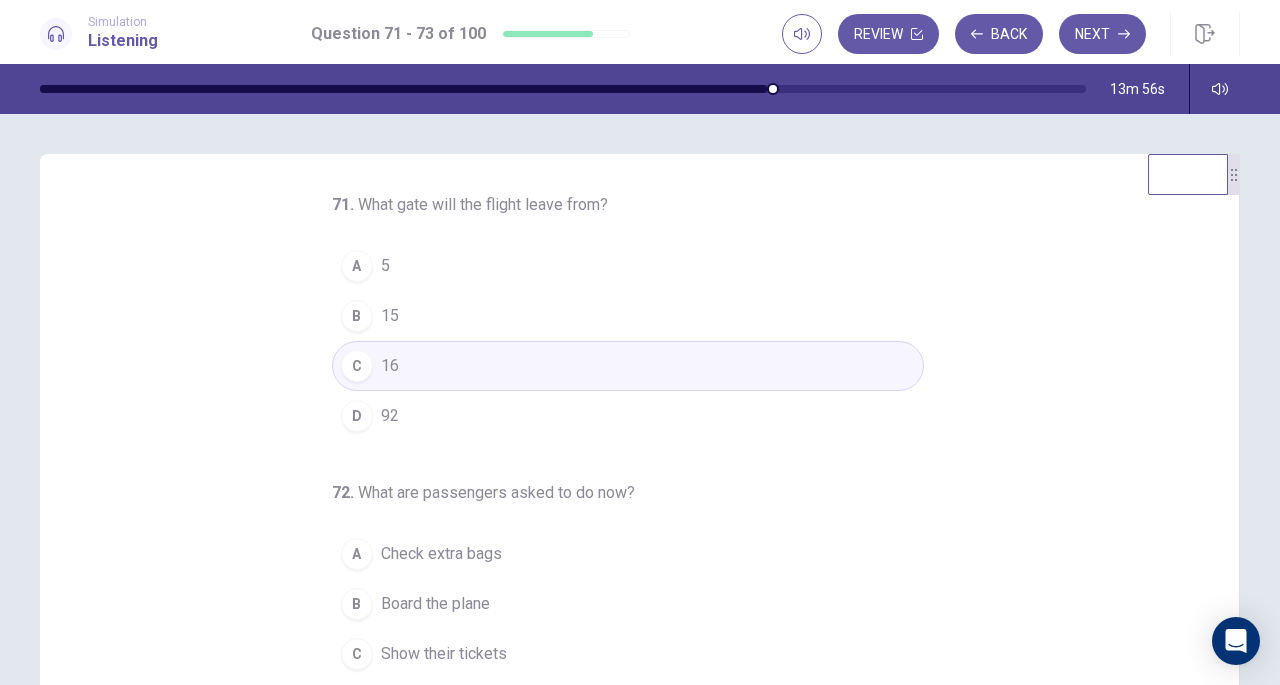 click on "D" at bounding box center [357, 416] 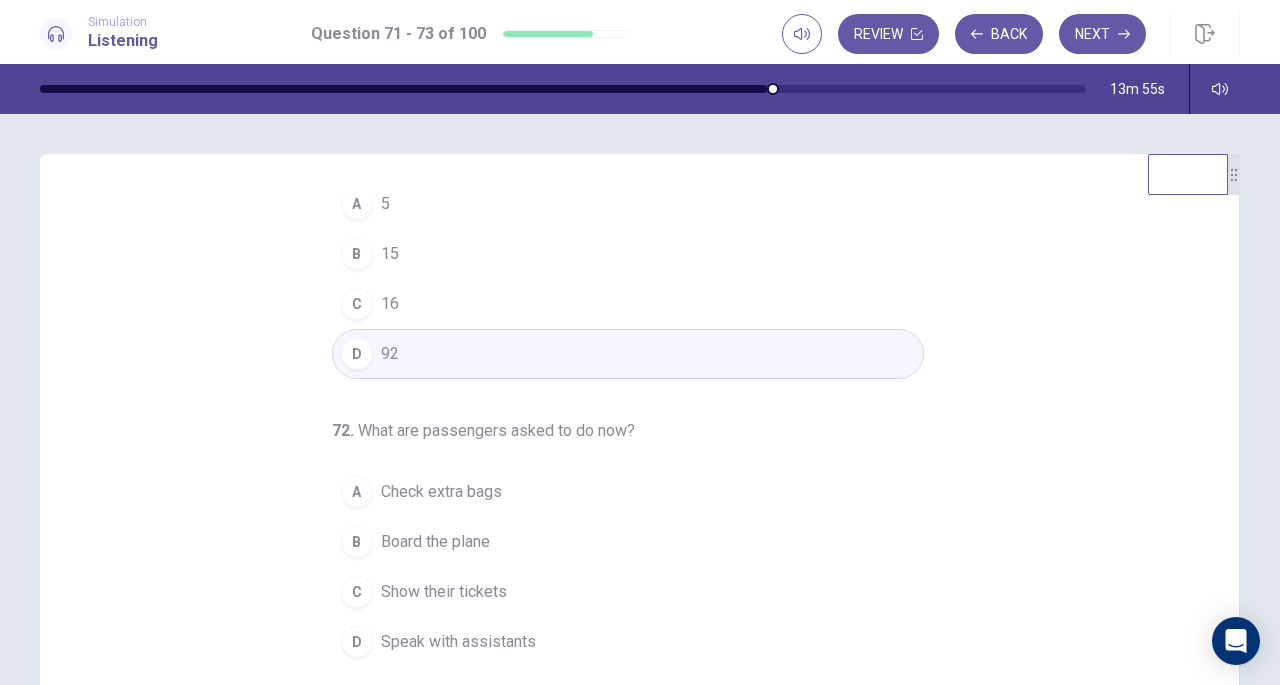 scroll, scrollTop: 200, scrollLeft: 0, axis: vertical 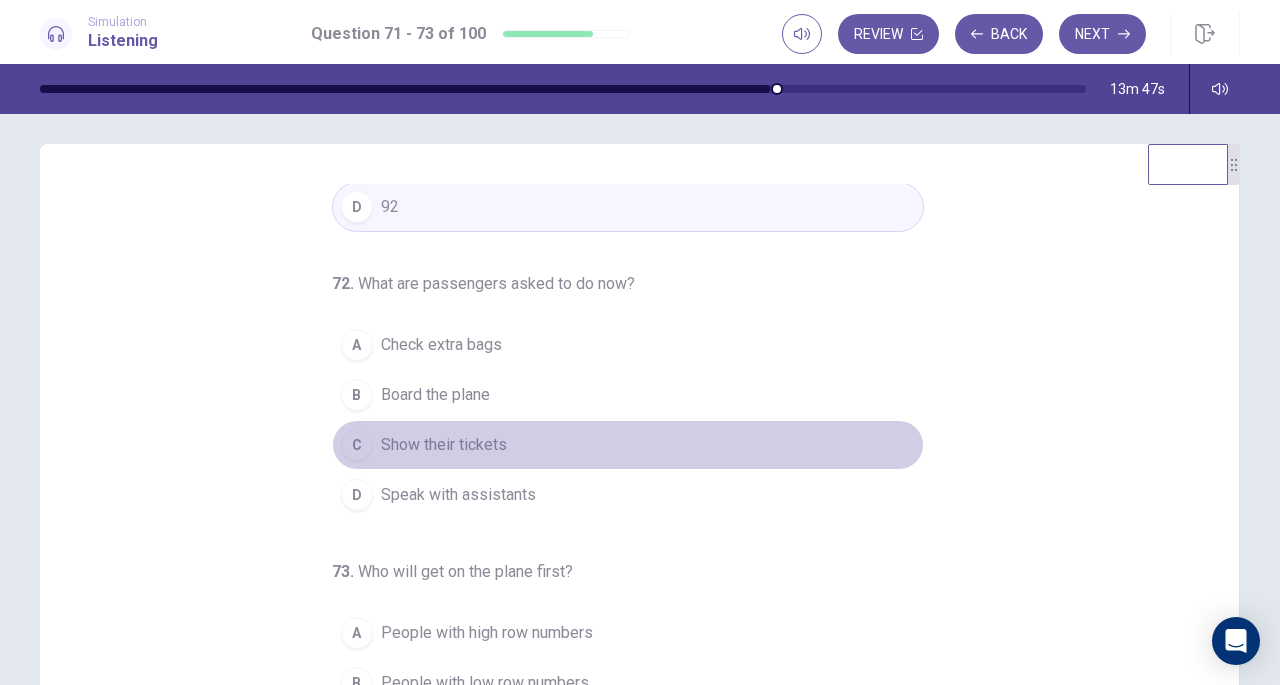 click on "C" at bounding box center (357, 445) 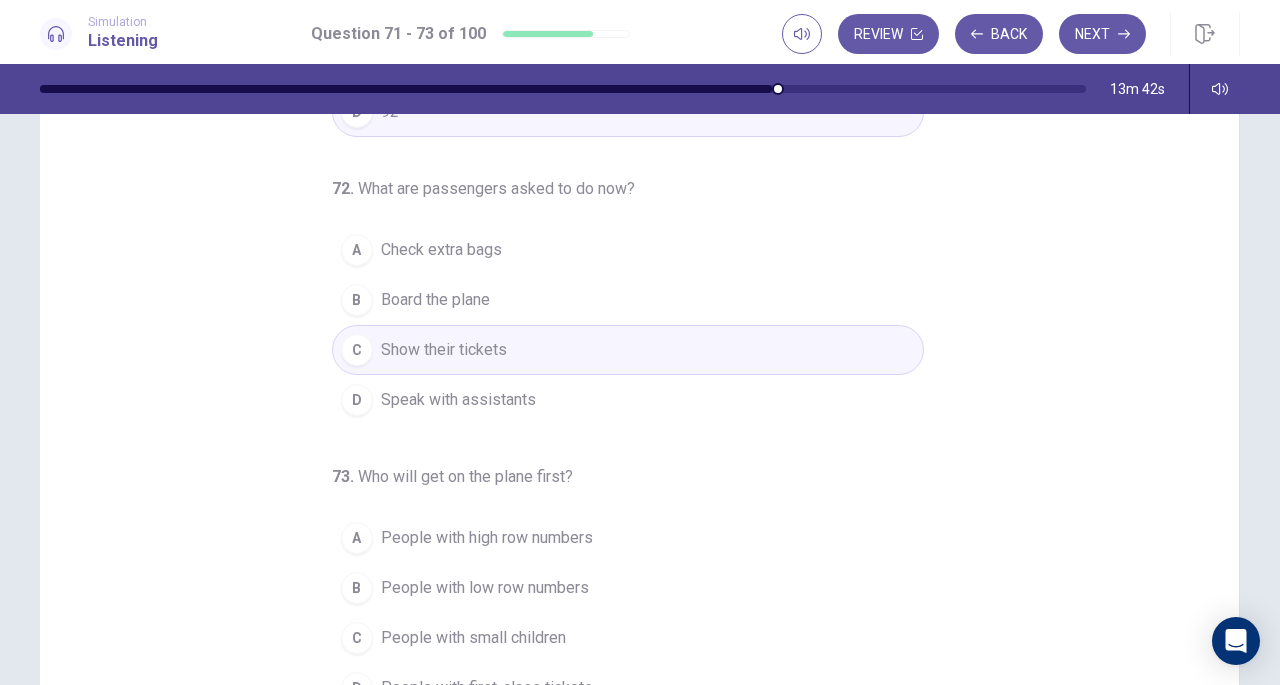 scroll, scrollTop: 113, scrollLeft: 0, axis: vertical 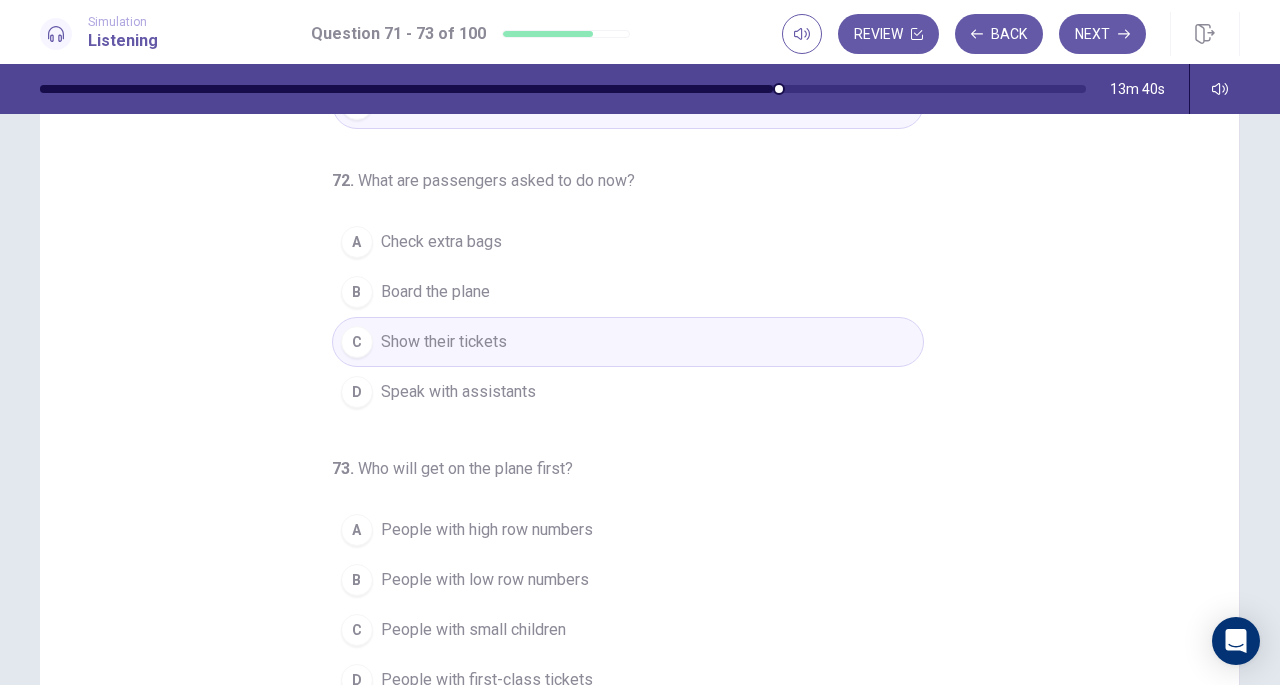 click on "A" at bounding box center [357, 242] 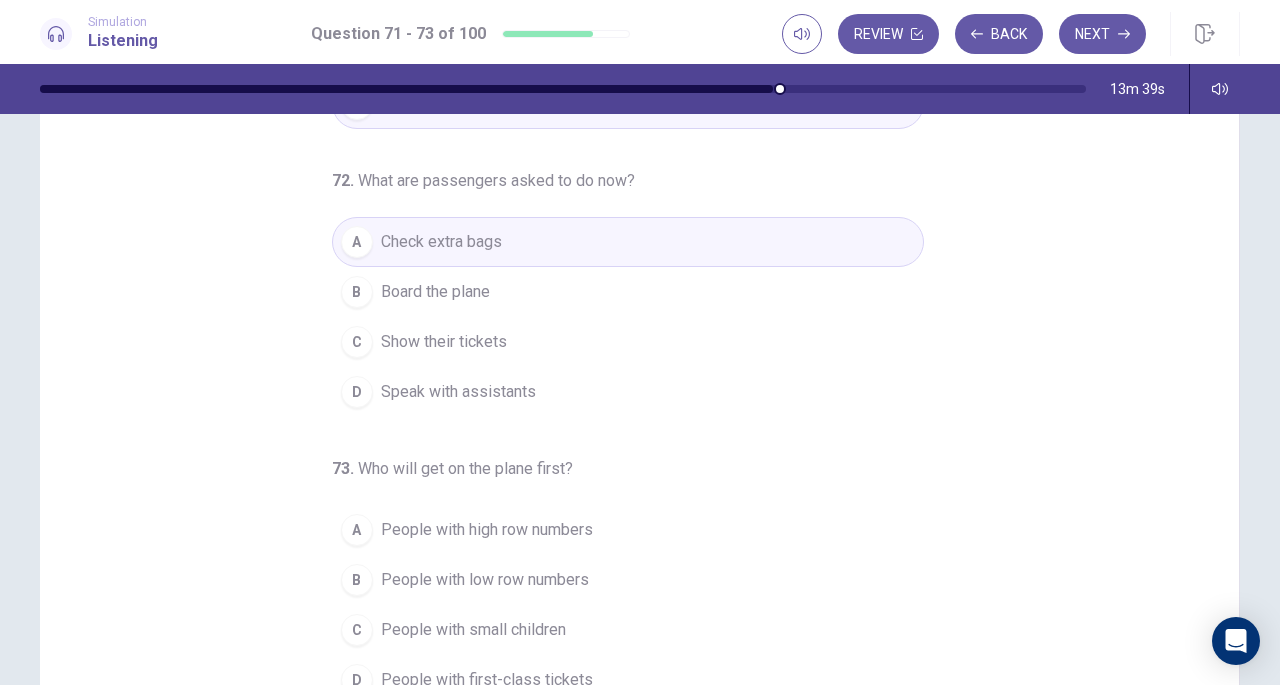 scroll, scrollTop: 268, scrollLeft: 0, axis: vertical 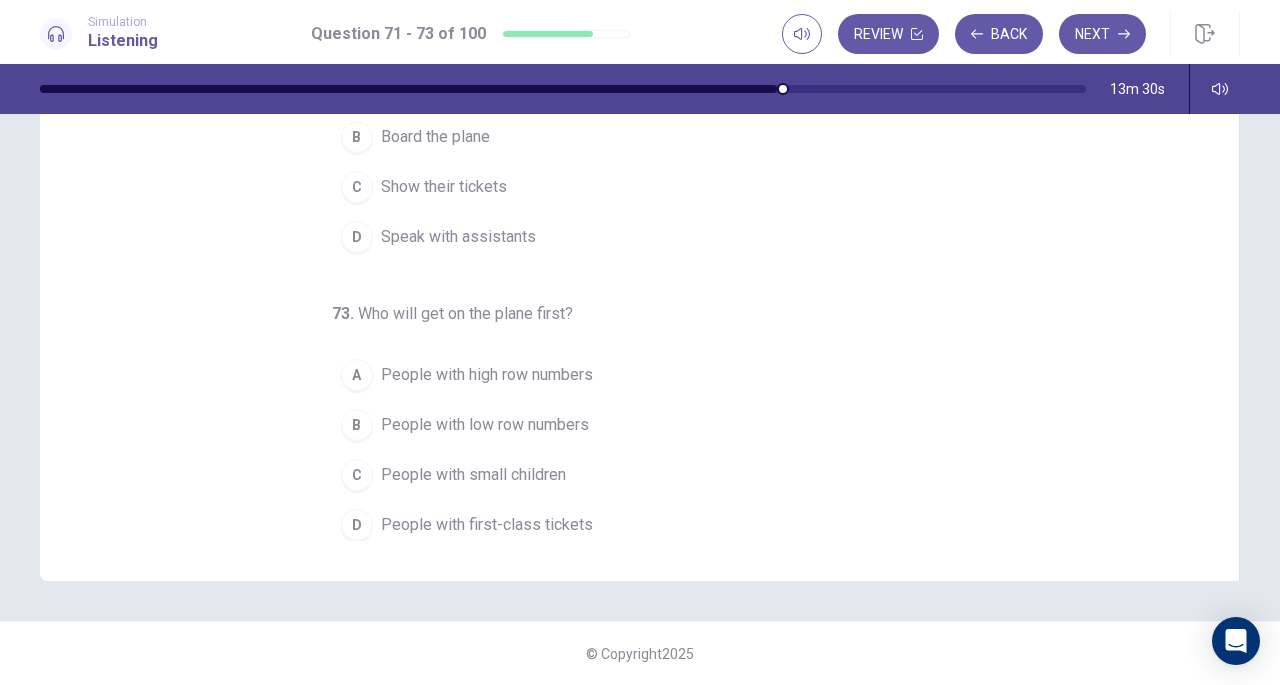 click on "D" at bounding box center [357, 525] 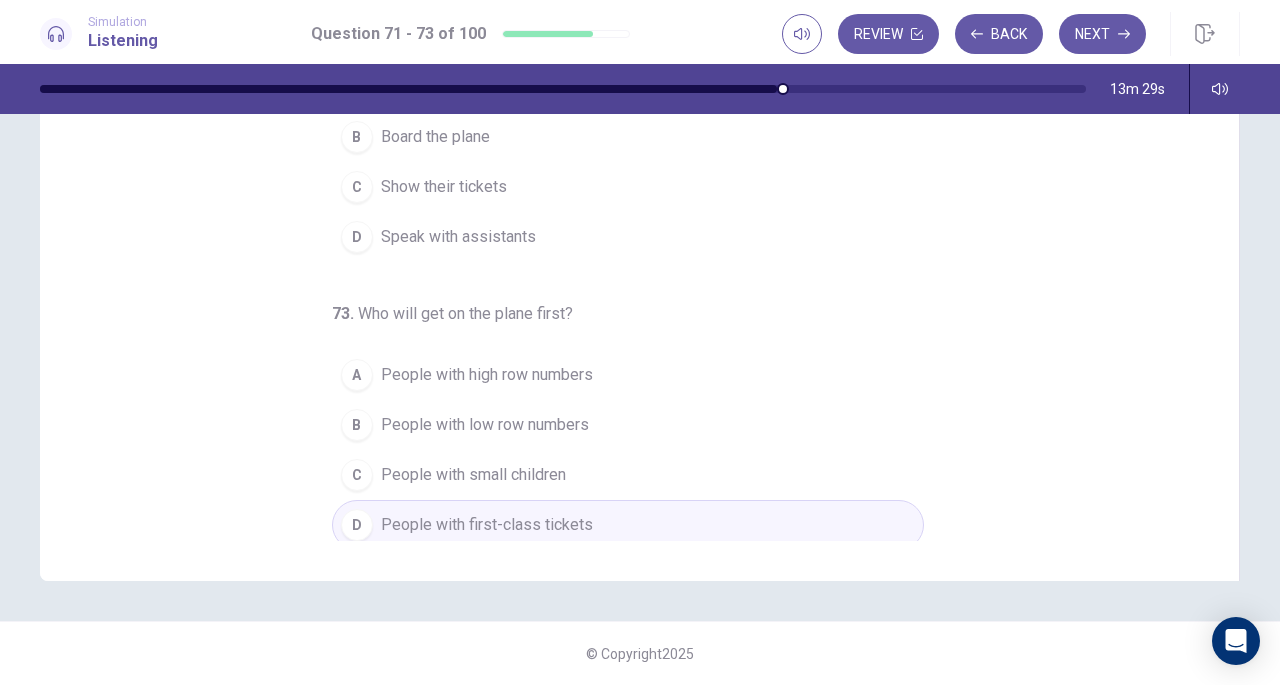 scroll, scrollTop: 0, scrollLeft: 0, axis: both 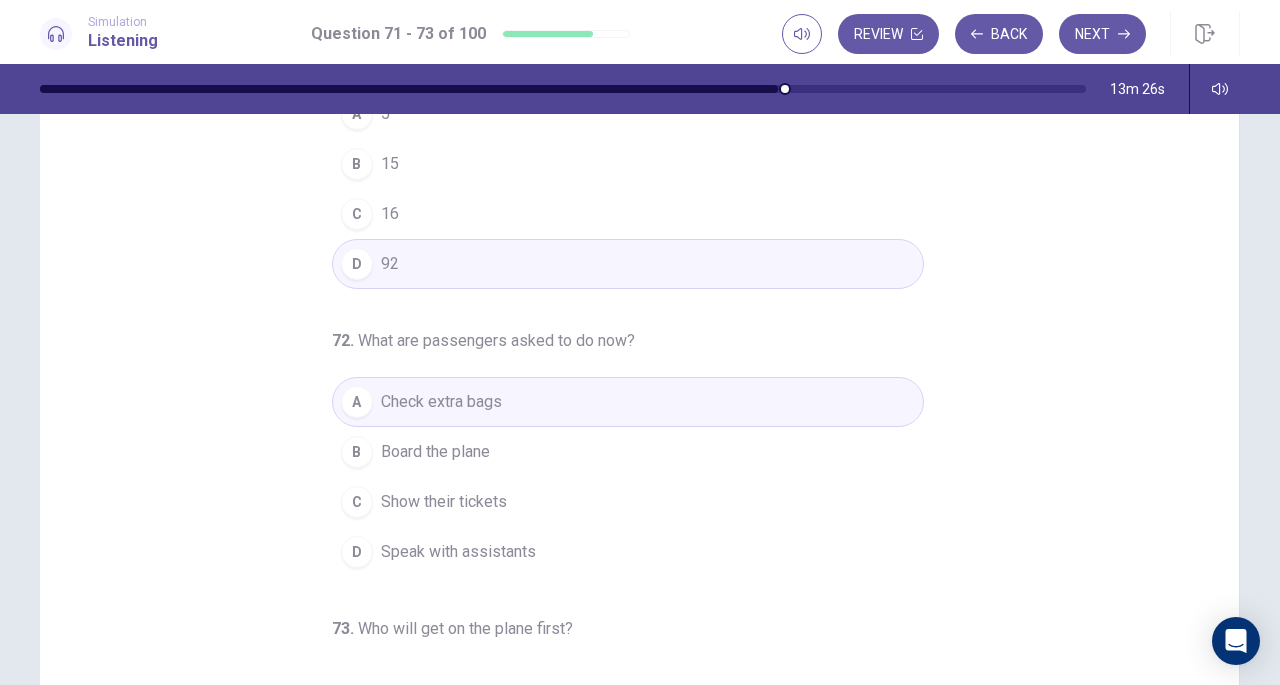 click on "B" at bounding box center (357, 452) 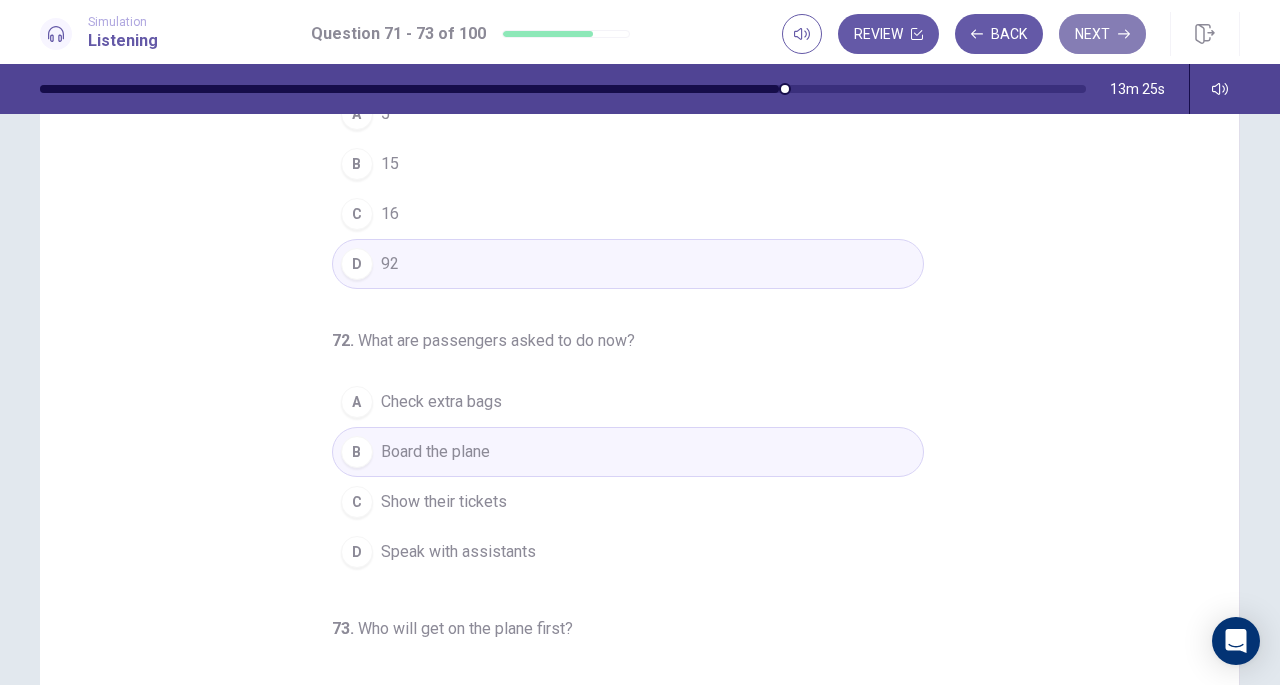 click on "Next" at bounding box center (1102, 34) 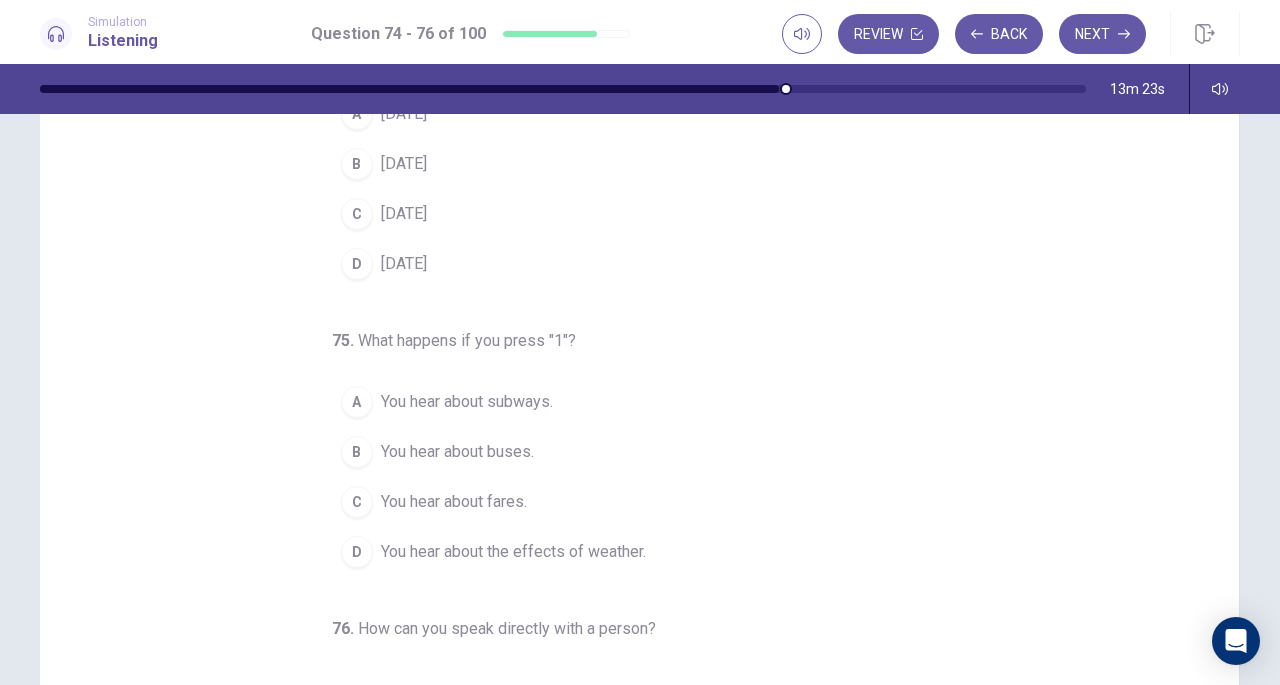 scroll, scrollTop: 0, scrollLeft: 0, axis: both 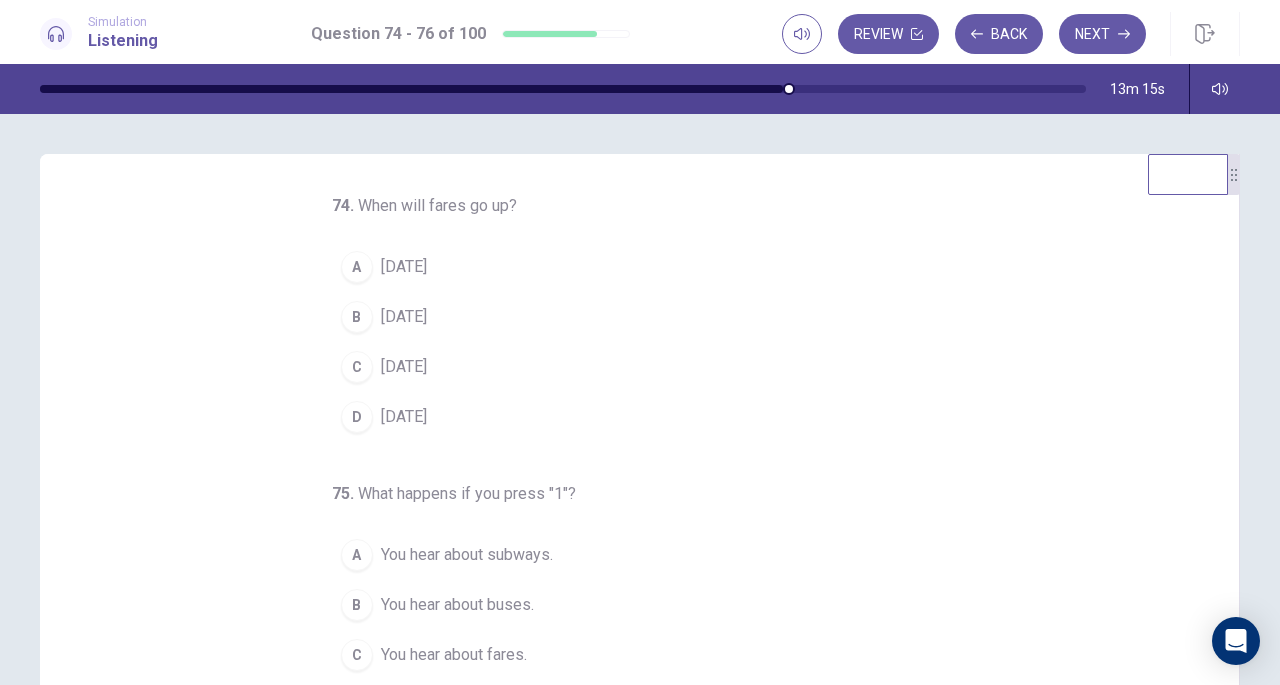 click on "A" at bounding box center [357, 267] 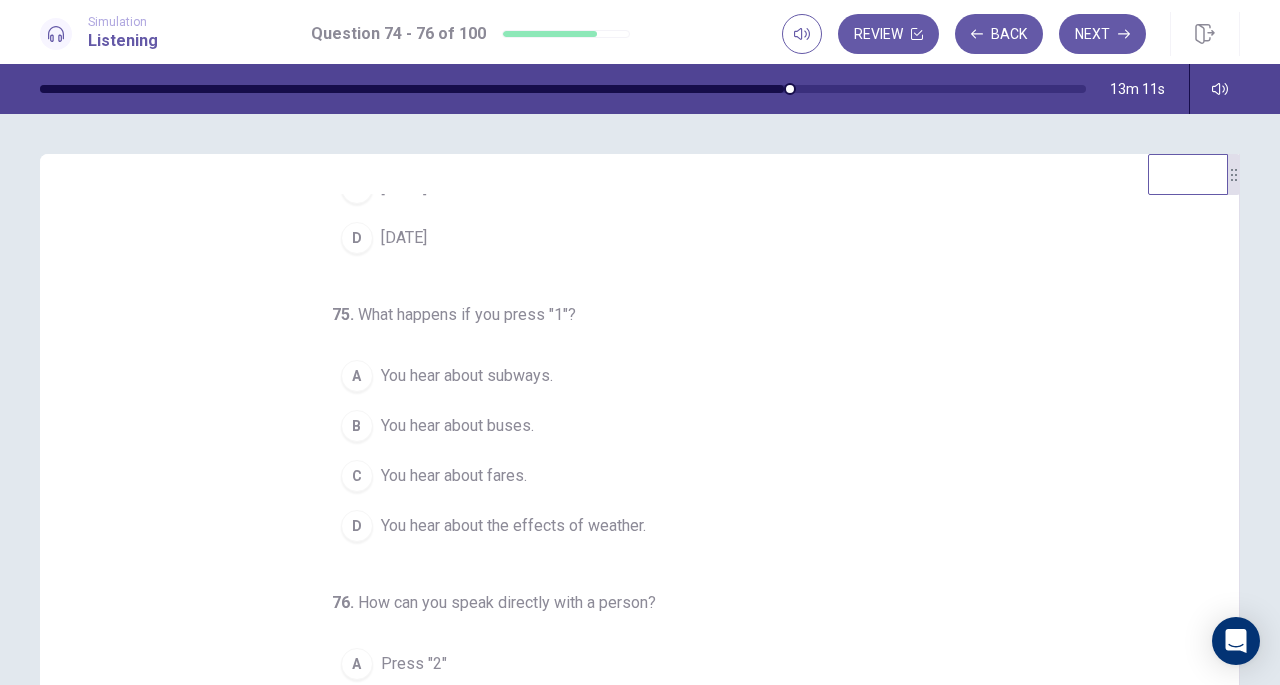scroll, scrollTop: 200, scrollLeft: 0, axis: vertical 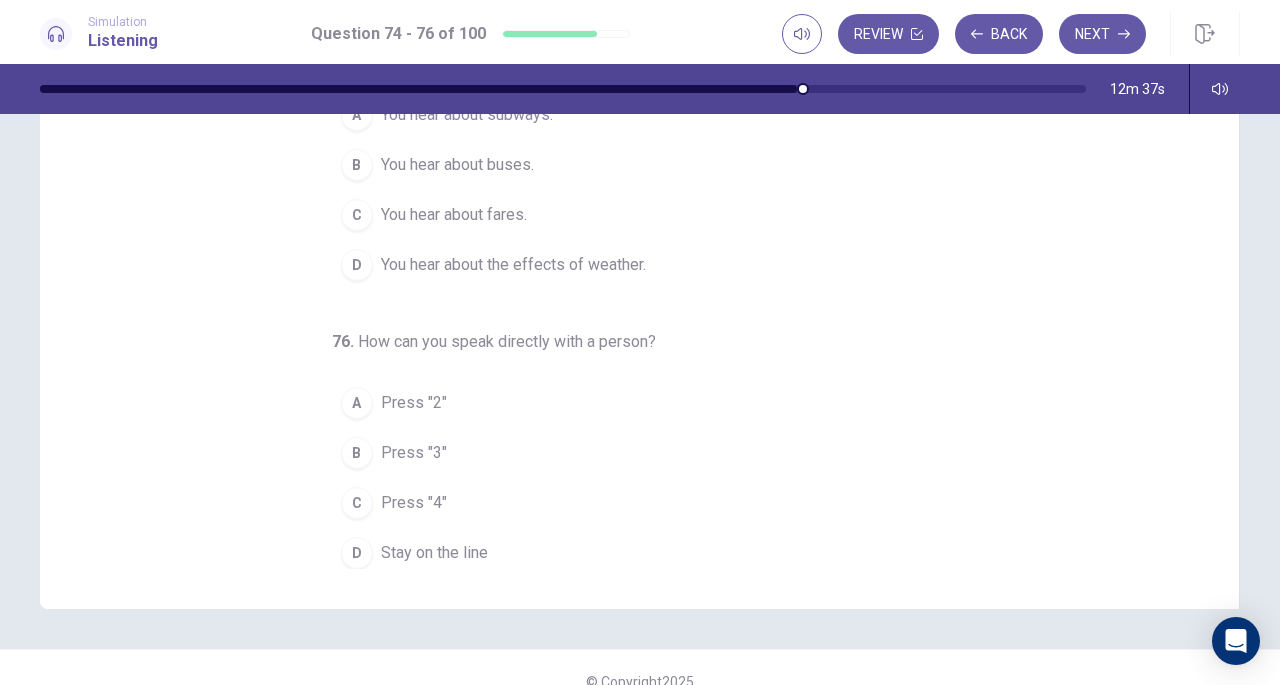 click on "D" at bounding box center (357, 553) 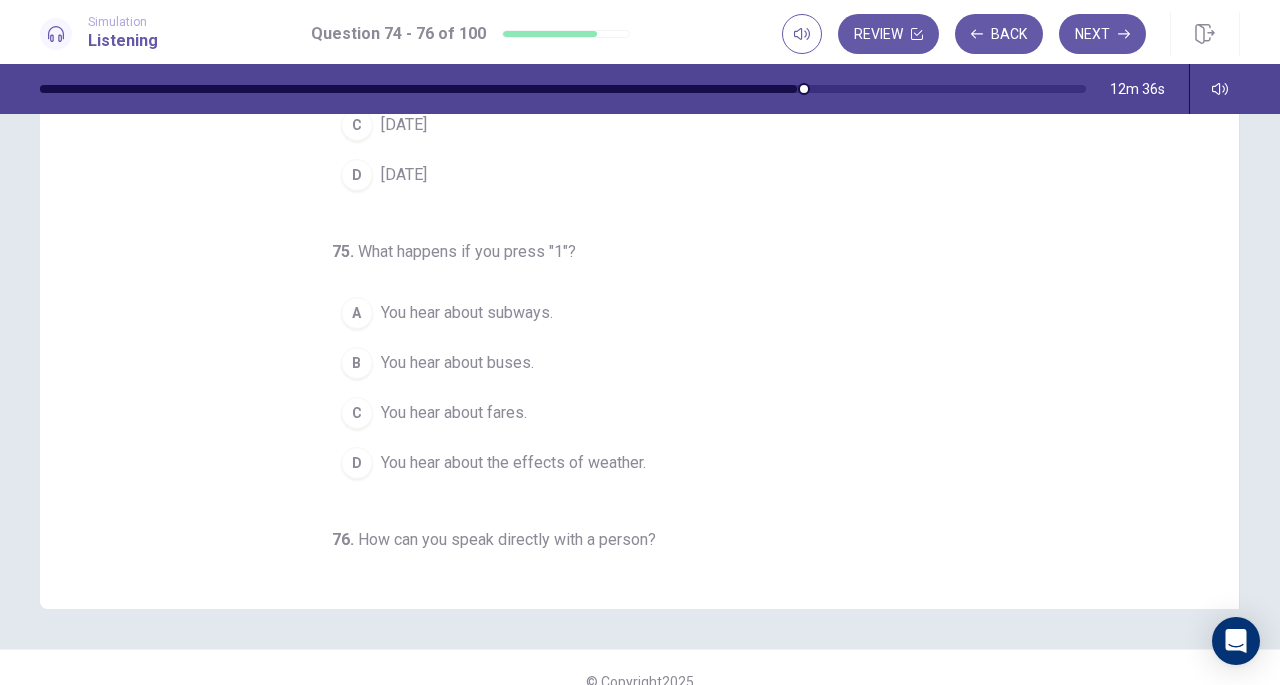 scroll, scrollTop: 0, scrollLeft: 0, axis: both 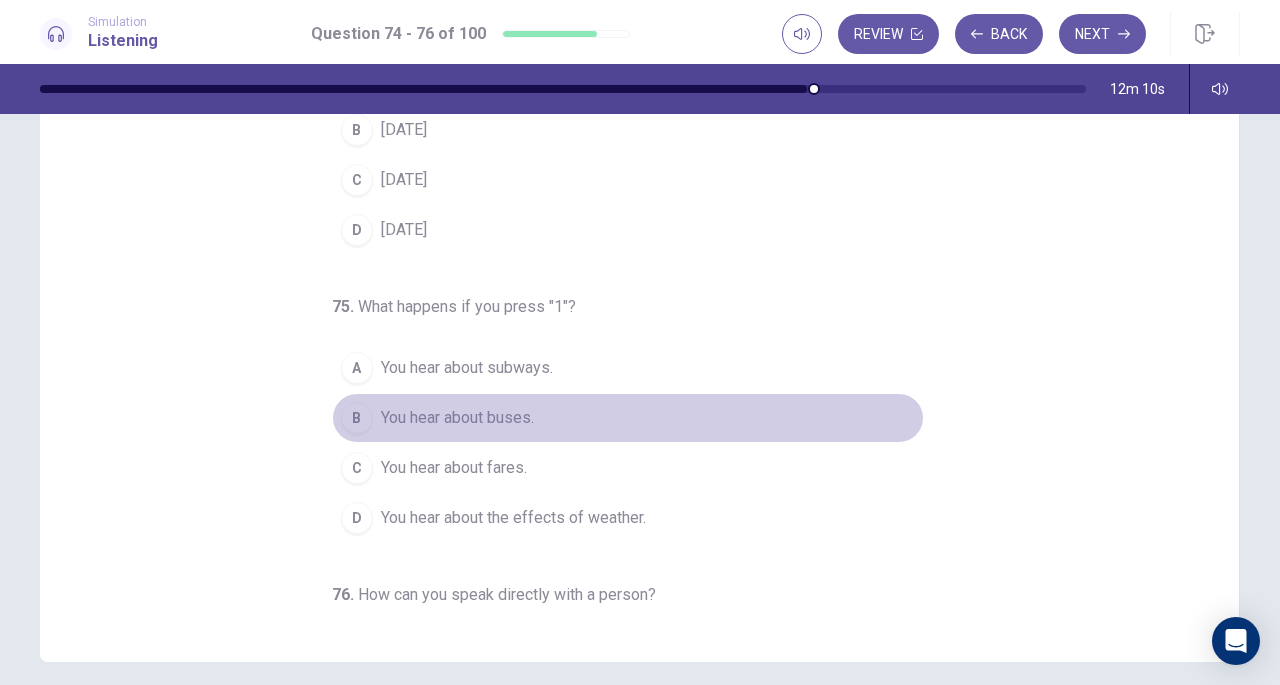 click on "B" at bounding box center [357, 418] 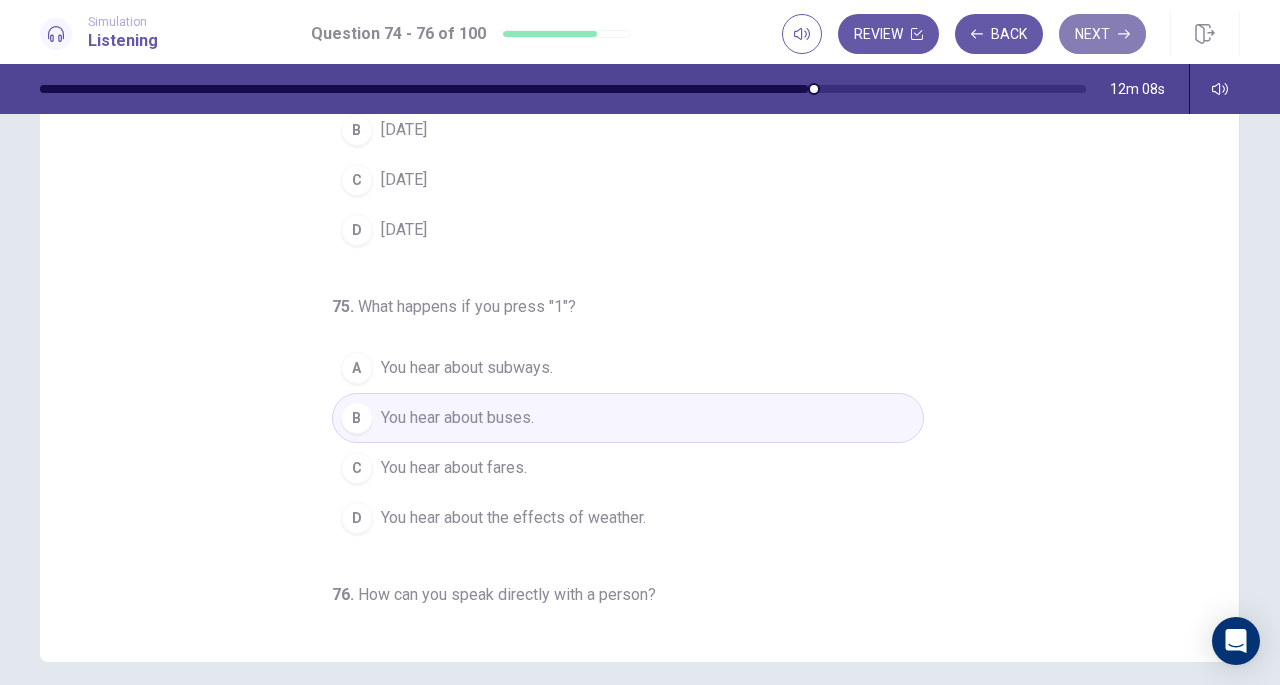 click on "Next" at bounding box center [1102, 34] 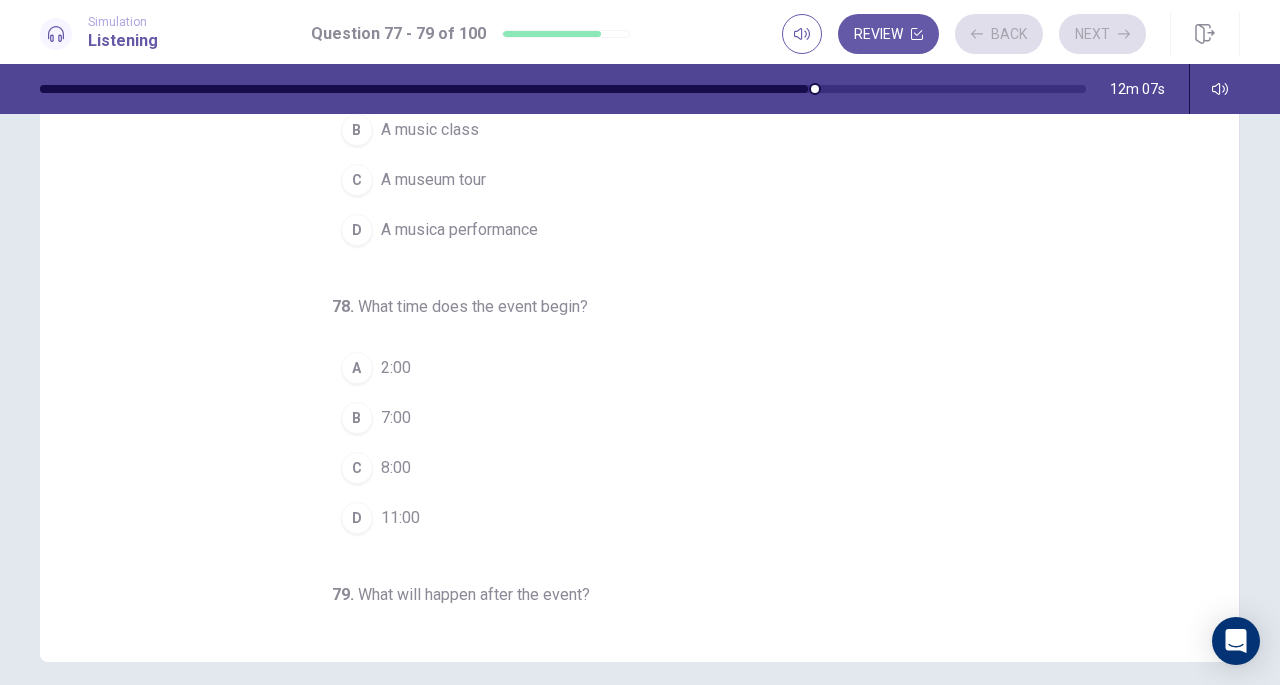 scroll, scrollTop: 0, scrollLeft: 0, axis: both 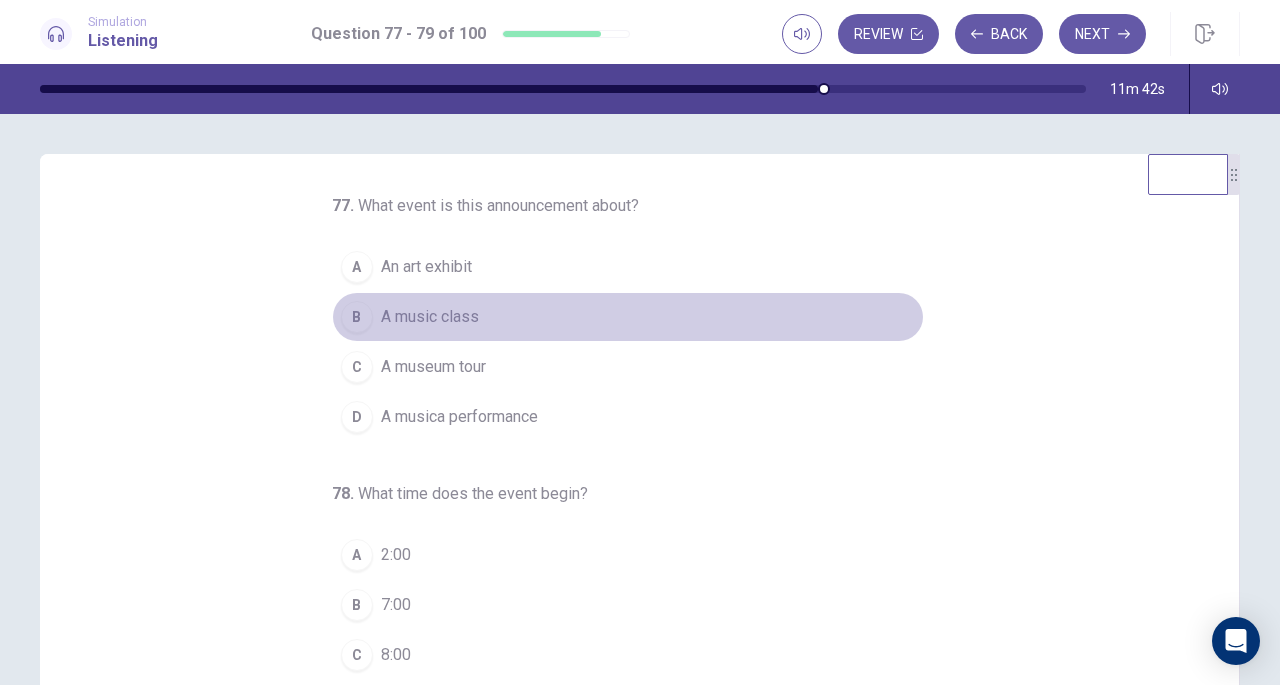 click on "B" at bounding box center [357, 317] 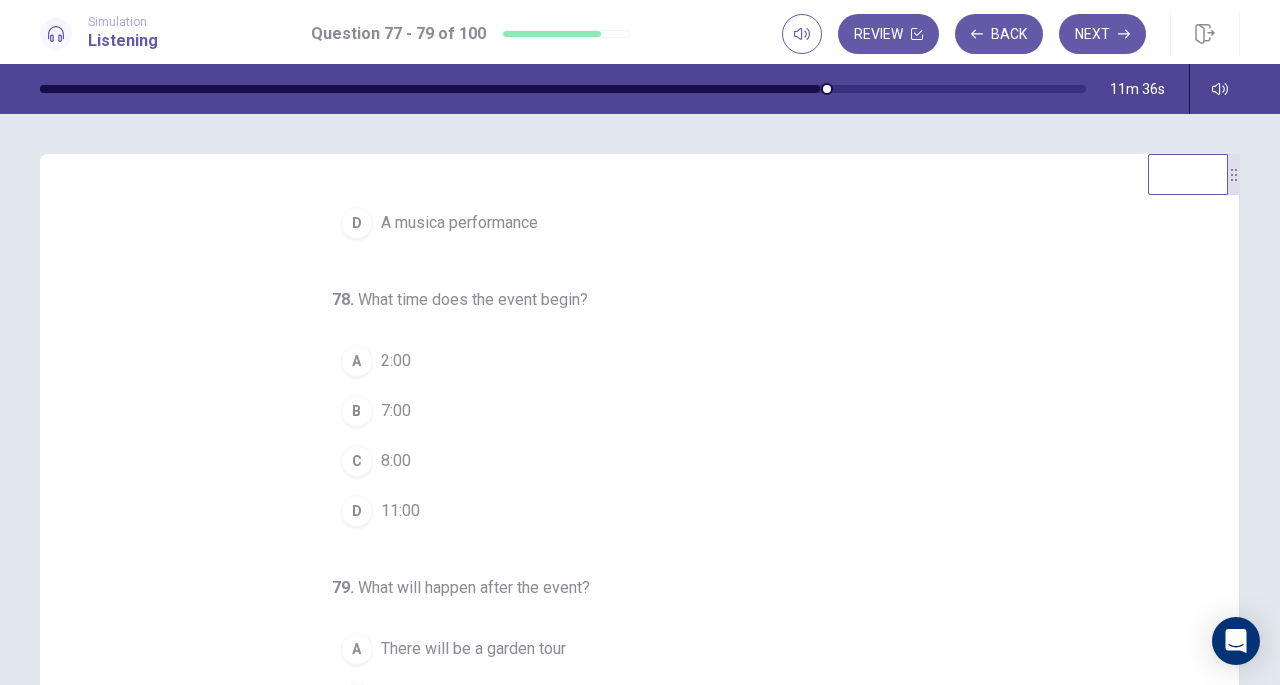 scroll, scrollTop: 200, scrollLeft: 0, axis: vertical 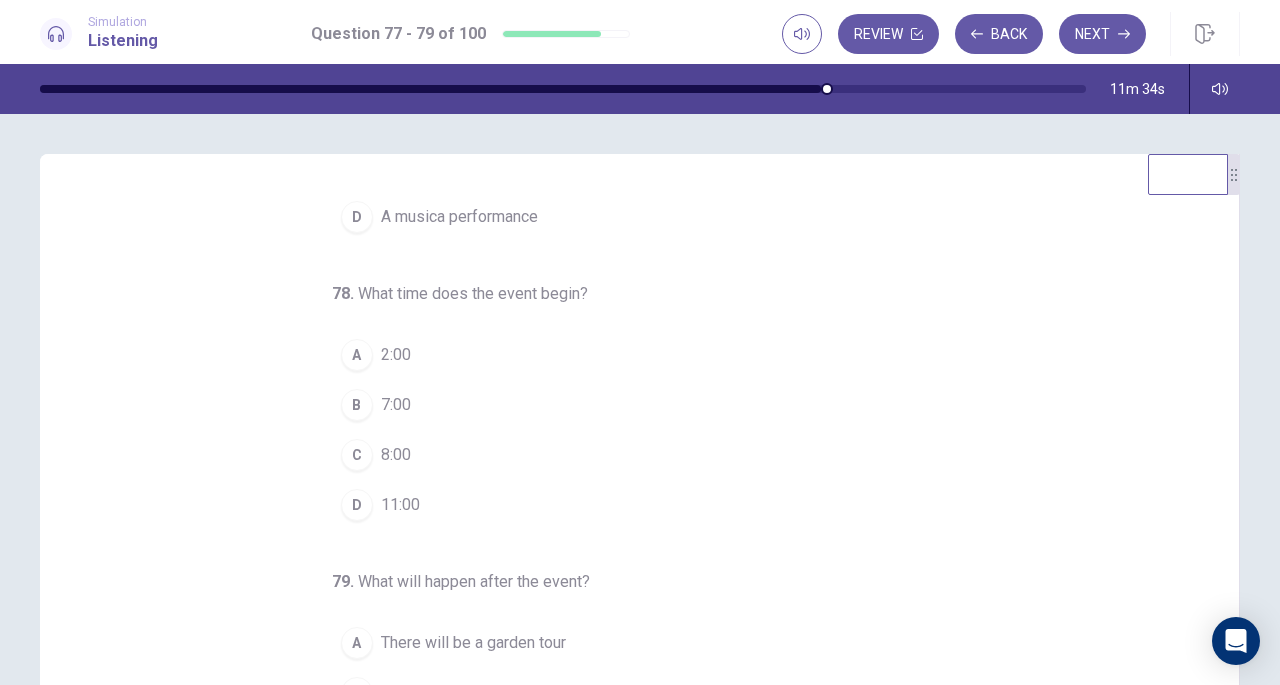 click on "C" at bounding box center [357, 455] 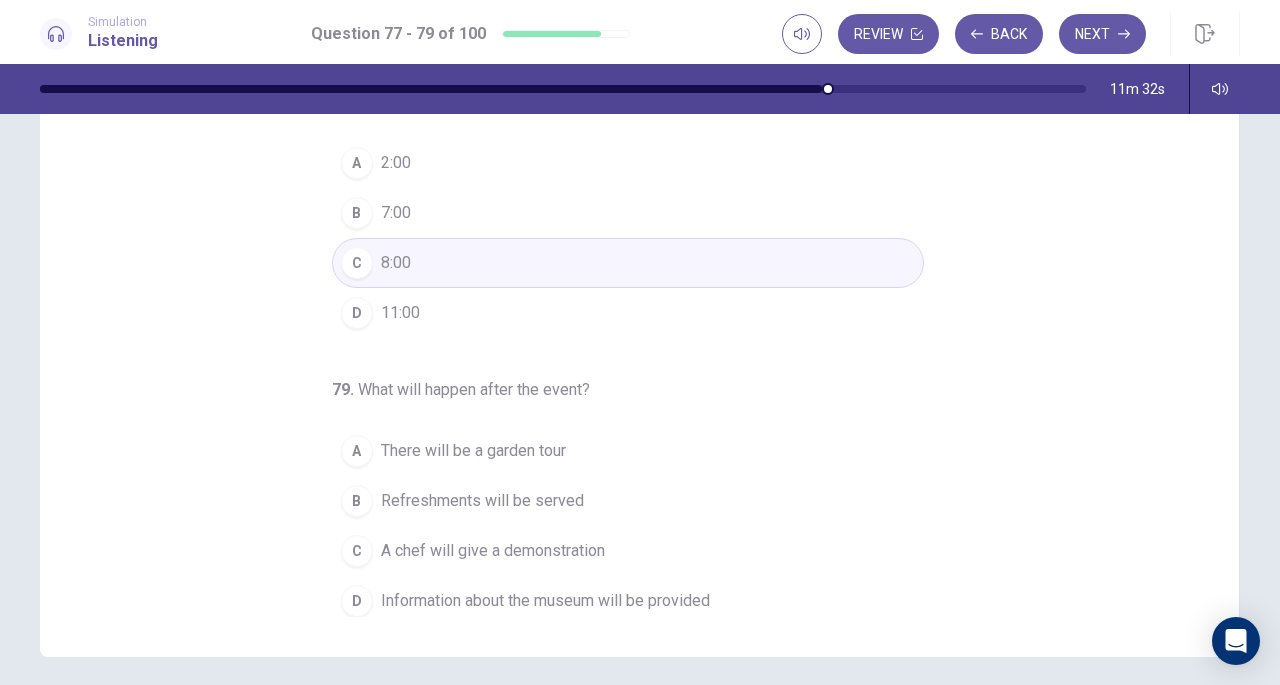 scroll, scrollTop: 218, scrollLeft: 0, axis: vertical 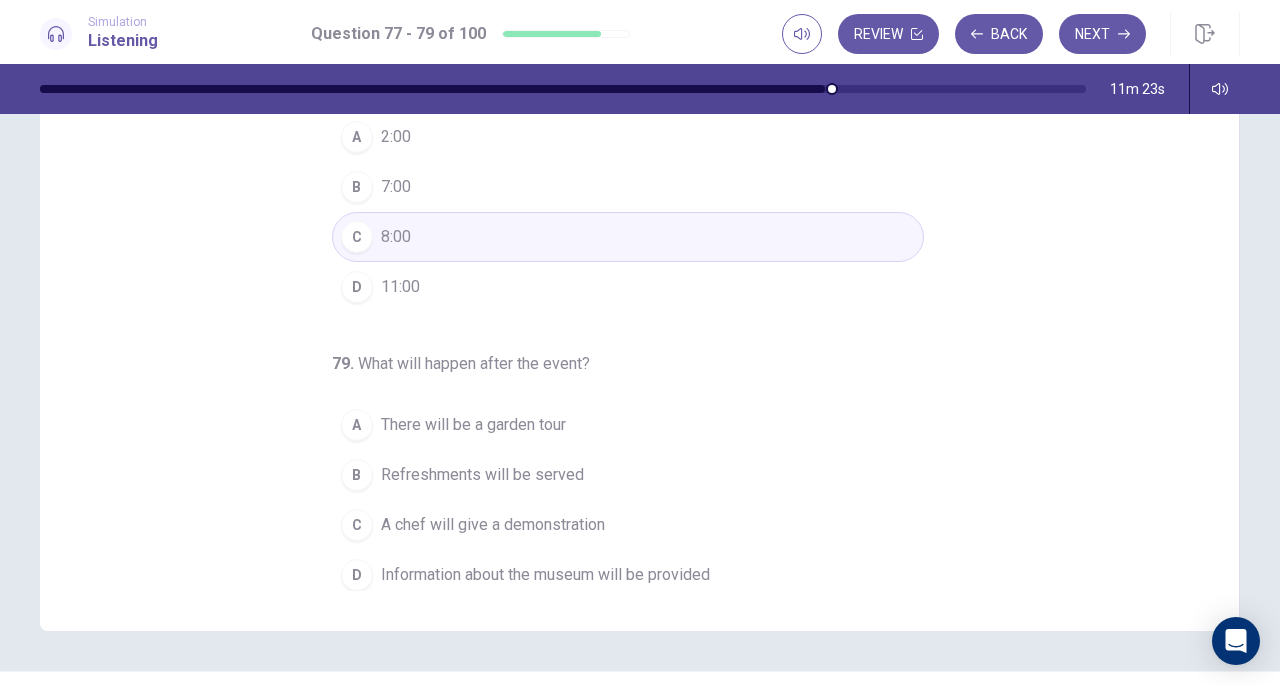 click on "C" at bounding box center [357, 525] 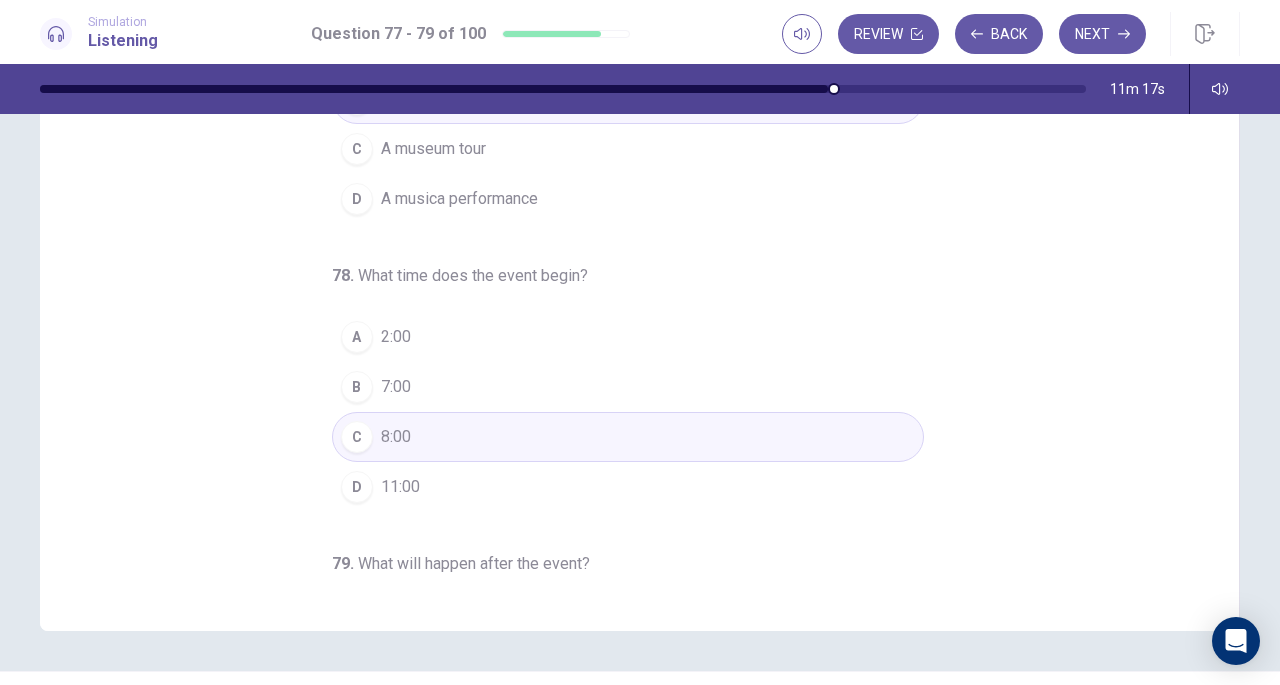 scroll, scrollTop: 0, scrollLeft: 0, axis: both 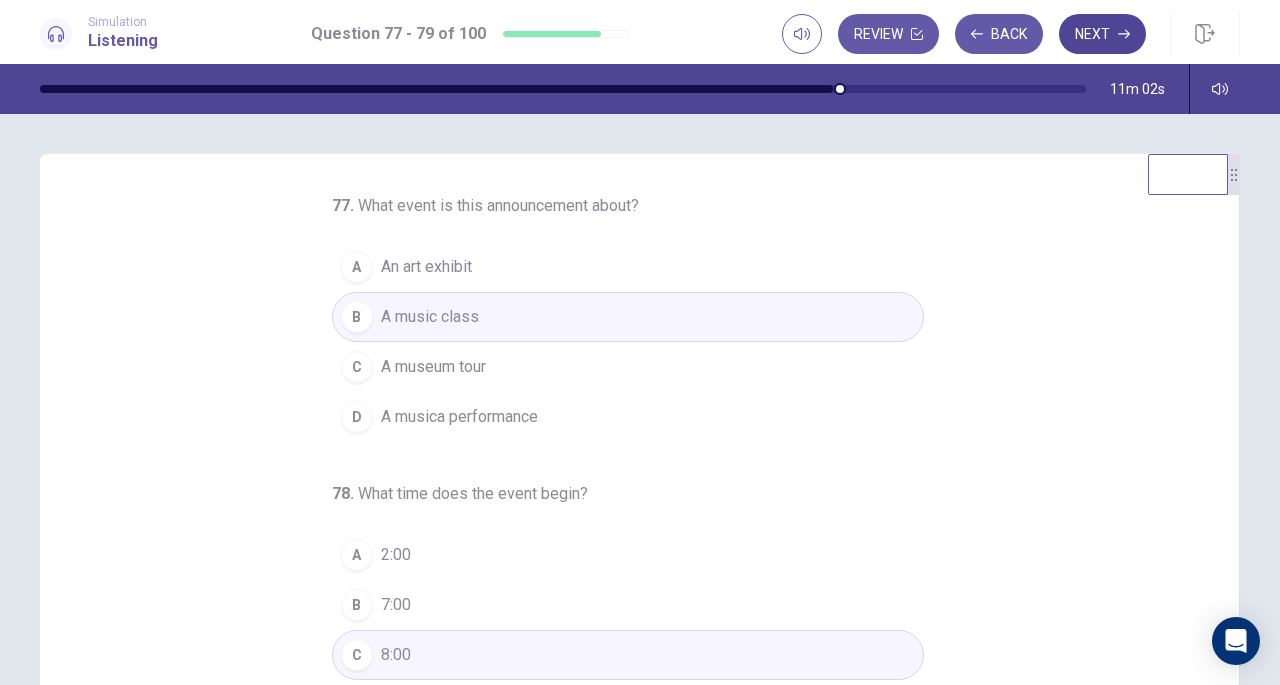 click on "Next" at bounding box center (1102, 34) 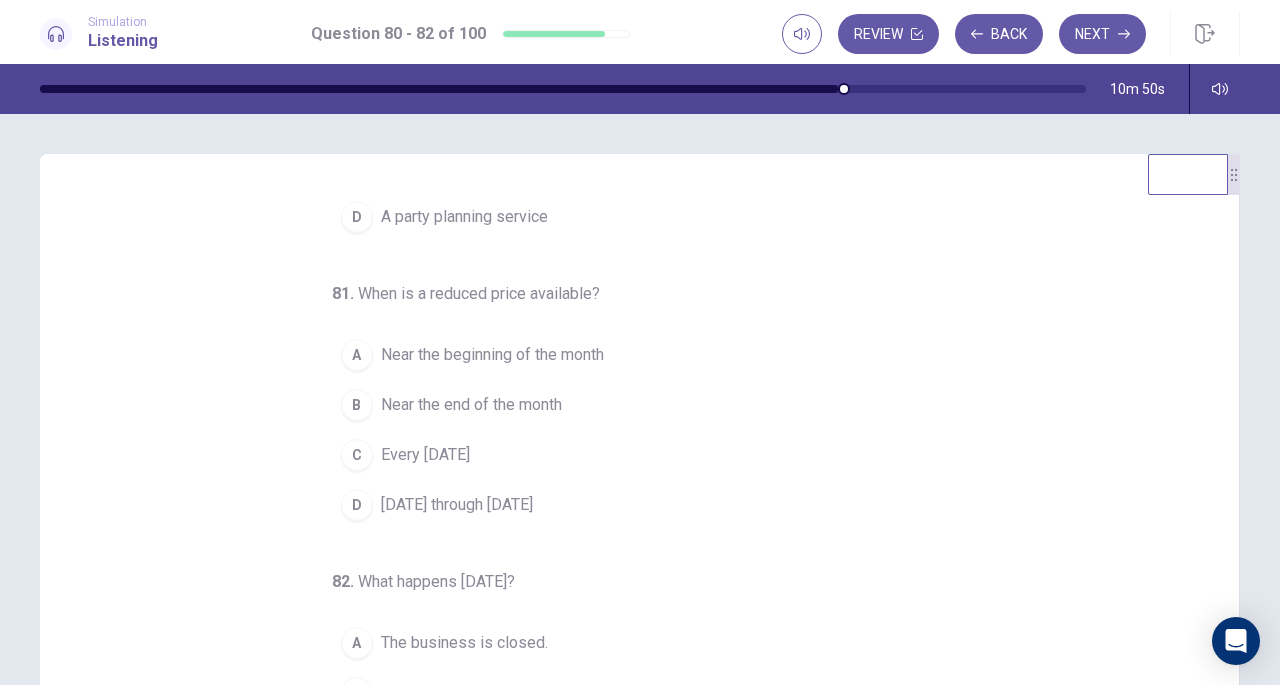 scroll, scrollTop: 200, scrollLeft: 0, axis: vertical 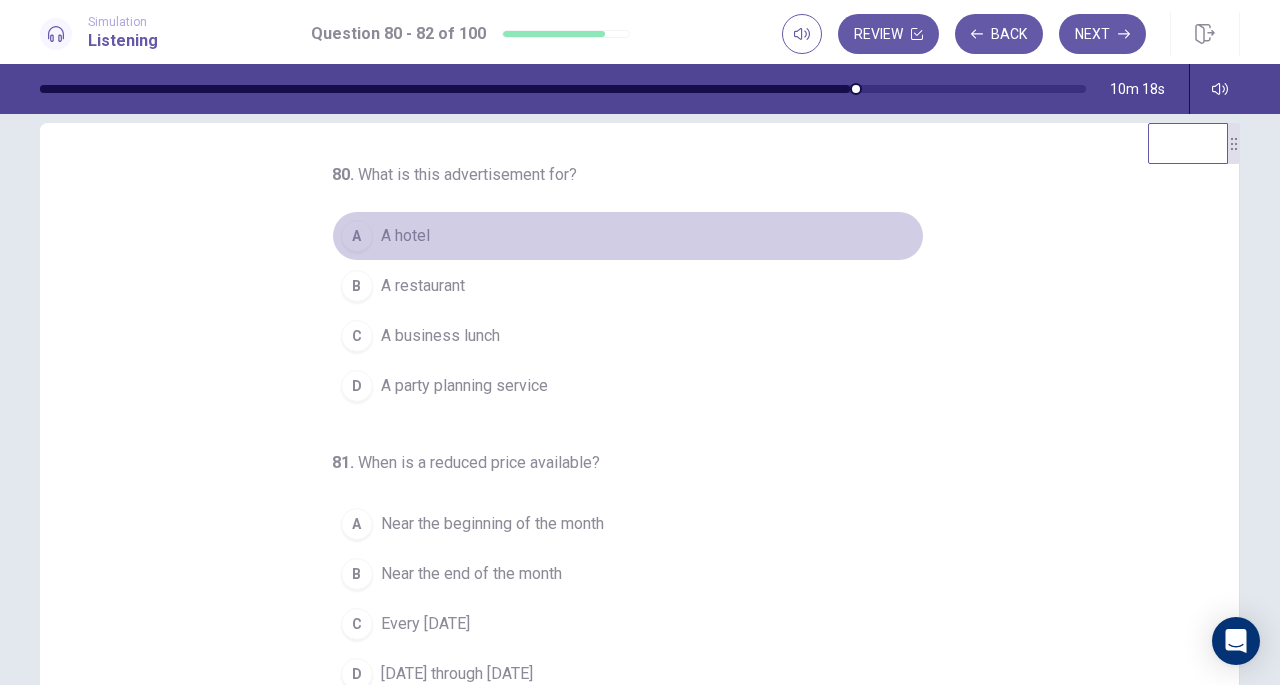 click on "A" at bounding box center (357, 236) 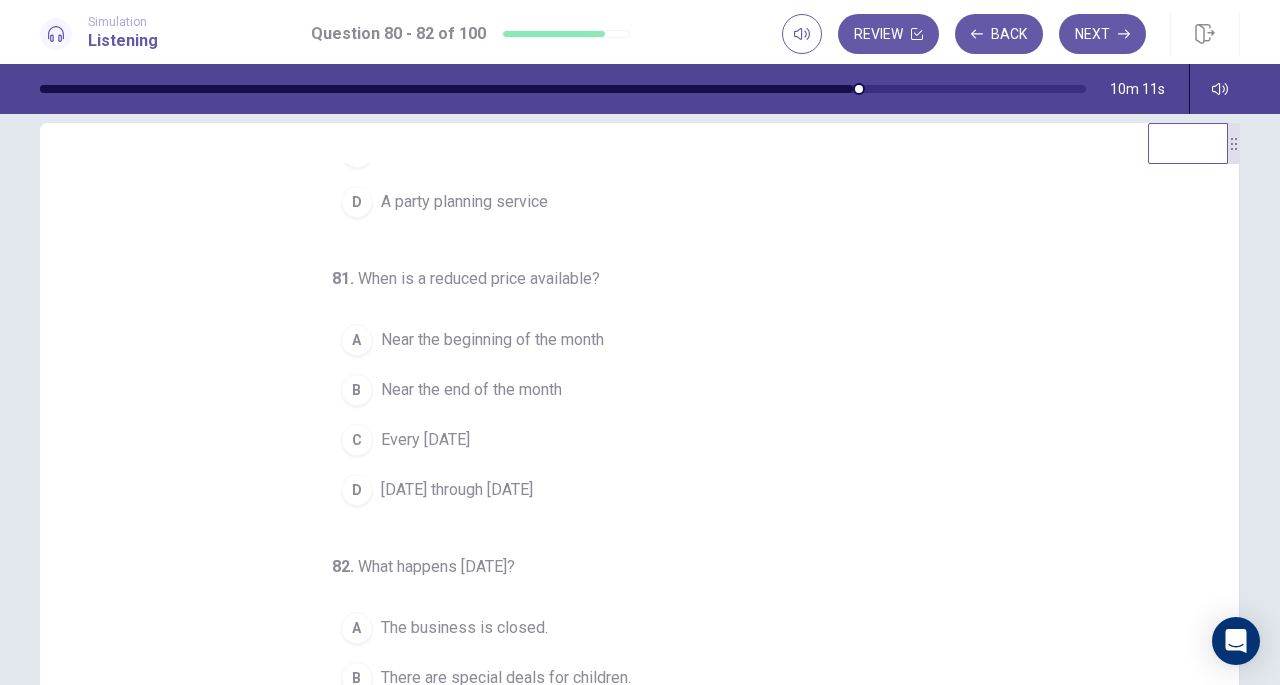 scroll, scrollTop: 200, scrollLeft: 0, axis: vertical 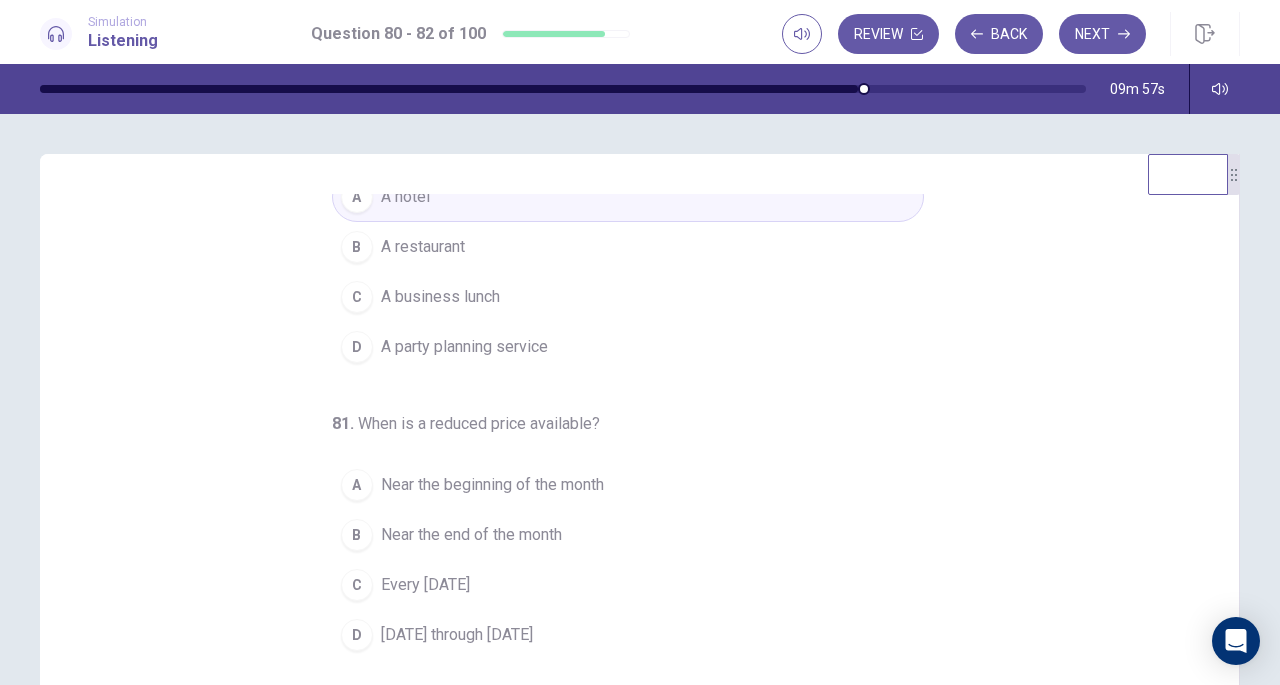 click on "D" at bounding box center [357, 347] 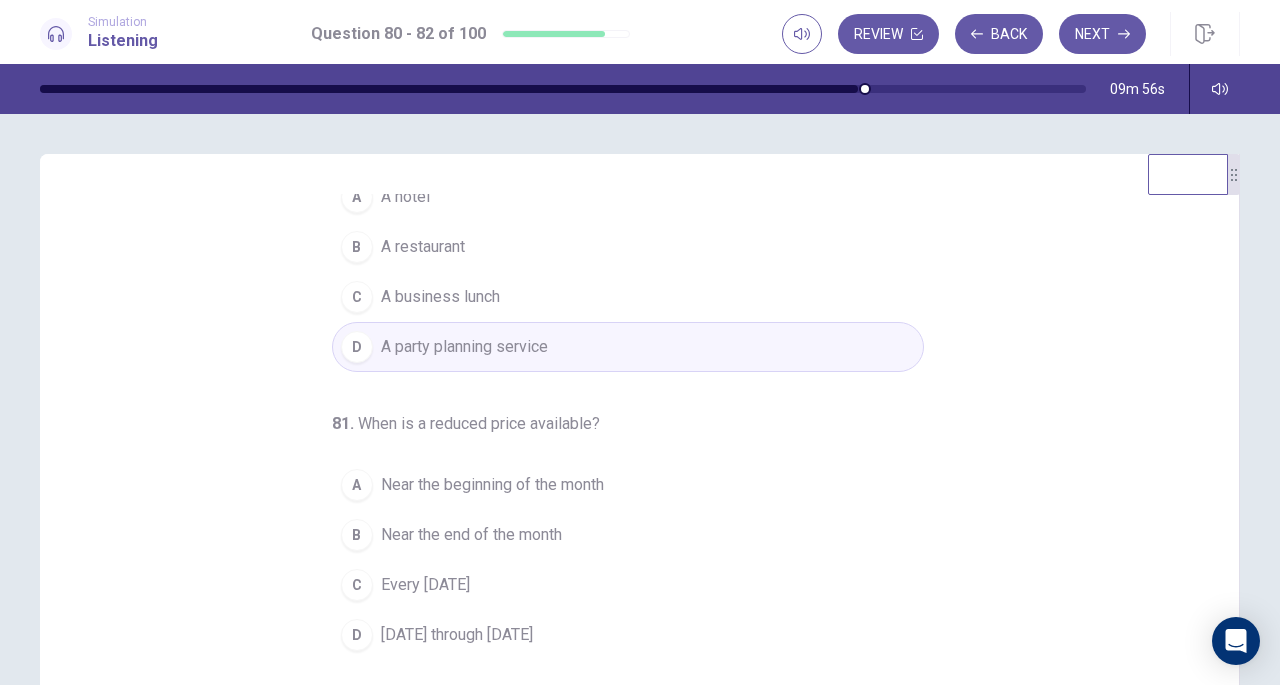 scroll, scrollTop: 200, scrollLeft: 0, axis: vertical 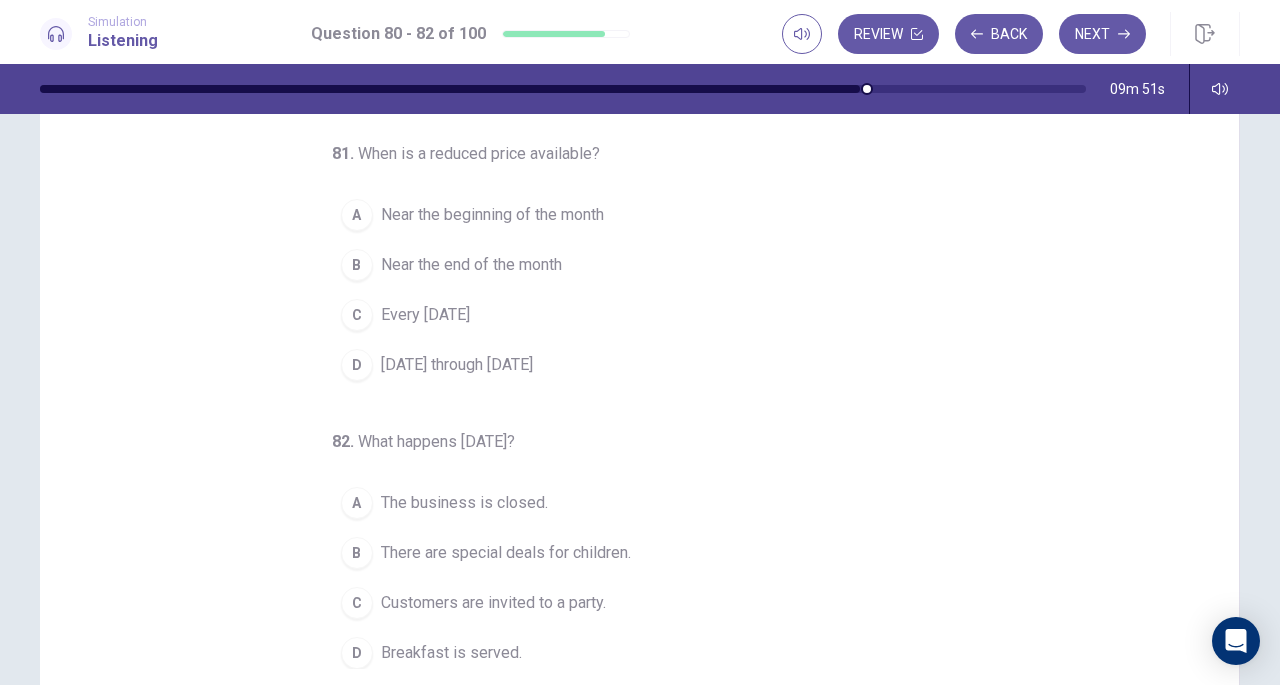 click on "C" at bounding box center (357, 315) 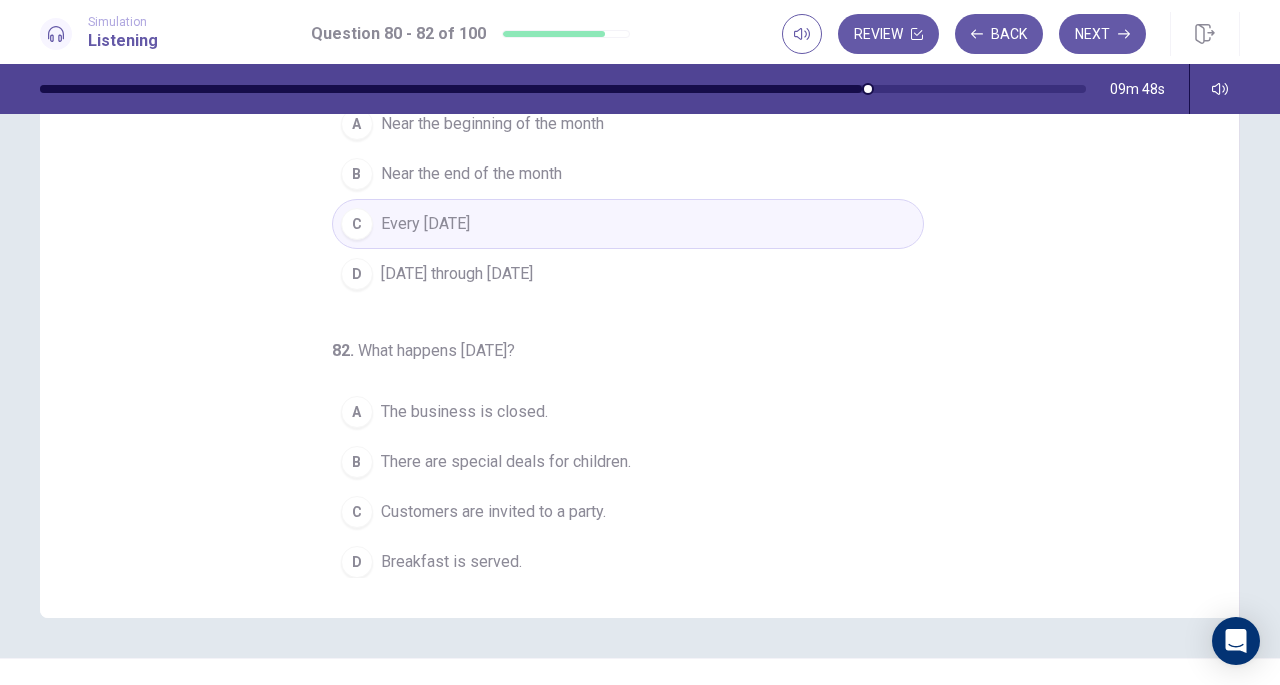 scroll, scrollTop: 232, scrollLeft: 0, axis: vertical 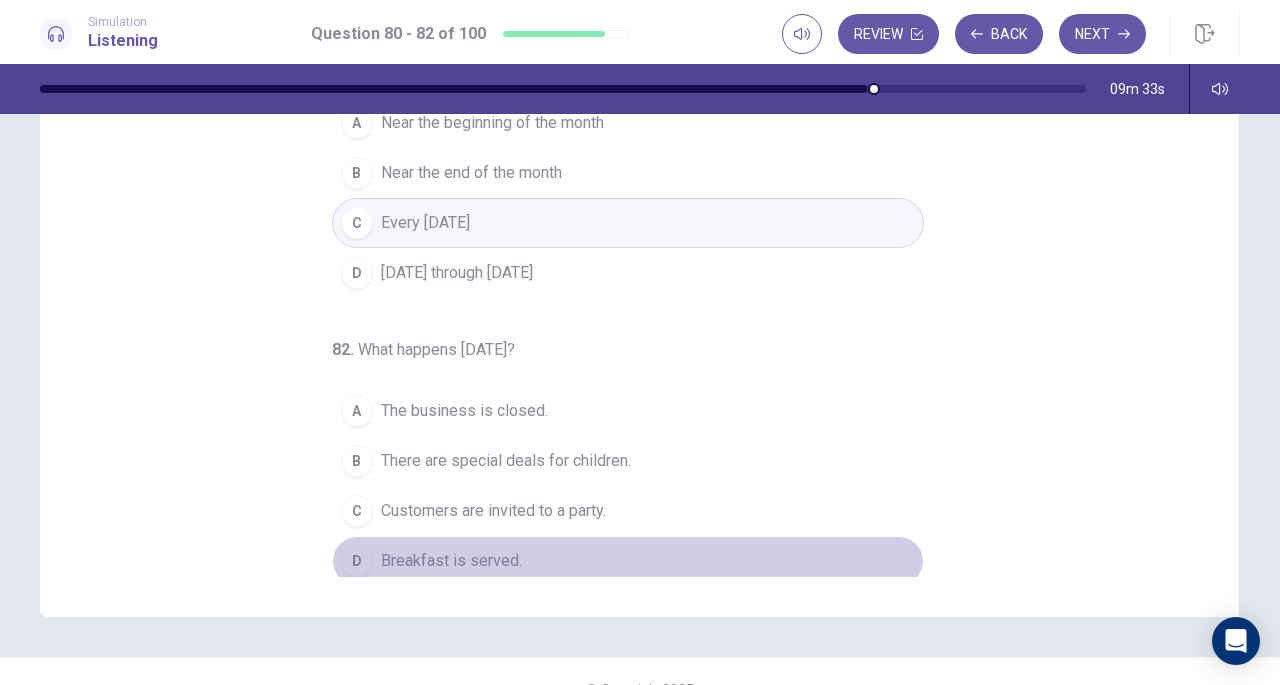 click on "D" at bounding box center (357, 561) 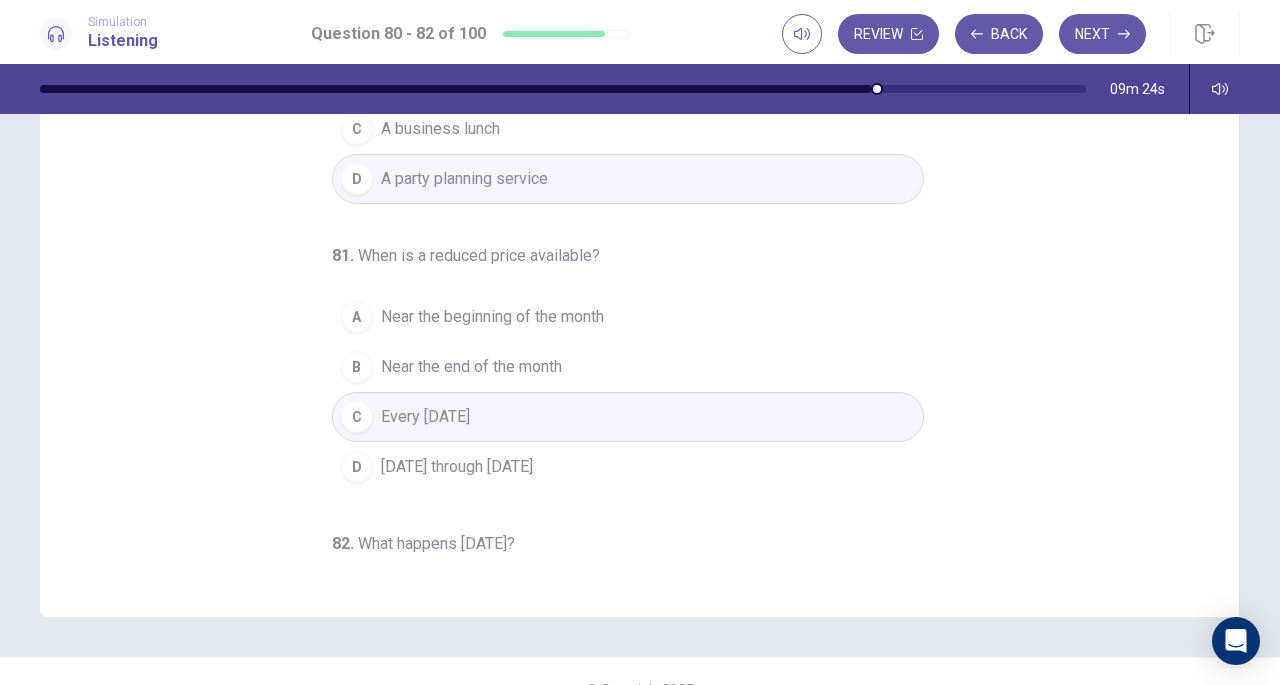 scroll, scrollTop: 0, scrollLeft: 0, axis: both 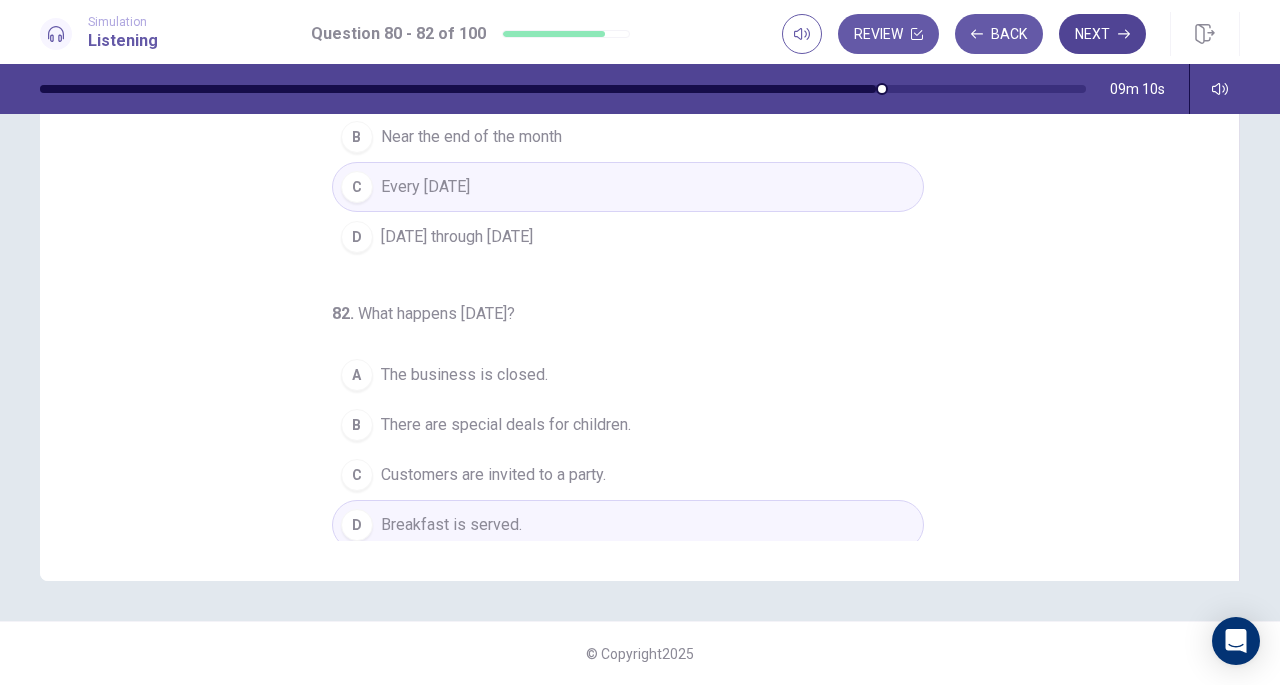 click on "Next" at bounding box center [1102, 34] 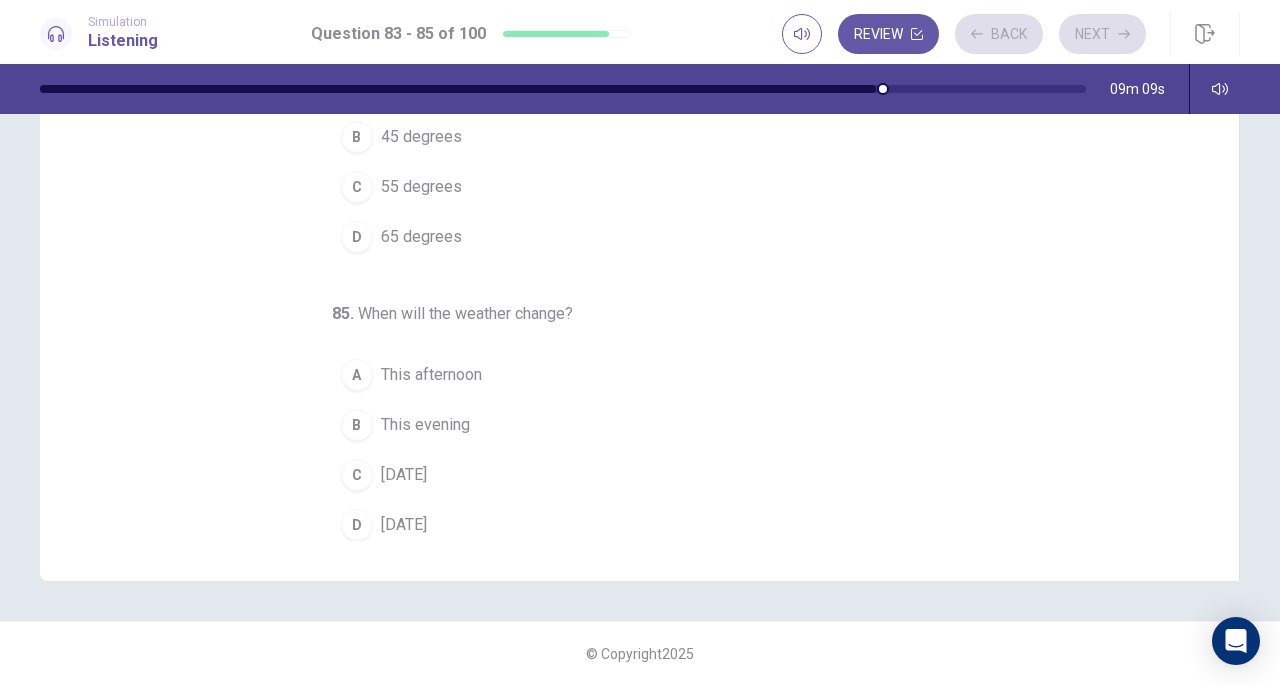 scroll, scrollTop: 0, scrollLeft: 0, axis: both 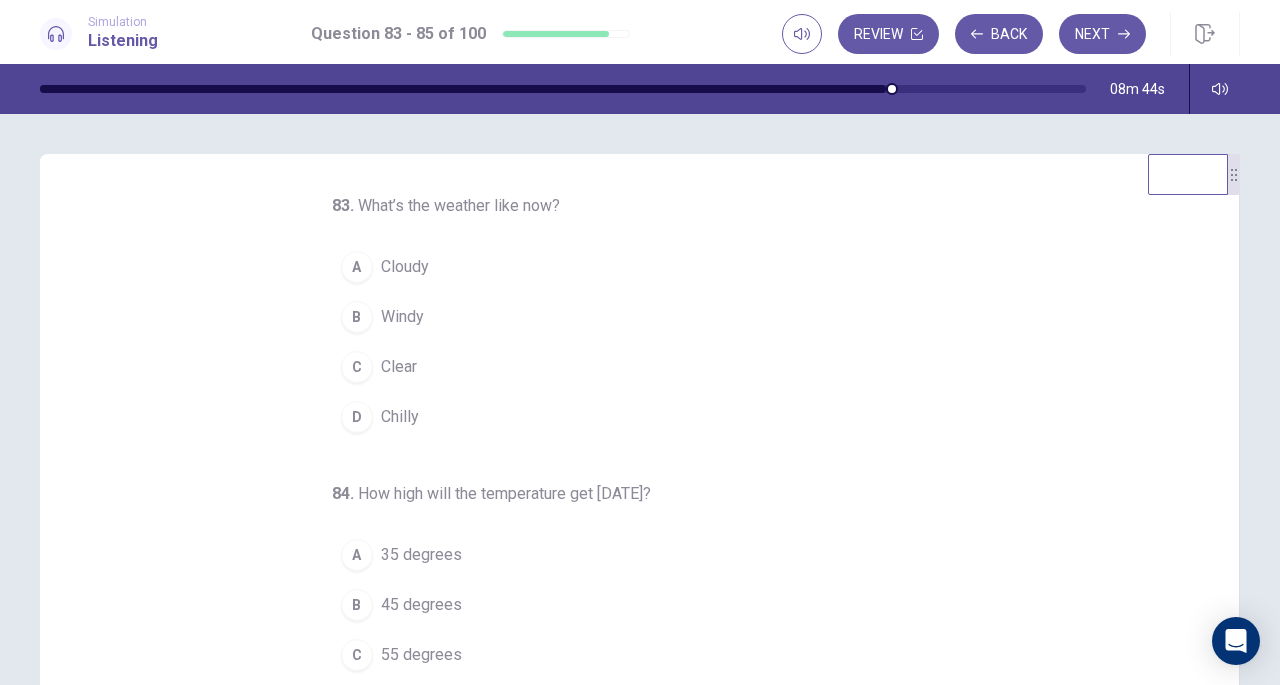 click on "A" at bounding box center [357, 267] 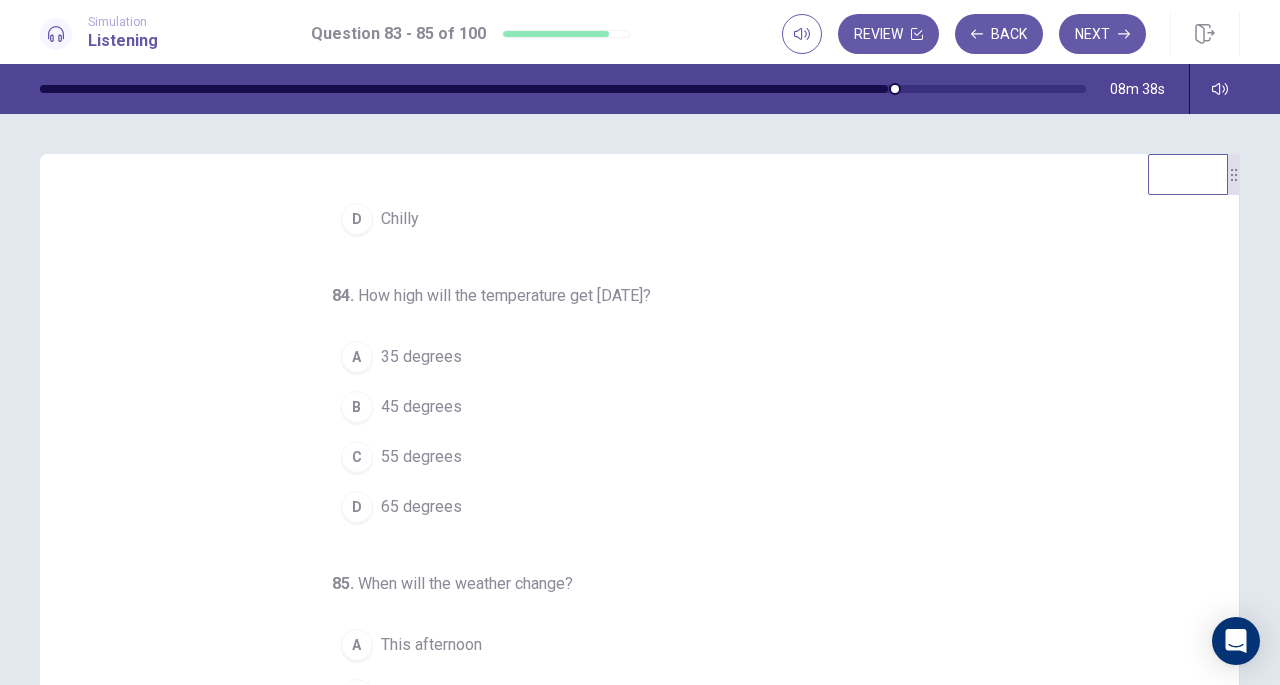 scroll, scrollTop: 200, scrollLeft: 0, axis: vertical 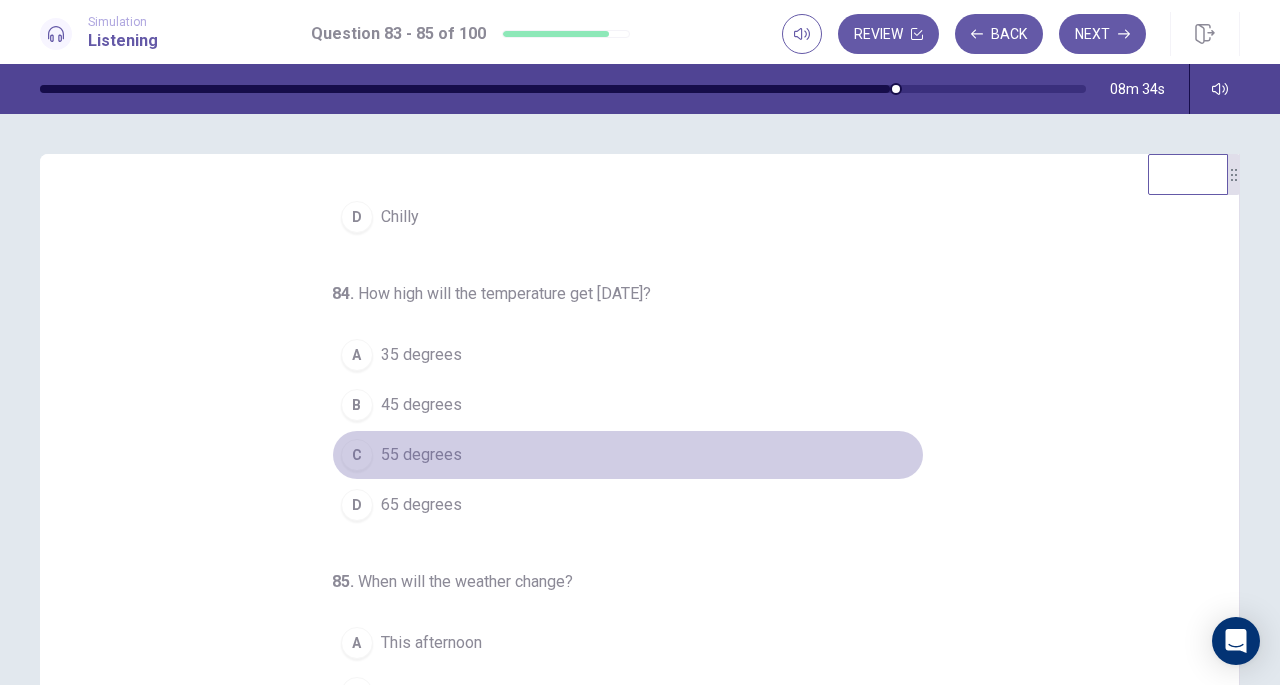 click on "C" at bounding box center (357, 455) 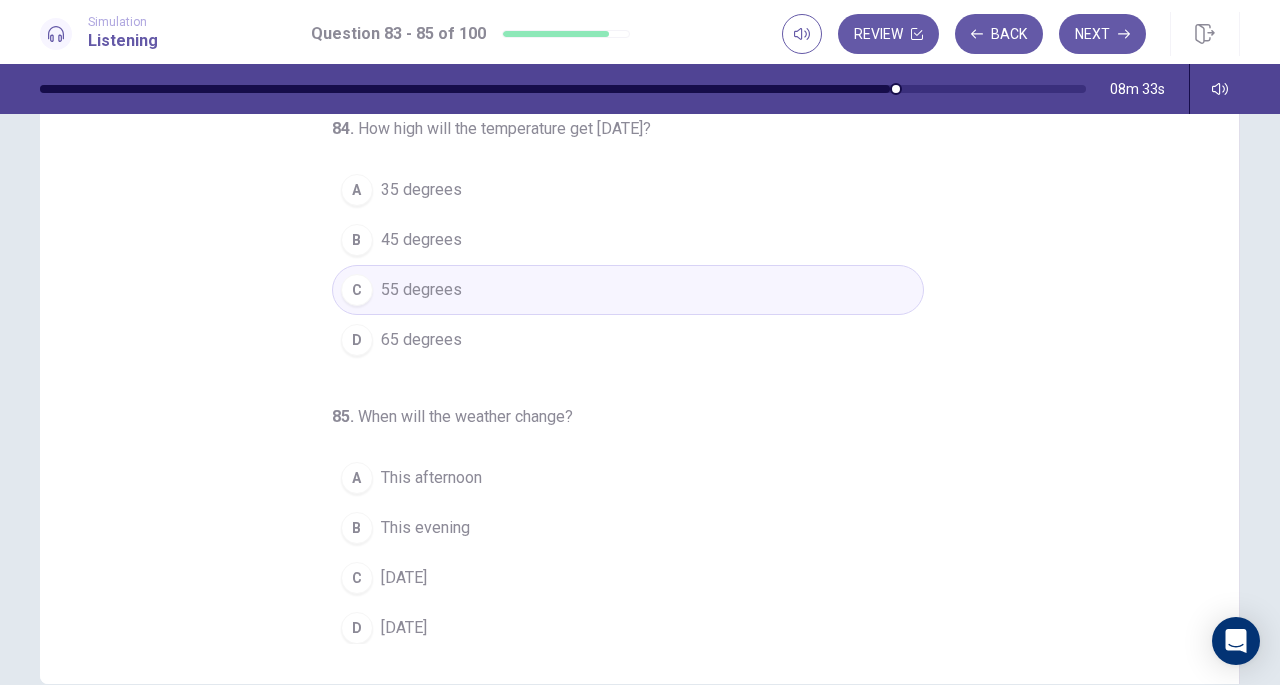 scroll, scrollTop: 255, scrollLeft: 0, axis: vertical 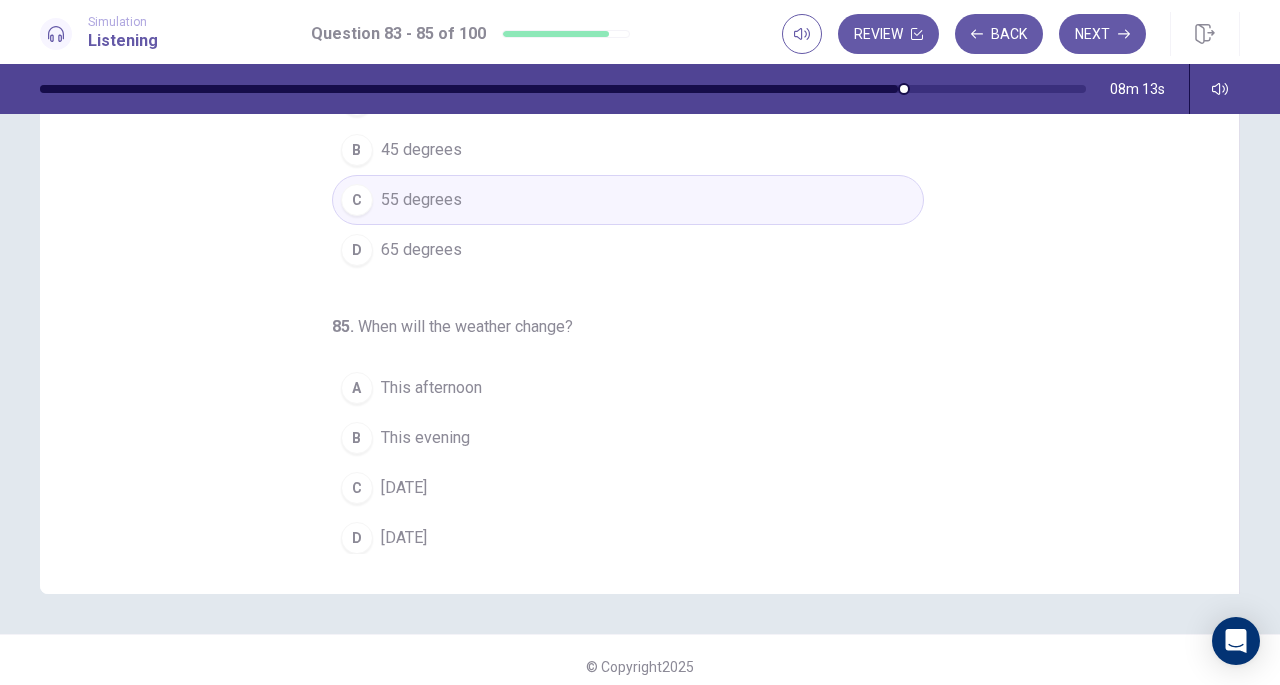 click on "A" at bounding box center [357, 388] 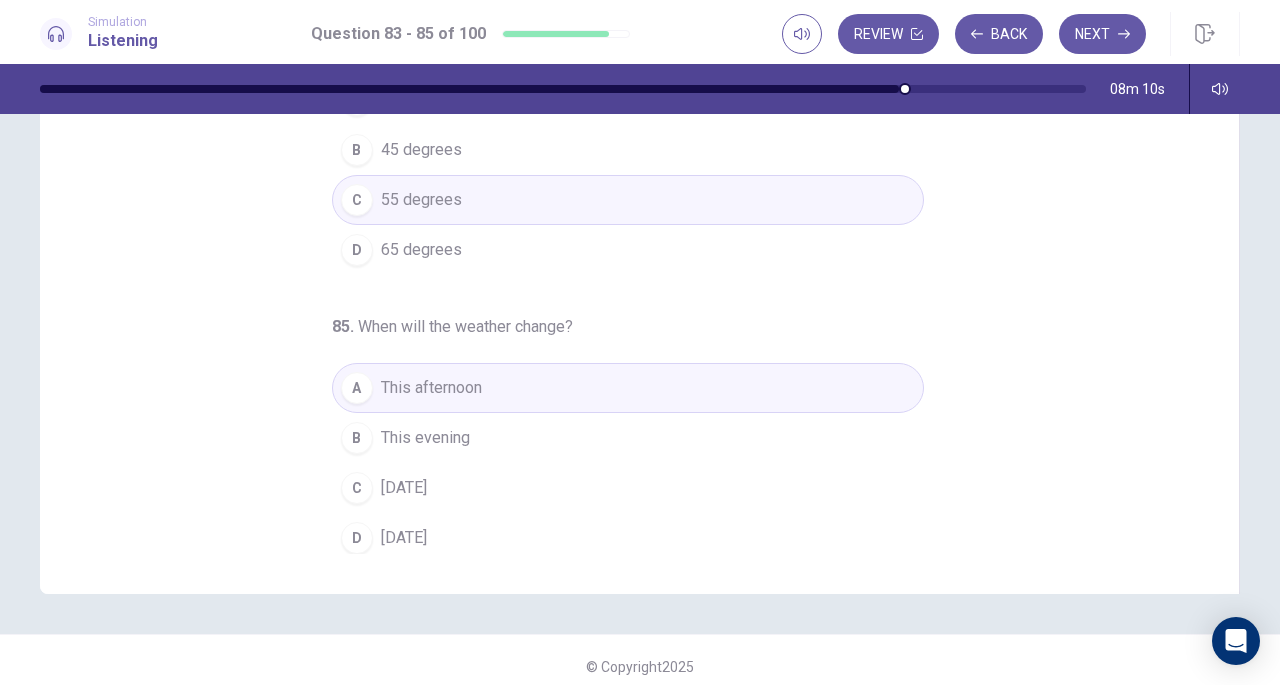 click on "B" at bounding box center (357, 438) 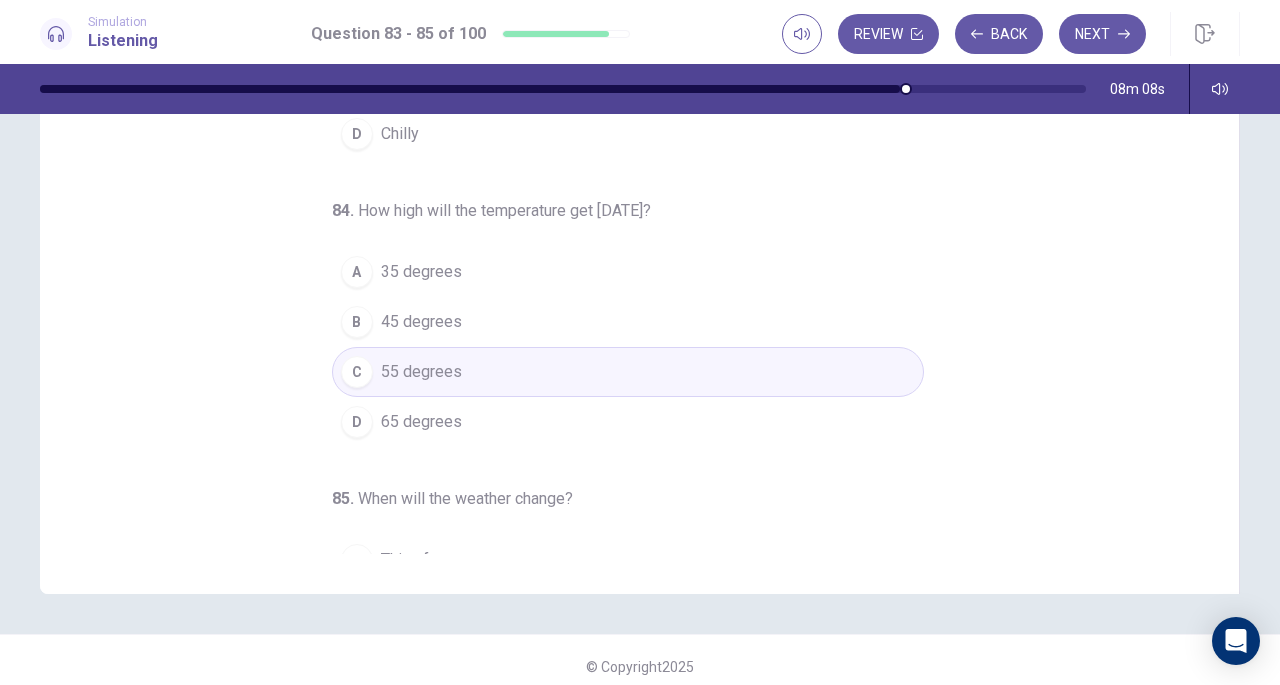 scroll, scrollTop: 0, scrollLeft: 0, axis: both 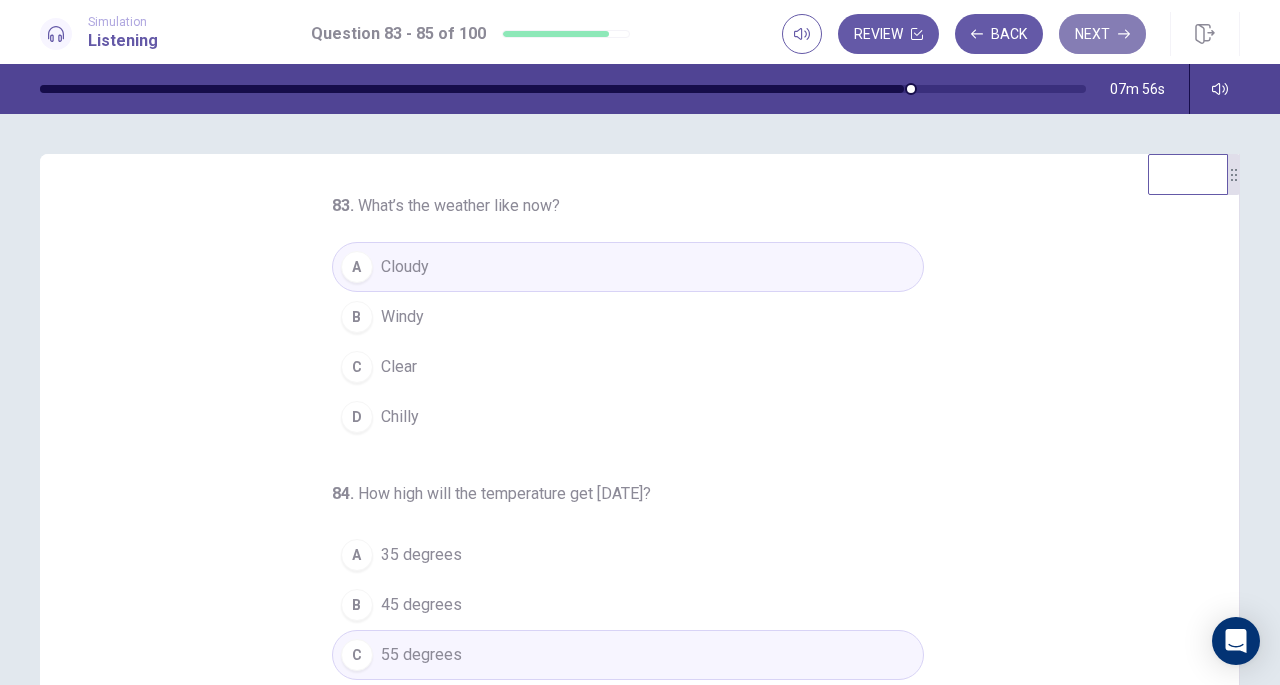 click on "Next" at bounding box center (1102, 34) 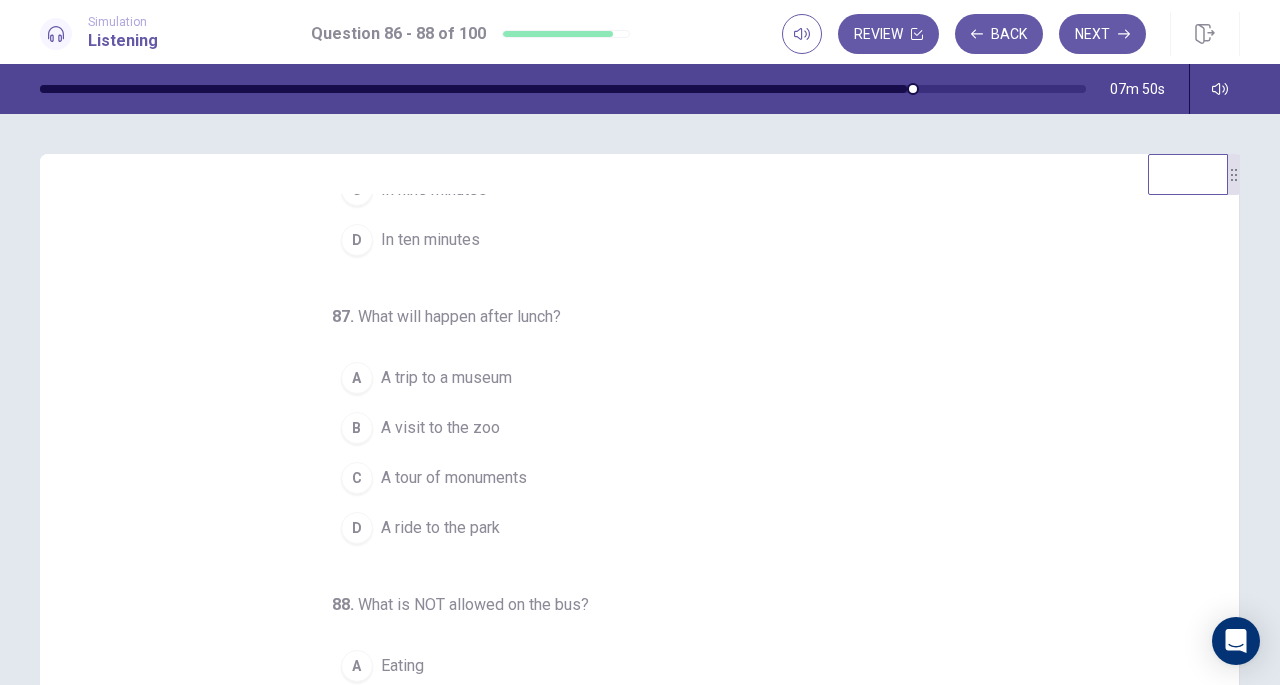 scroll, scrollTop: 200, scrollLeft: 0, axis: vertical 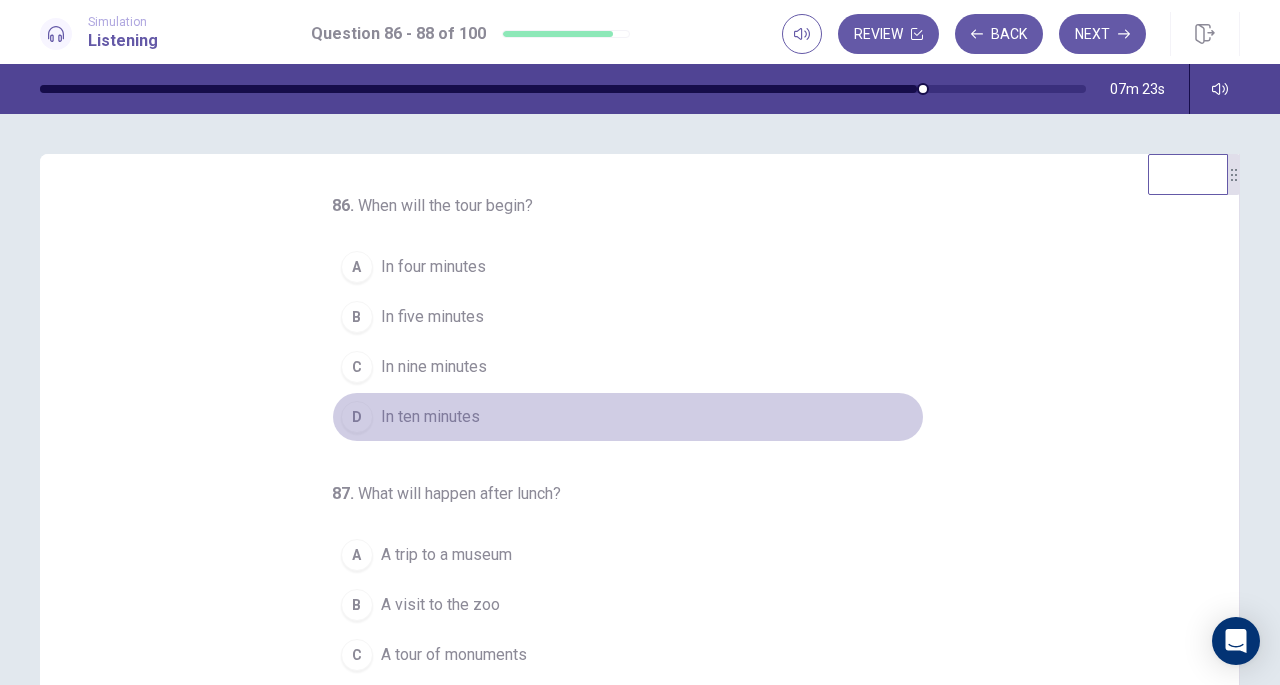 click on "D" at bounding box center [357, 417] 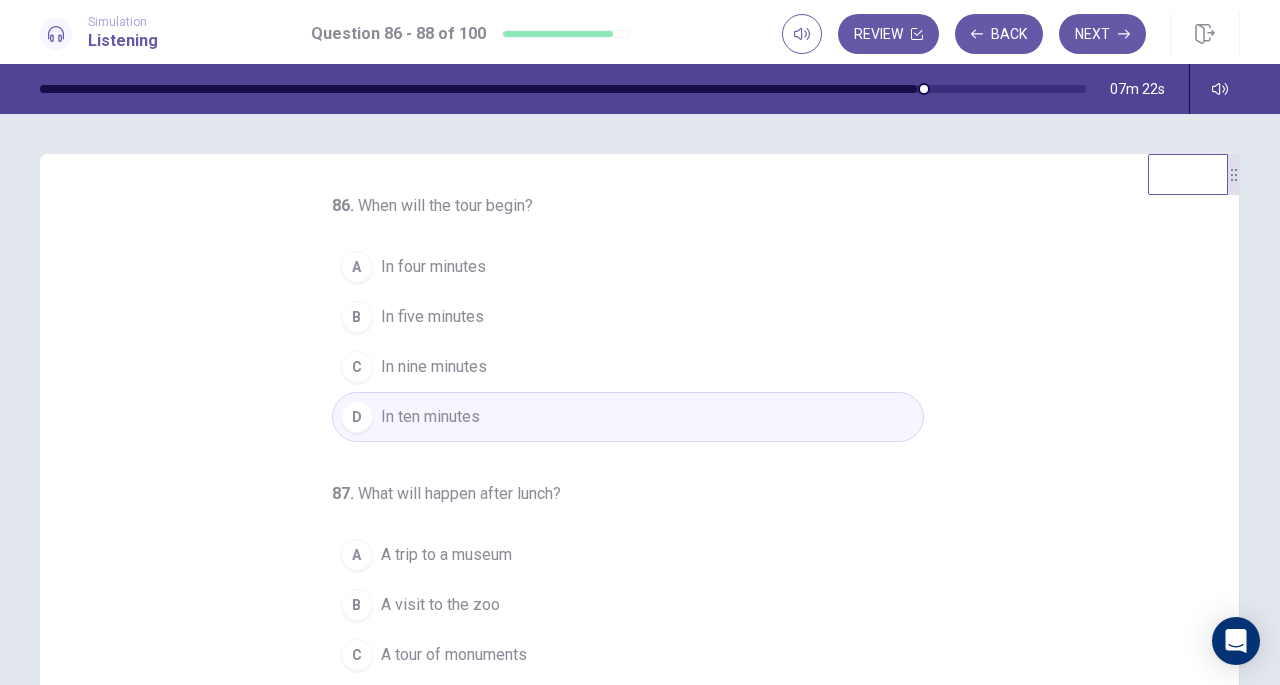 scroll, scrollTop: 200, scrollLeft: 0, axis: vertical 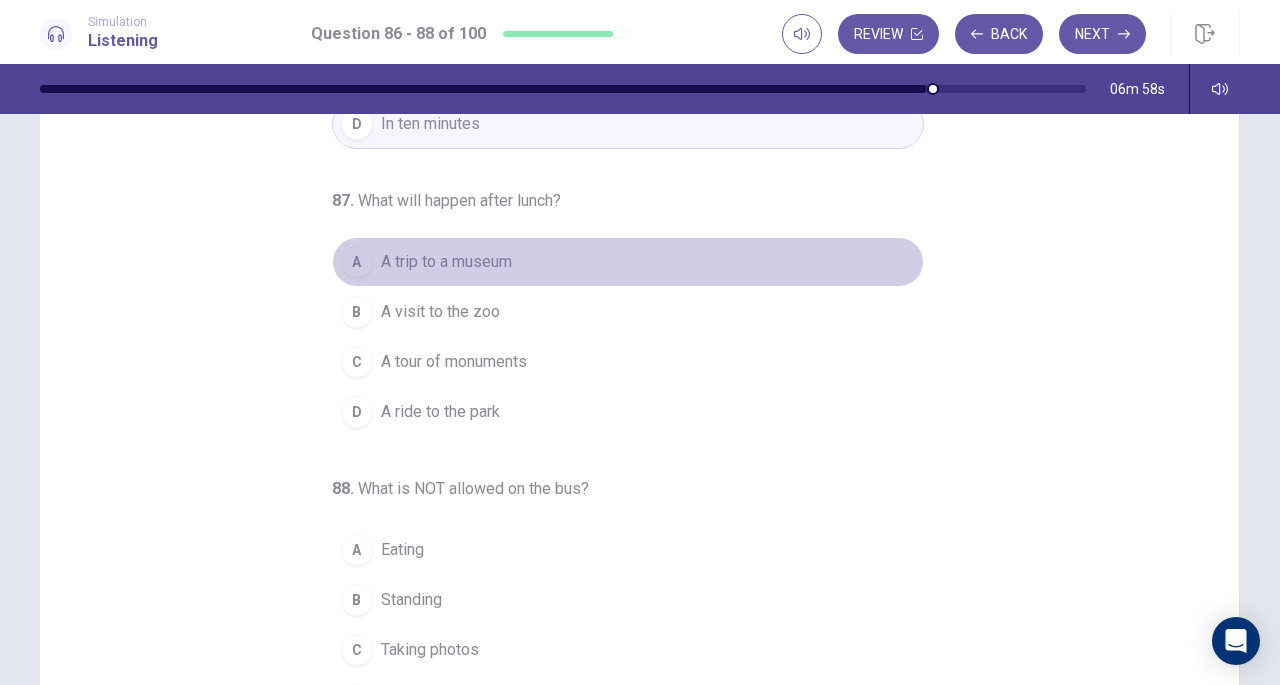 click on "A" at bounding box center (357, 262) 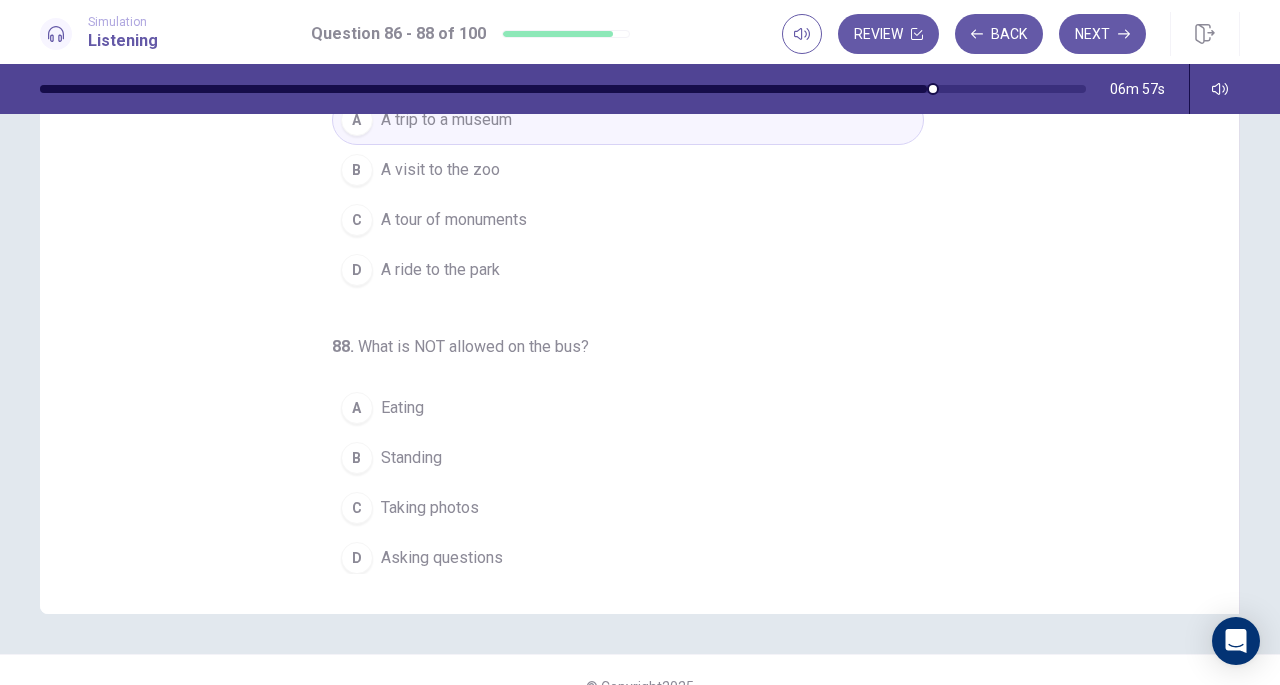 scroll, scrollTop: 268, scrollLeft: 0, axis: vertical 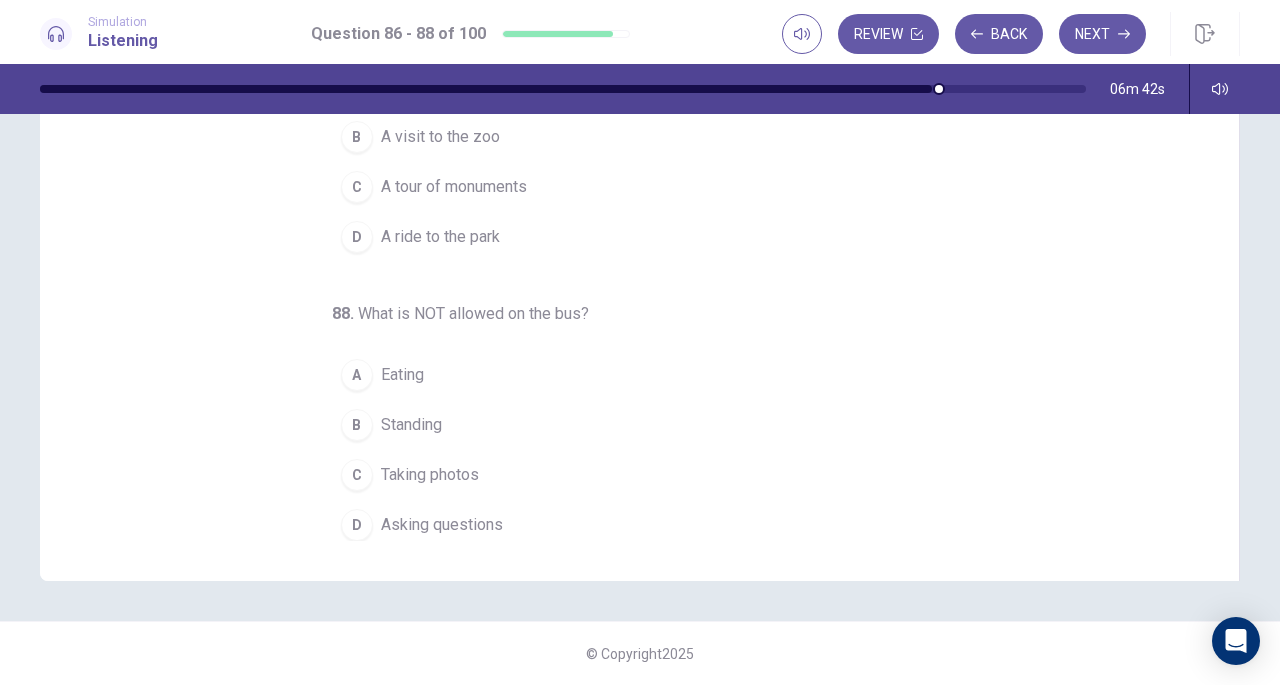 click on "B" at bounding box center (357, 425) 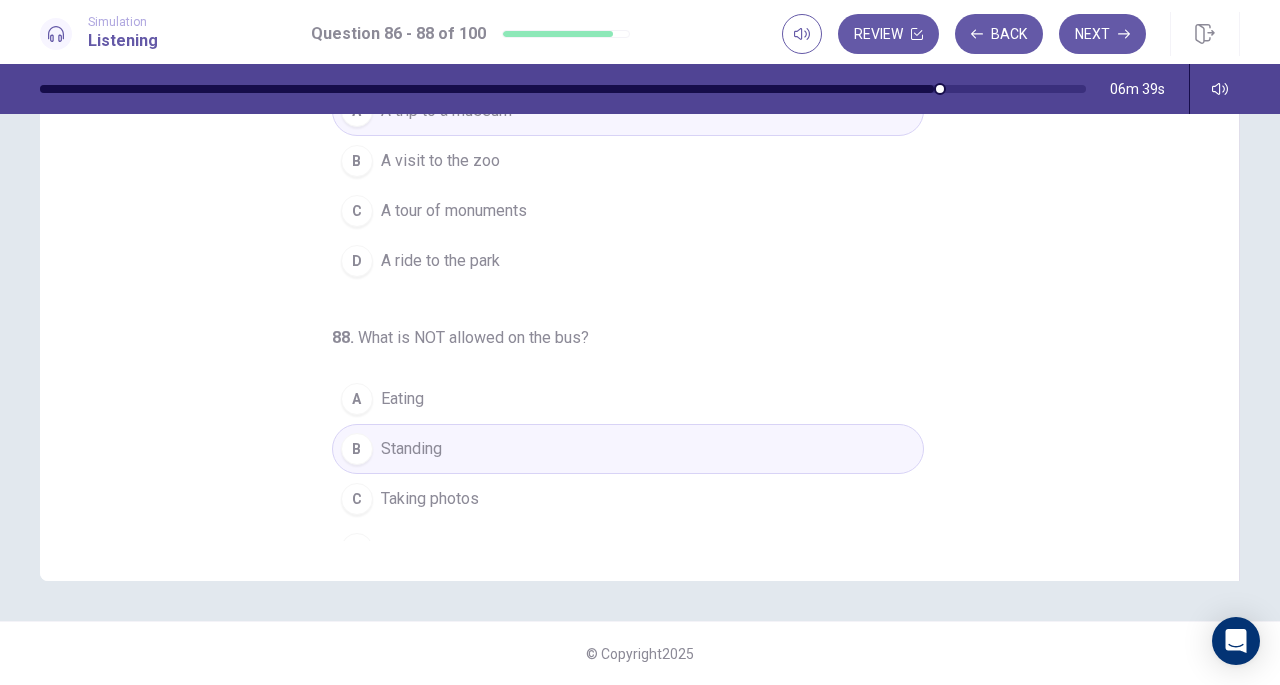 scroll, scrollTop: 0, scrollLeft: 0, axis: both 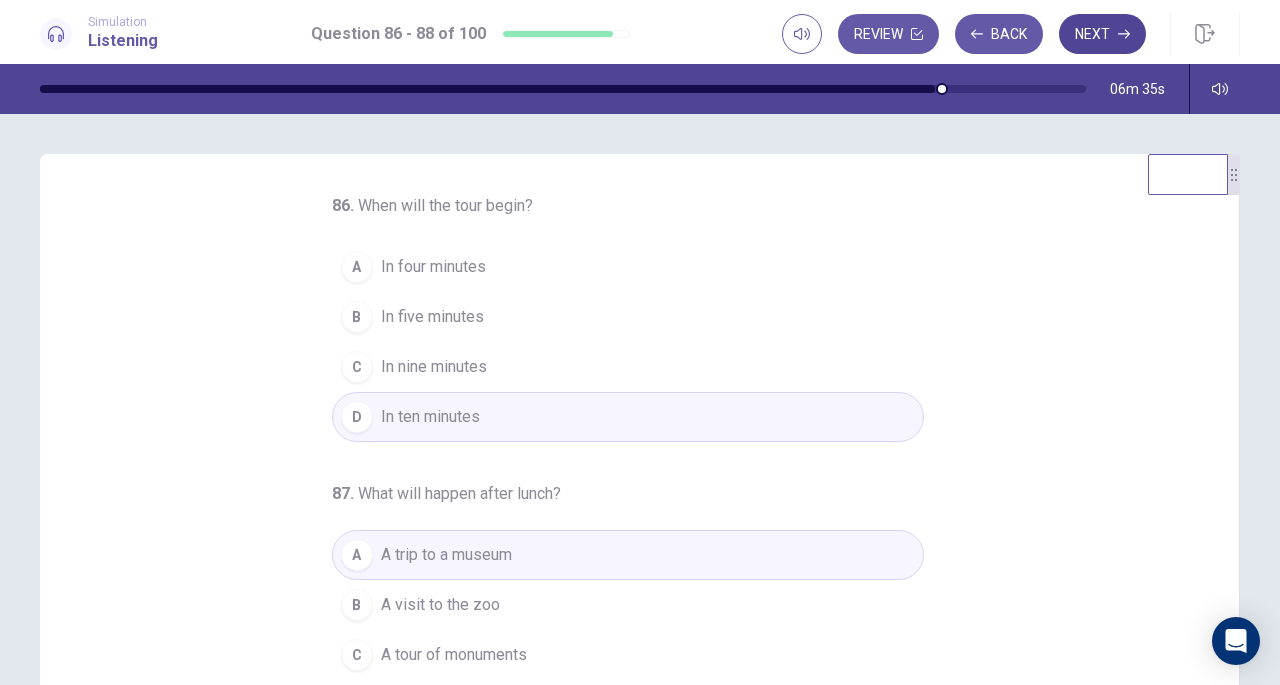 click on "Next" at bounding box center (1102, 34) 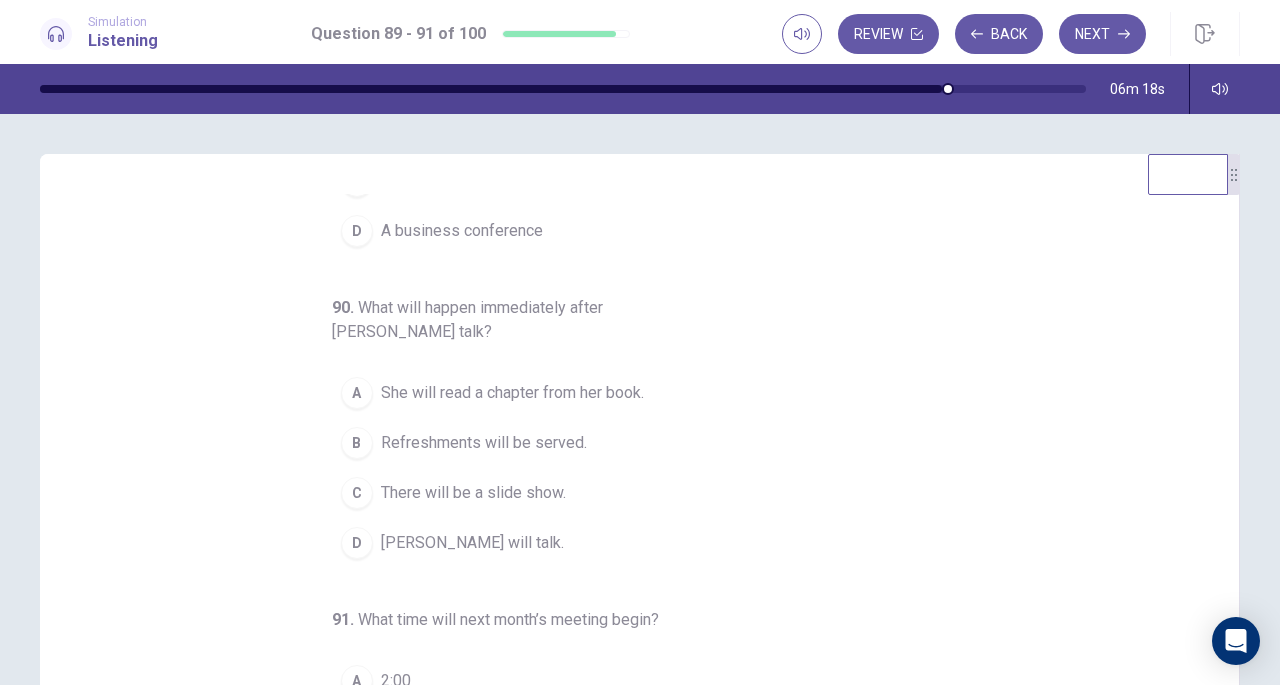 scroll, scrollTop: 224, scrollLeft: 0, axis: vertical 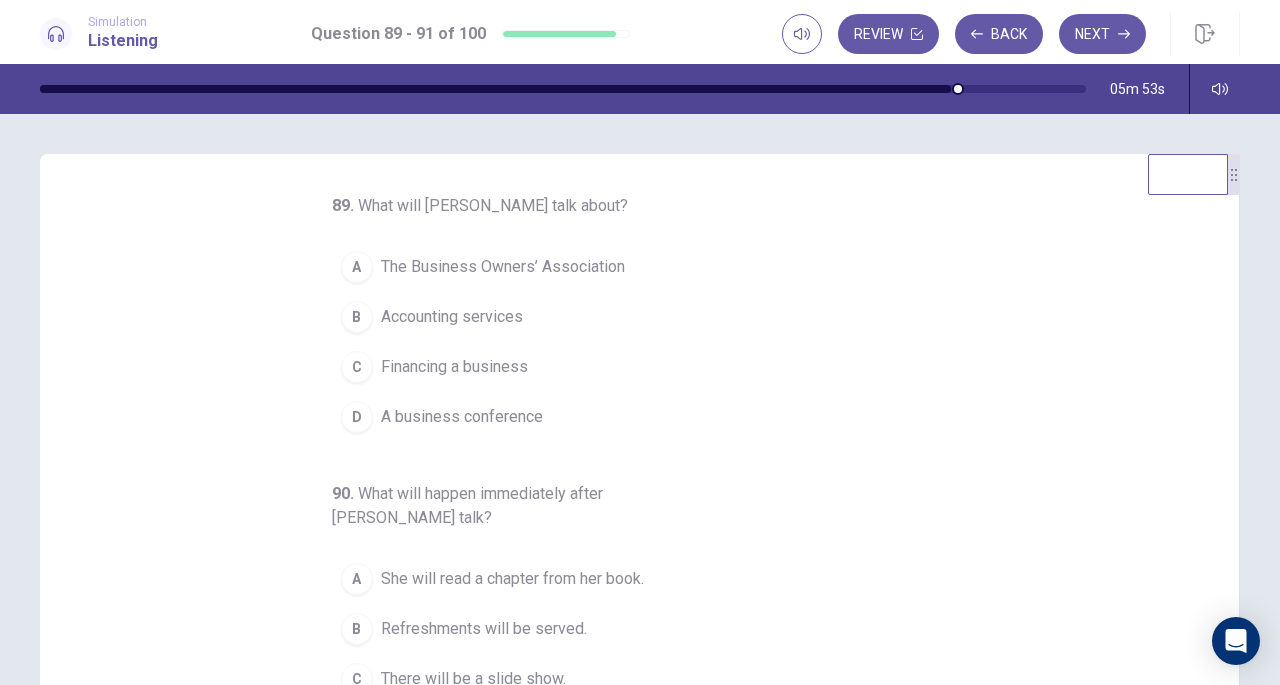 click on "A" at bounding box center (357, 267) 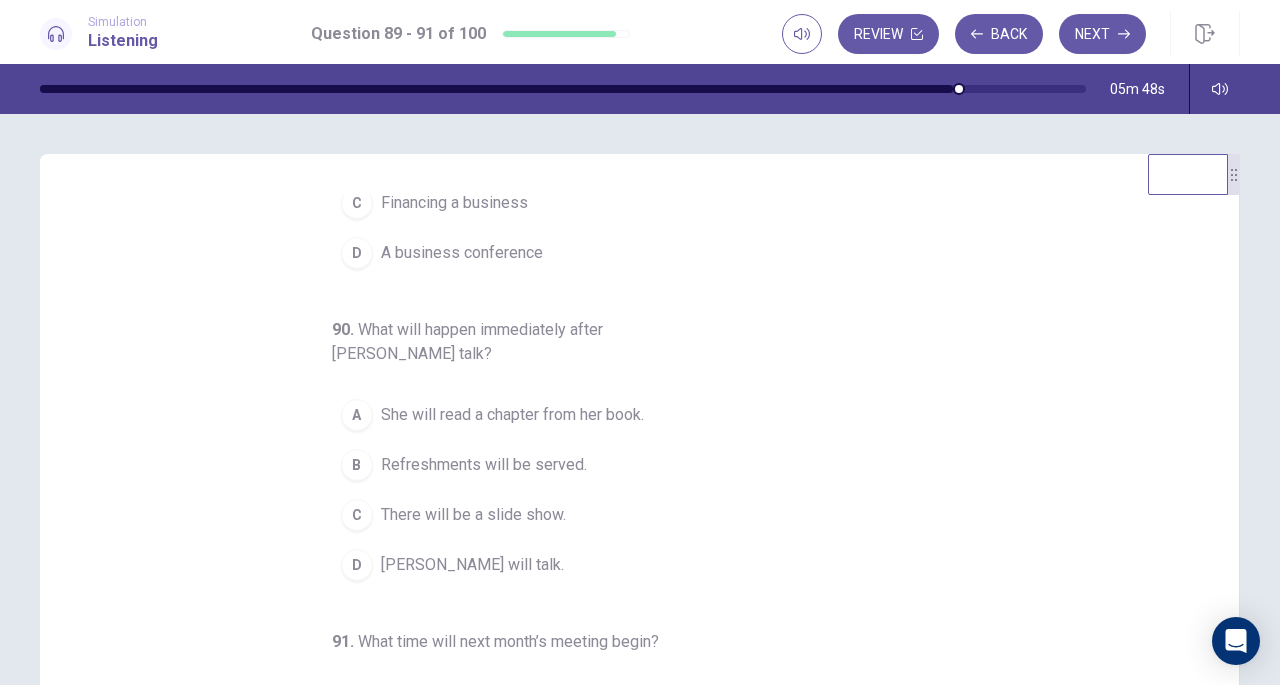 scroll, scrollTop: 224, scrollLeft: 0, axis: vertical 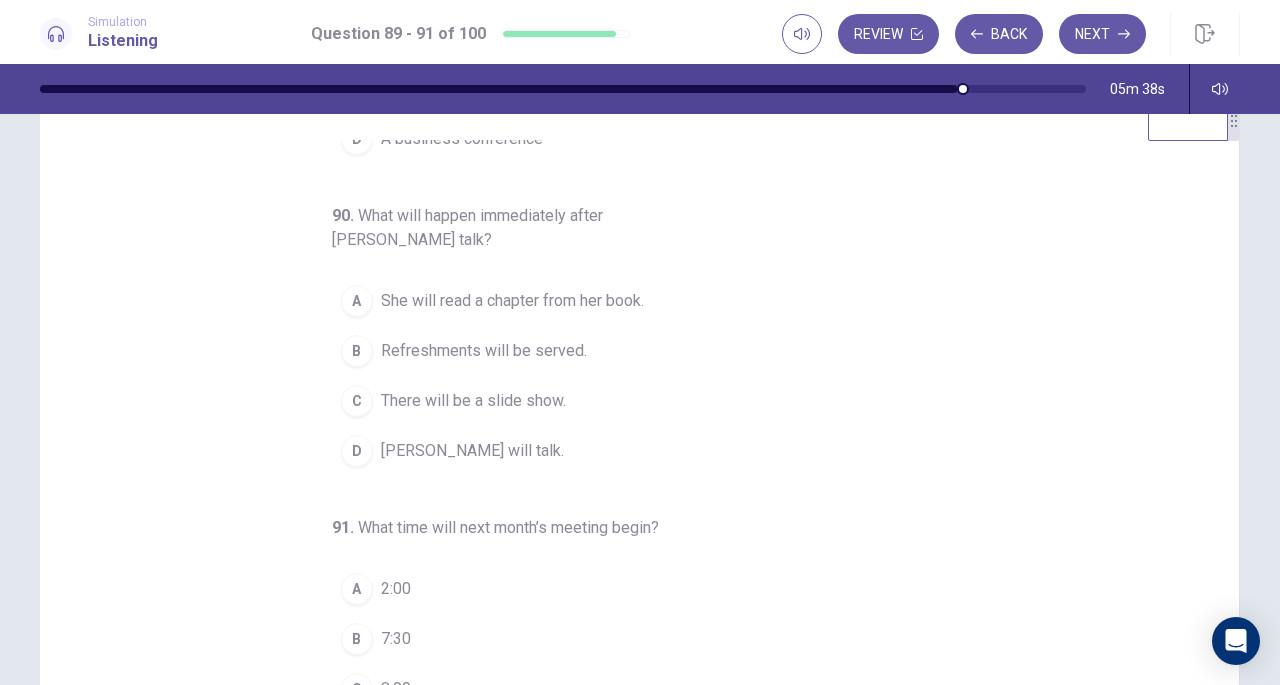 click on "B" at bounding box center (357, 351) 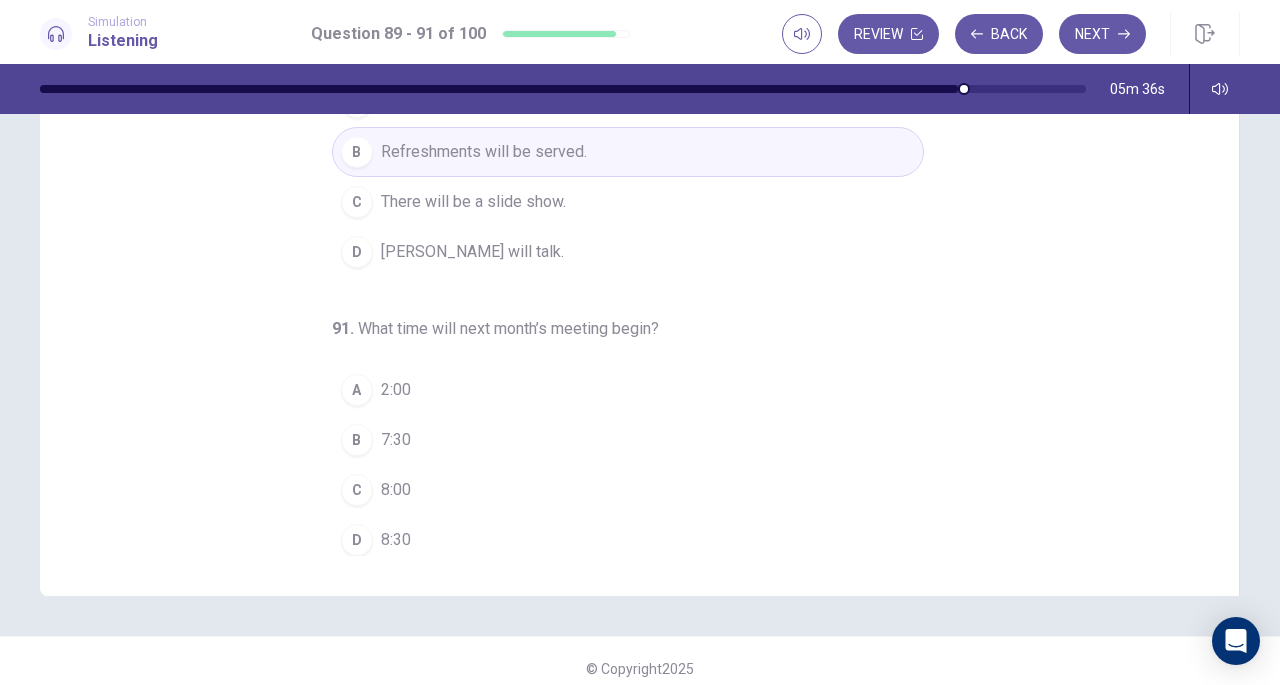scroll, scrollTop: 254, scrollLeft: 0, axis: vertical 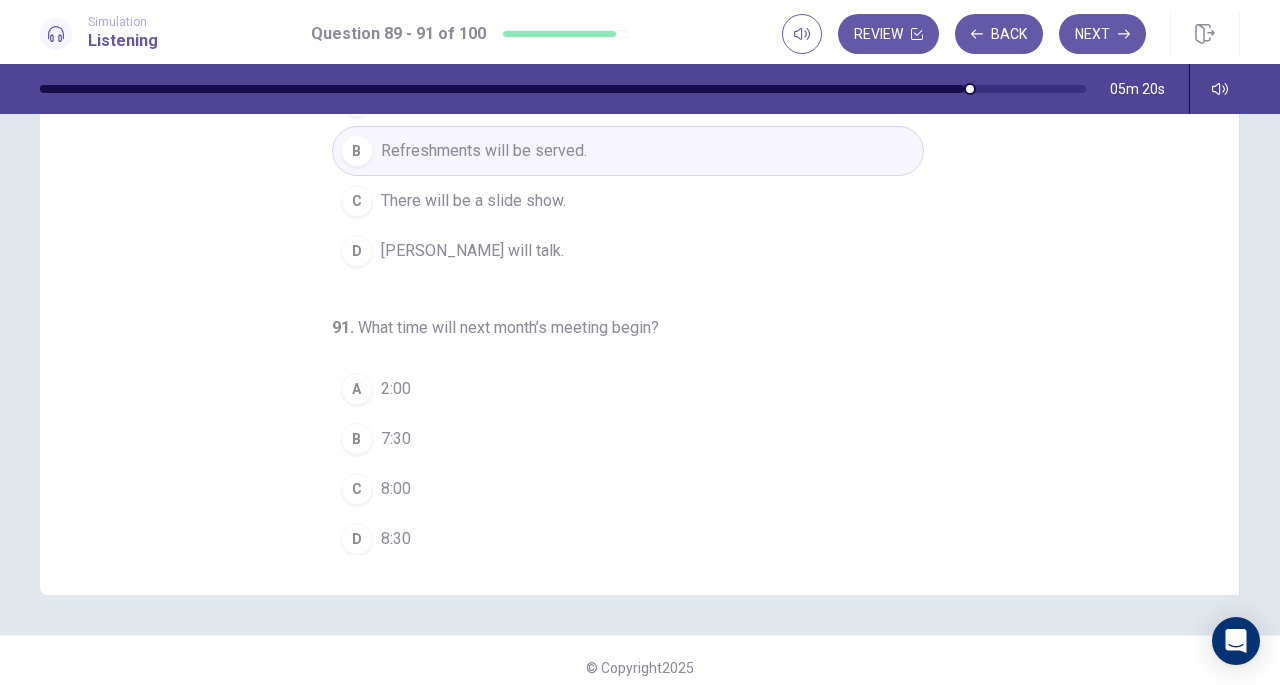 click on "B" at bounding box center [357, 439] 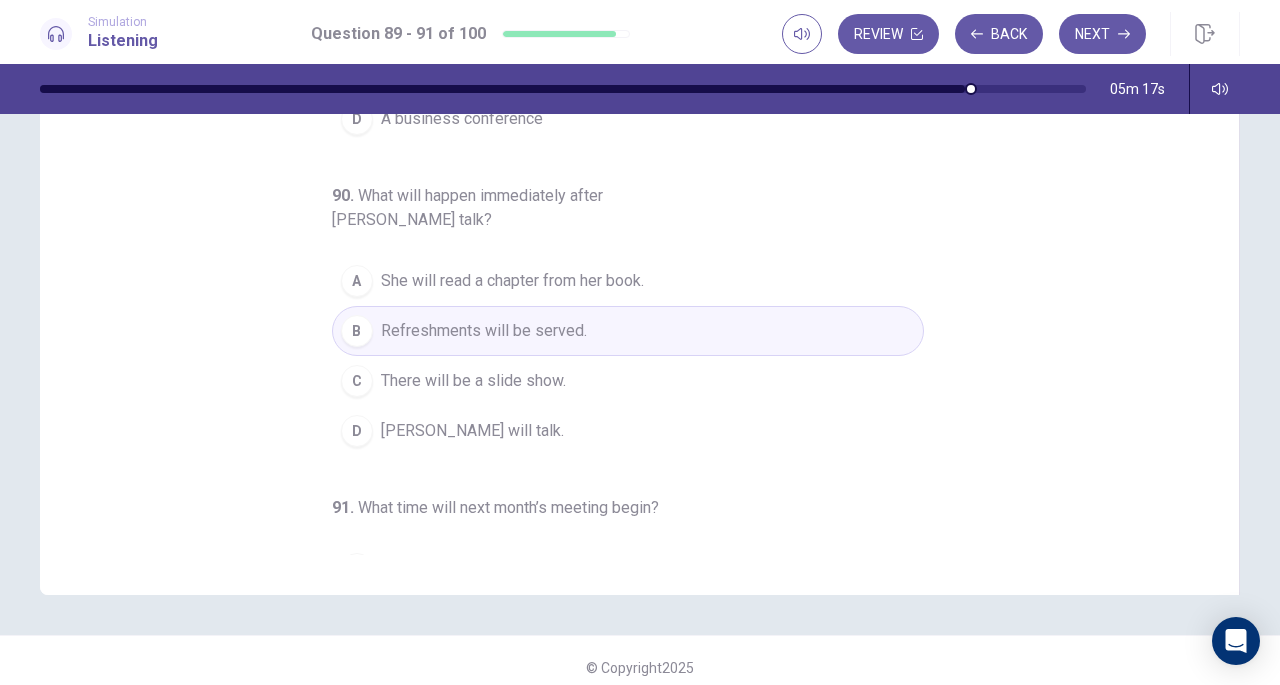 scroll, scrollTop: 0, scrollLeft: 0, axis: both 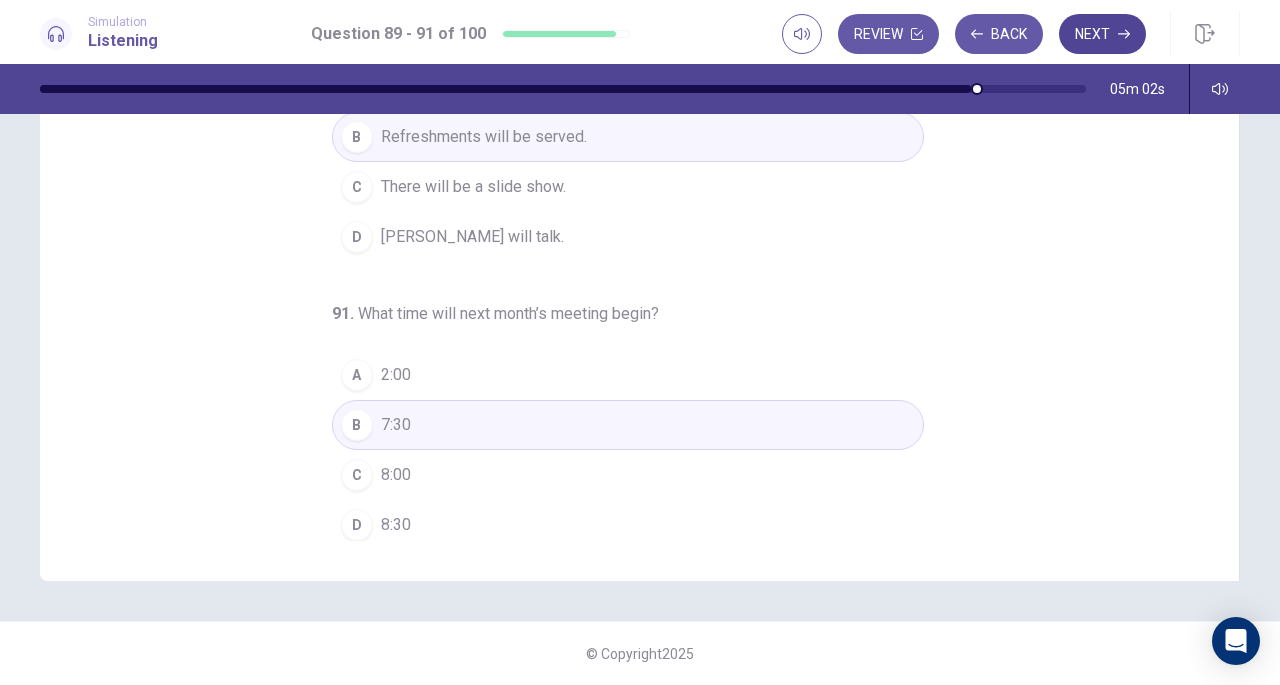 click on "Next" at bounding box center [1102, 34] 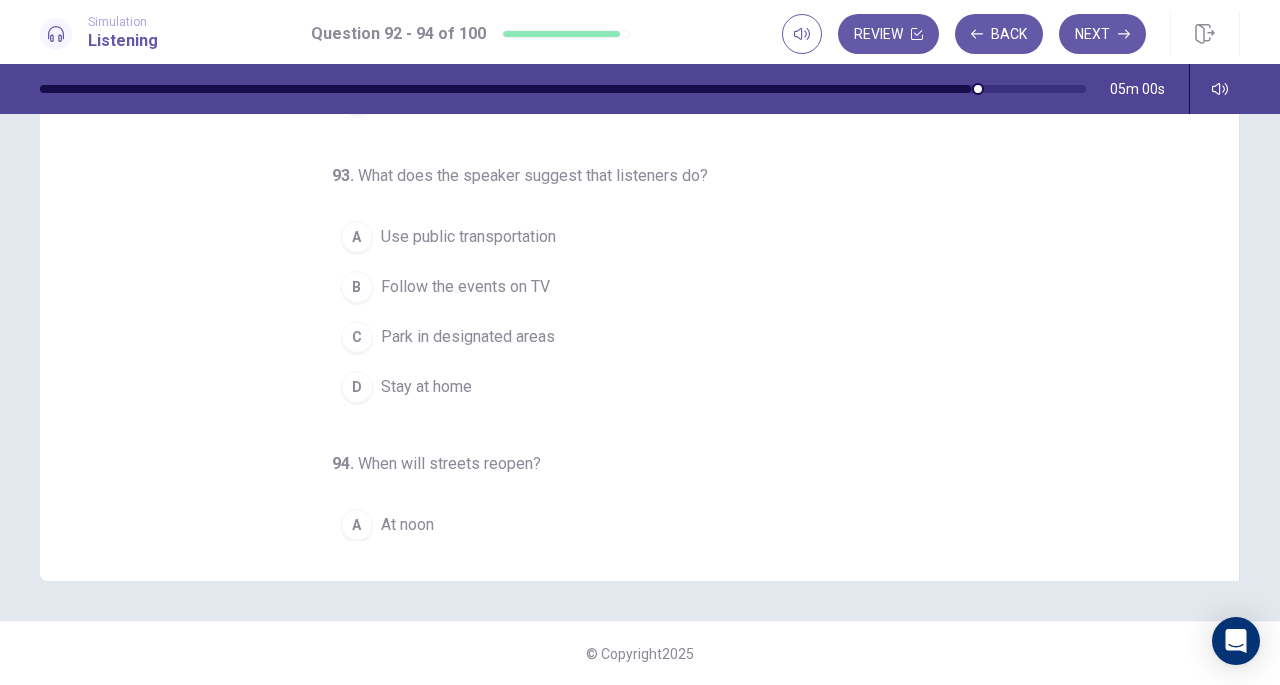 scroll, scrollTop: 0, scrollLeft: 0, axis: both 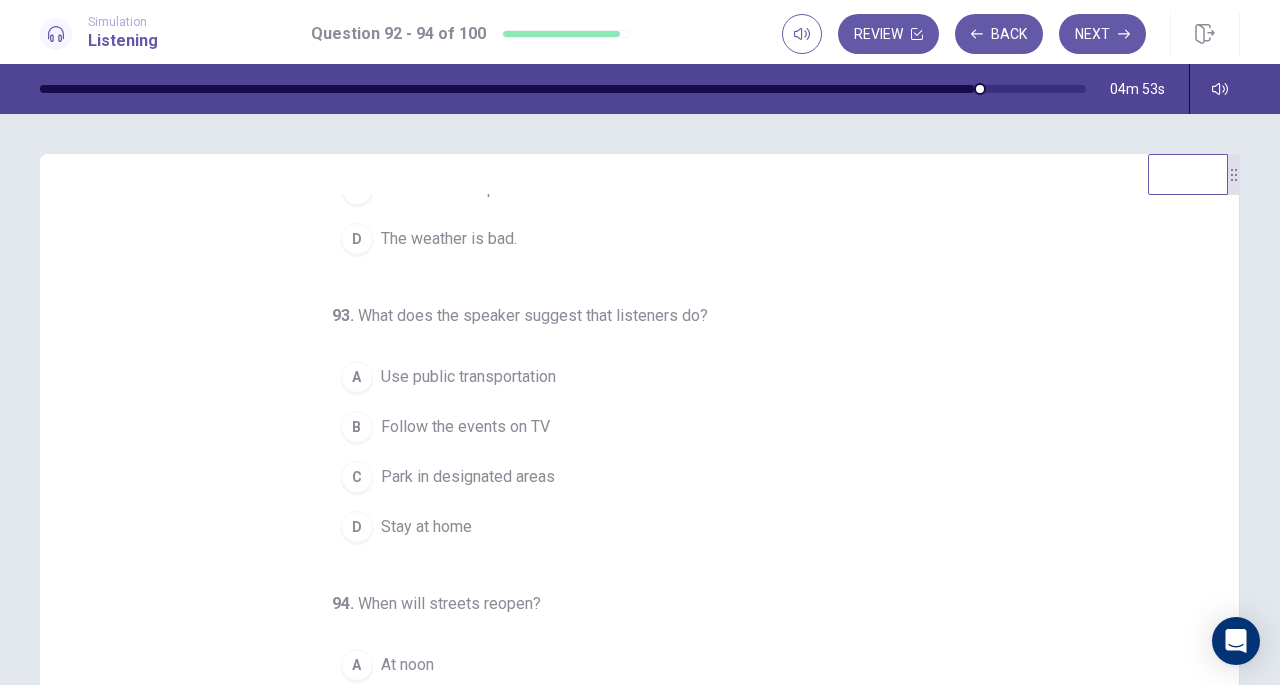 click on "92 .   Why are streets closed [DATE]? A Construction work is in progress. B There is a bad traffic jam. C There will be a parade. D The weather is bad. 93 .   What does the speaker suggest that listeners do? A Use public transportation B Follow the events on [GEOGRAPHIC_DATA] in designated areas D Stay at home 94 .   When will streets reopen? A At noon B At 2:00 p.m. C In the evening D [DATE]" at bounding box center (628, 363) 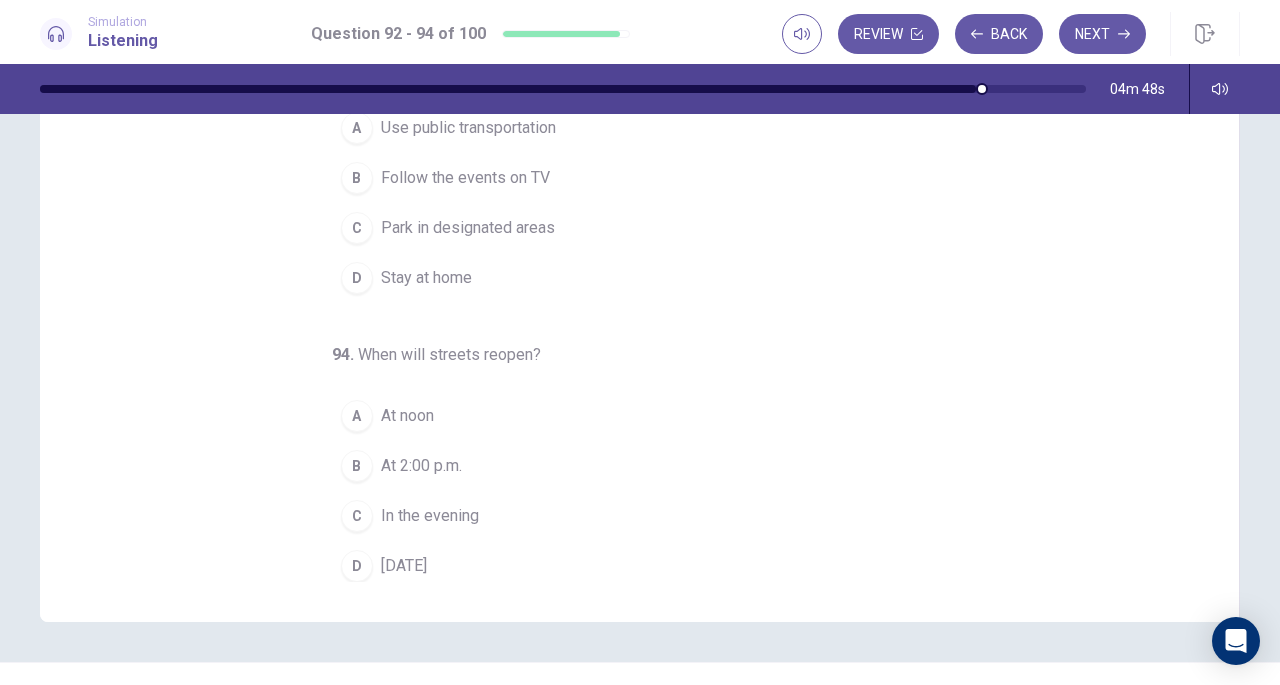scroll, scrollTop: 228, scrollLeft: 0, axis: vertical 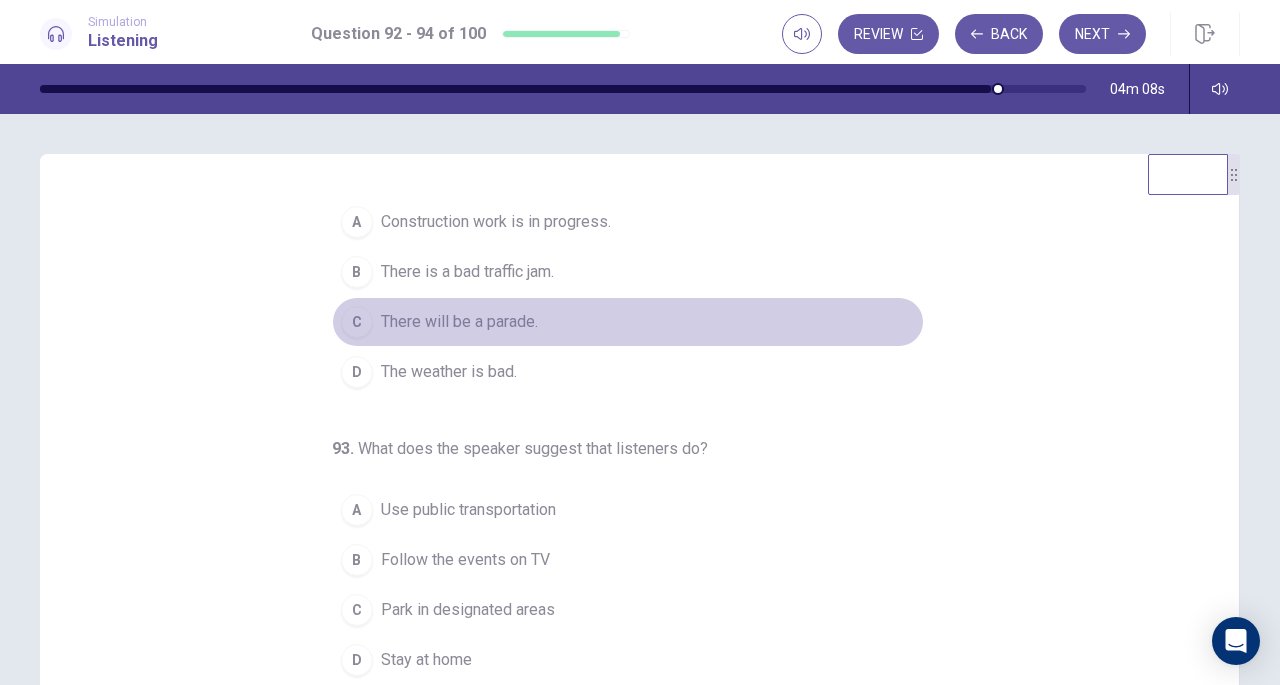 click on "C" at bounding box center [357, 322] 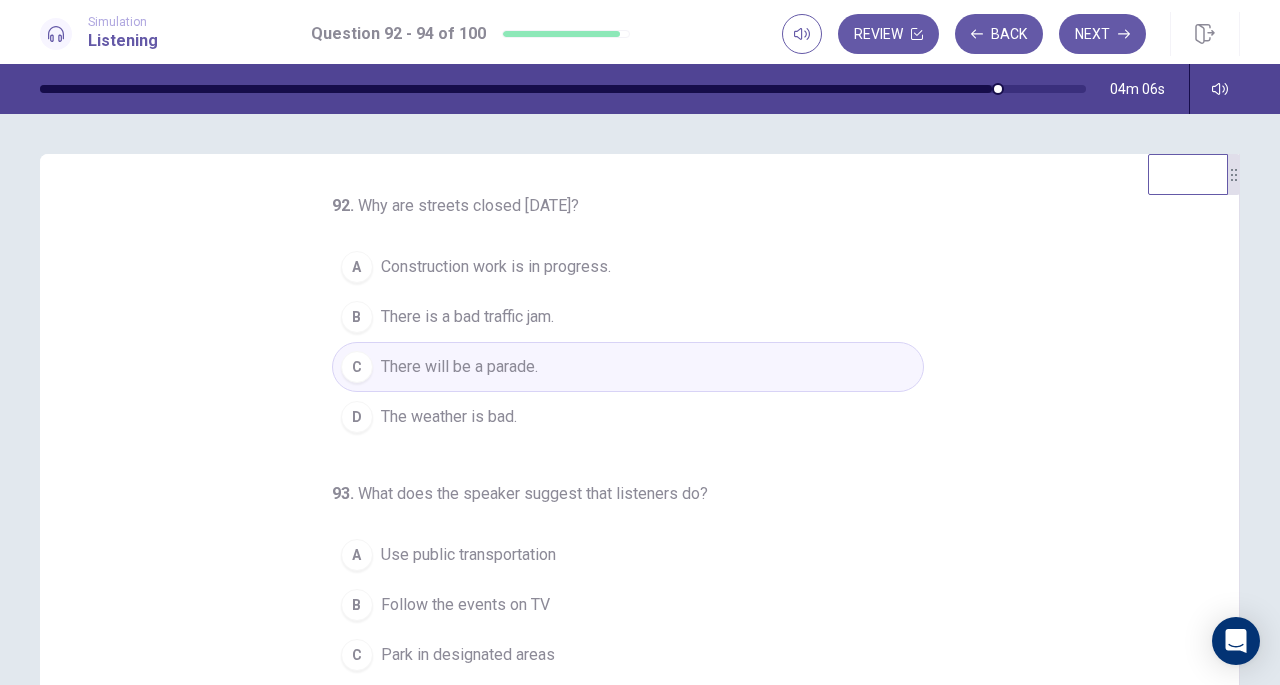 scroll, scrollTop: 200, scrollLeft: 0, axis: vertical 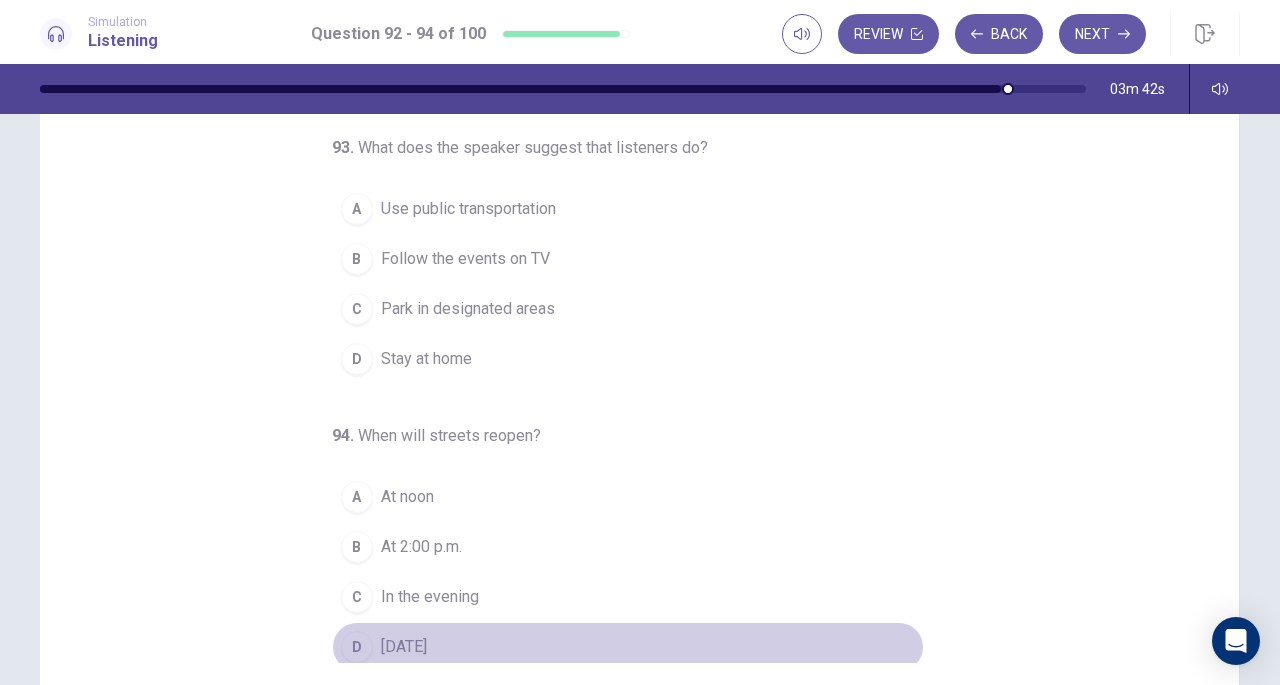 click on "D" at bounding box center (357, 647) 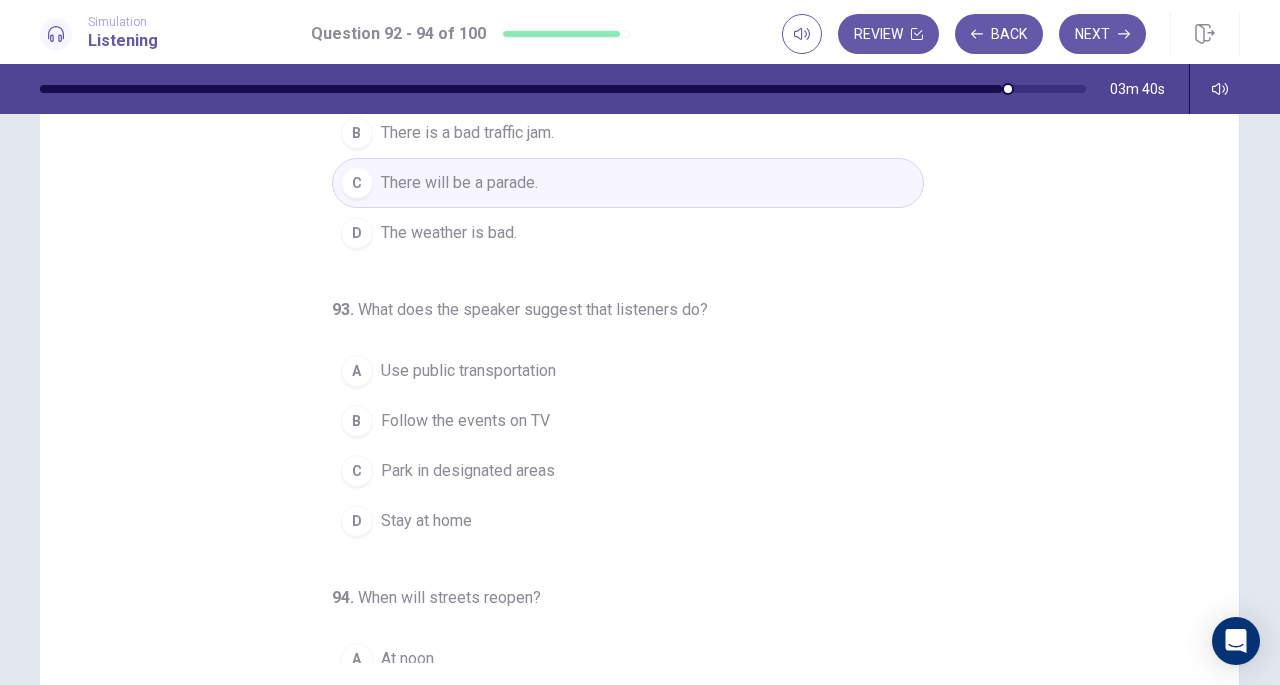 scroll, scrollTop: 36, scrollLeft: 0, axis: vertical 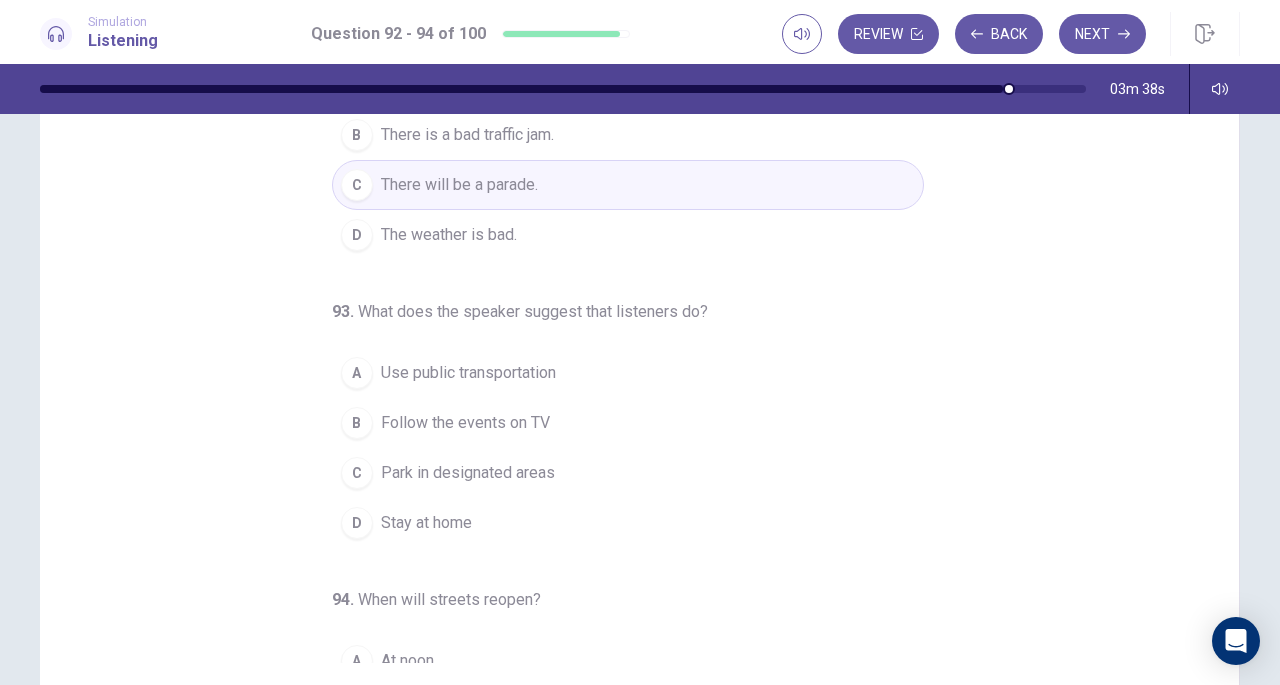 click on "A" at bounding box center [357, 373] 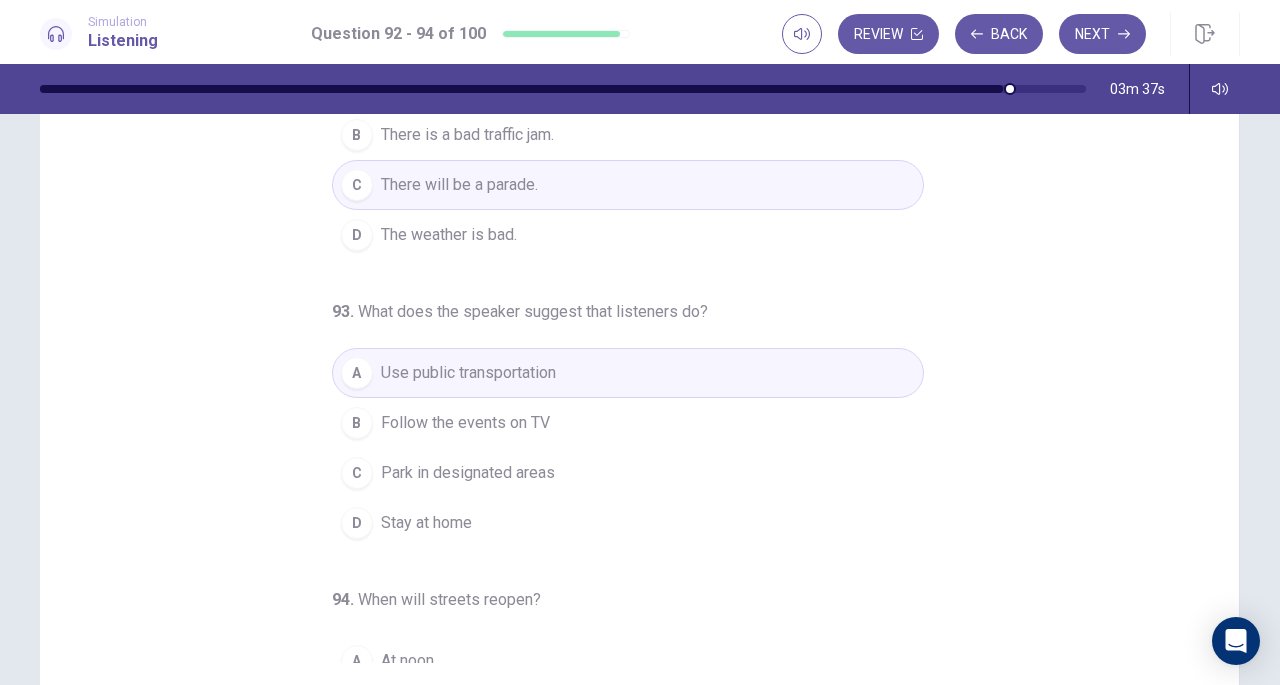 scroll, scrollTop: 0, scrollLeft: 0, axis: both 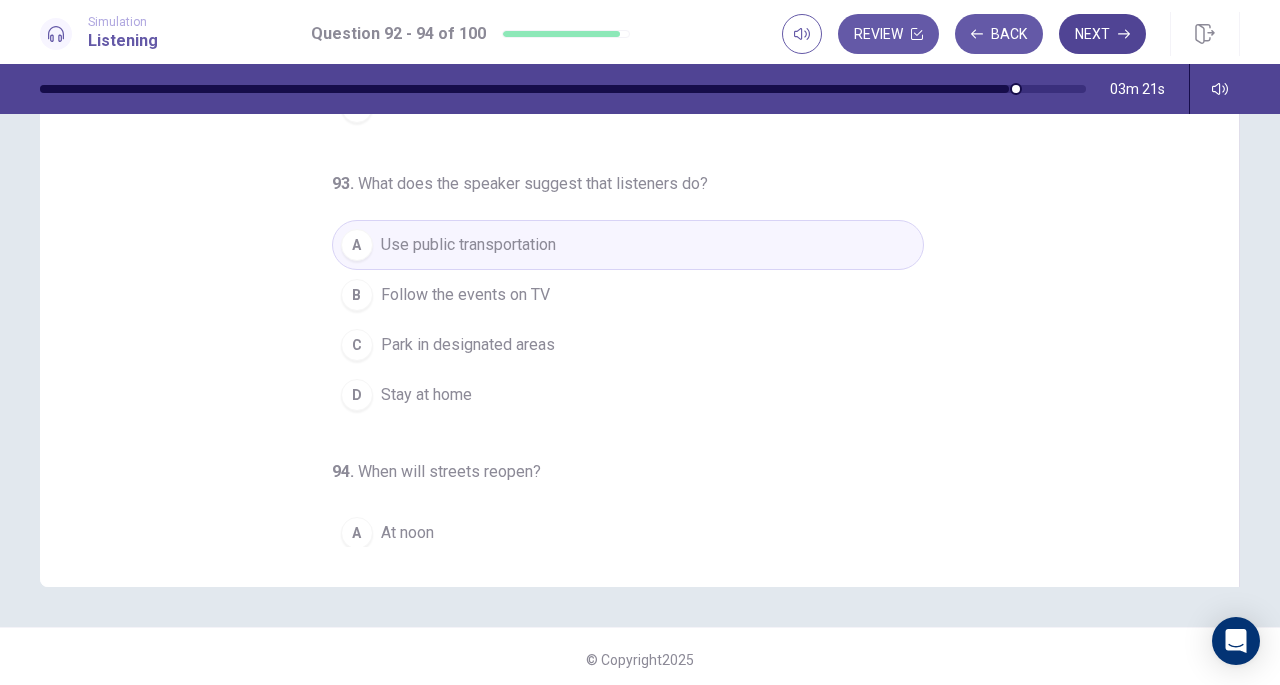 click on "Next" at bounding box center (1102, 34) 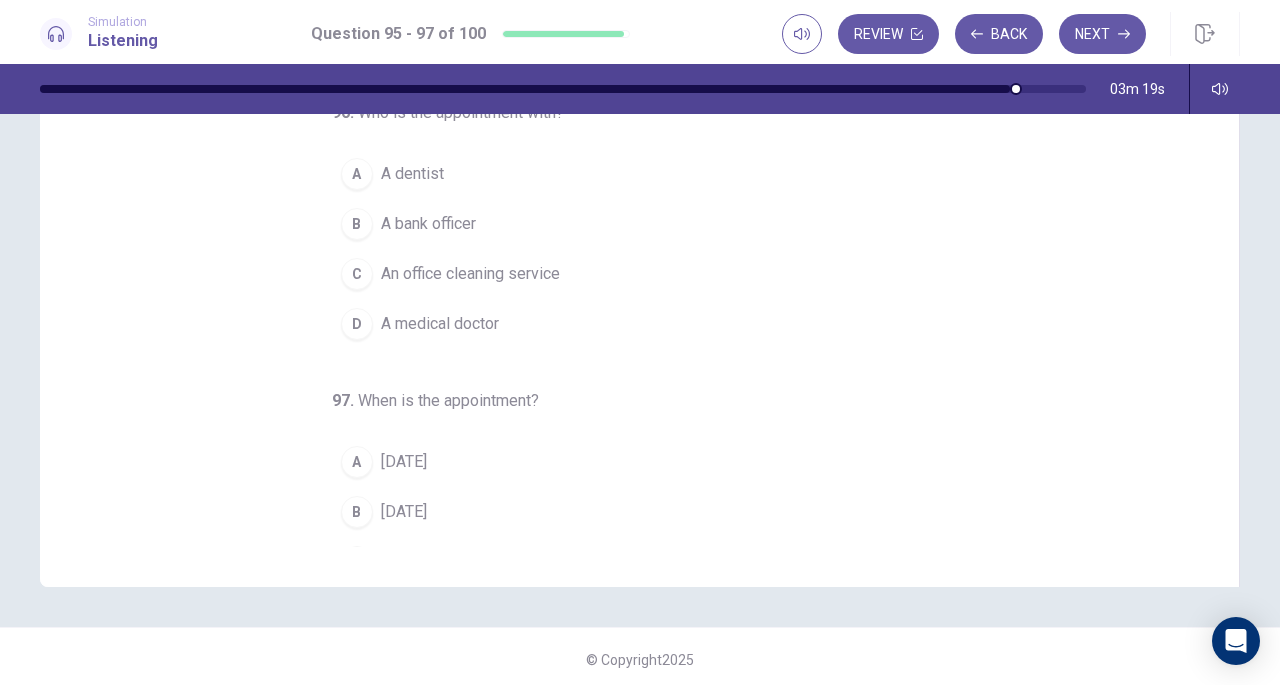 scroll, scrollTop: 0, scrollLeft: 0, axis: both 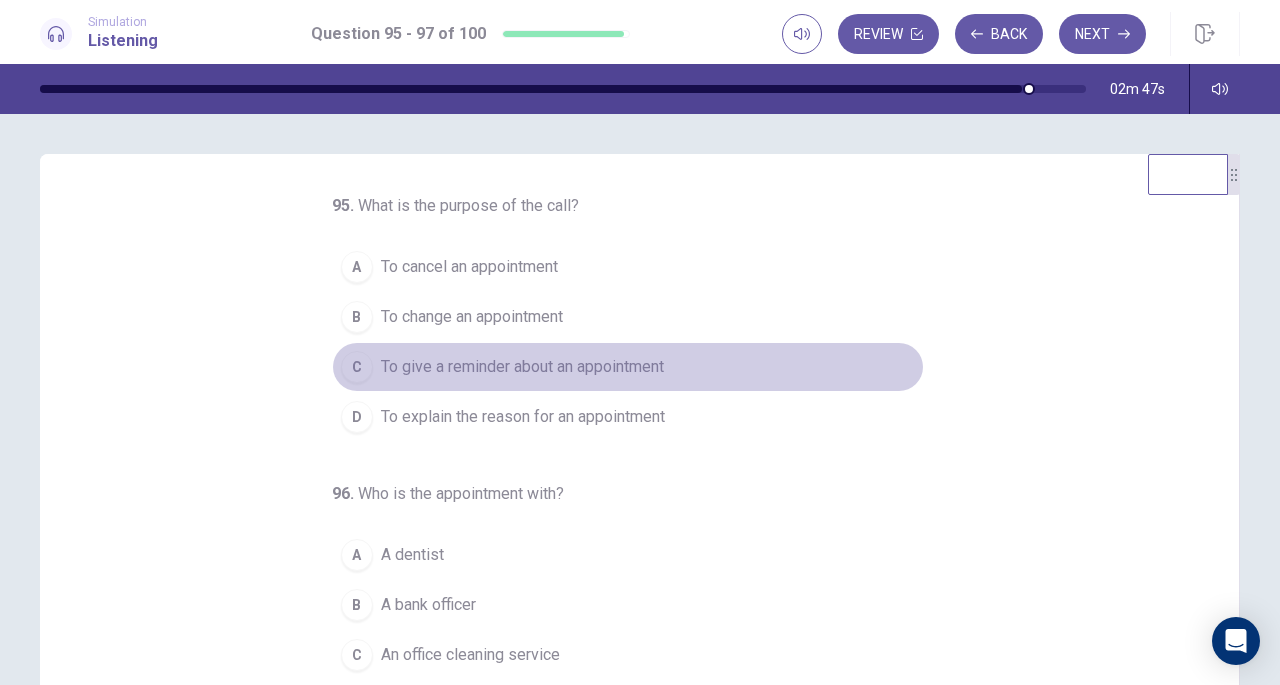 click on "To give a reminder about an appointment" at bounding box center (522, 367) 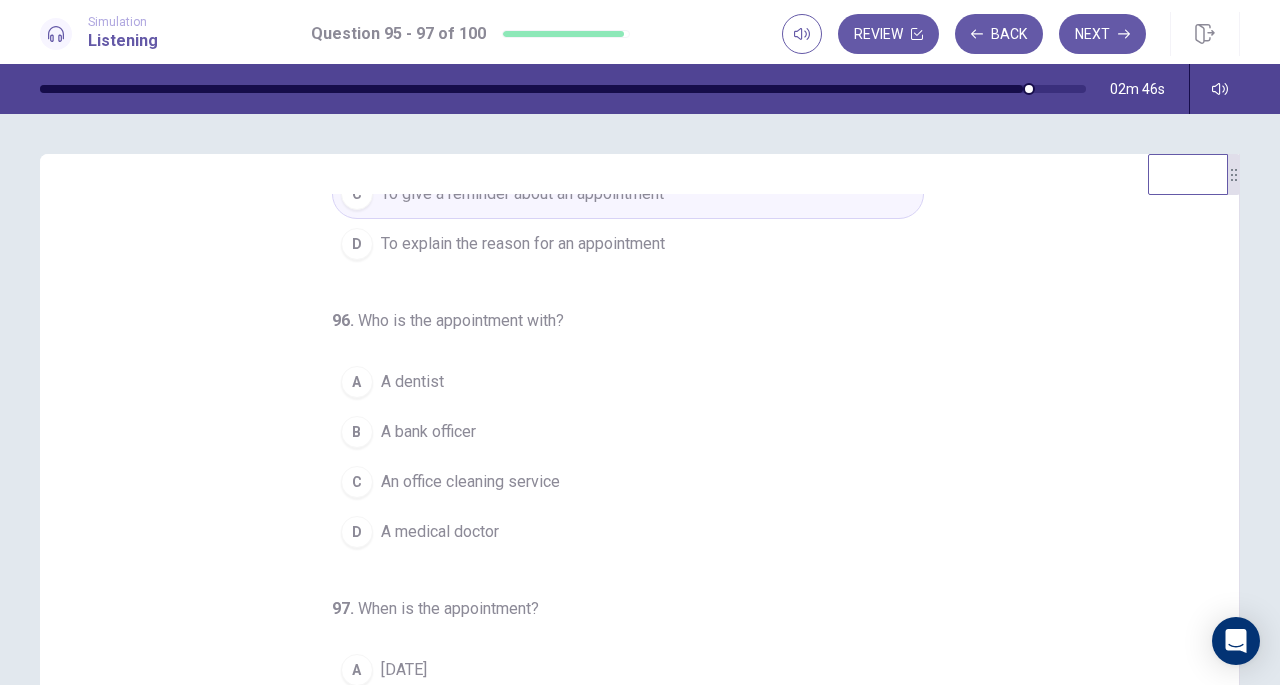 scroll, scrollTop: 200, scrollLeft: 0, axis: vertical 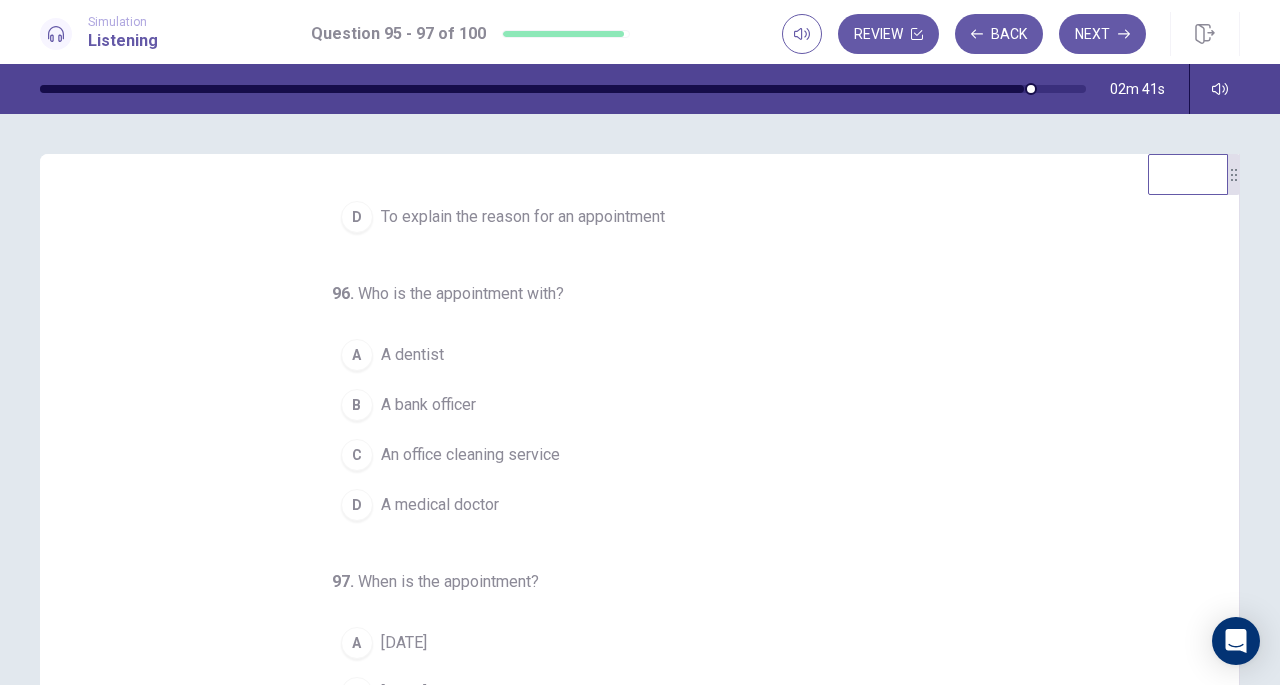 click on "A dentist" at bounding box center (412, 355) 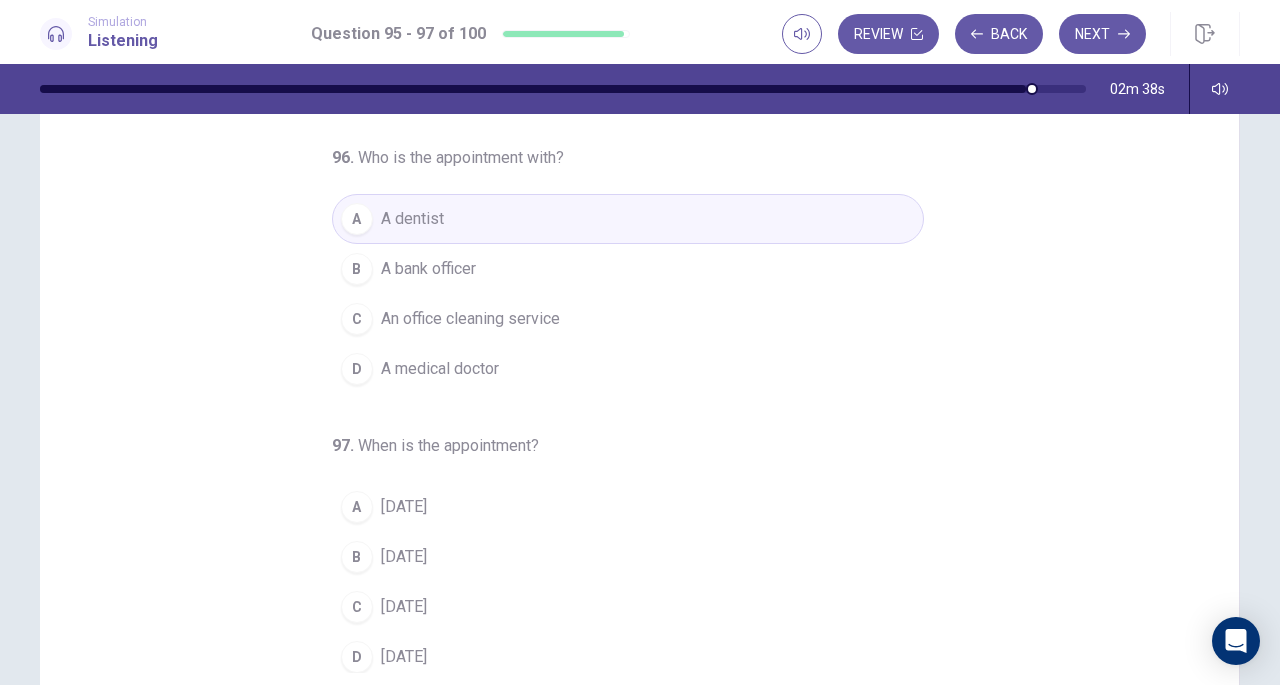 scroll, scrollTop: 268, scrollLeft: 0, axis: vertical 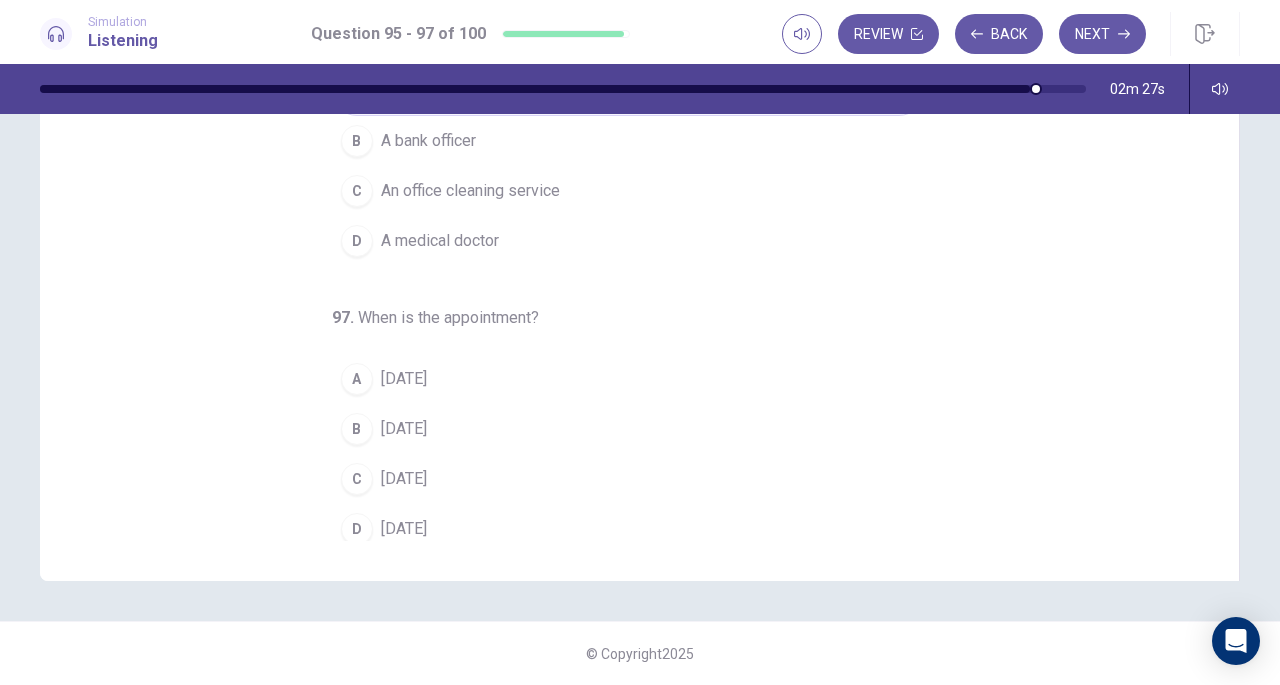 click on "[DATE]" at bounding box center [404, 429] 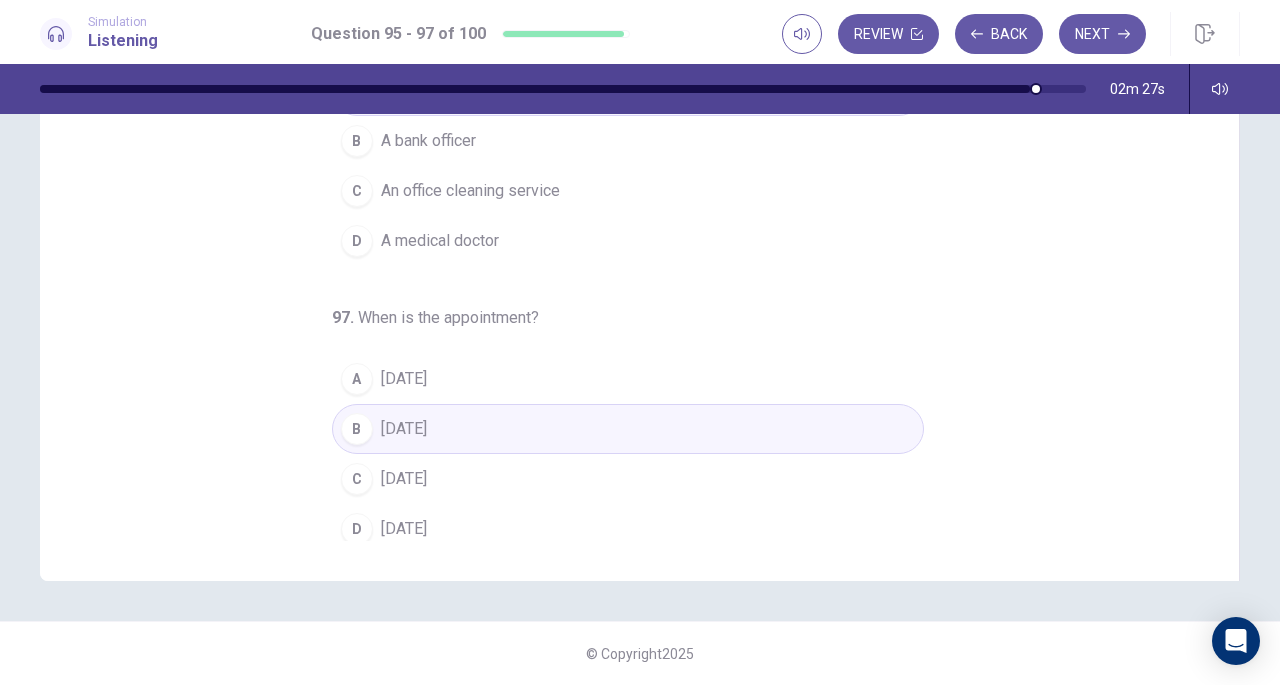 scroll, scrollTop: 0, scrollLeft: 0, axis: both 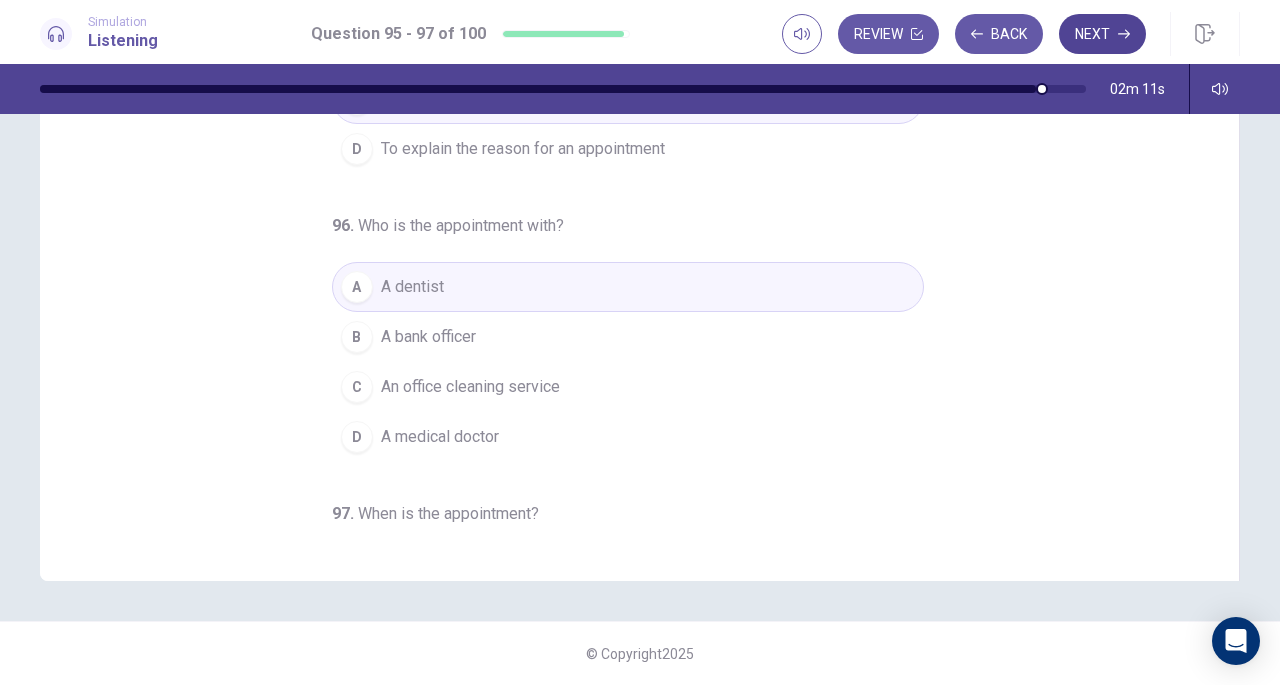 click on "Next" at bounding box center (1102, 34) 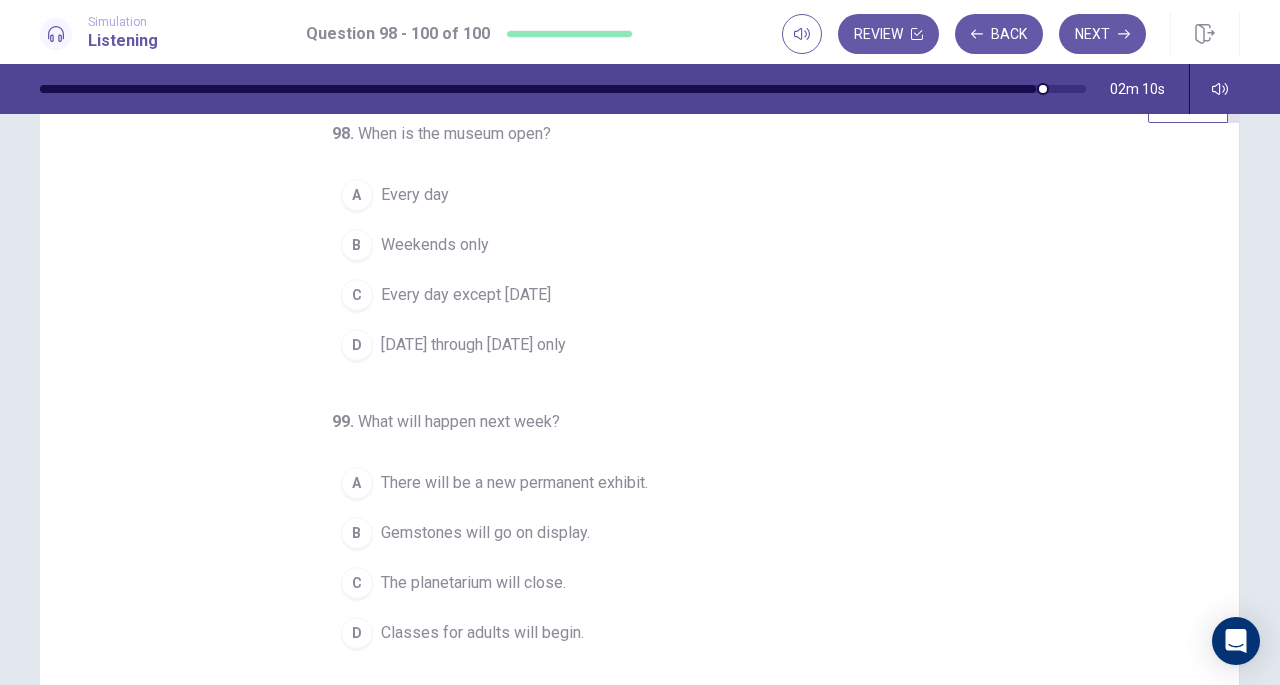 scroll, scrollTop: 0, scrollLeft: 0, axis: both 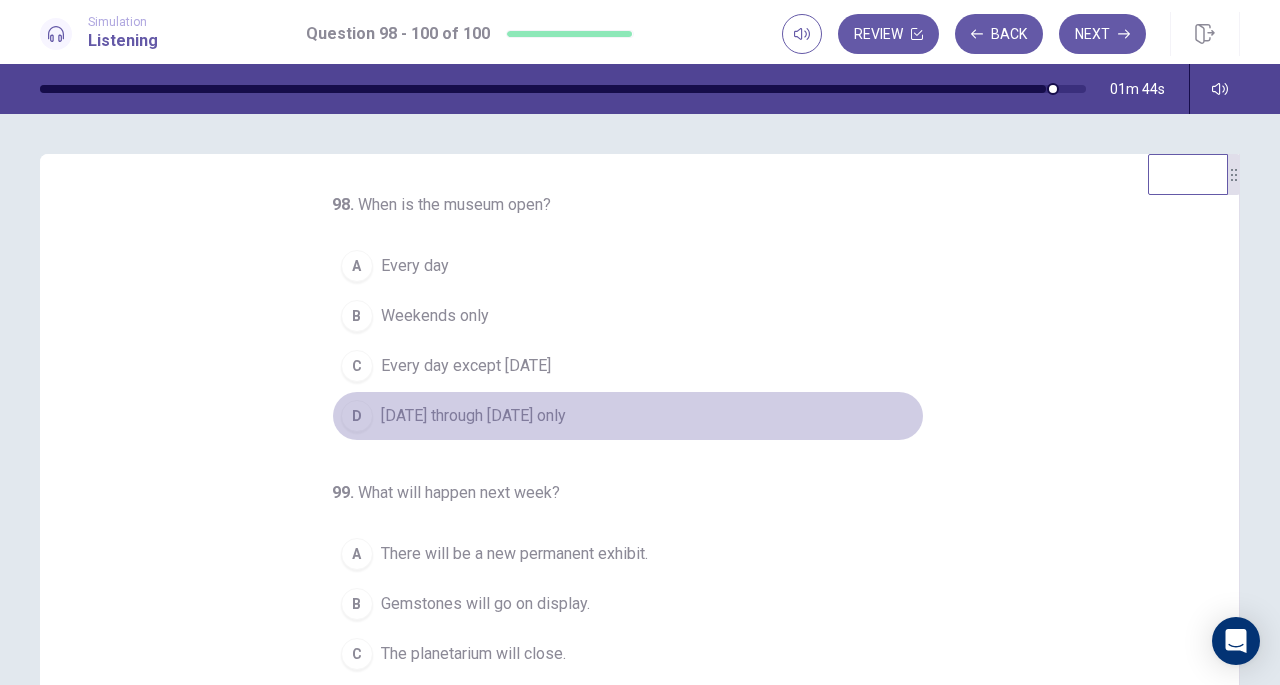 click on "D" at bounding box center (357, 416) 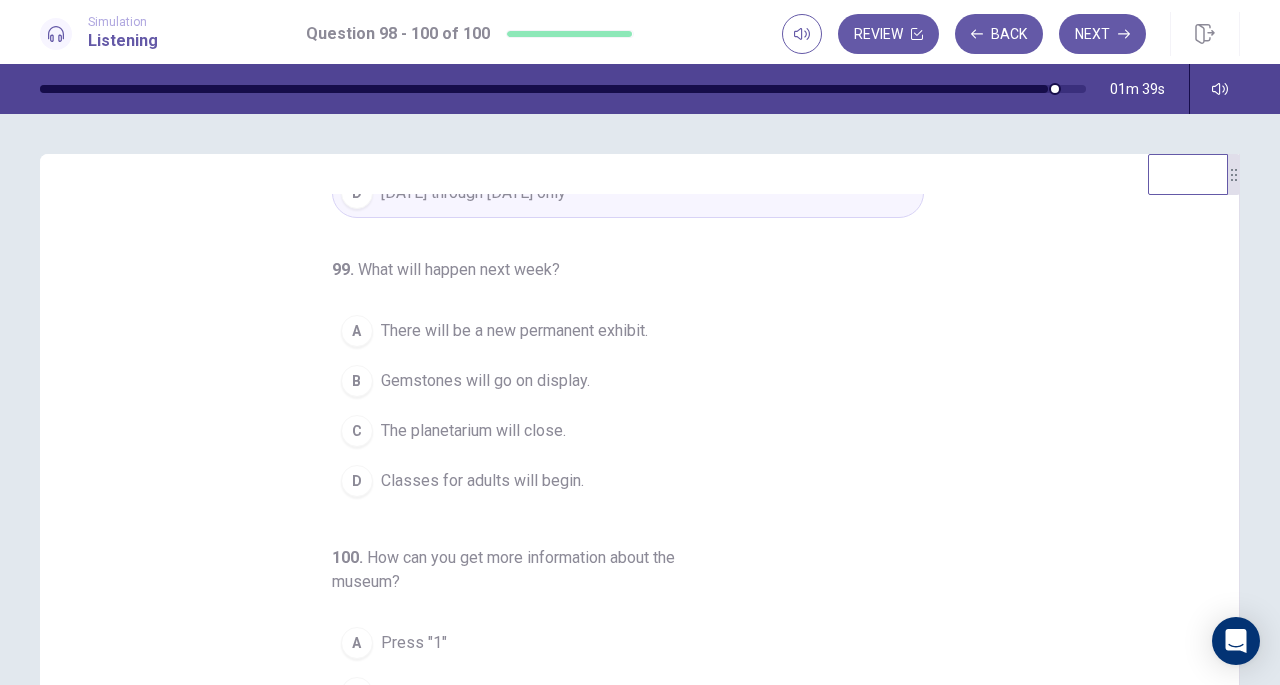 scroll, scrollTop: 0, scrollLeft: 0, axis: both 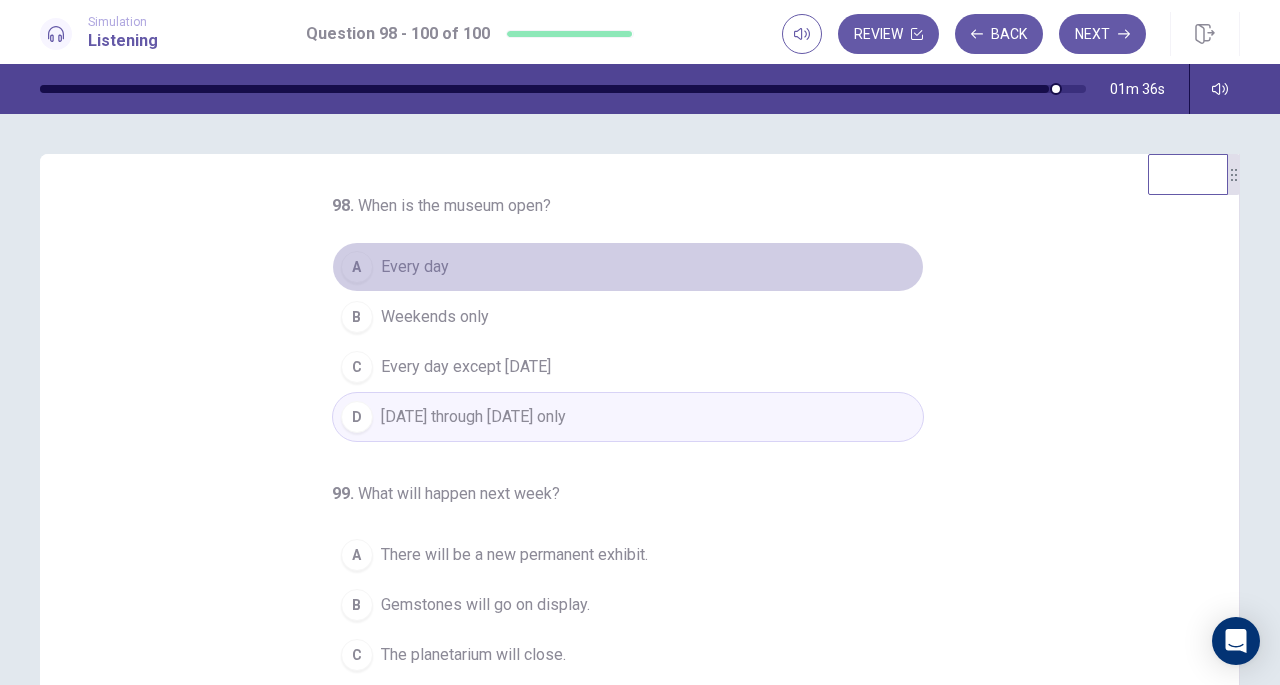 click on "A Every day" at bounding box center [628, 267] 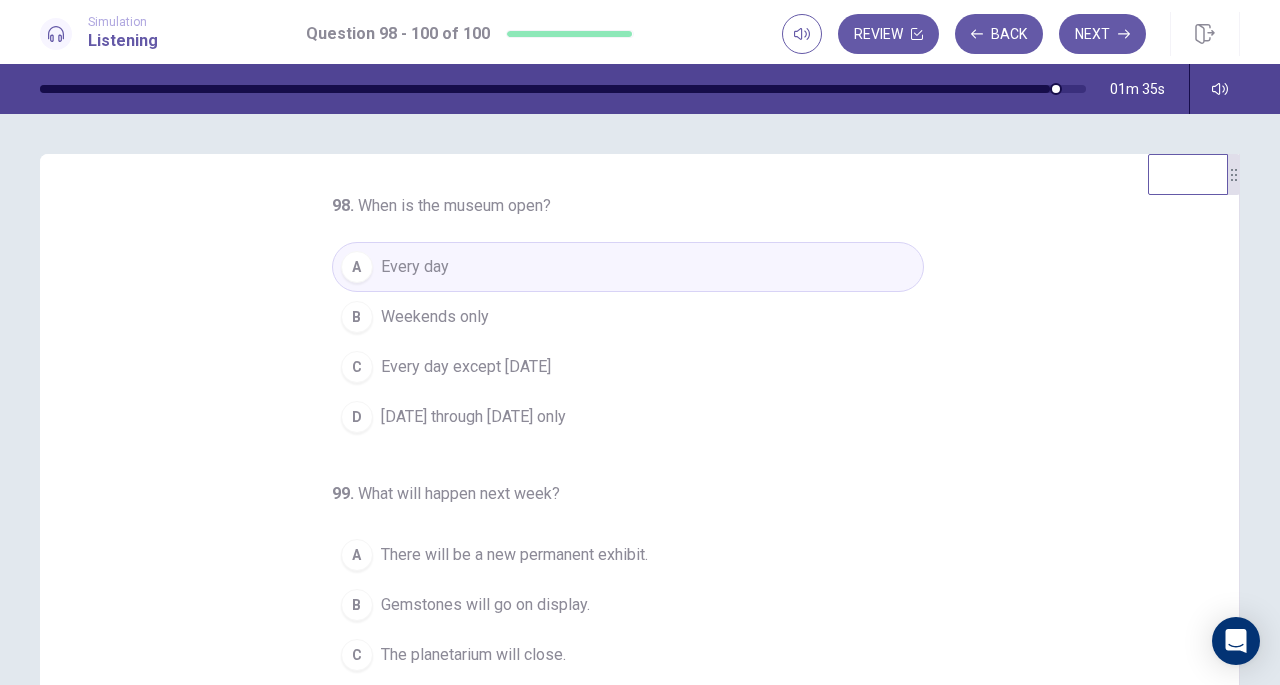 scroll, scrollTop: 224, scrollLeft: 0, axis: vertical 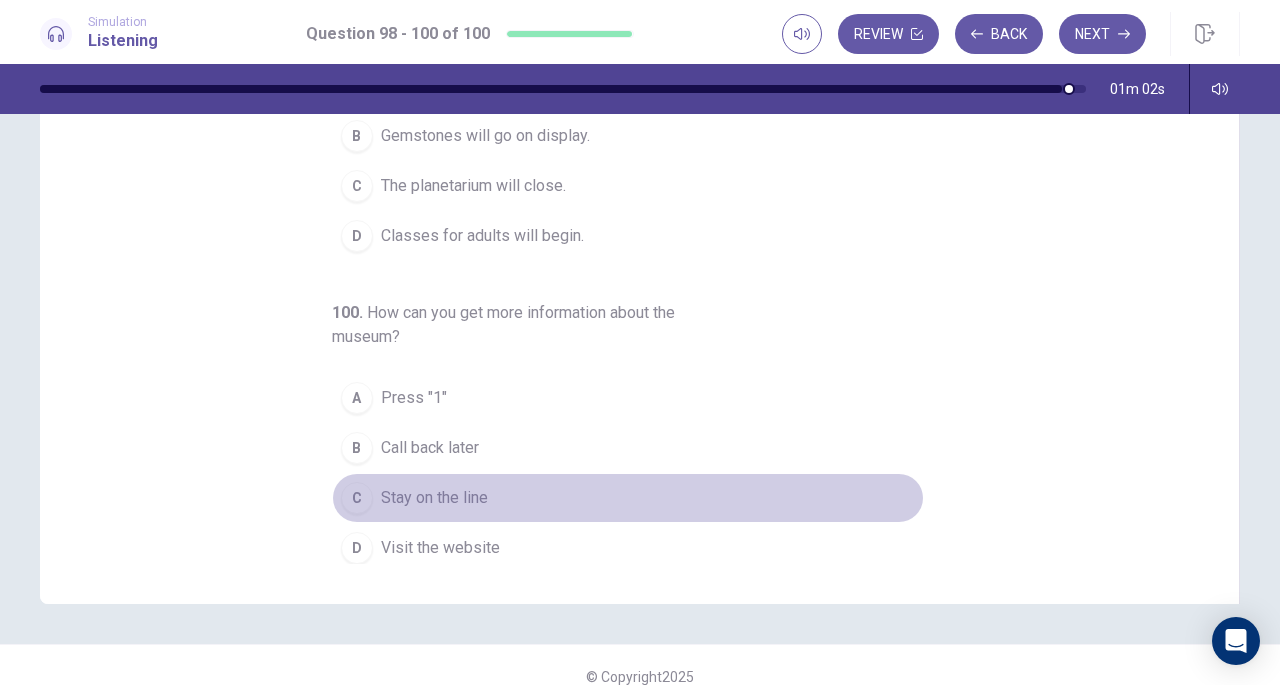 click on "C" at bounding box center (357, 498) 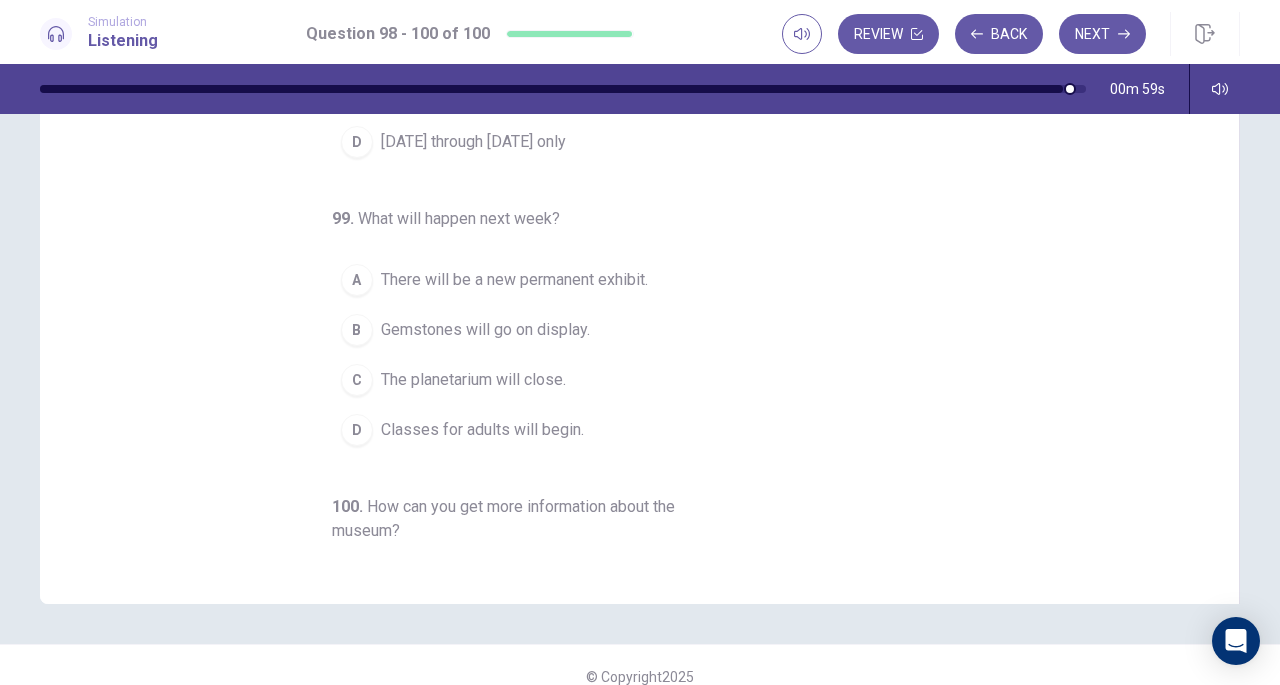 scroll, scrollTop: 0, scrollLeft: 0, axis: both 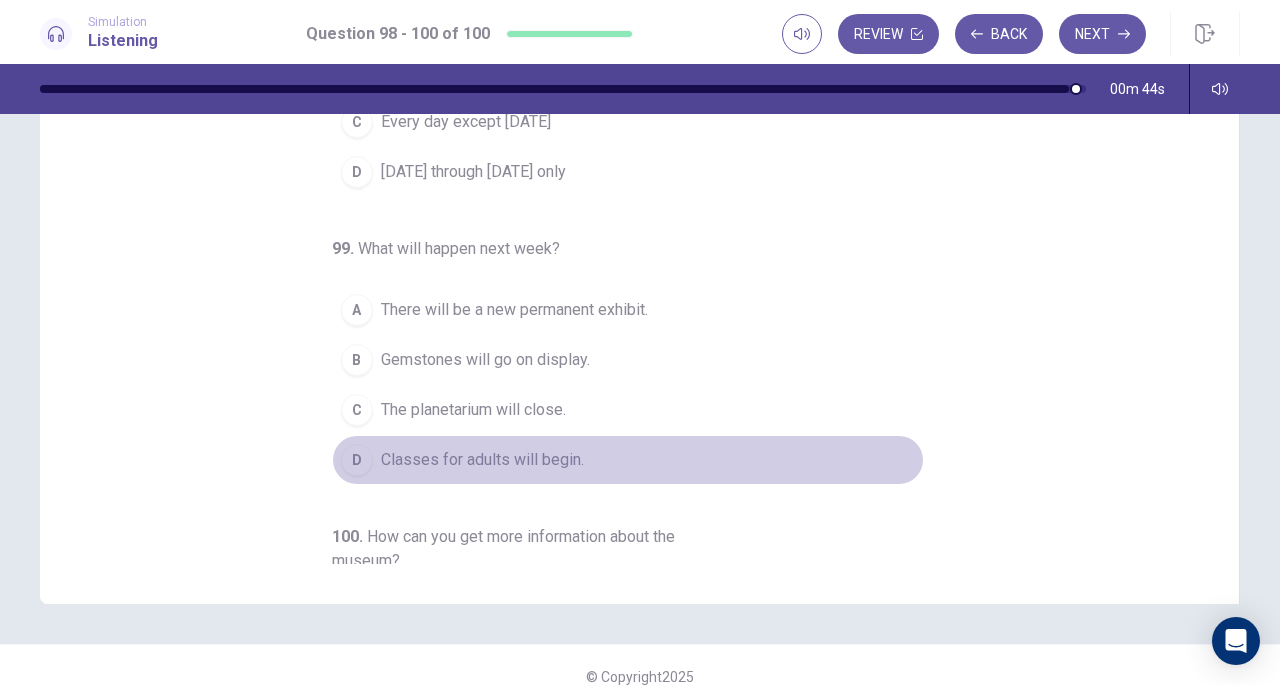 click on "D" at bounding box center [357, 460] 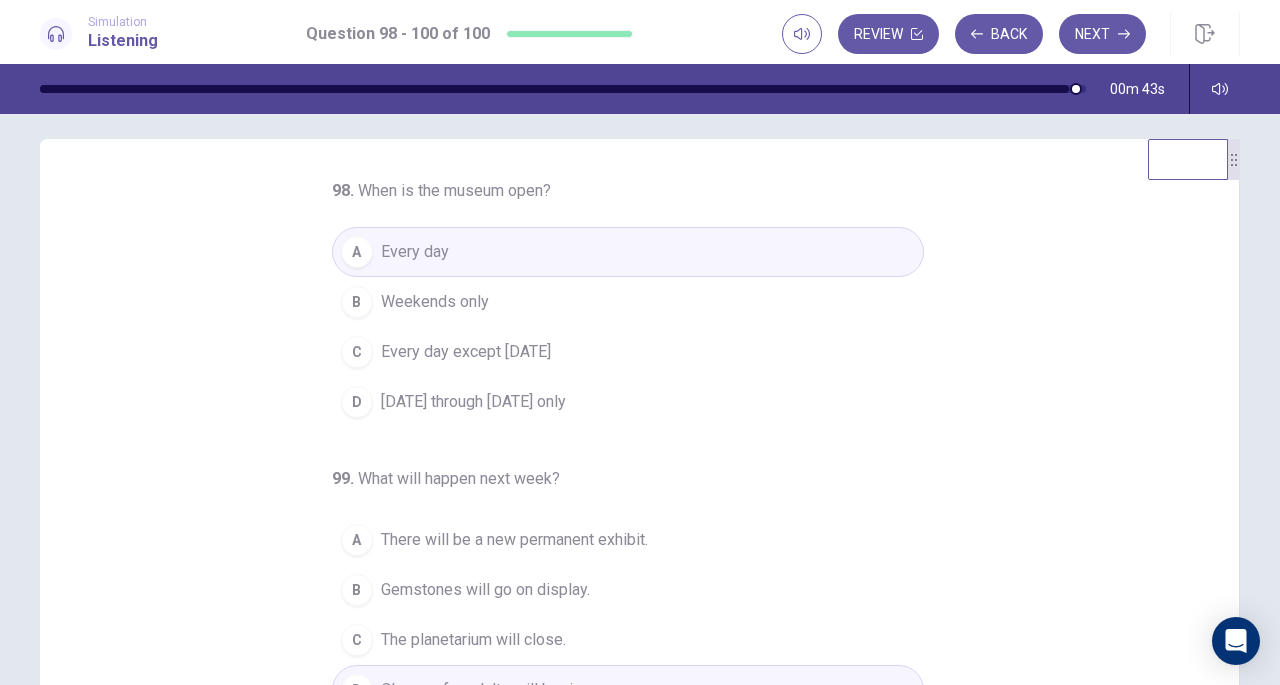 scroll, scrollTop: 13, scrollLeft: 0, axis: vertical 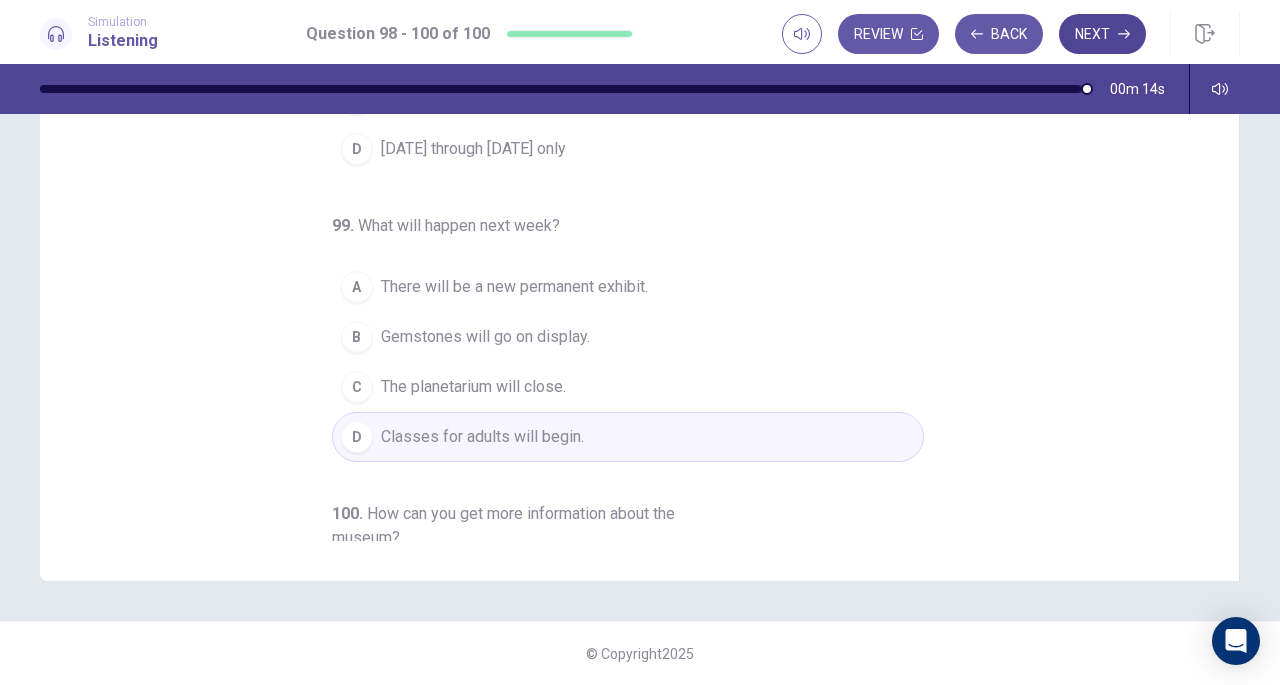 click on "Next" at bounding box center (1102, 34) 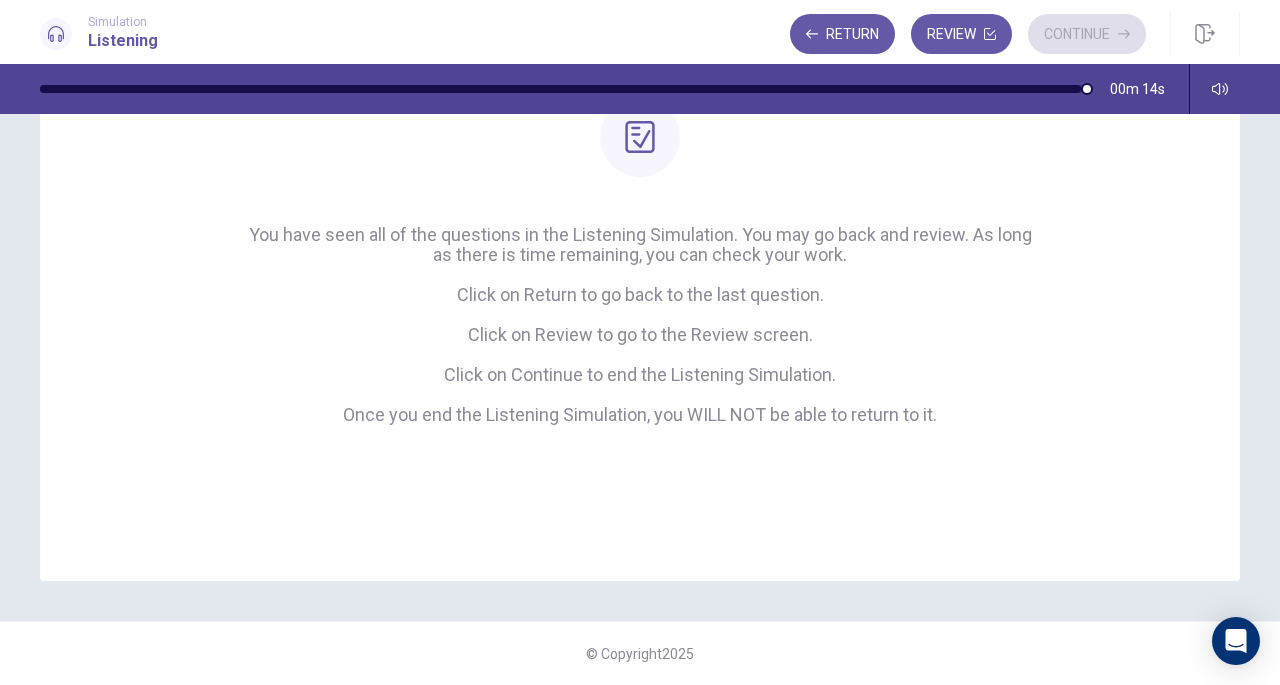 scroll, scrollTop: 212, scrollLeft: 0, axis: vertical 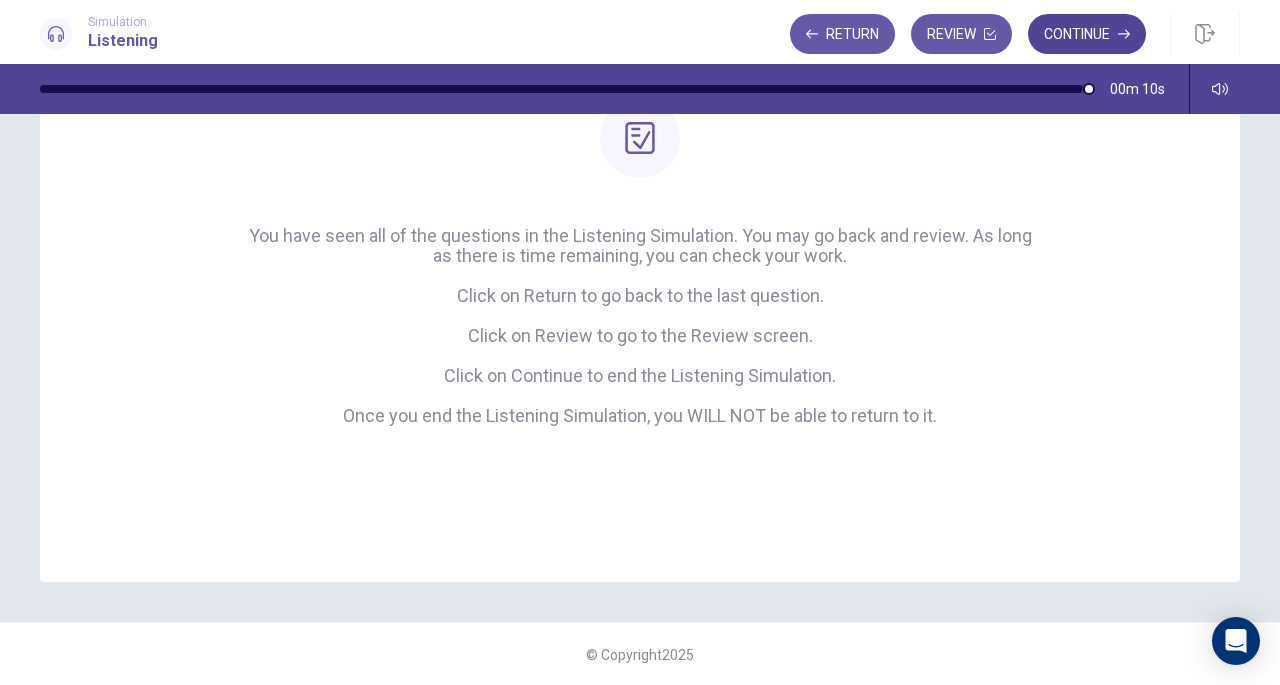 click on "Continue" at bounding box center (1087, 34) 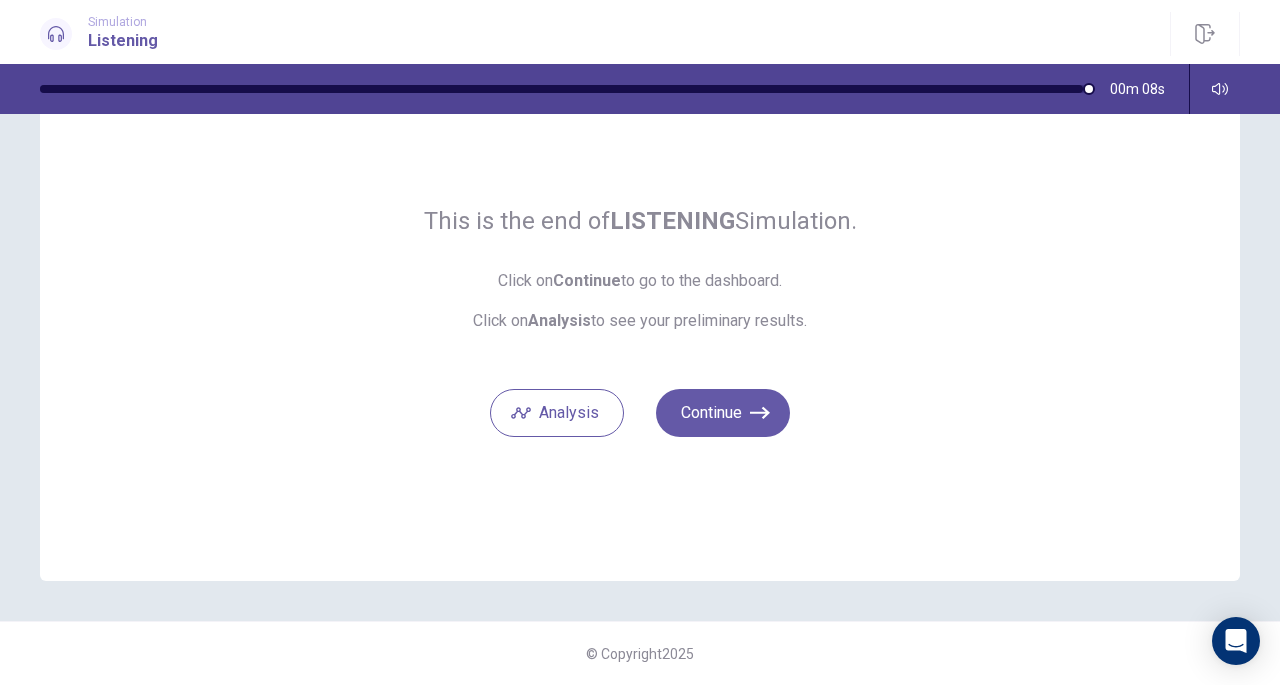 scroll, scrollTop: 92, scrollLeft: 0, axis: vertical 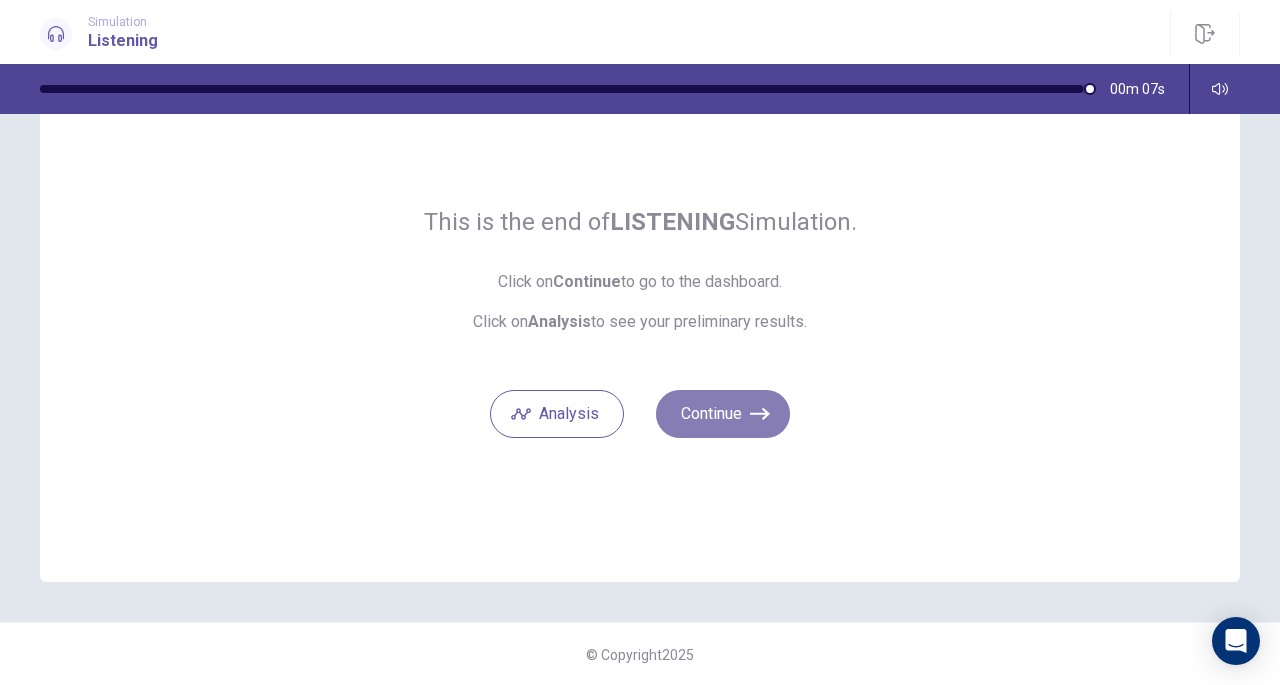 click 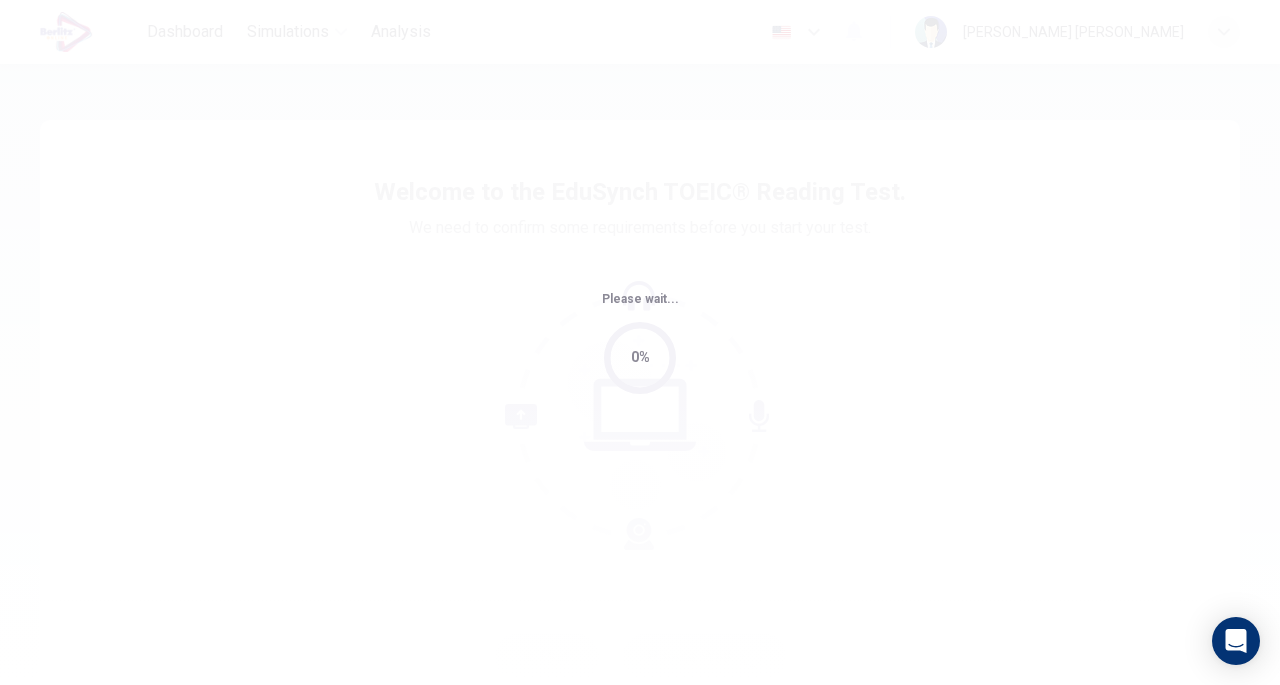 scroll, scrollTop: 0, scrollLeft: 0, axis: both 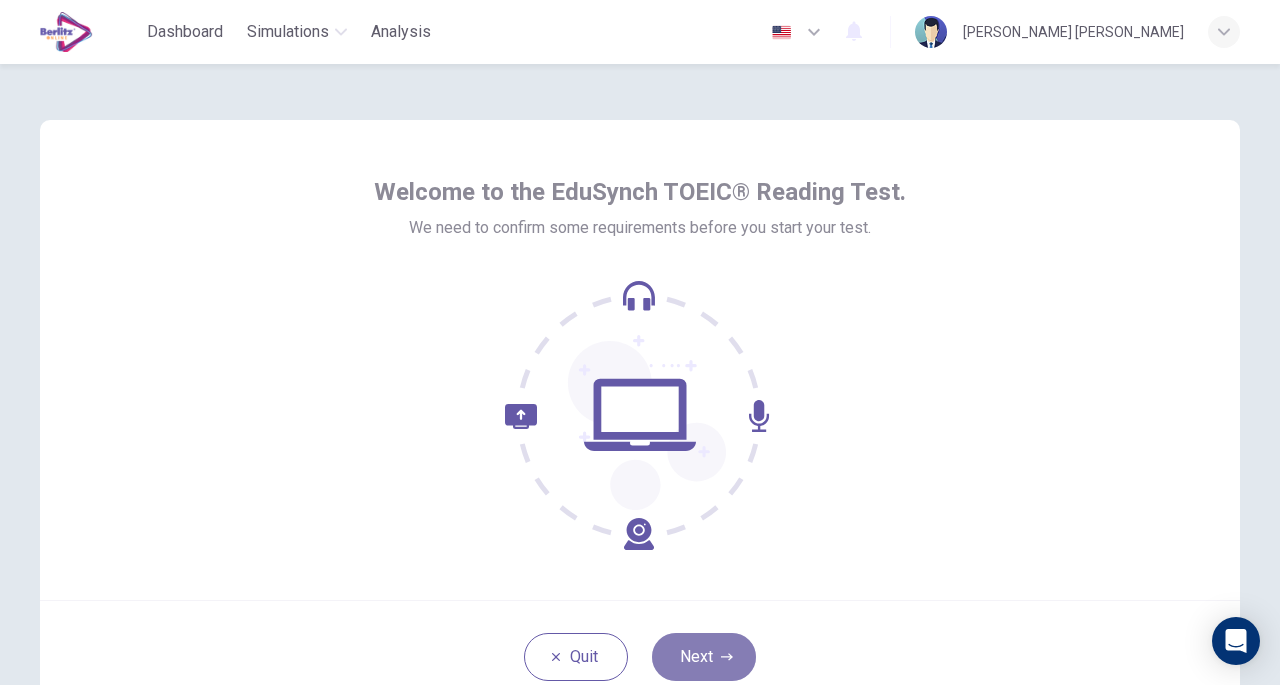 click on "Next" at bounding box center (704, 657) 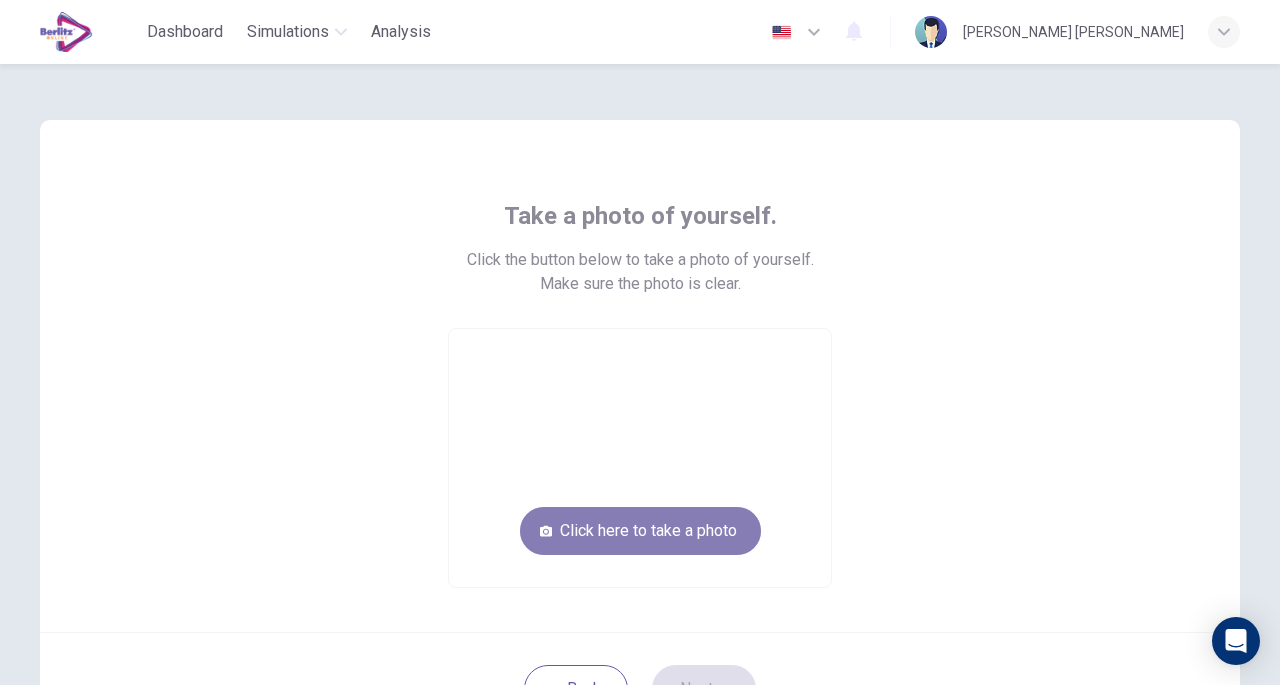 click on "Click here to take a photo" at bounding box center [640, 531] 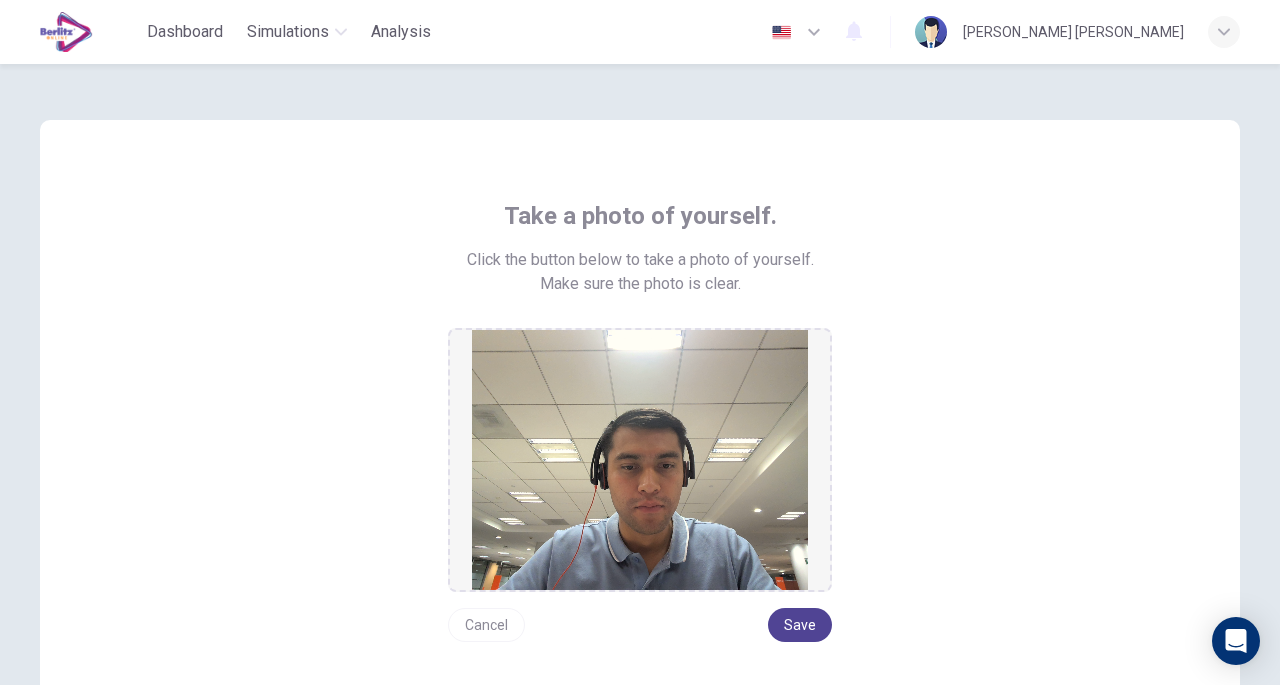 click on "Save" at bounding box center [800, 625] 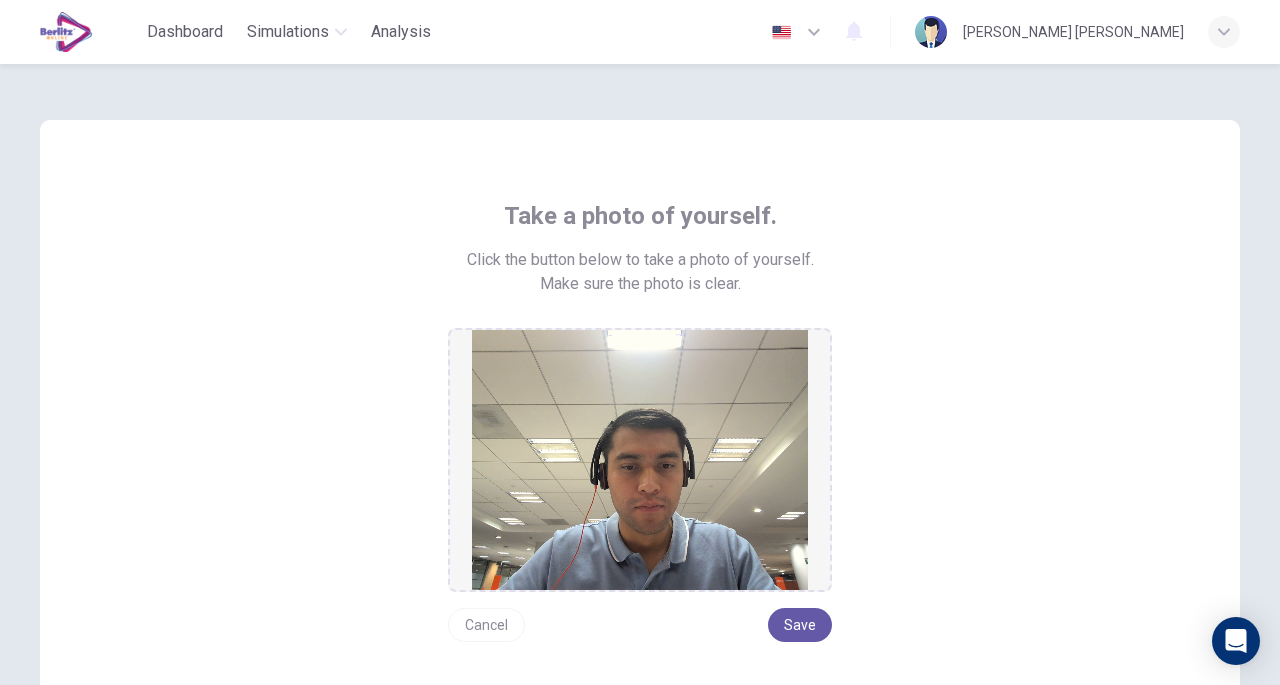 scroll, scrollTop: 232, scrollLeft: 0, axis: vertical 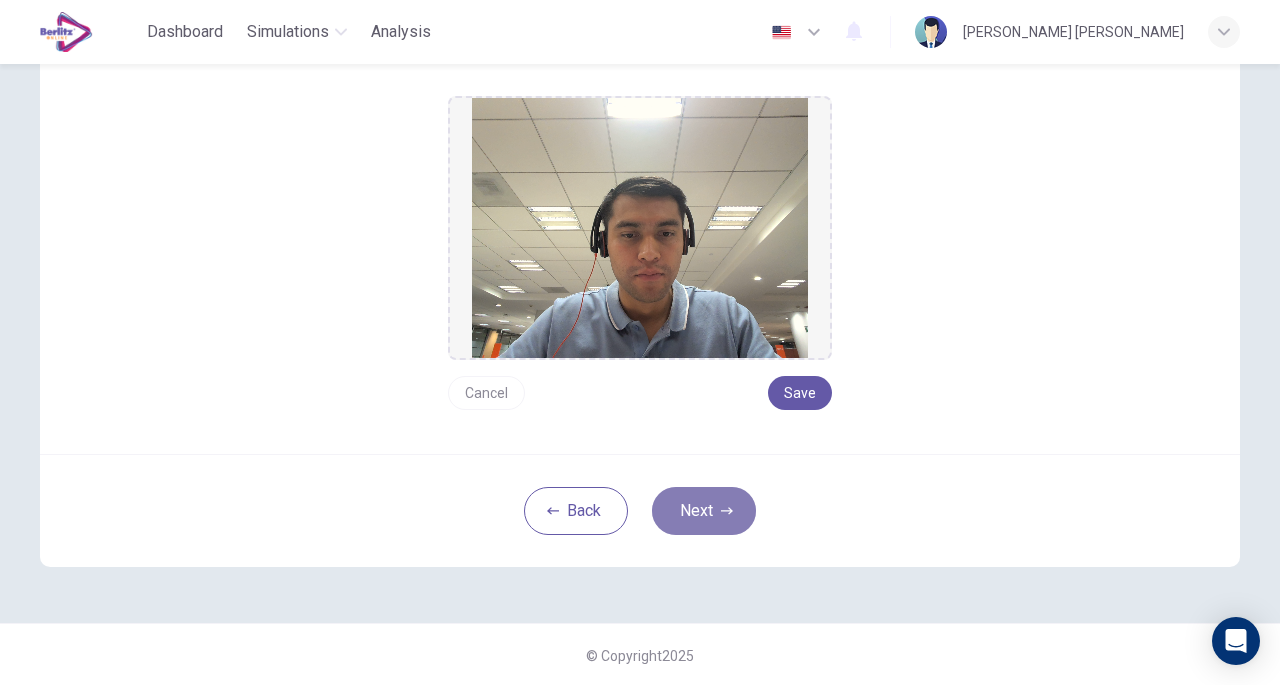 click on "Next" at bounding box center (704, 511) 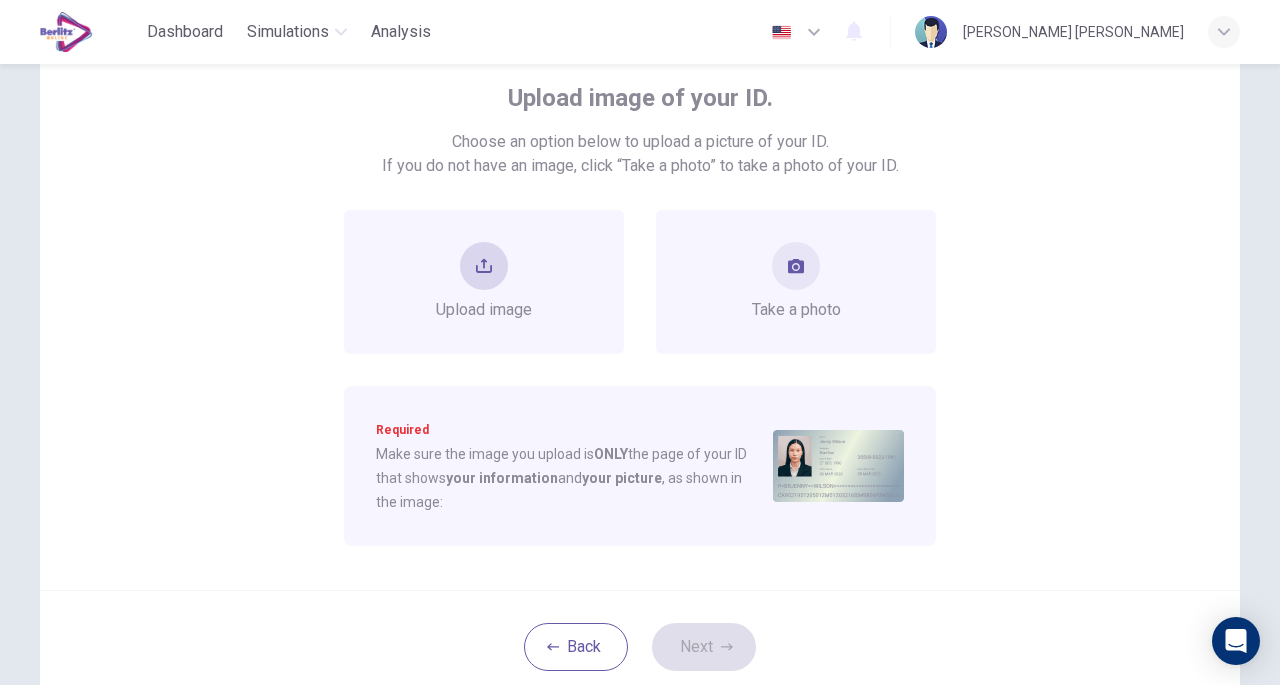 scroll, scrollTop: 116, scrollLeft: 0, axis: vertical 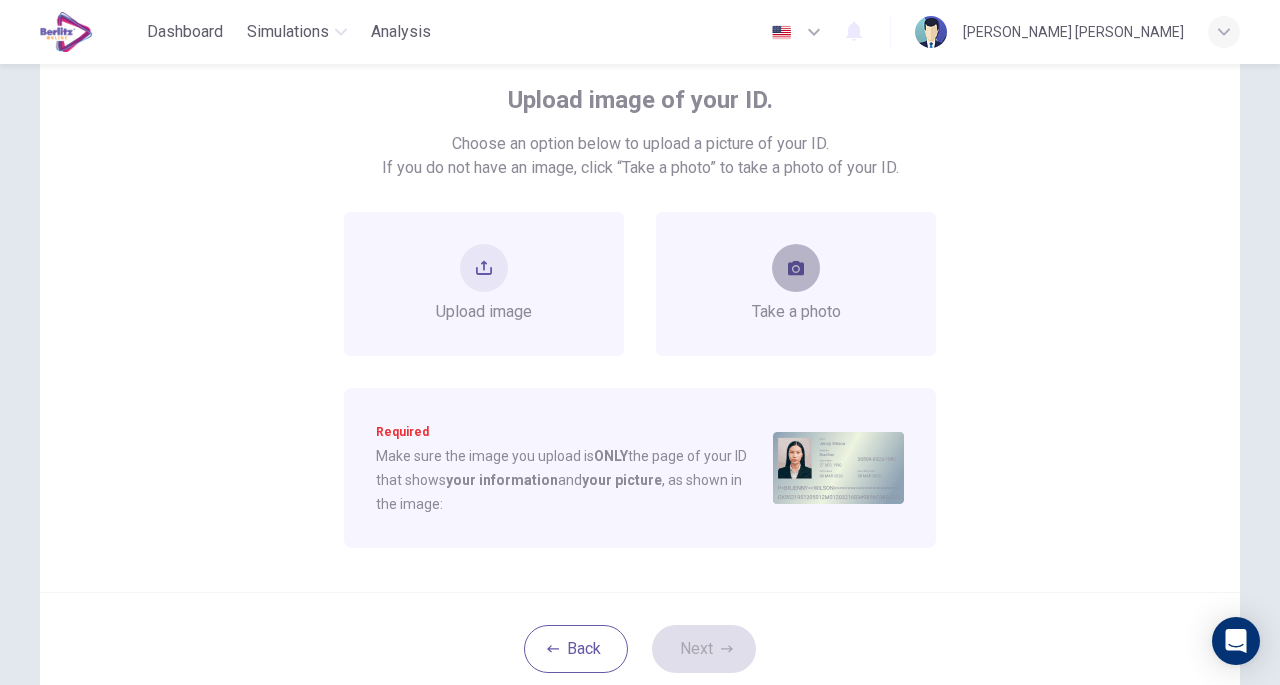 click at bounding box center (796, 268) 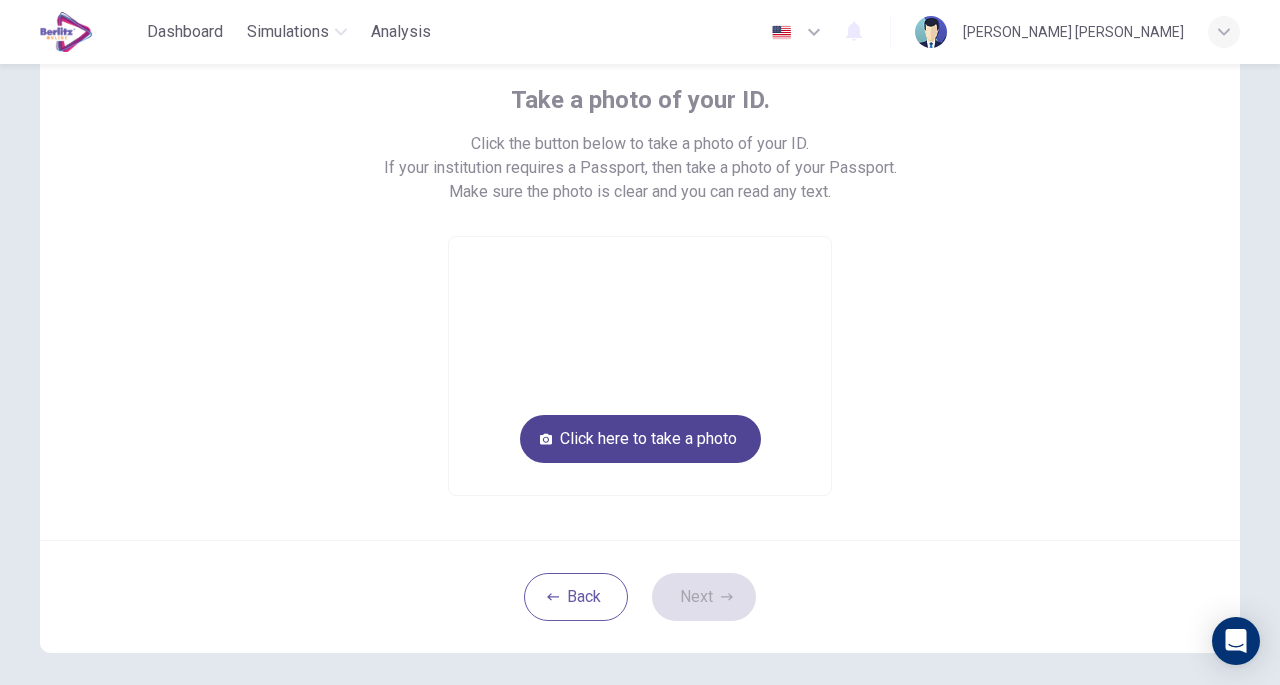 click on "Click here to take a photo" at bounding box center (640, 439) 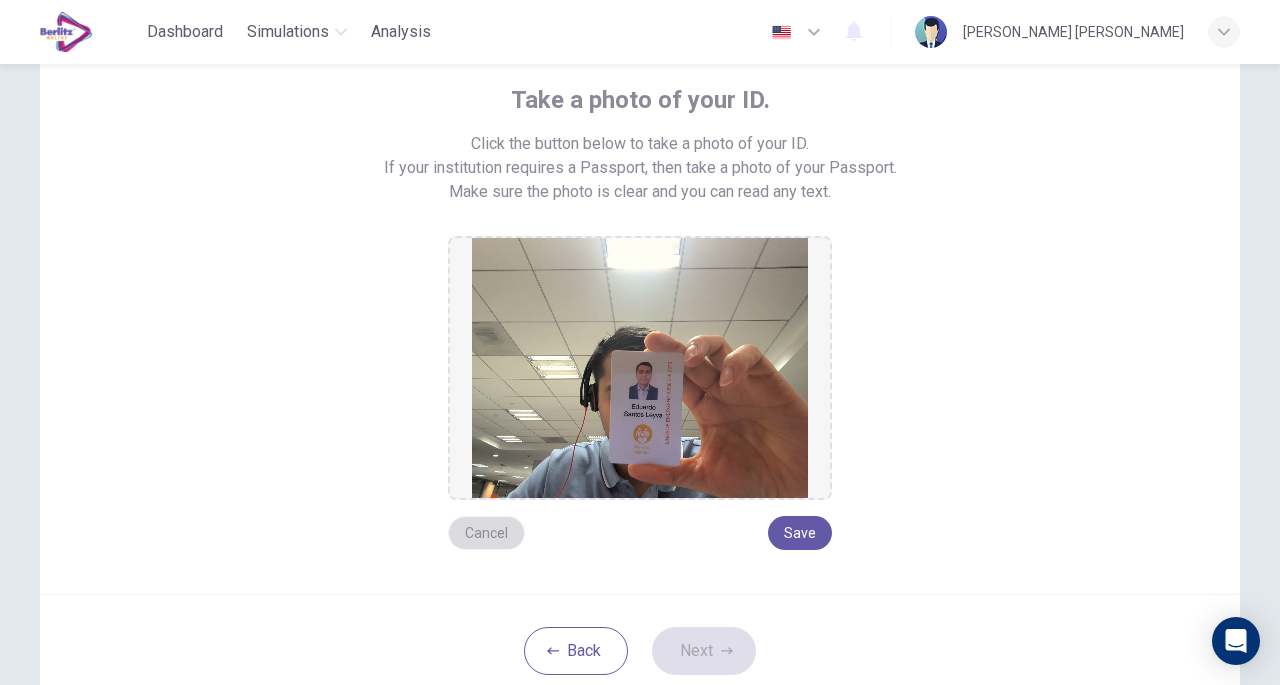 click on "Cancel" at bounding box center (486, 533) 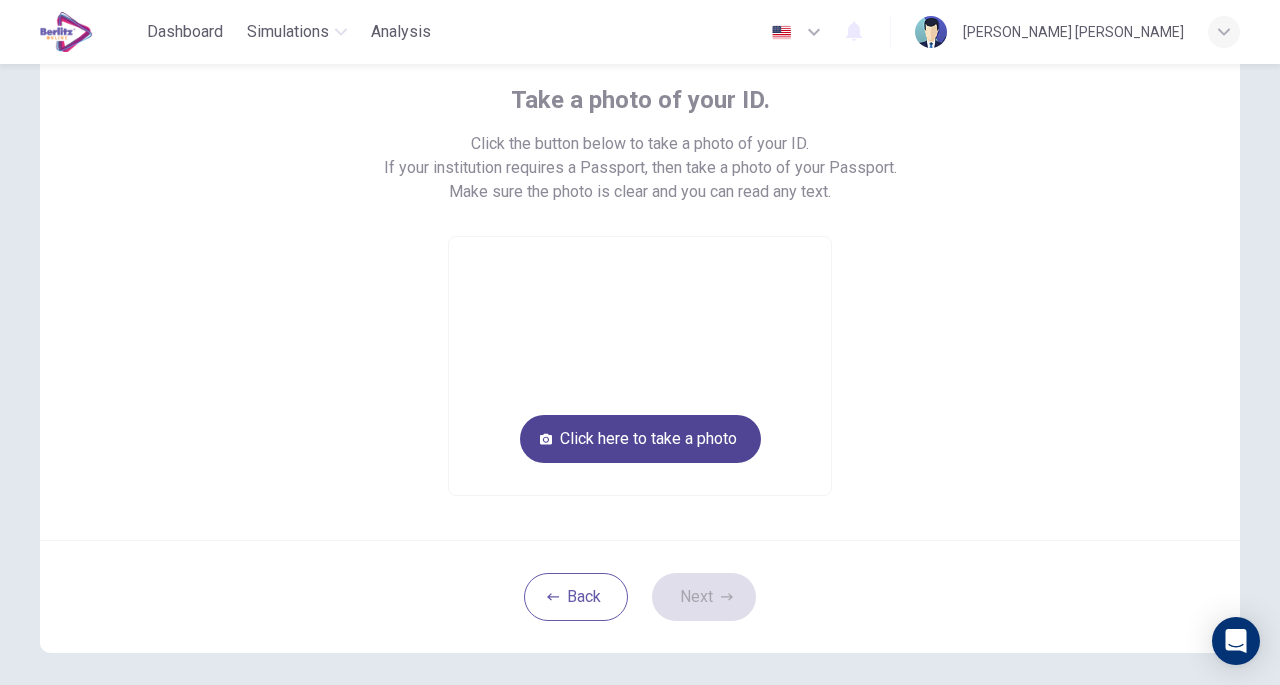 click on "Click here to take a photo" at bounding box center [640, 439] 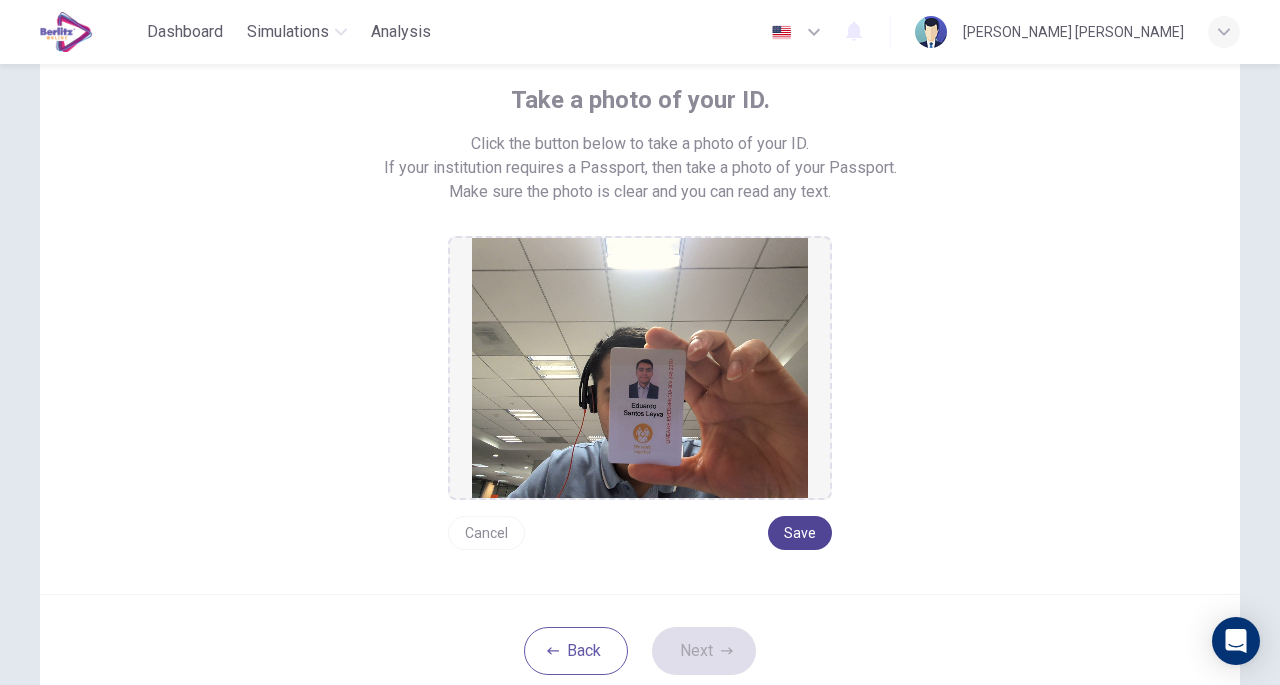 click on "Save" at bounding box center (800, 533) 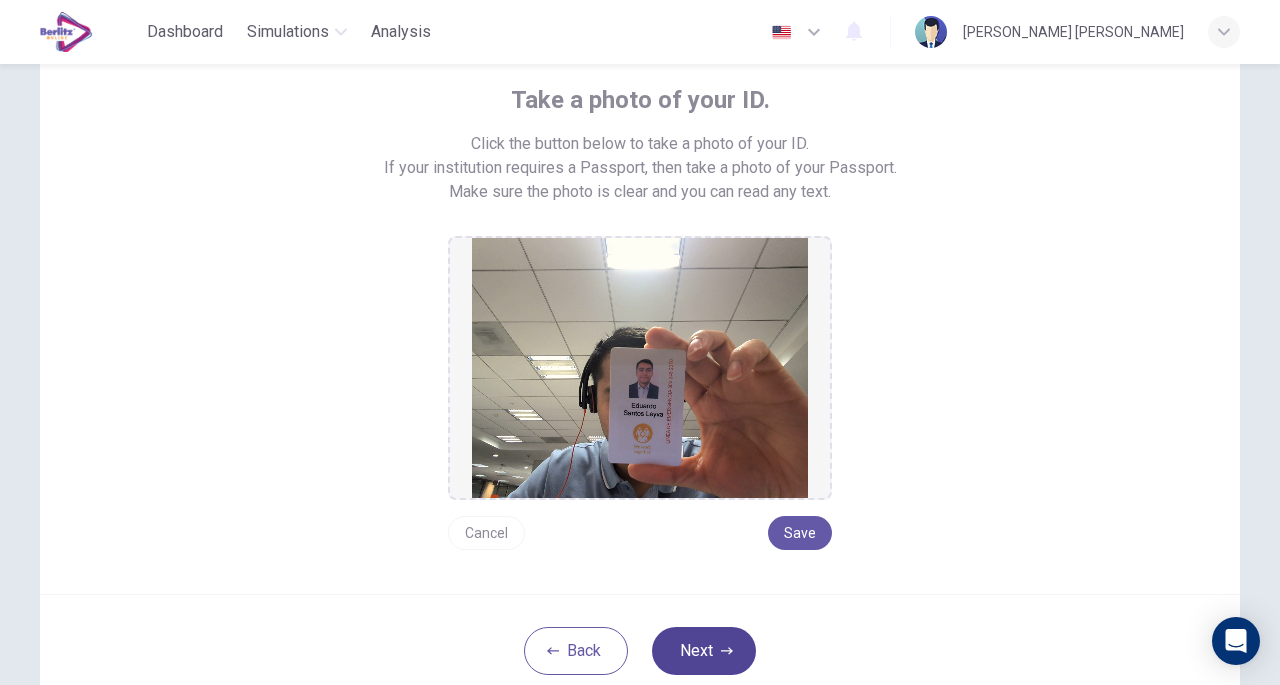 click on "Next" at bounding box center [704, 651] 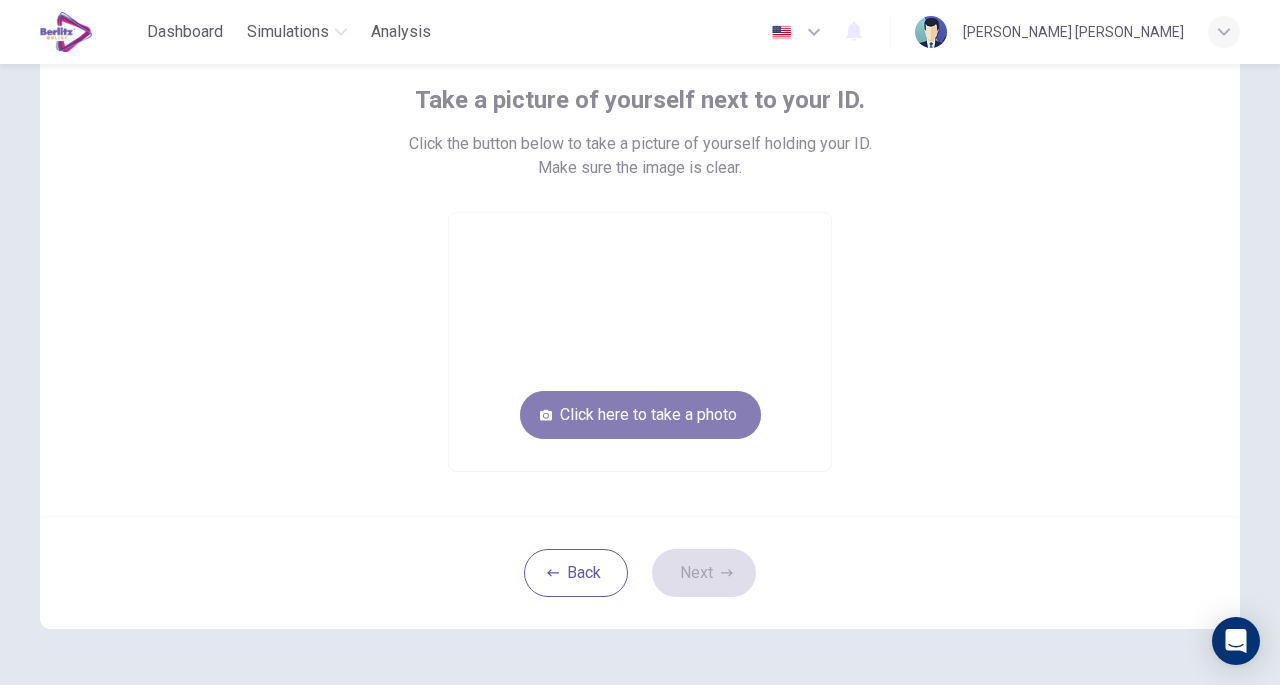 click on "Click here to take a photo" at bounding box center [640, 415] 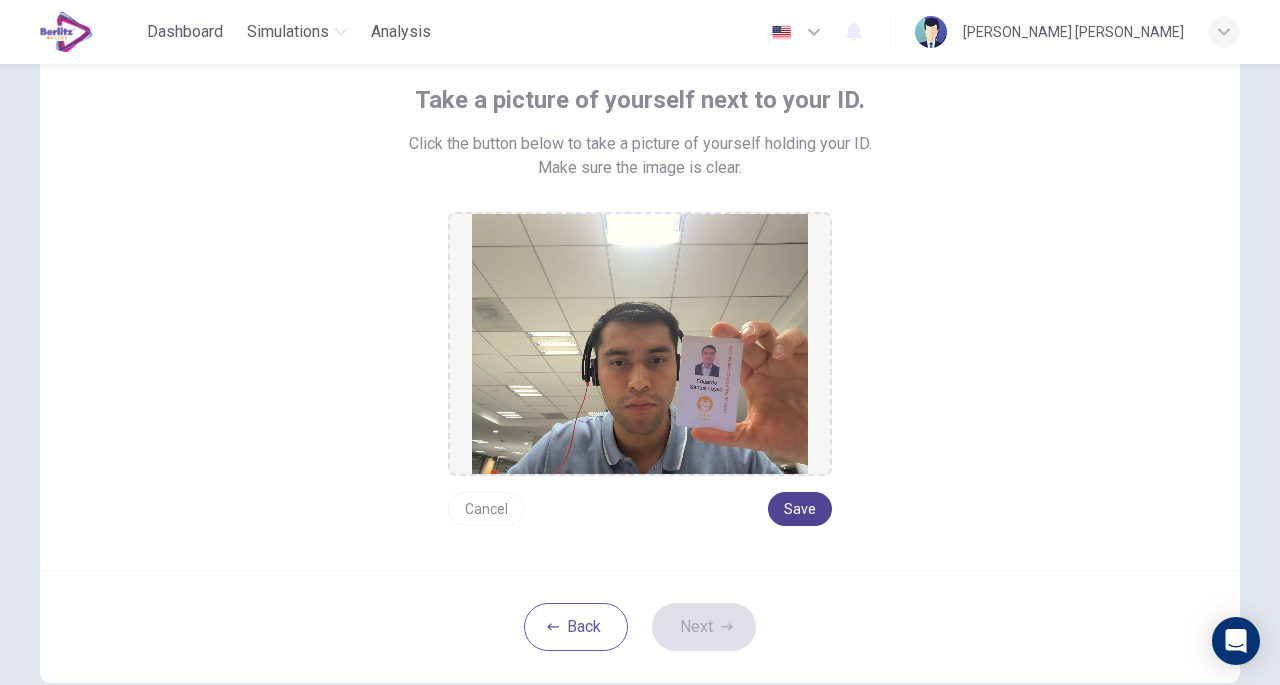 click on "Save" at bounding box center (800, 509) 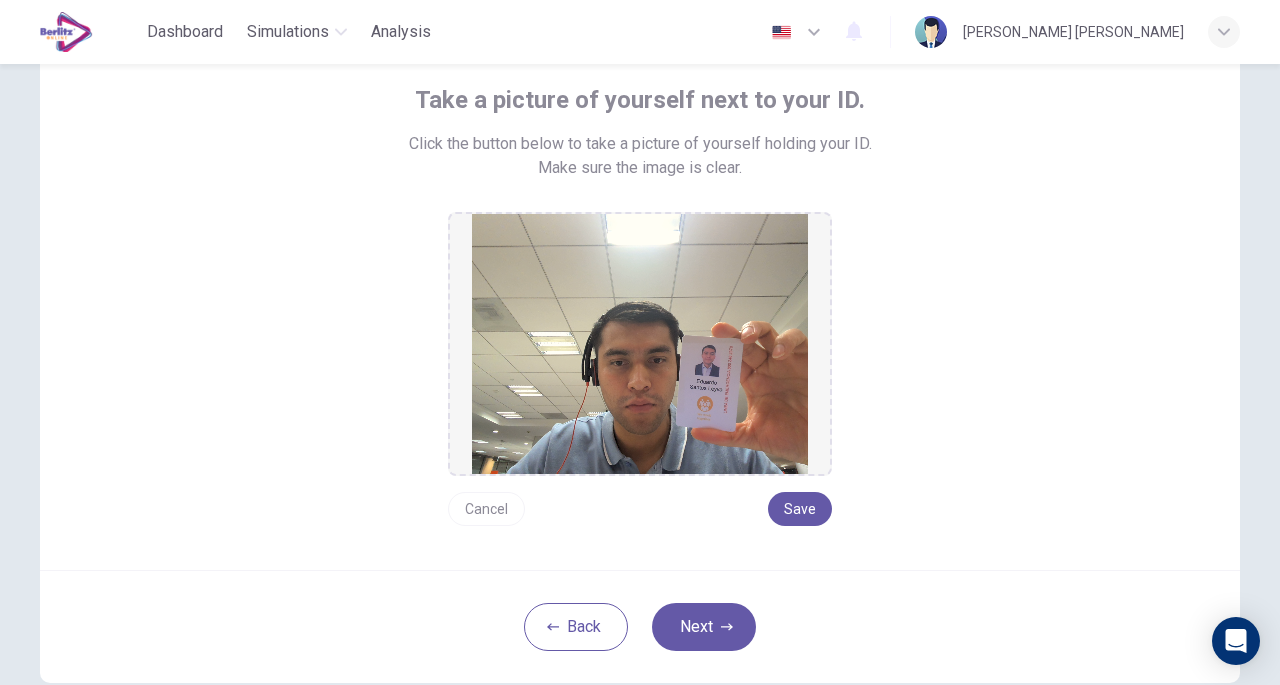 click on "Cancel" at bounding box center (486, 509) 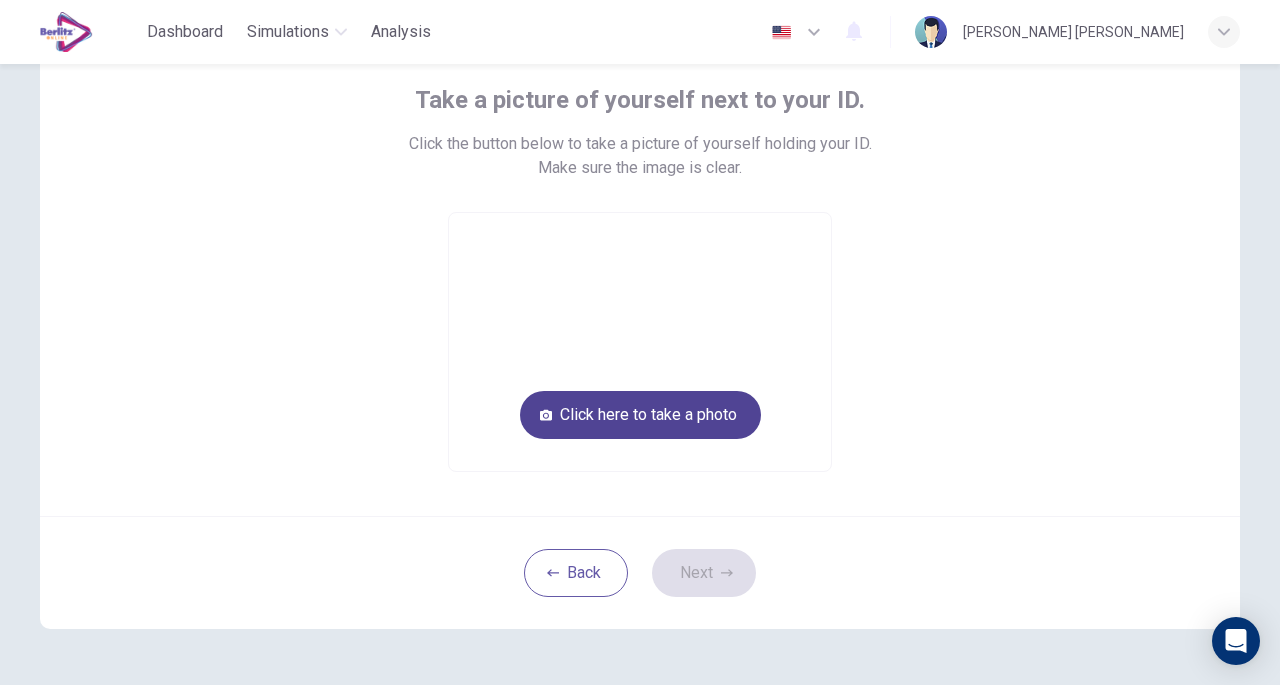 click on "Click here to take a photo" at bounding box center (640, 415) 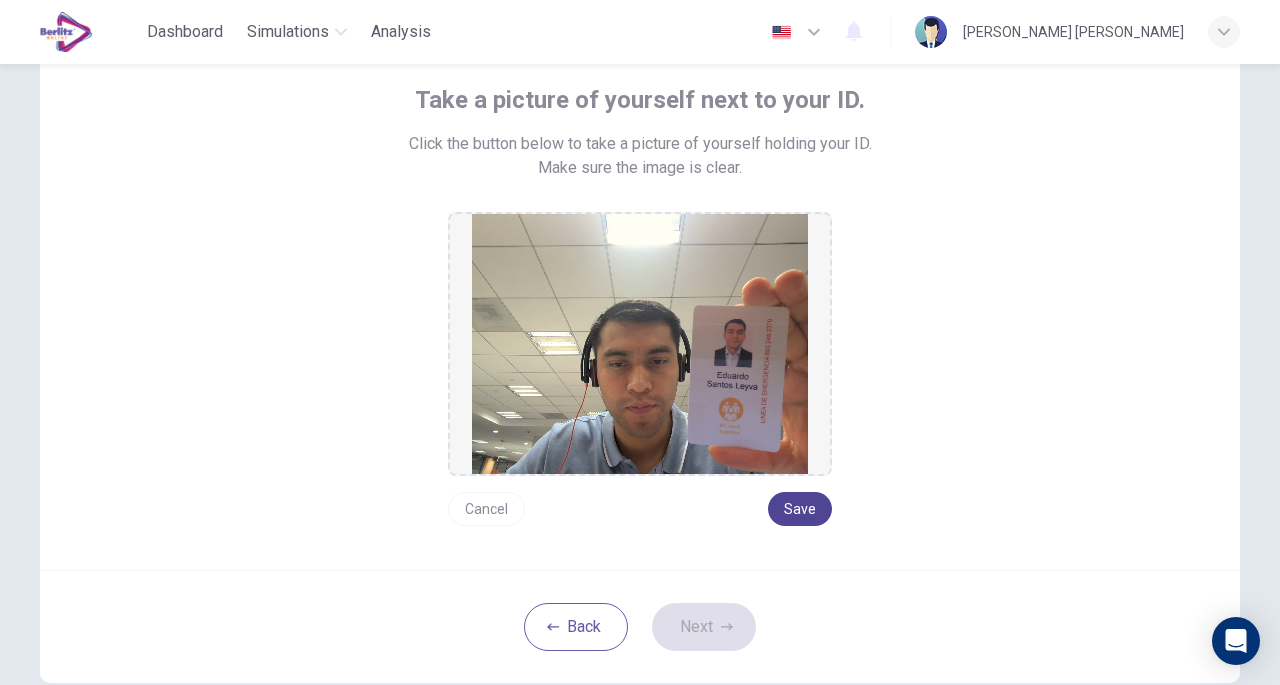 click on "Save" at bounding box center [800, 509] 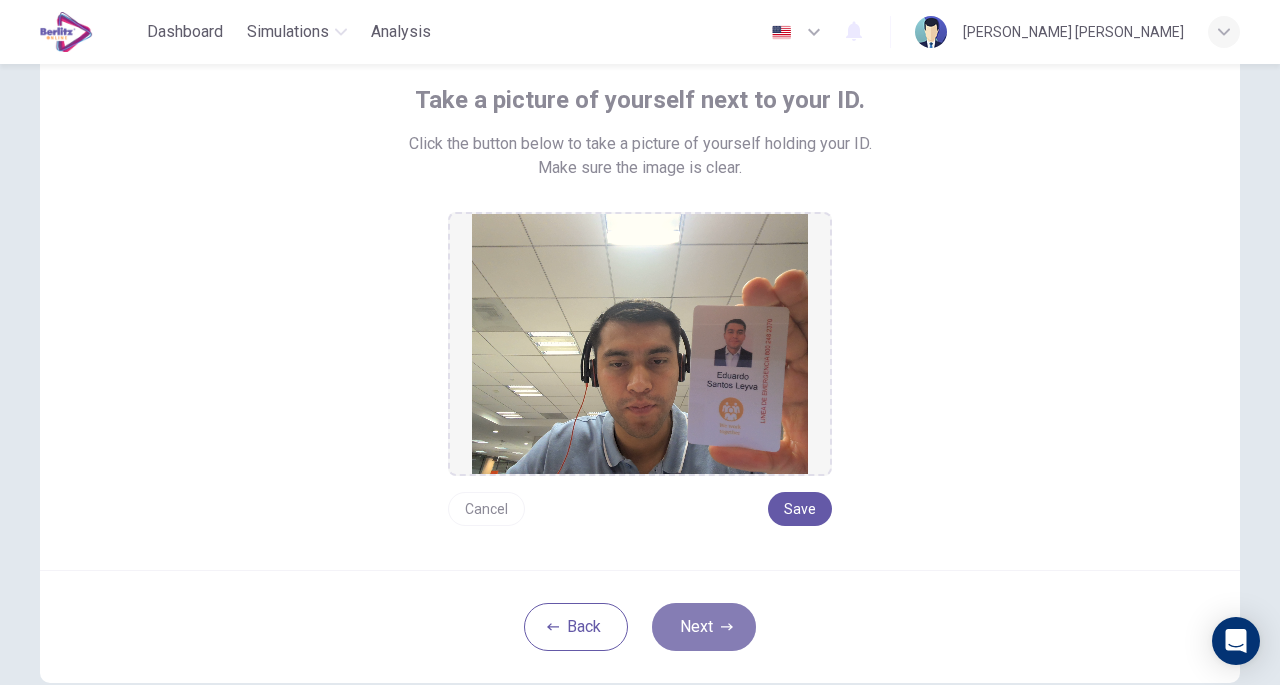 click on "Next" at bounding box center [704, 627] 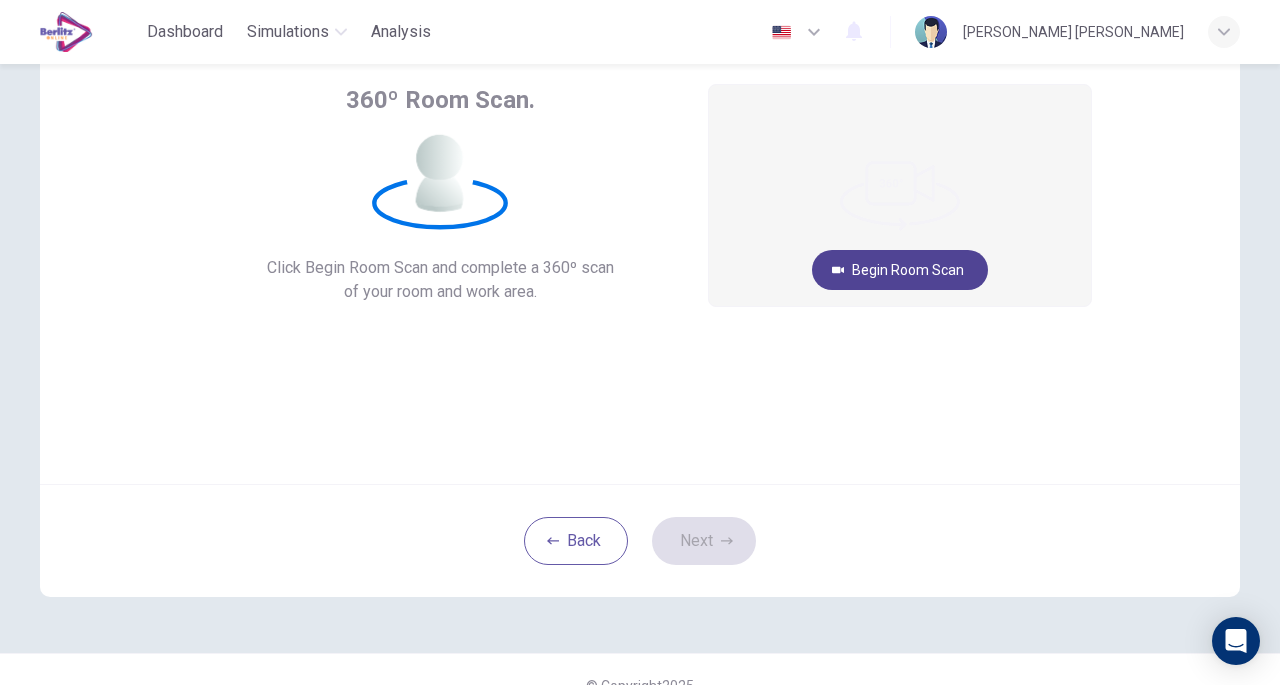 click on "Begin Room Scan" at bounding box center [900, 270] 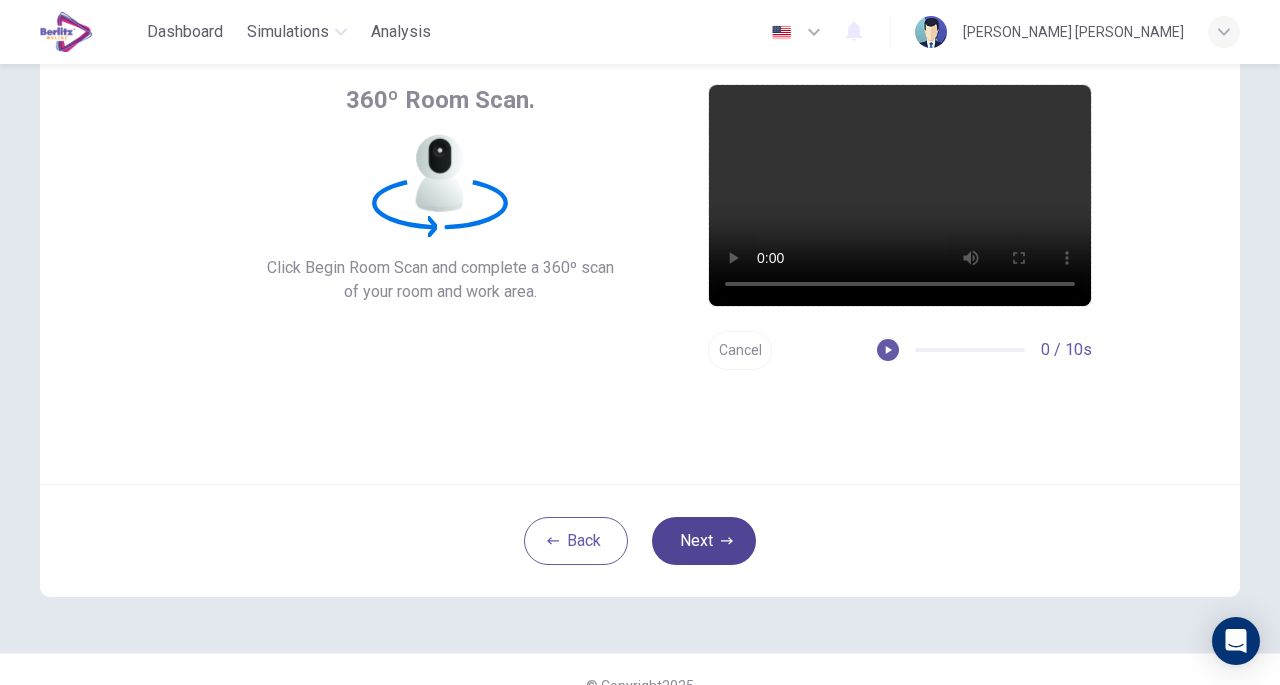 click on "Next" at bounding box center (704, 541) 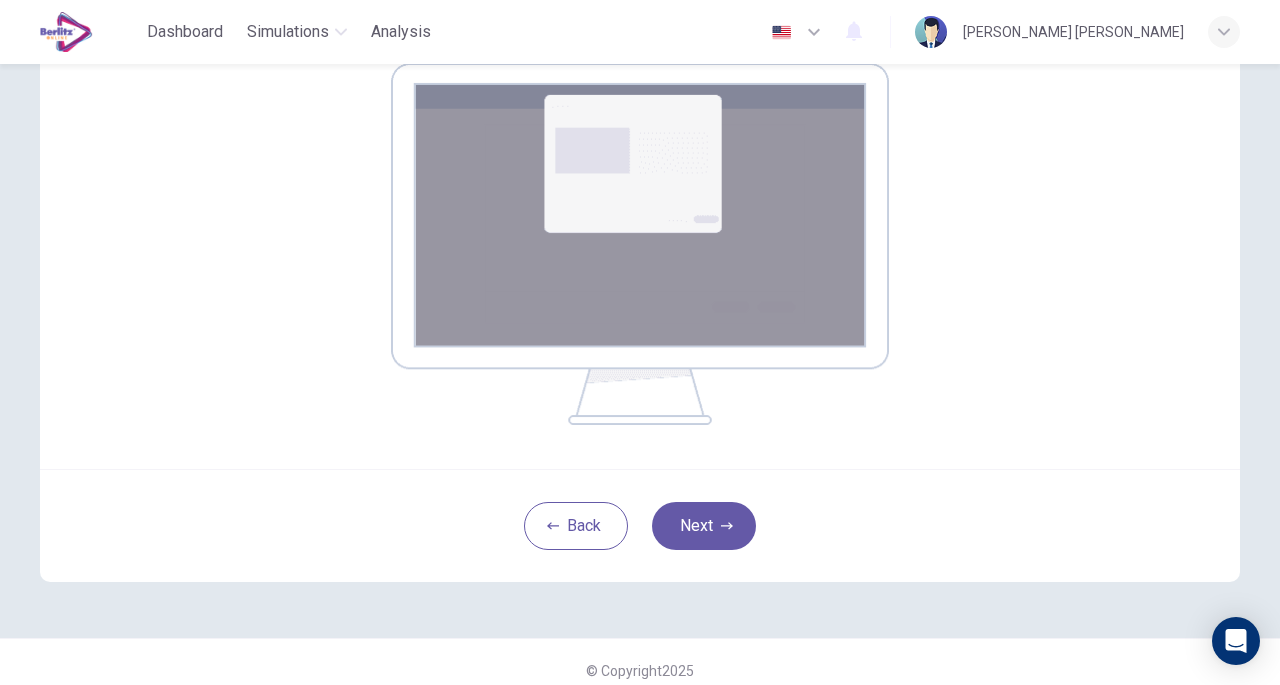 scroll, scrollTop: 353, scrollLeft: 0, axis: vertical 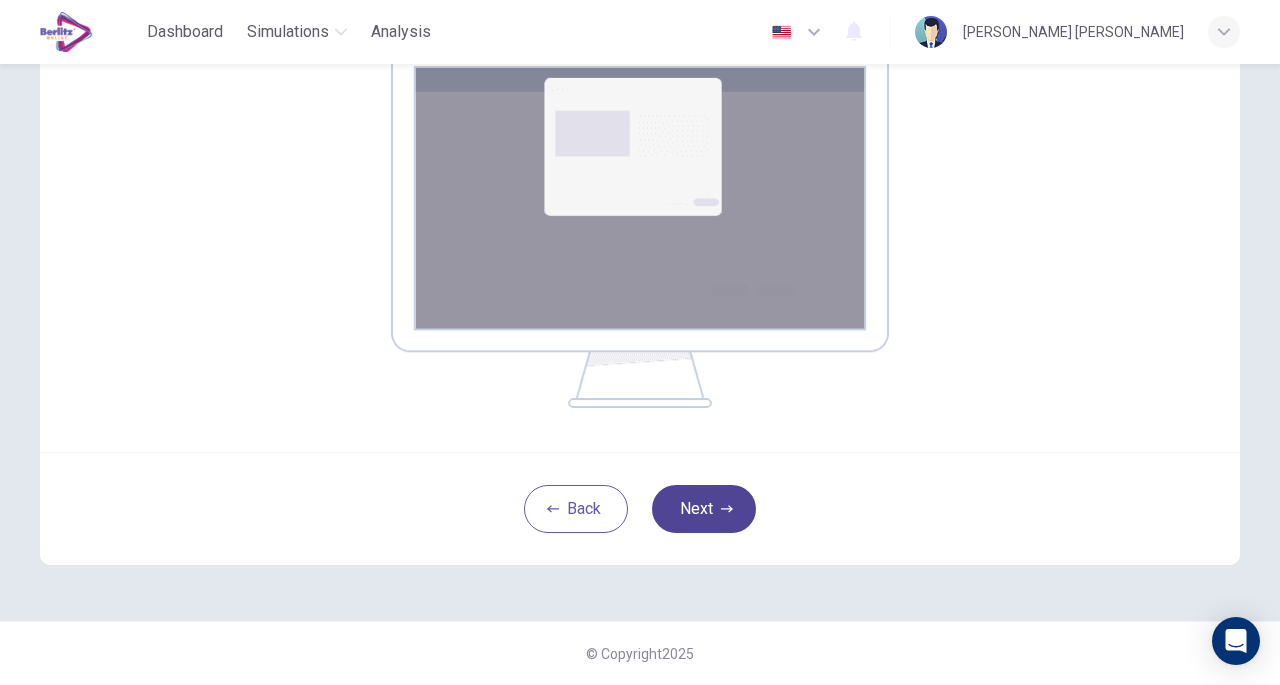 click on "Next" at bounding box center [704, 509] 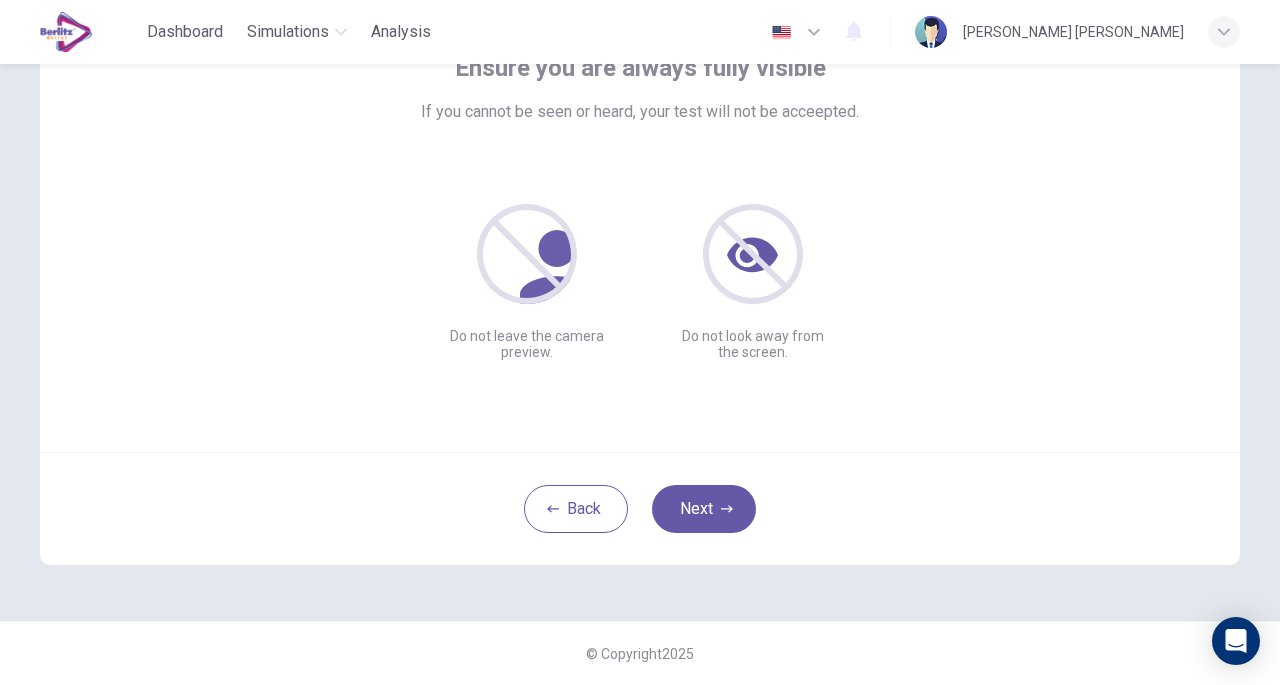 scroll, scrollTop: 147, scrollLeft: 0, axis: vertical 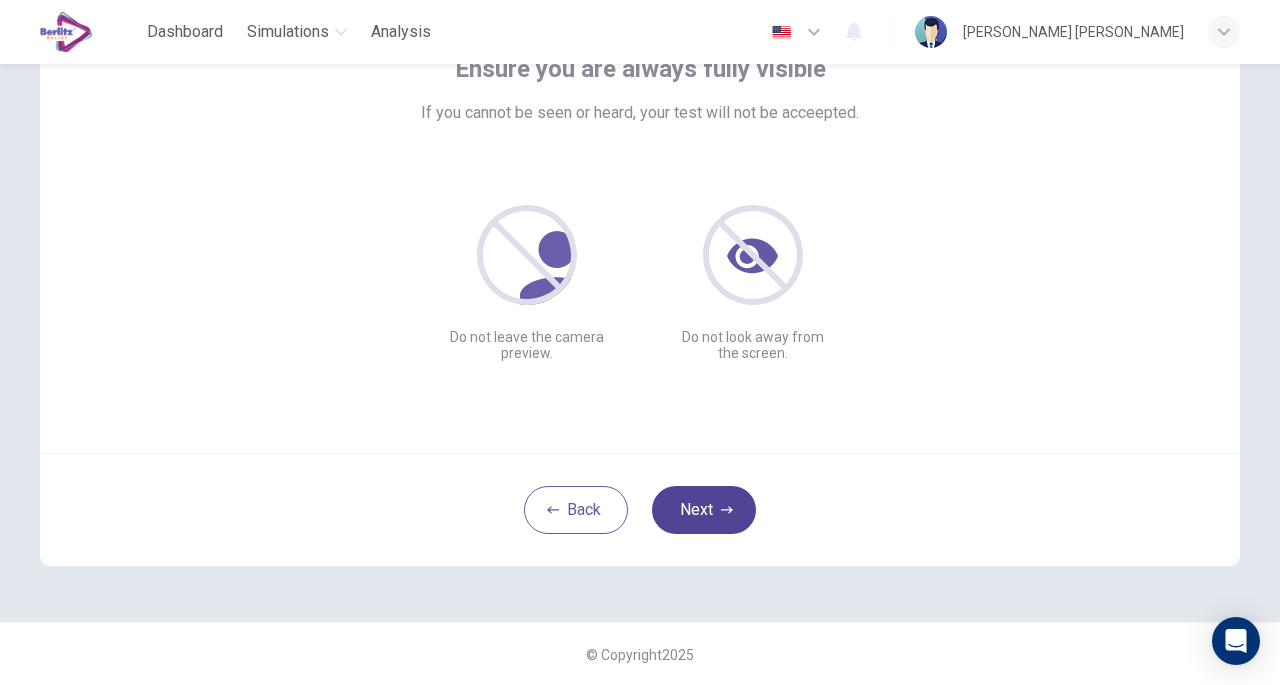 click on "Next" at bounding box center (704, 510) 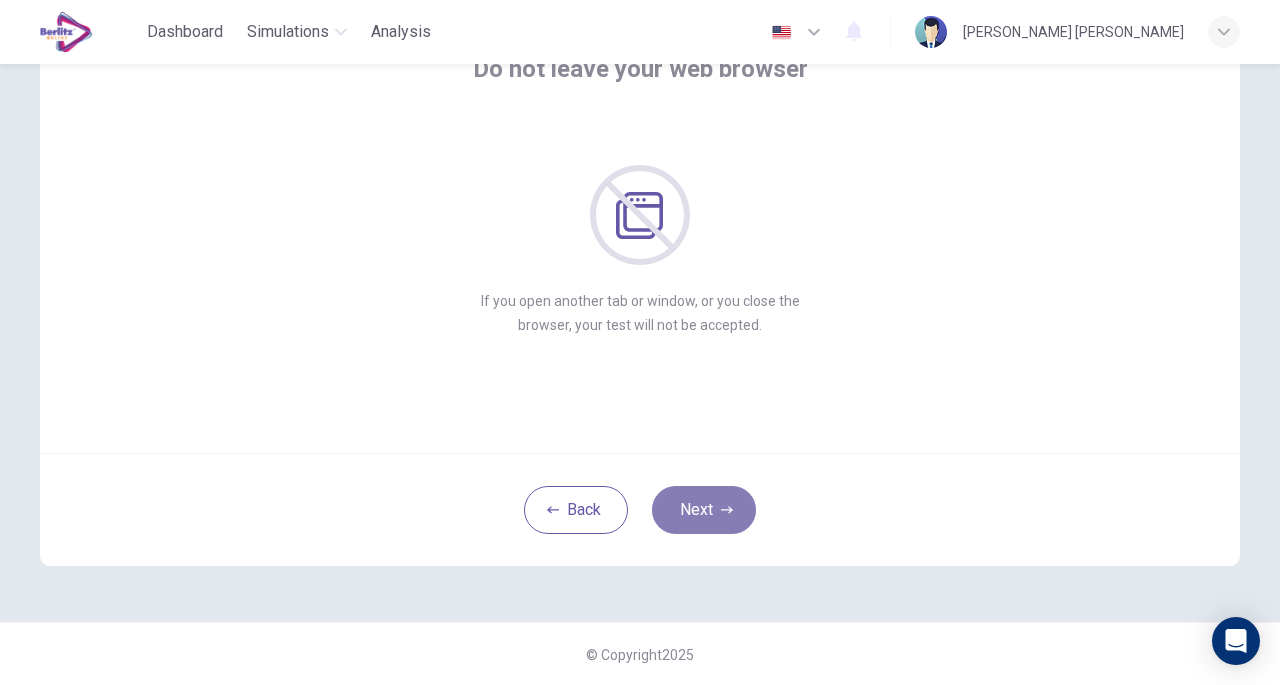 click on "Next" at bounding box center [704, 510] 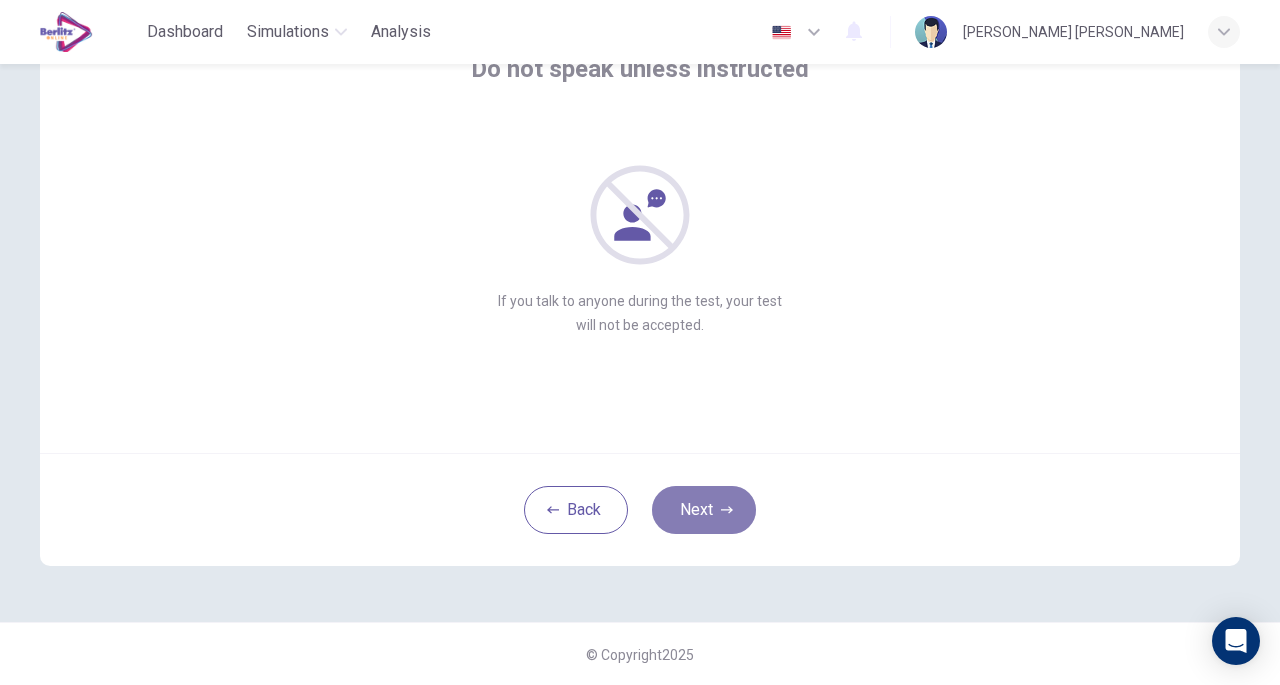 click on "Next" at bounding box center (704, 510) 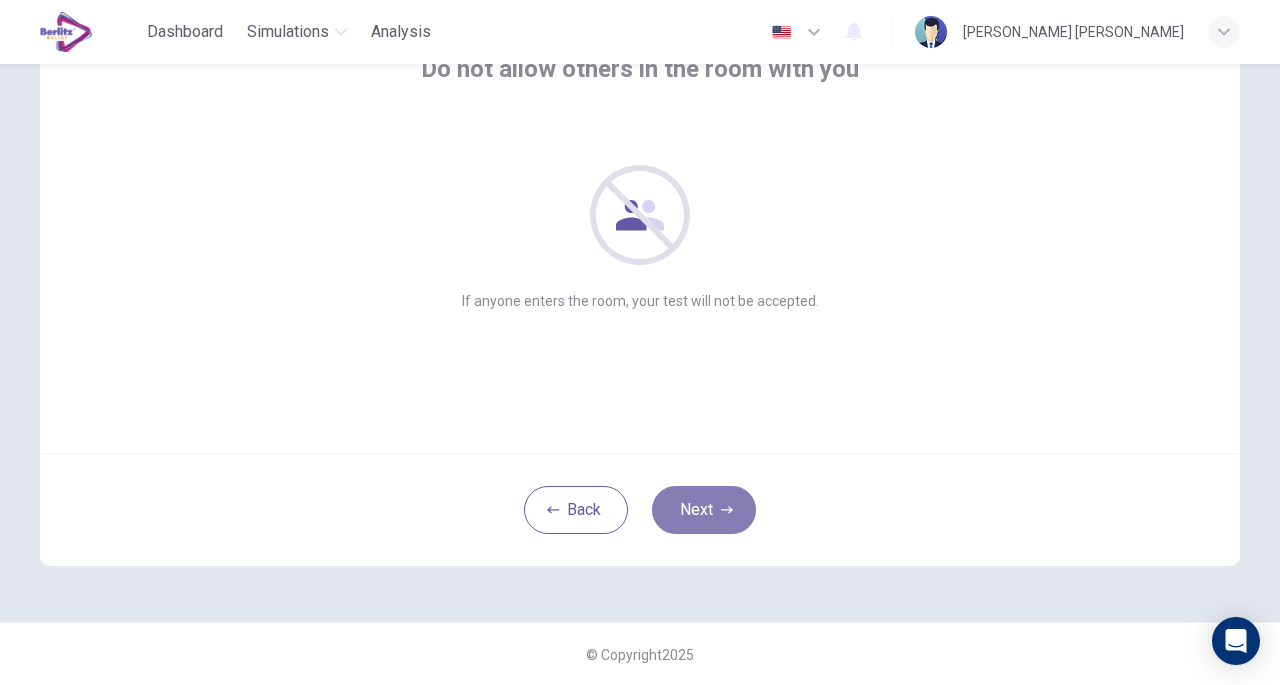 click on "Next" at bounding box center [704, 510] 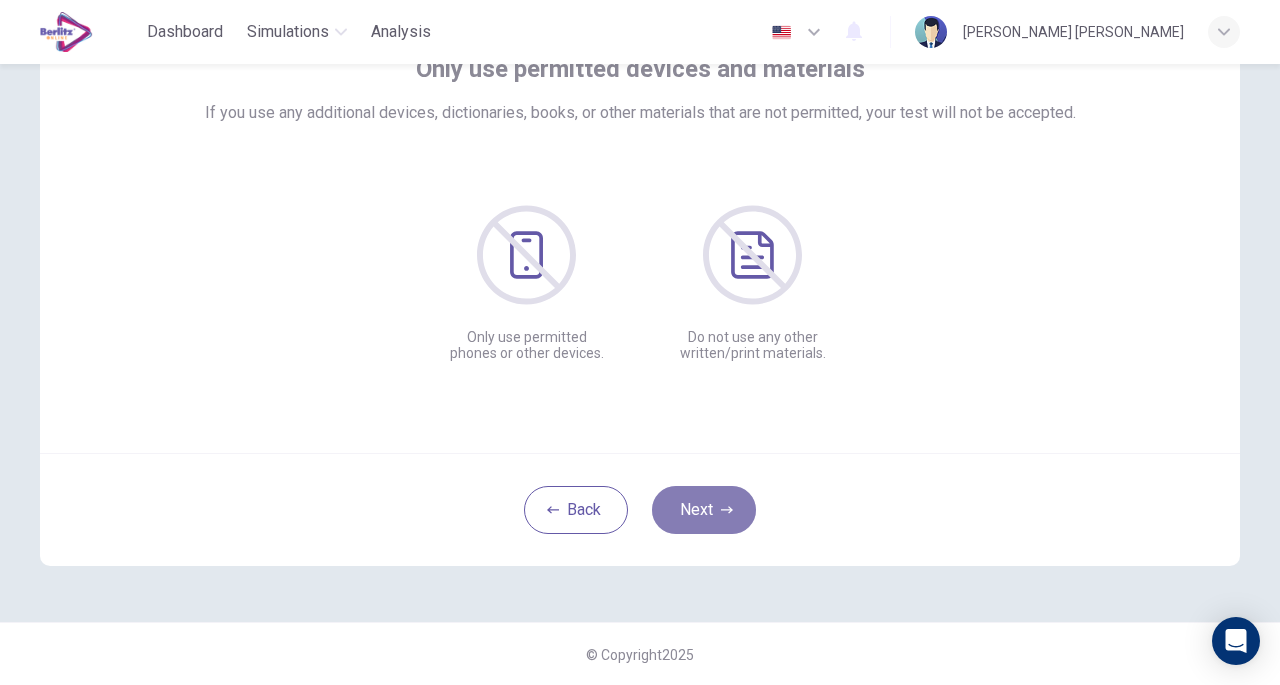 click on "Next" at bounding box center (704, 510) 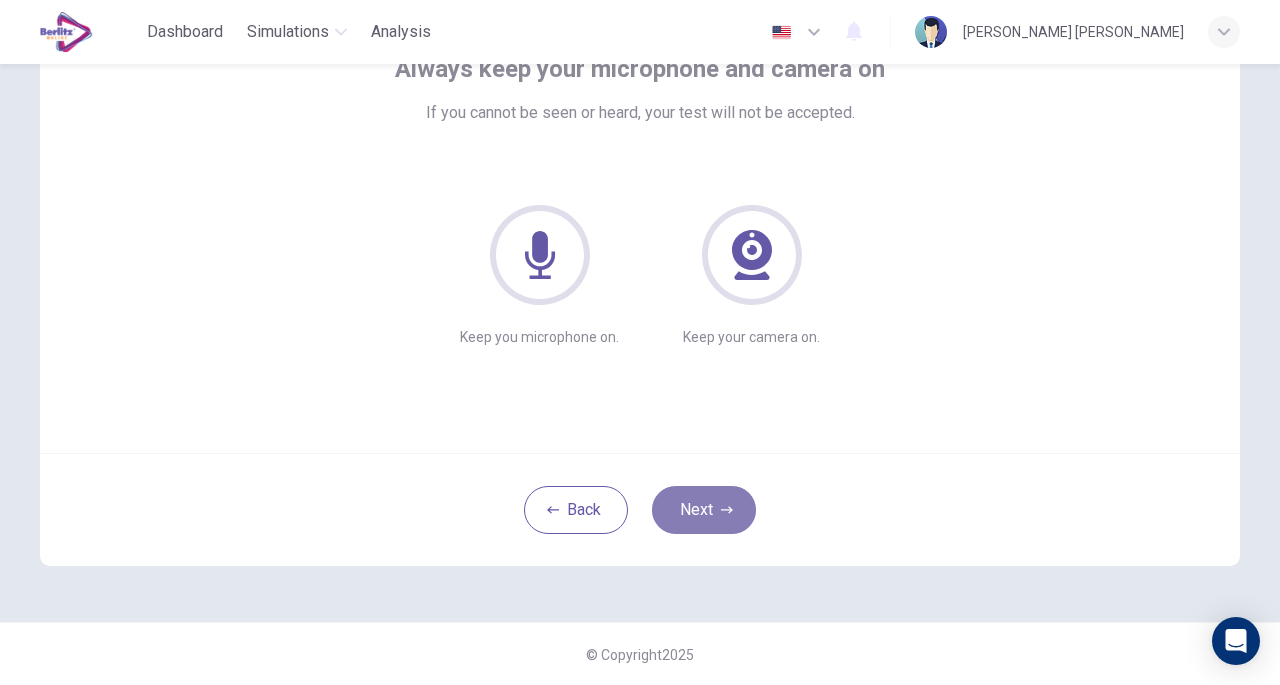 click on "Next" at bounding box center (704, 510) 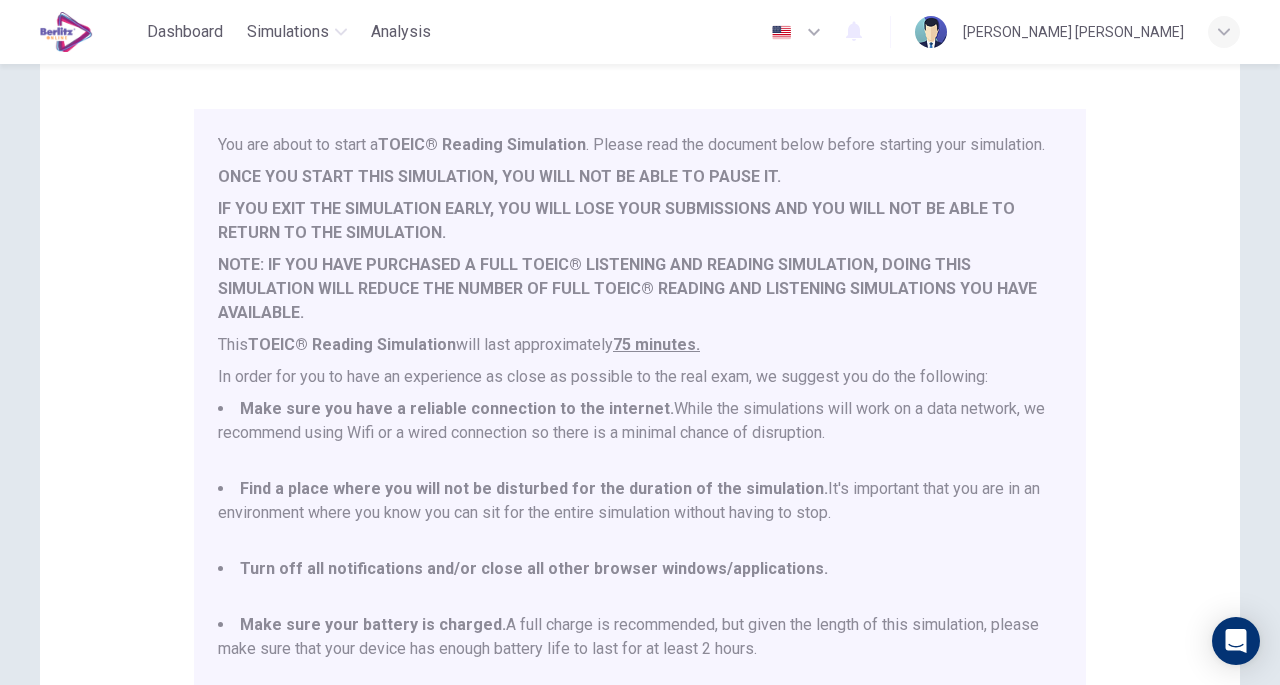 scroll, scrollTop: 52, scrollLeft: 0, axis: vertical 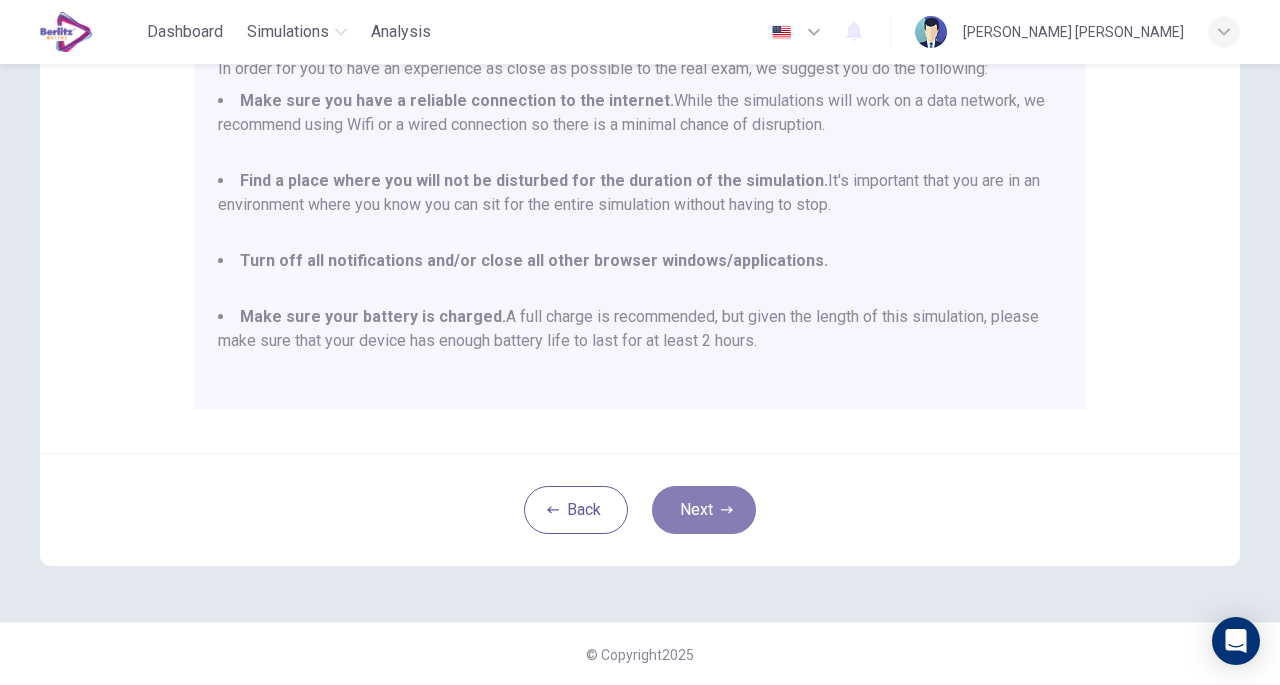 click on "Next" at bounding box center [704, 510] 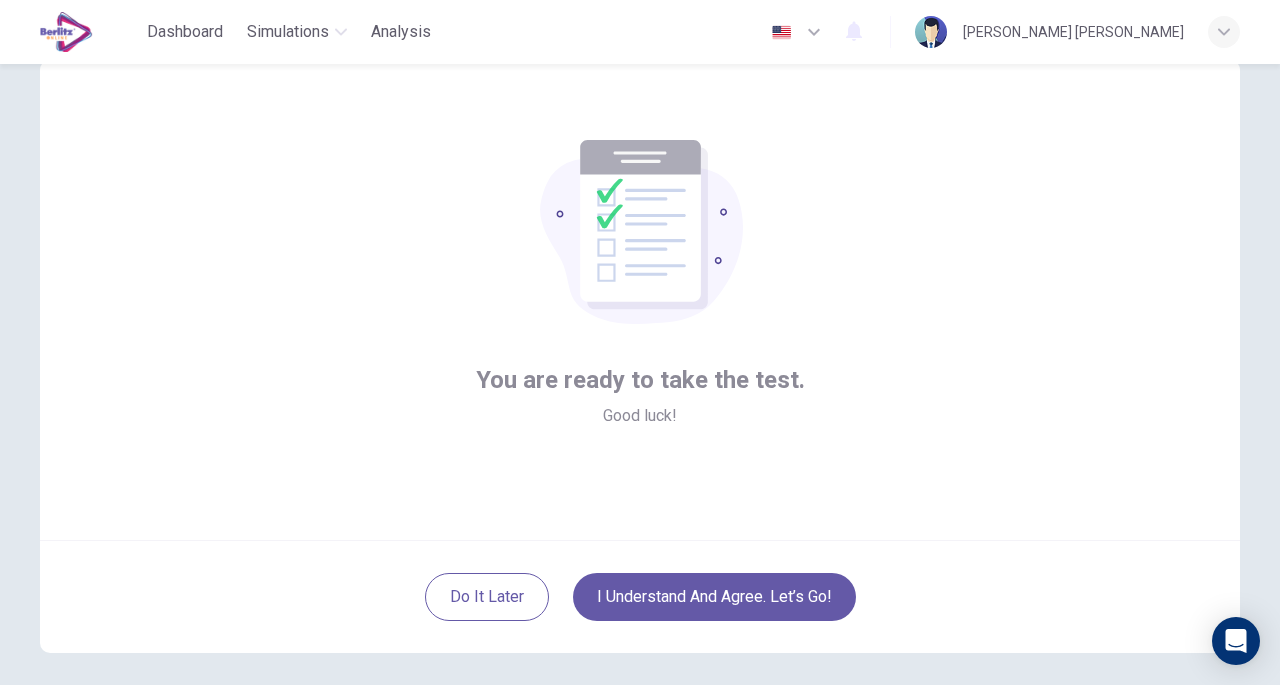 scroll, scrollTop: 53, scrollLeft: 0, axis: vertical 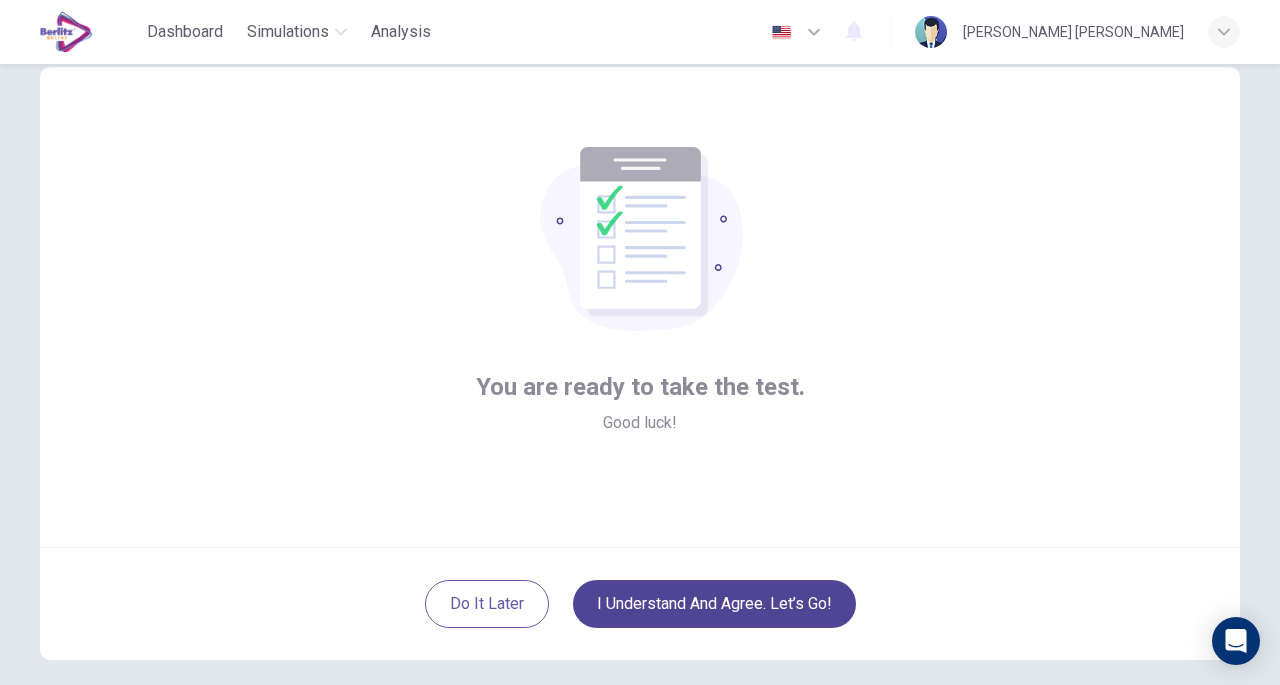 click on "I understand and agree. Let’s go!" at bounding box center [714, 604] 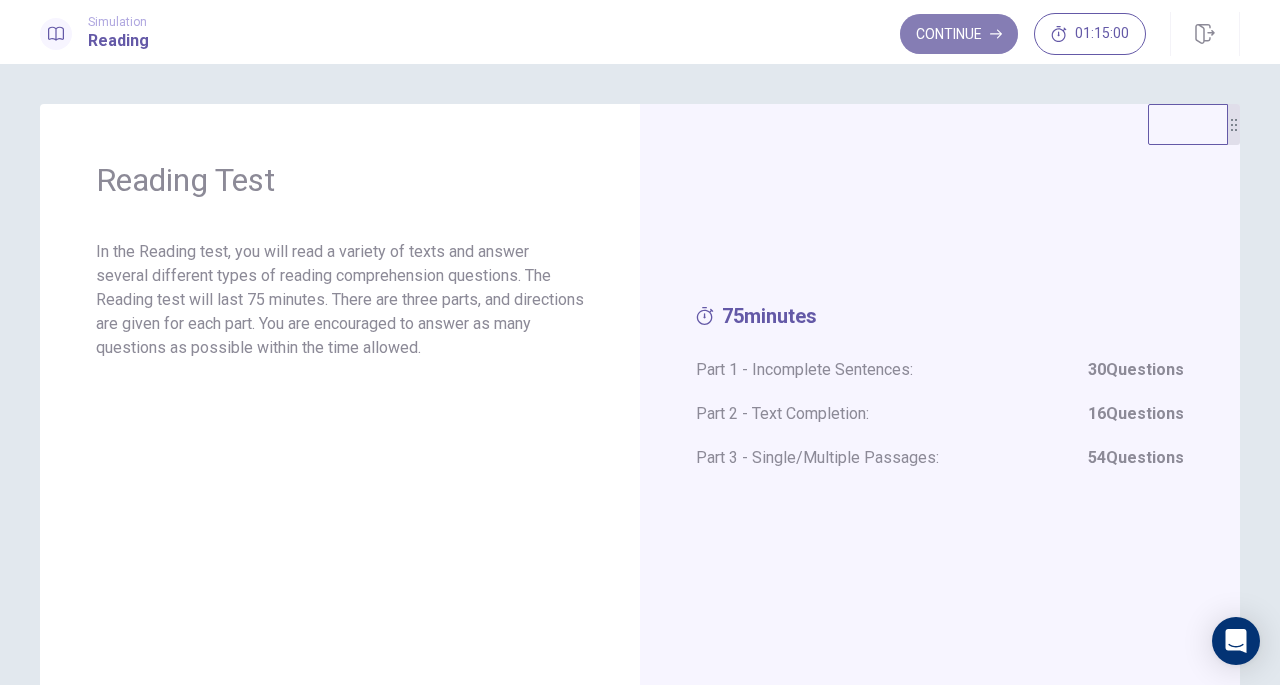 click on "Continue" at bounding box center (959, 34) 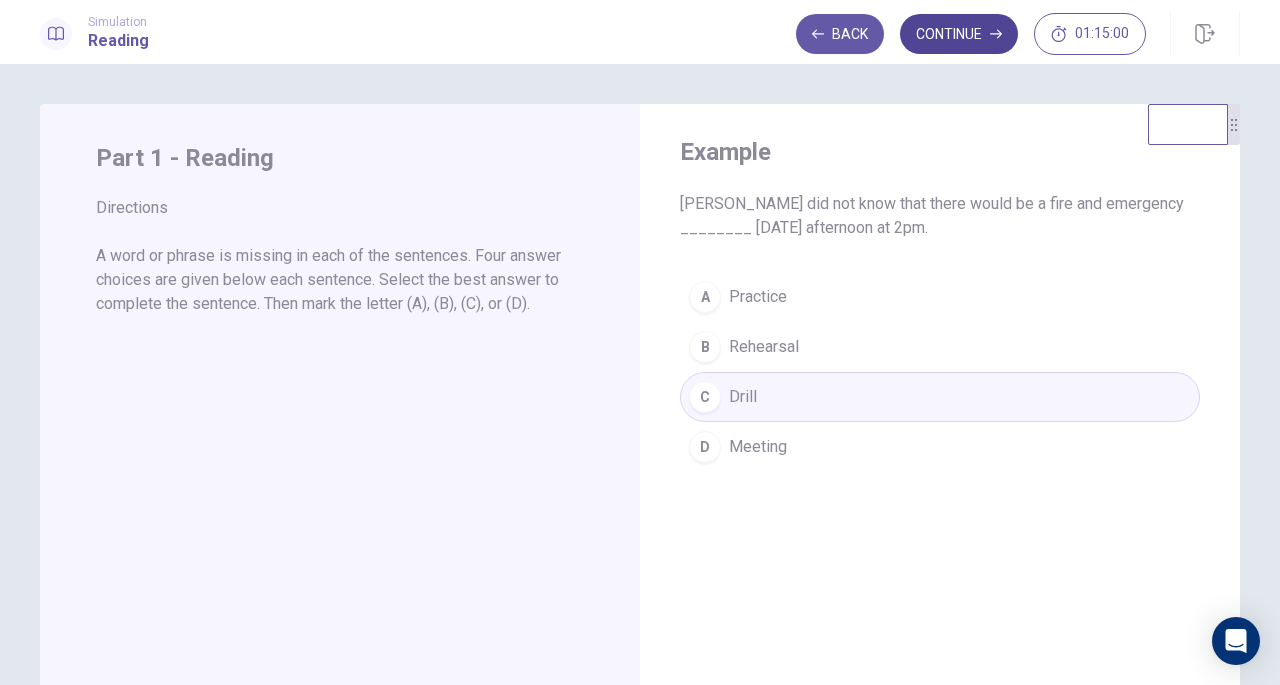 click on "Continue" at bounding box center (959, 34) 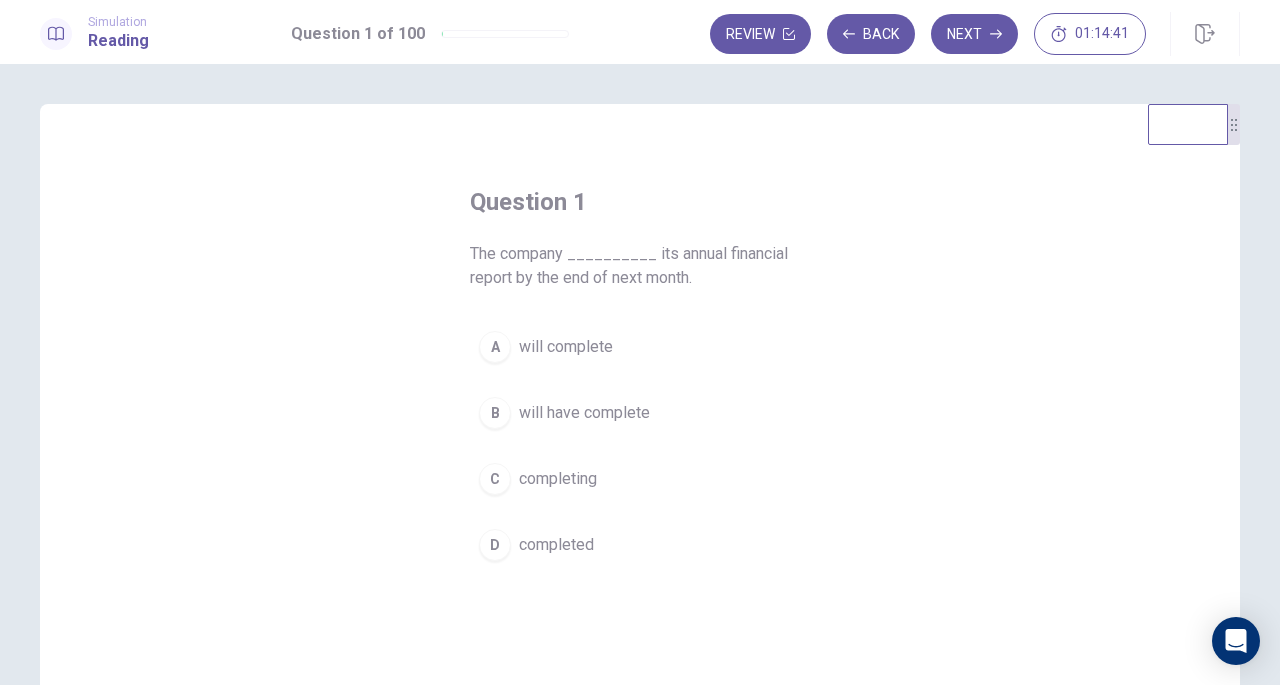 click on "B" at bounding box center [495, 413] 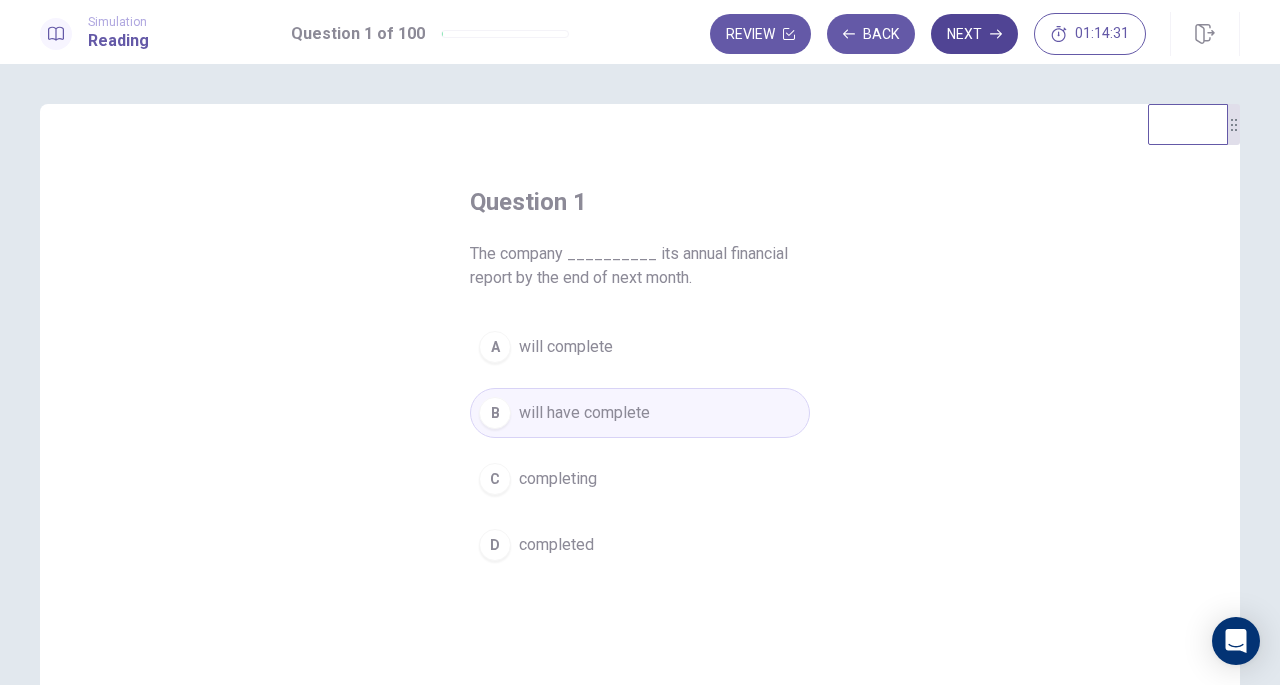 click on "Next" at bounding box center (974, 34) 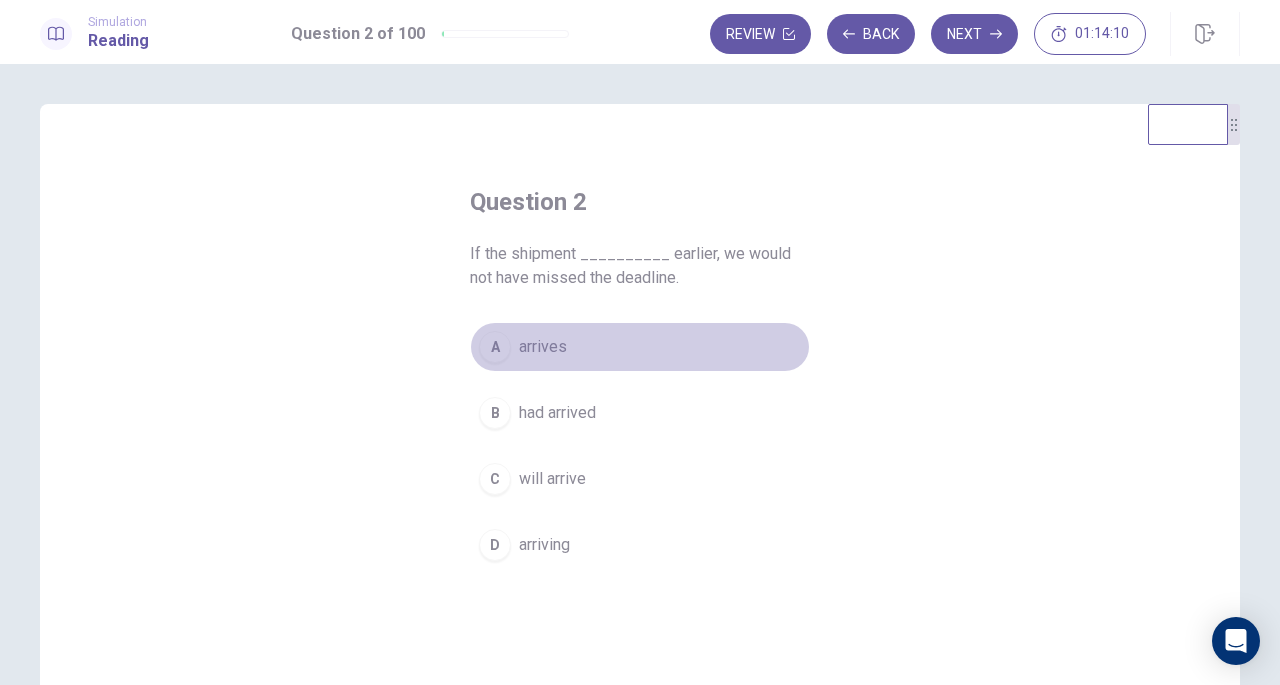 click on "A" at bounding box center (495, 347) 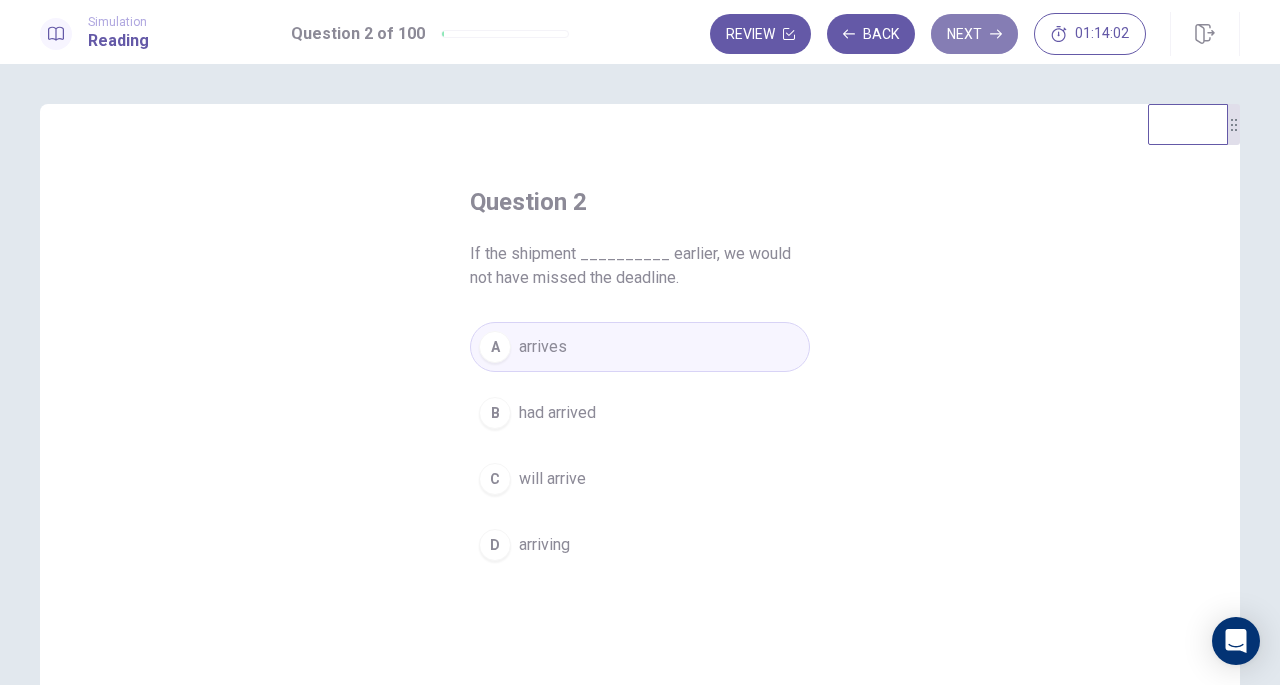 click on "Next" at bounding box center (974, 34) 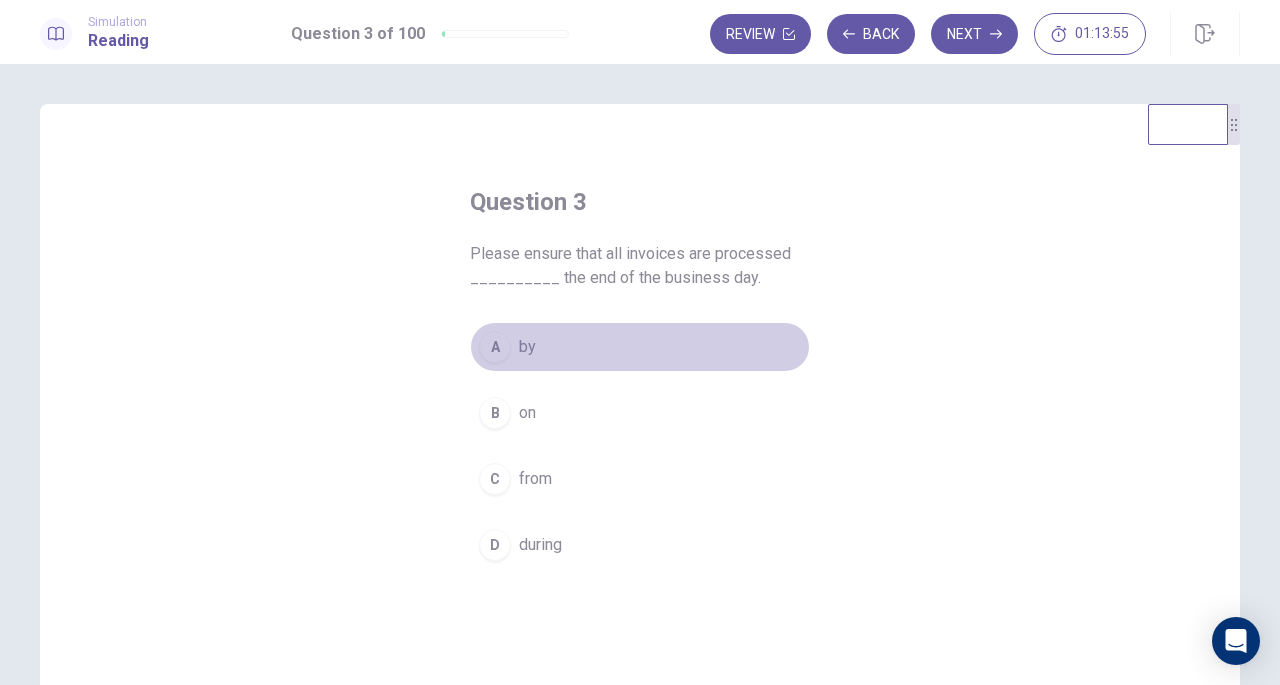 click on "A" at bounding box center [495, 347] 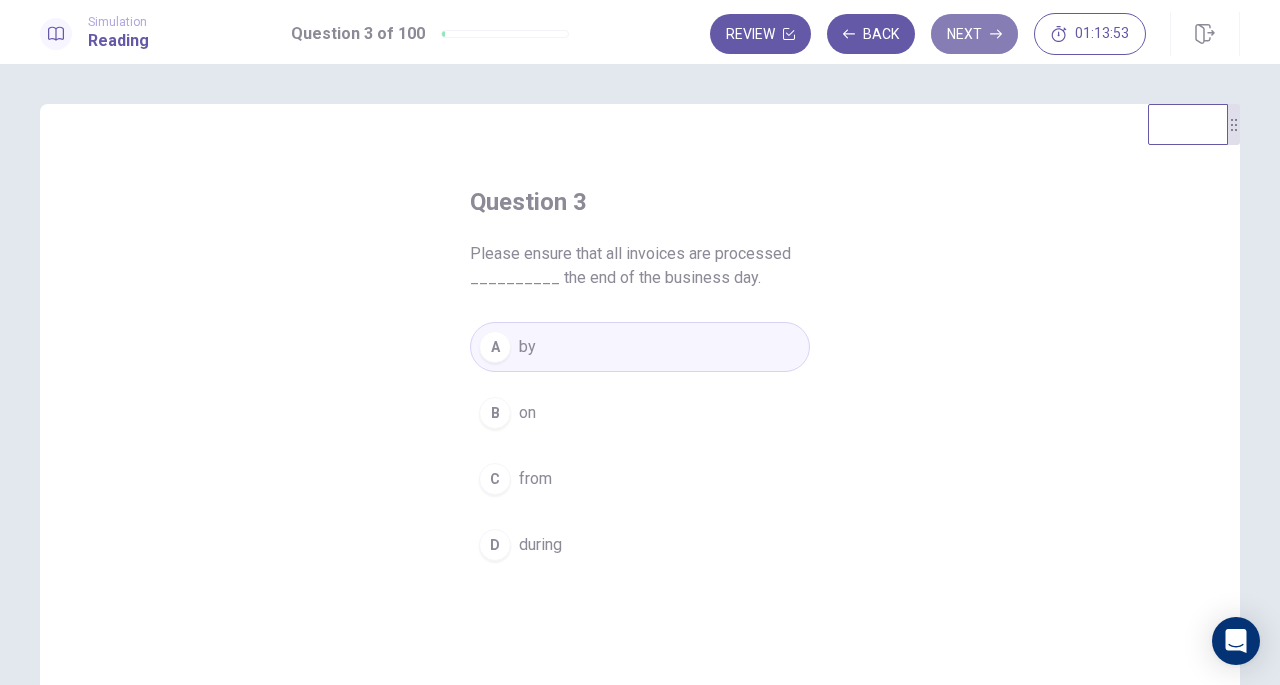 click on "Next" at bounding box center [974, 34] 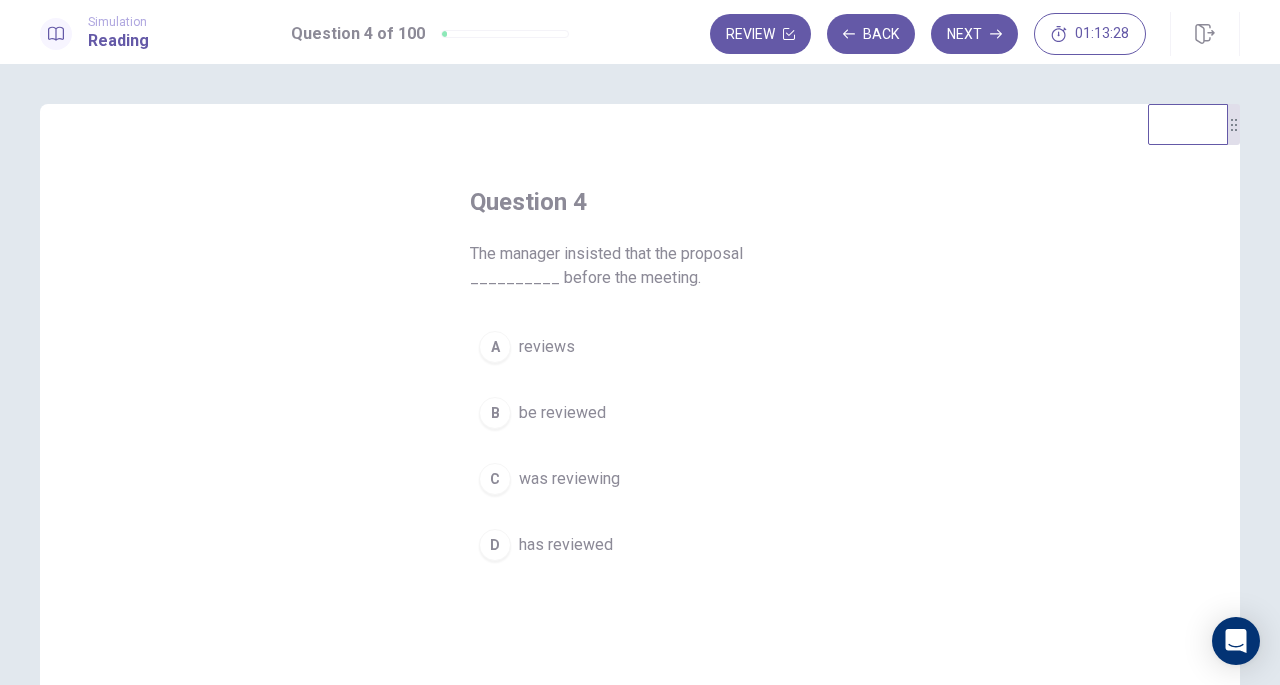 click on "C" at bounding box center [495, 479] 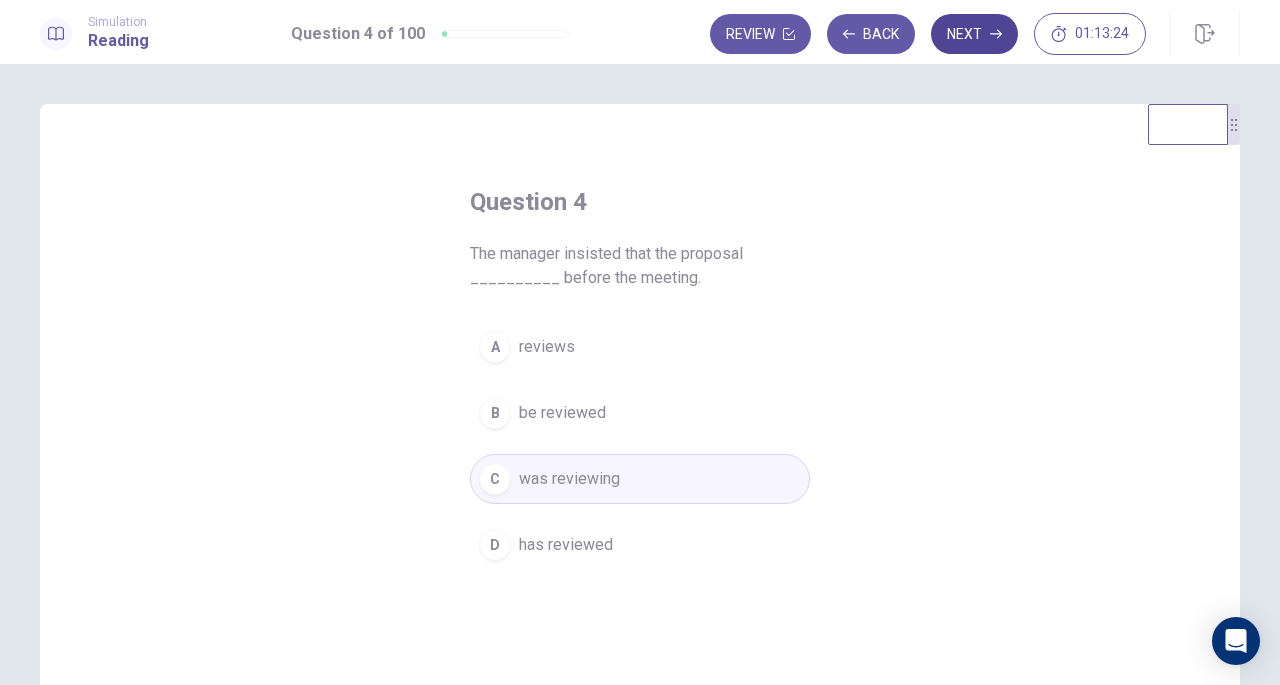 click on "Next" at bounding box center [974, 34] 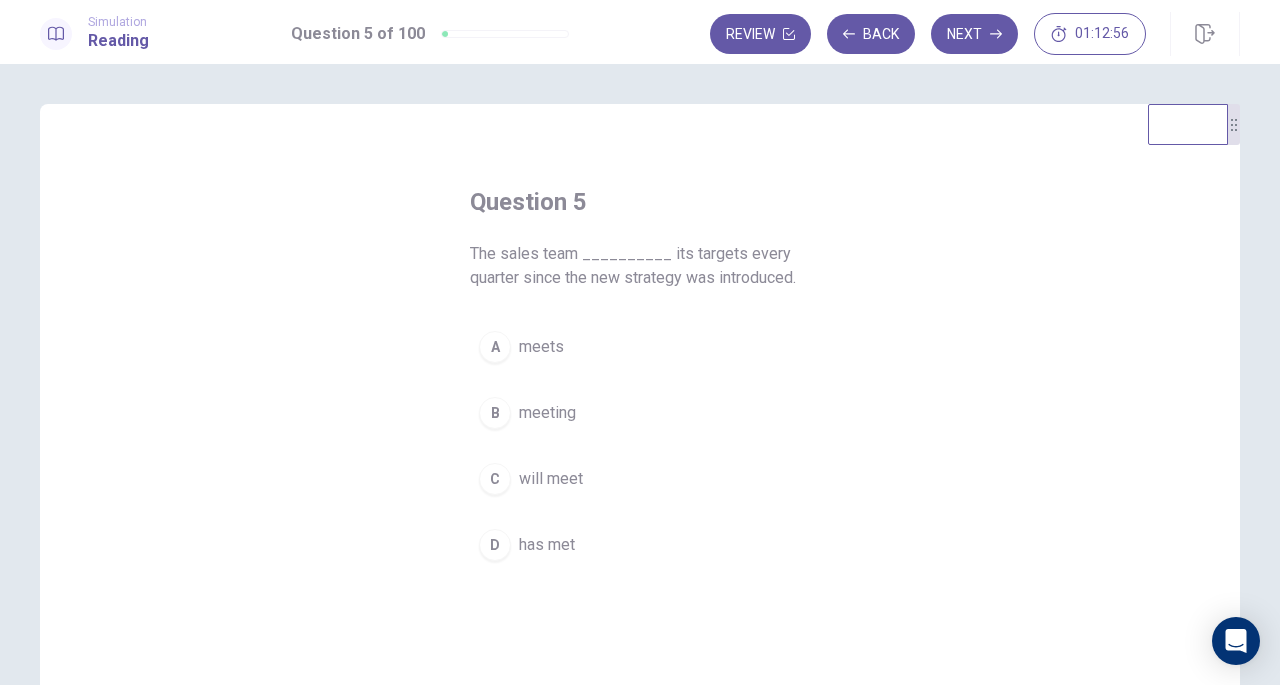 click on "B" at bounding box center (495, 413) 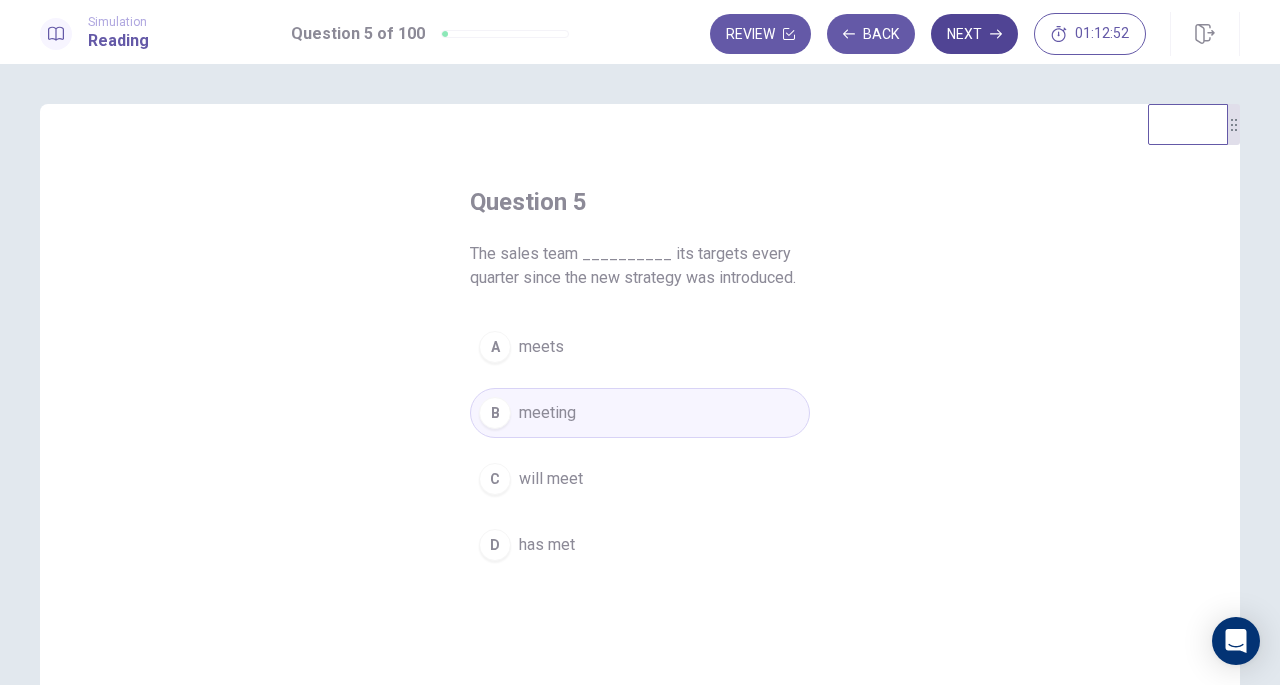 click on "Next" at bounding box center (974, 34) 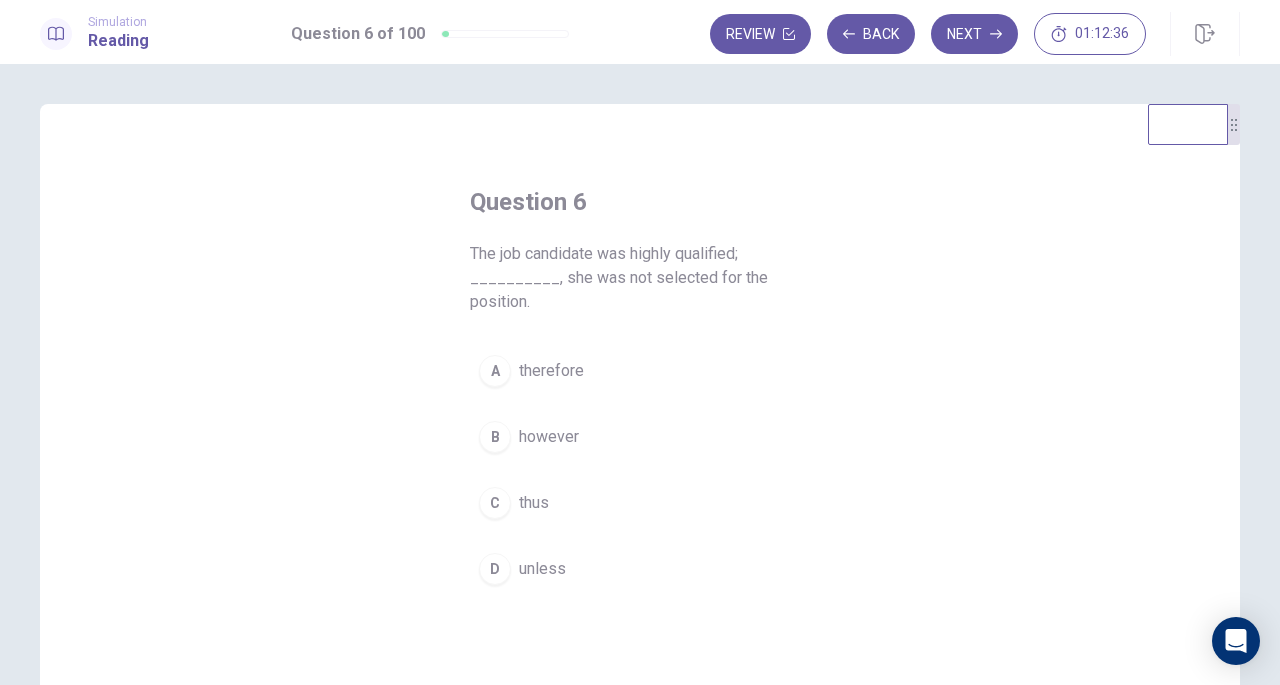 click on "B" at bounding box center (495, 437) 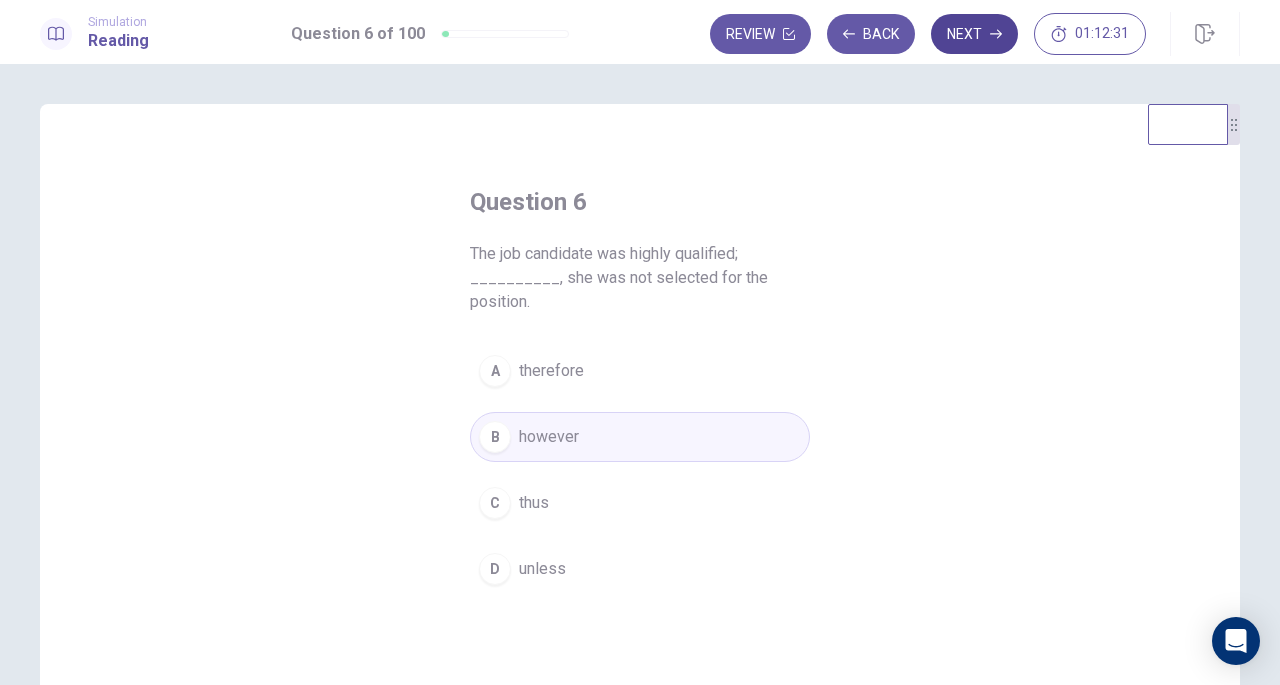 click on "Next" at bounding box center [974, 34] 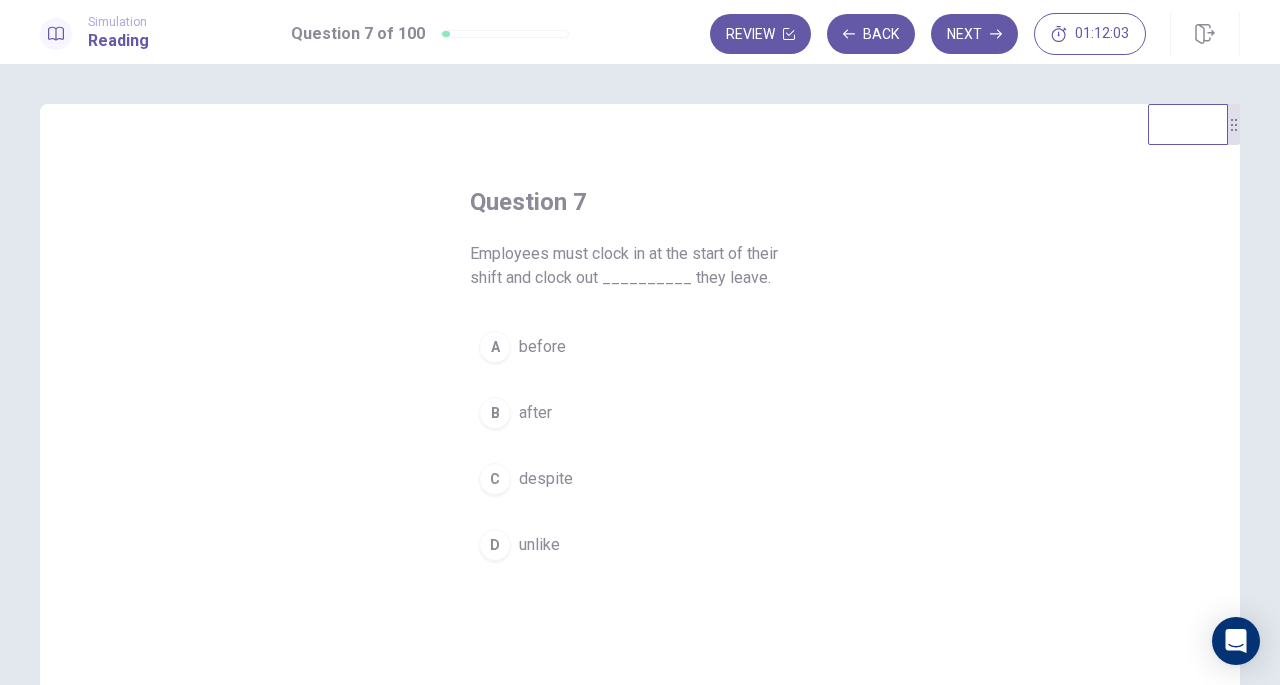 click on "A" at bounding box center [495, 347] 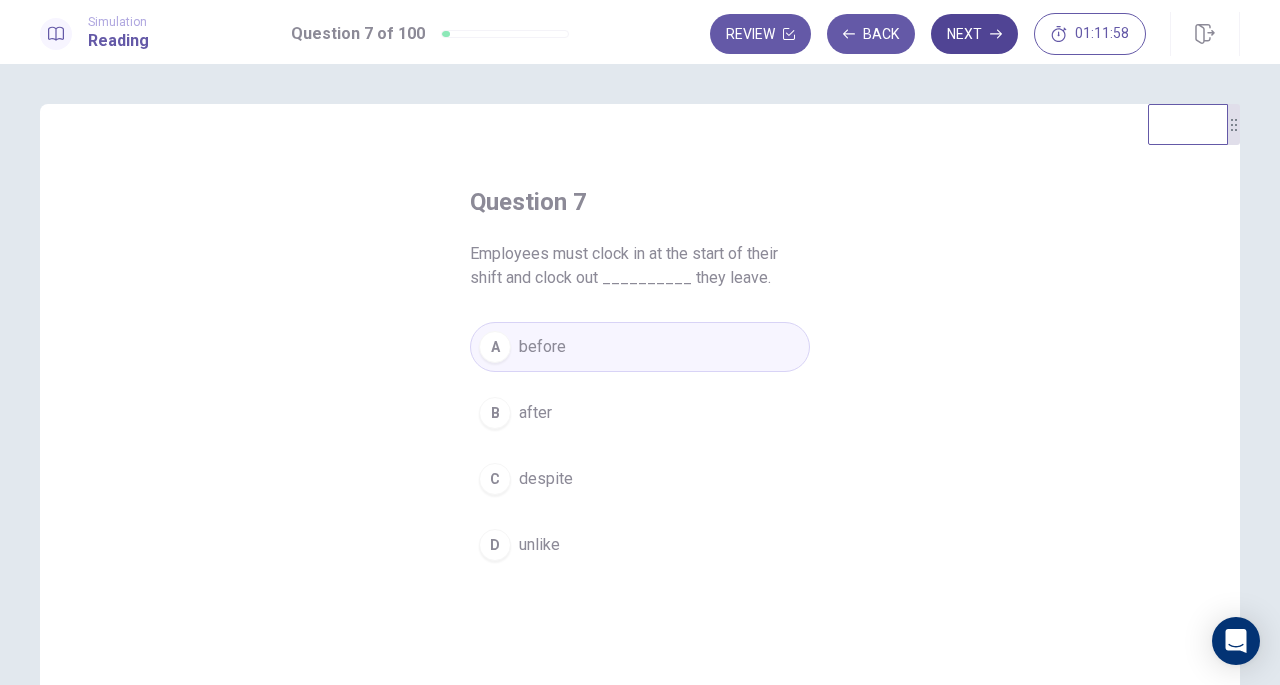 click on "Next" at bounding box center [974, 34] 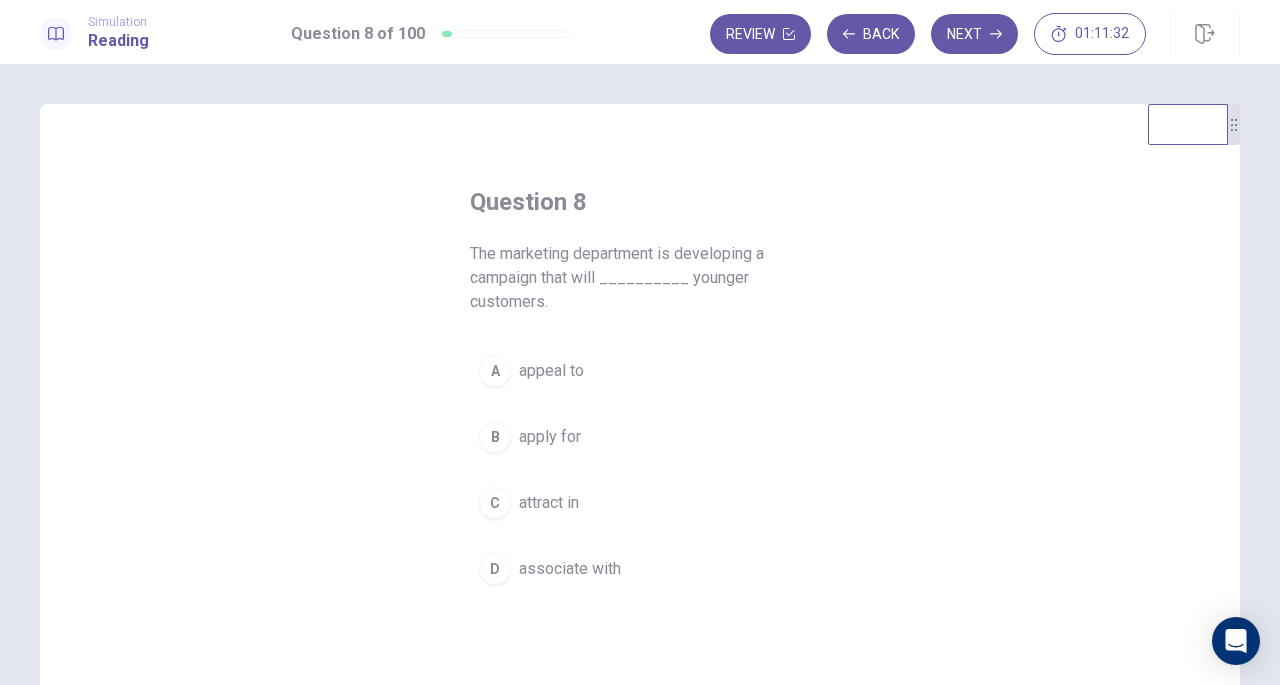 click on "A" at bounding box center (495, 371) 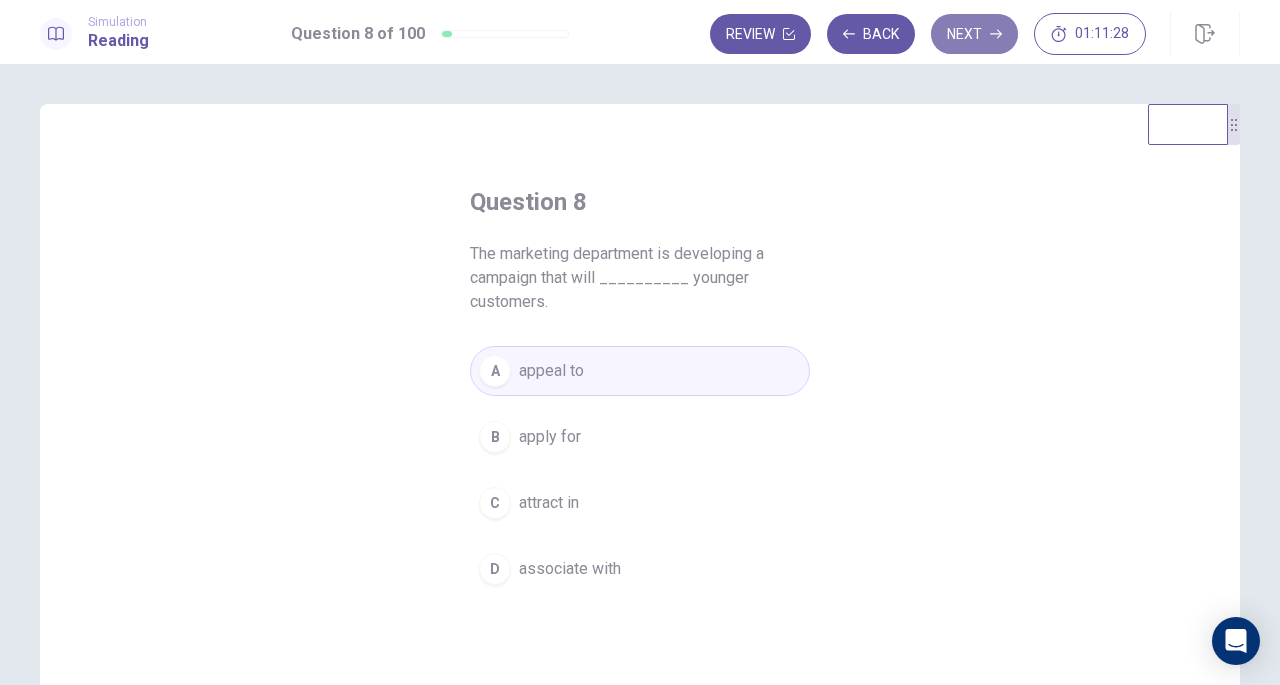 click on "Next" at bounding box center (974, 34) 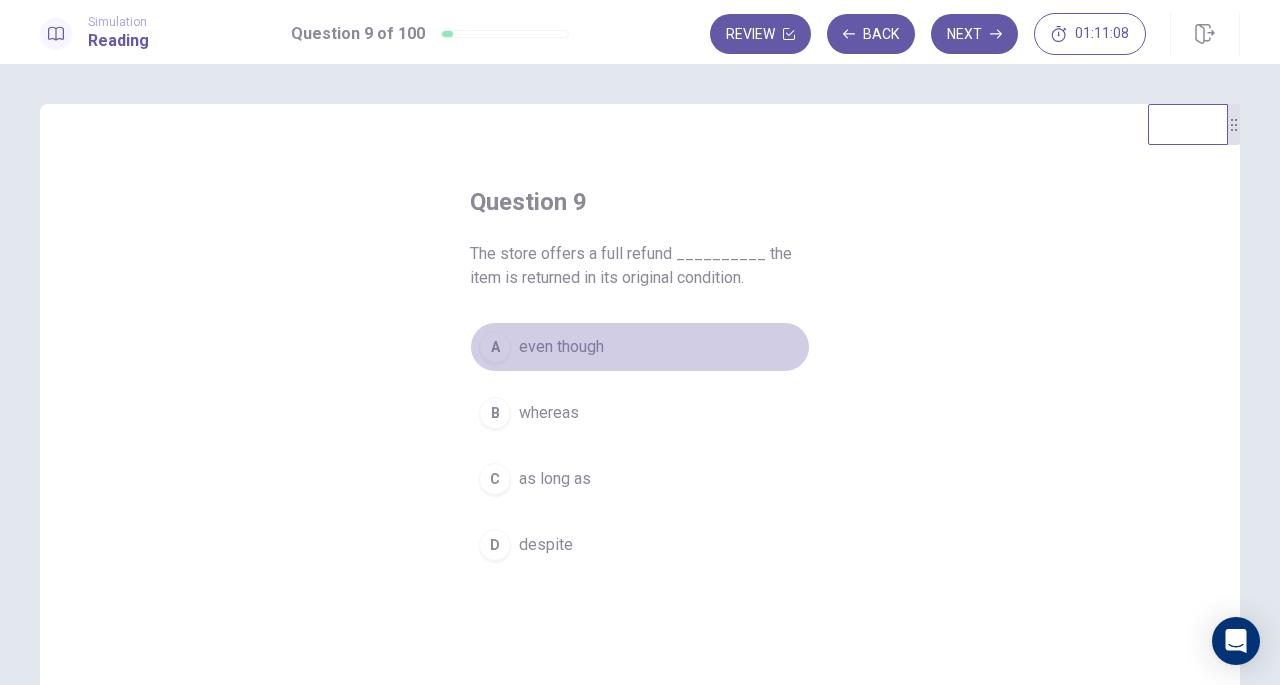 click on "A" at bounding box center [495, 347] 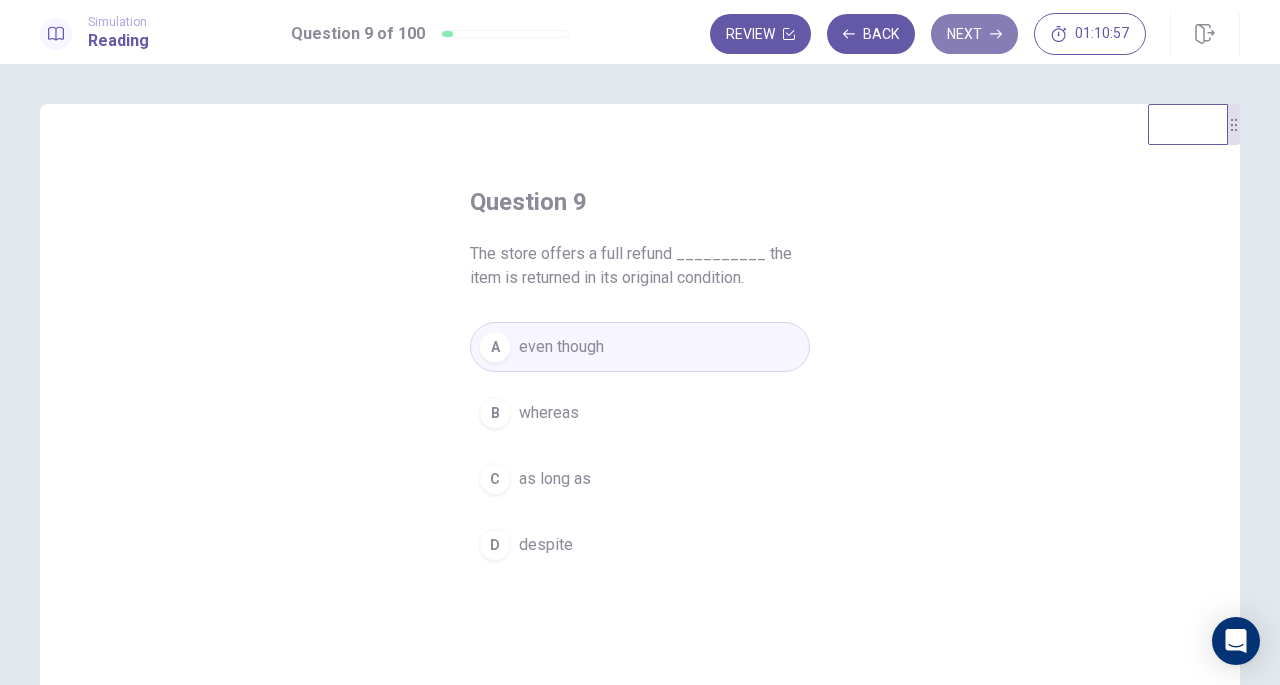 click on "Next" at bounding box center [974, 34] 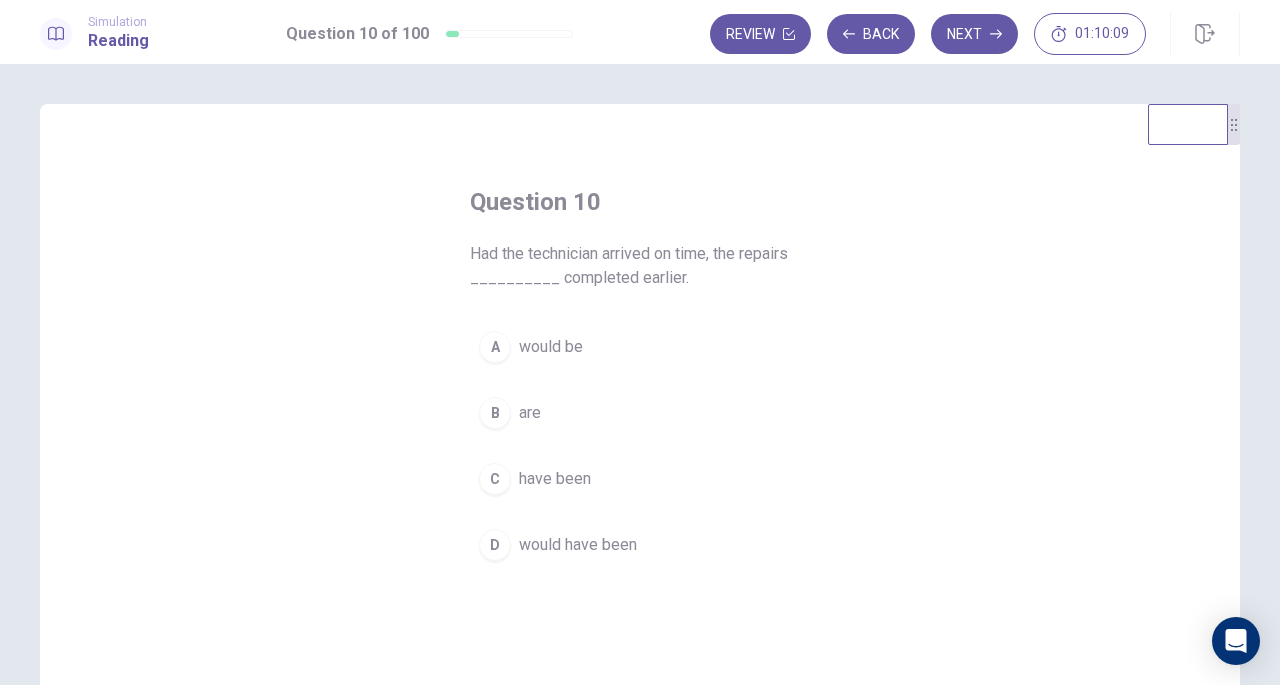 click on "D" at bounding box center (495, 545) 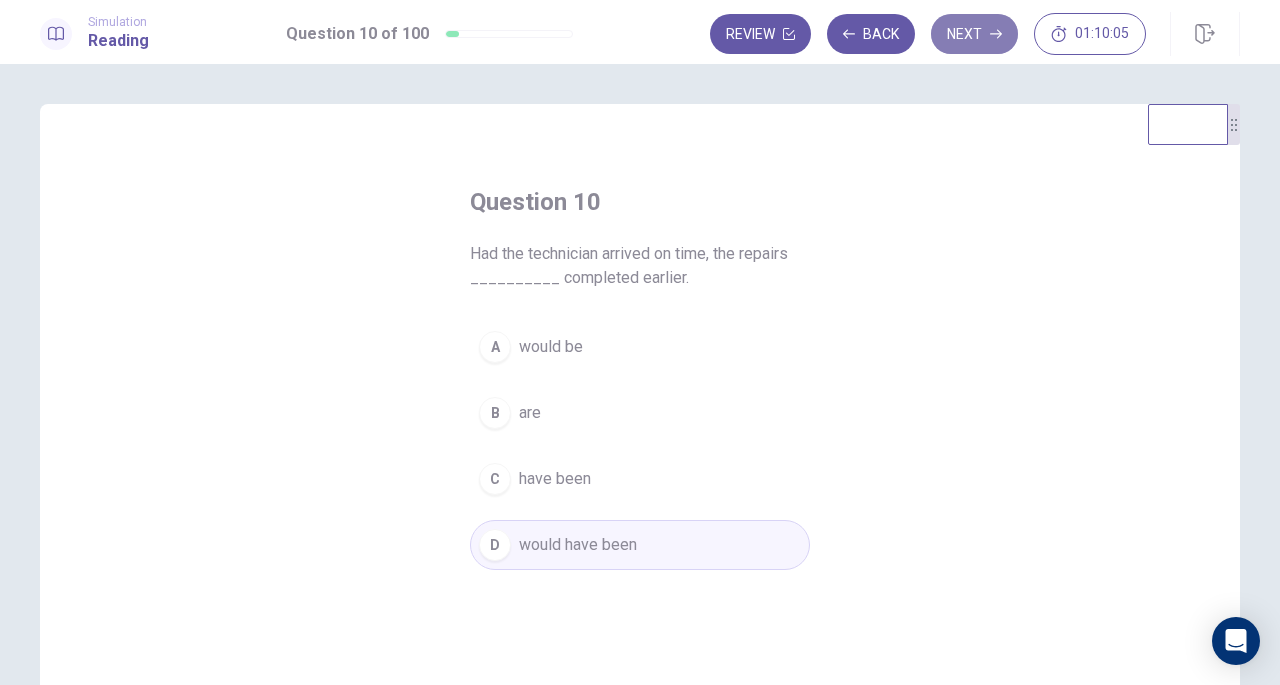 click on "Next" at bounding box center [974, 34] 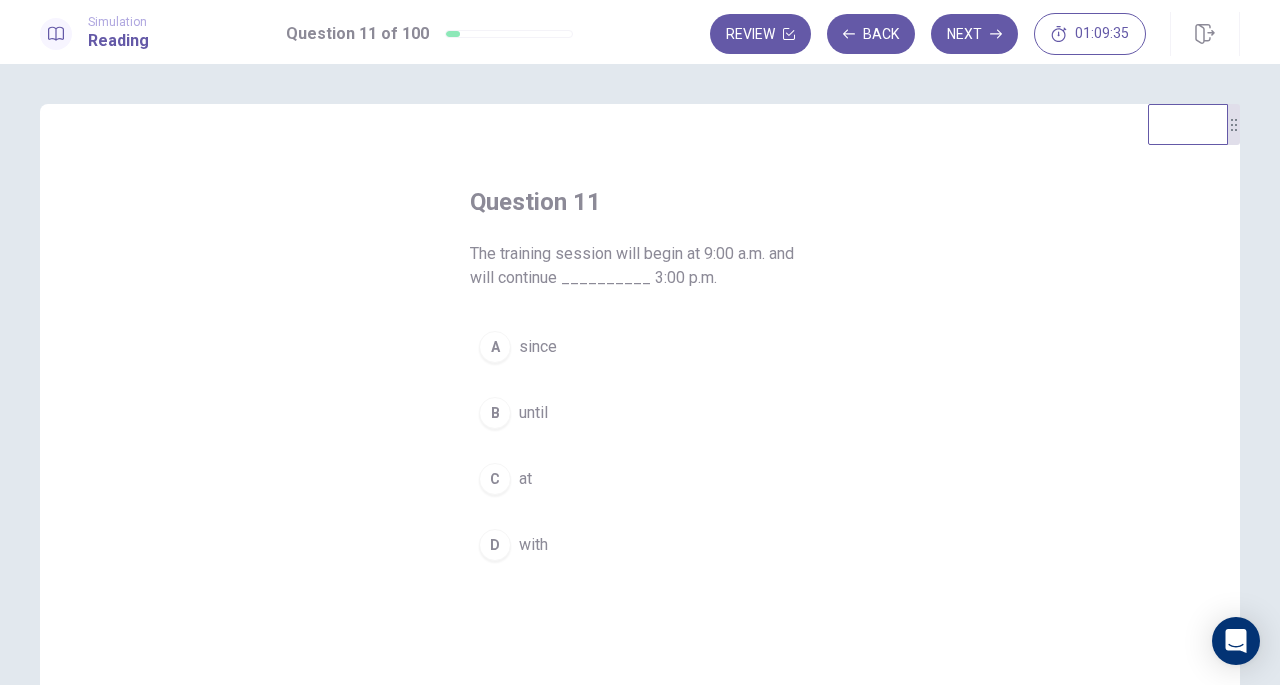 click on "B" at bounding box center (495, 413) 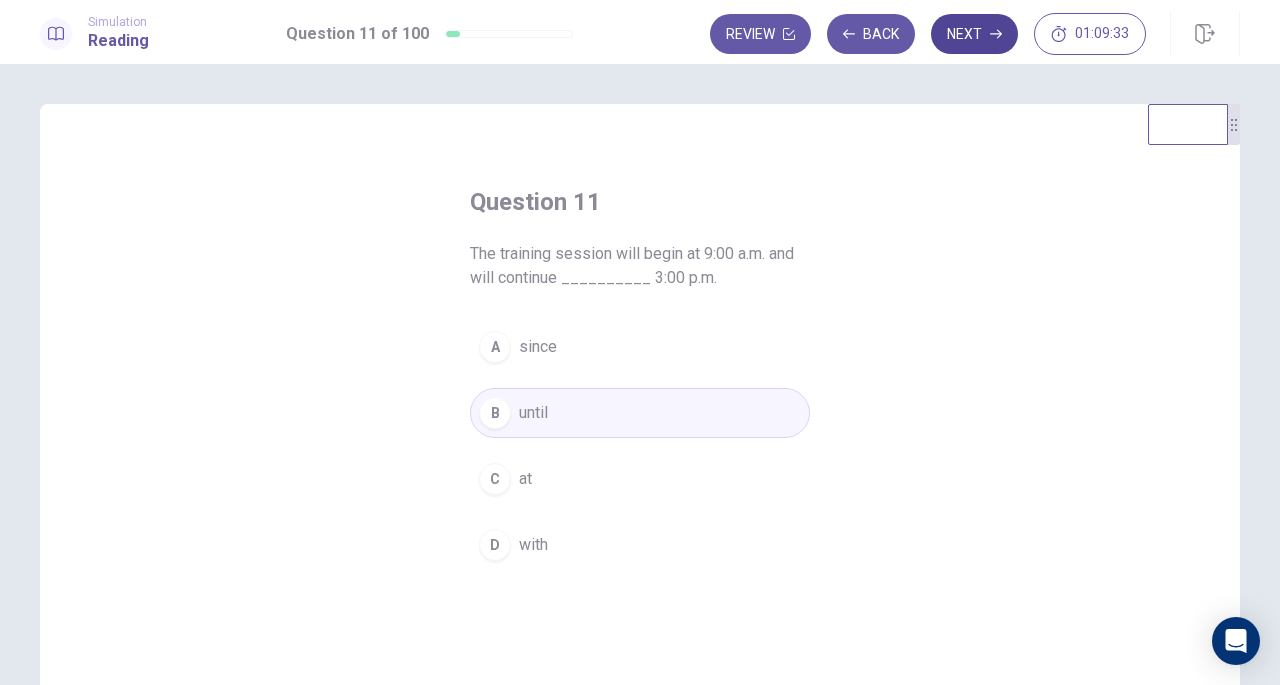 click on "Next" at bounding box center [974, 34] 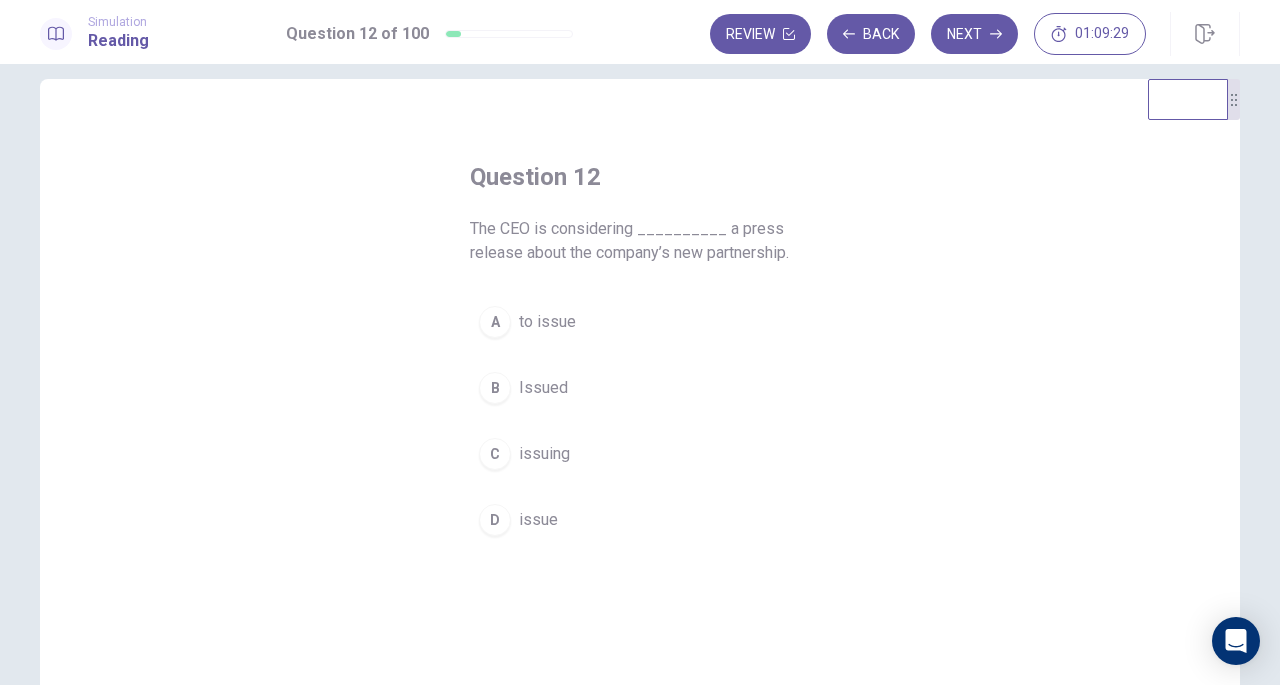 scroll, scrollTop: 24, scrollLeft: 0, axis: vertical 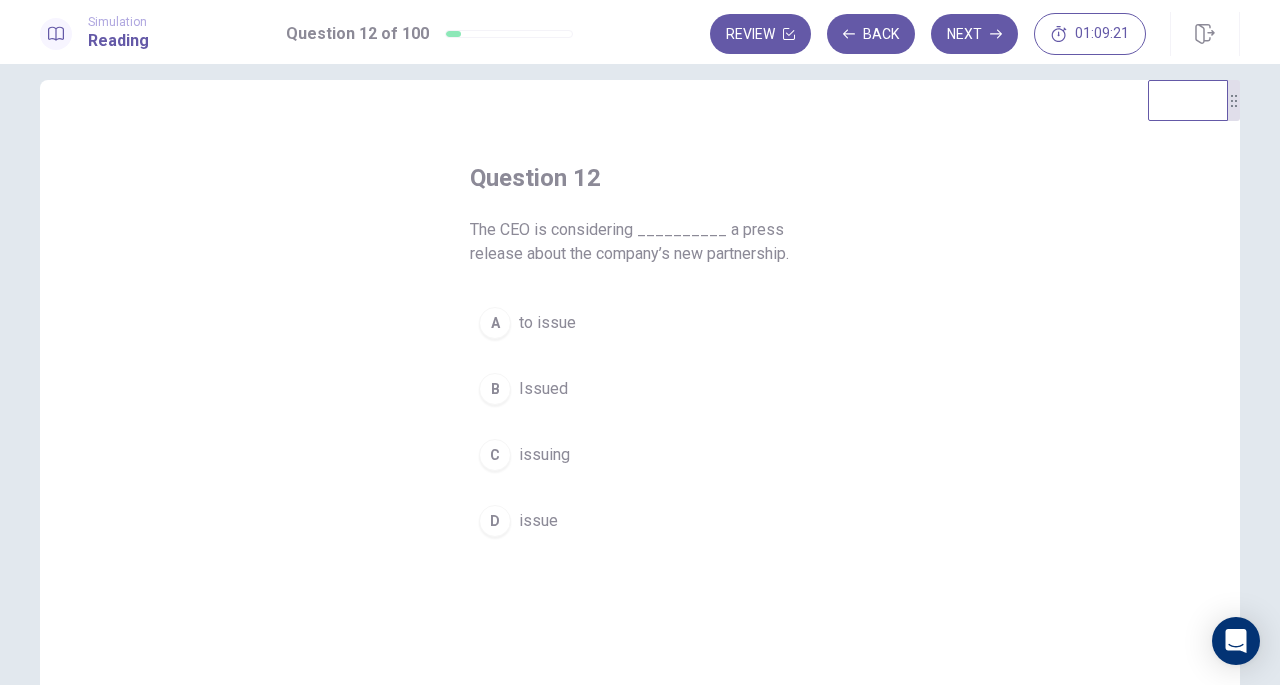 click on "A" at bounding box center (495, 323) 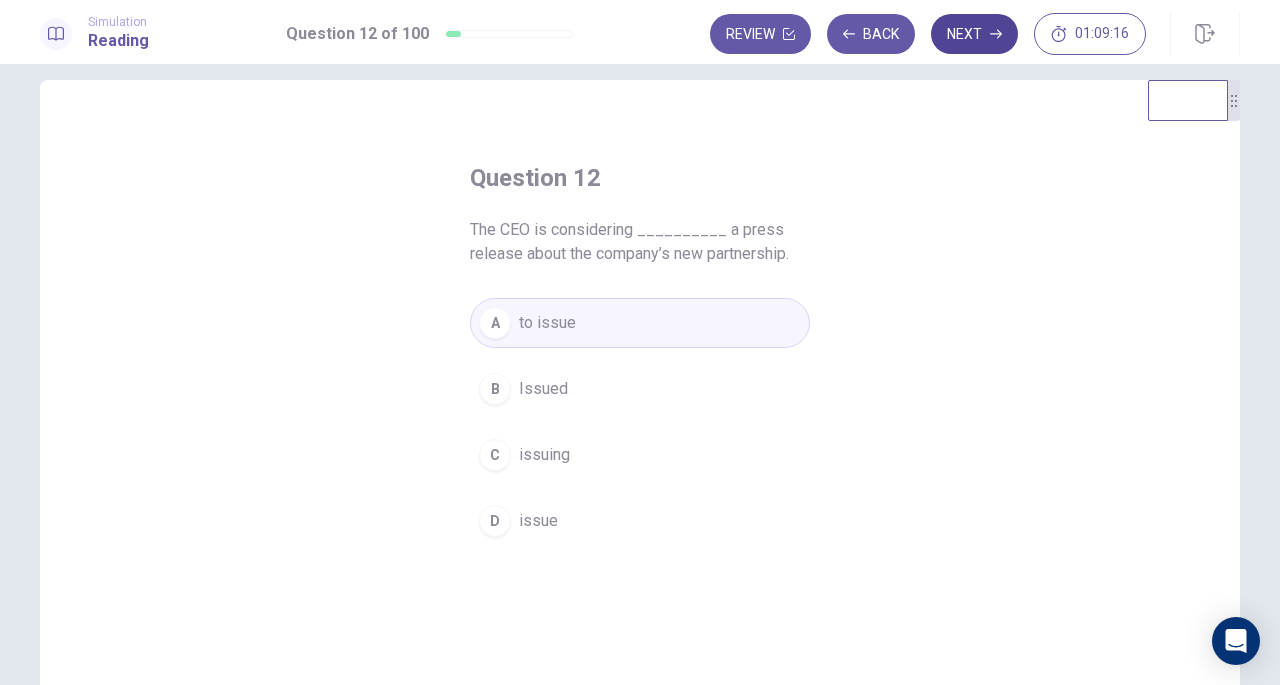 click on "Next" at bounding box center [974, 34] 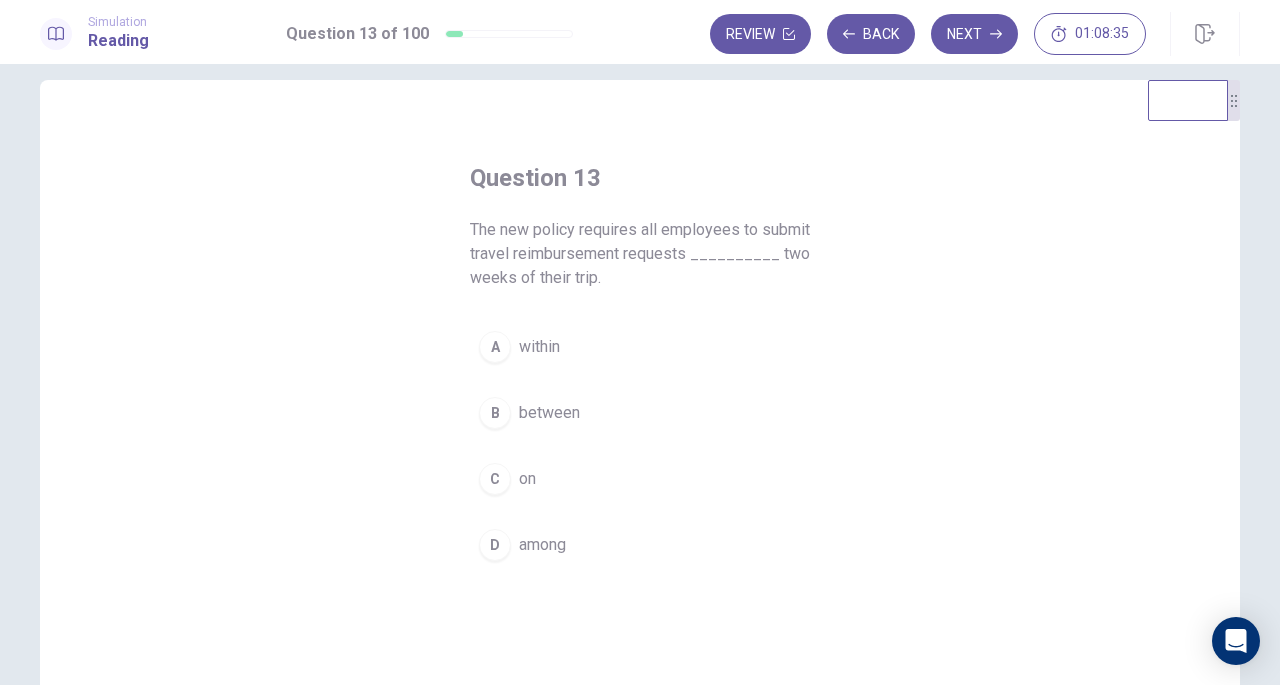 click on "A" at bounding box center [495, 347] 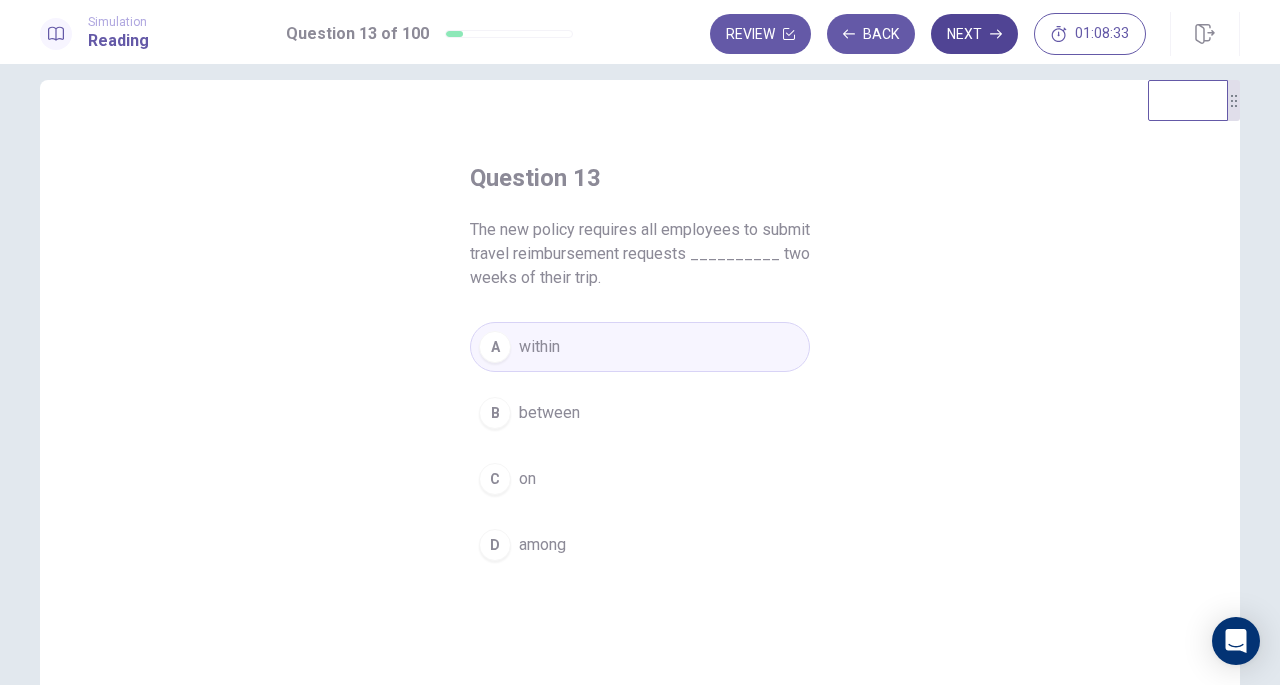 click on "Next" at bounding box center [974, 34] 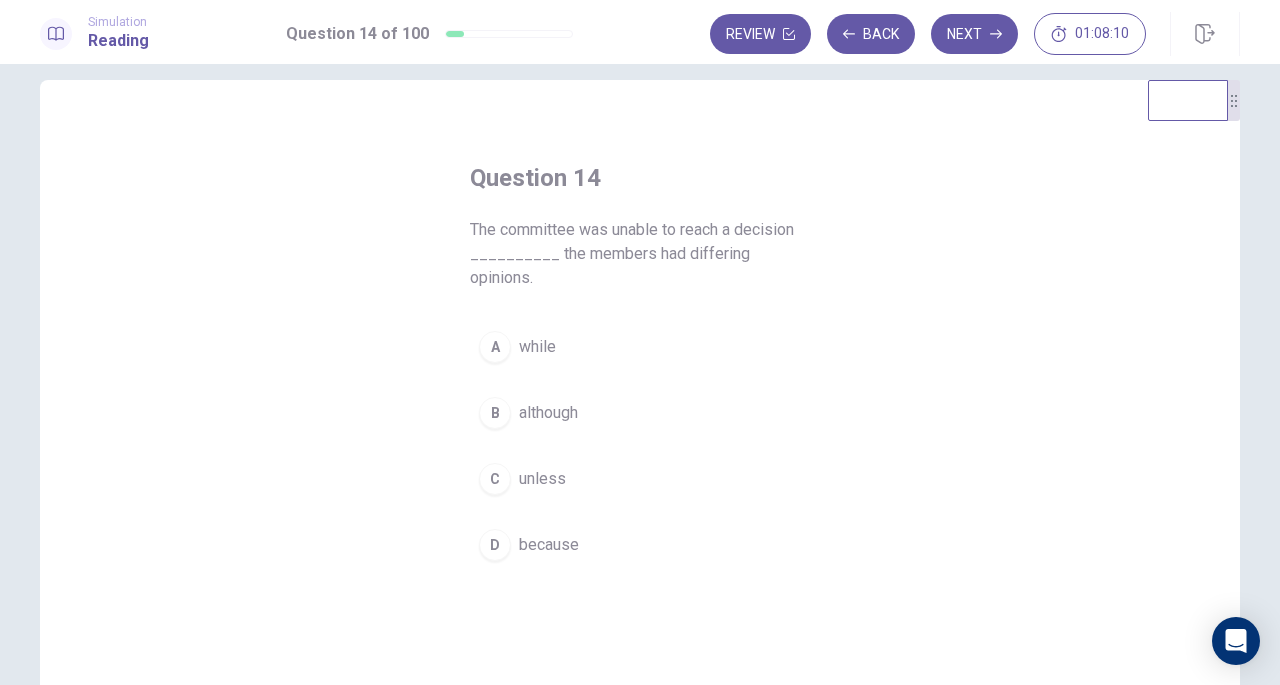 click on "C" at bounding box center [495, 479] 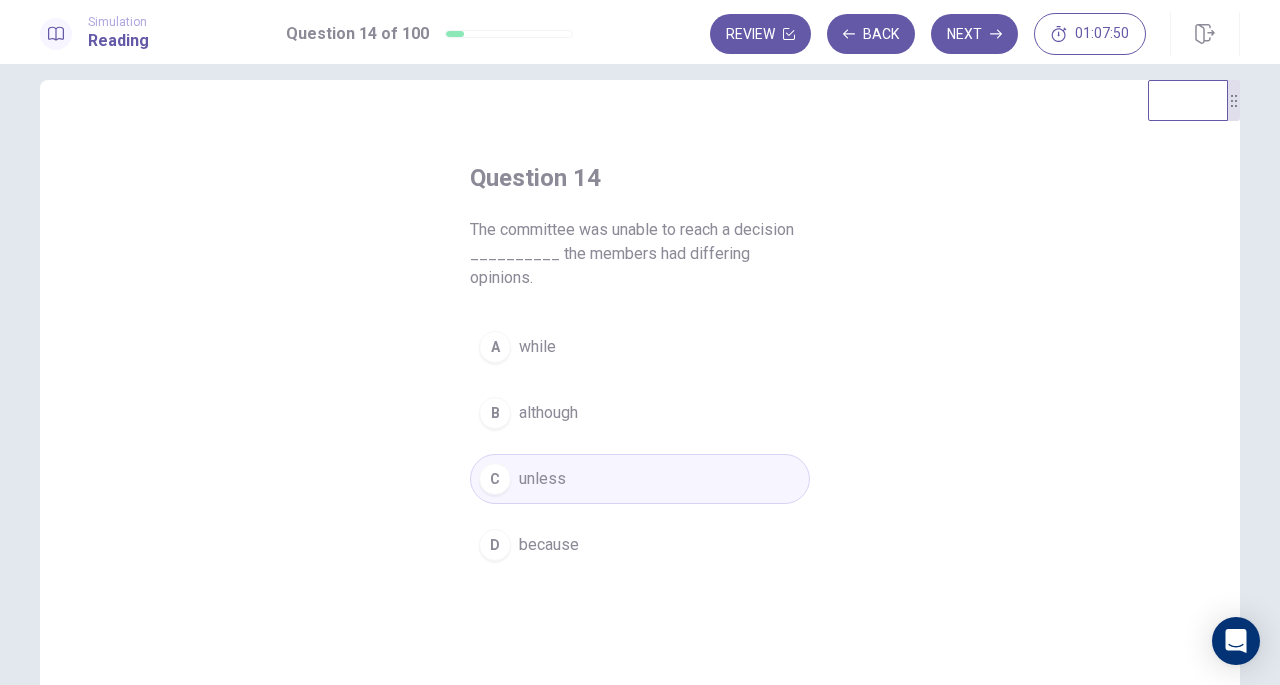 click on "D" at bounding box center (495, 545) 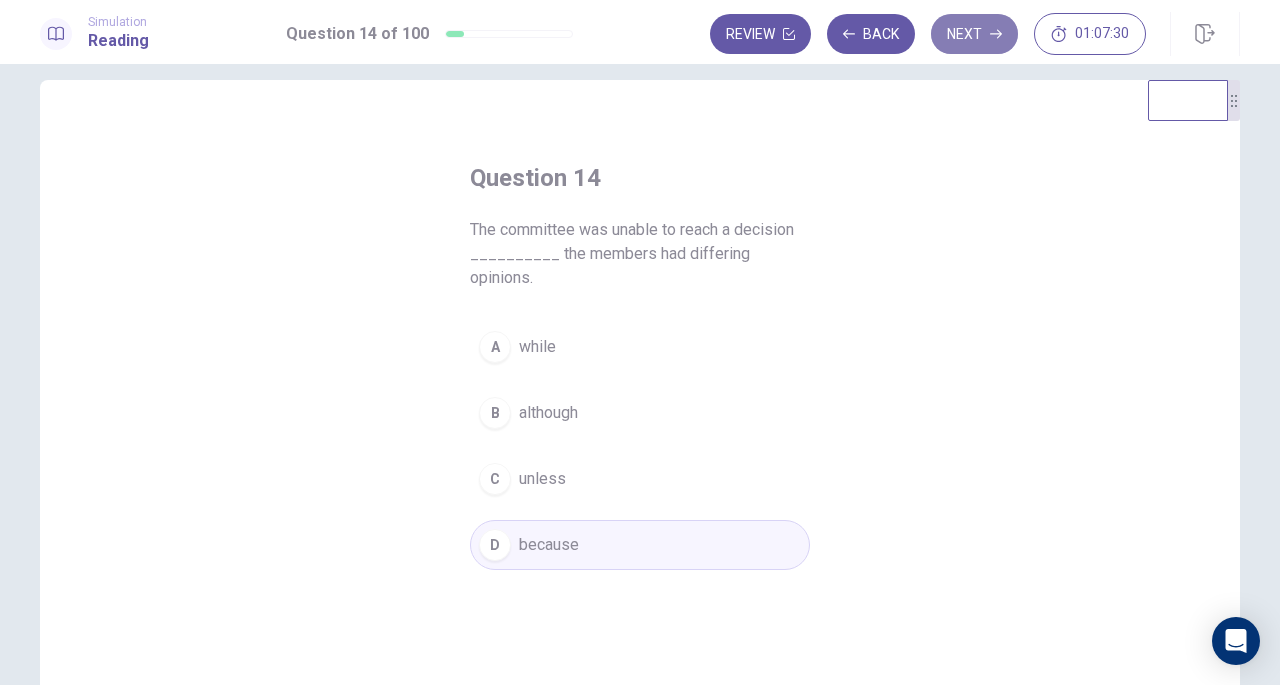 click 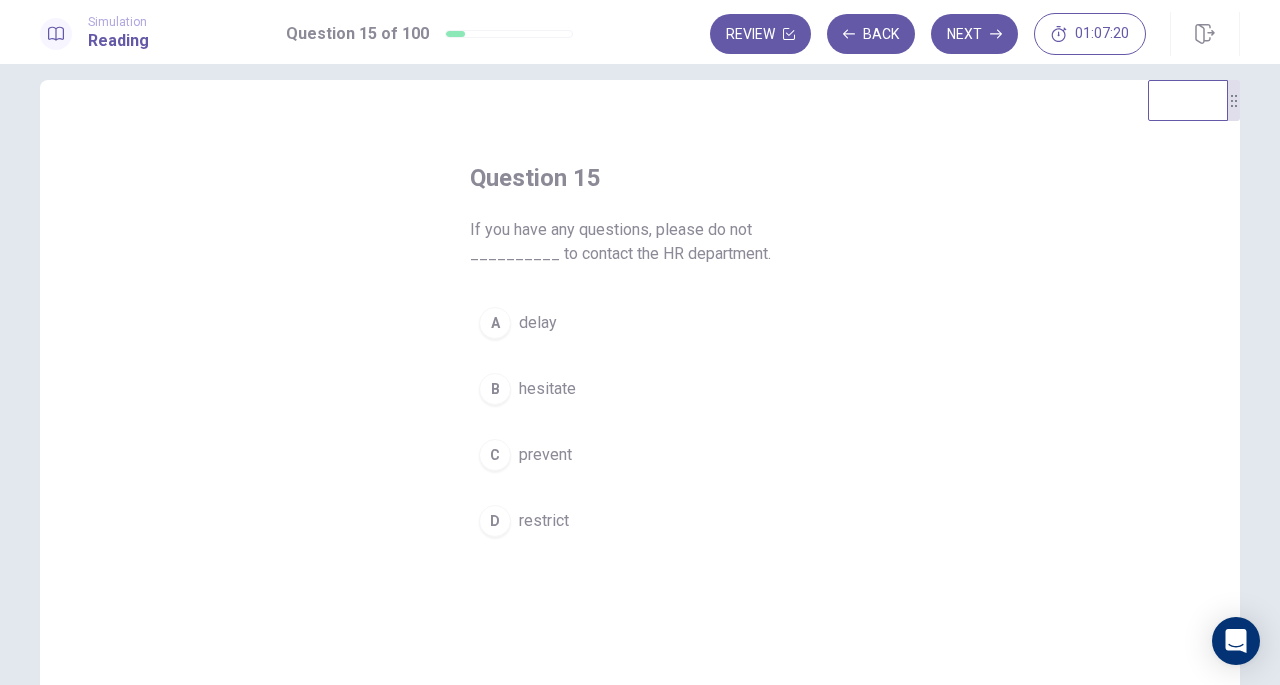 click on "A" at bounding box center [495, 323] 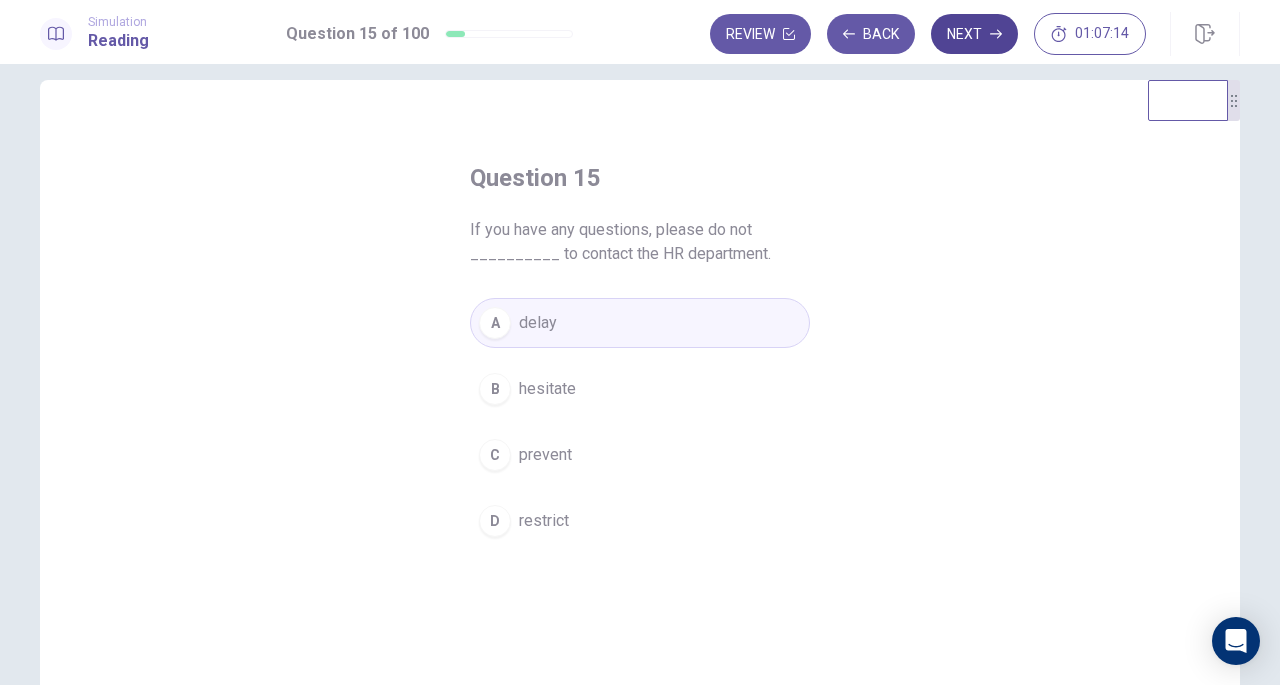 click on "Next" at bounding box center (974, 34) 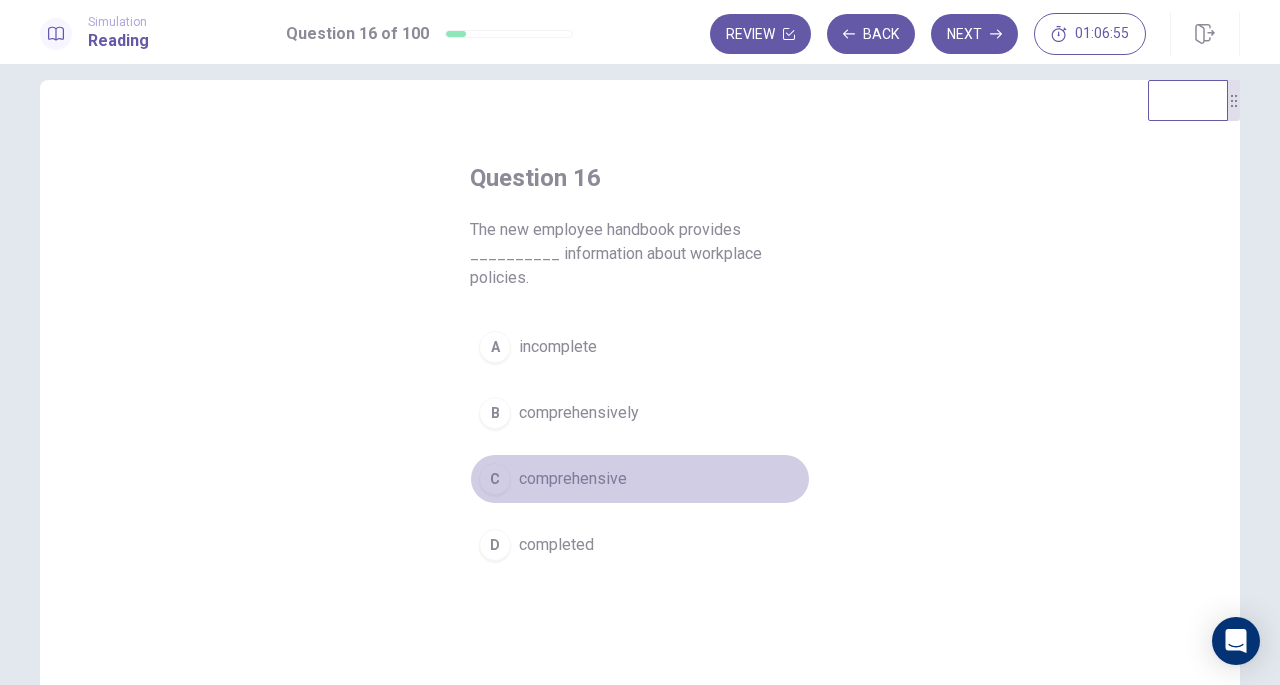 click on "C" at bounding box center [495, 479] 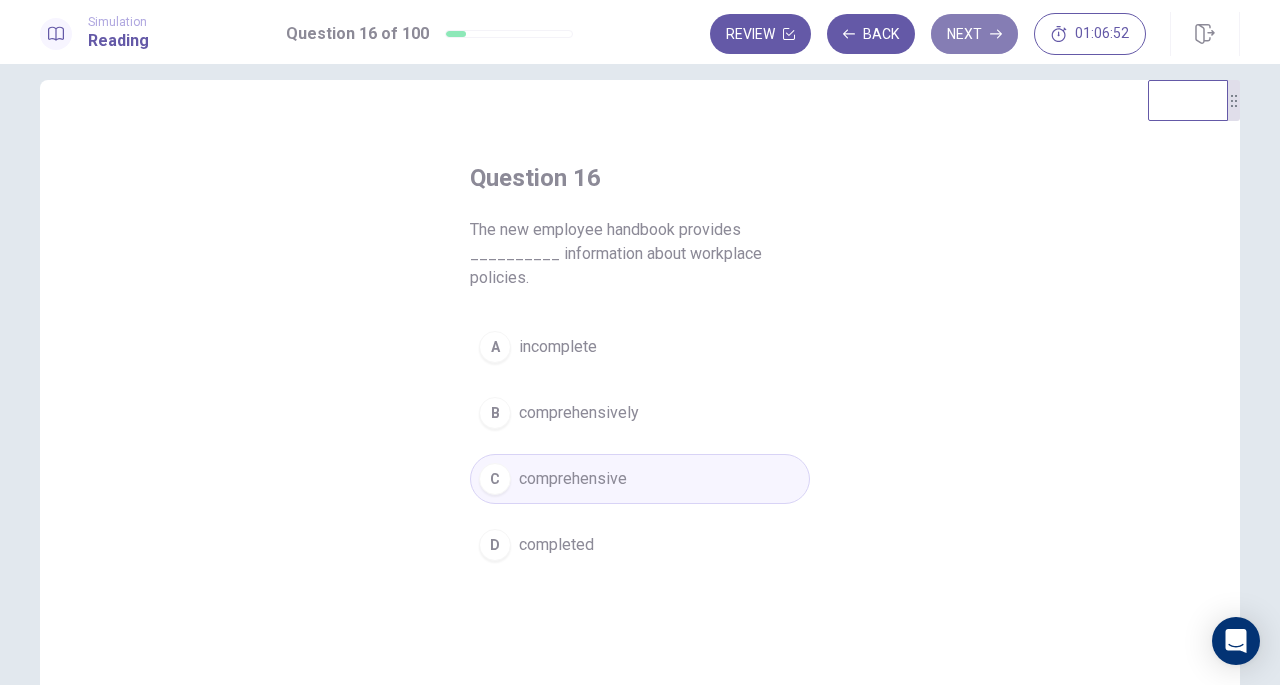 click on "Next" at bounding box center (974, 34) 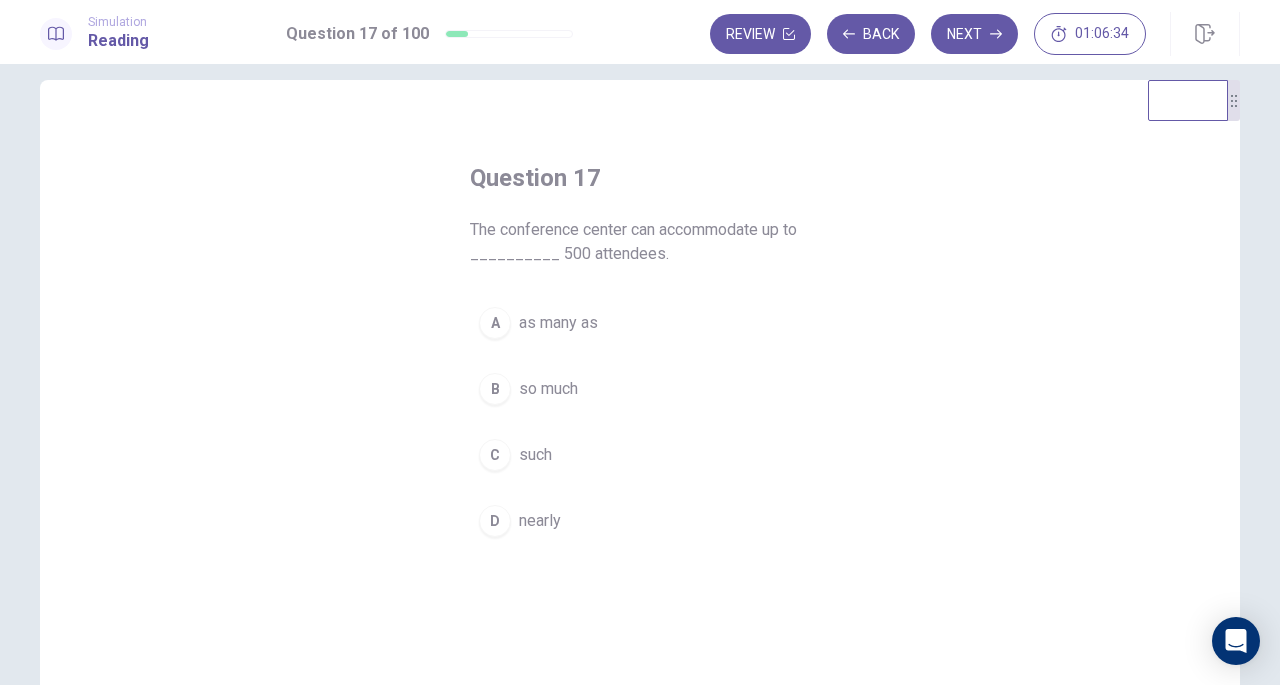 click on "A" at bounding box center [495, 323] 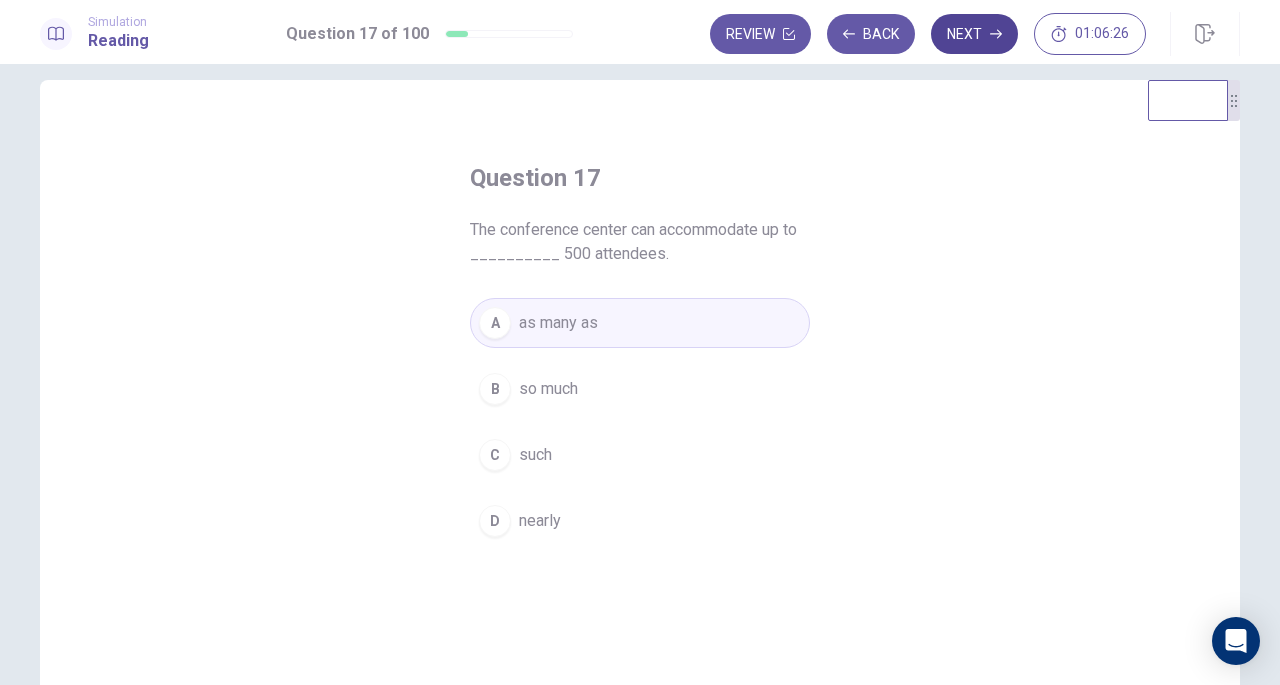 click on "Next" at bounding box center [974, 34] 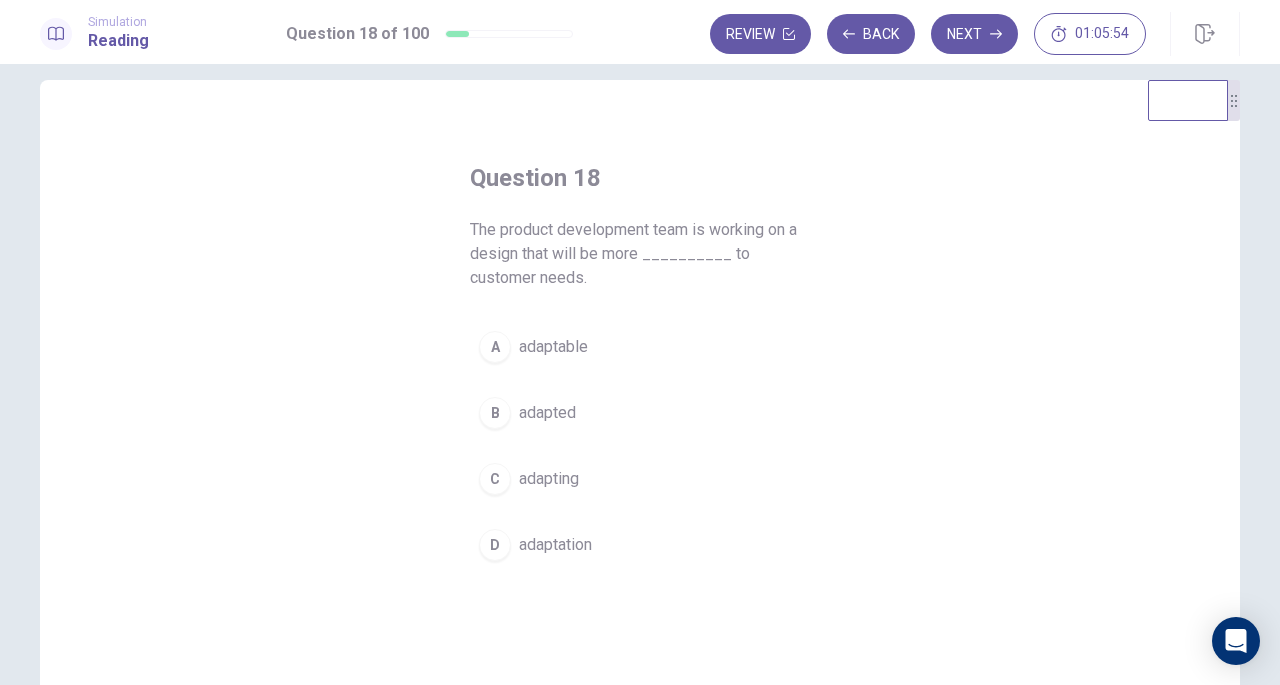 click on "A" at bounding box center [495, 347] 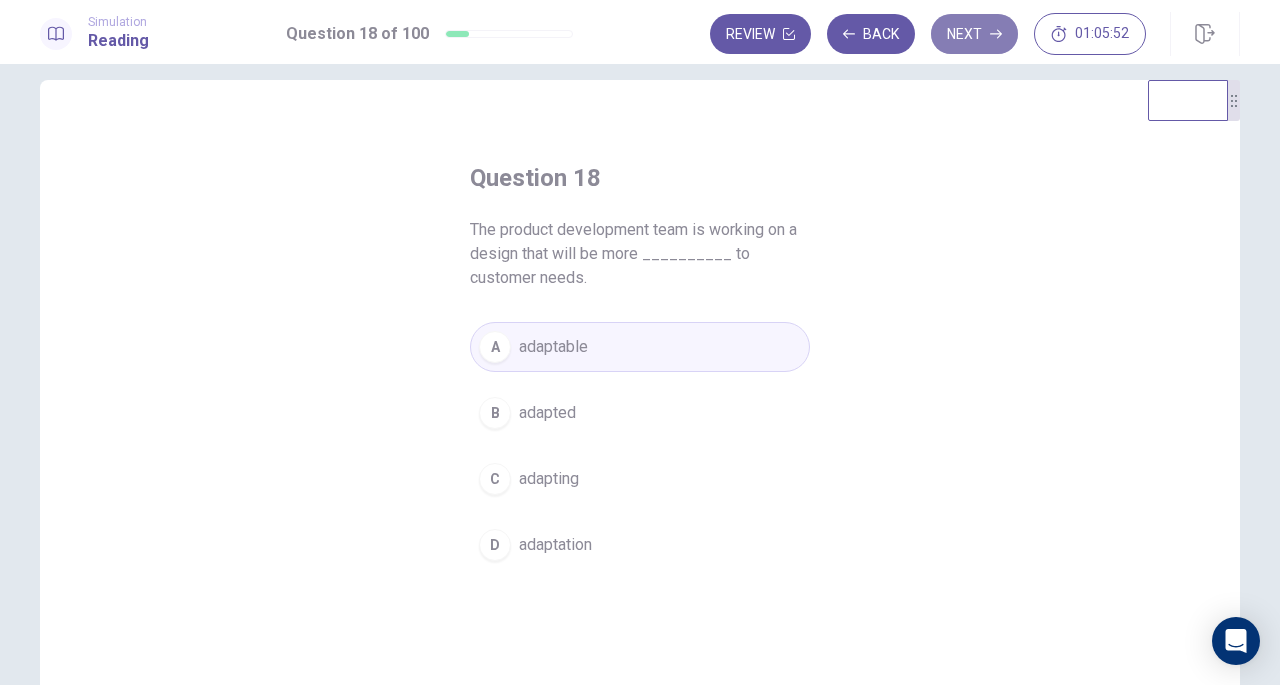 click on "Next" at bounding box center (974, 34) 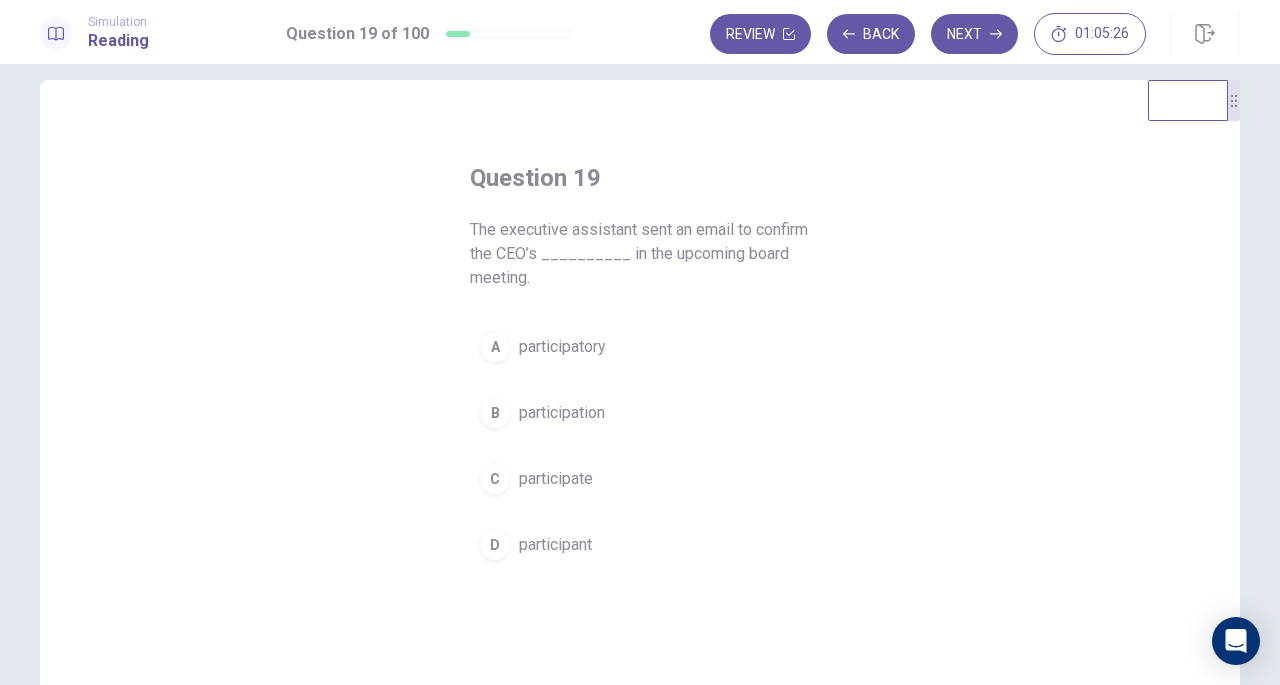 click on "B" at bounding box center [495, 413] 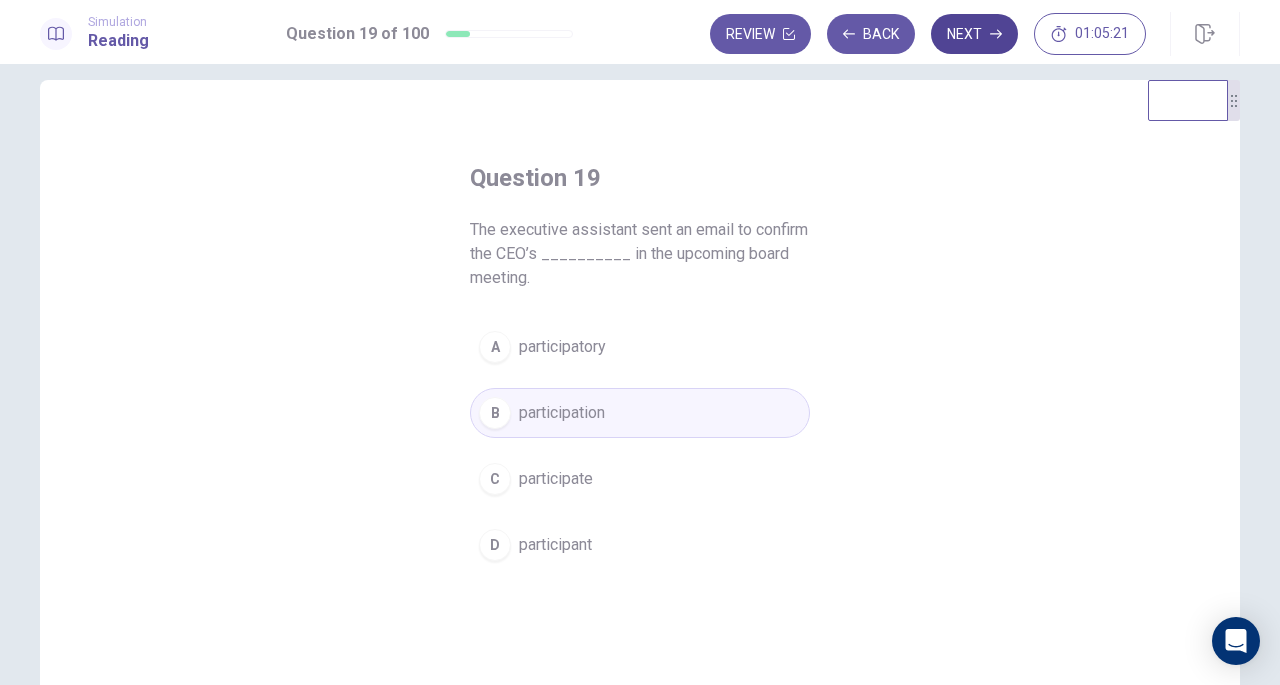 click on "Next" at bounding box center [974, 34] 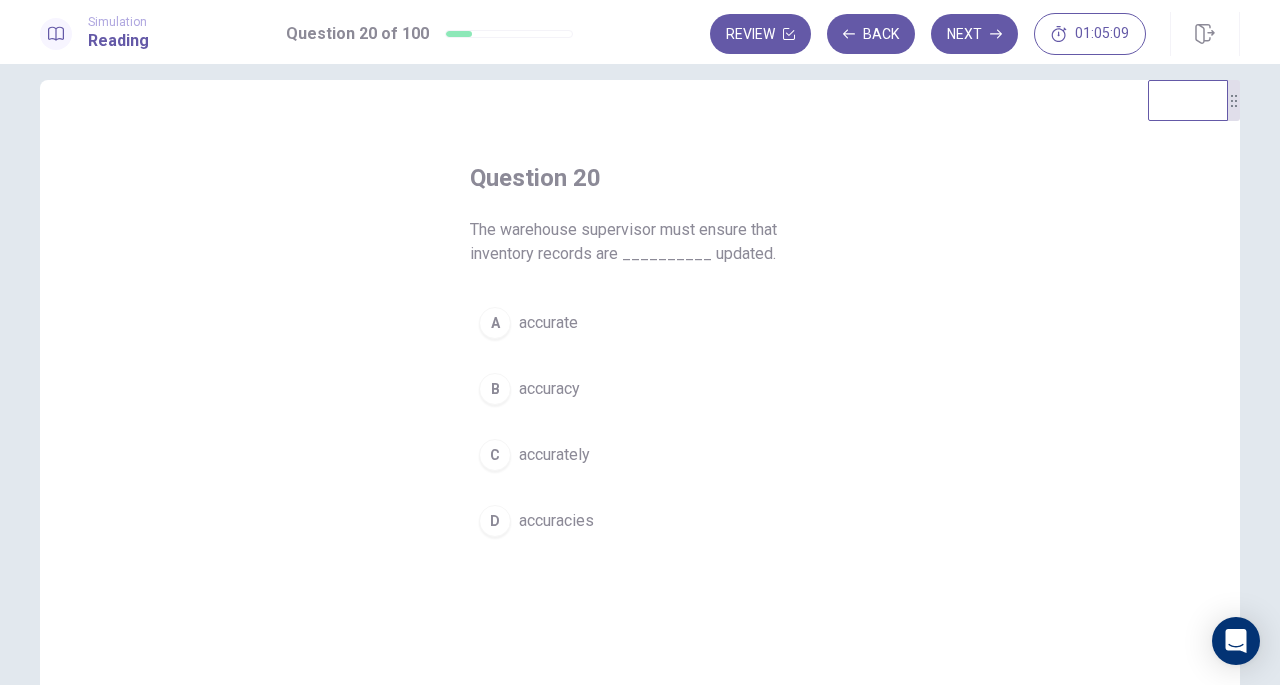 click on "C" at bounding box center (495, 455) 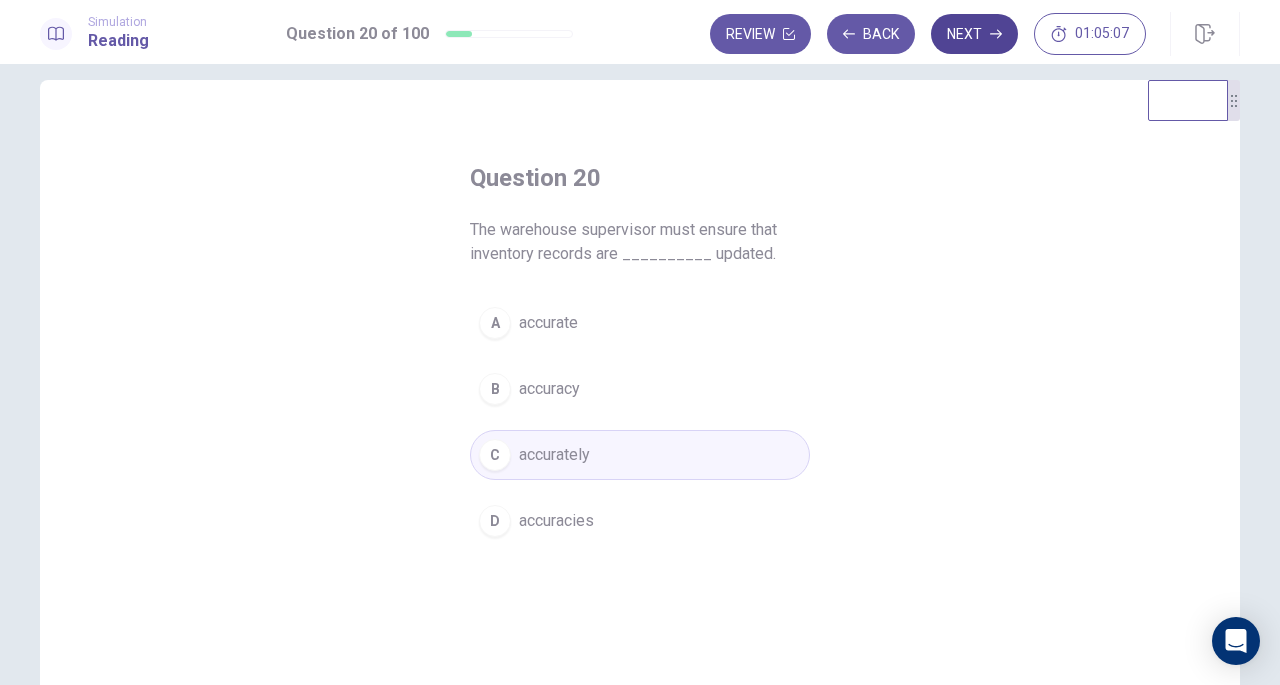 click on "Next" at bounding box center (974, 34) 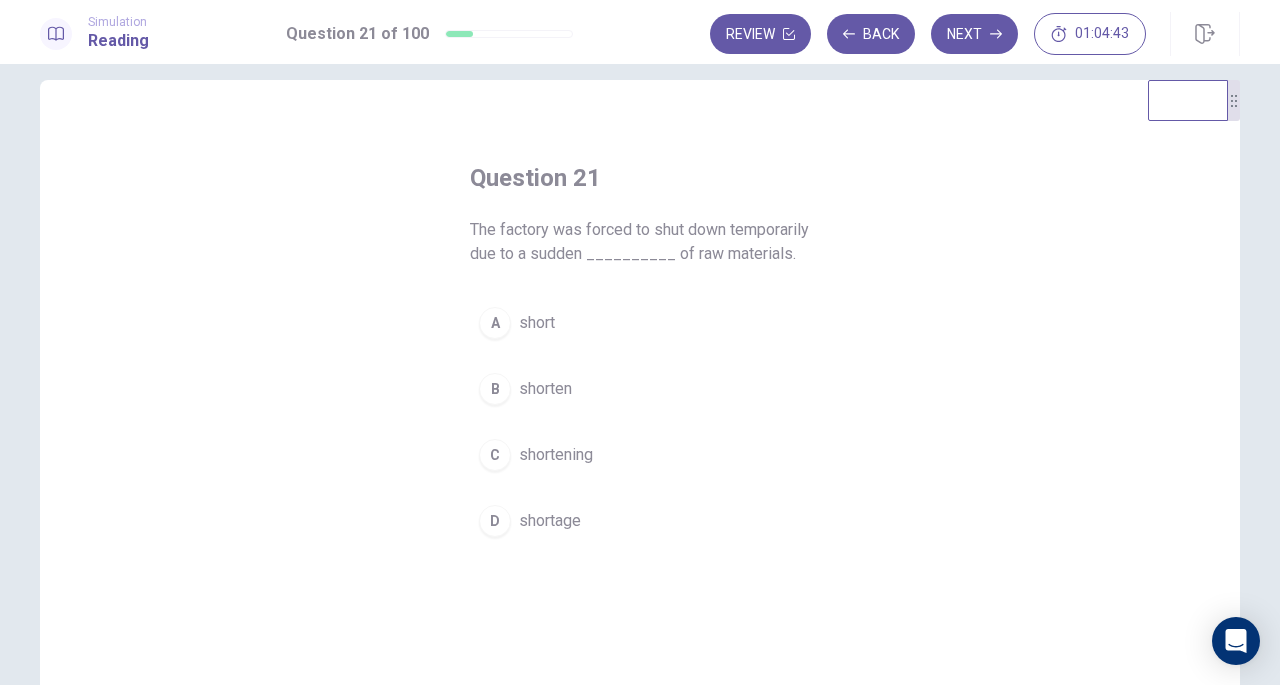 click on "C" at bounding box center (495, 455) 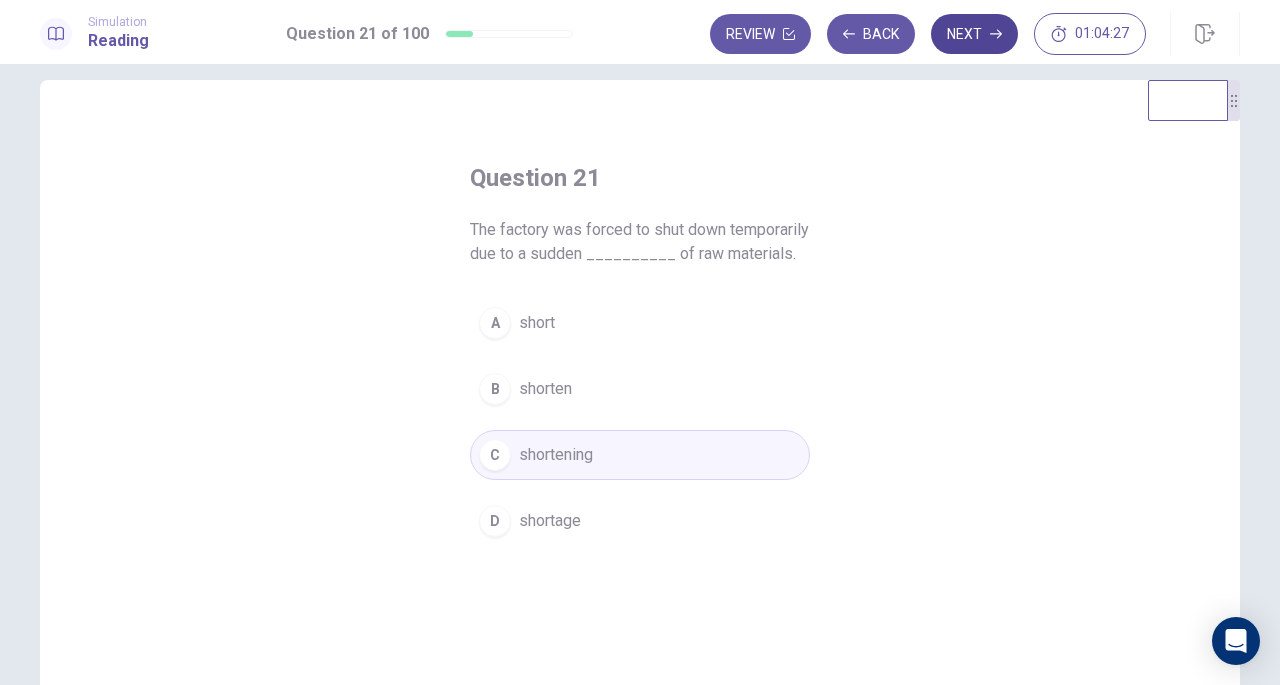 click on "Next" at bounding box center (974, 34) 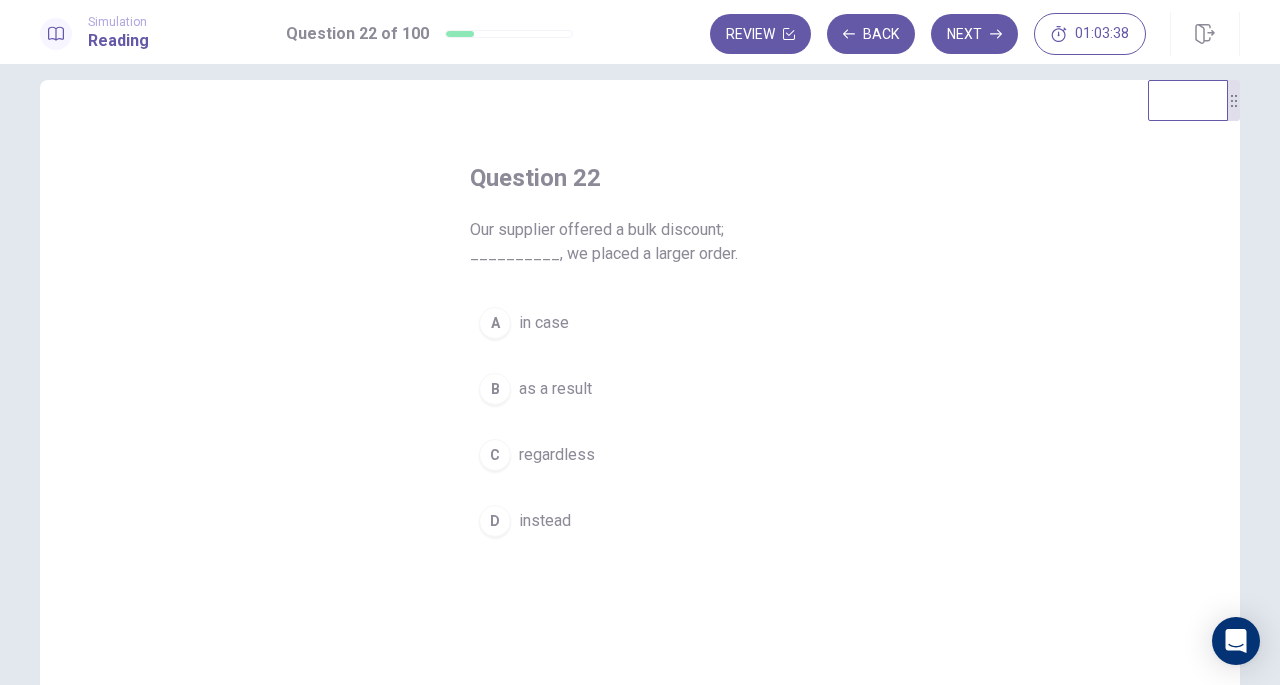 click on "D" at bounding box center [495, 521] 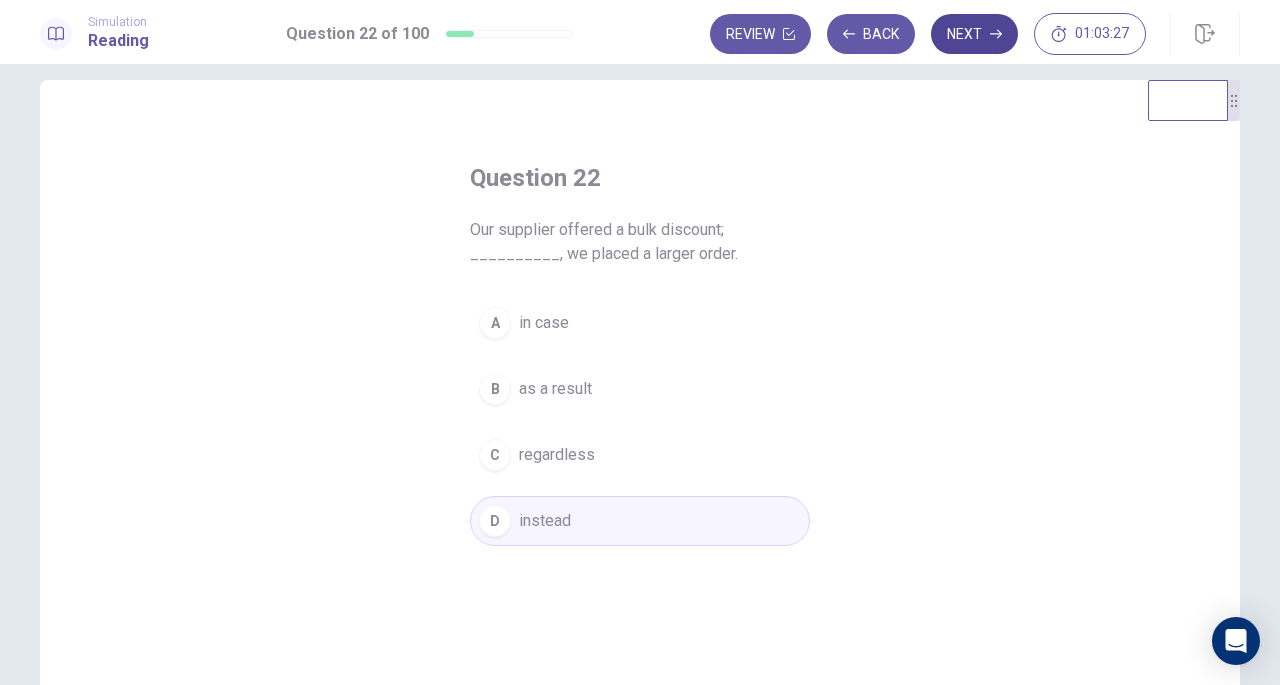 click on "Next" at bounding box center [974, 34] 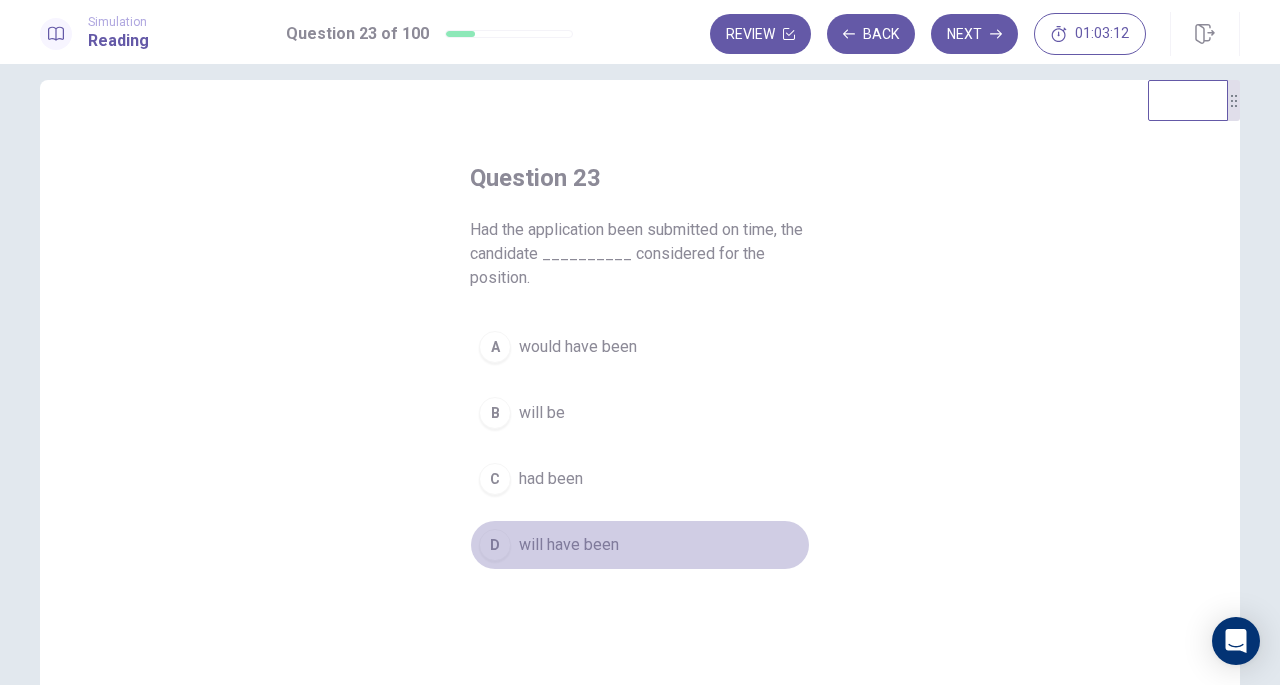 click on "D" at bounding box center (495, 545) 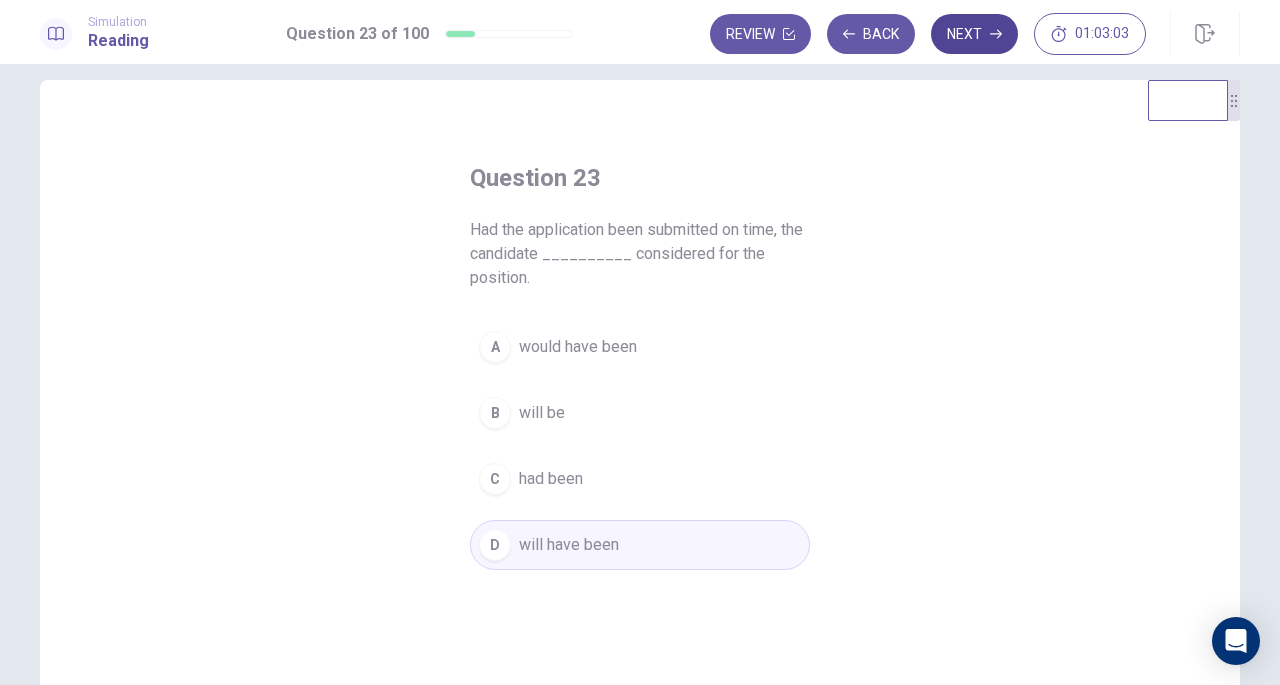 click 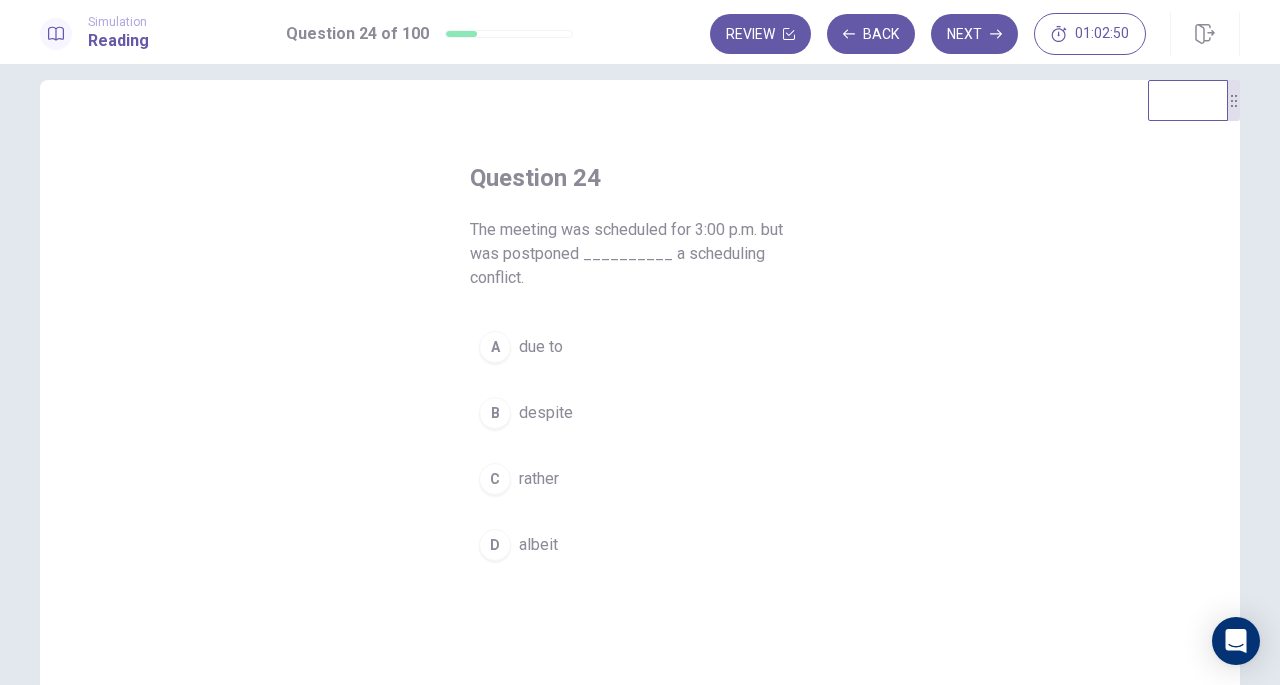 click on "A" at bounding box center [495, 347] 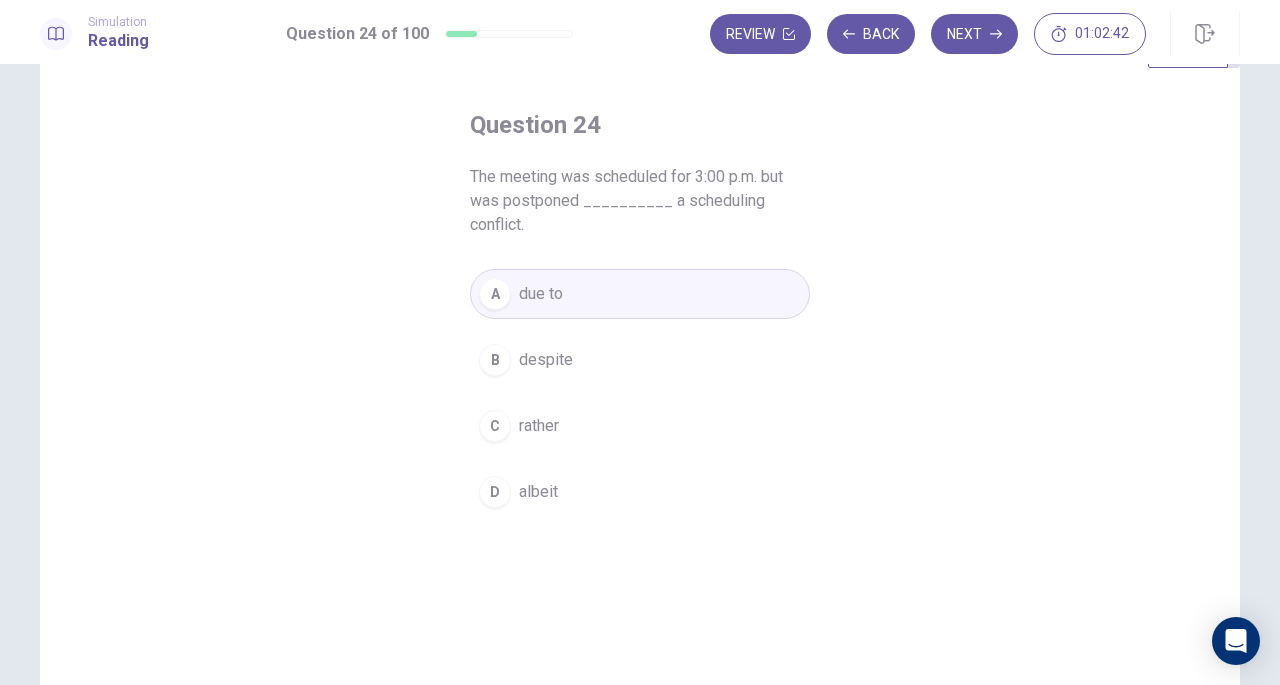 scroll, scrollTop: 0, scrollLeft: 0, axis: both 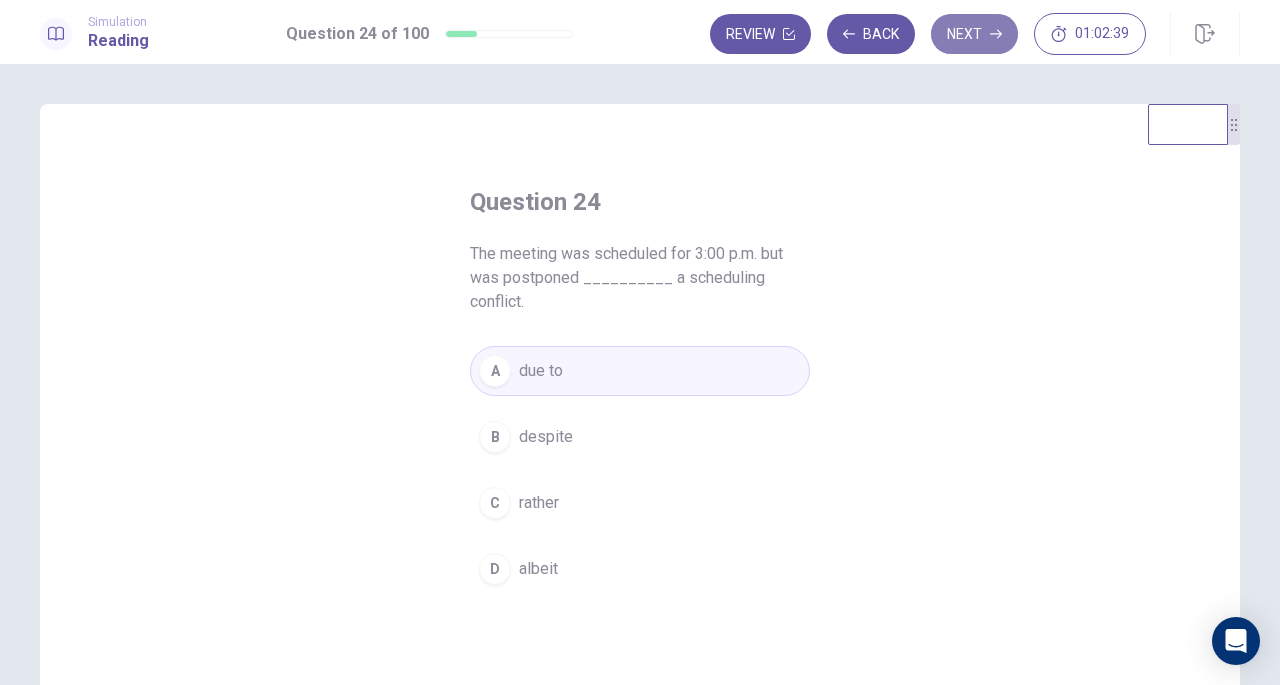 click on "Next" at bounding box center (974, 34) 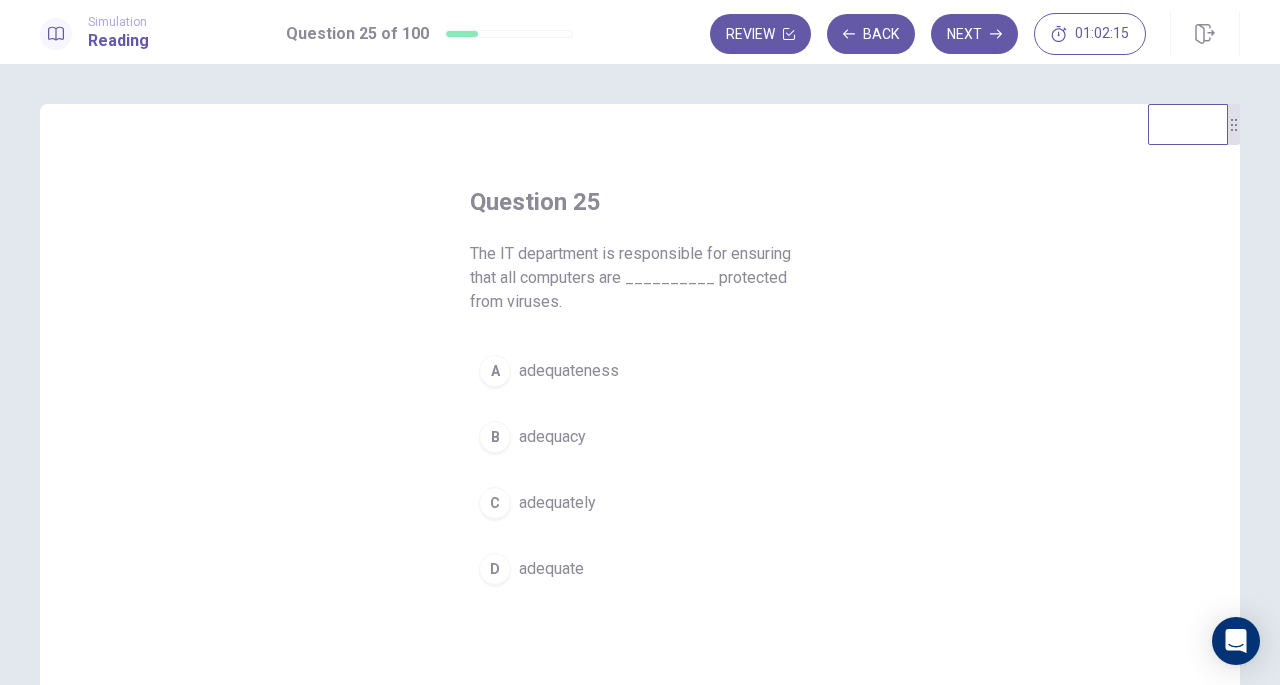 click on "adequately" at bounding box center [557, 503] 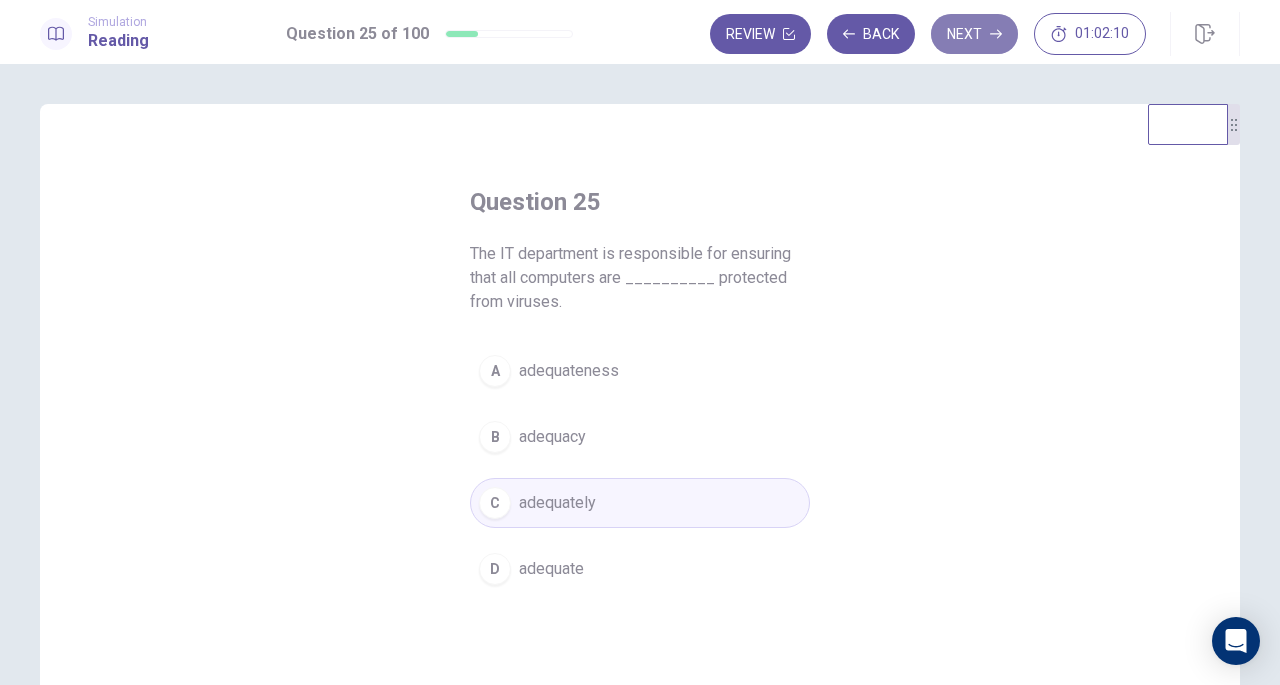 click on "Next" at bounding box center [974, 34] 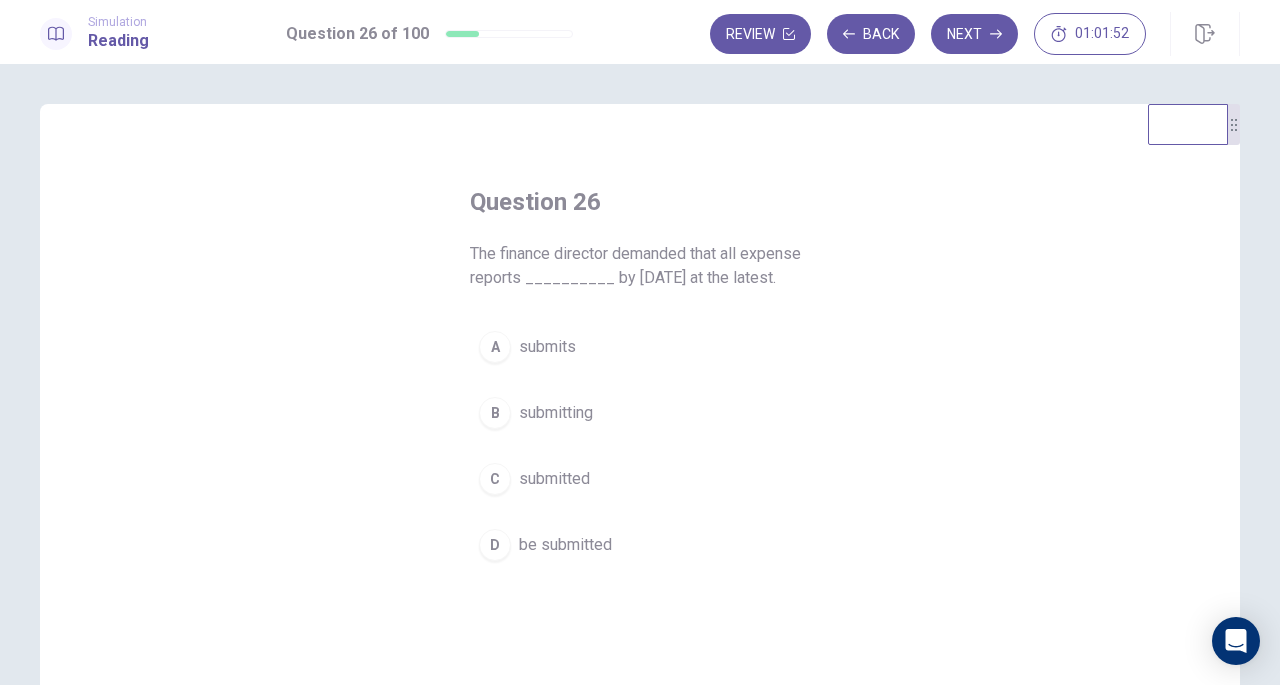click on "submits" at bounding box center [547, 347] 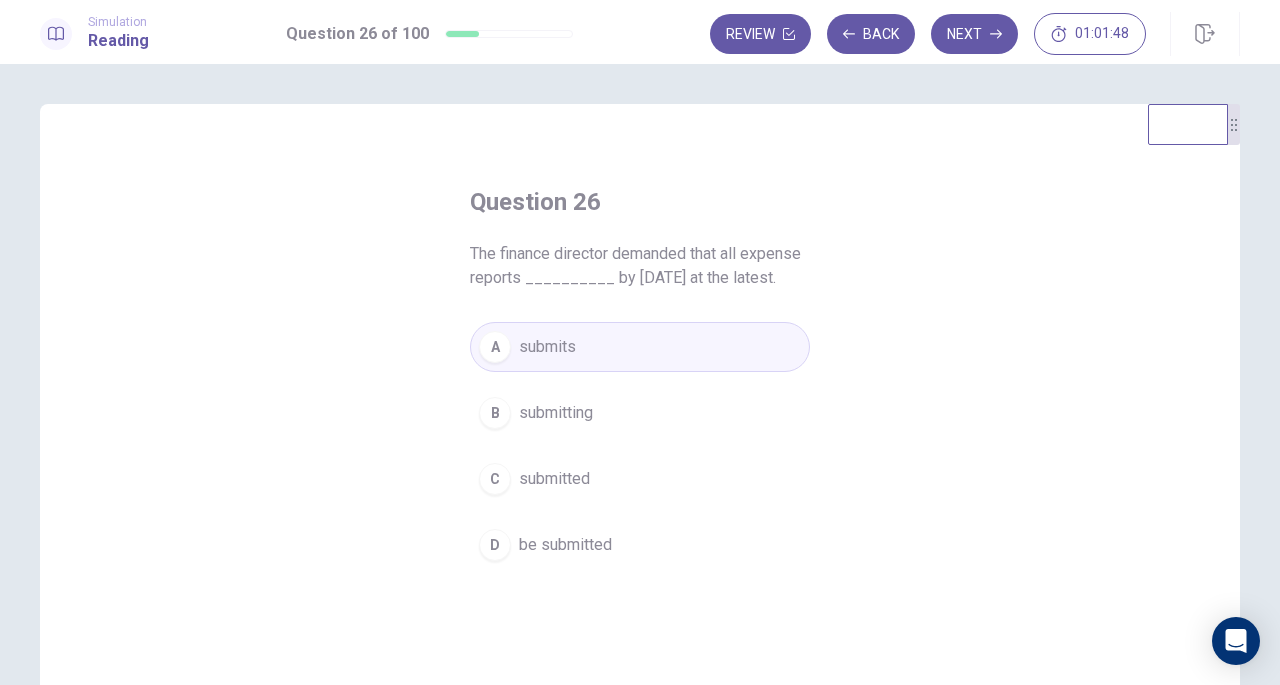 click on "be submitted" at bounding box center [565, 545] 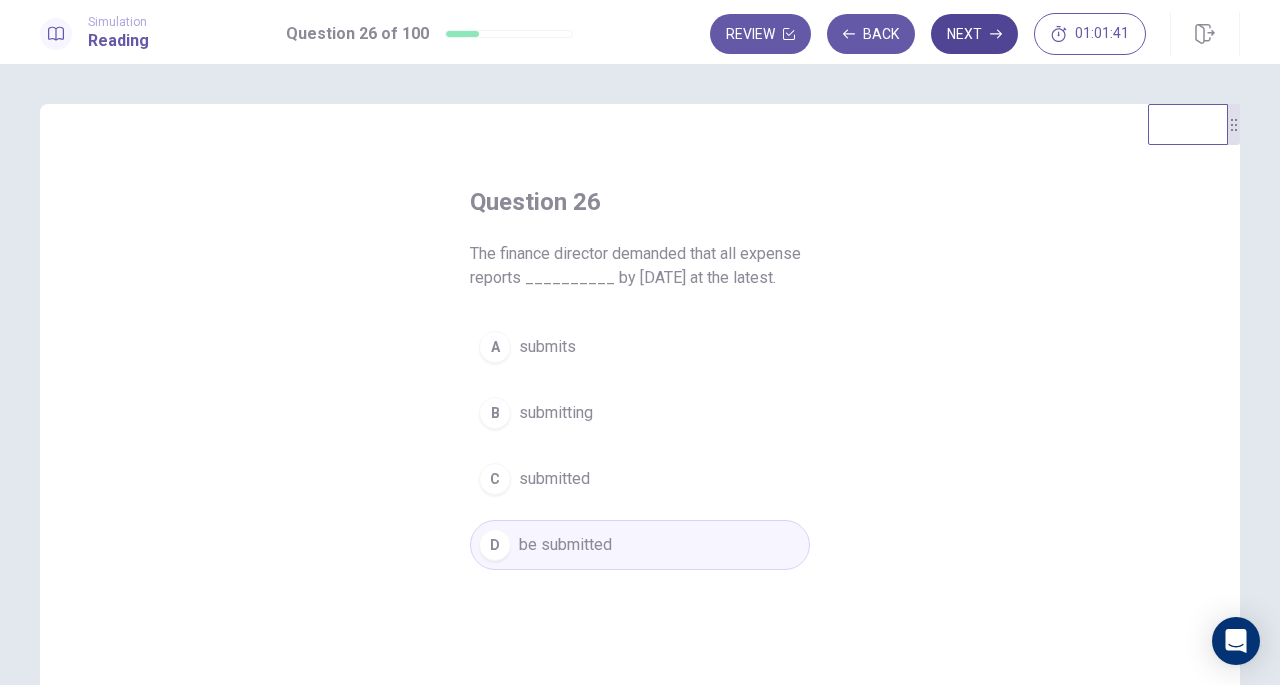 click on "Next" at bounding box center [974, 34] 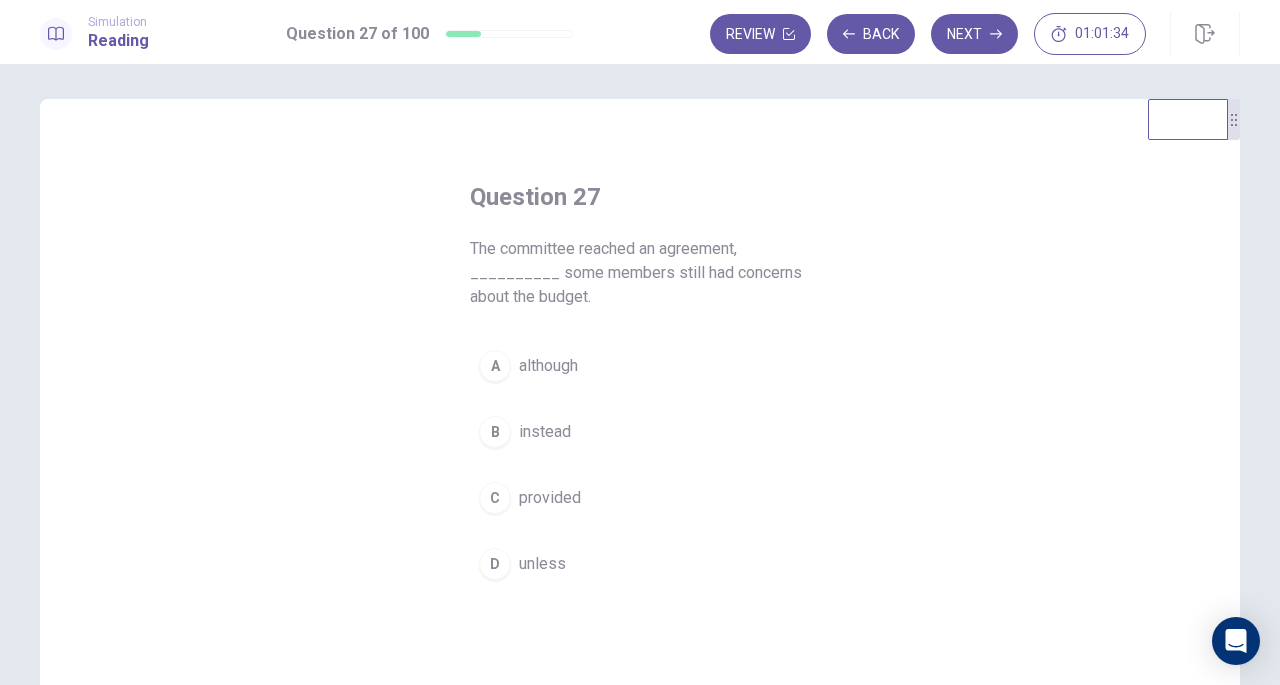 scroll, scrollTop: 6, scrollLeft: 0, axis: vertical 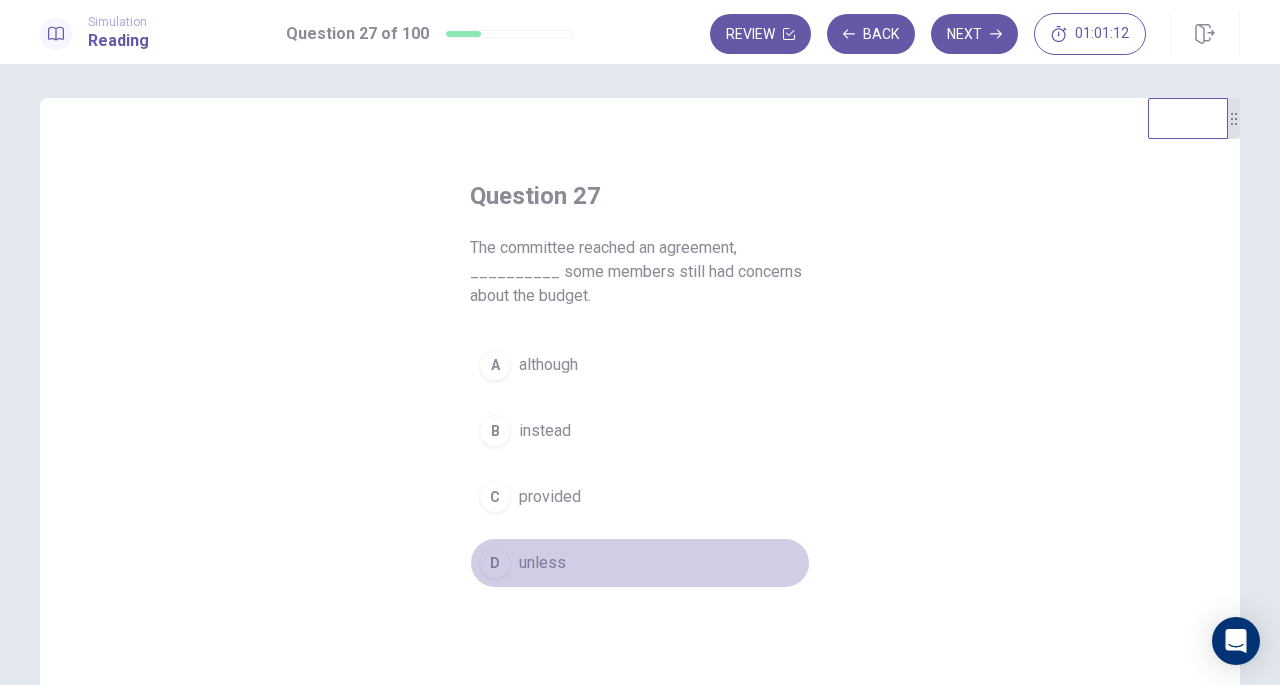 click on "unless" at bounding box center (542, 563) 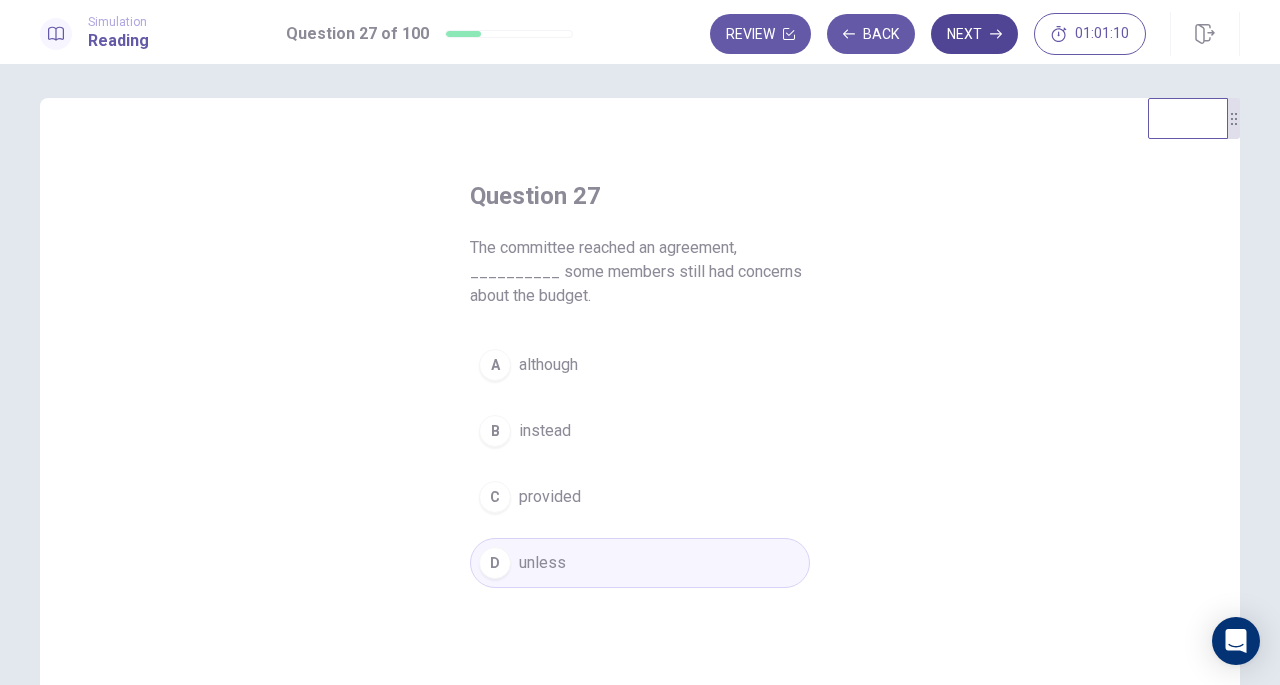 click on "Next" at bounding box center [974, 34] 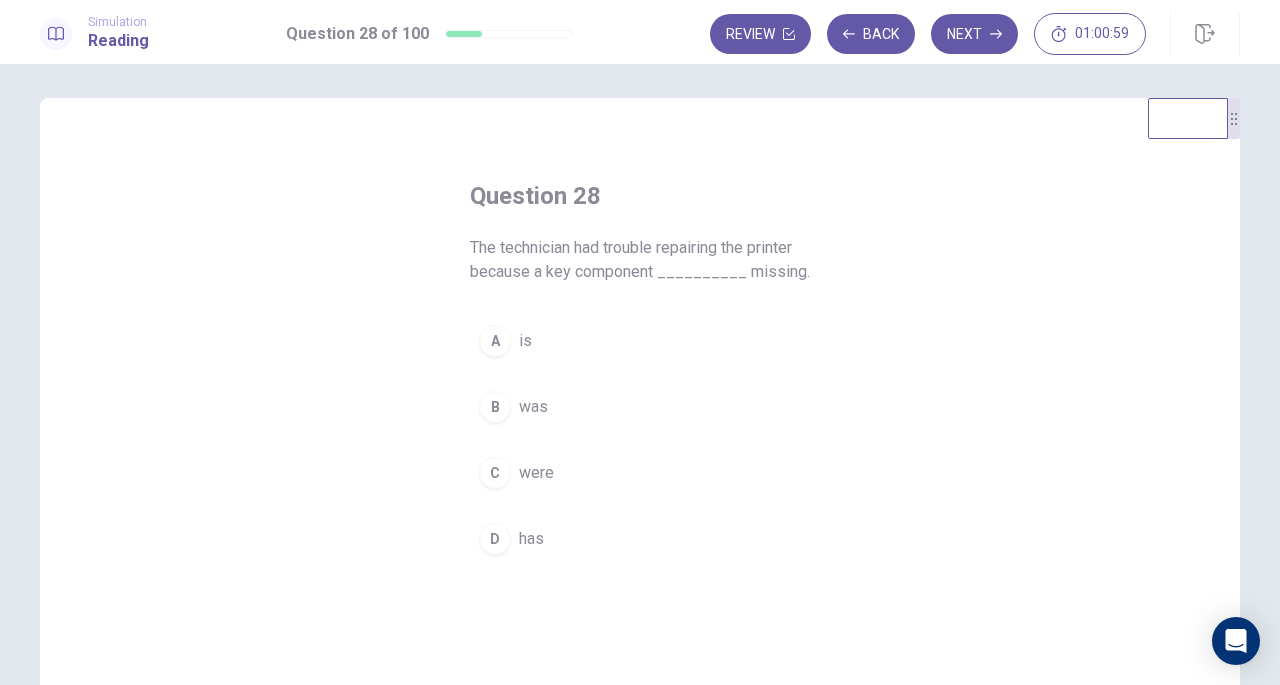 click on "A" at bounding box center (495, 341) 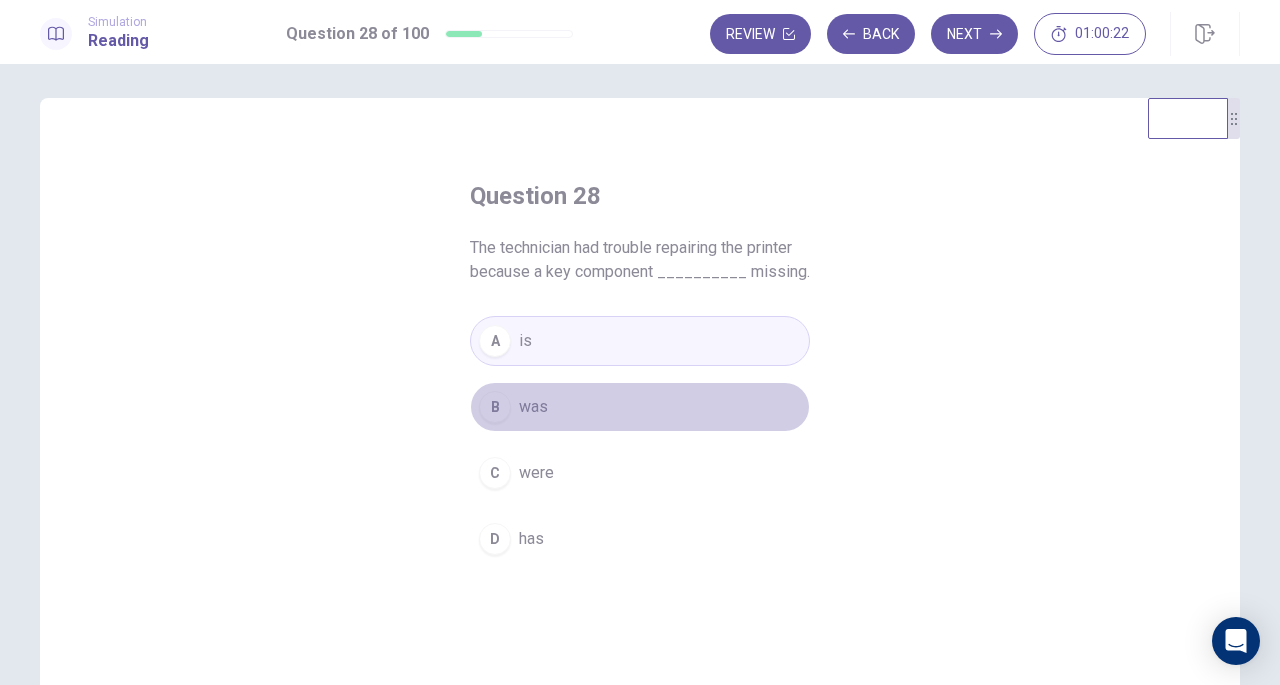 click on "B" at bounding box center [495, 407] 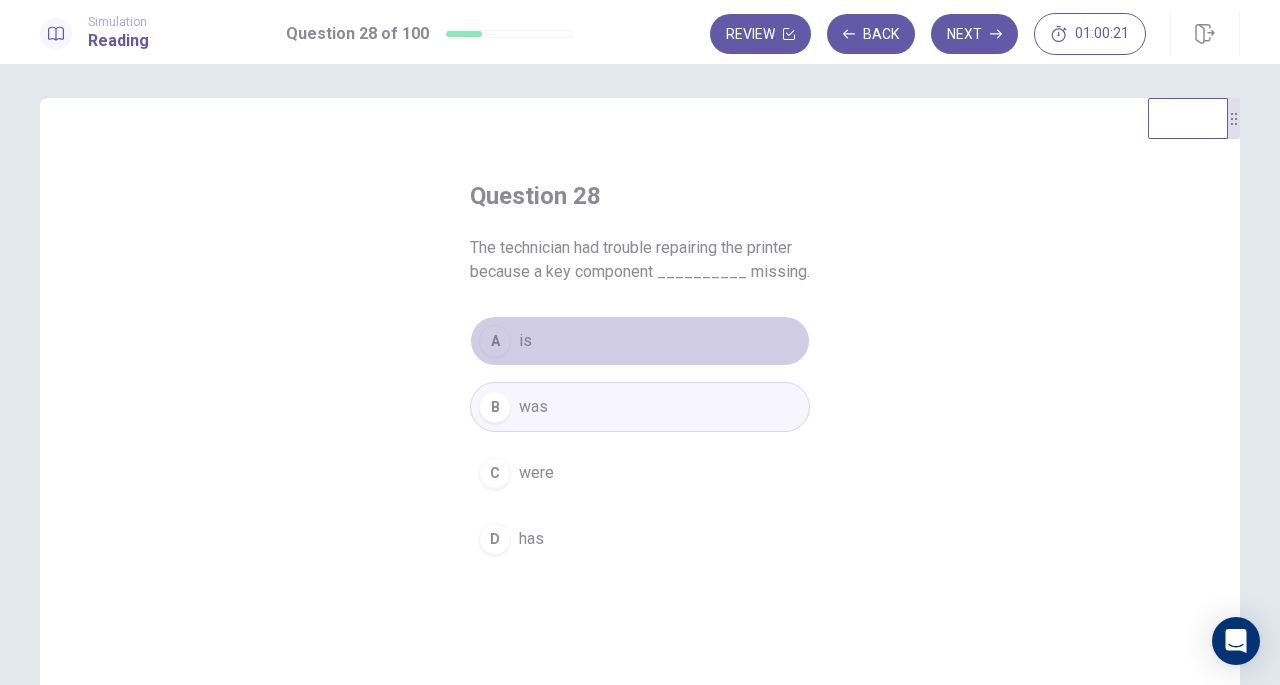 click on "A" at bounding box center (495, 341) 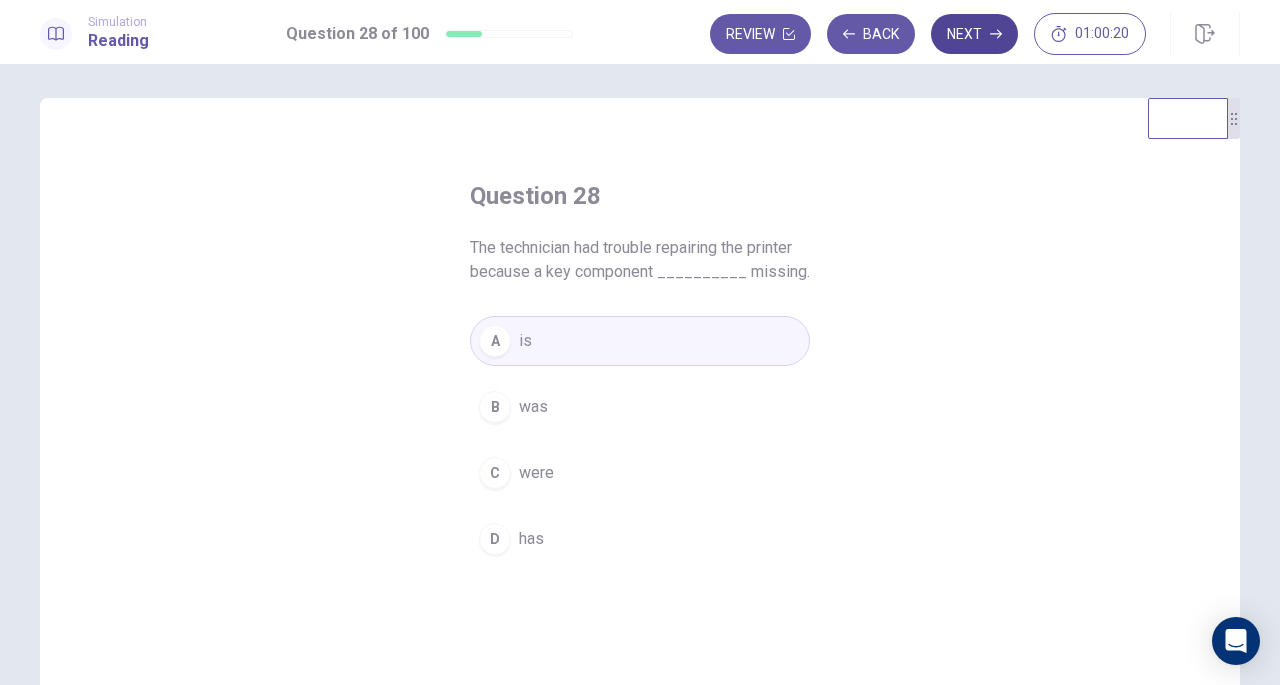click 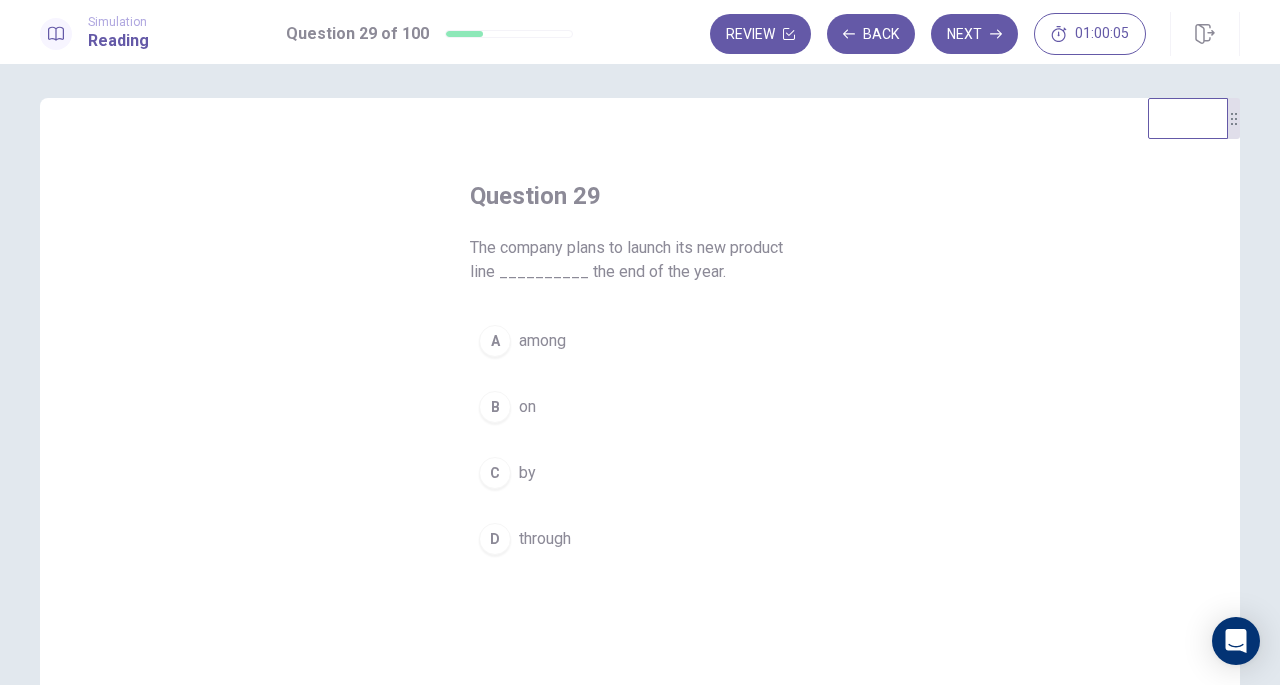click on "C" at bounding box center (495, 473) 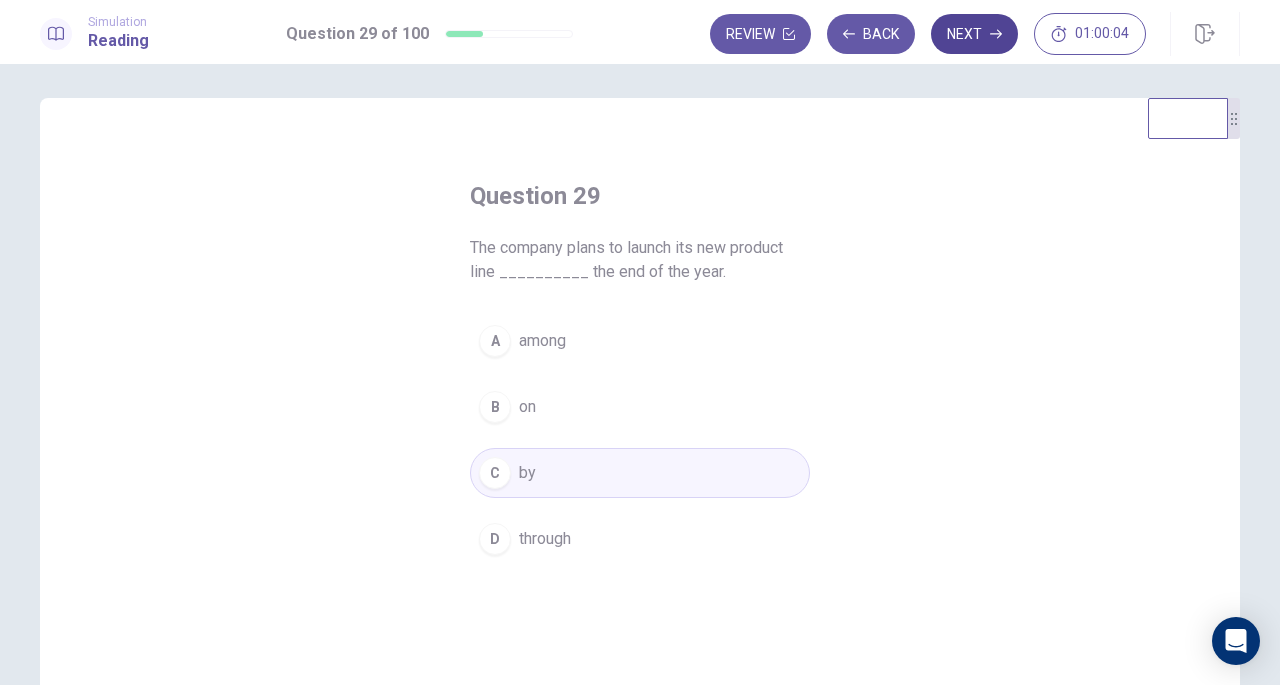 click on "Next" at bounding box center (974, 34) 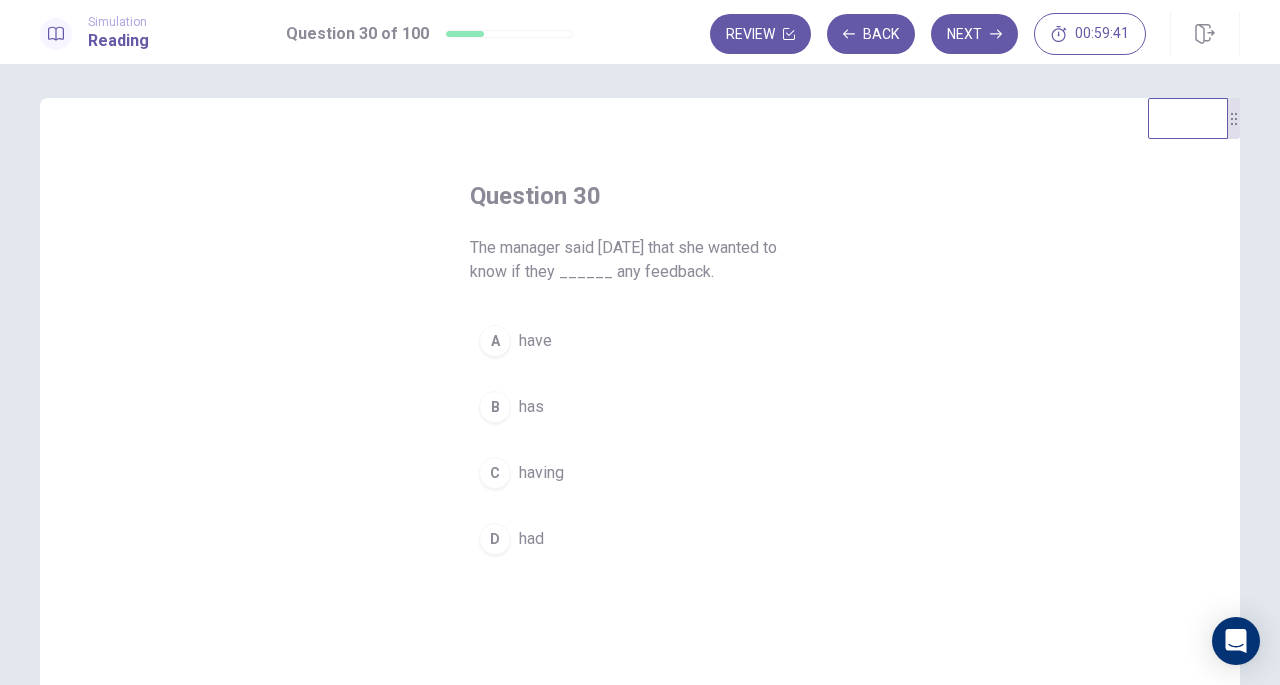 click on "D" at bounding box center [495, 539] 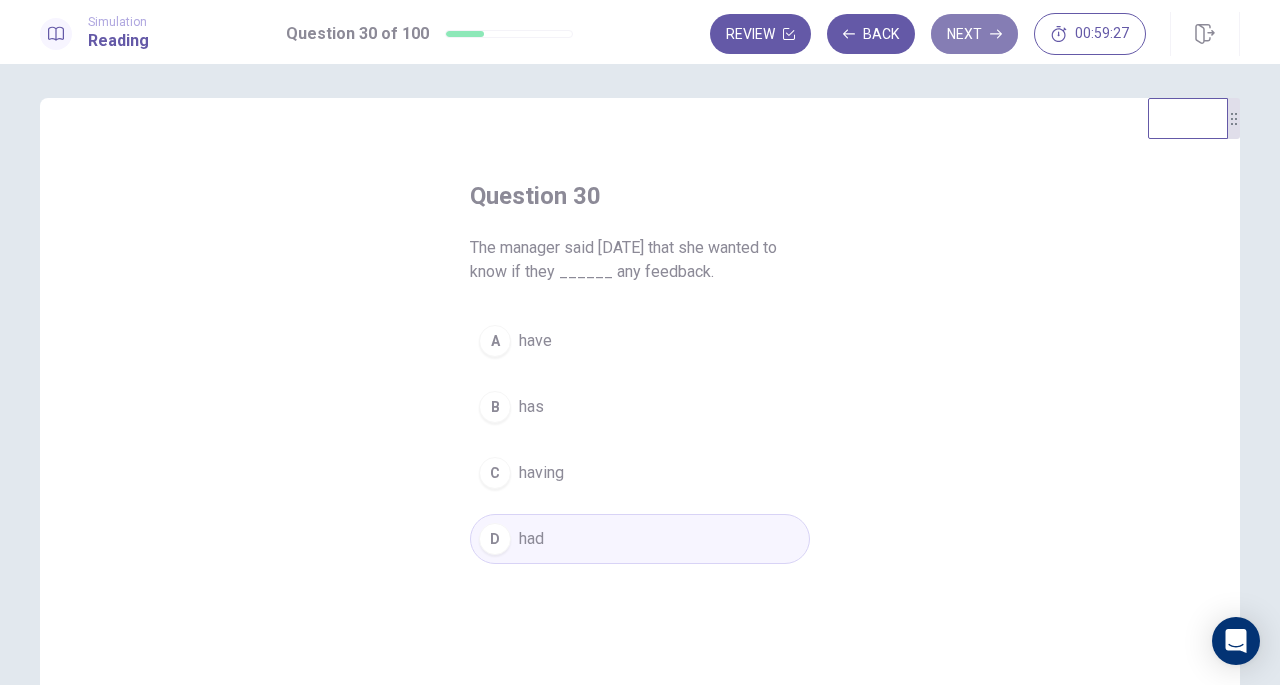 click on "Next" at bounding box center [974, 34] 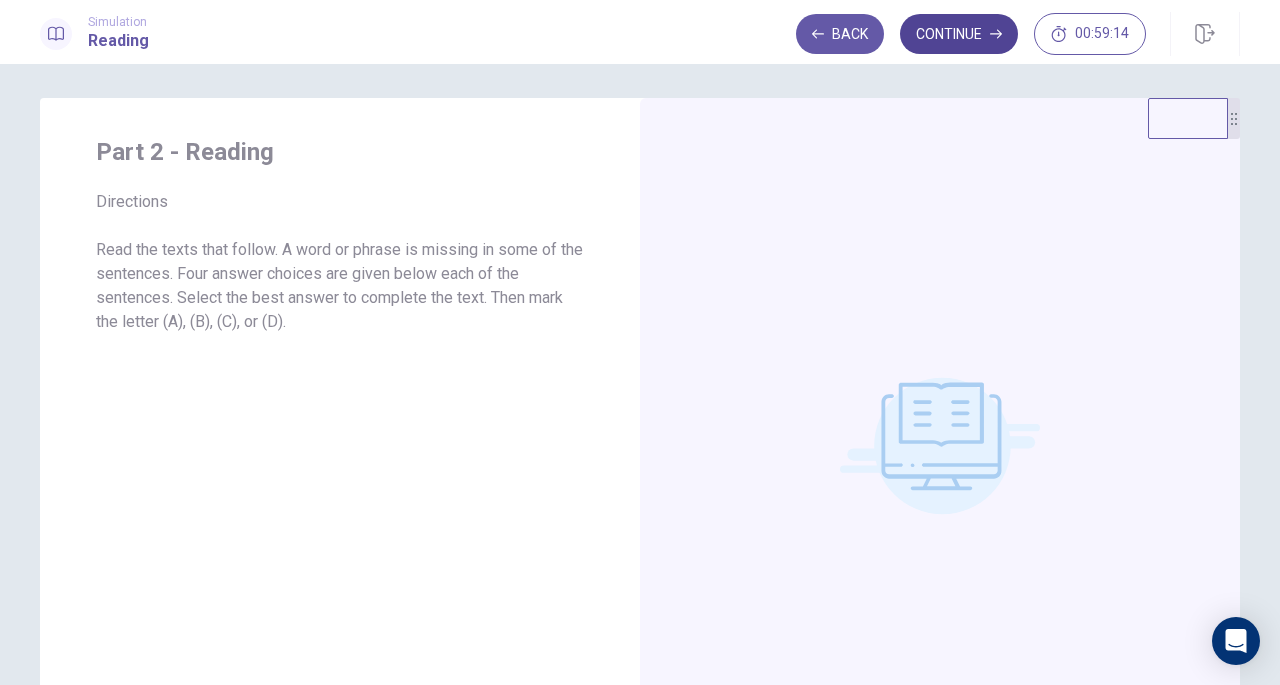 click on "Continue" at bounding box center [959, 34] 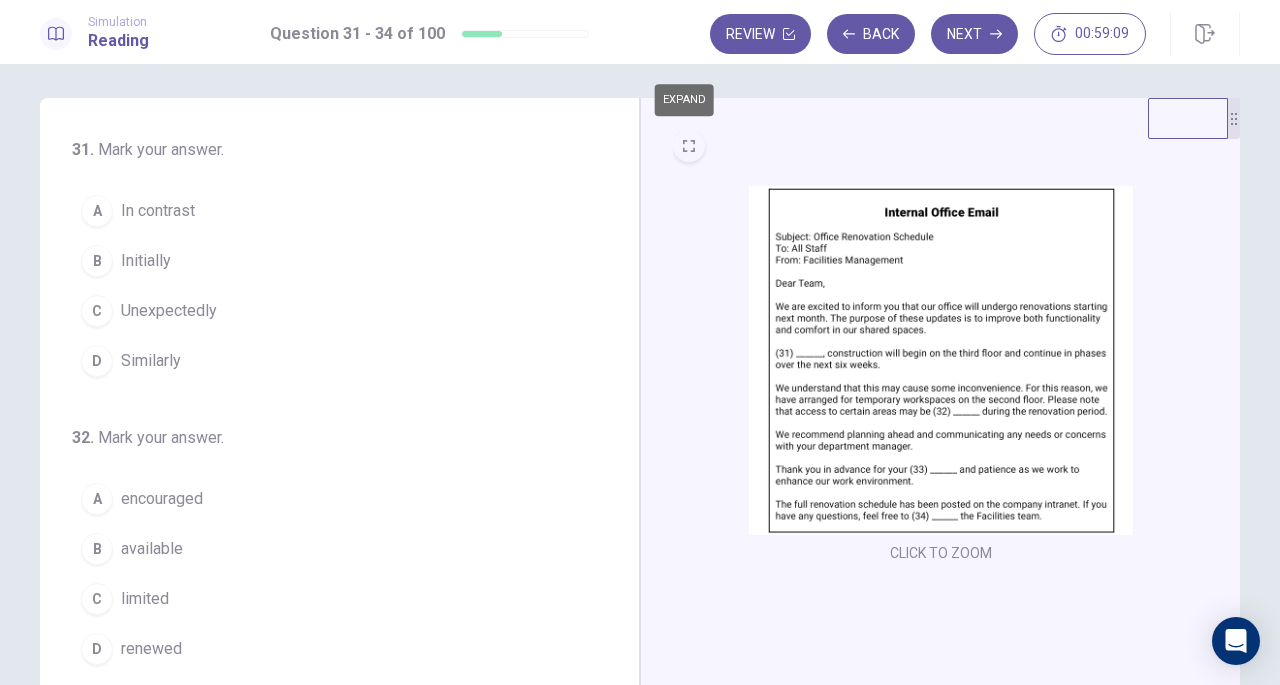 click 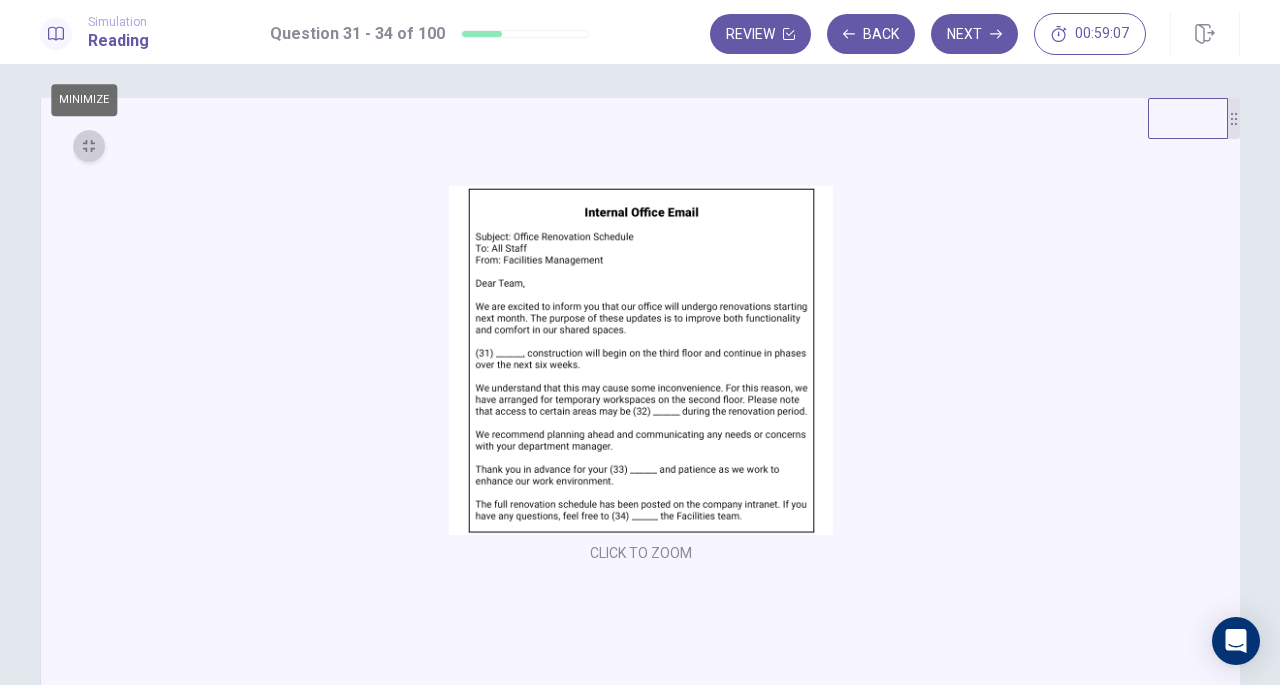 click at bounding box center [89, 146] 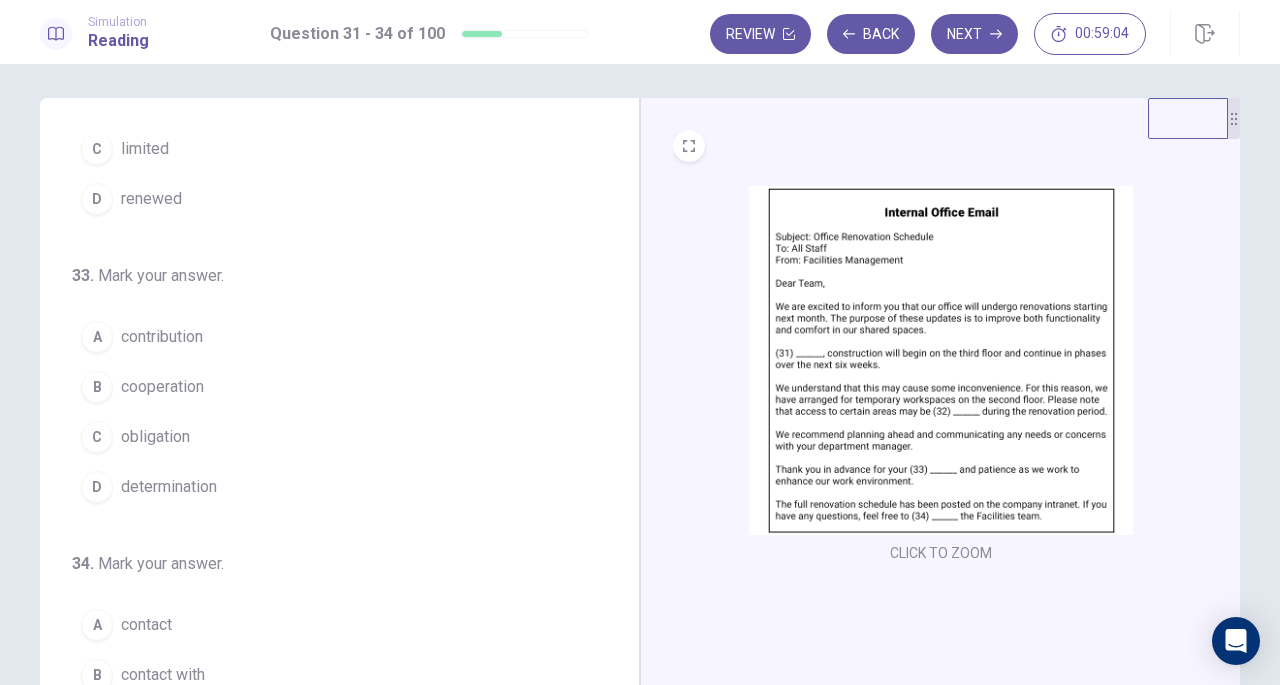 scroll, scrollTop: 486, scrollLeft: 0, axis: vertical 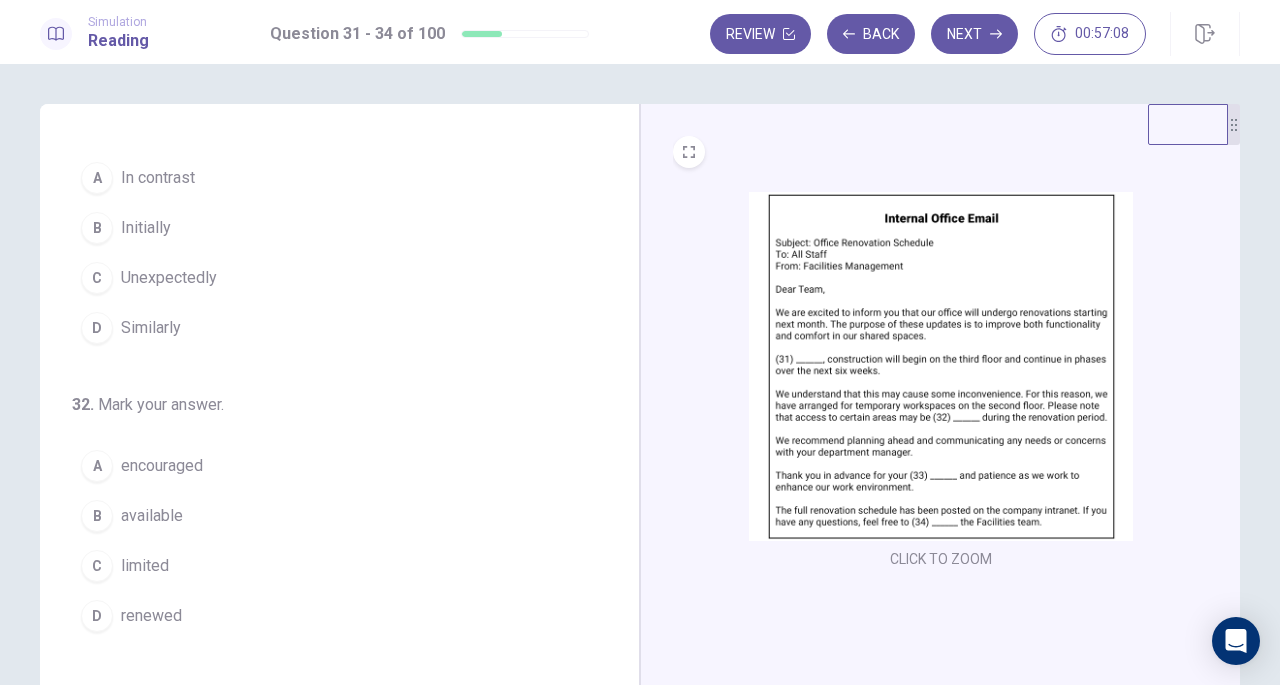 click on "available" at bounding box center [152, 516] 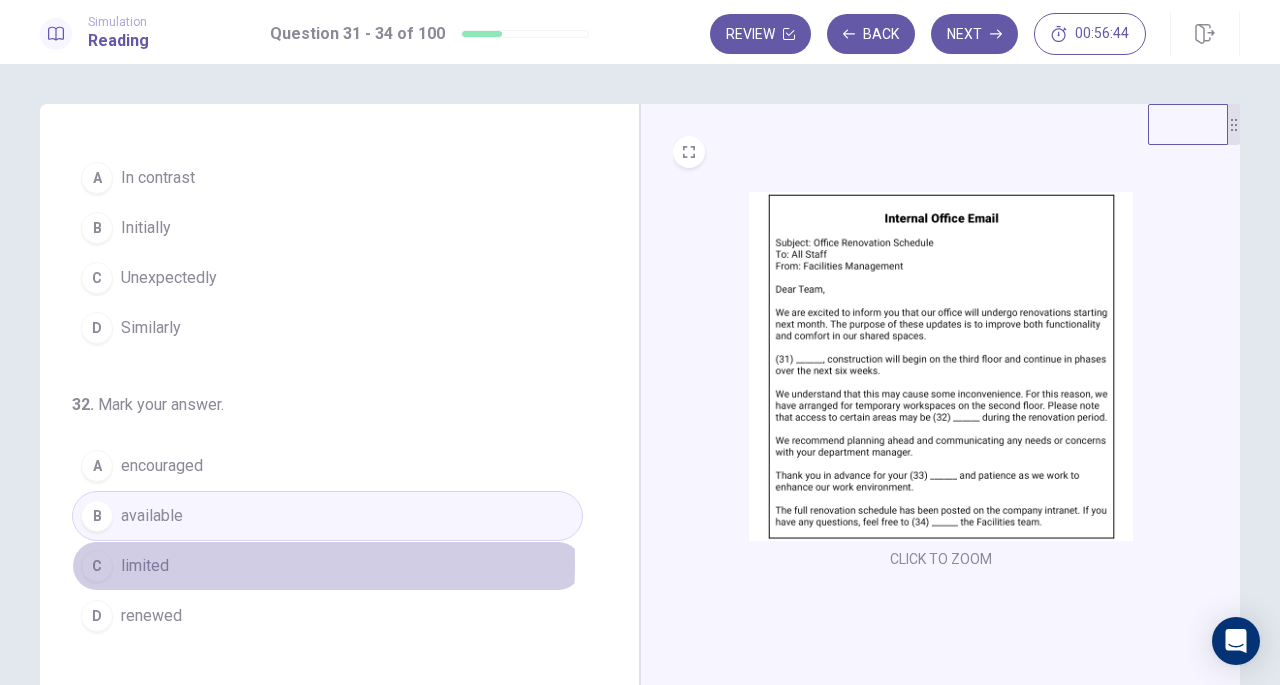 click on "limited" at bounding box center [145, 566] 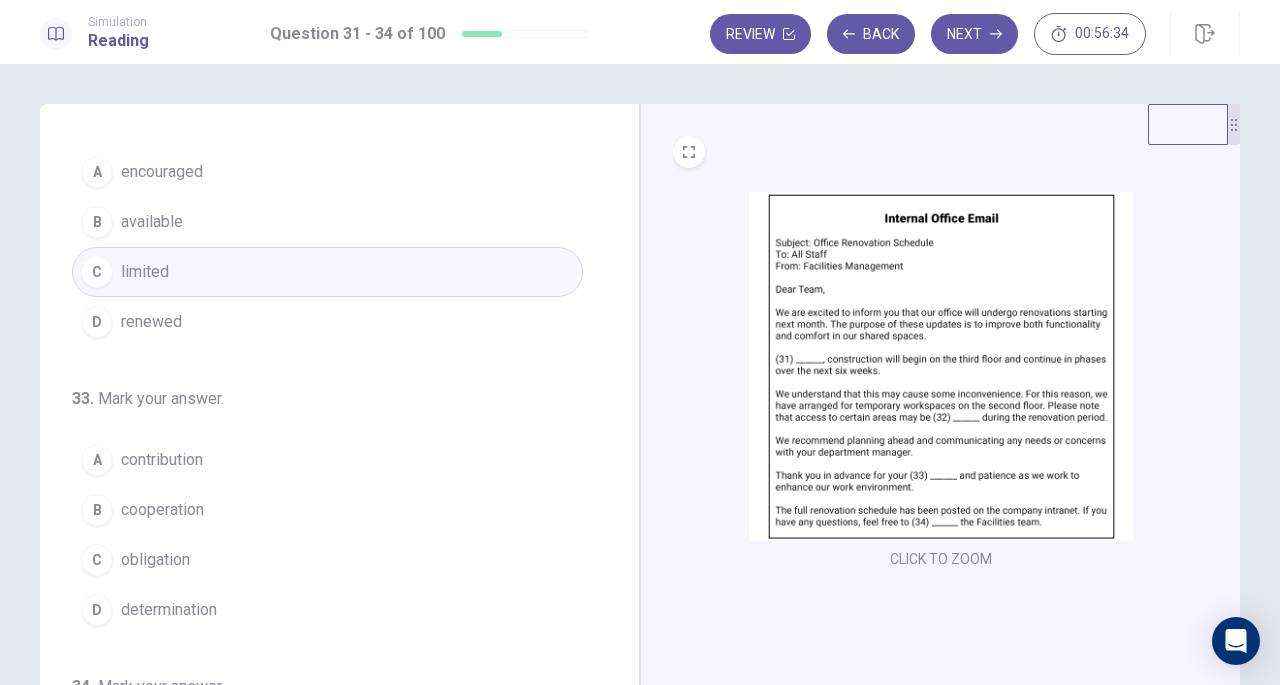 scroll, scrollTop: 343, scrollLeft: 0, axis: vertical 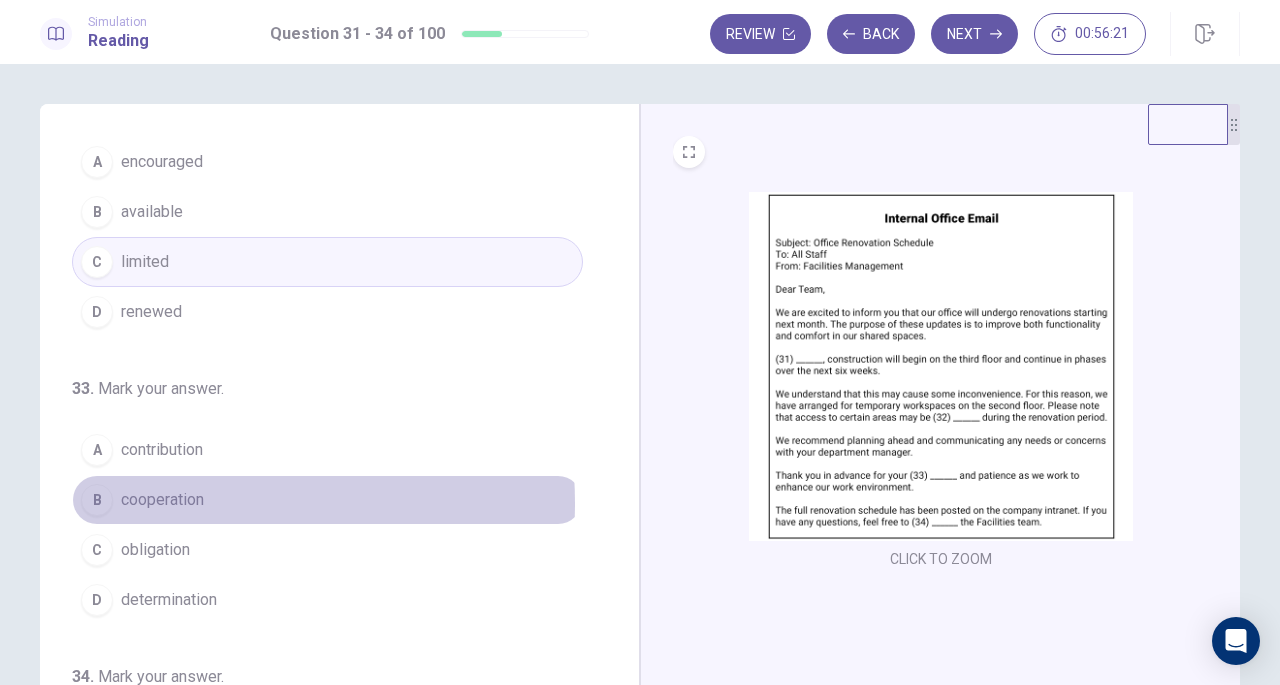 click on "cooperation" at bounding box center (162, 500) 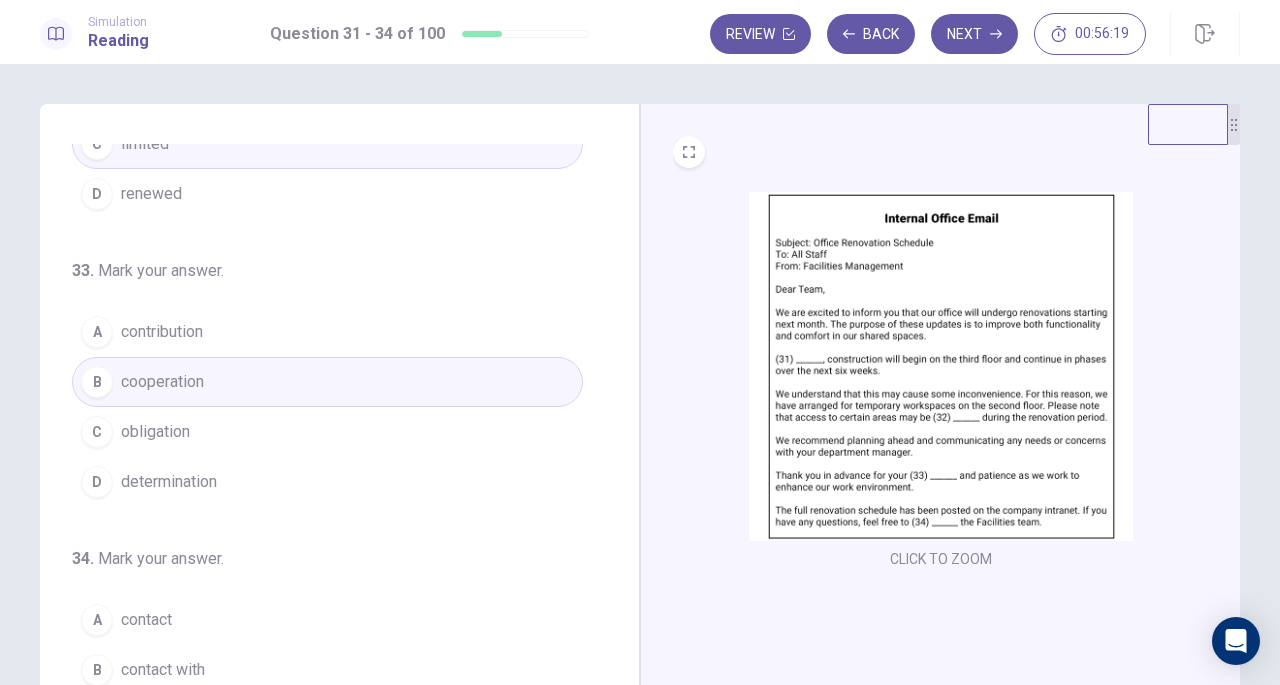 scroll, scrollTop: 486, scrollLeft: 0, axis: vertical 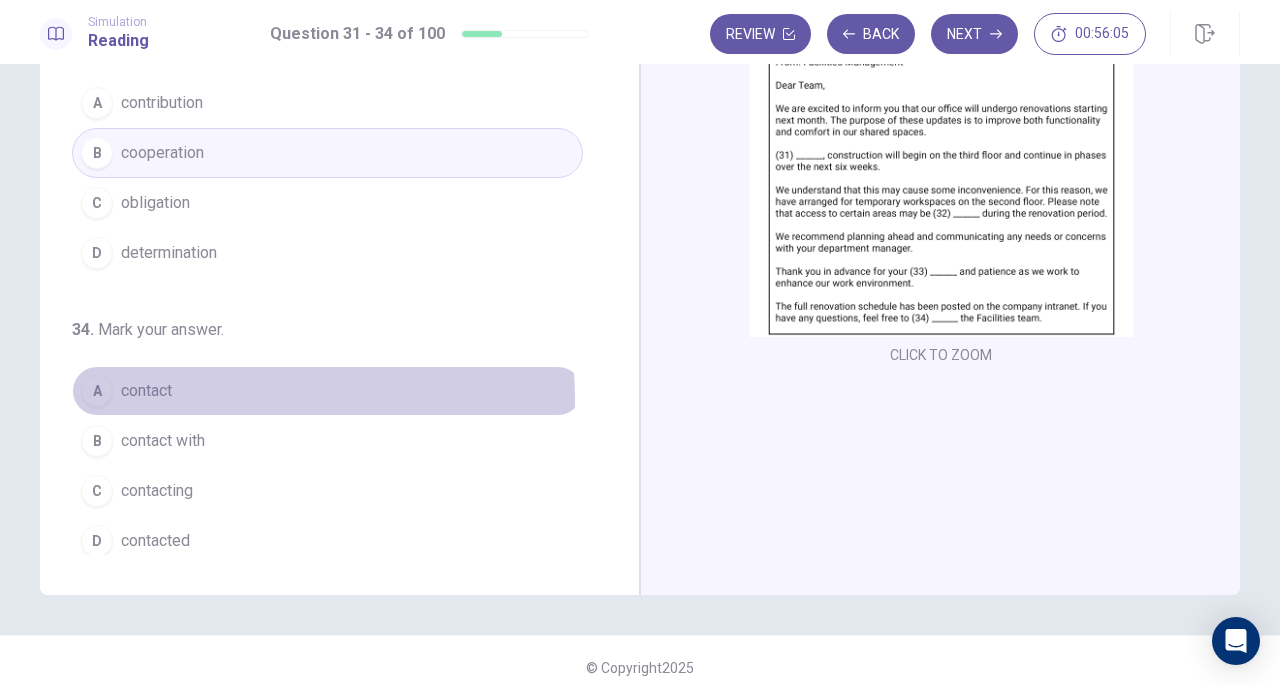 click on "contact" at bounding box center [146, 391] 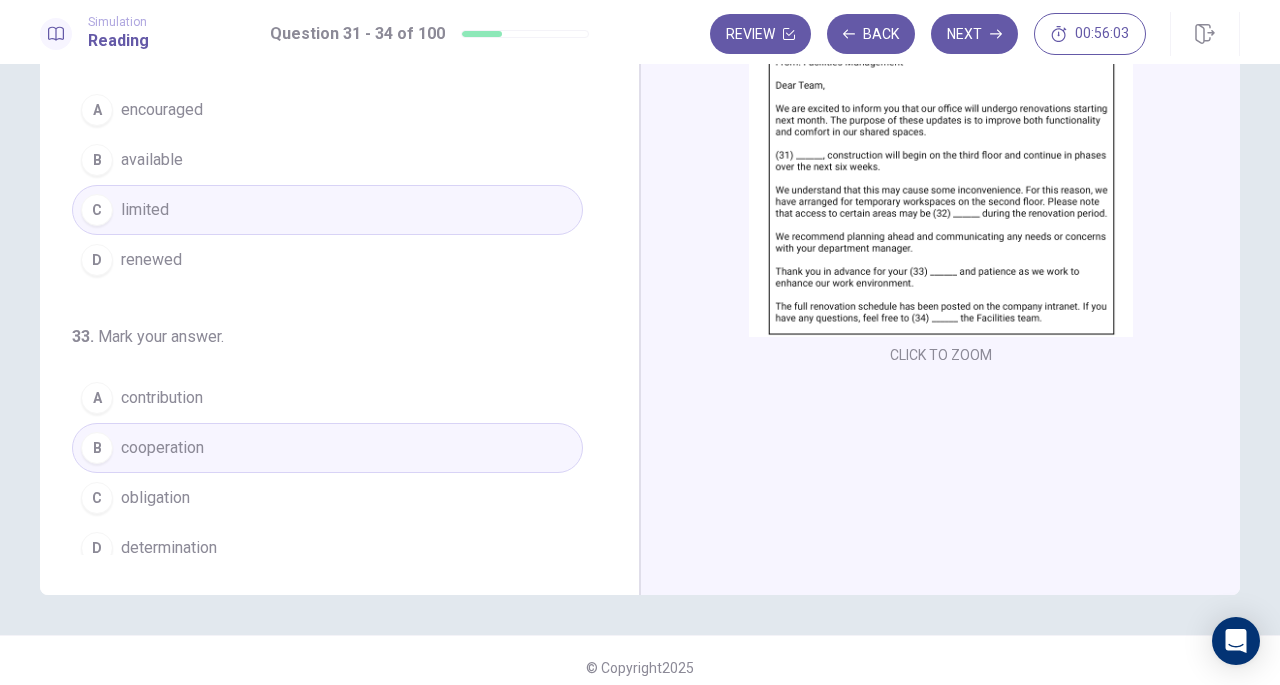 scroll, scrollTop: 0, scrollLeft: 0, axis: both 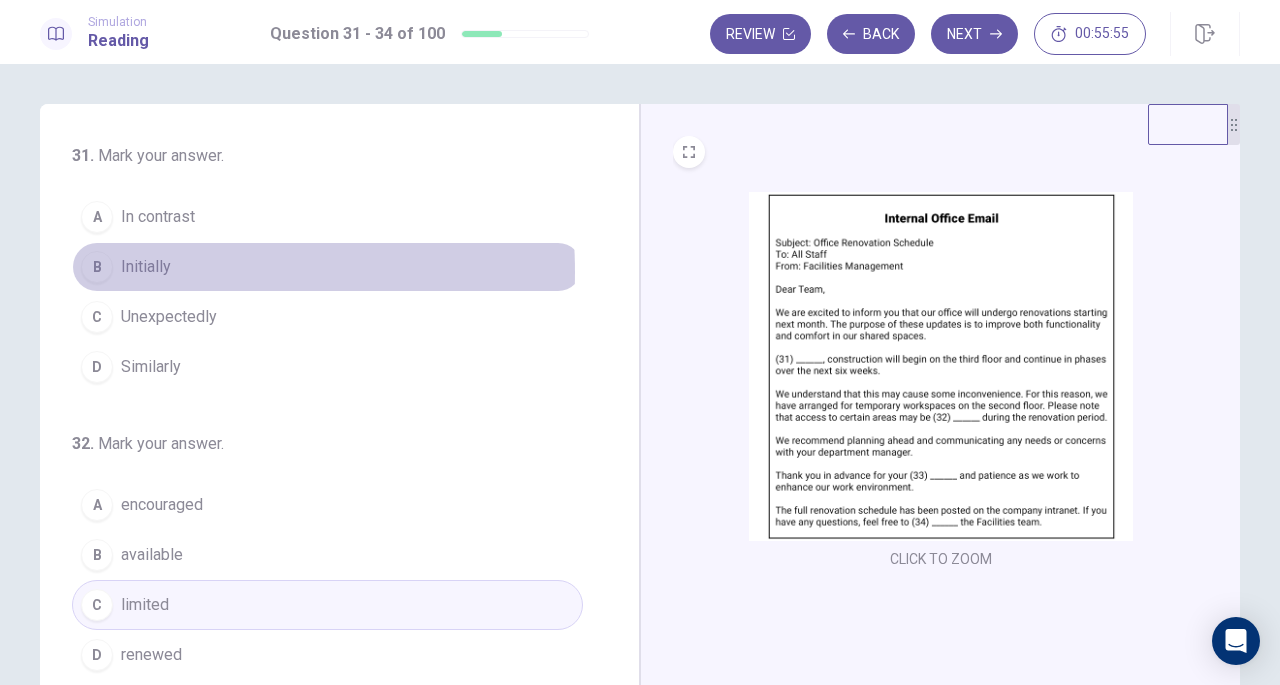 click on "Initially" at bounding box center [146, 267] 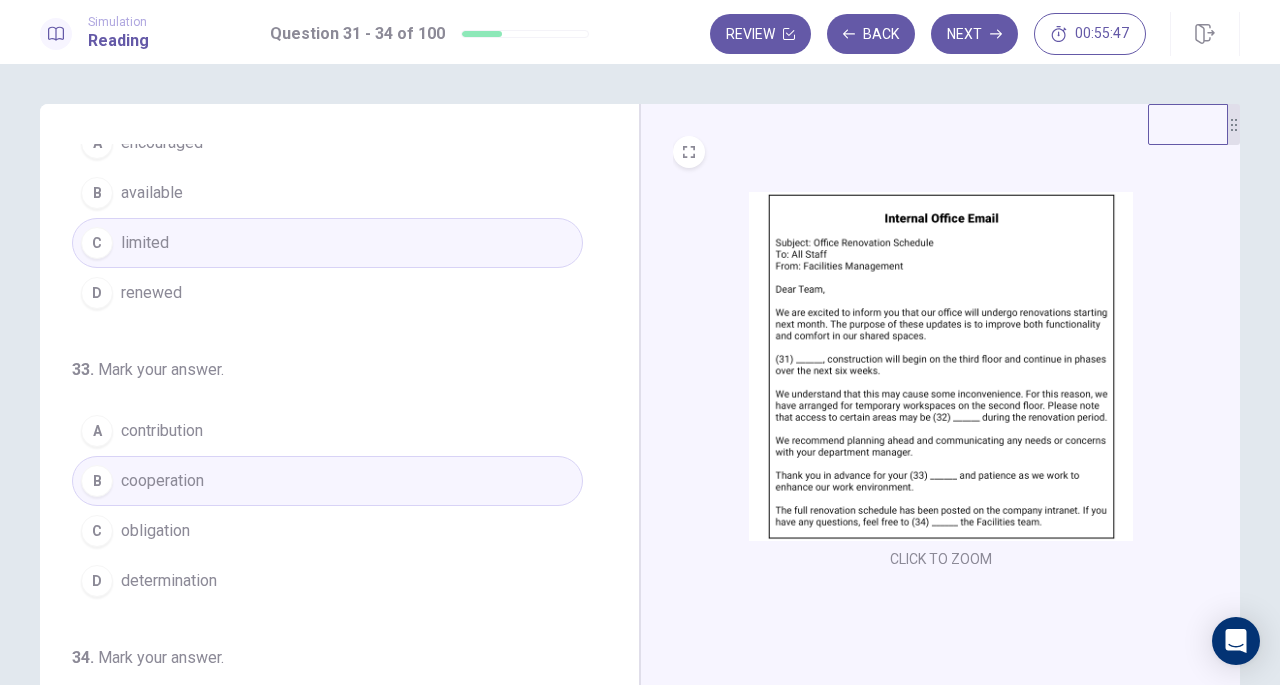 scroll, scrollTop: 486, scrollLeft: 0, axis: vertical 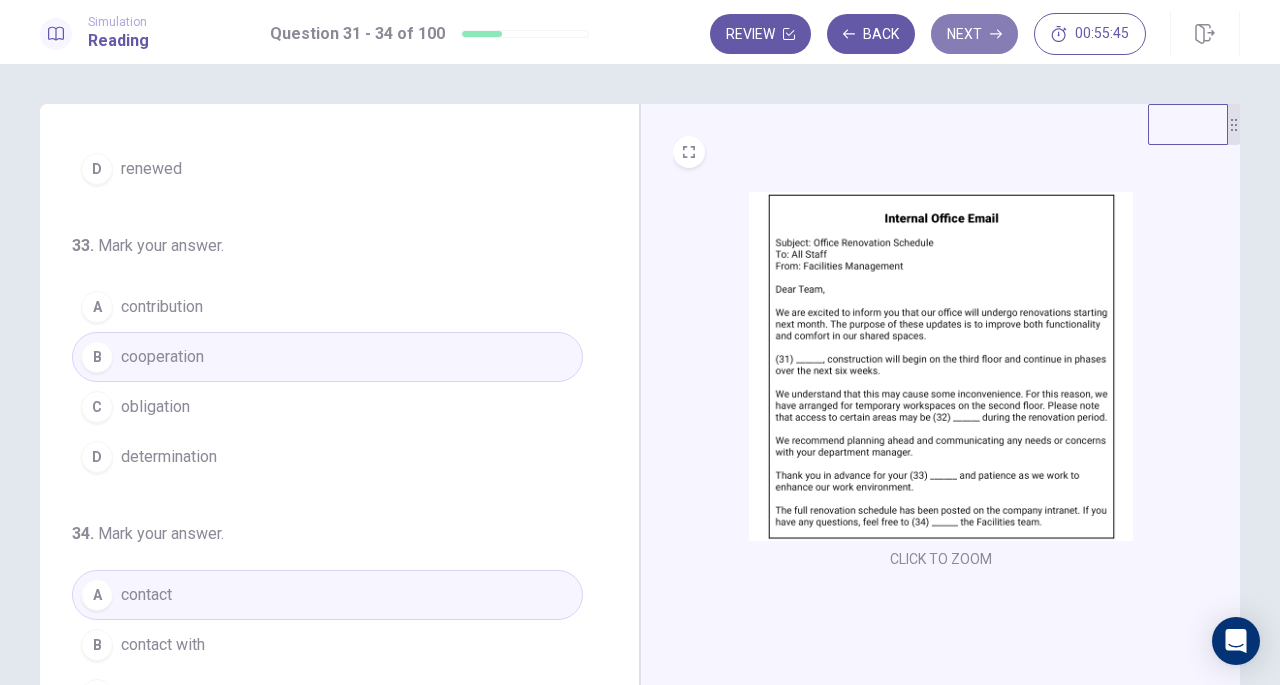 click on "Next" at bounding box center [974, 34] 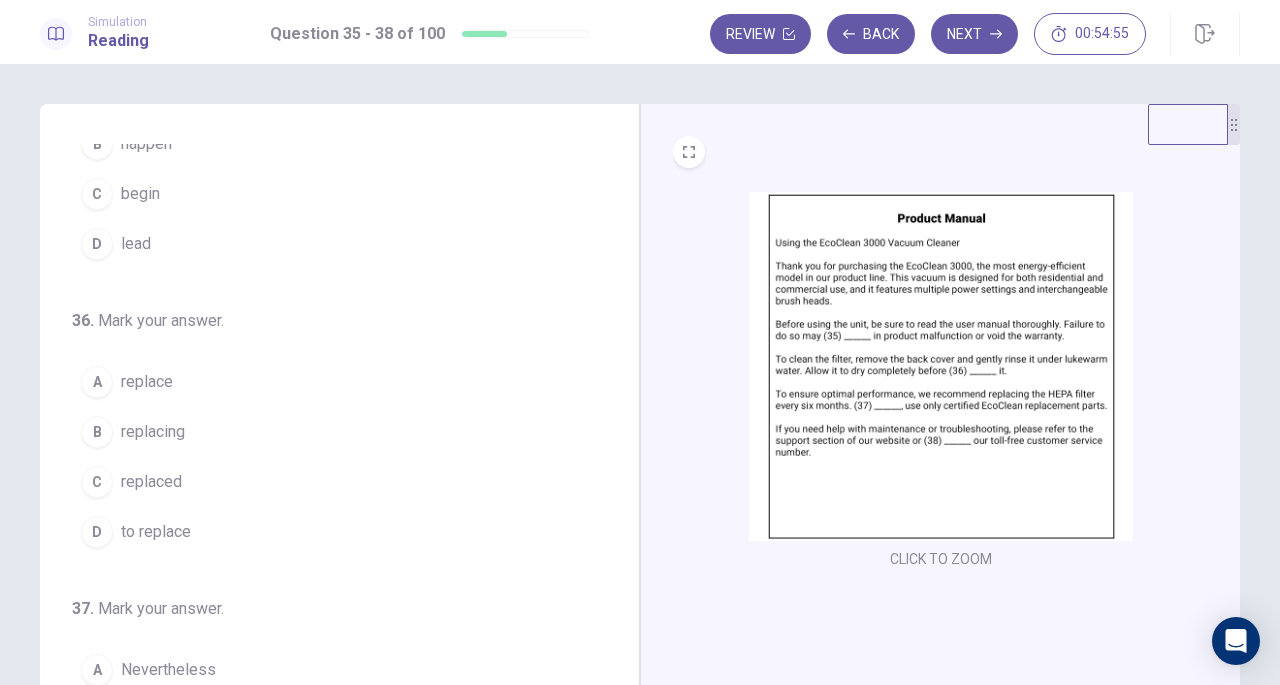 scroll, scrollTop: 125, scrollLeft: 0, axis: vertical 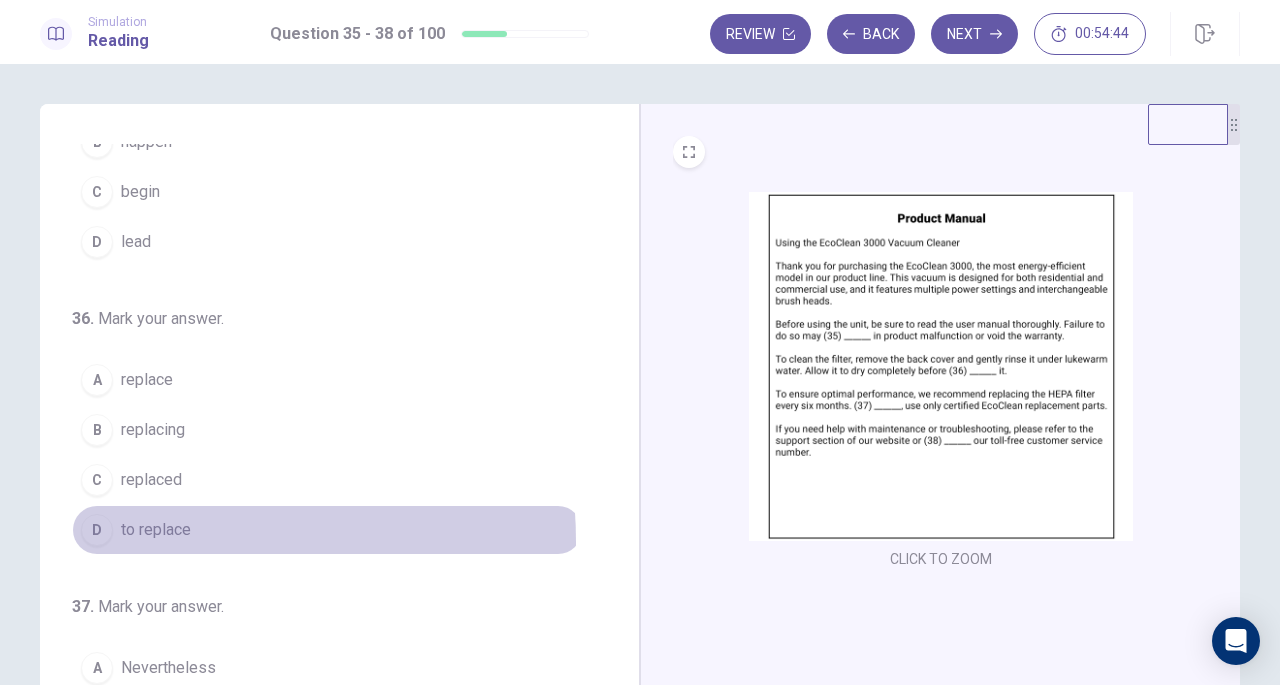click on "to replace" at bounding box center (156, 530) 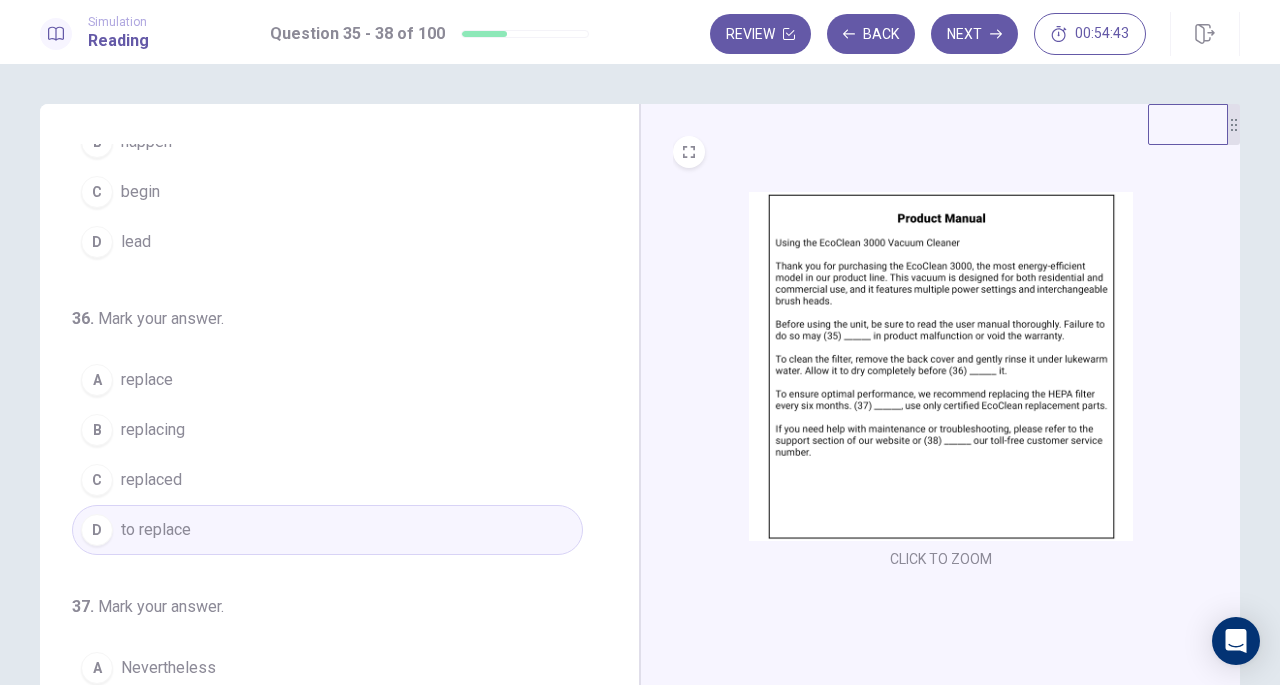 scroll, scrollTop: 0, scrollLeft: 0, axis: both 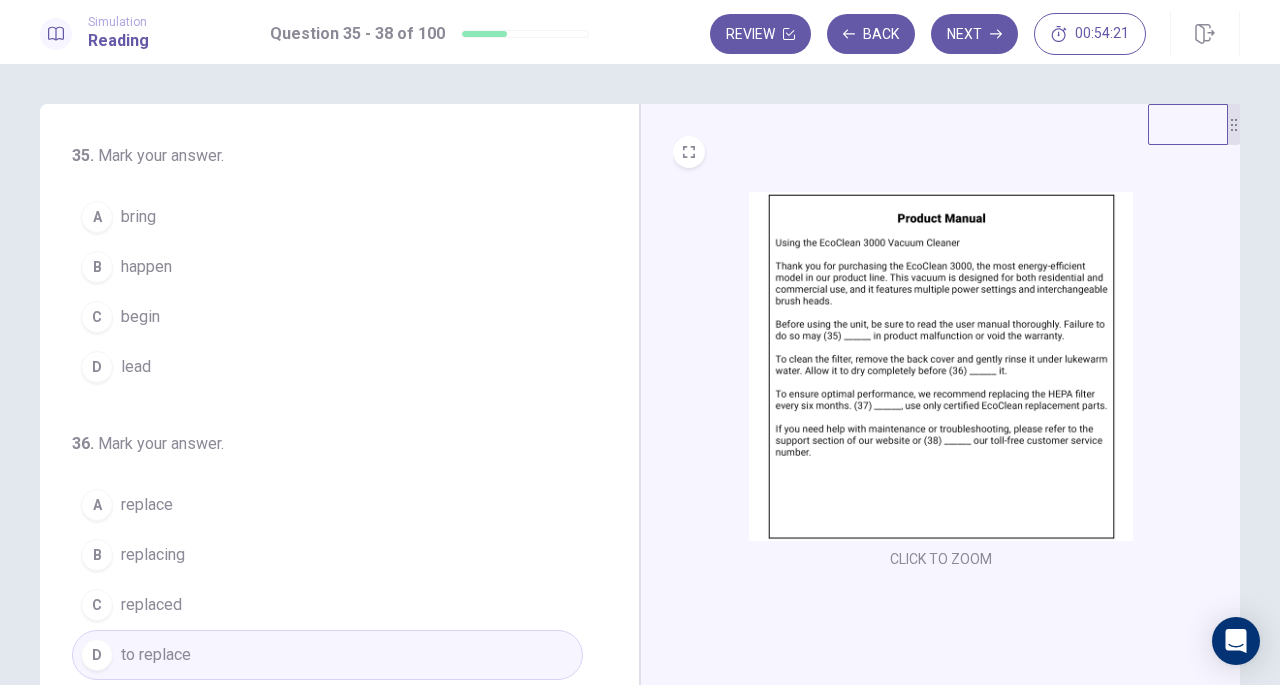 click on "lead" at bounding box center (136, 367) 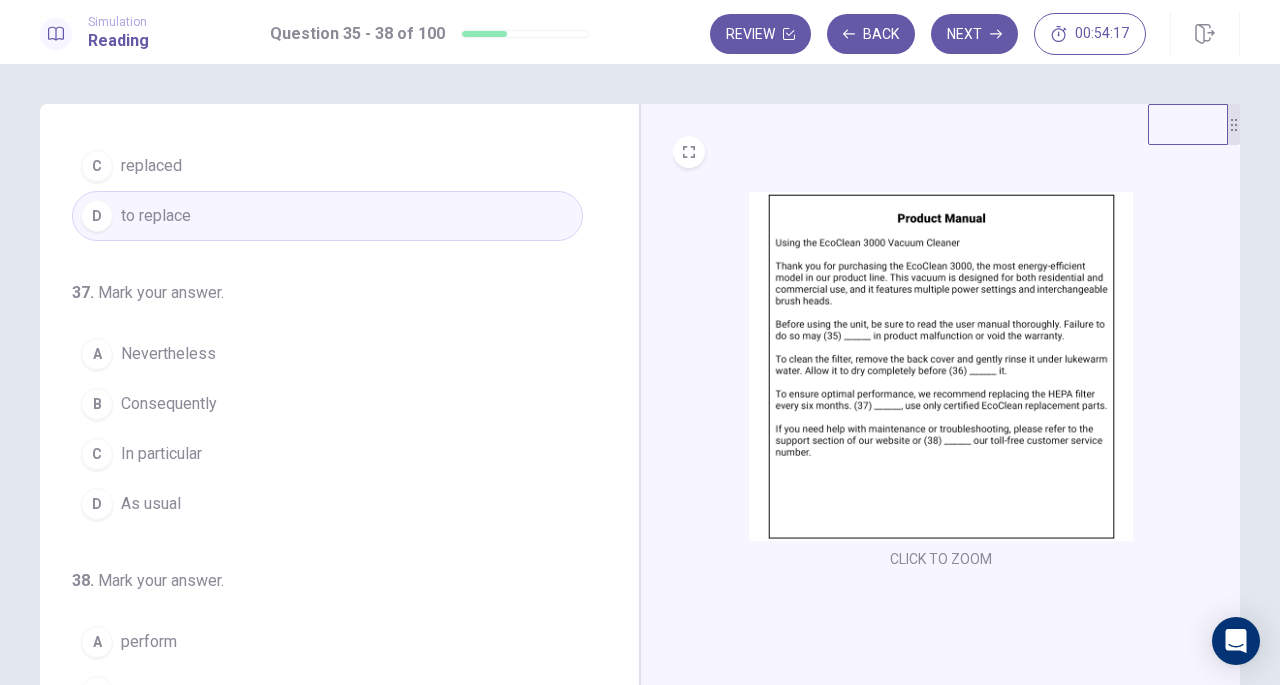 scroll, scrollTop: 440, scrollLeft: 0, axis: vertical 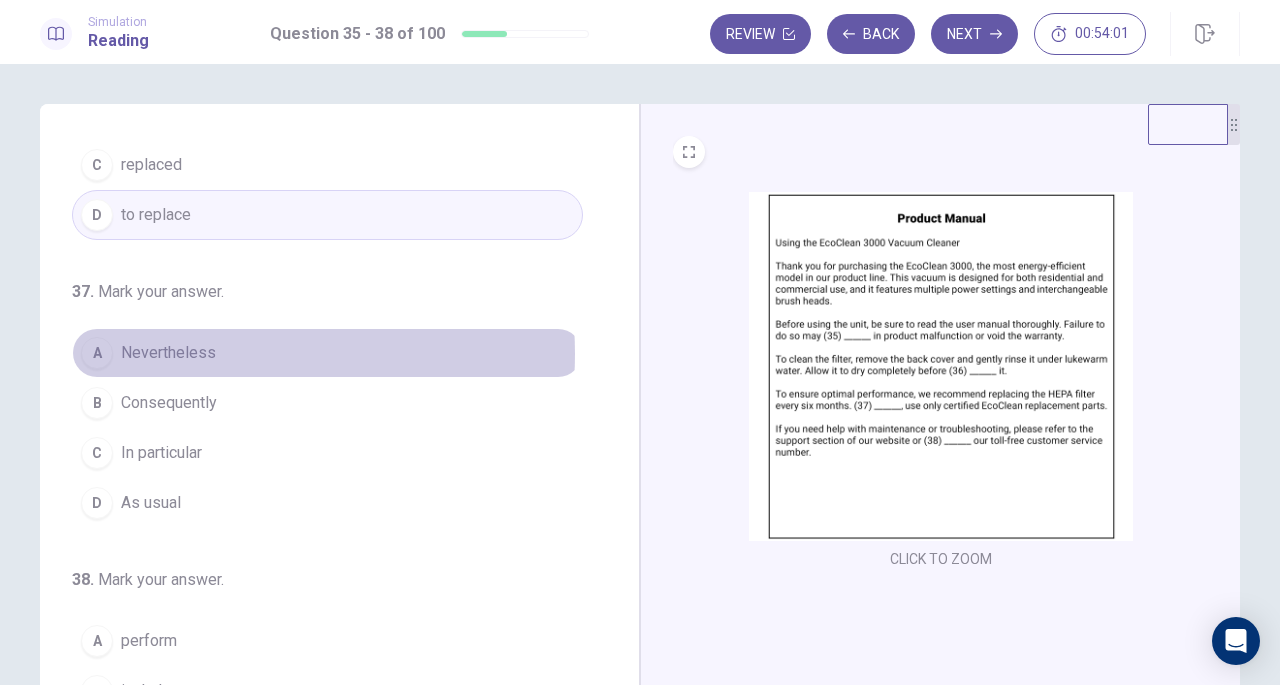 click on "Nevertheless" at bounding box center (168, 353) 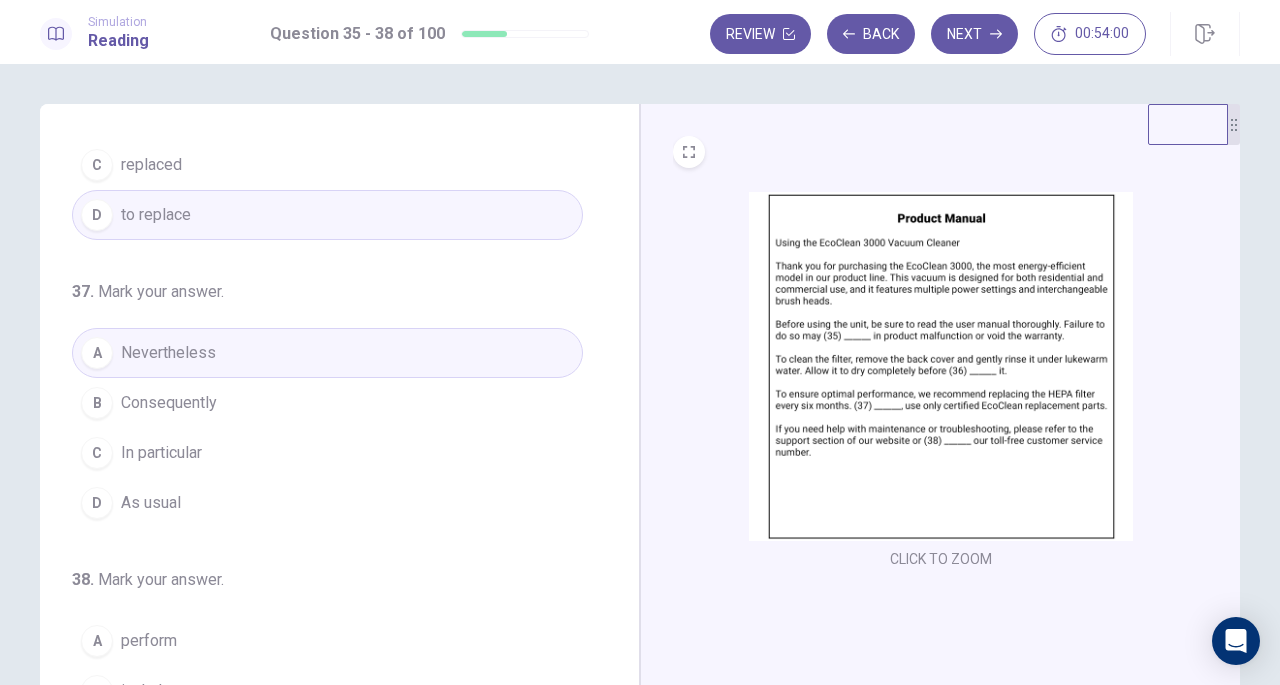 scroll, scrollTop: 486, scrollLeft: 0, axis: vertical 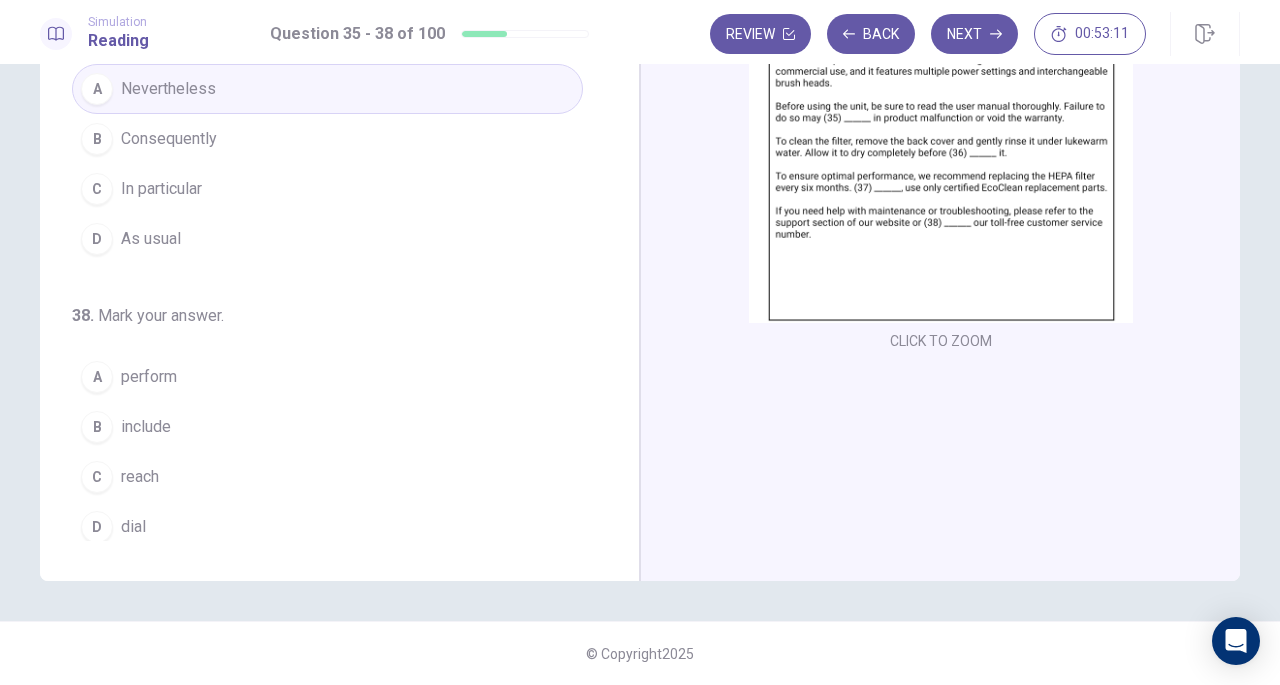 click on "C" at bounding box center [97, 477] 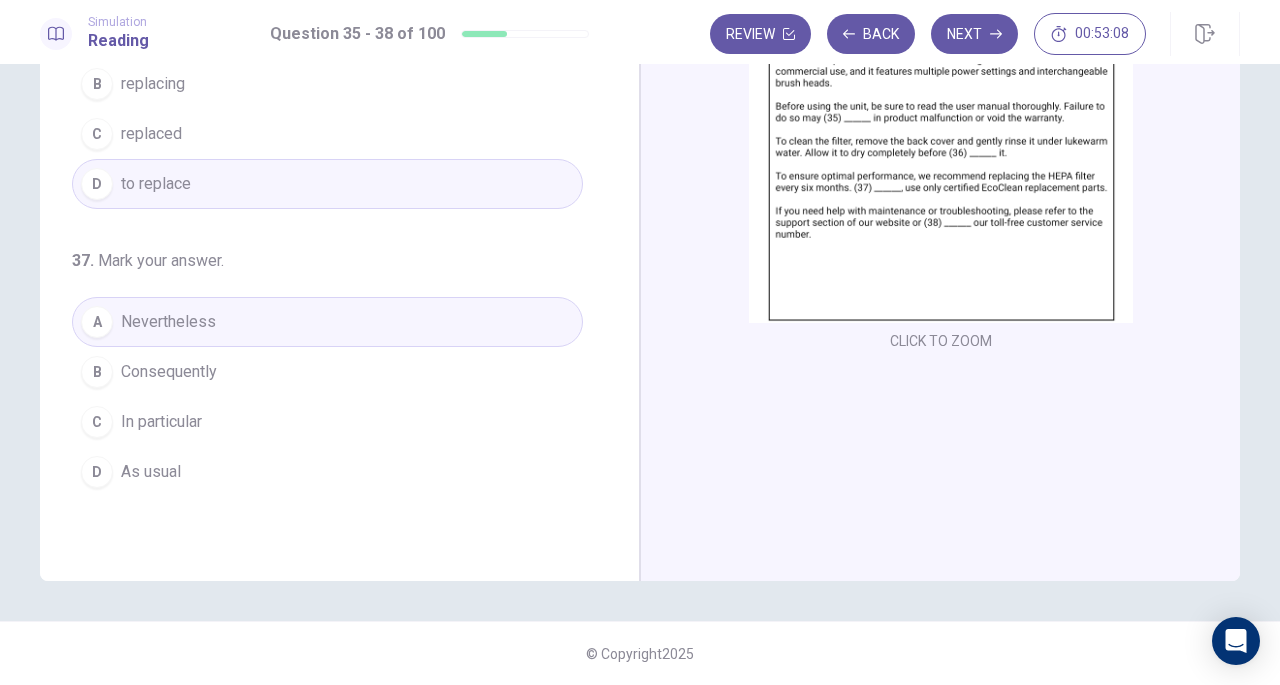 scroll, scrollTop: 0, scrollLeft: 0, axis: both 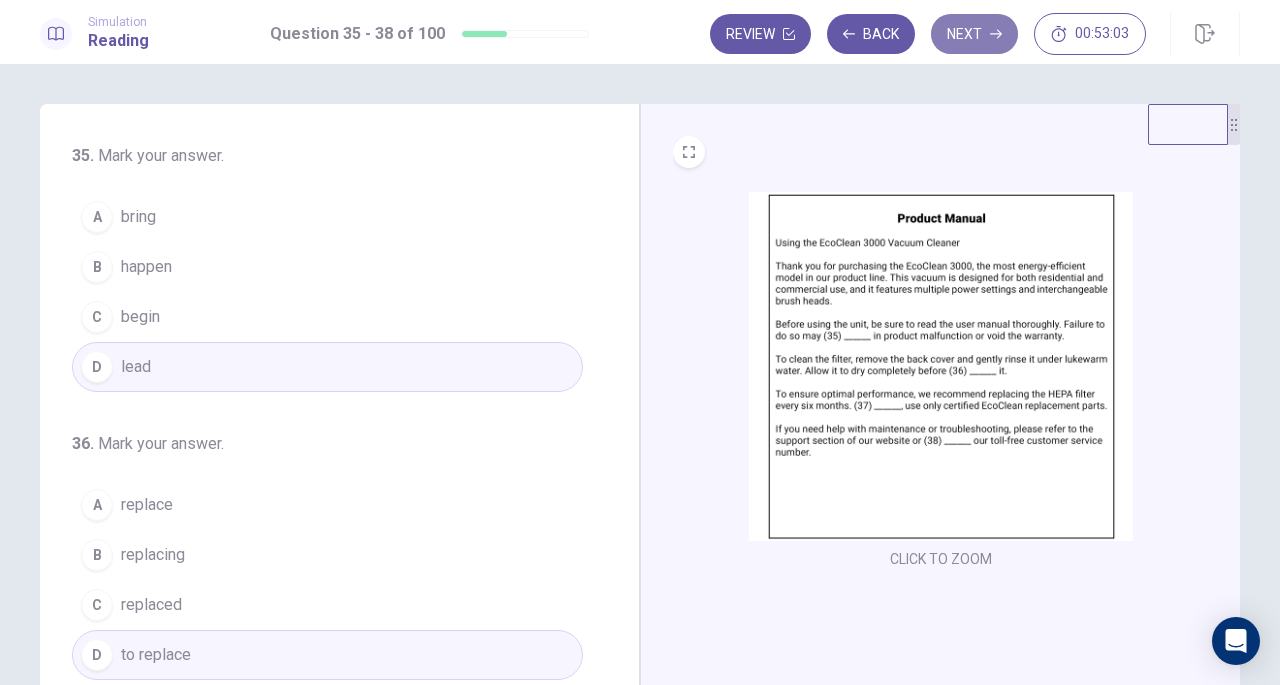 click on "Next" at bounding box center (974, 34) 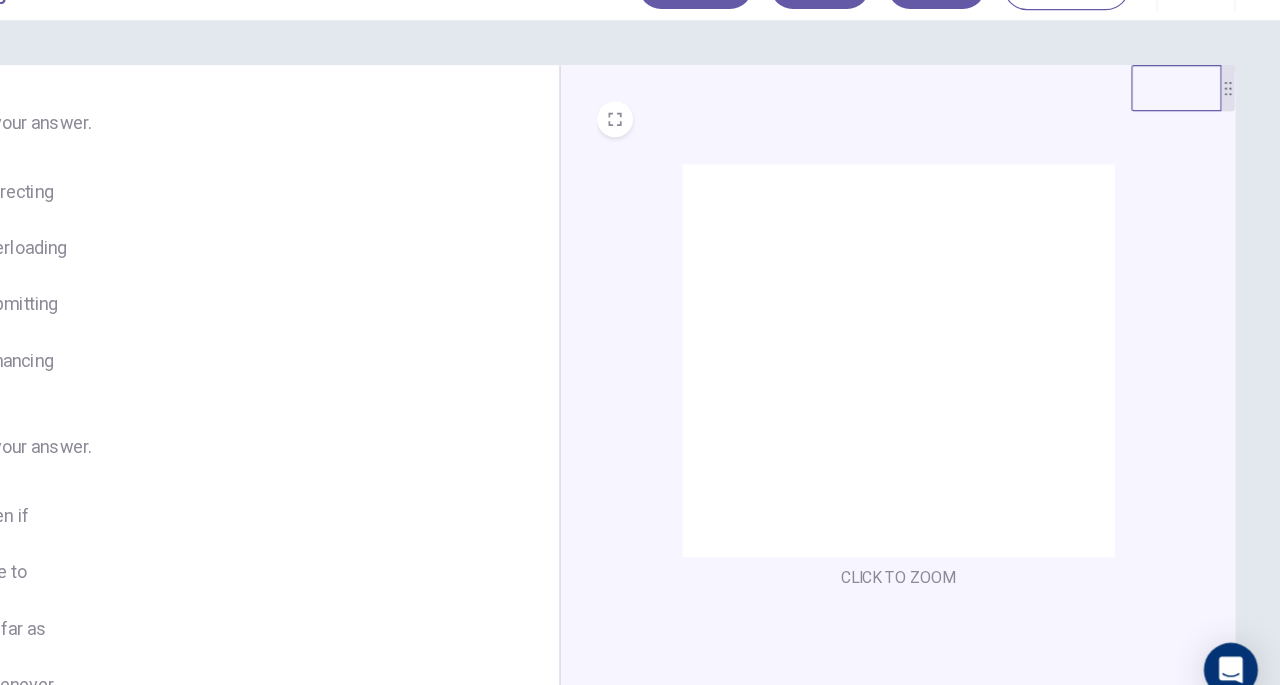 scroll, scrollTop: 0, scrollLeft: 0, axis: both 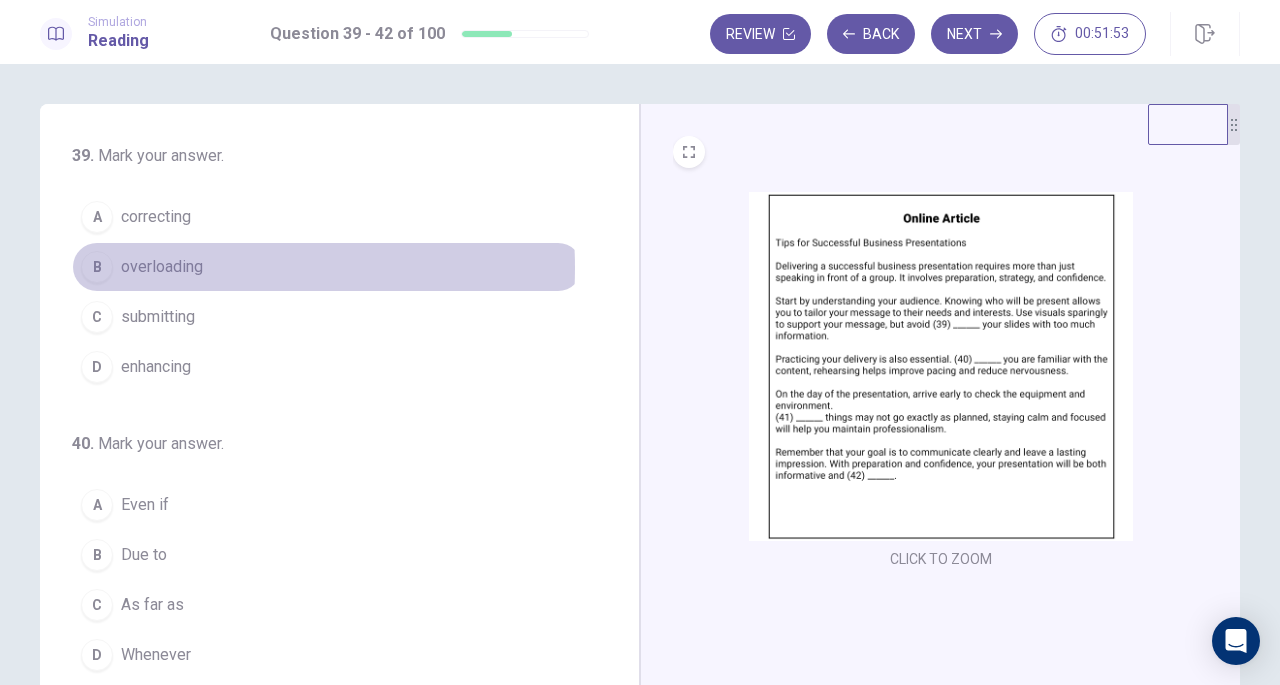 click on "overloading" at bounding box center (162, 267) 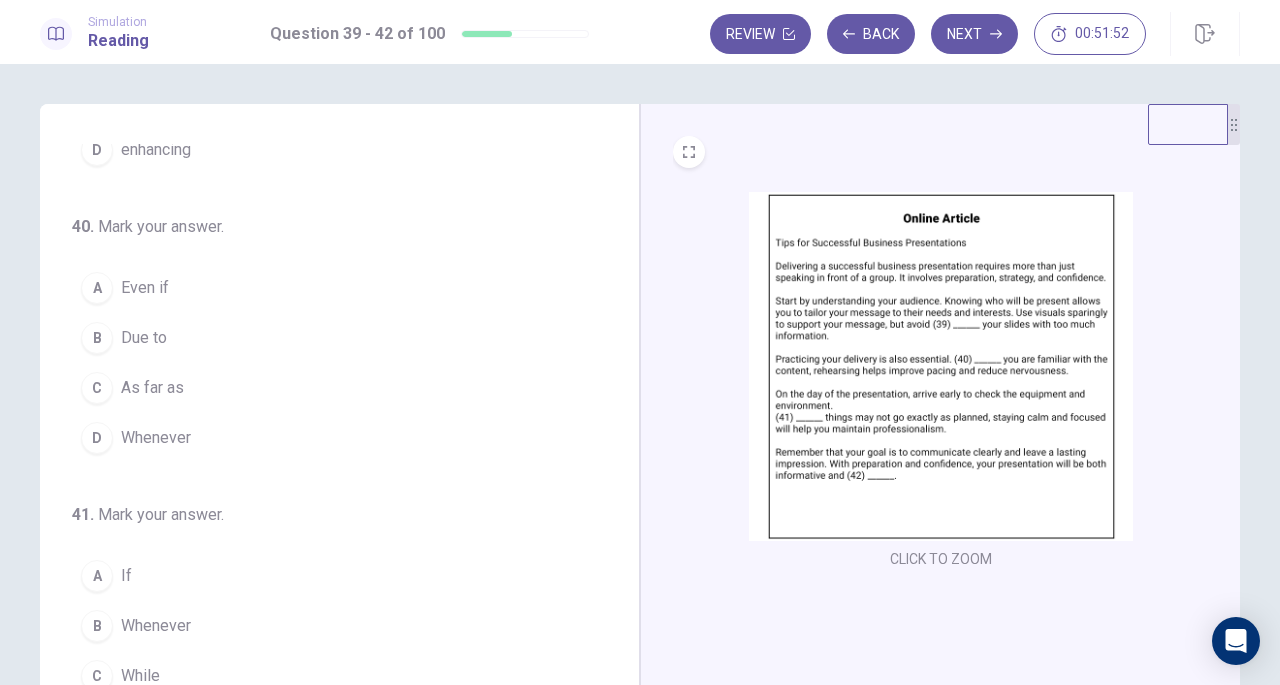 scroll, scrollTop: 218, scrollLeft: 0, axis: vertical 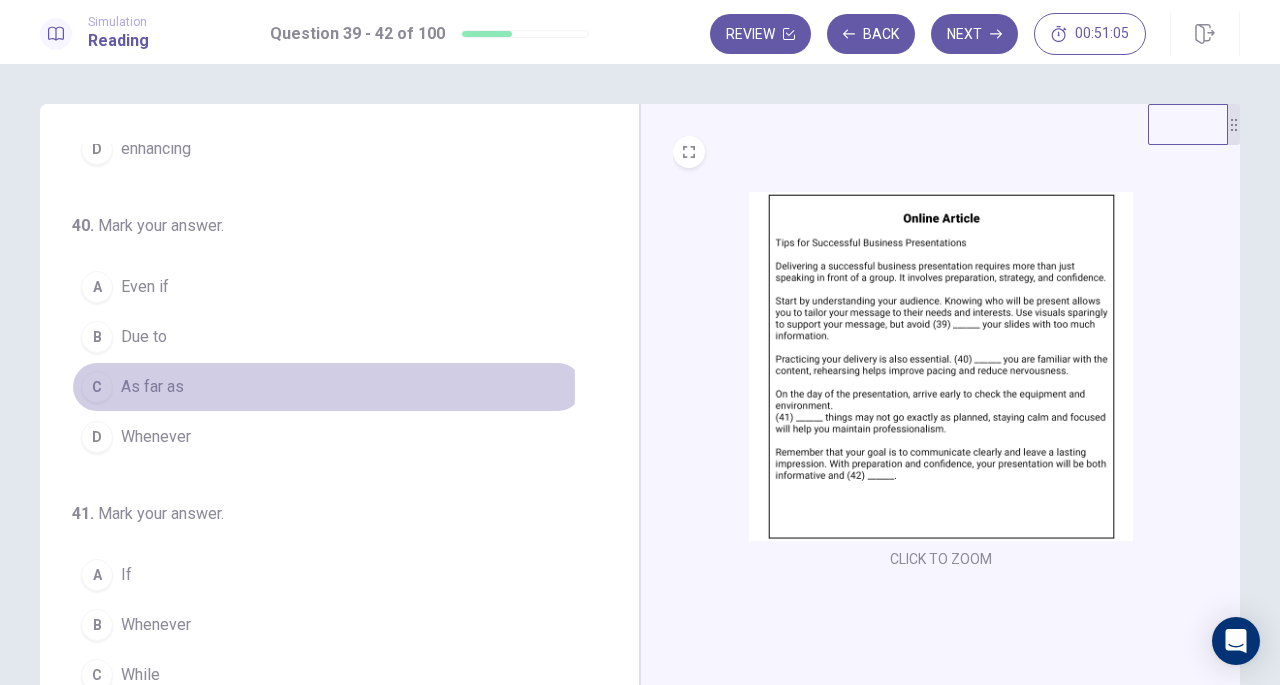 click on "C" at bounding box center (97, 387) 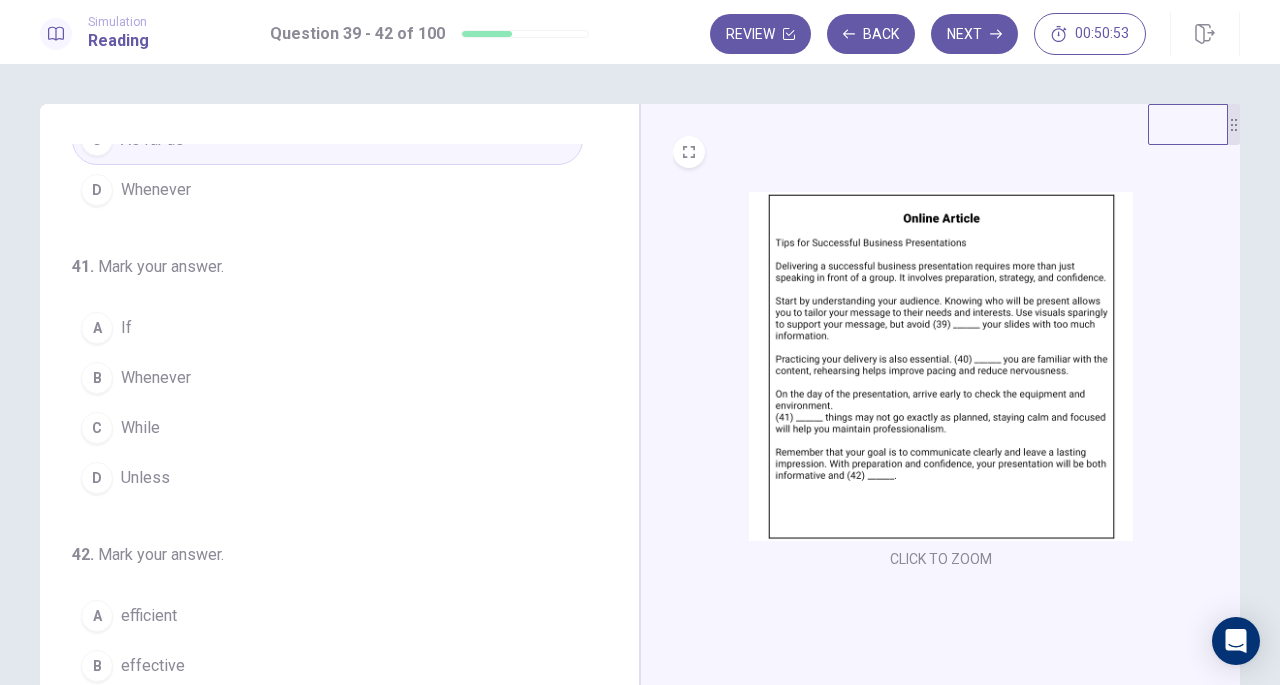 scroll, scrollTop: 466, scrollLeft: 0, axis: vertical 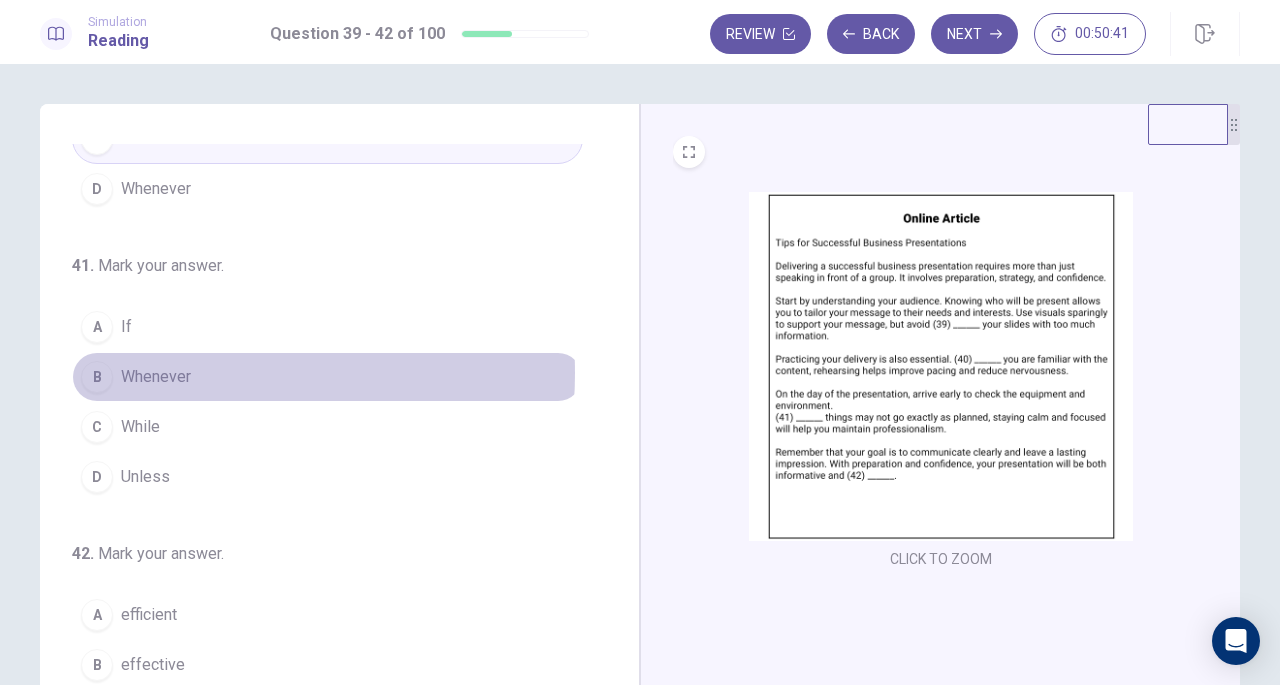 click on "Whenever" at bounding box center (156, 377) 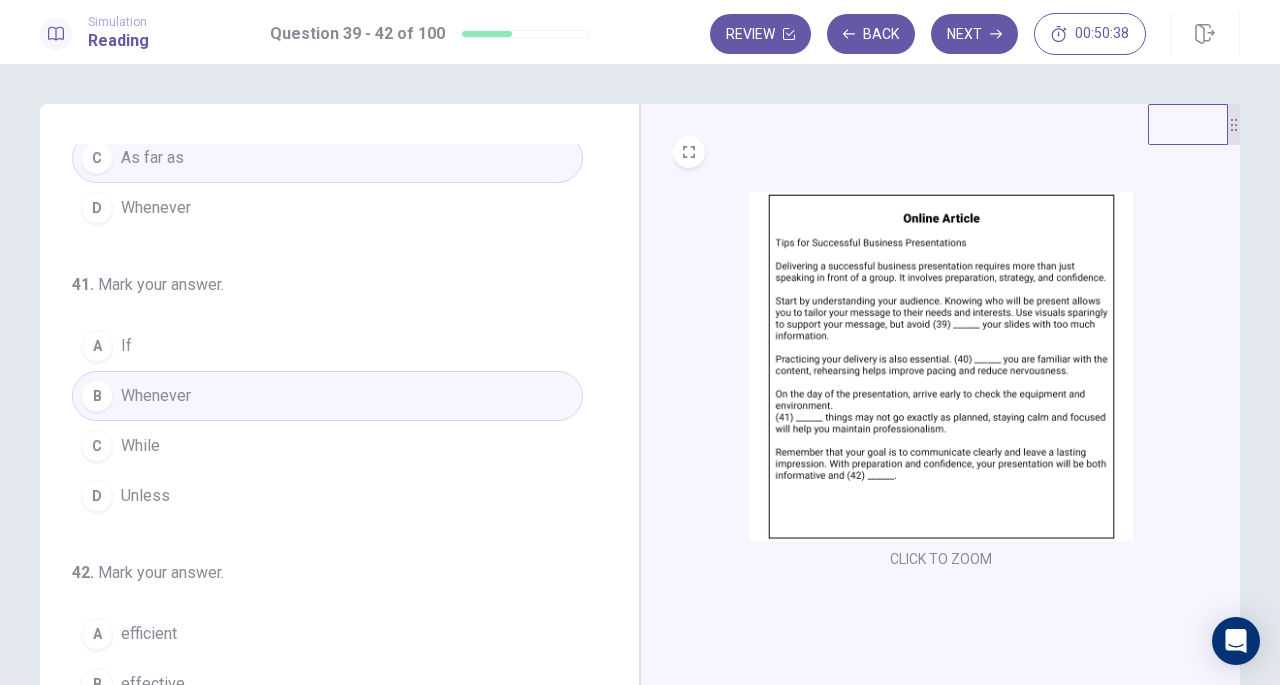 scroll, scrollTop: 486, scrollLeft: 0, axis: vertical 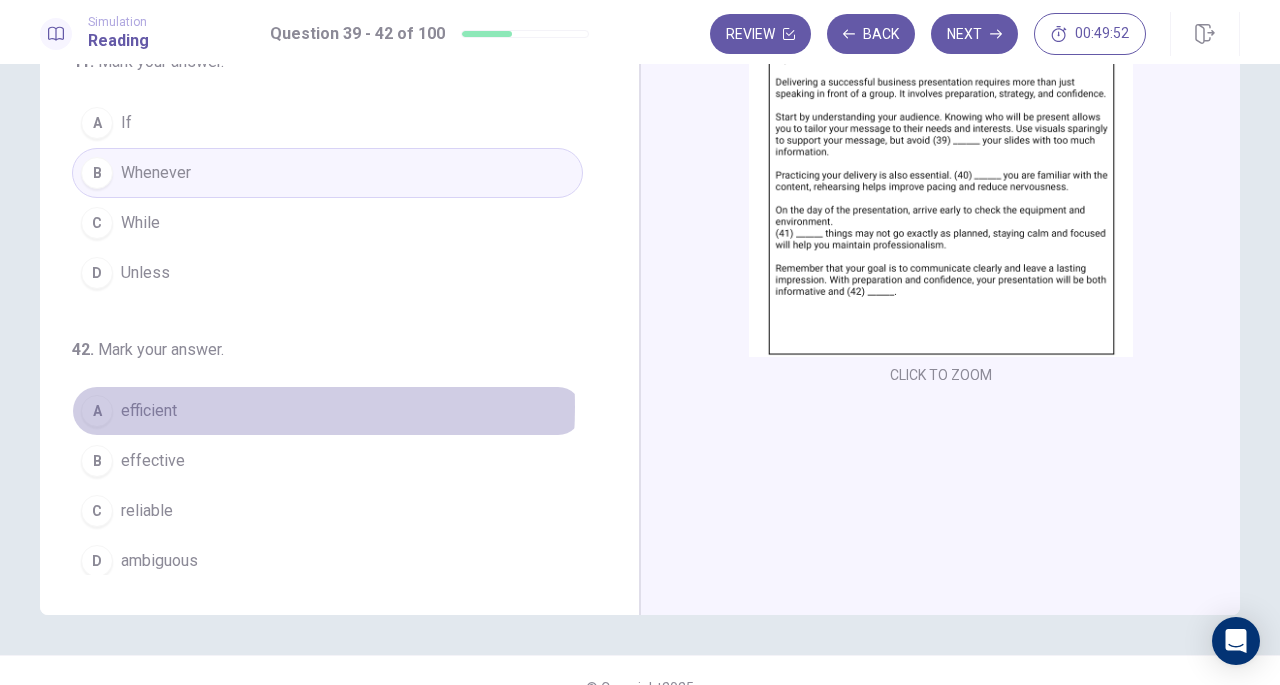 click on "efficient" at bounding box center (149, 411) 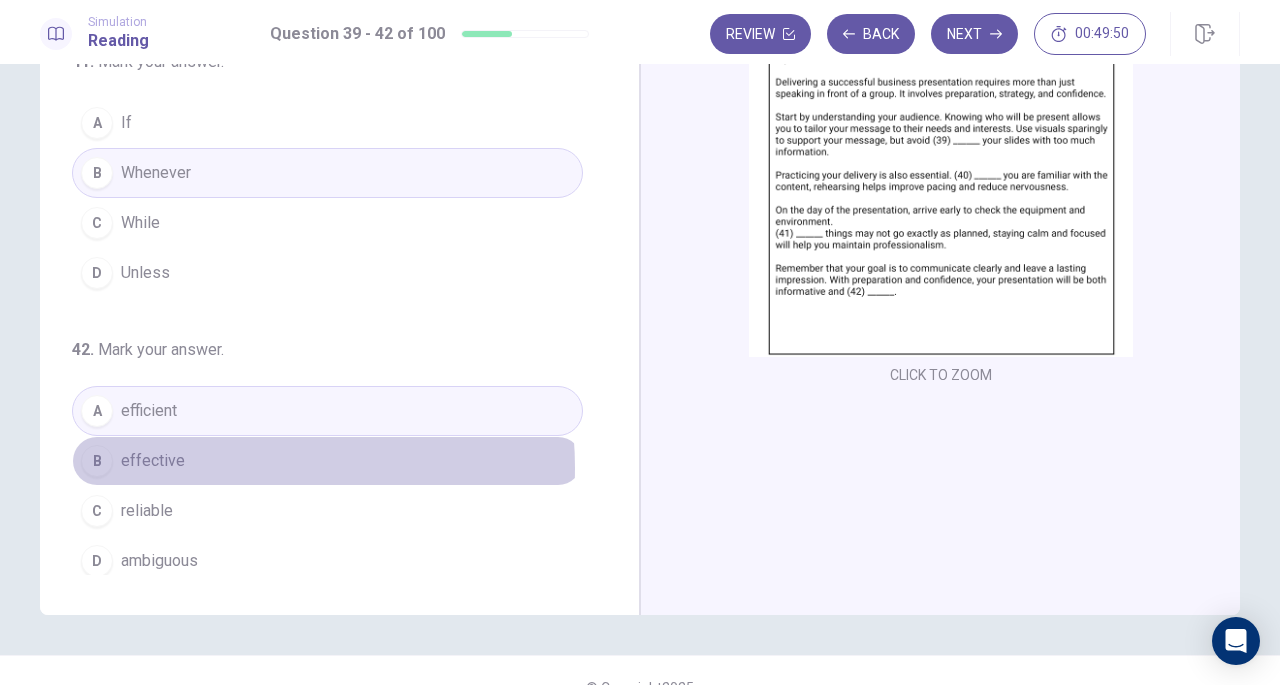 click on "B effective" at bounding box center [327, 461] 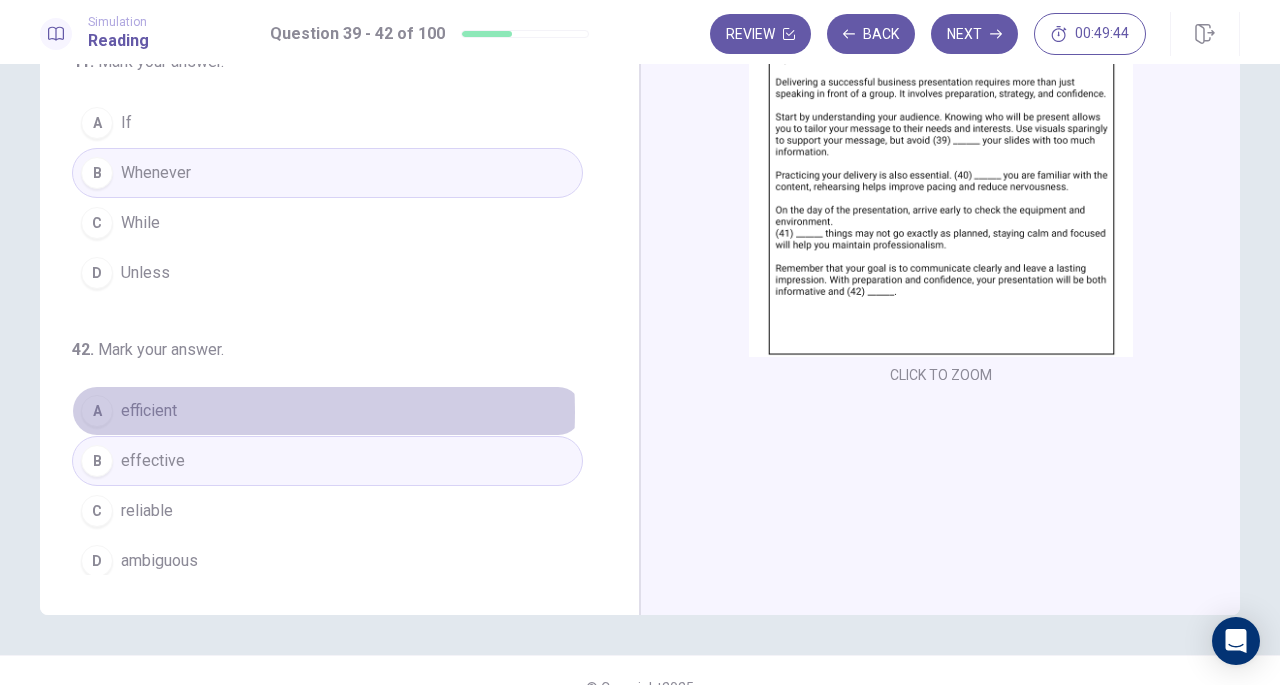 click on "A efficient" at bounding box center [327, 411] 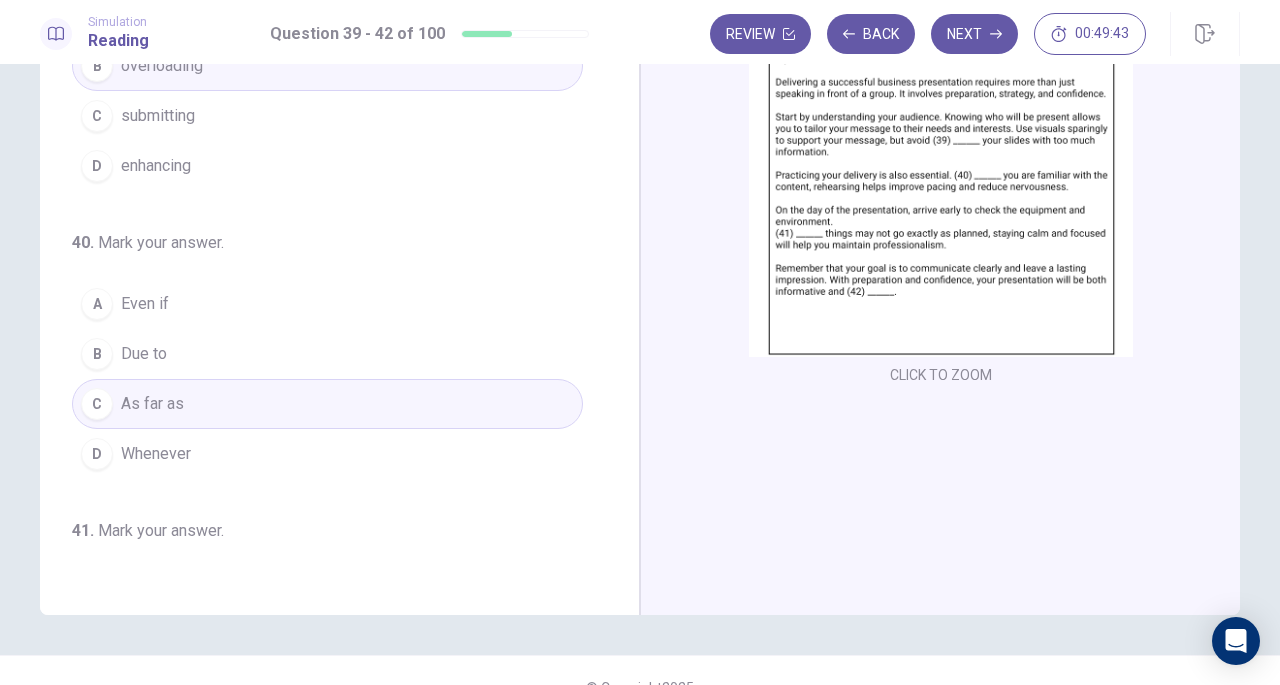 scroll, scrollTop: 0, scrollLeft: 0, axis: both 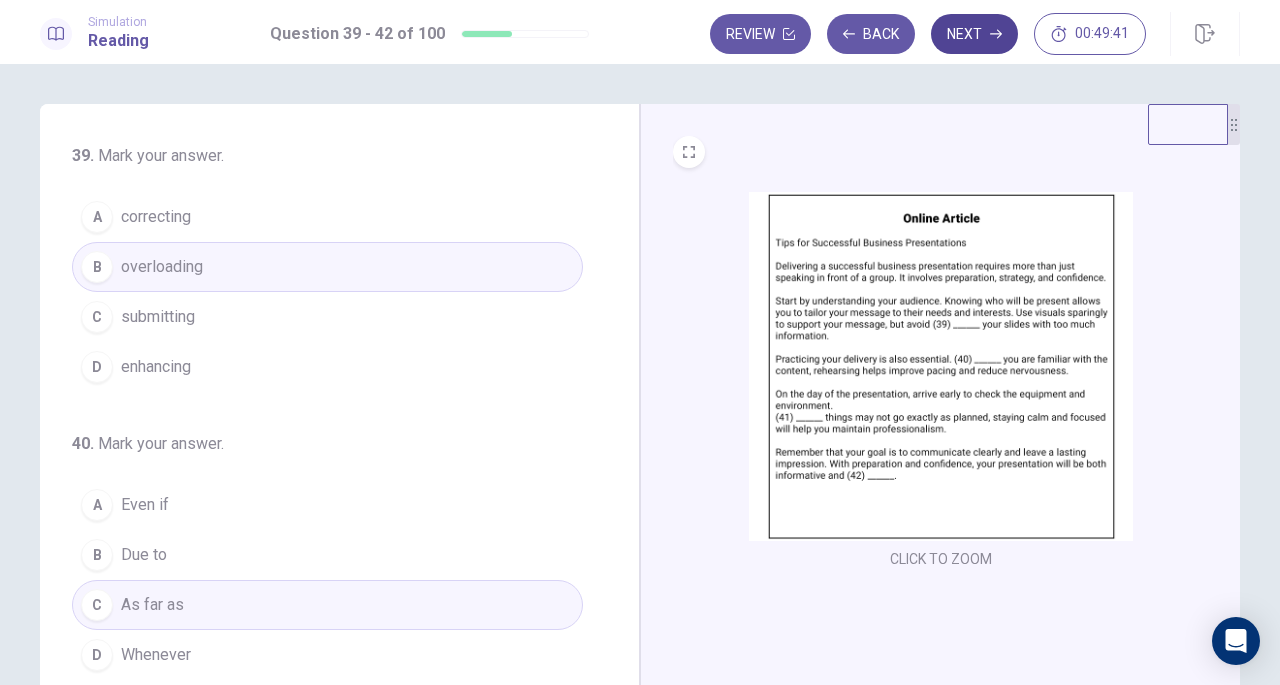 click on "Next" at bounding box center (974, 34) 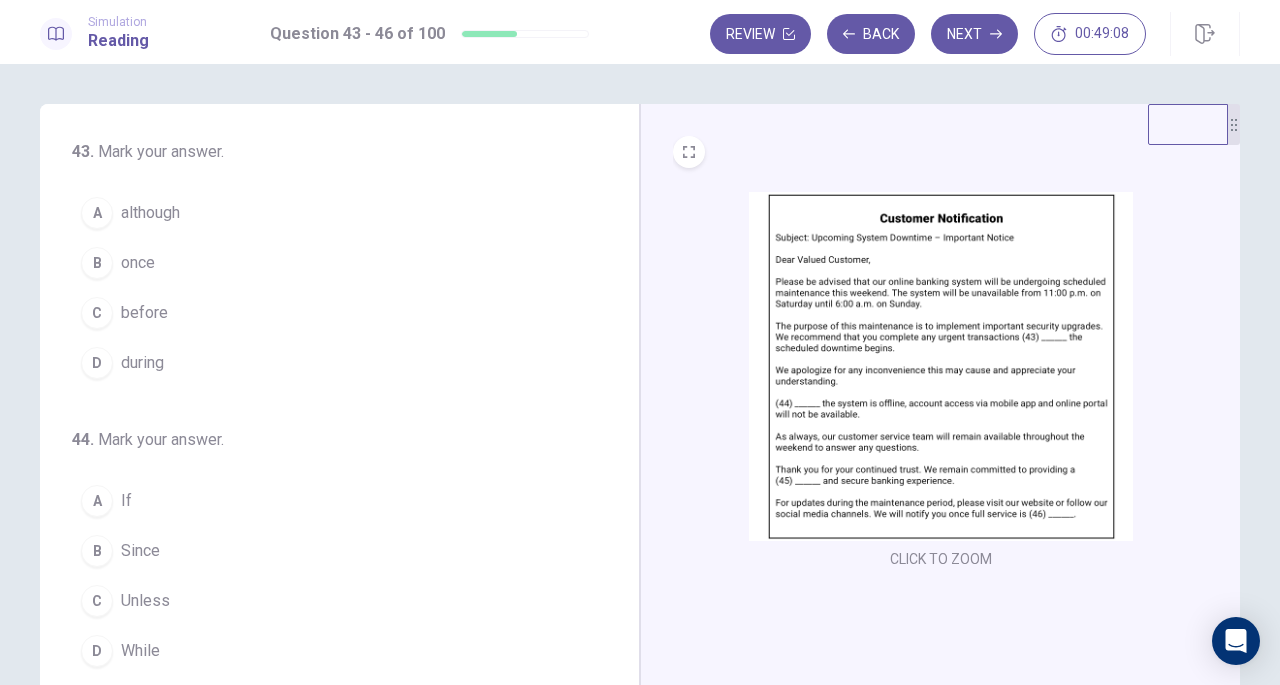 scroll, scrollTop: 2, scrollLeft: 0, axis: vertical 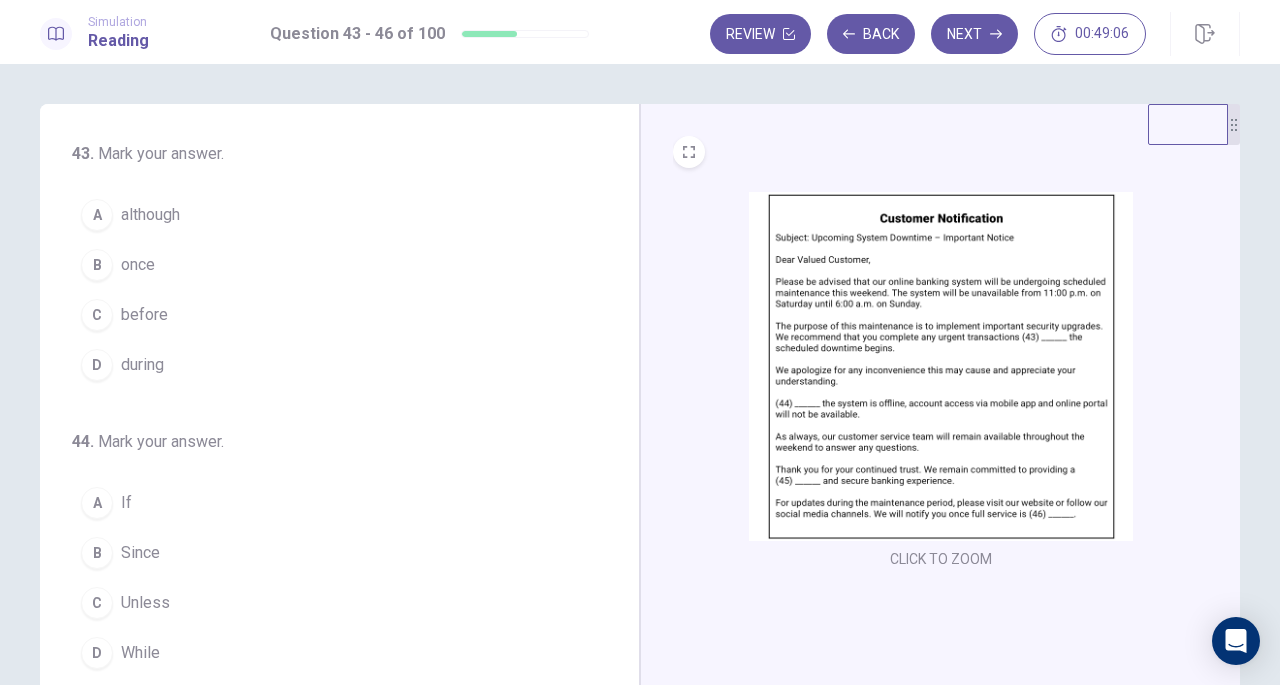 click on "before" at bounding box center (144, 315) 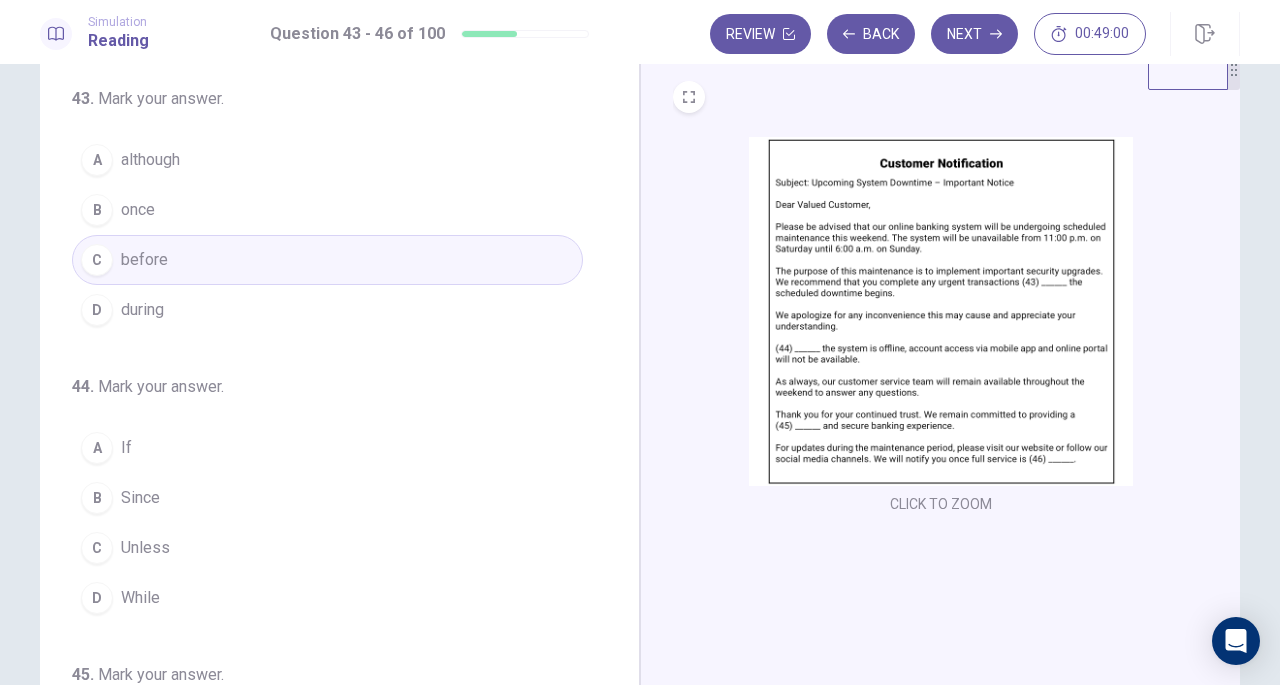 scroll, scrollTop: 80, scrollLeft: 0, axis: vertical 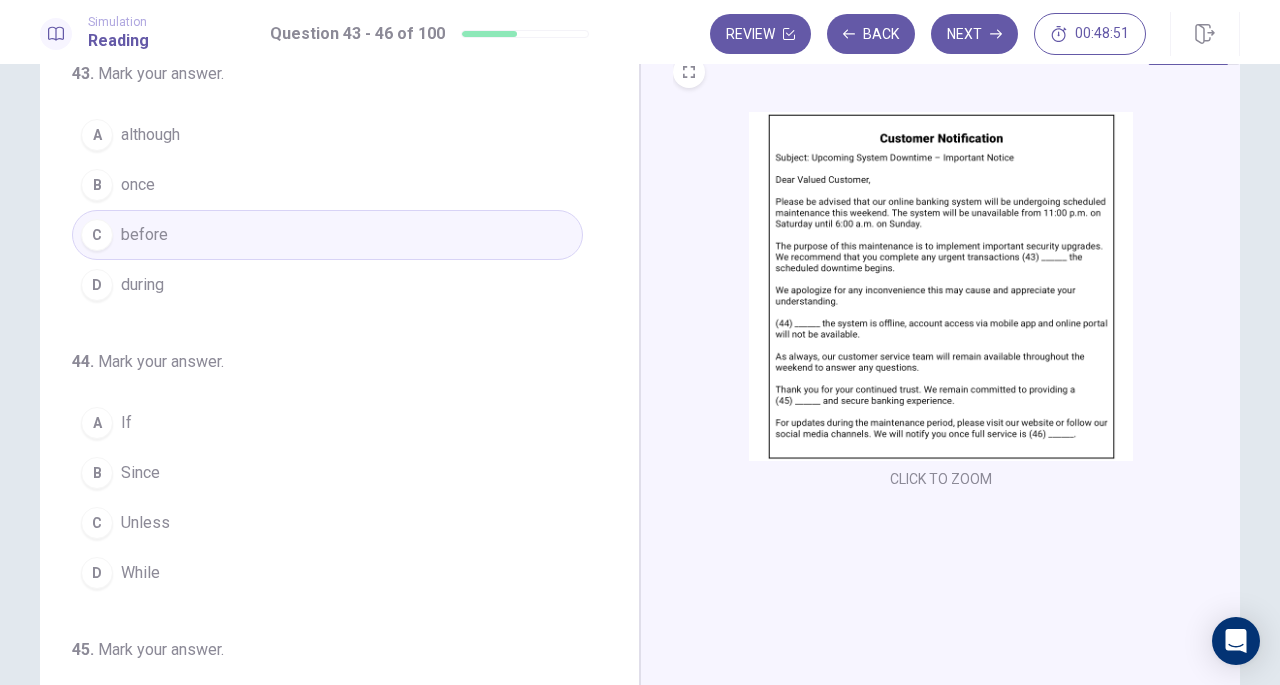 click on "A" at bounding box center [97, 423] 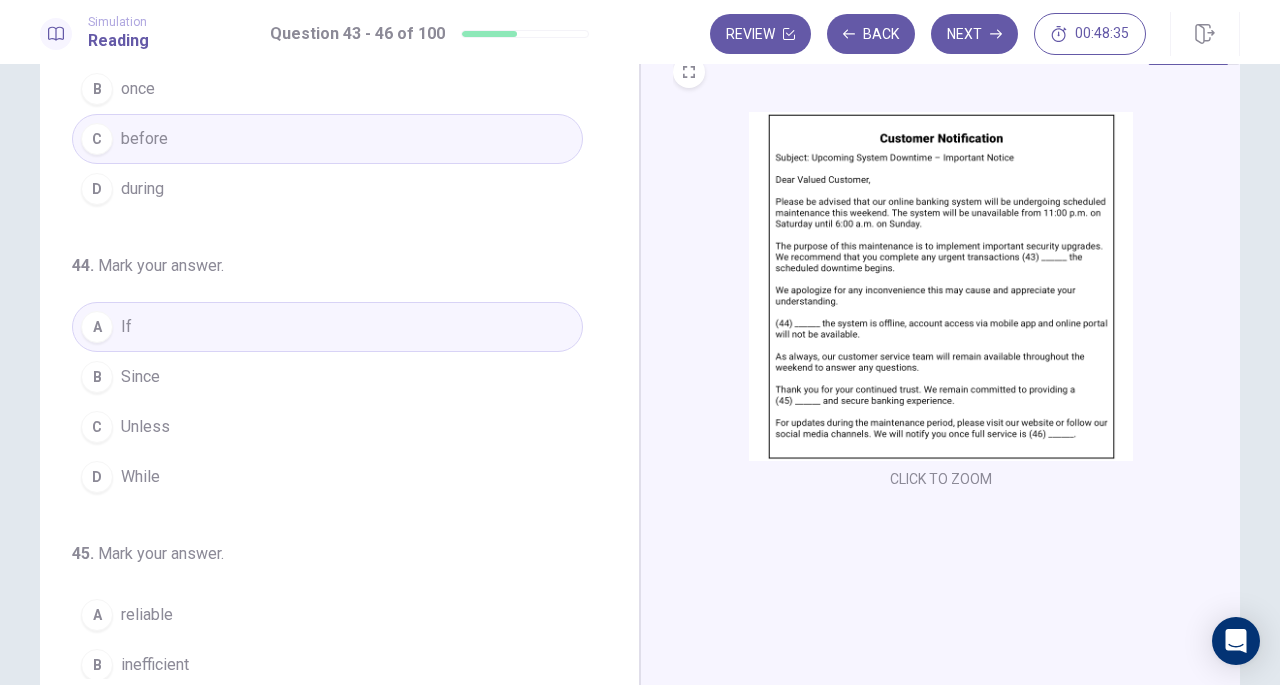 scroll, scrollTop: 120, scrollLeft: 0, axis: vertical 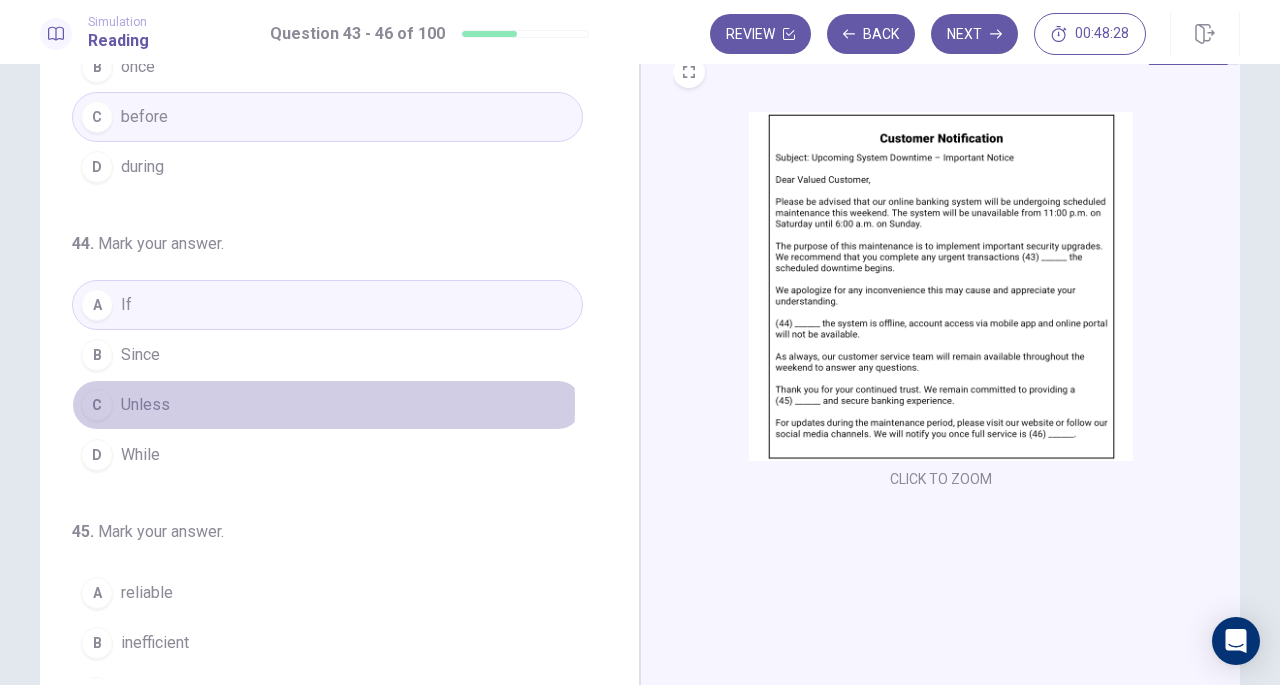 click on "C" at bounding box center (97, 405) 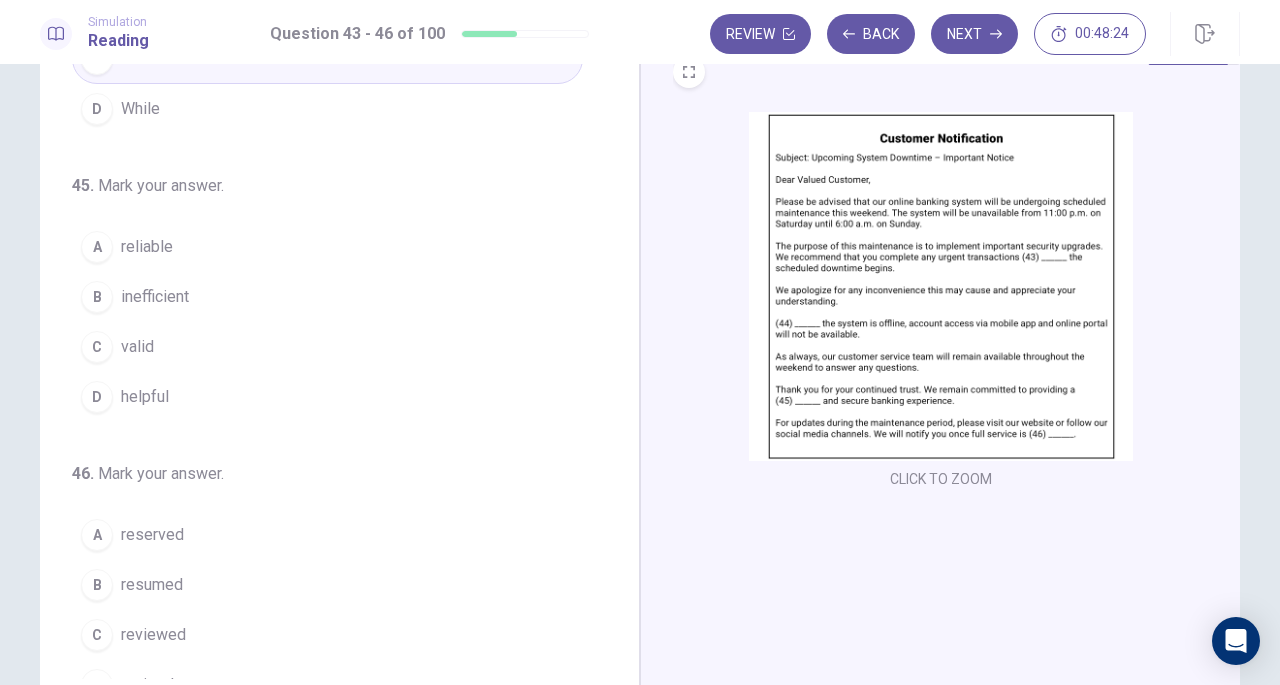 scroll, scrollTop: 467, scrollLeft: 0, axis: vertical 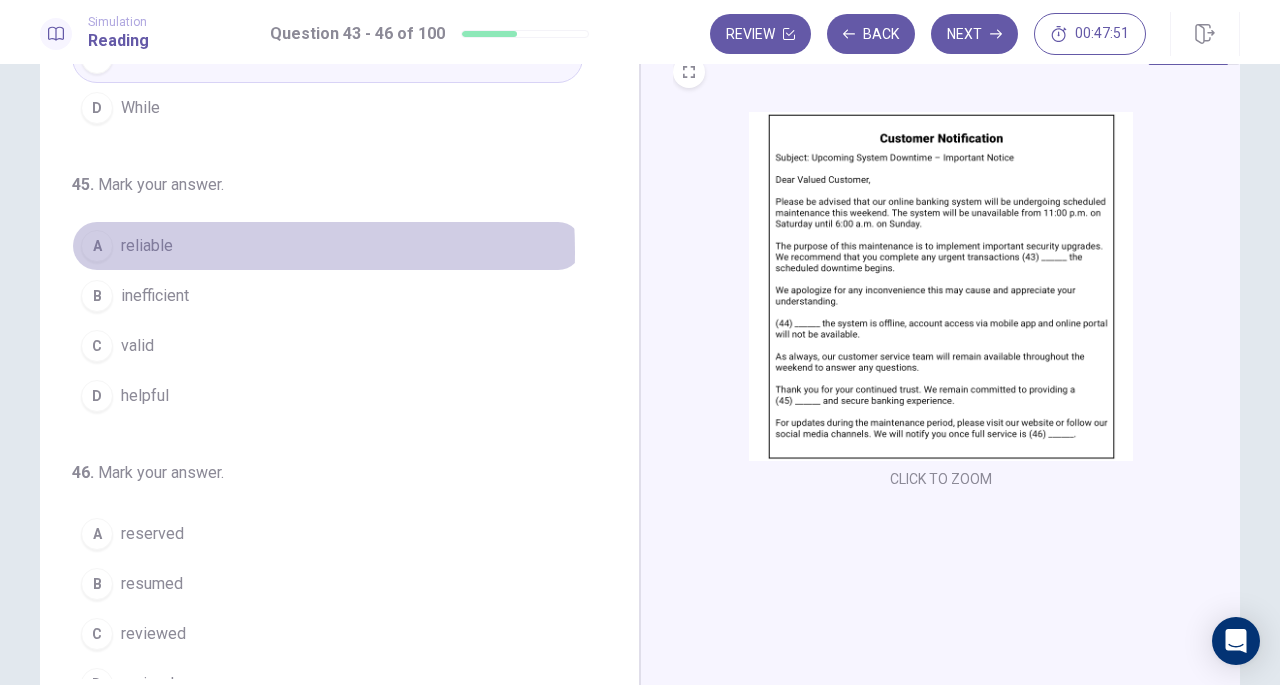 click on "A" at bounding box center (97, 246) 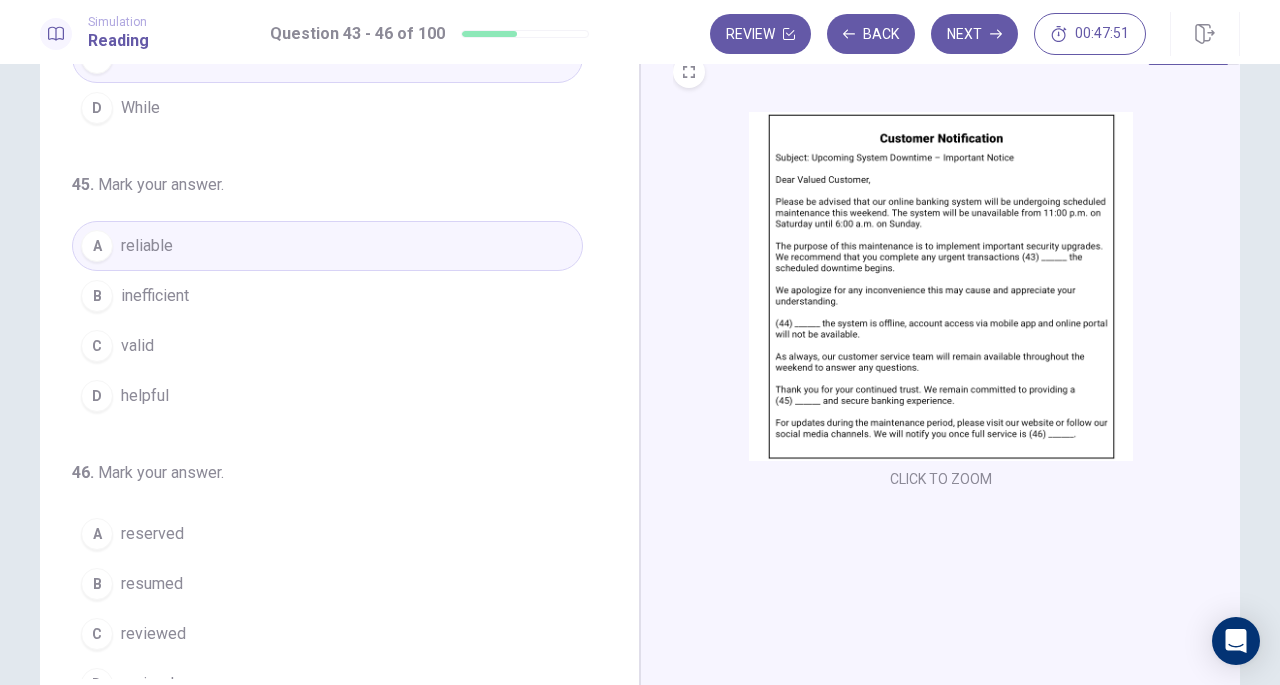 scroll, scrollTop: 486, scrollLeft: 0, axis: vertical 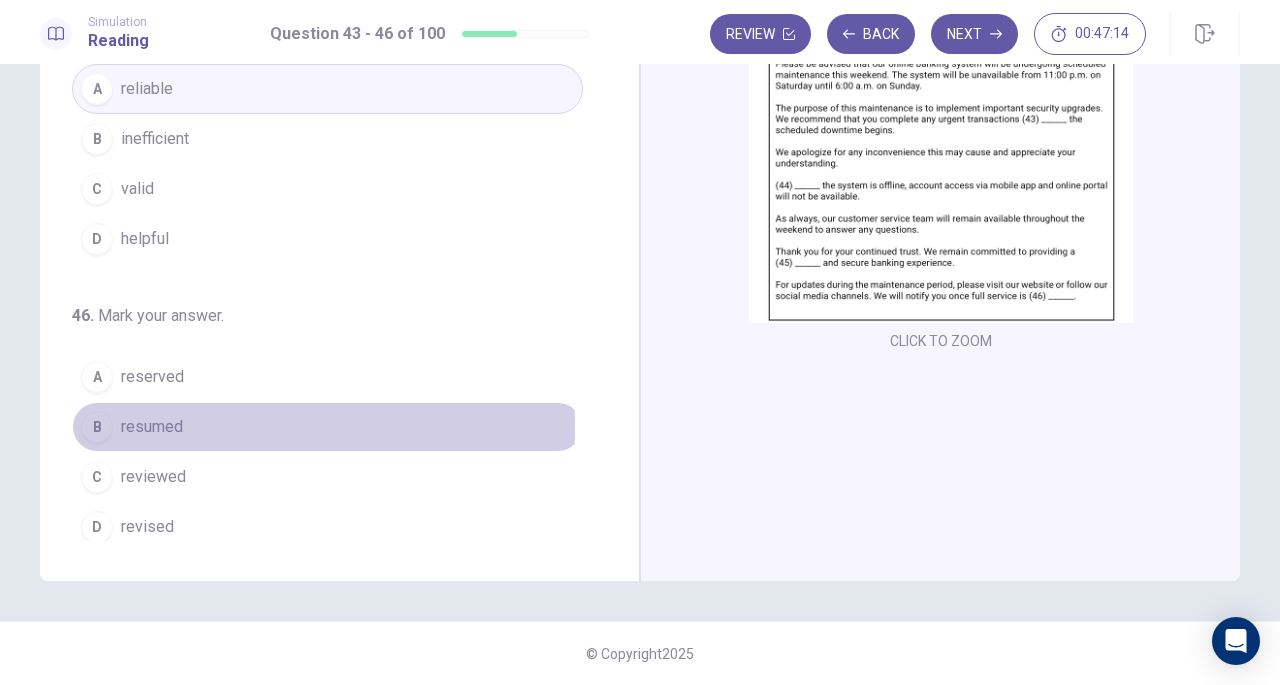click on "B" at bounding box center (97, 427) 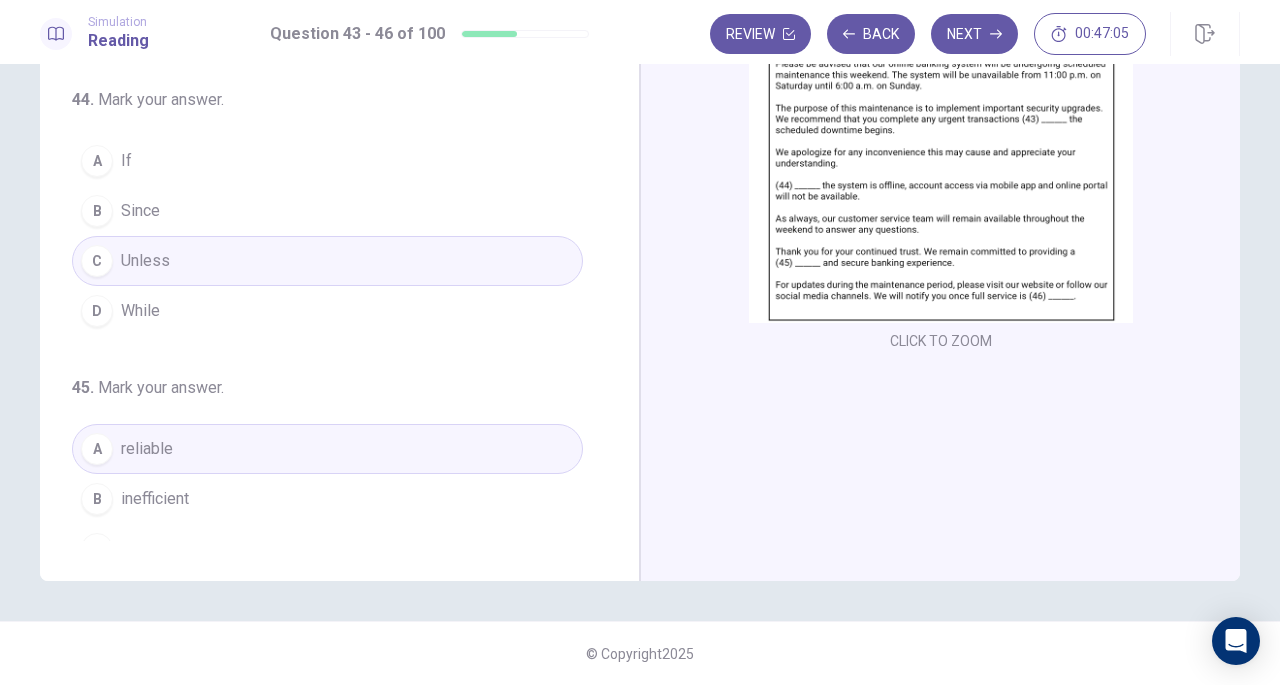 scroll, scrollTop: 0, scrollLeft: 0, axis: both 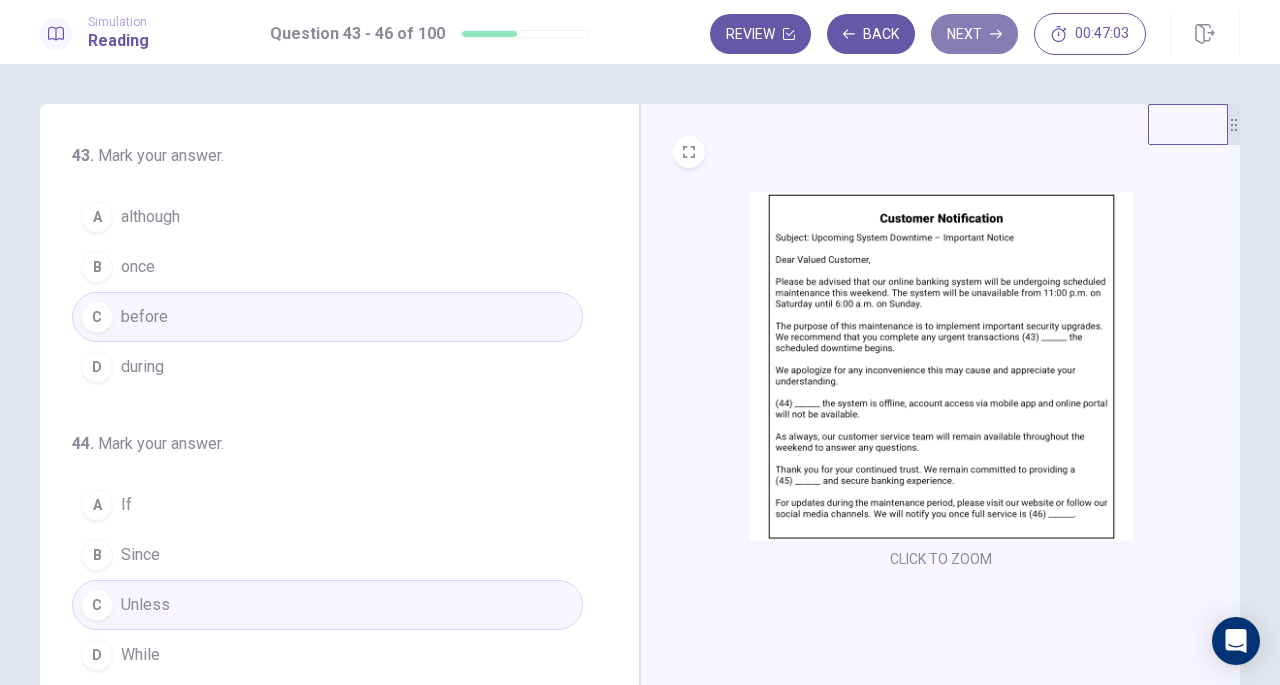 click on "Next" at bounding box center (974, 34) 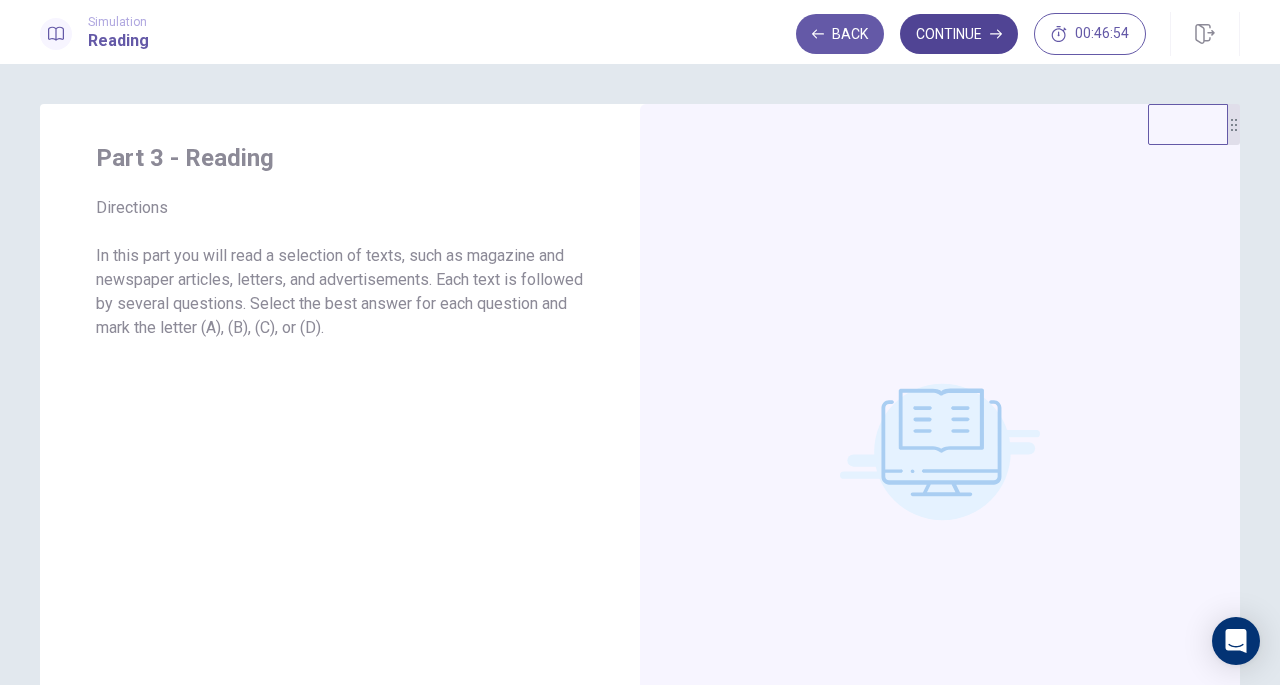 click on "Continue" at bounding box center (959, 34) 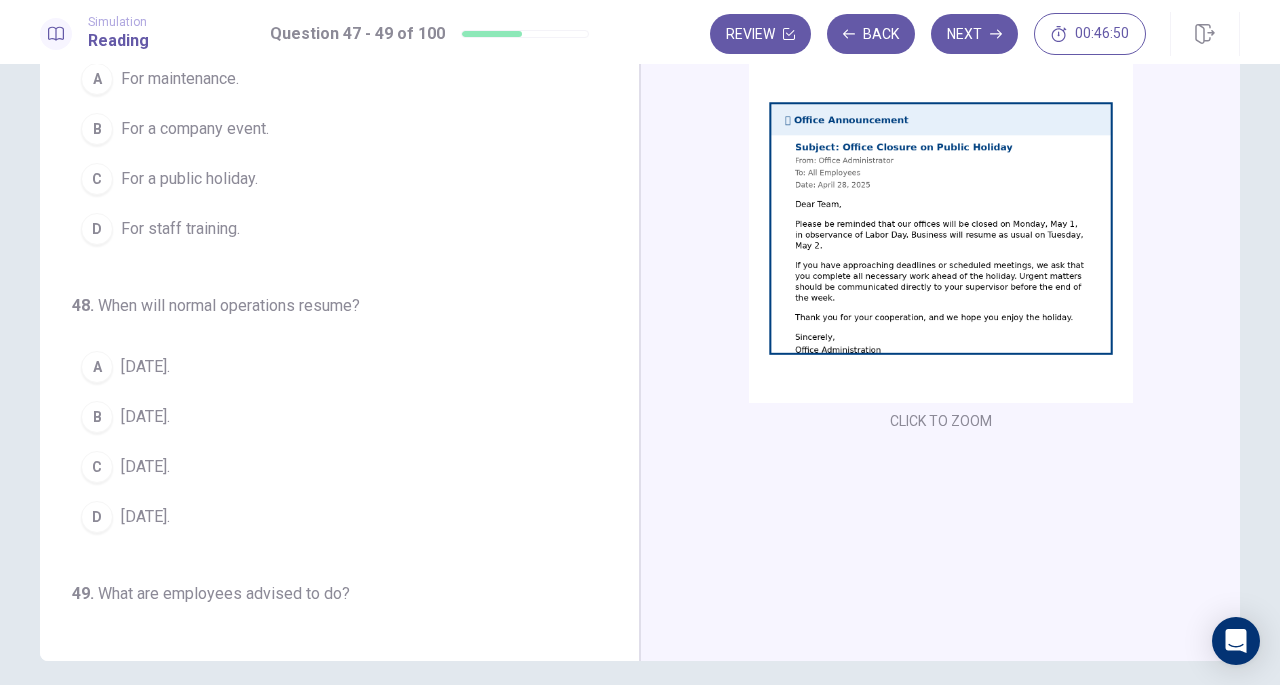 scroll, scrollTop: 139, scrollLeft: 0, axis: vertical 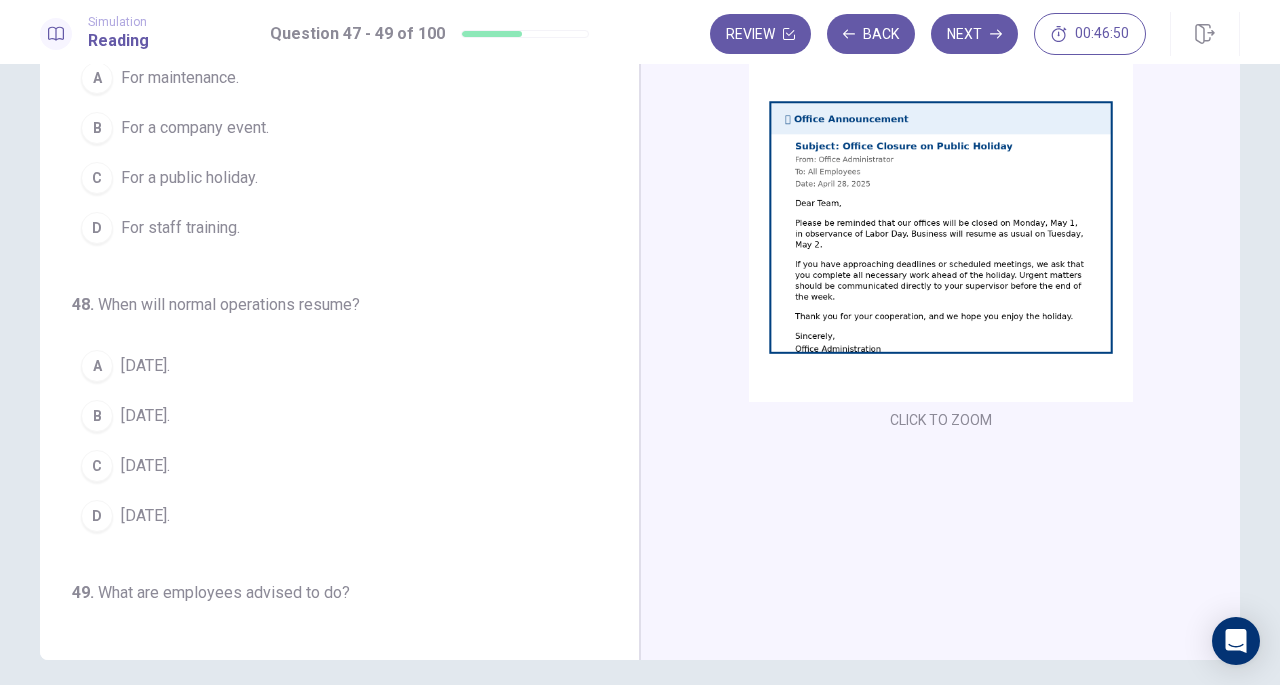 click at bounding box center [941, 227] 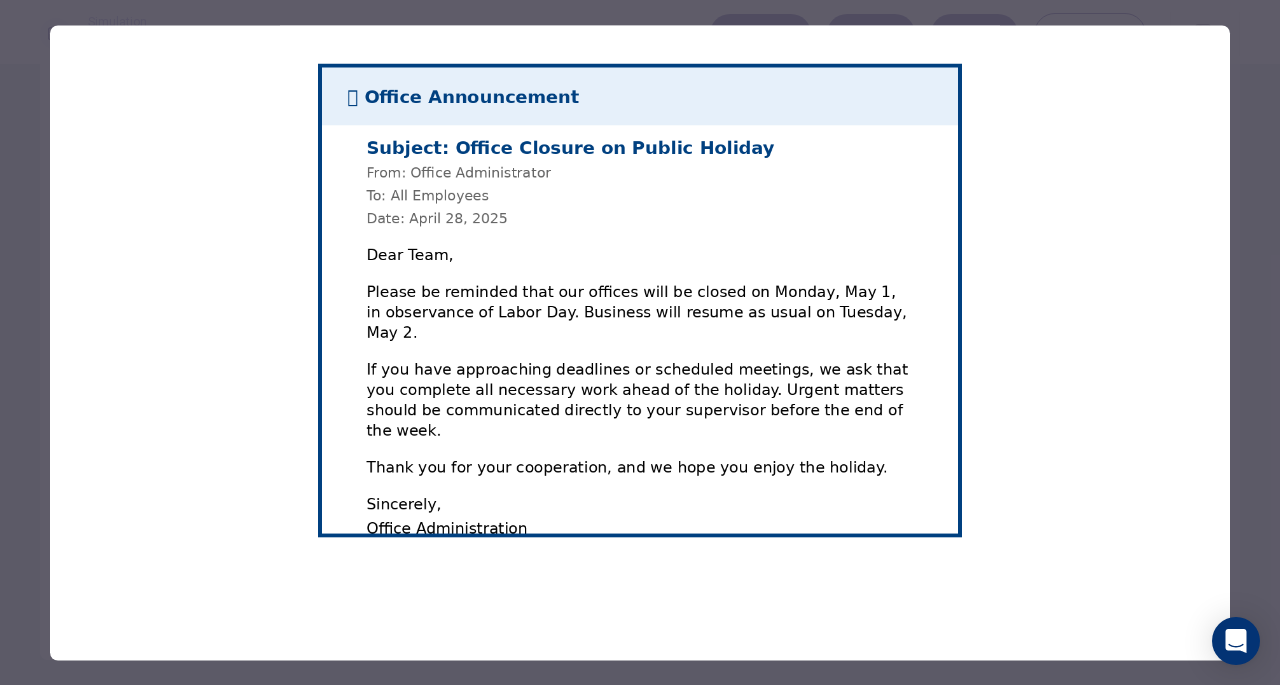click at bounding box center [640, 300] 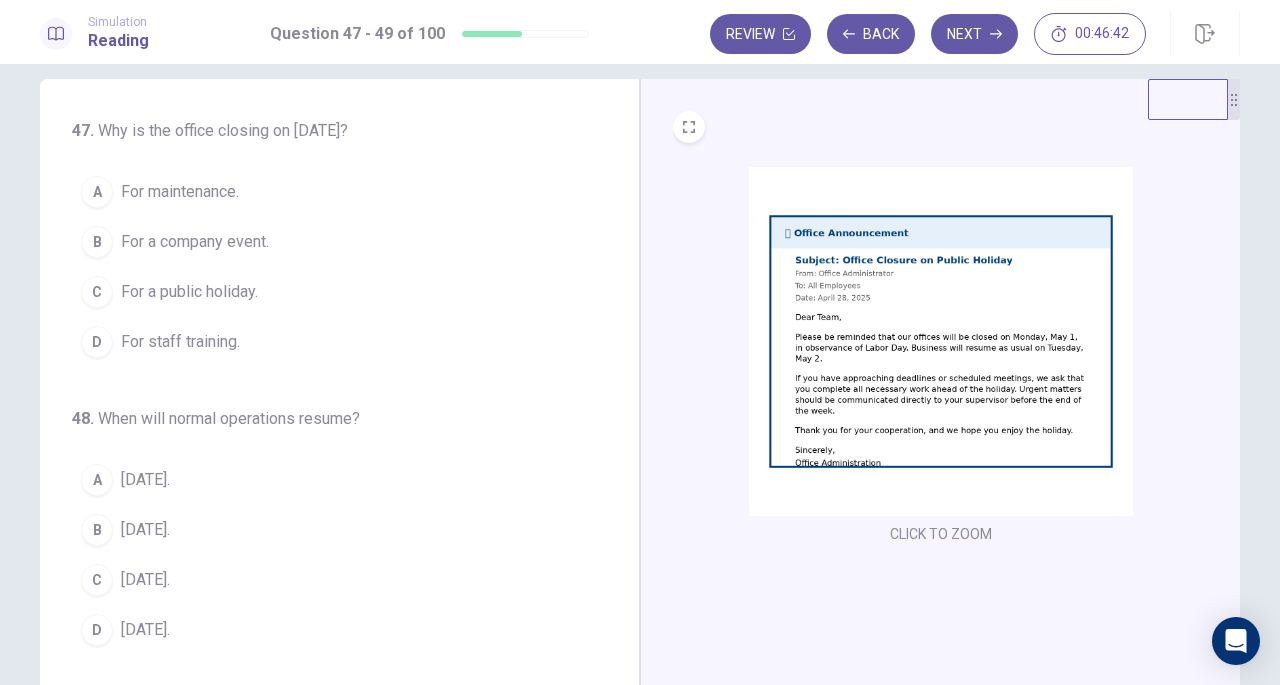 scroll, scrollTop: 10, scrollLeft: 0, axis: vertical 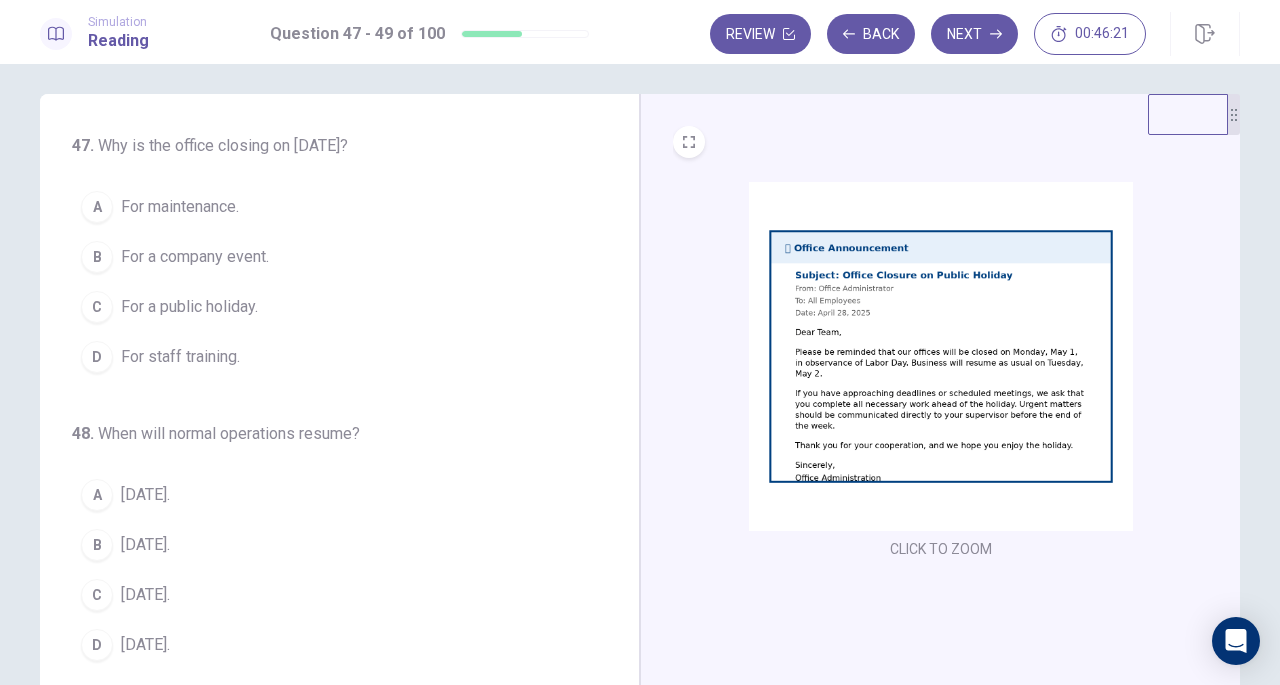 click on "For a public holiday." at bounding box center (189, 307) 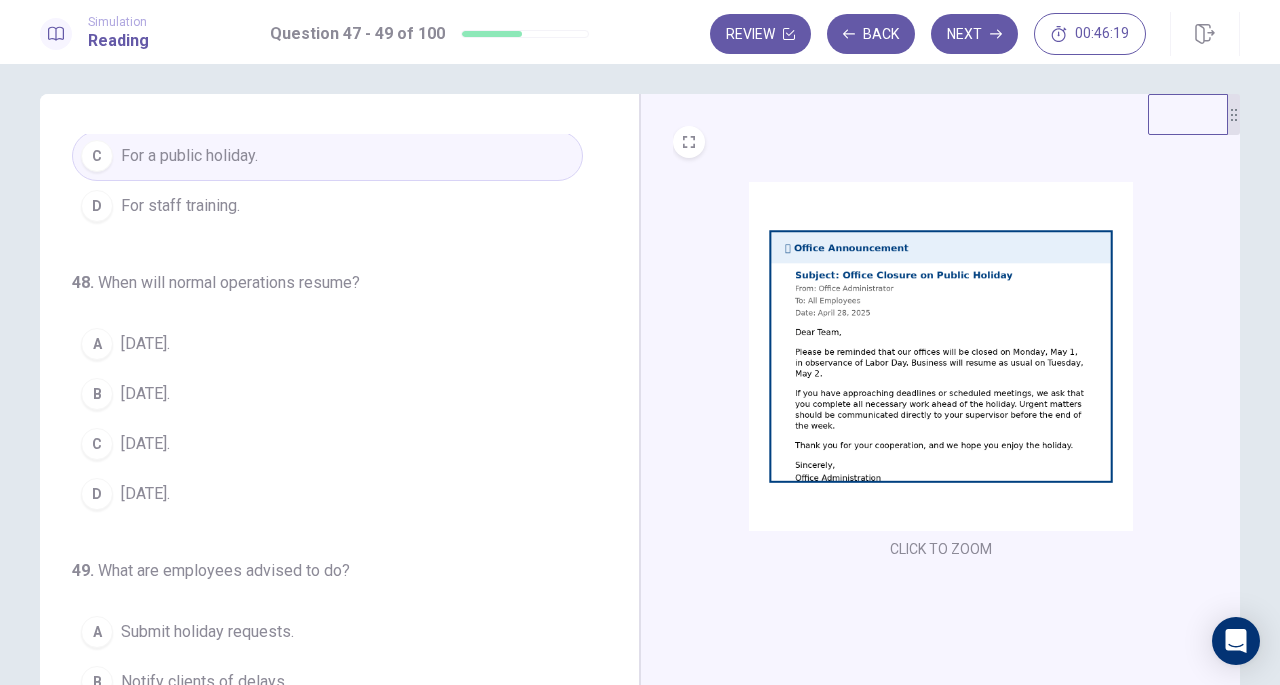 scroll, scrollTop: 152, scrollLeft: 0, axis: vertical 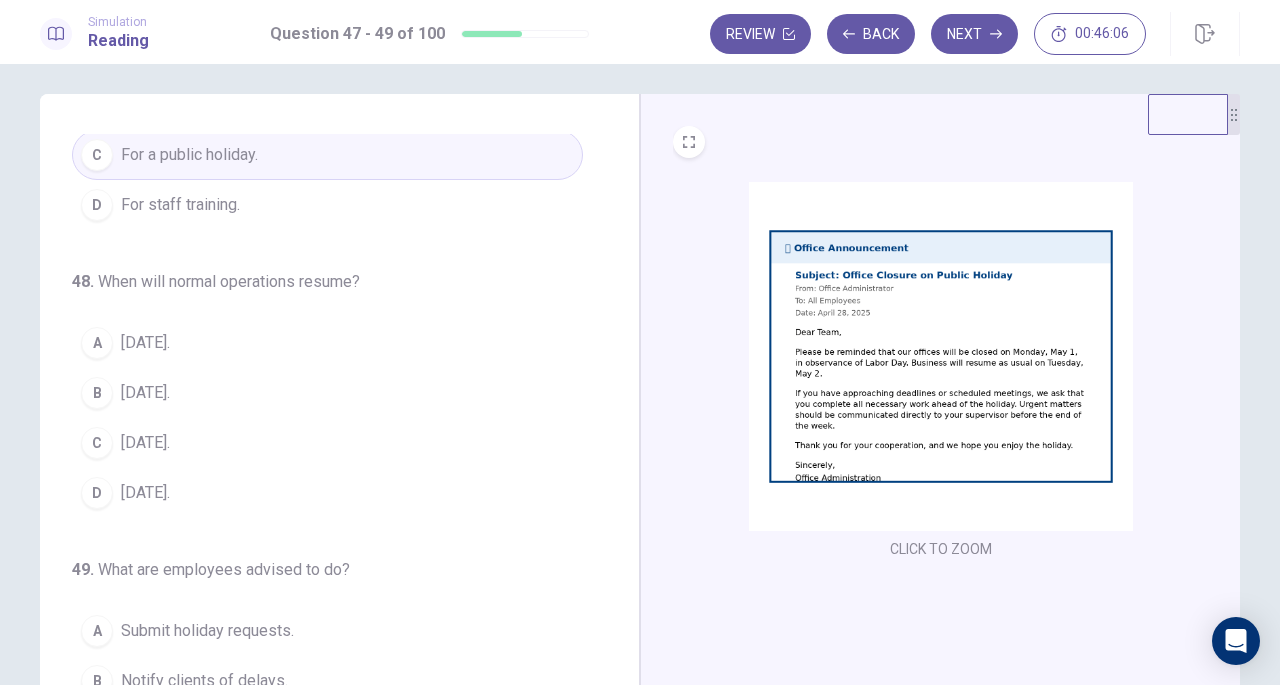 click on "A" at bounding box center [97, 343] 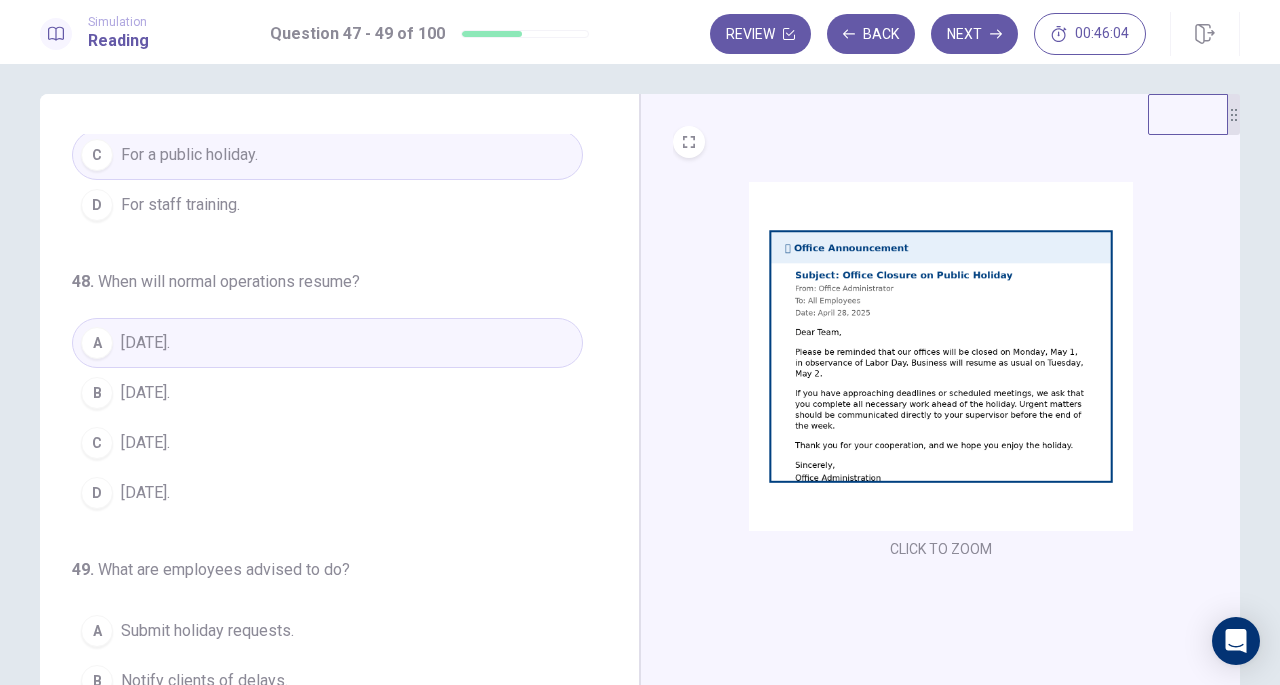 scroll, scrollTop: 200, scrollLeft: 0, axis: vertical 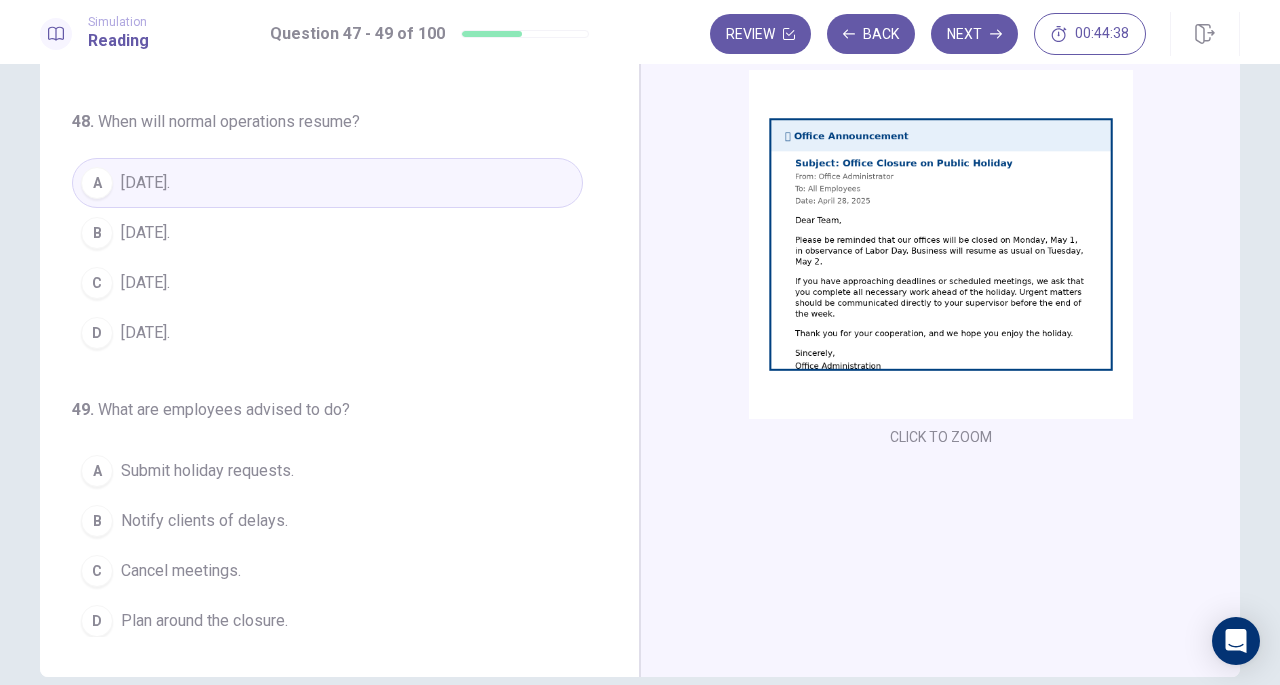 click on "Submit holiday requests." at bounding box center [207, 471] 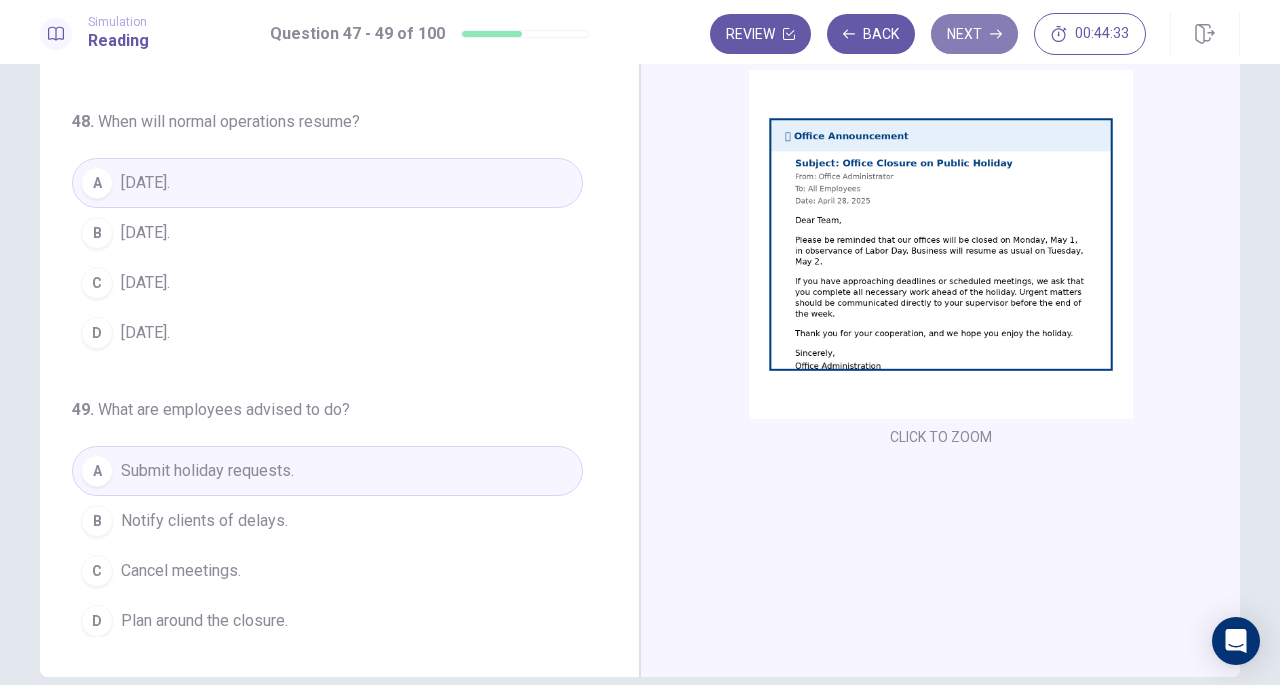 click on "Next" at bounding box center [974, 34] 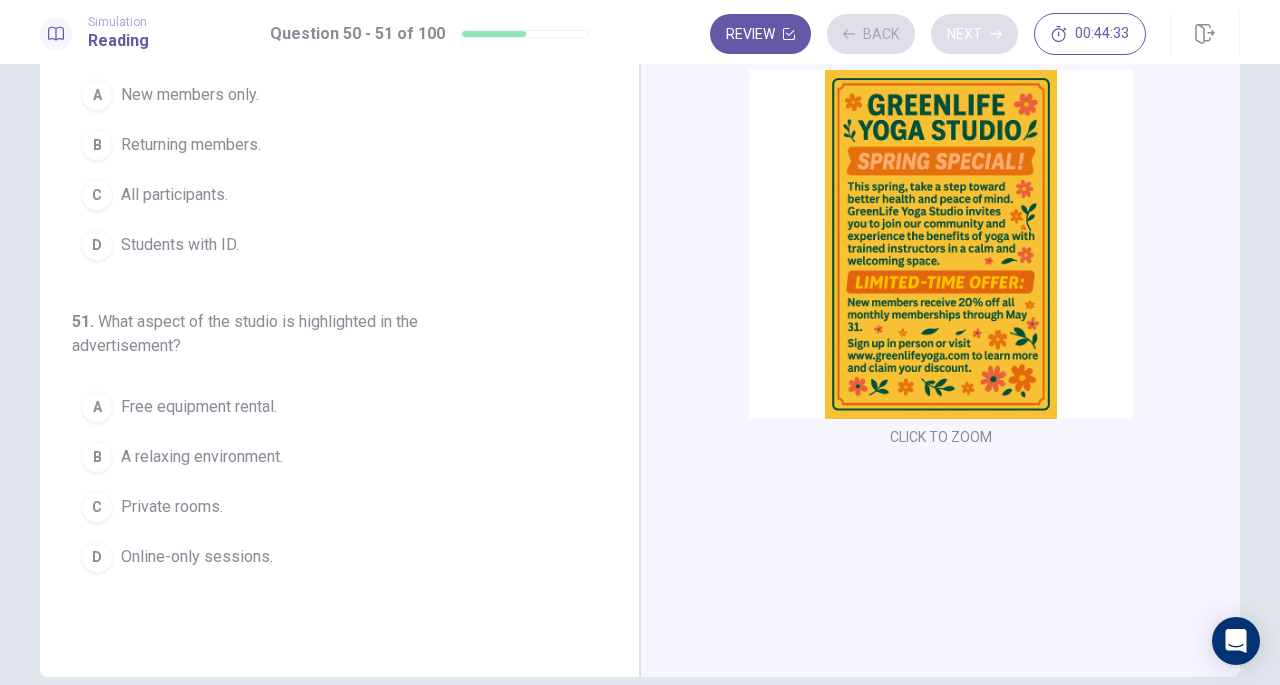 scroll, scrollTop: 0, scrollLeft: 0, axis: both 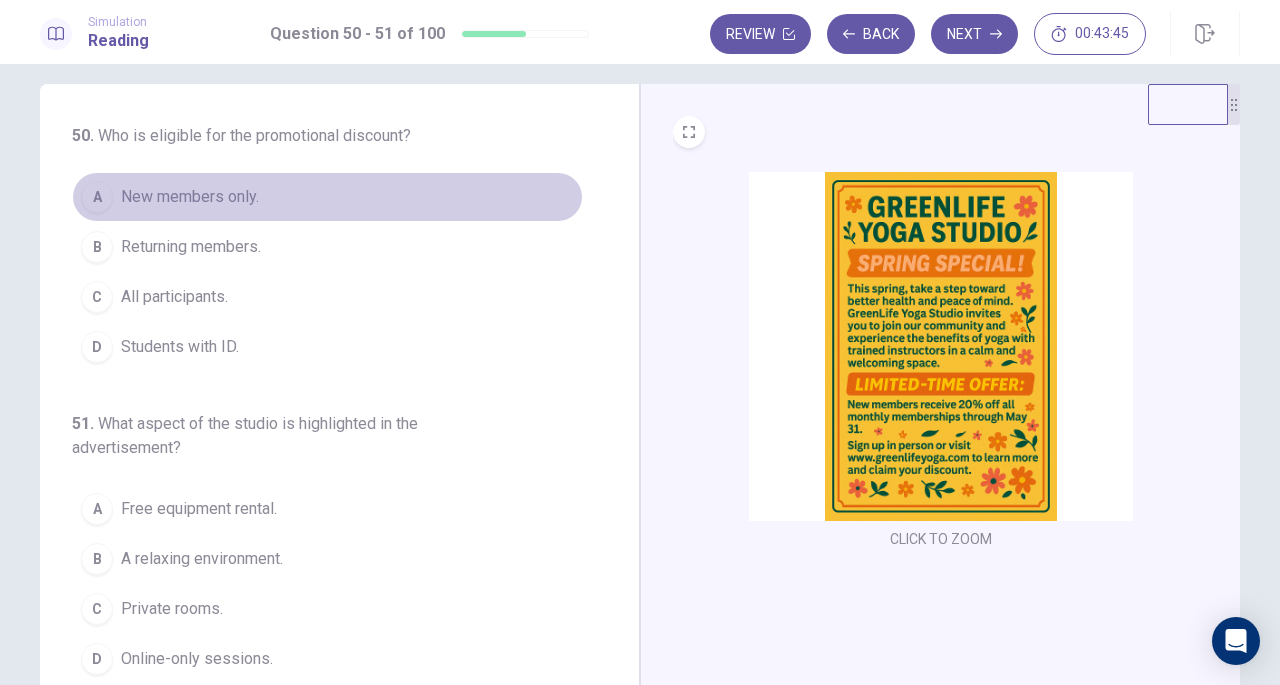 click on "New members only." at bounding box center [190, 197] 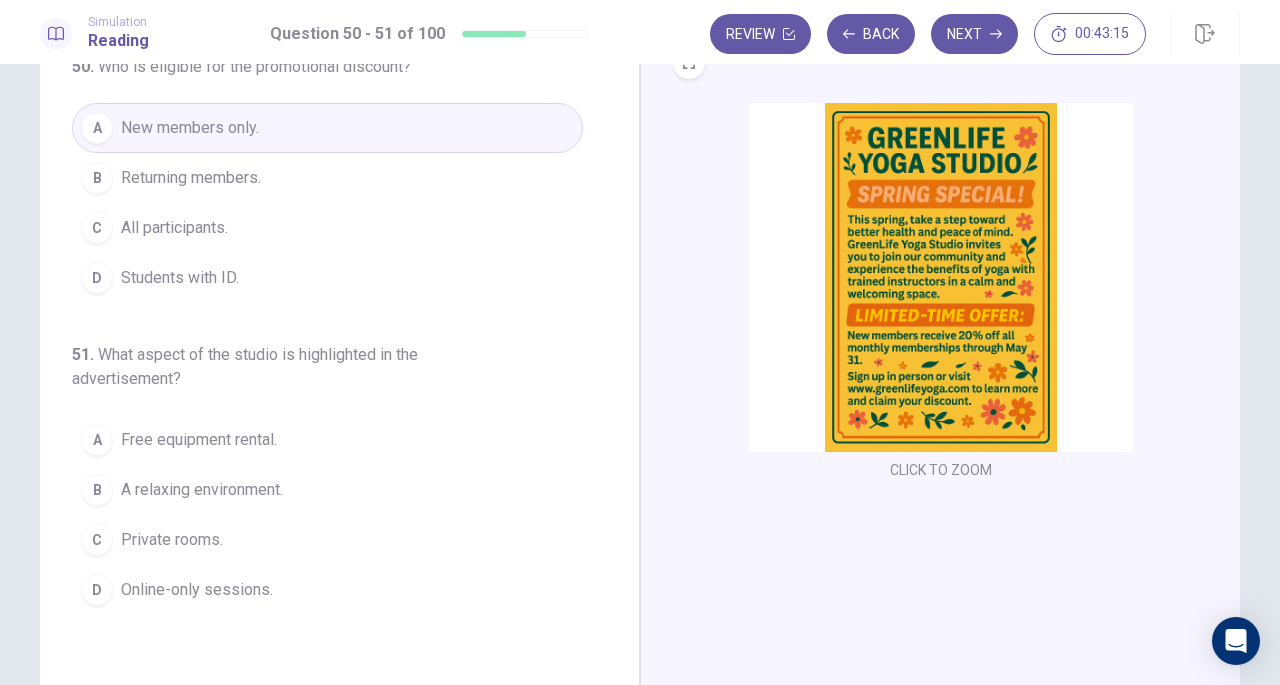 scroll, scrollTop: 88, scrollLeft: 0, axis: vertical 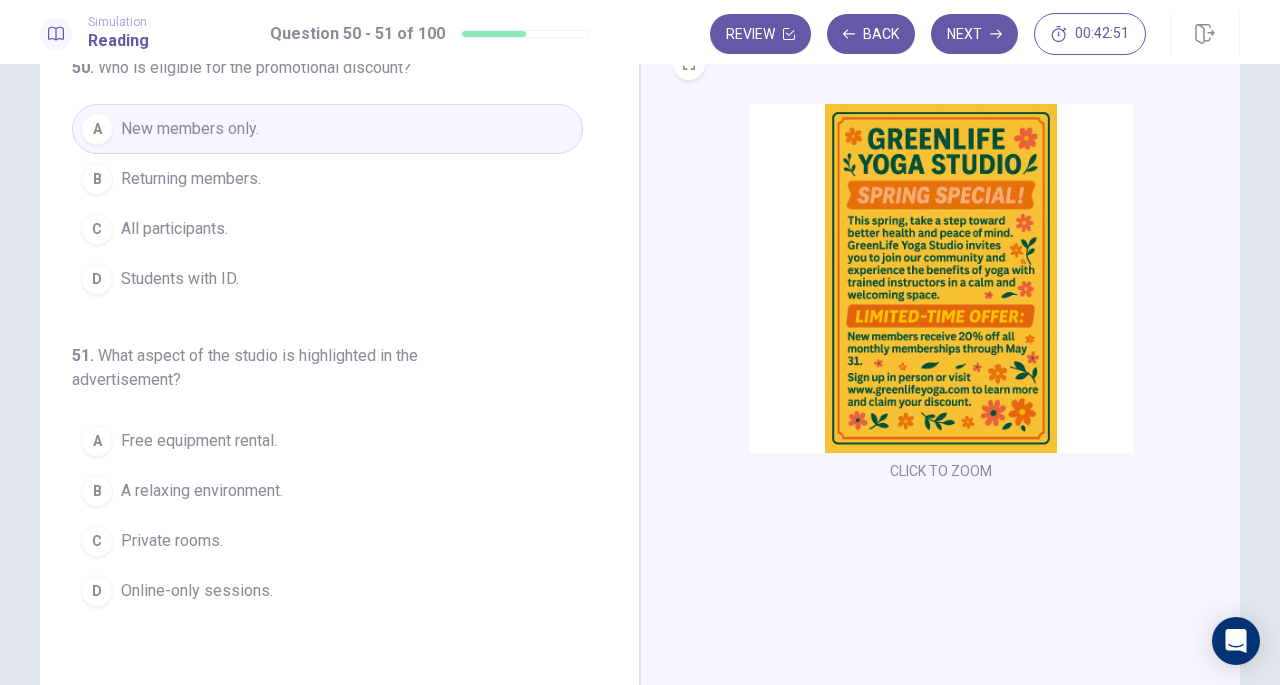 click at bounding box center [941, 278] 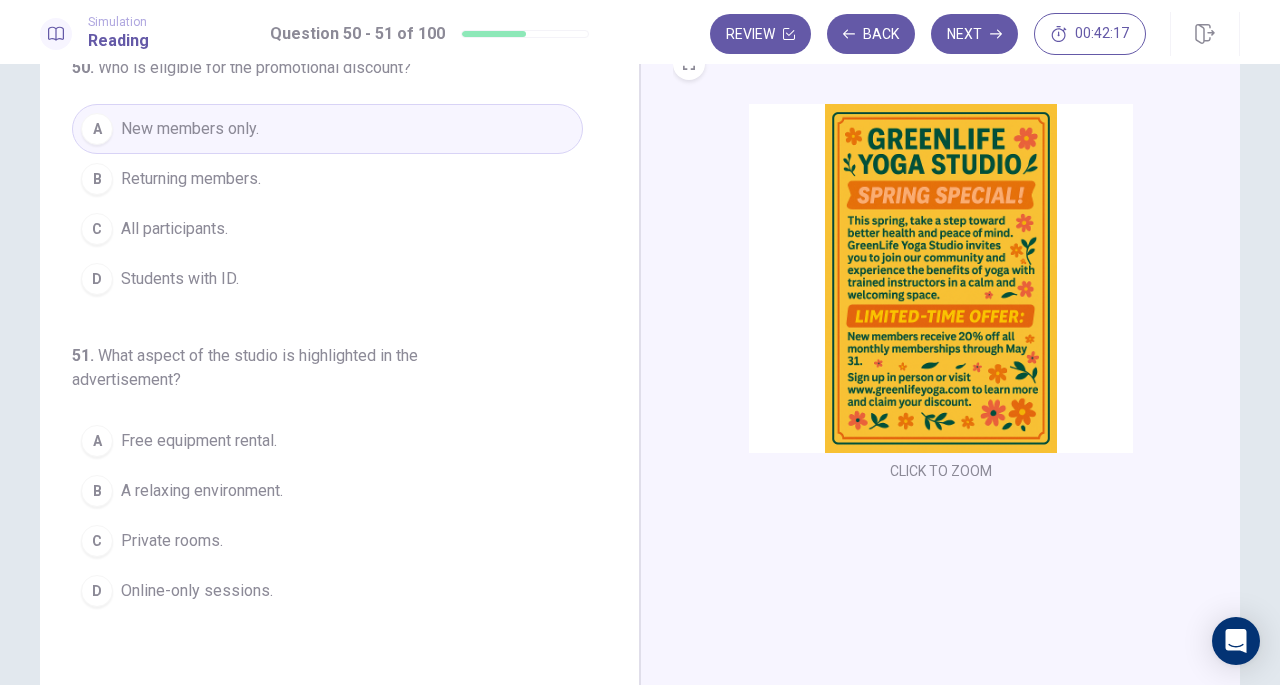 click on "B" at bounding box center (97, 491) 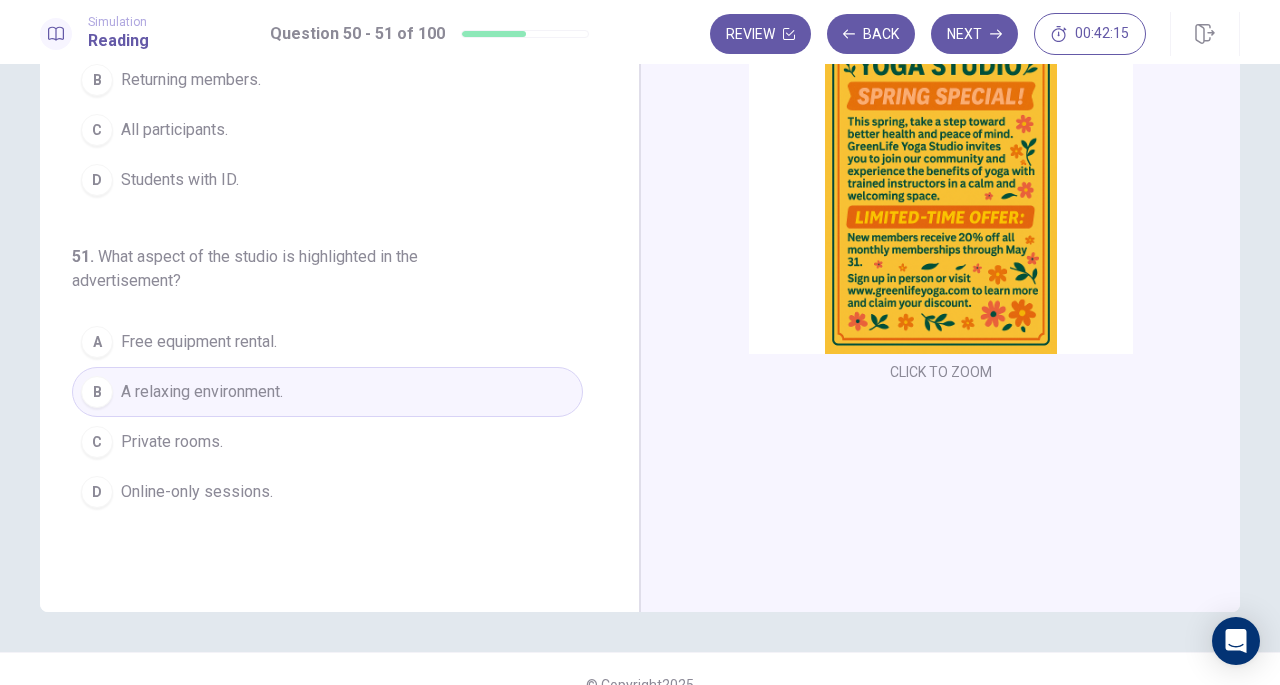 scroll, scrollTop: 0, scrollLeft: 0, axis: both 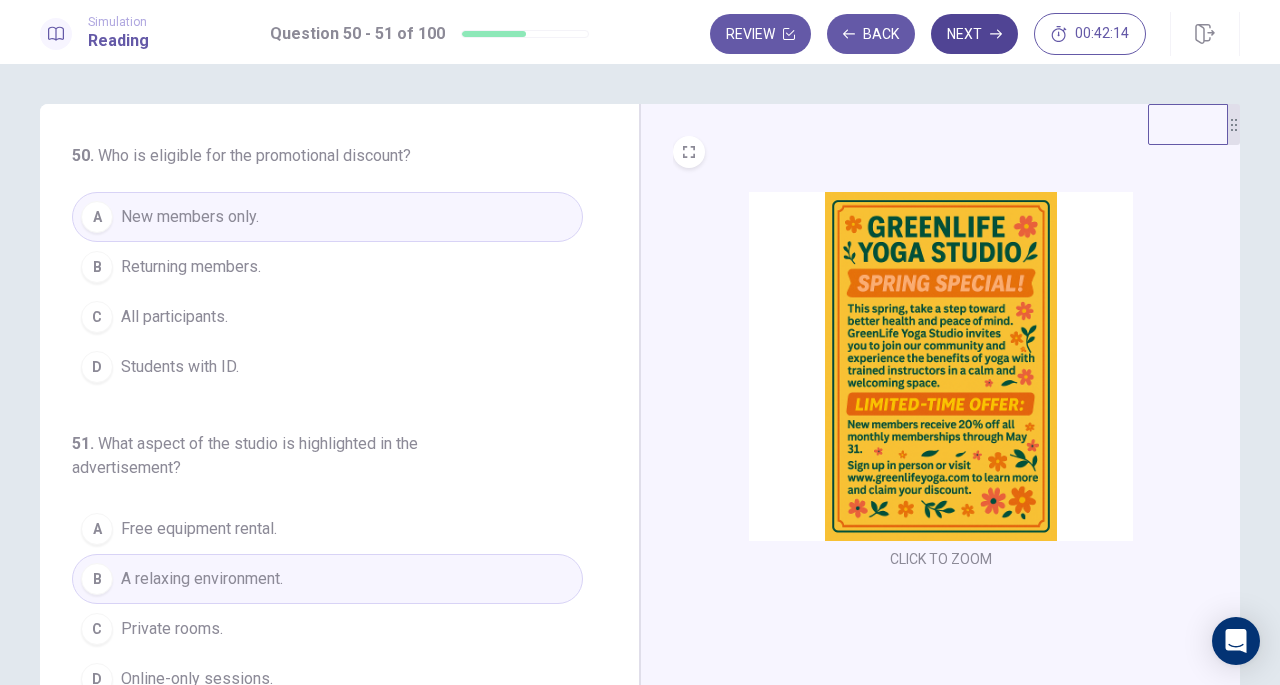 click on "Next" at bounding box center (974, 34) 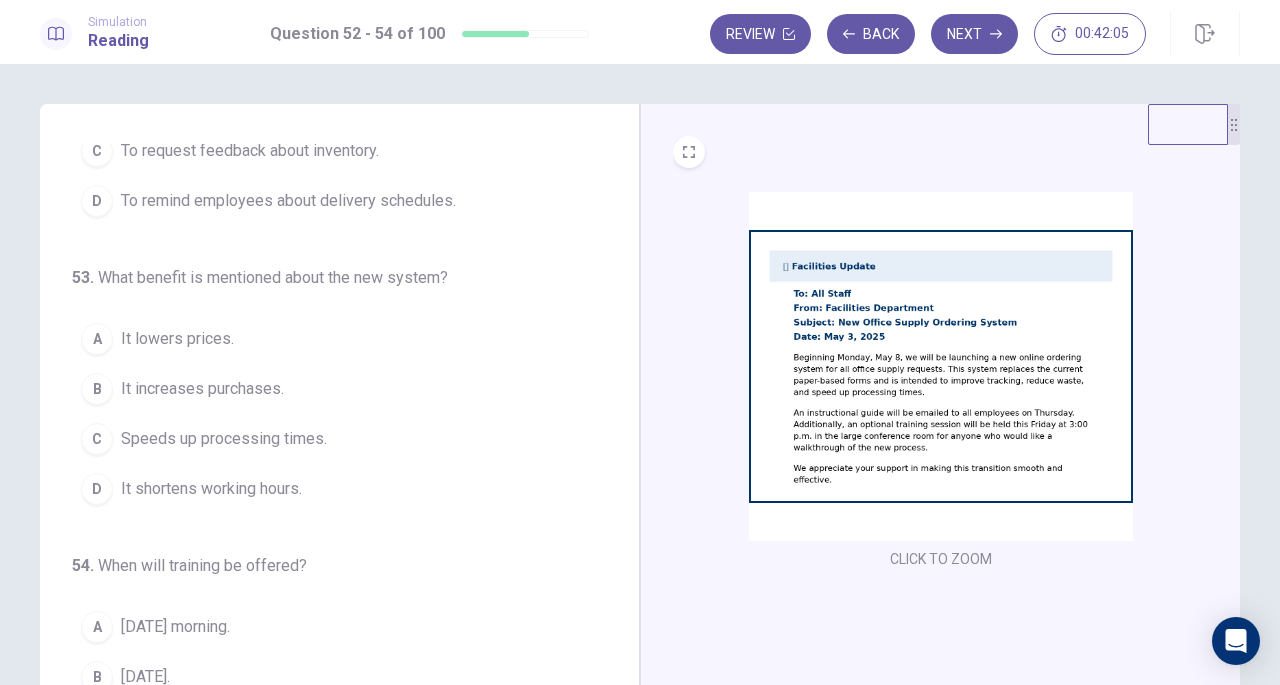 scroll, scrollTop: 200, scrollLeft: 0, axis: vertical 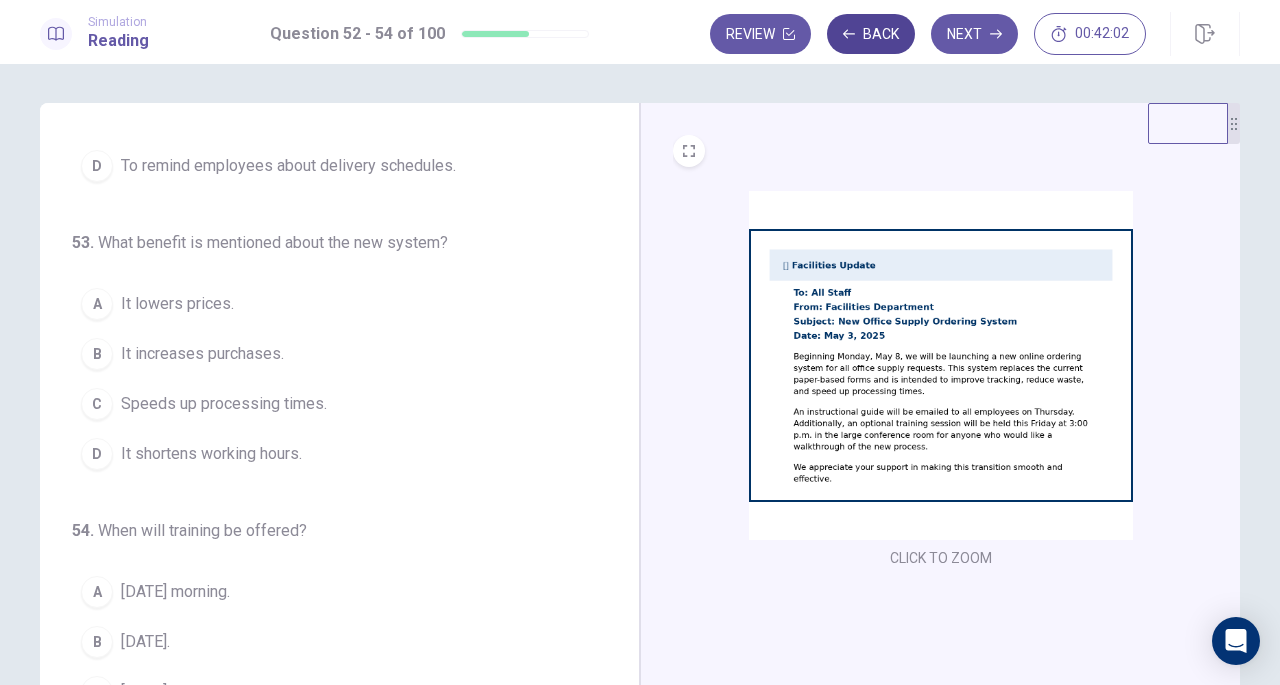 click on "Back" at bounding box center (871, 34) 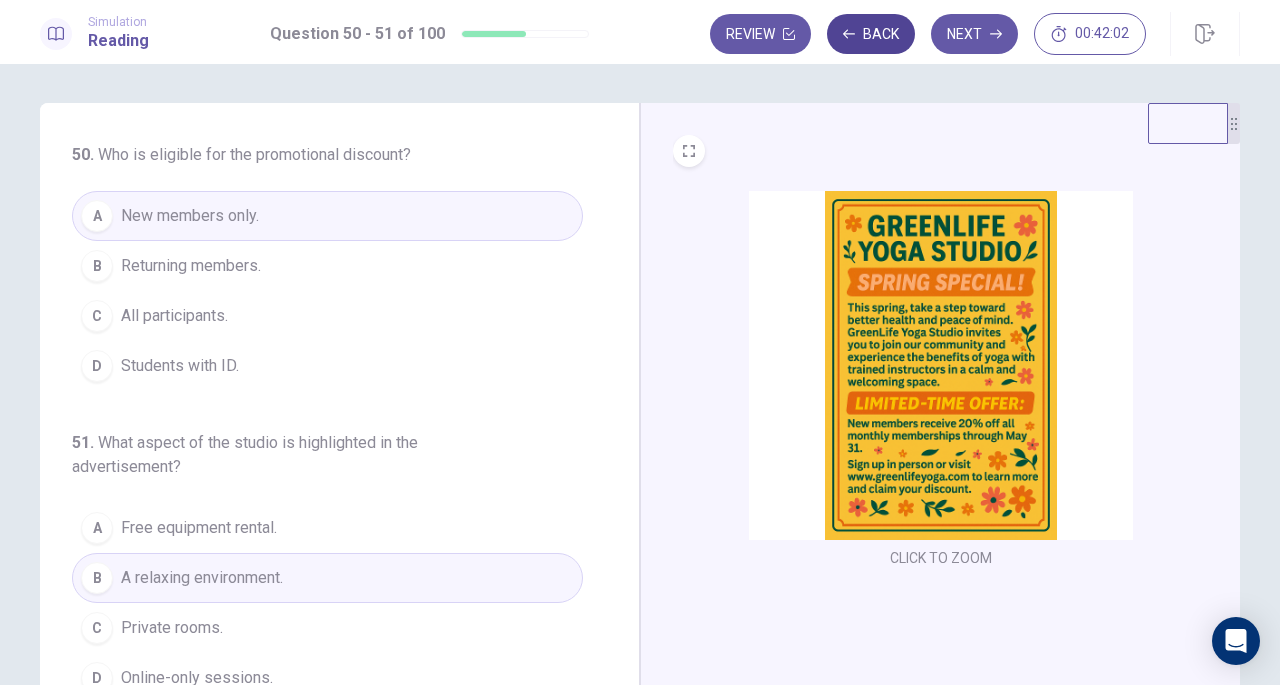 scroll, scrollTop: 0, scrollLeft: 0, axis: both 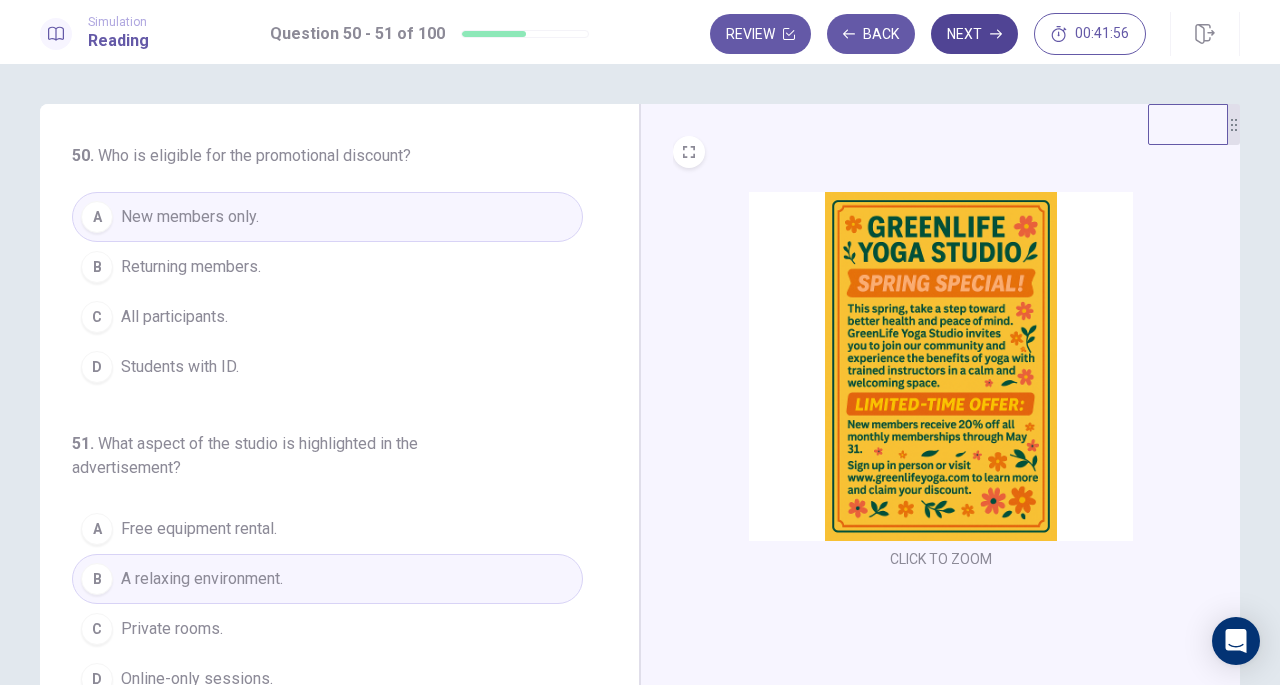 click on "Next" at bounding box center [974, 34] 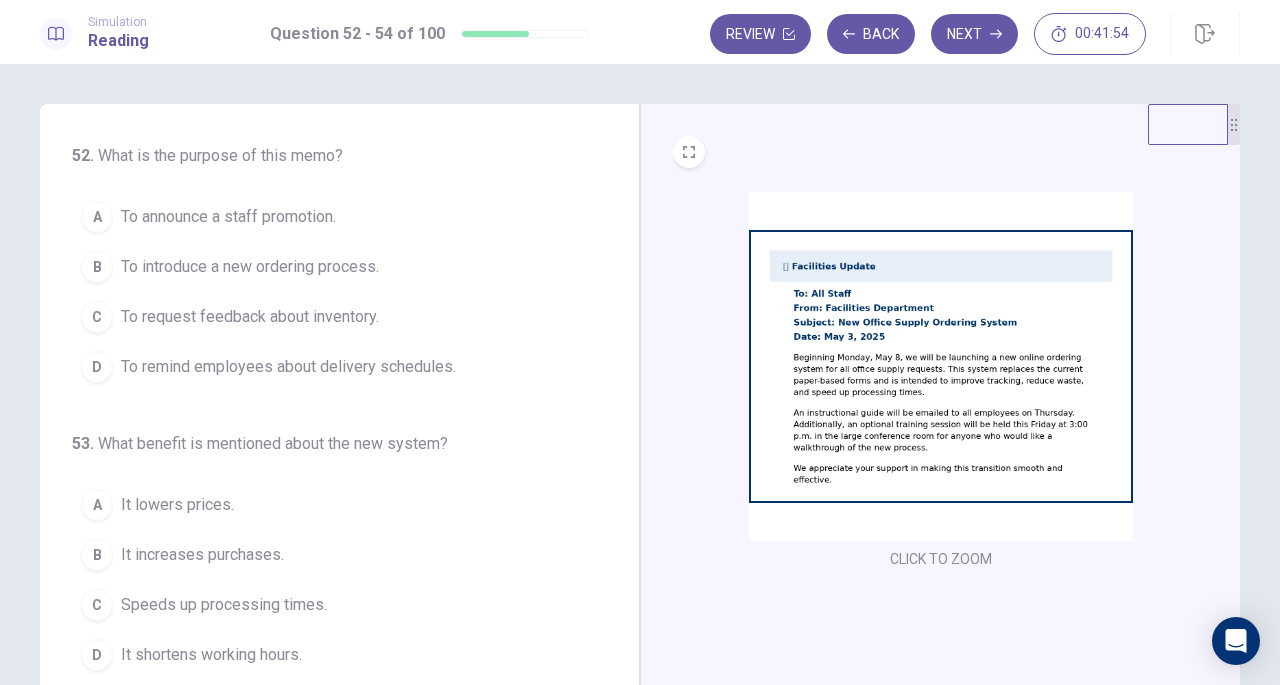 click at bounding box center (941, 366) 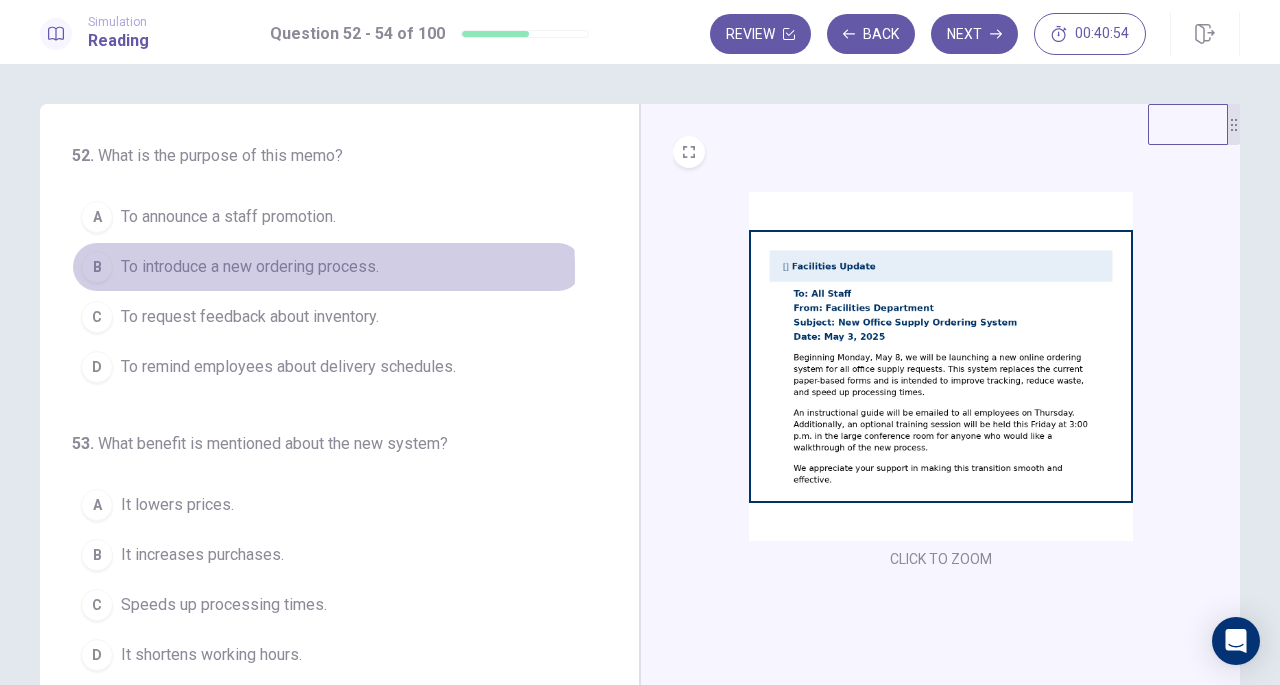 click on "B" at bounding box center [97, 267] 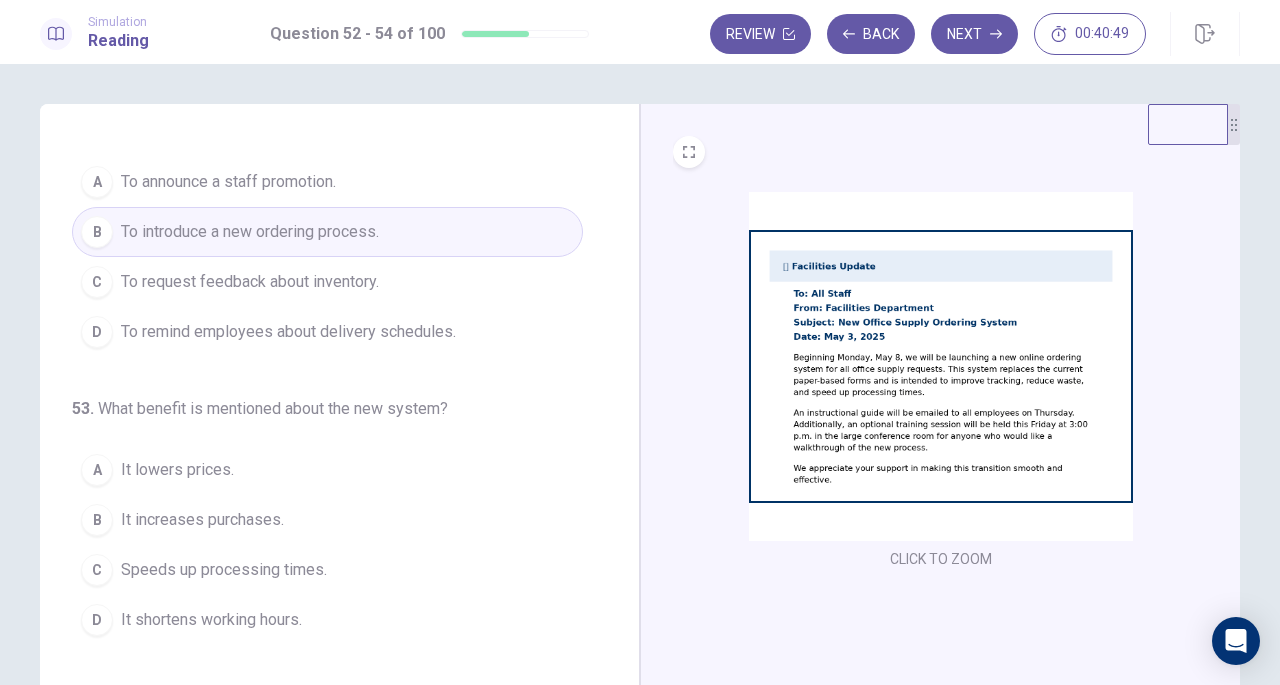 scroll, scrollTop: 124, scrollLeft: 0, axis: vertical 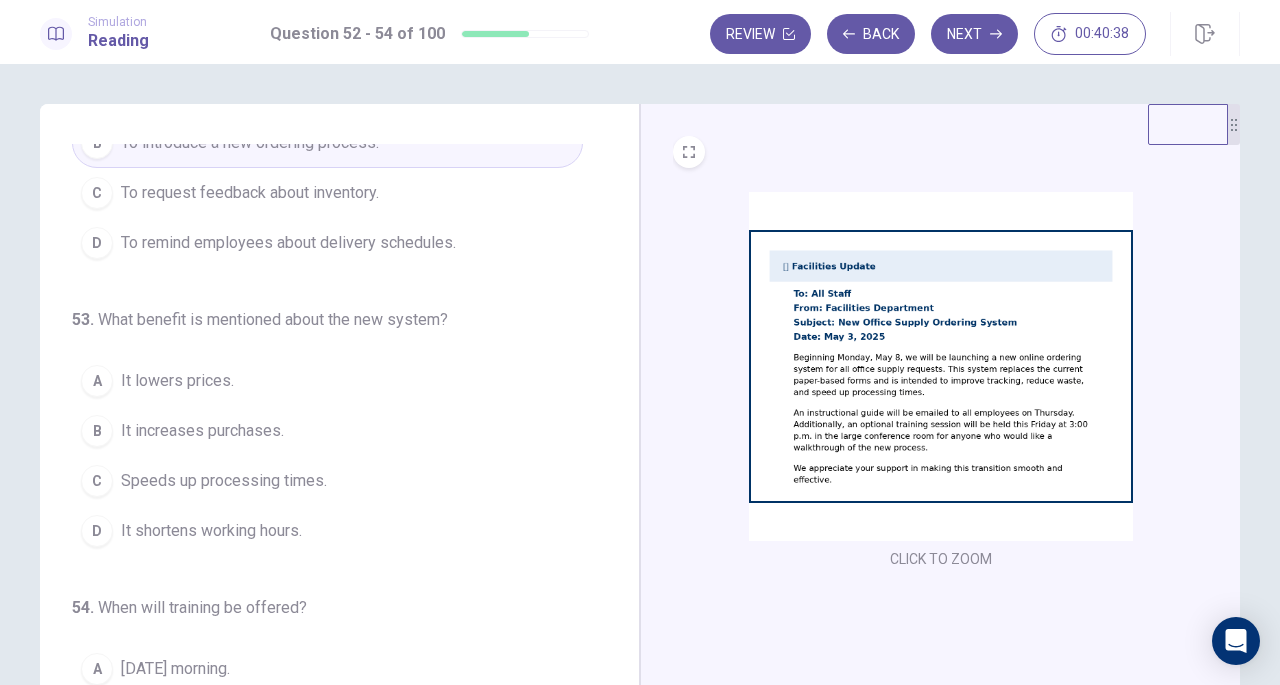 click on "Speeds up processing times." at bounding box center [224, 481] 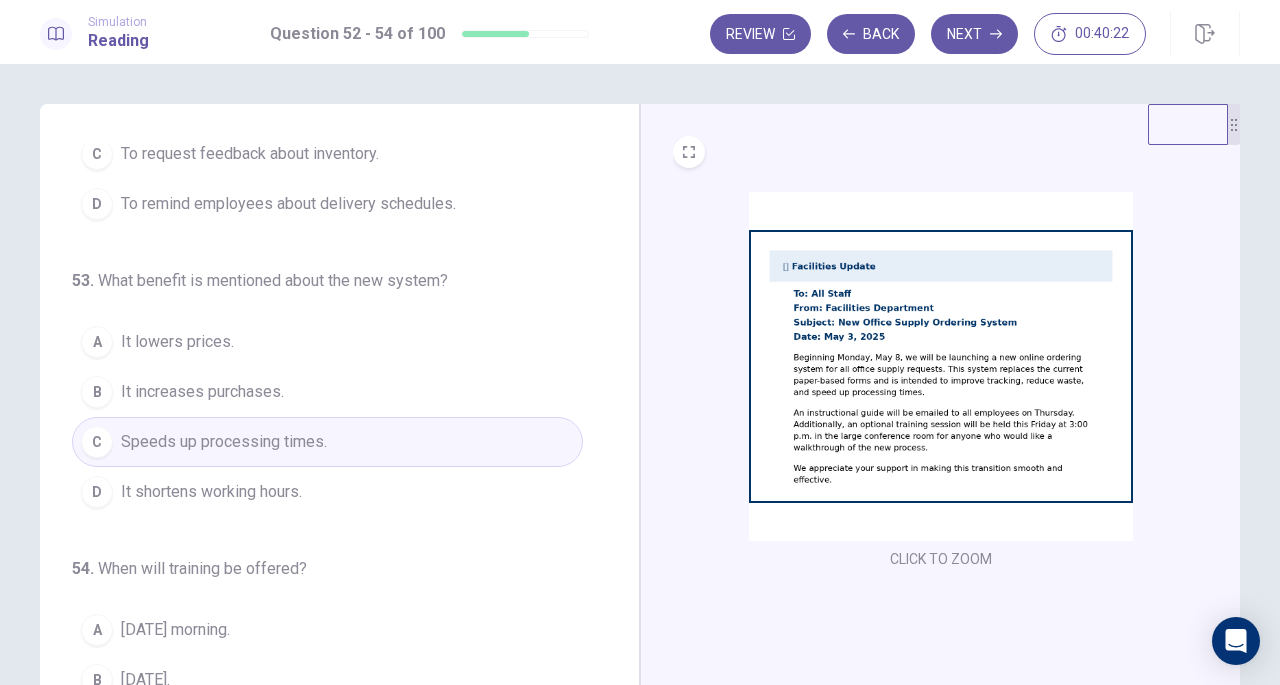 scroll, scrollTop: 200, scrollLeft: 0, axis: vertical 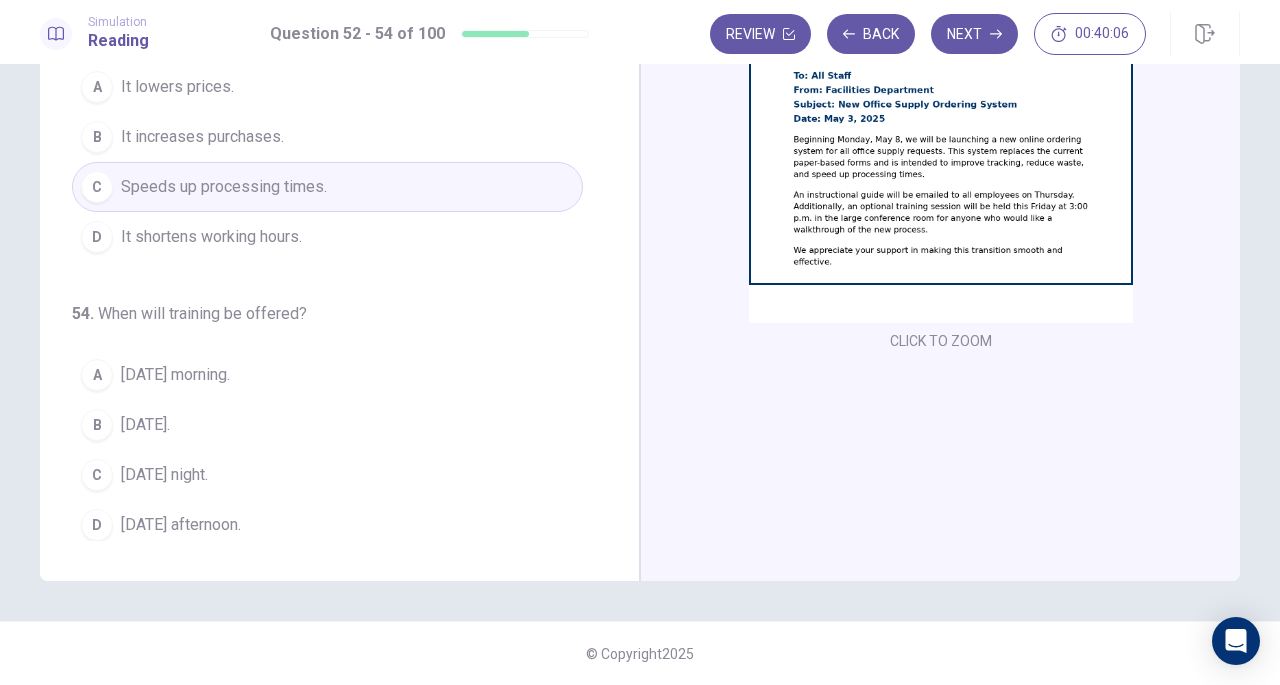 click on "Friday afternoon." at bounding box center [181, 525] 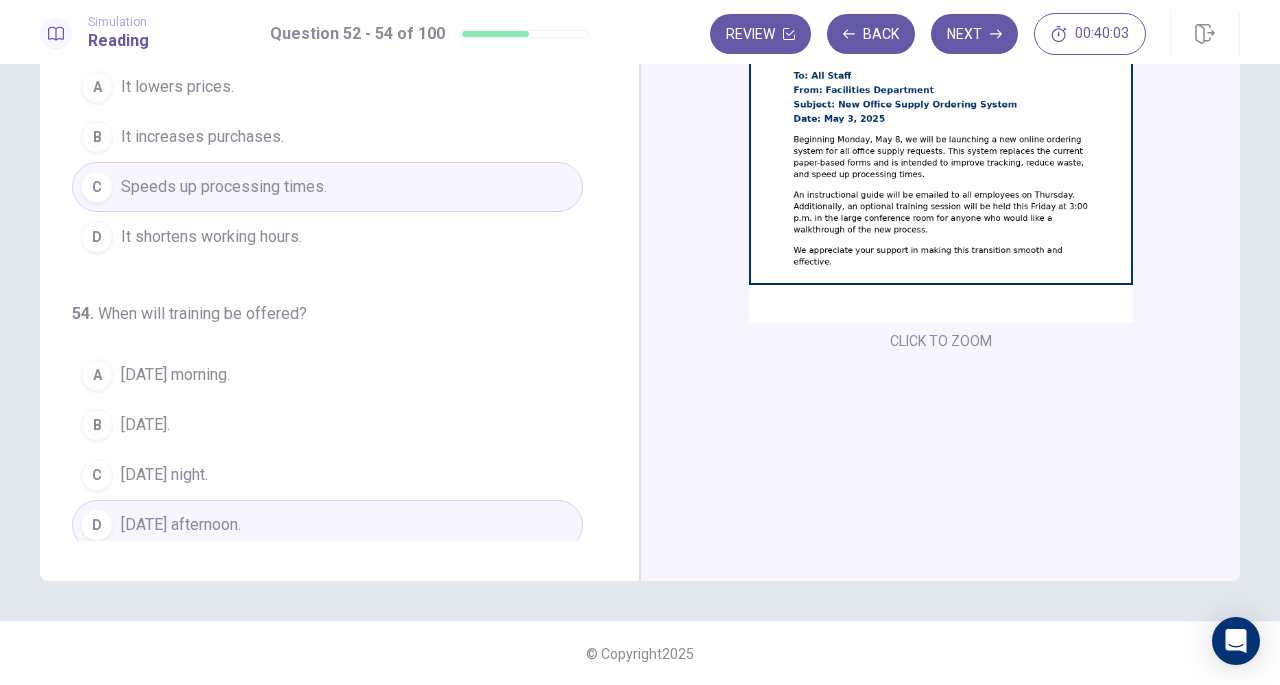 scroll, scrollTop: 0, scrollLeft: 0, axis: both 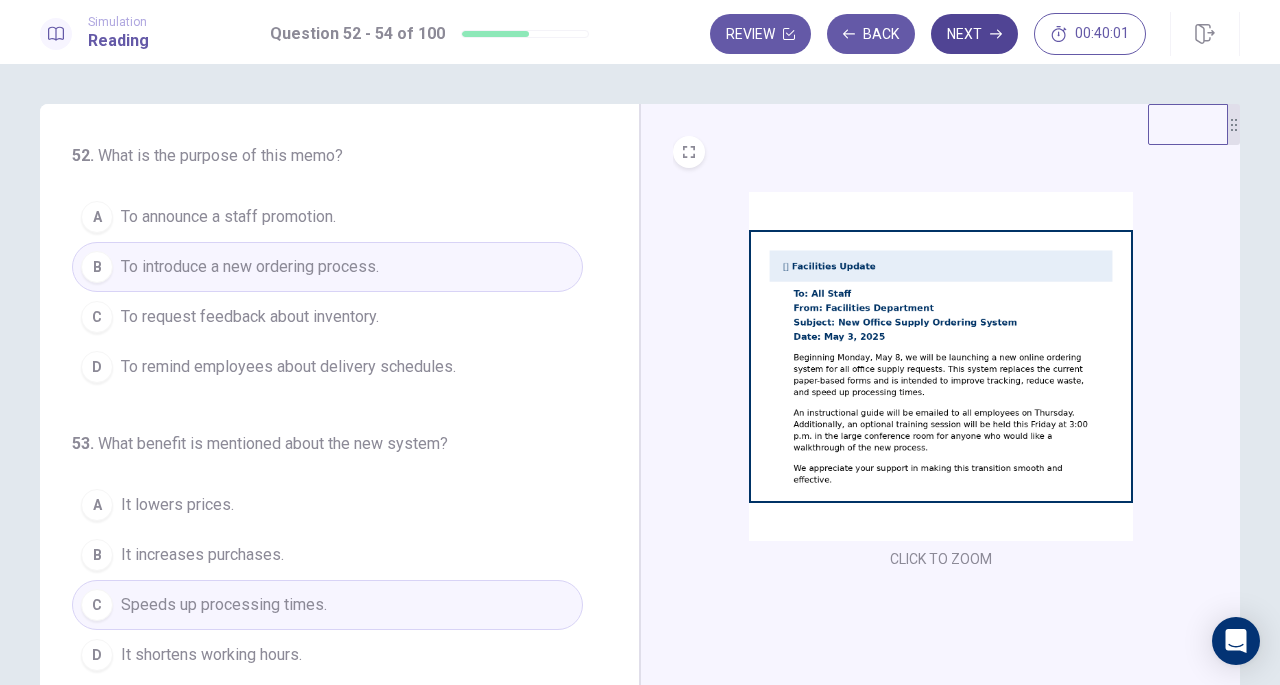 click on "Next" at bounding box center [974, 34] 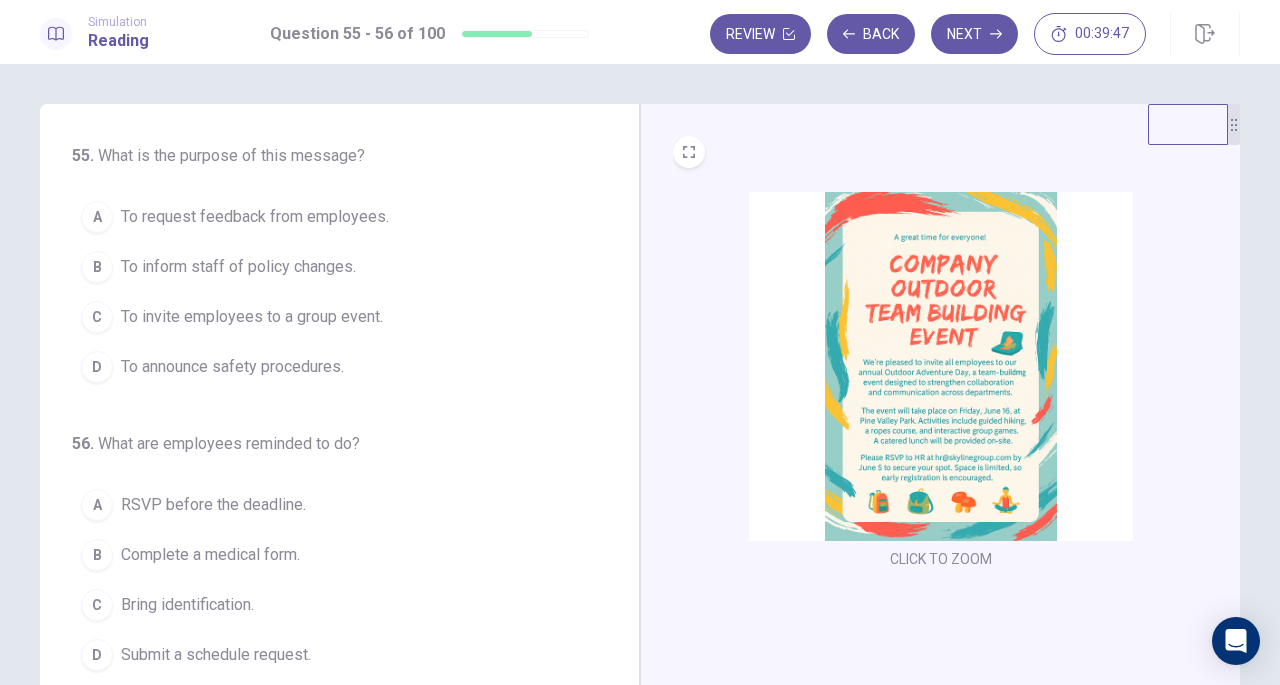 click at bounding box center [941, 366] 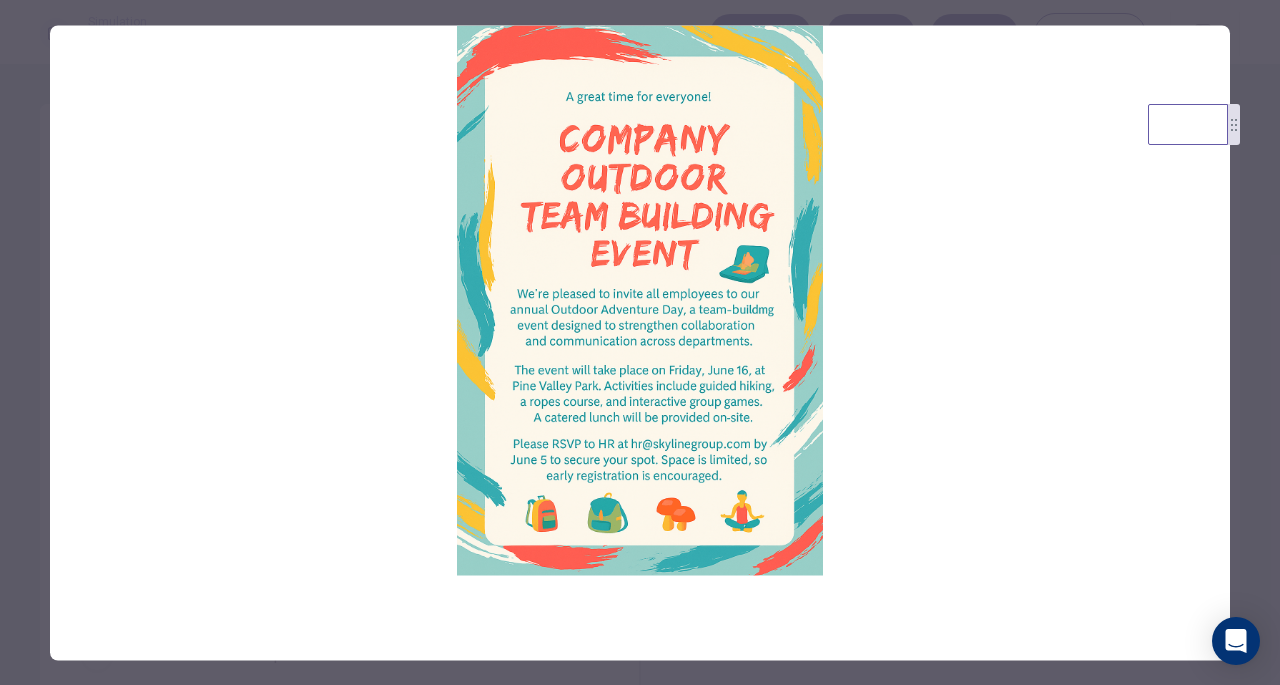 click at bounding box center [640, 300] 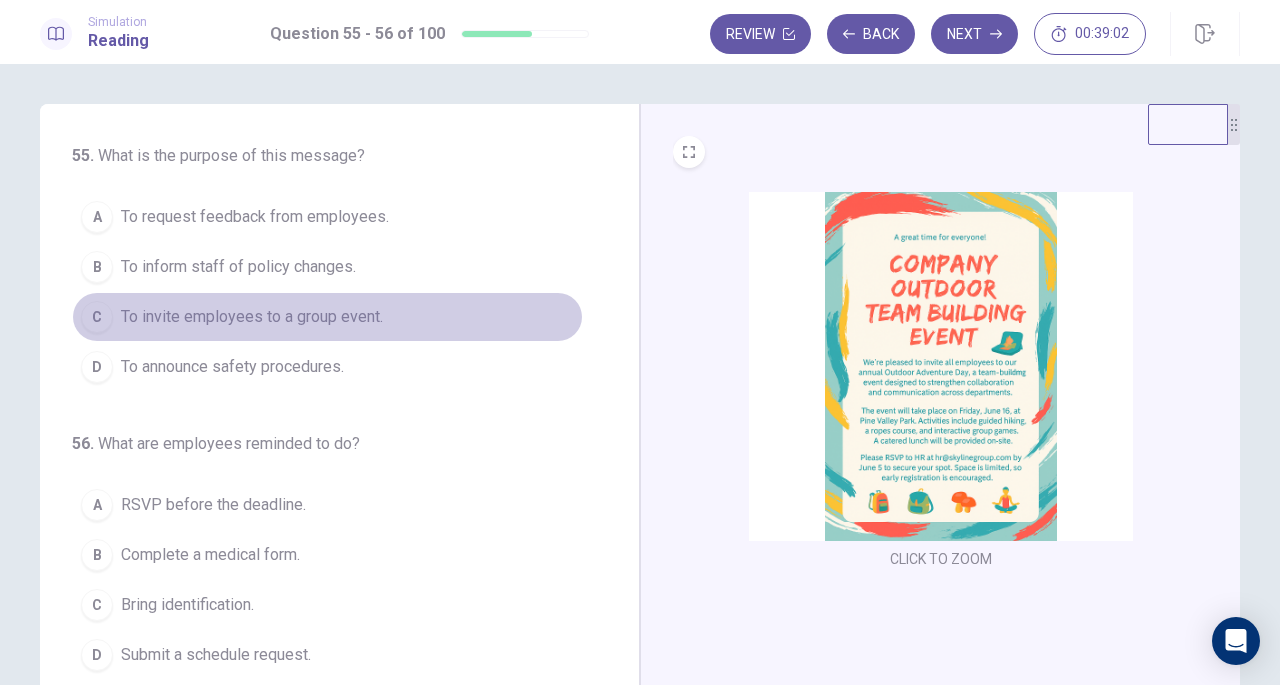 click on "To invite employees to a group event." at bounding box center [252, 317] 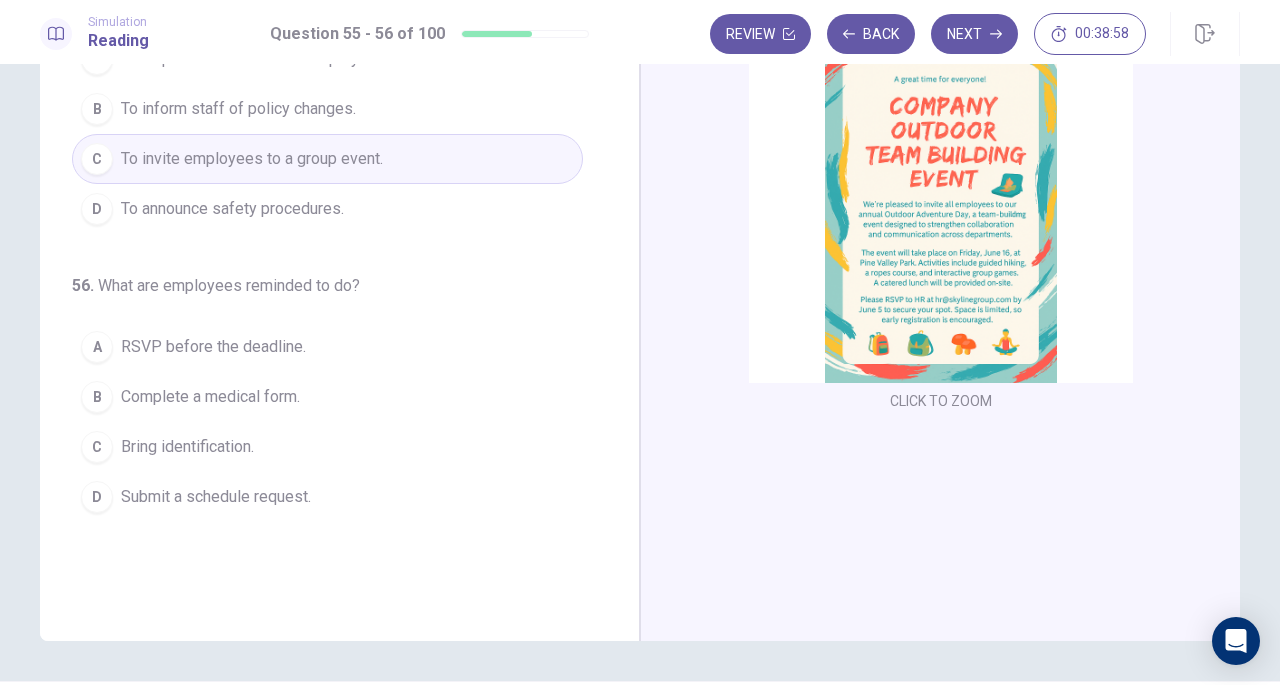 scroll, scrollTop: 157, scrollLeft: 0, axis: vertical 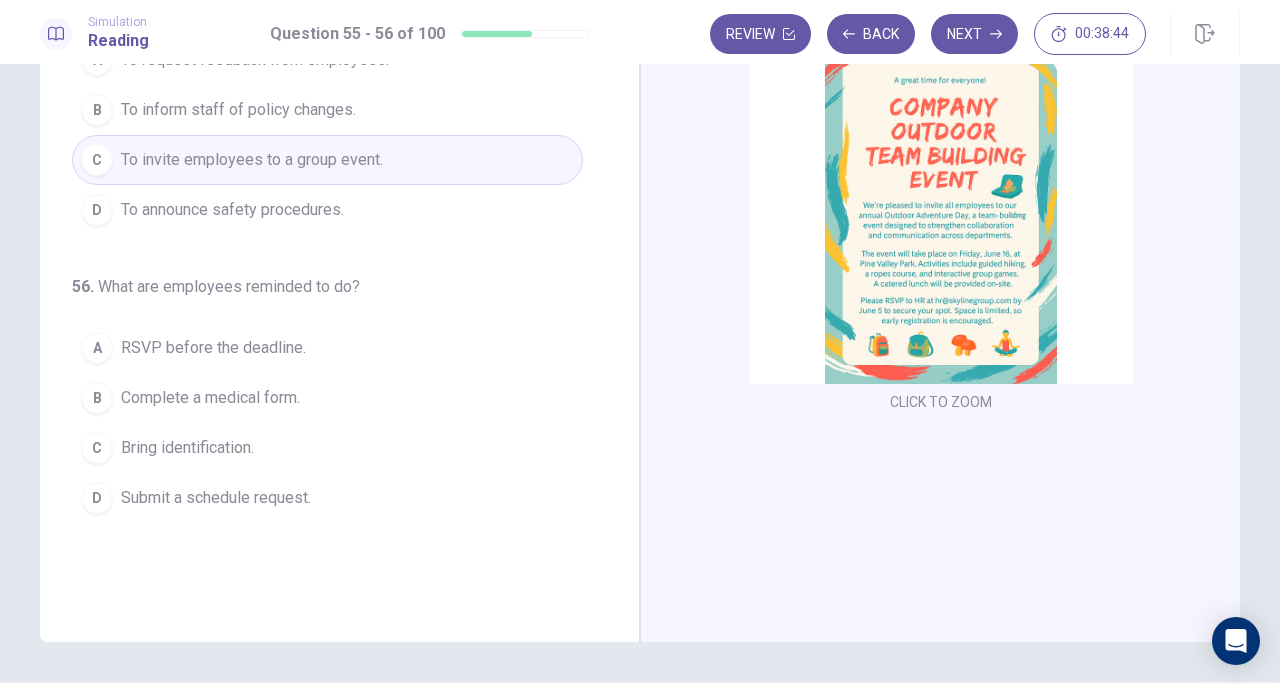 click on "RSVP before the deadline." at bounding box center [213, 348] 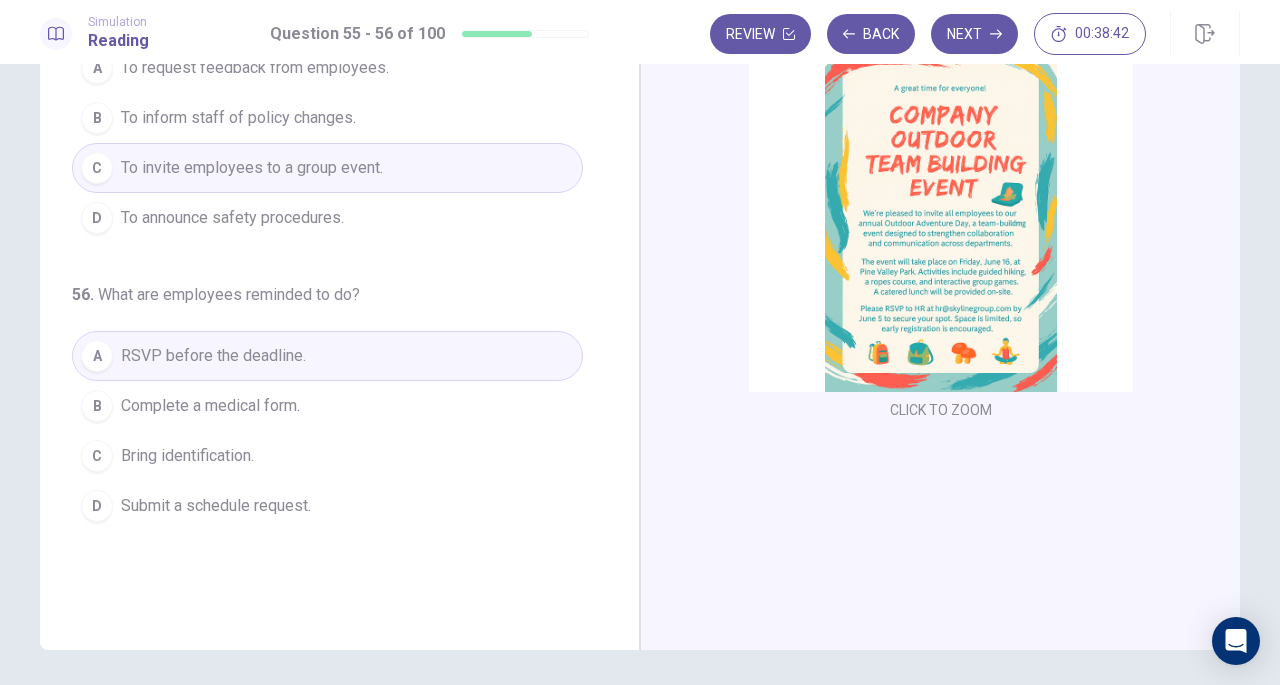 scroll, scrollTop: 0, scrollLeft: 0, axis: both 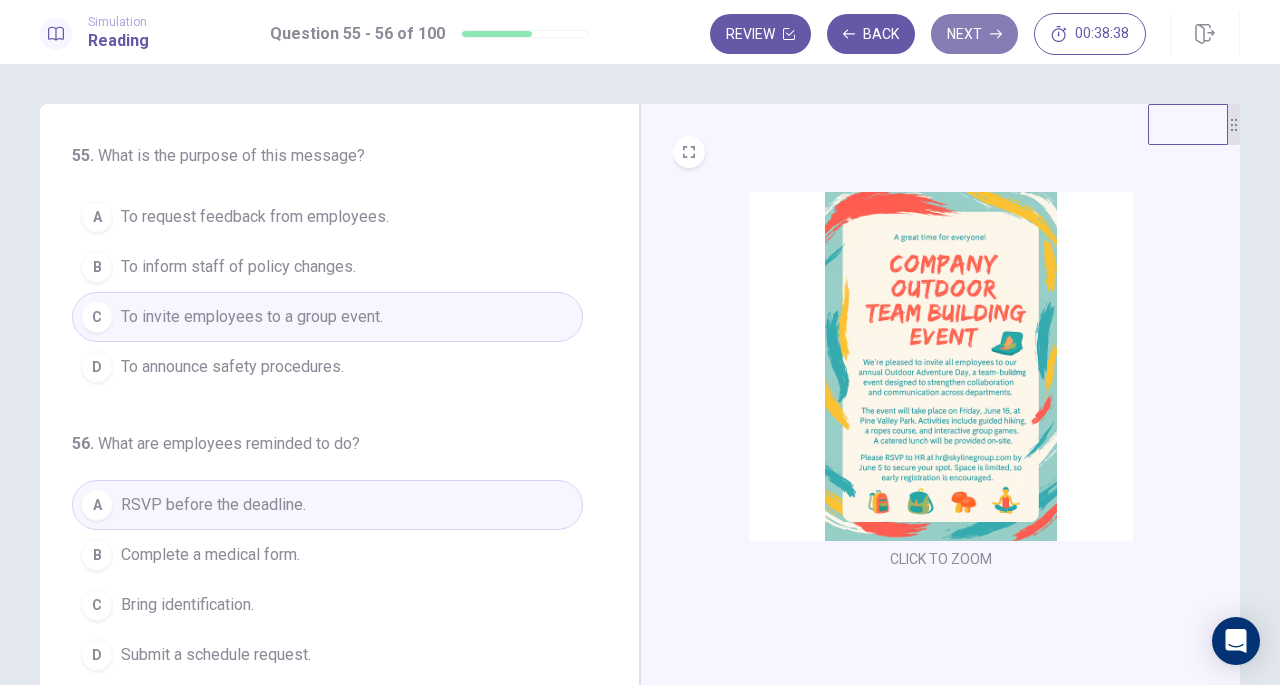 click on "Next" at bounding box center (974, 34) 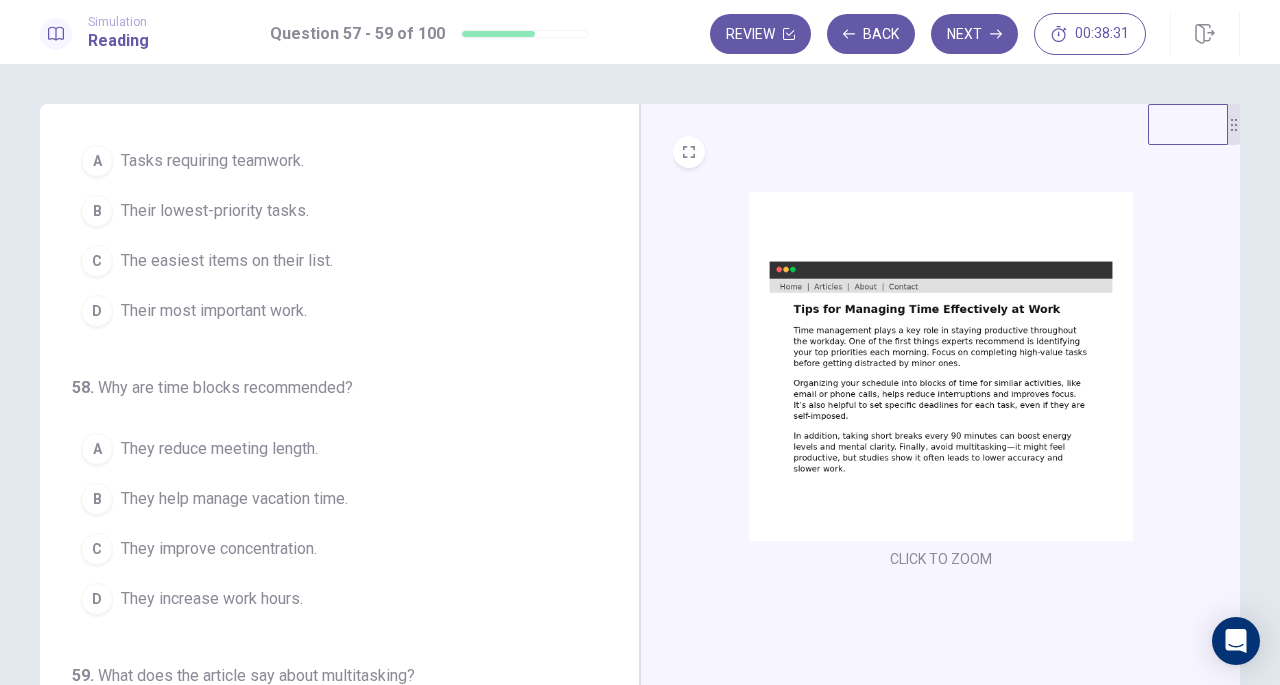 scroll, scrollTop: 0, scrollLeft: 0, axis: both 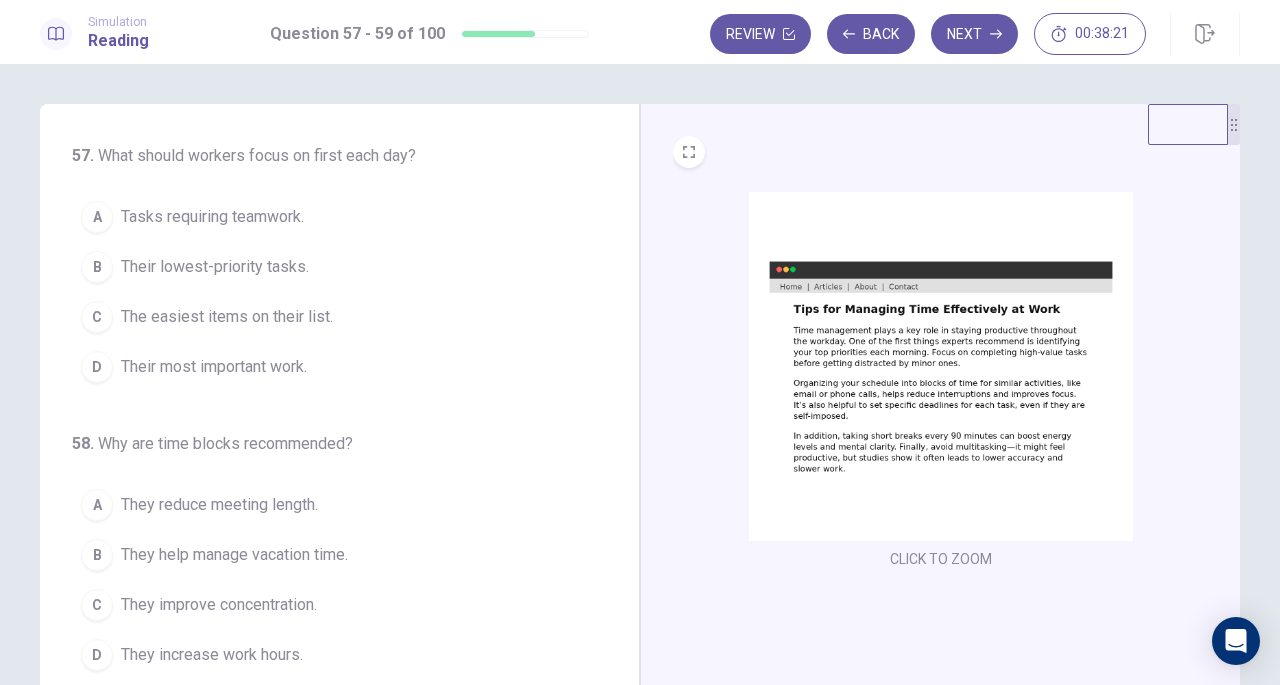 click at bounding box center [941, 366] 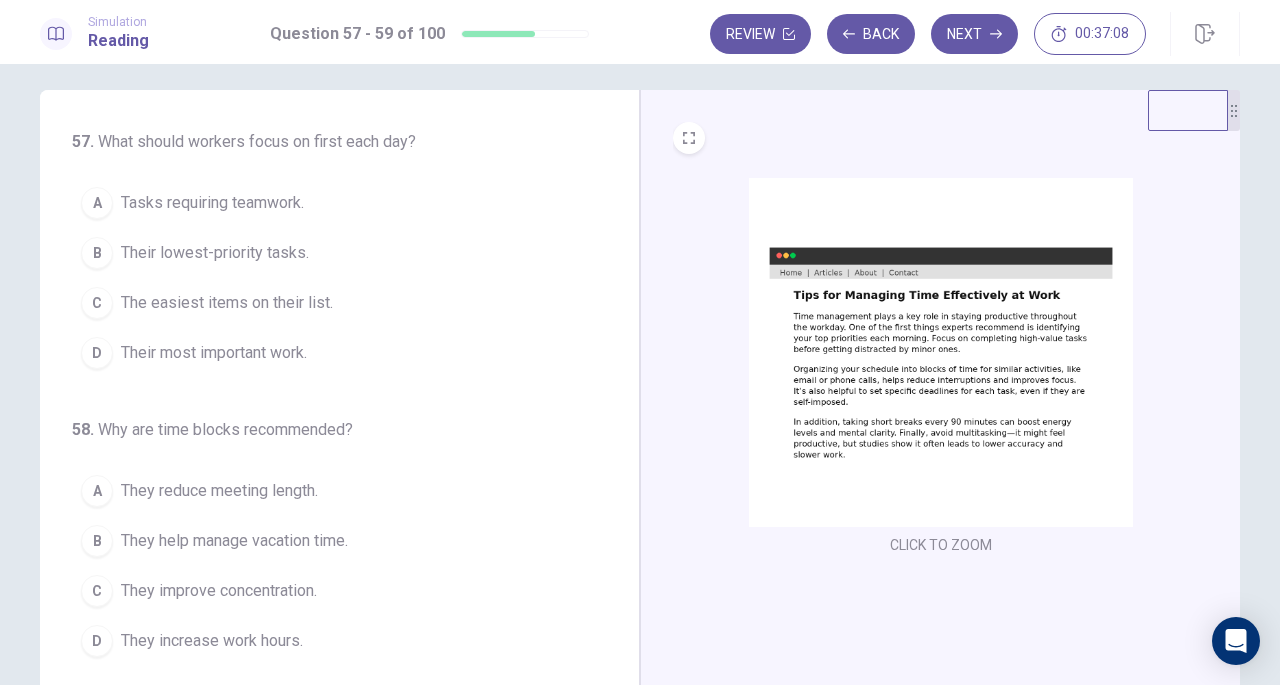 scroll, scrollTop: 0, scrollLeft: 0, axis: both 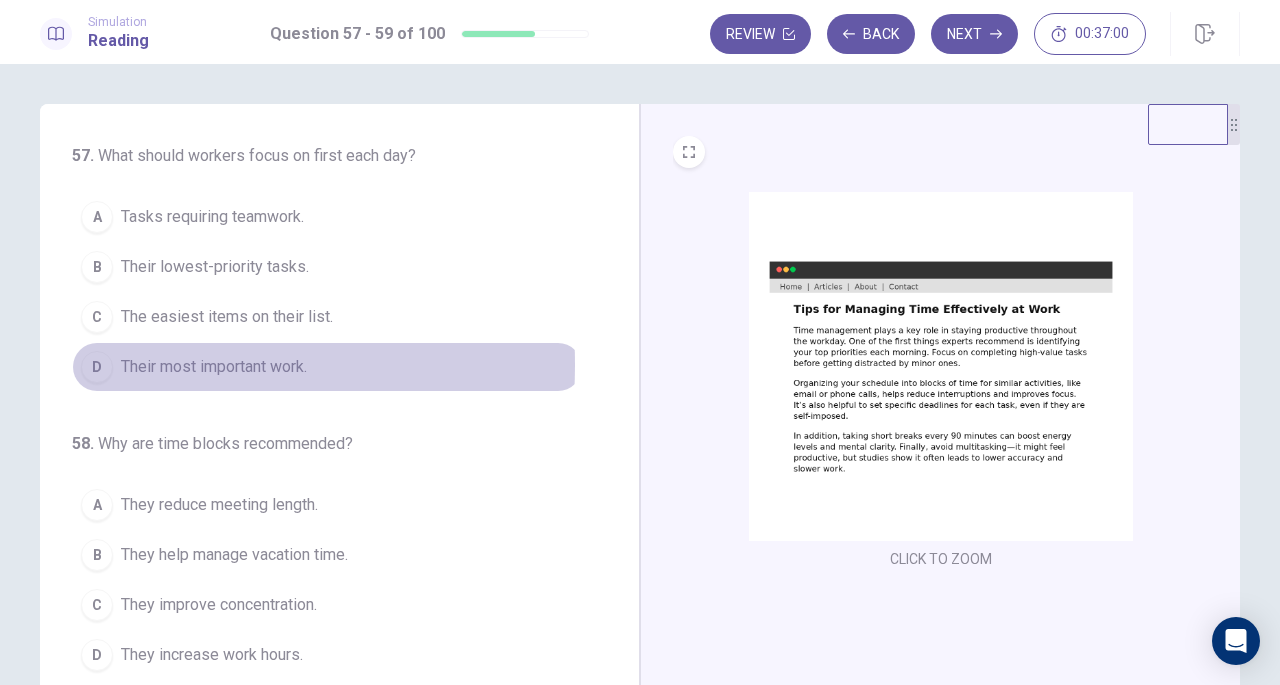 click on "D" at bounding box center [97, 367] 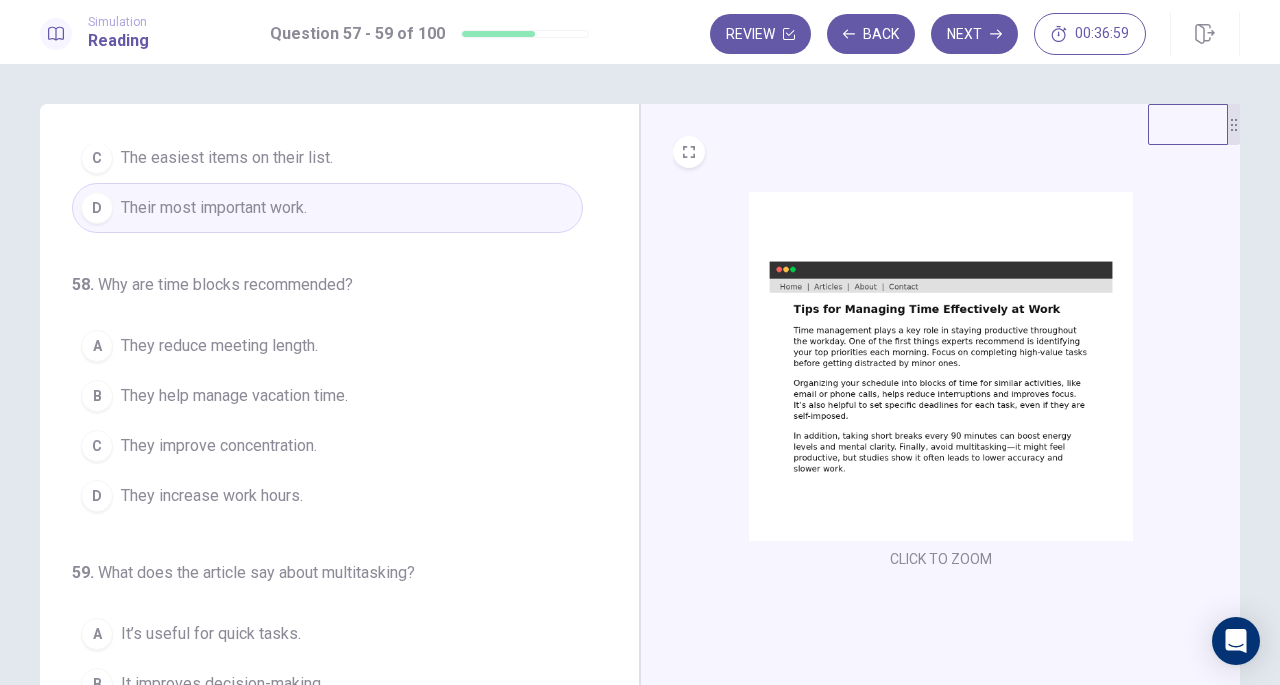 scroll, scrollTop: 160, scrollLeft: 0, axis: vertical 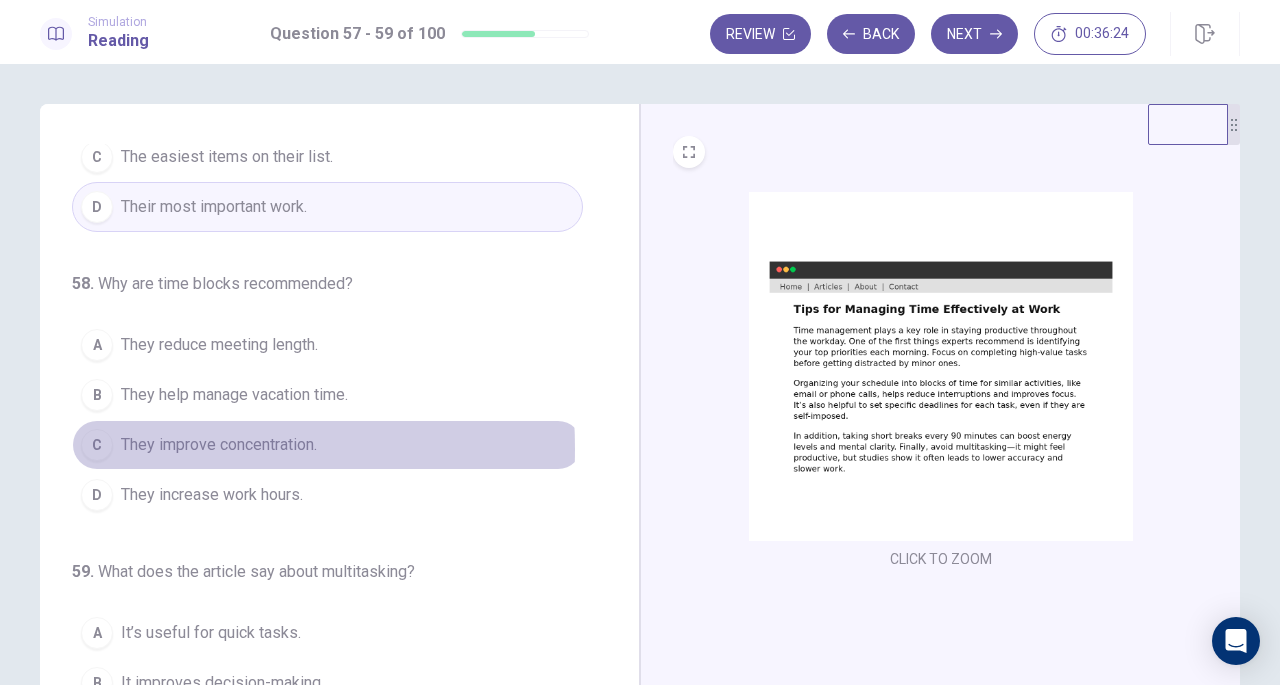 click on "C" at bounding box center (97, 445) 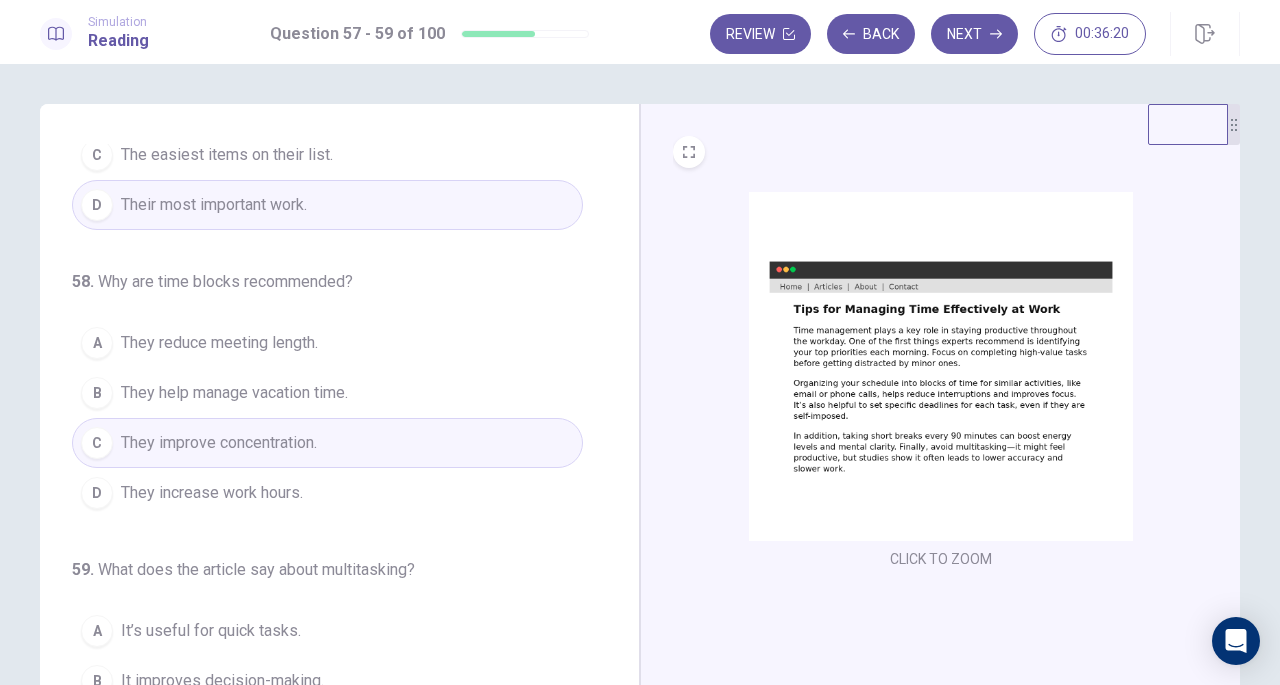 scroll, scrollTop: 200, scrollLeft: 0, axis: vertical 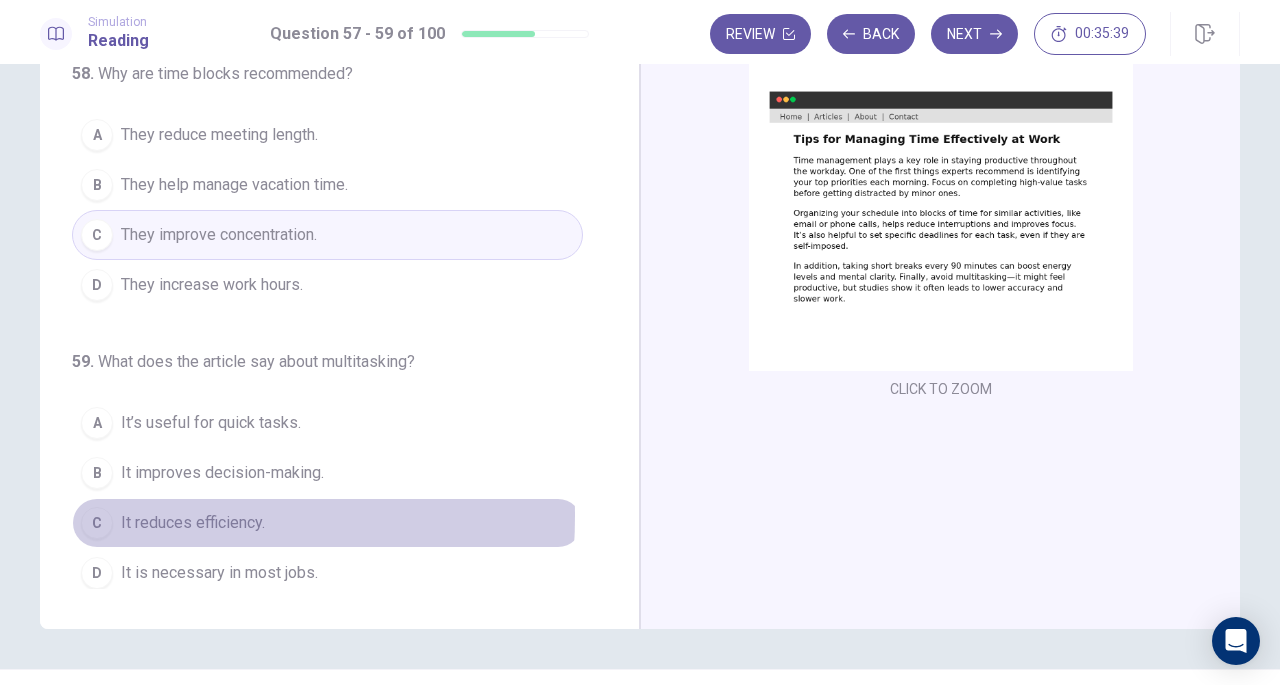 click on "C" at bounding box center [97, 523] 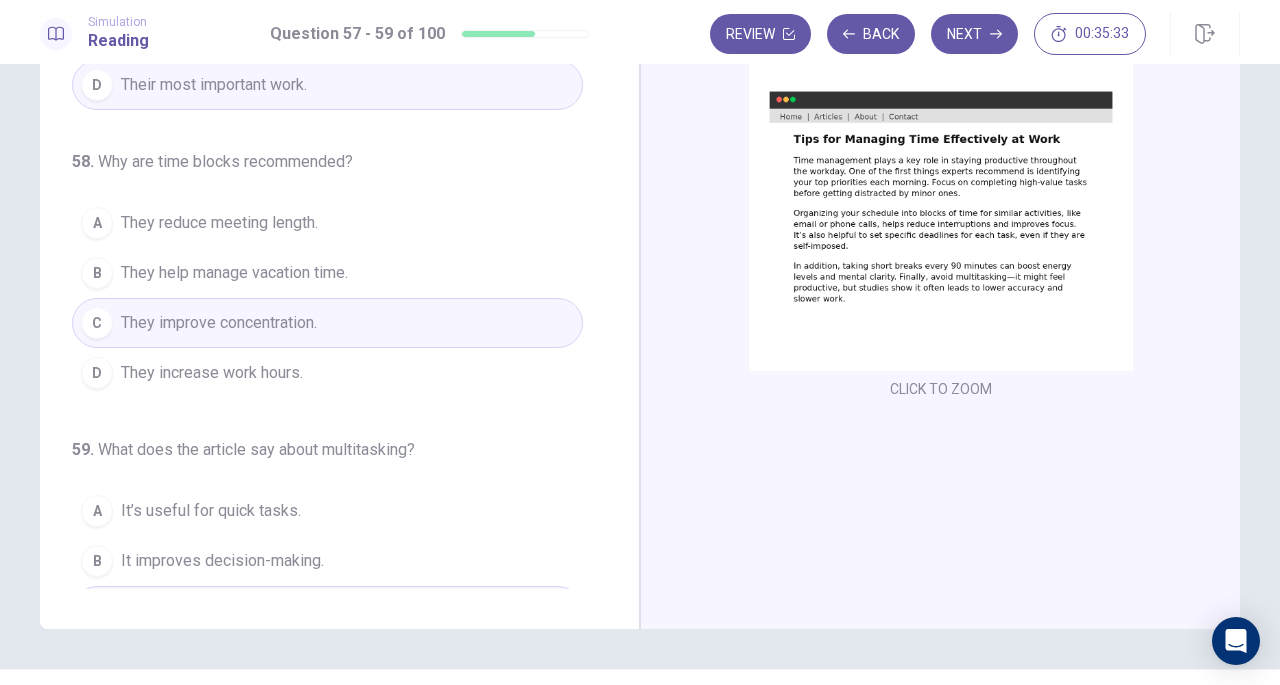 scroll, scrollTop: 0, scrollLeft: 0, axis: both 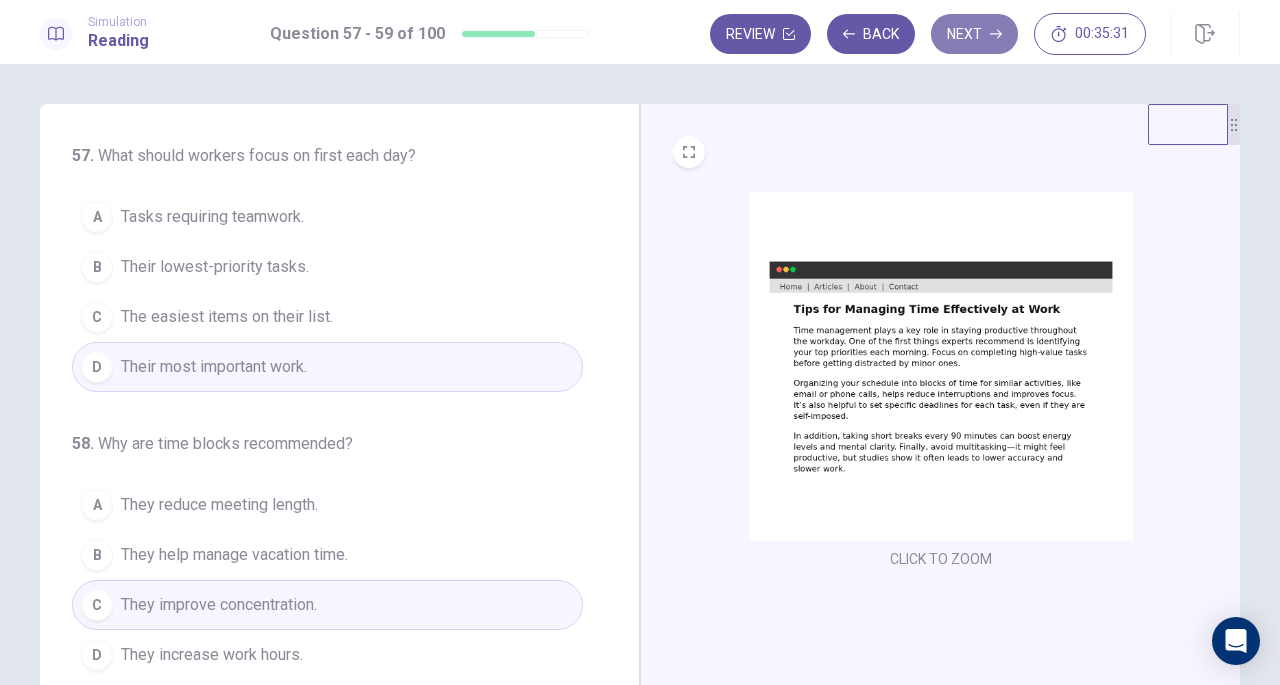click on "Next" at bounding box center (974, 34) 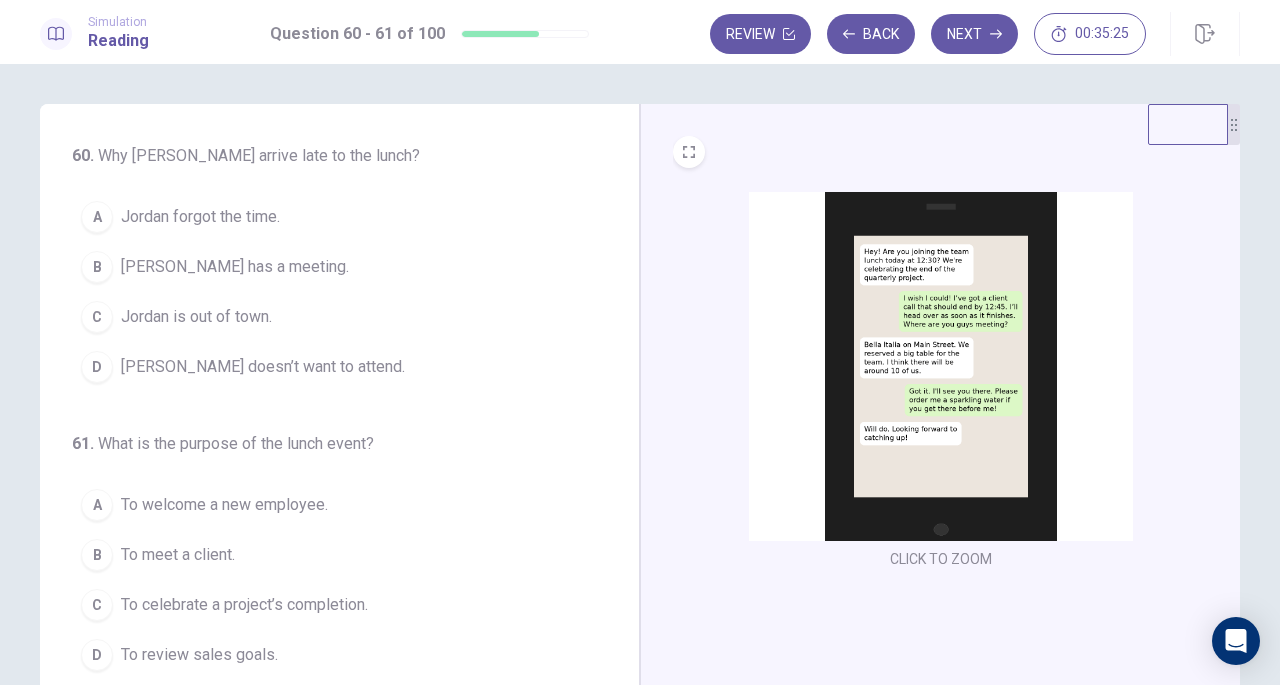 click at bounding box center (941, 366) 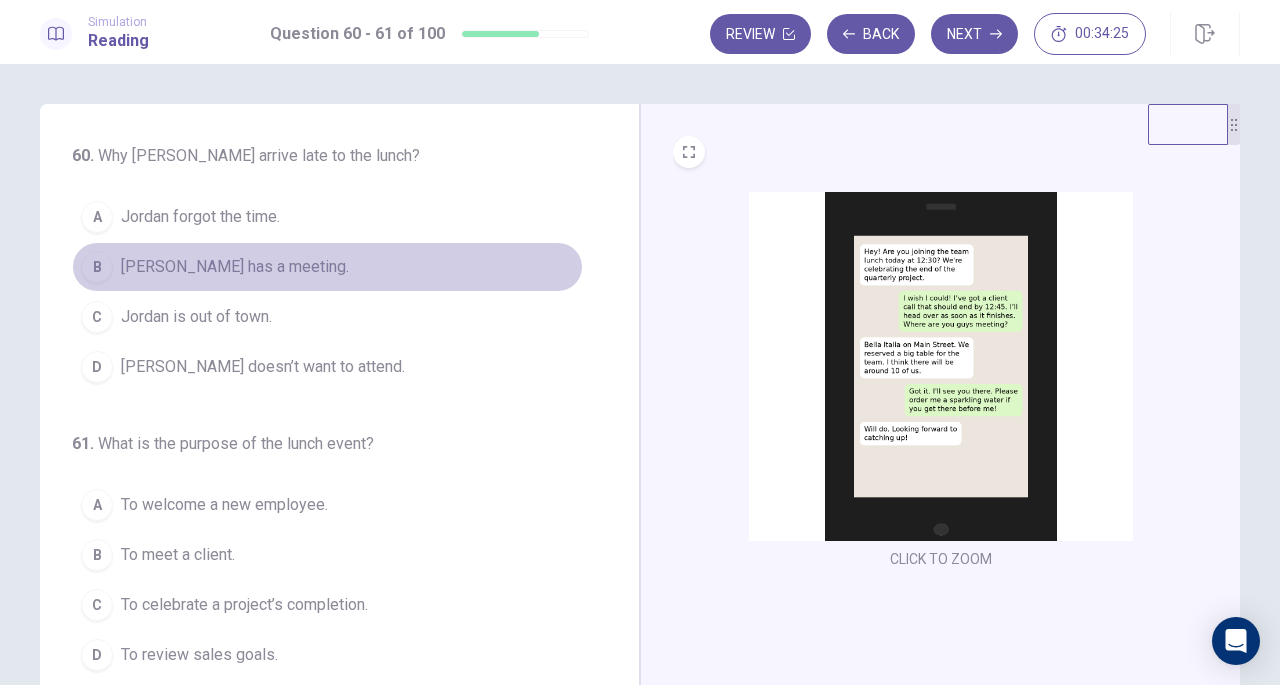 click on "Jordan has a meeting." at bounding box center [235, 267] 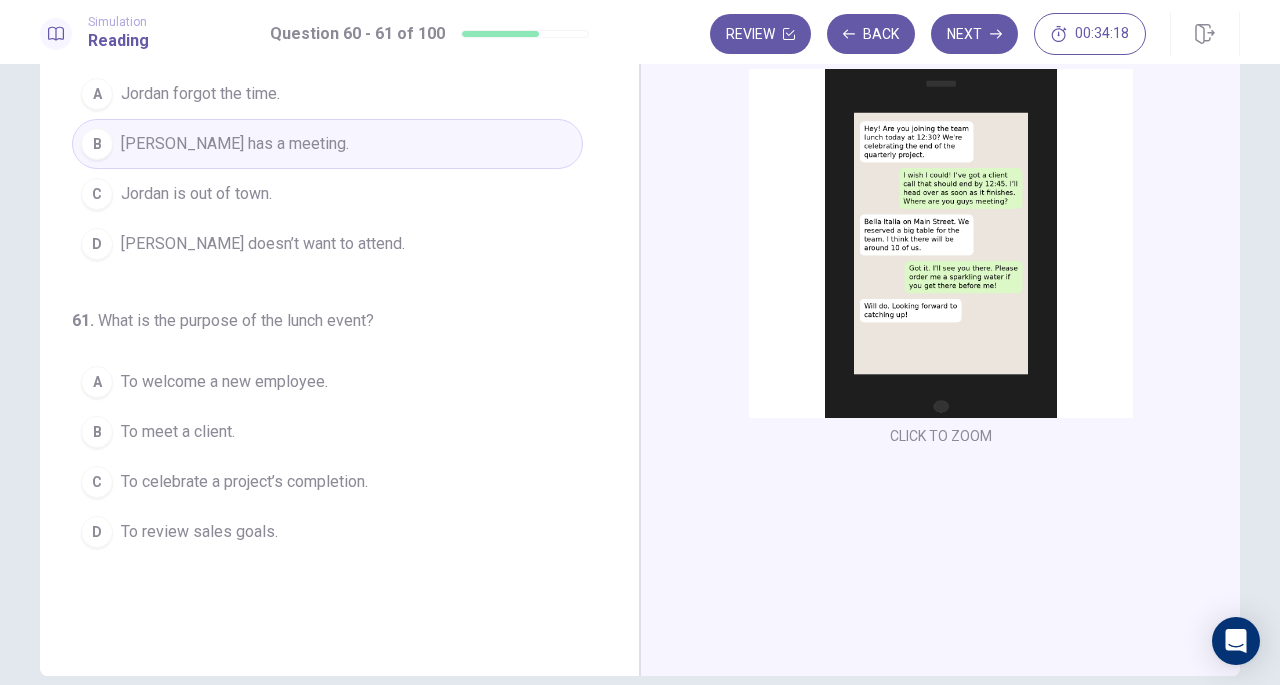 scroll, scrollTop: 122, scrollLeft: 0, axis: vertical 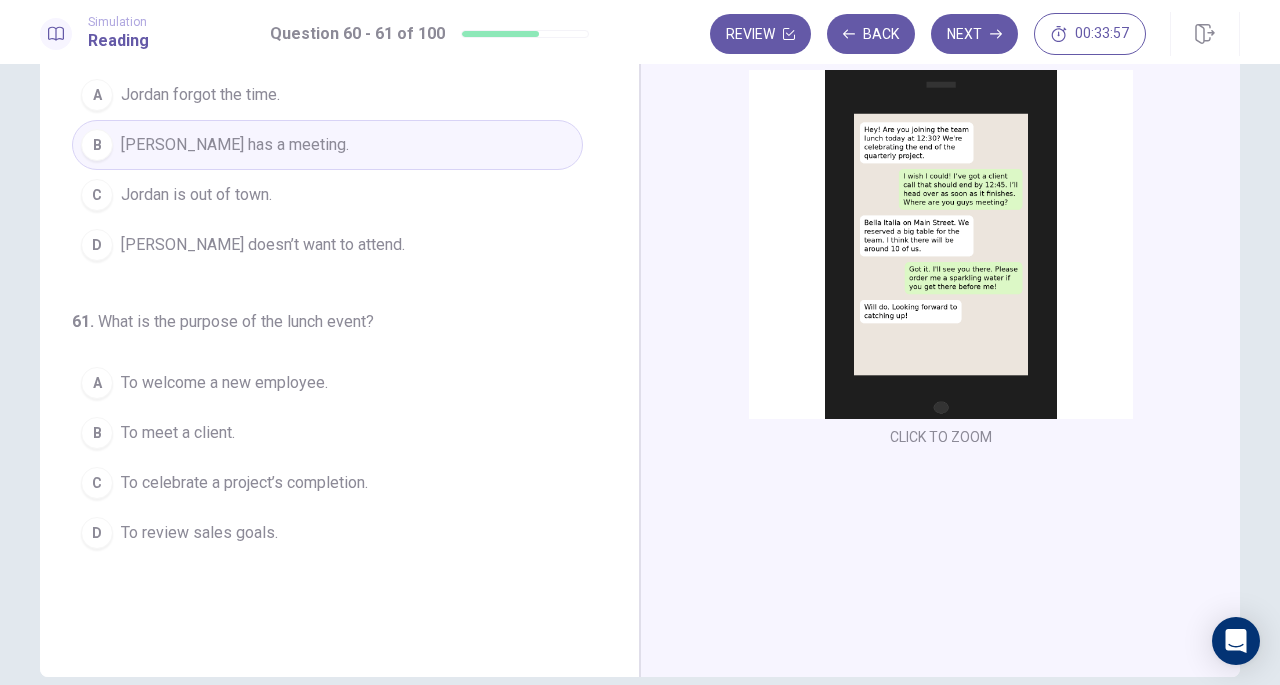 click on "To celebrate a project’s completion." at bounding box center [244, 483] 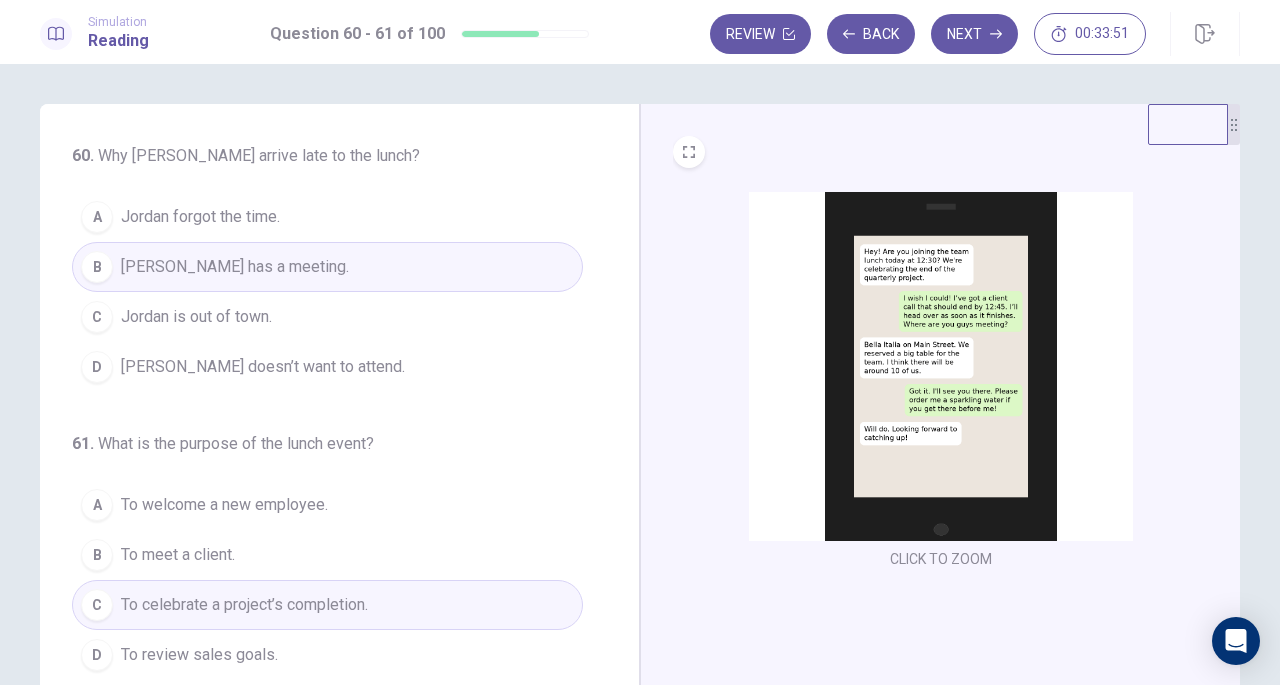 scroll, scrollTop: 218, scrollLeft: 0, axis: vertical 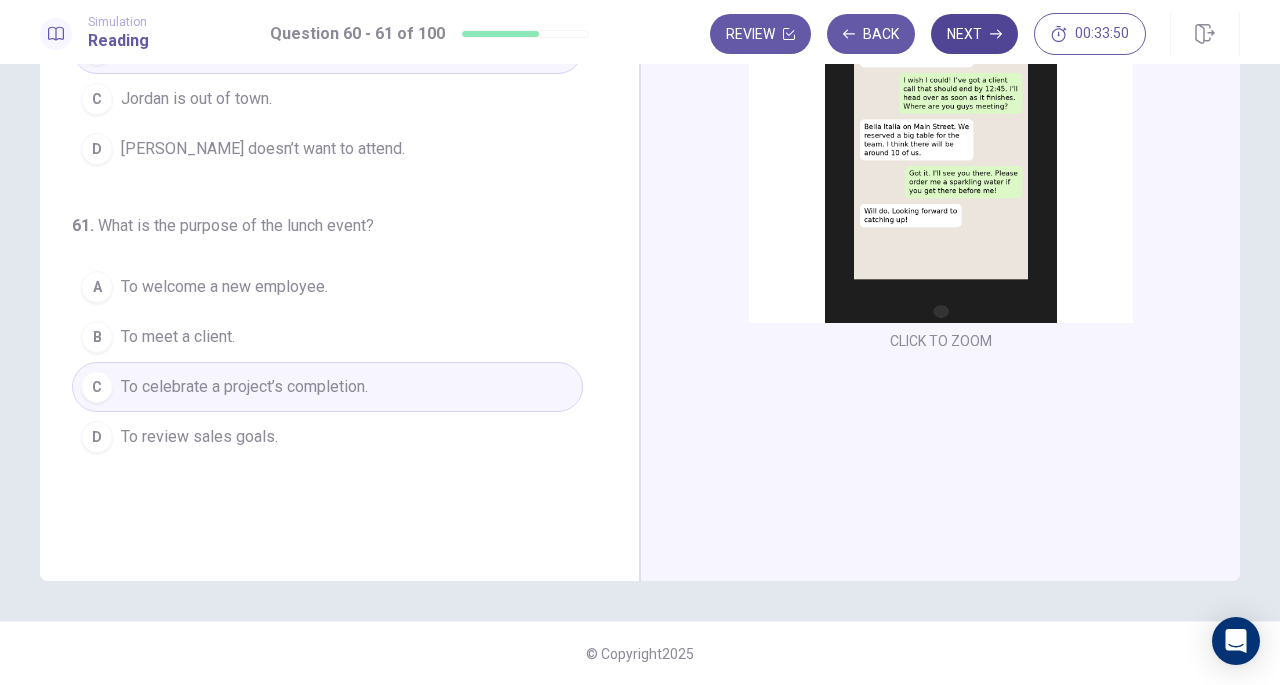 click on "Next" at bounding box center [974, 34] 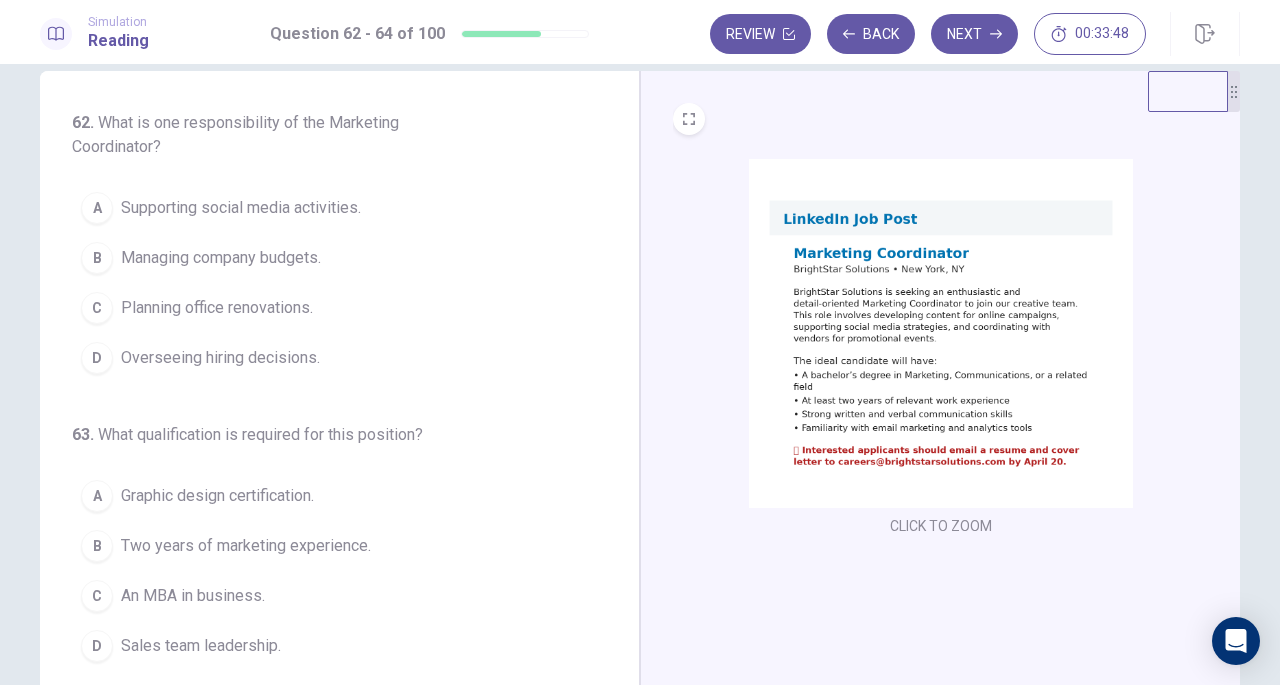 scroll, scrollTop: 0, scrollLeft: 0, axis: both 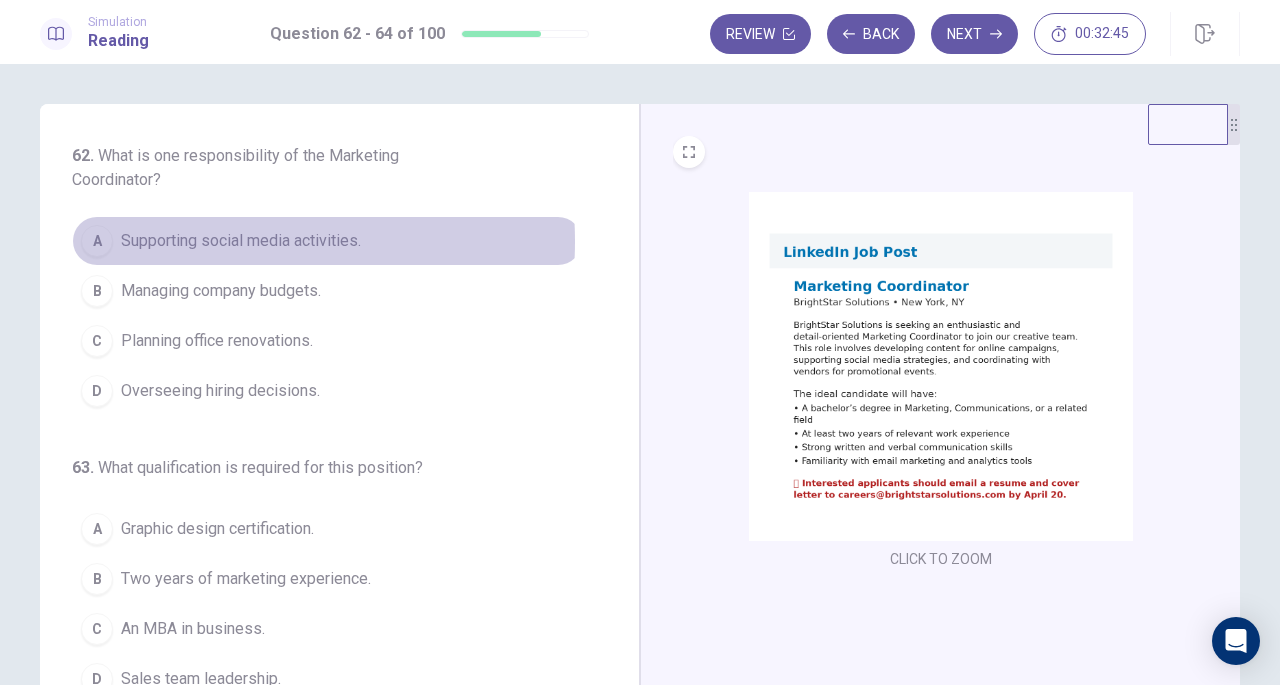 click on "Supporting social media activities." at bounding box center (241, 241) 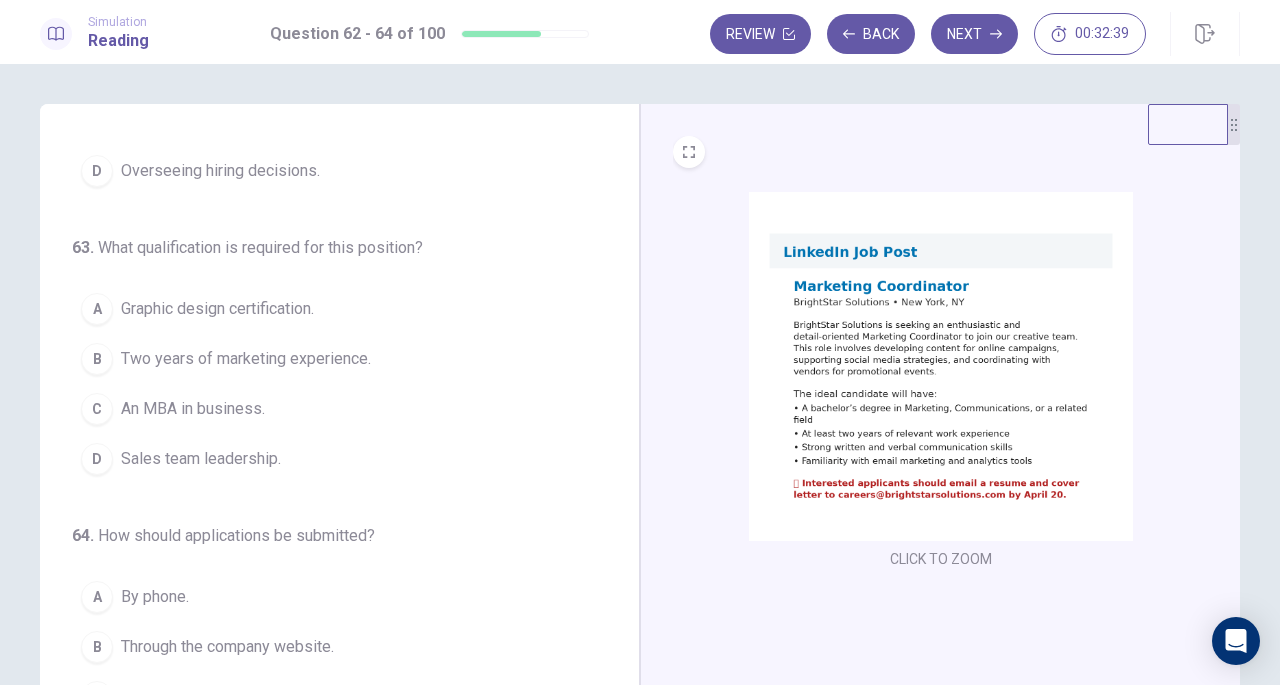 scroll, scrollTop: 221, scrollLeft: 0, axis: vertical 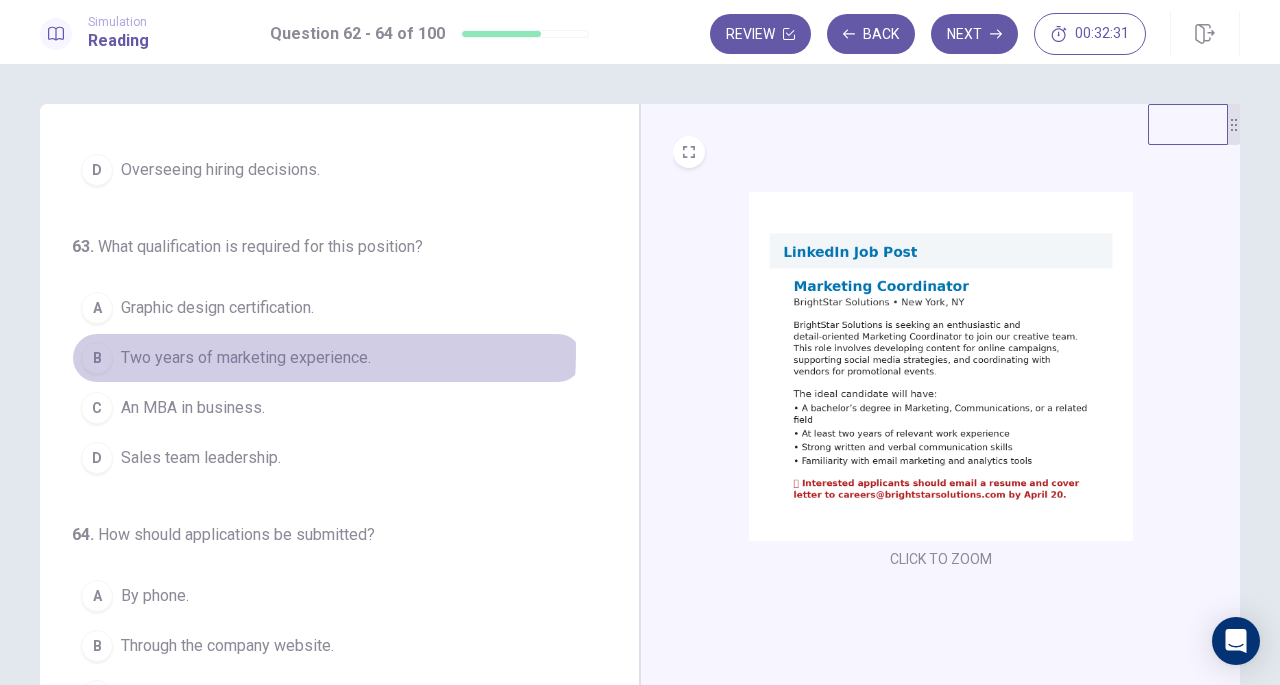 click on "Two years of marketing experience." at bounding box center [246, 358] 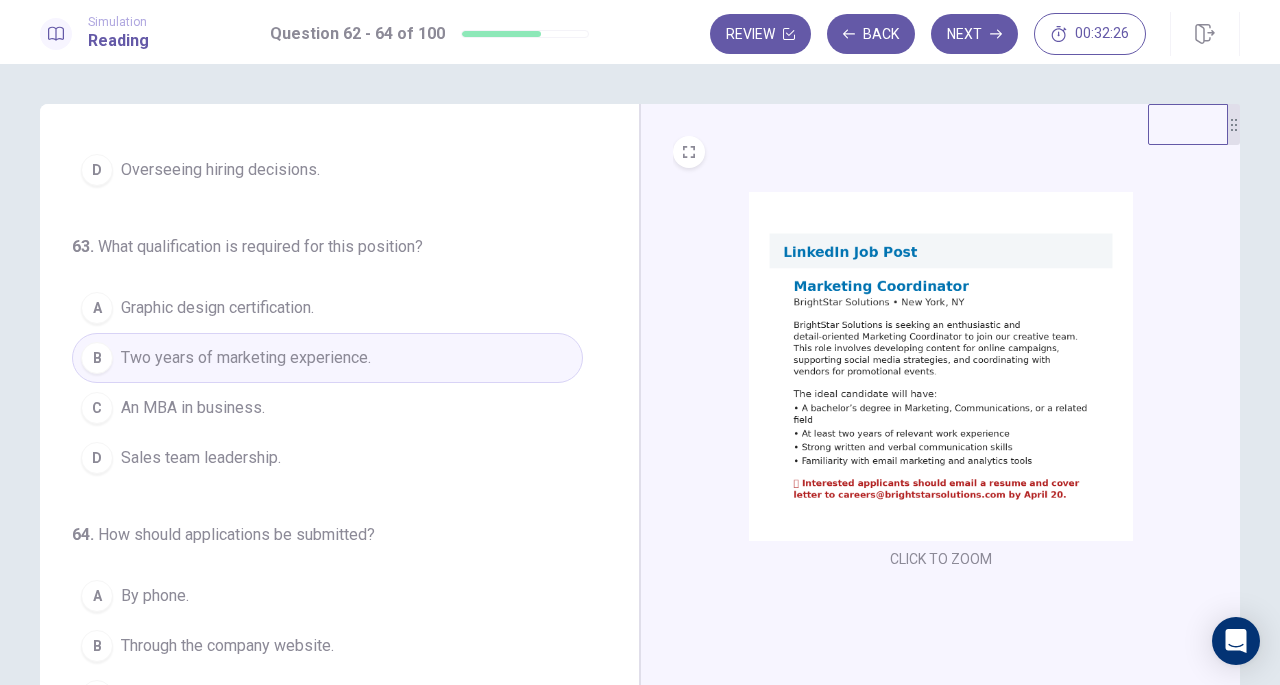 scroll, scrollTop: 224, scrollLeft: 0, axis: vertical 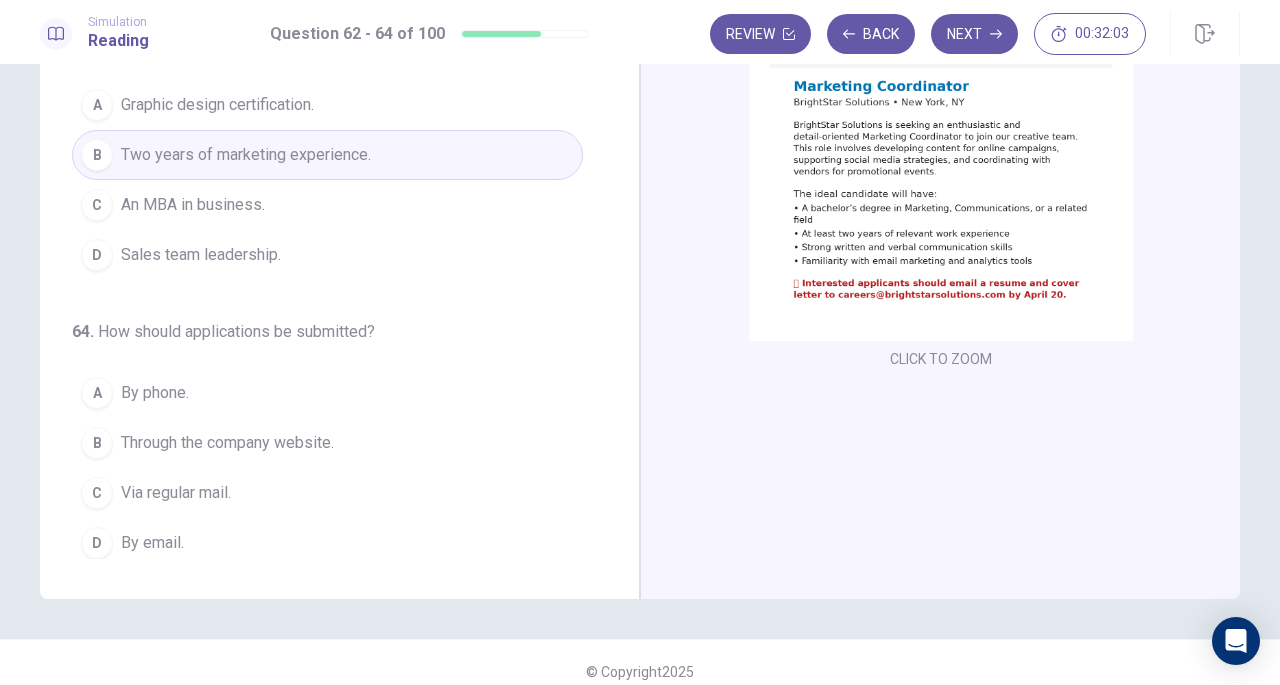 click on "By email." at bounding box center [152, 543] 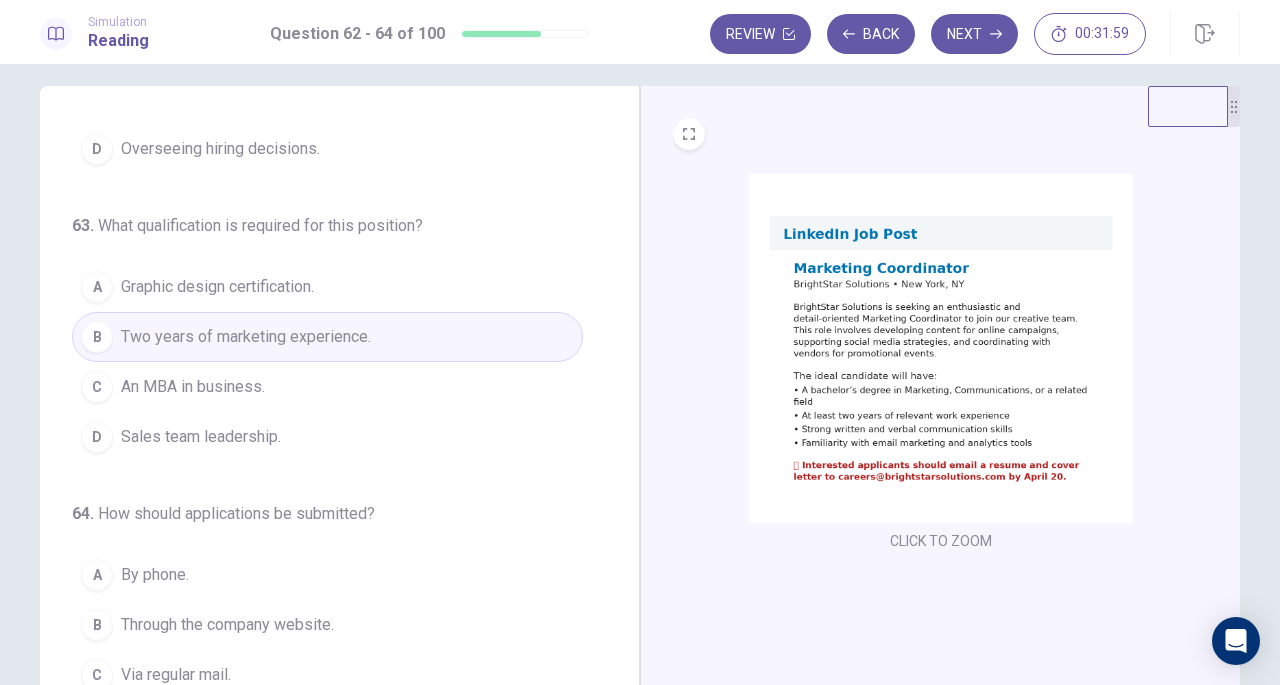 scroll, scrollTop: 0, scrollLeft: 0, axis: both 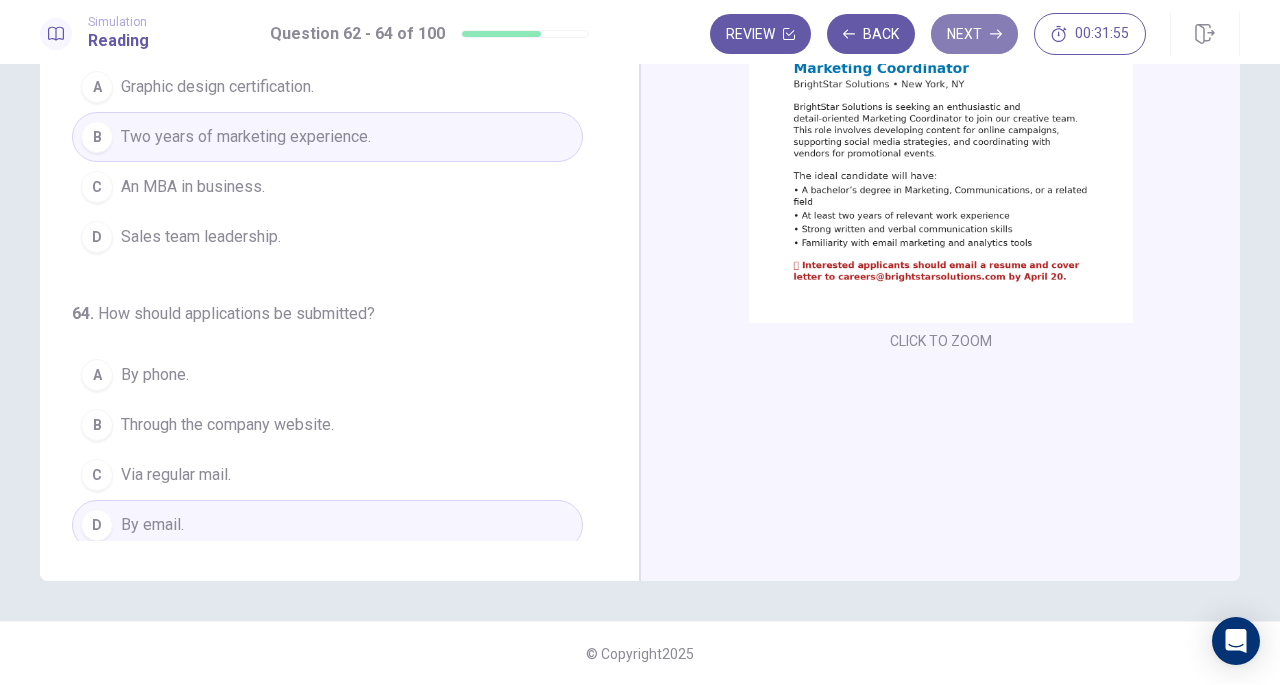 click on "Next" at bounding box center (974, 34) 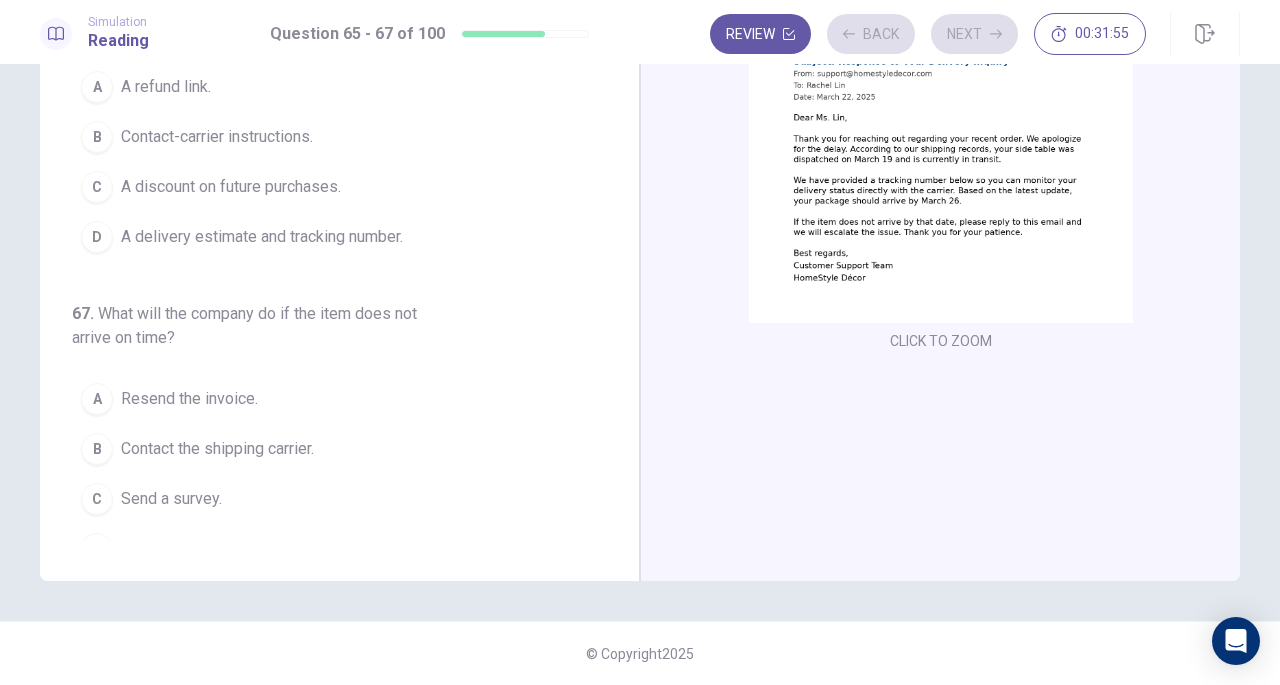 scroll, scrollTop: 0, scrollLeft: 0, axis: both 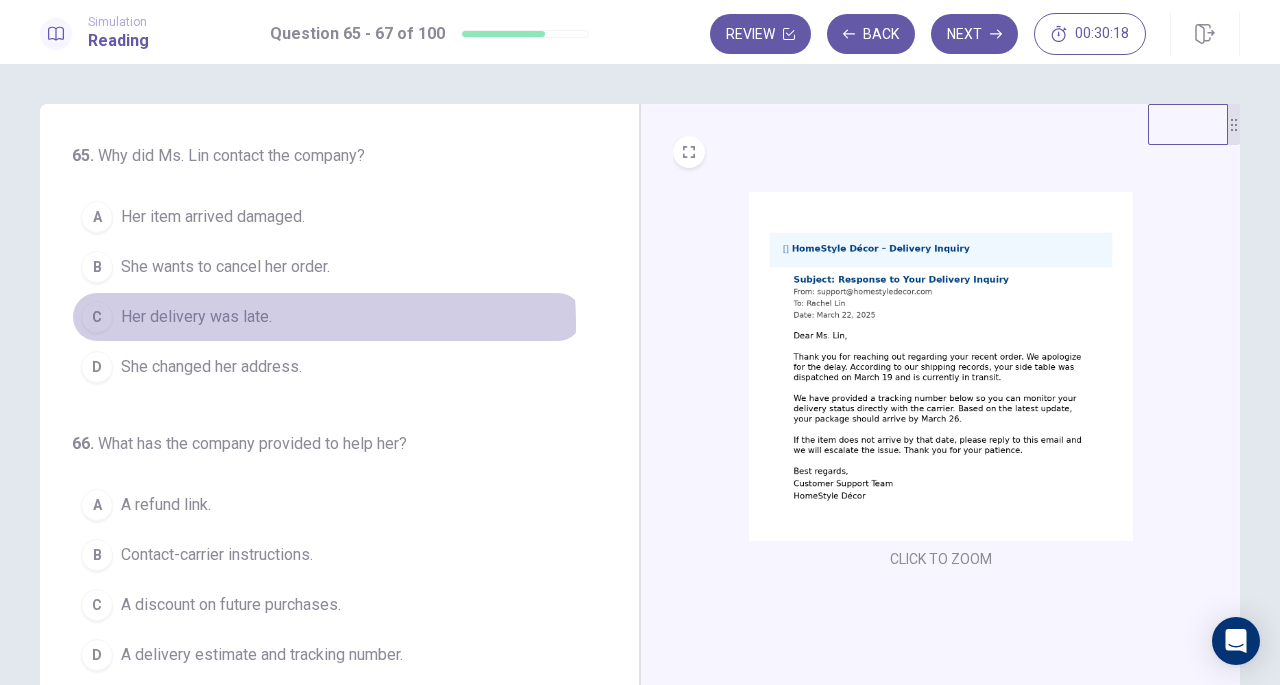 click on "Her delivery was late." at bounding box center (196, 317) 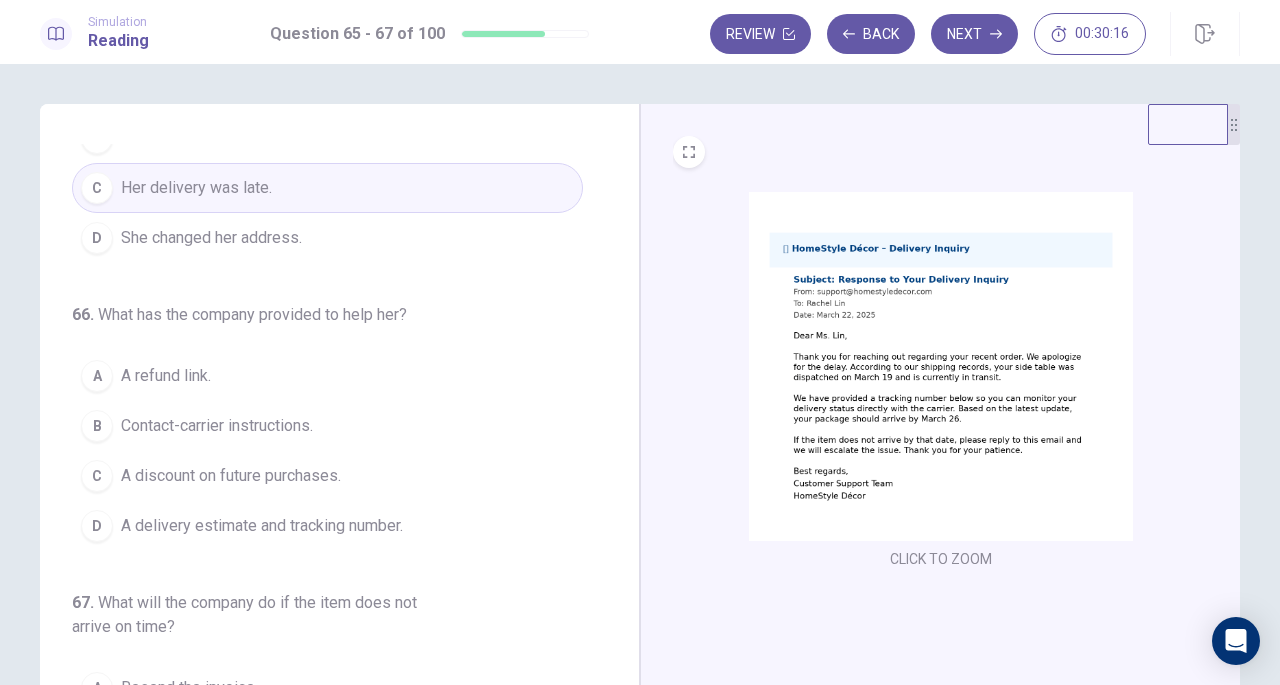 scroll, scrollTop: 224, scrollLeft: 0, axis: vertical 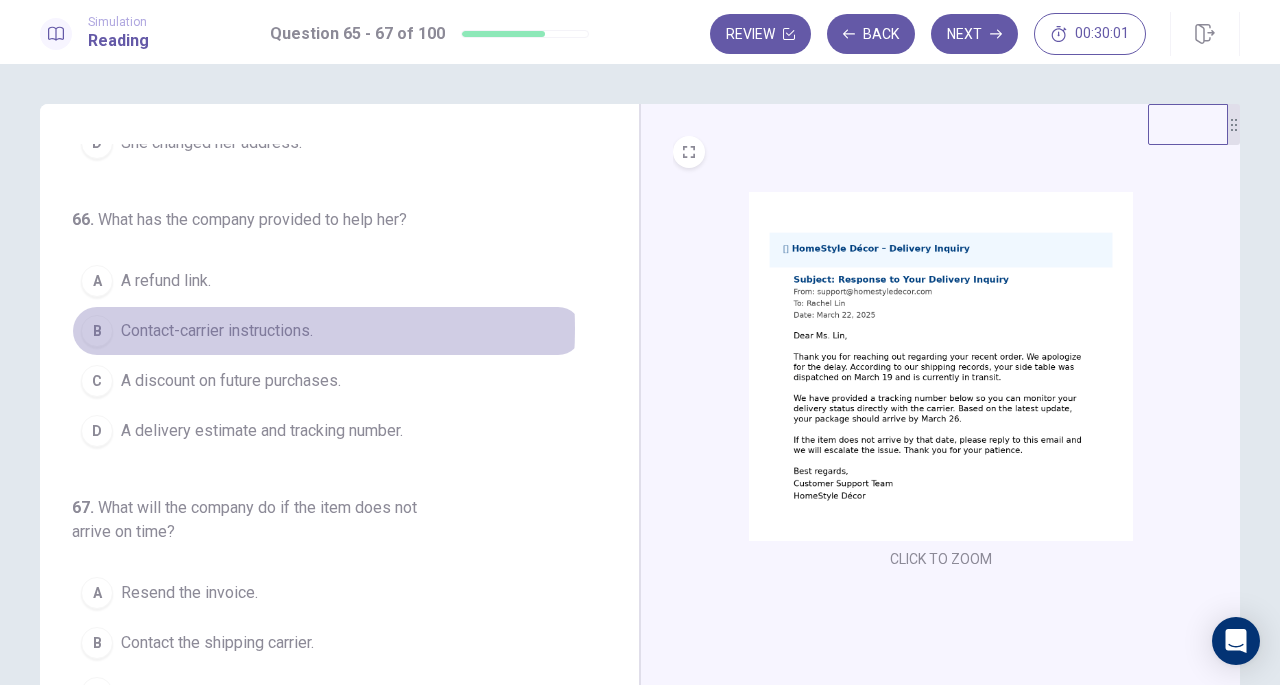 click on "Contact-carrier instructions." at bounding box center (217, 331) 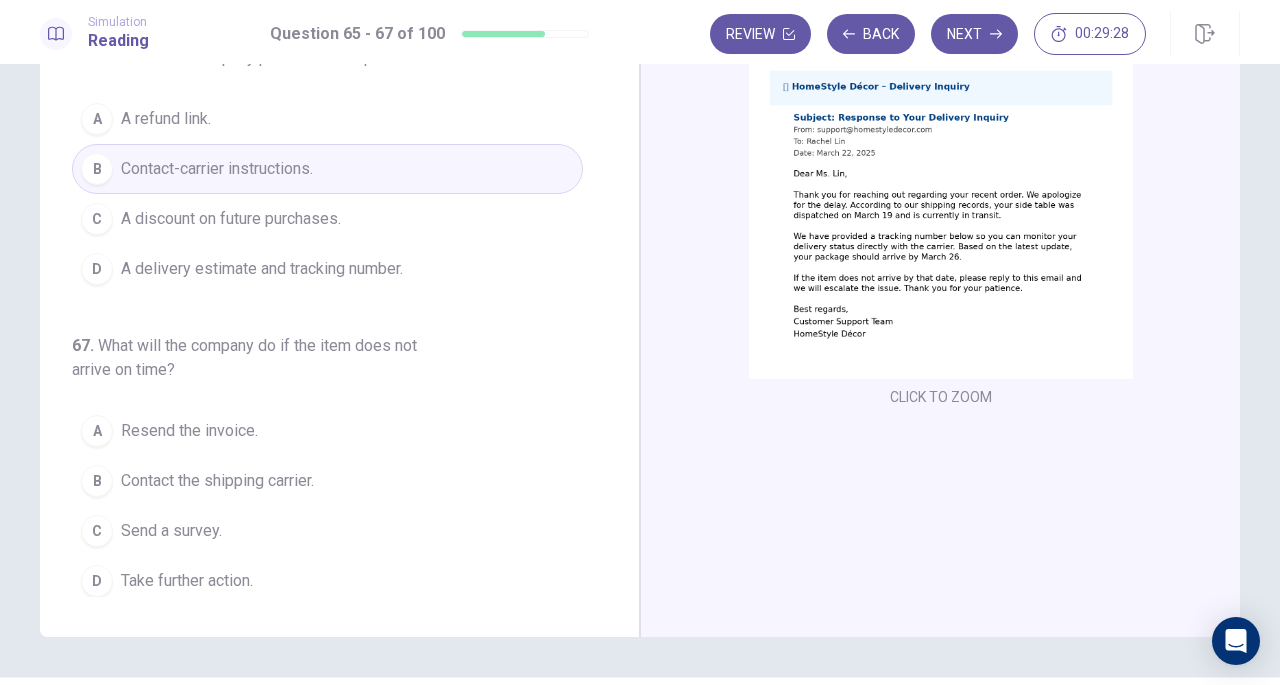 scroll, scrollTop: 161, scrollLeft: 0, axis: vertical 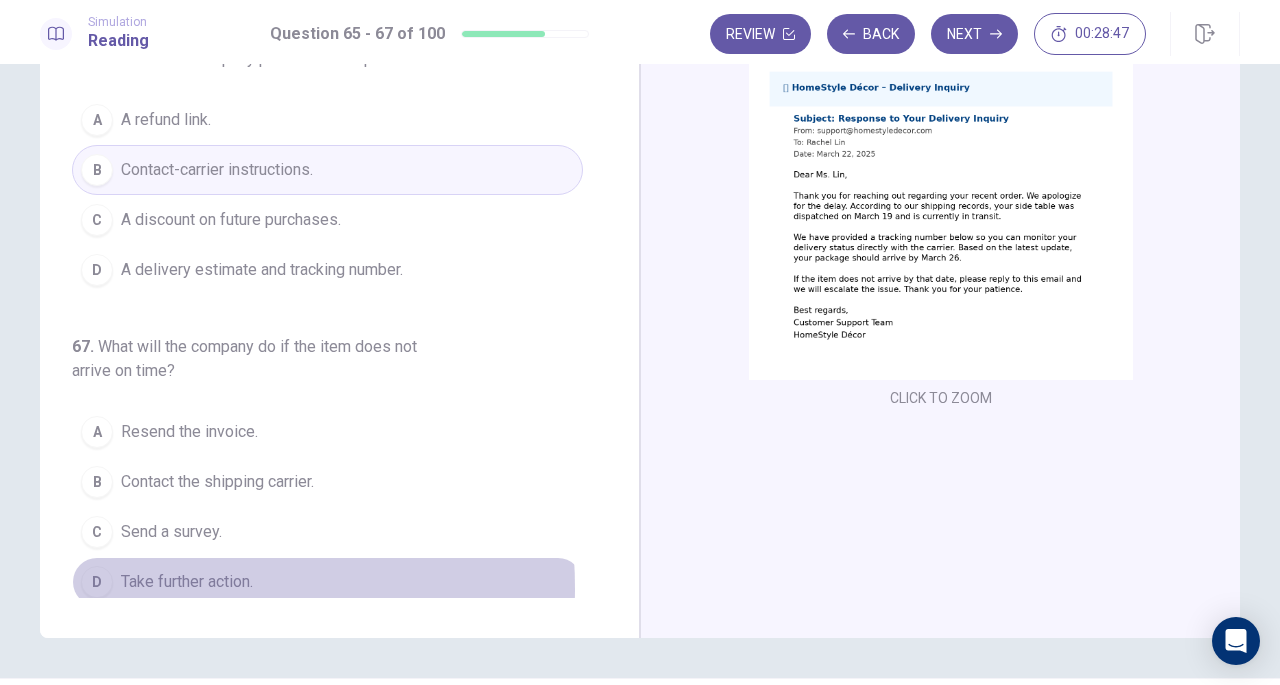 click on "Take further action." at bounding box center [187, 582] 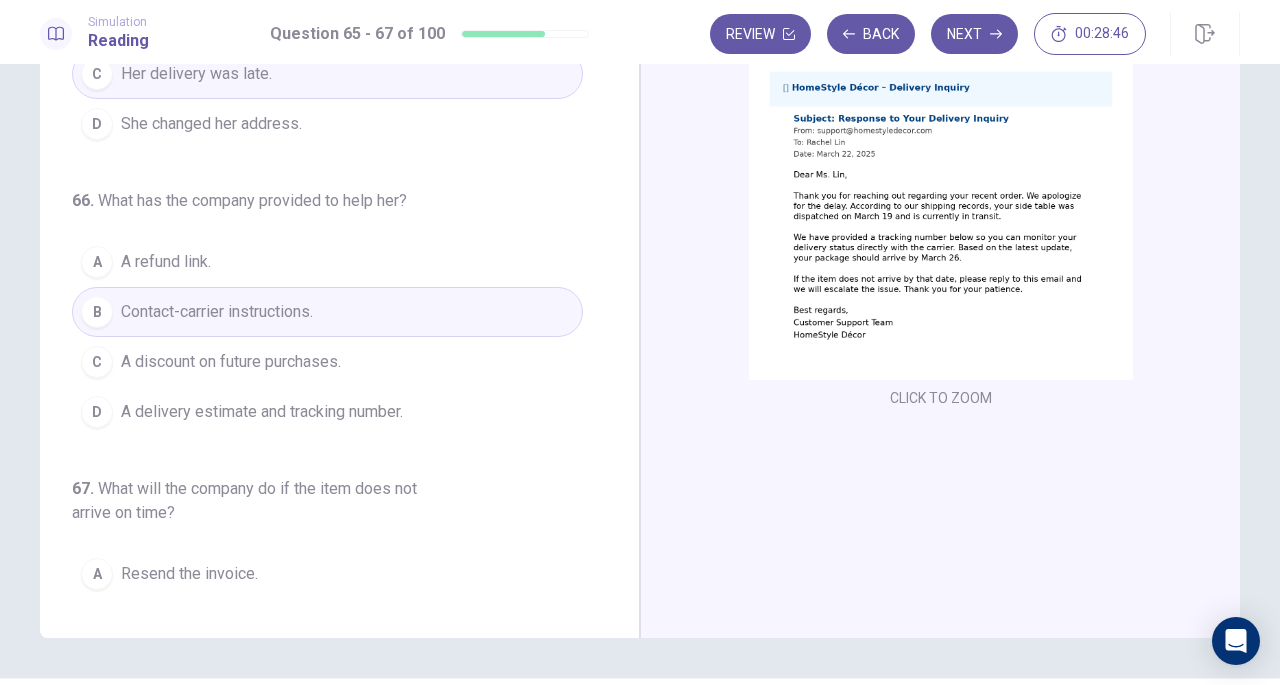 scroll, scrollTop: 0, scrollLeft: 0, axis: both 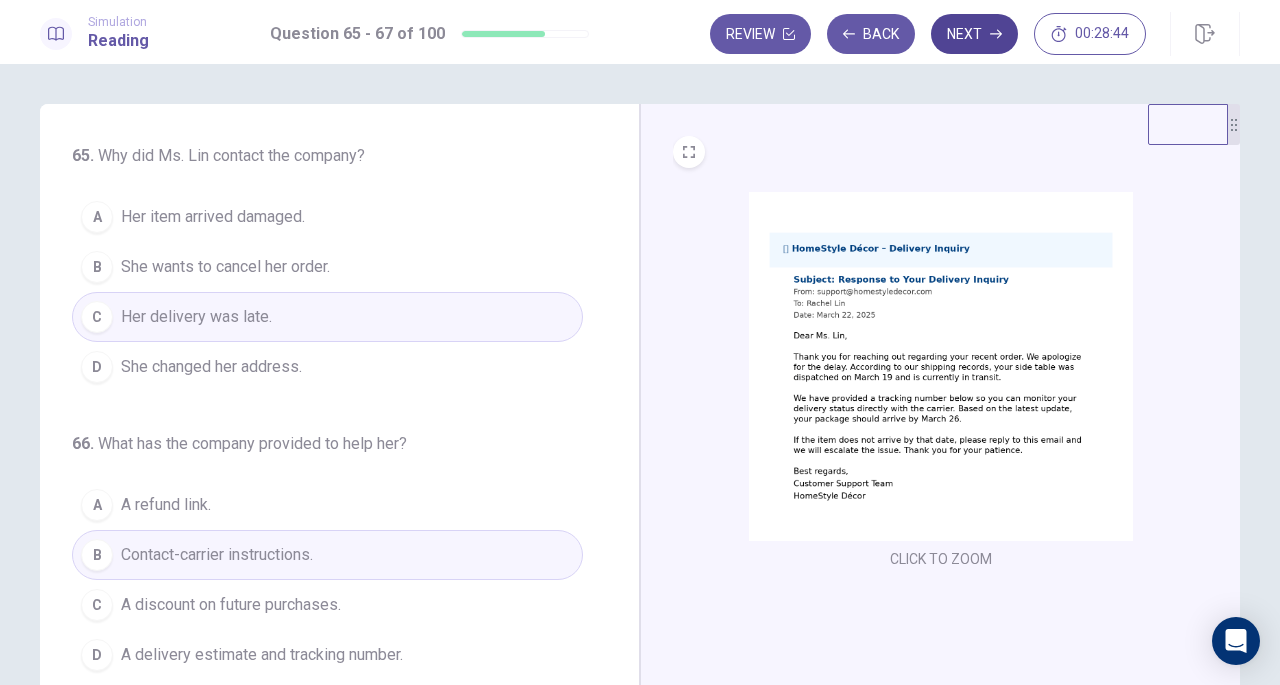 click on "Next" at bounding box center (974, 34) 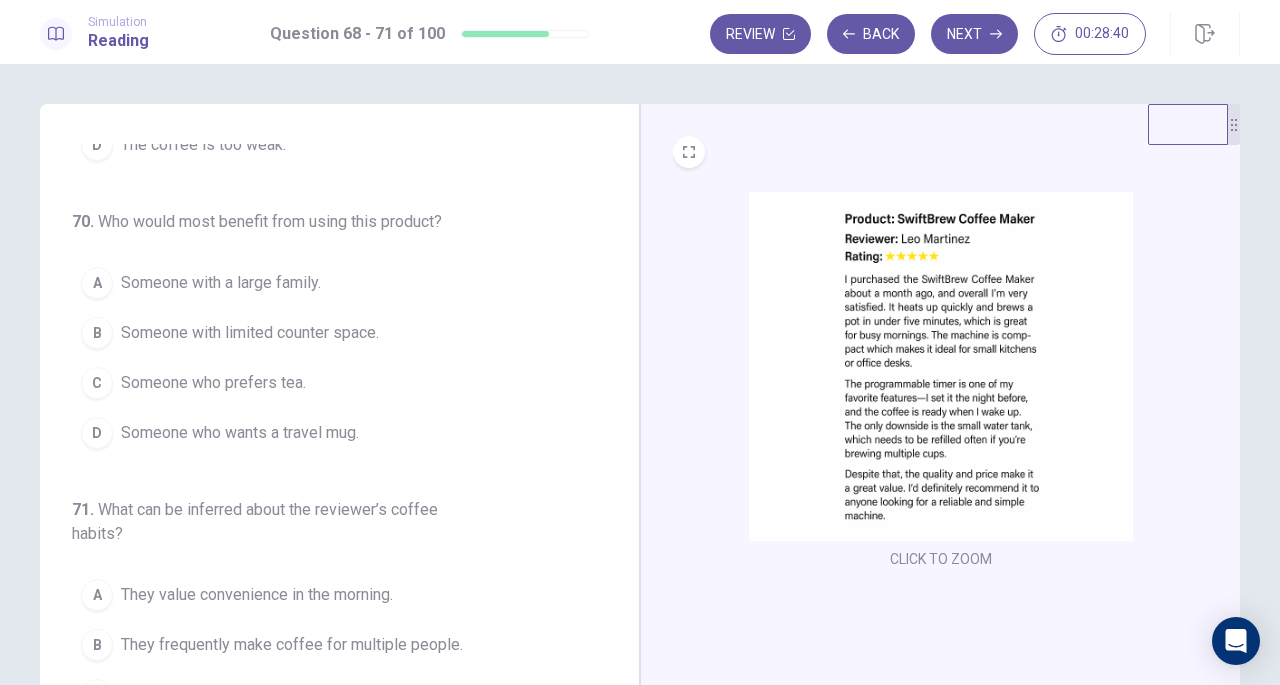 scroll, scrollTop: 534, scrollLeft: 0, axis: vertical 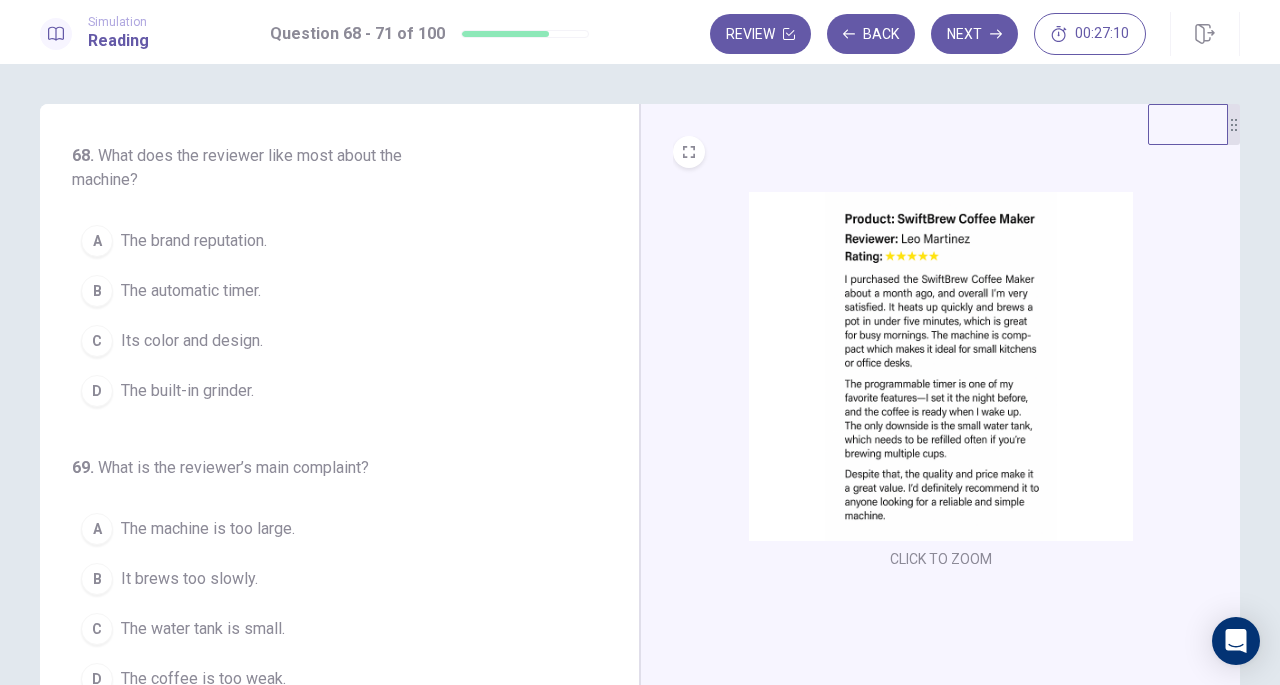 click on "The automatic timer." at bounding box center (191, 291) 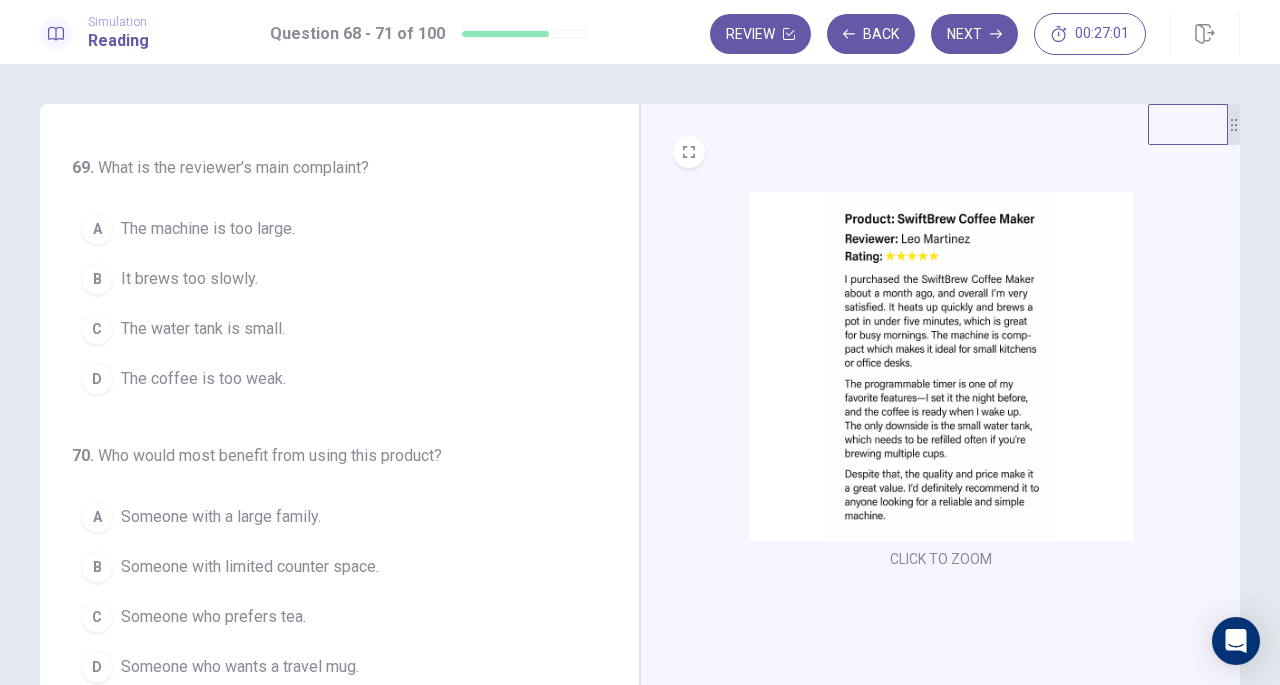 scroll, scrollTop: 301, scrollLeft: 0, axis: vertical 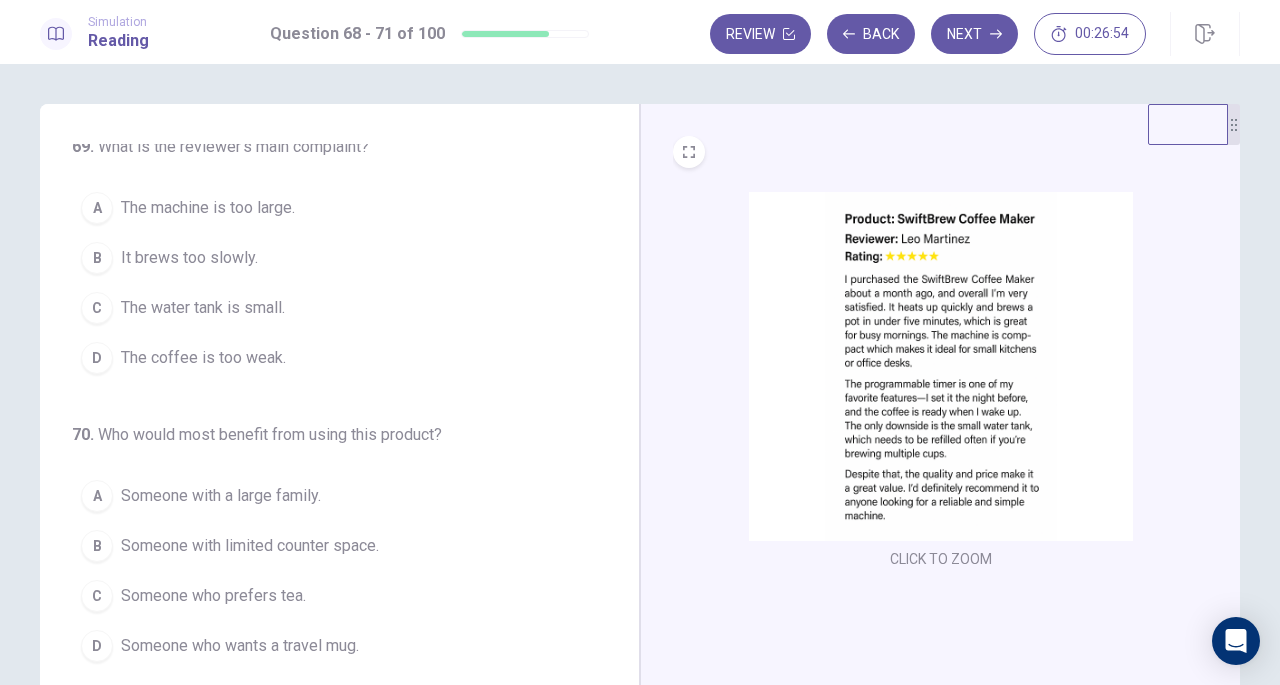 click on "The water tank is small." at bounding box center (203, 308) 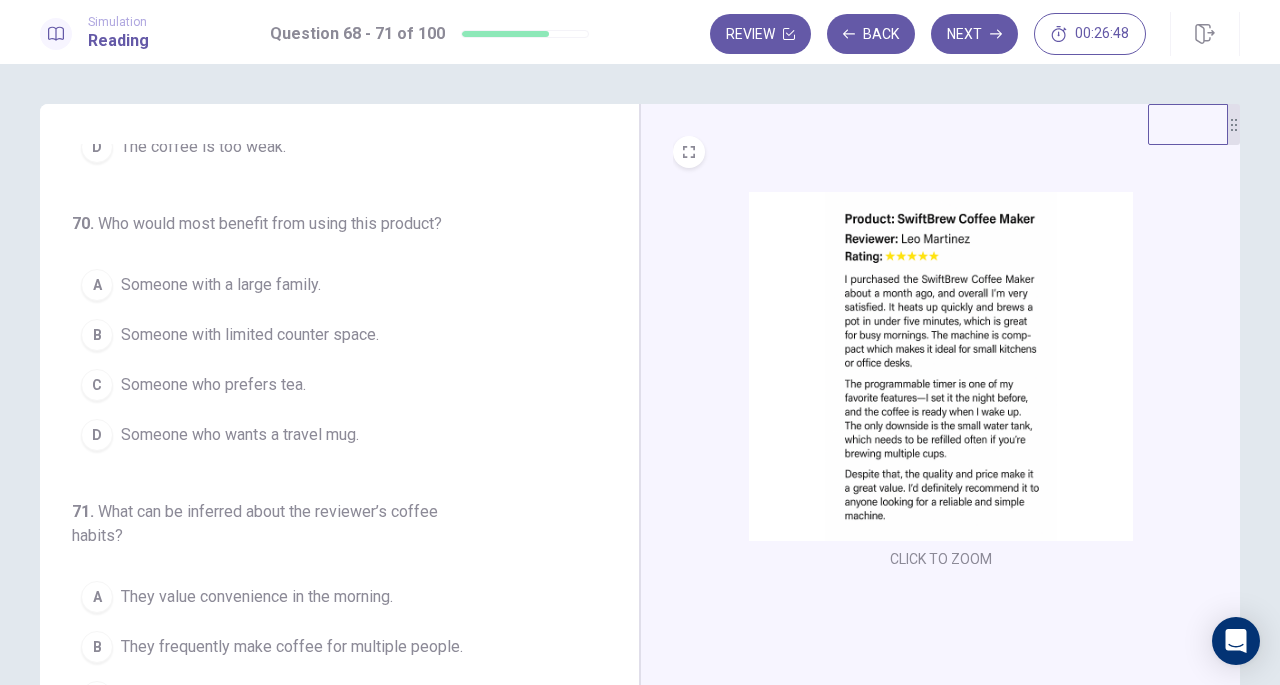 scroll, scrollTop: 534, scrollLeft: 0, axis: vertical 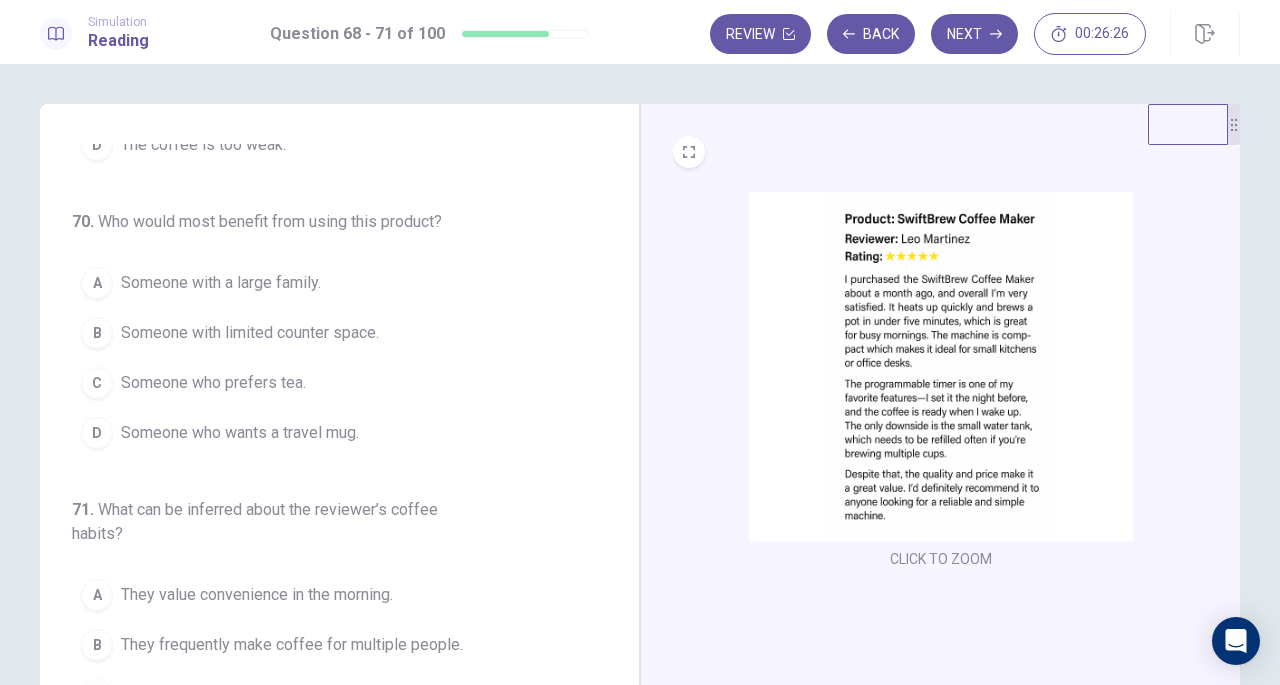 click on "Someone with limited counter space." at bounding box center (250, 333) 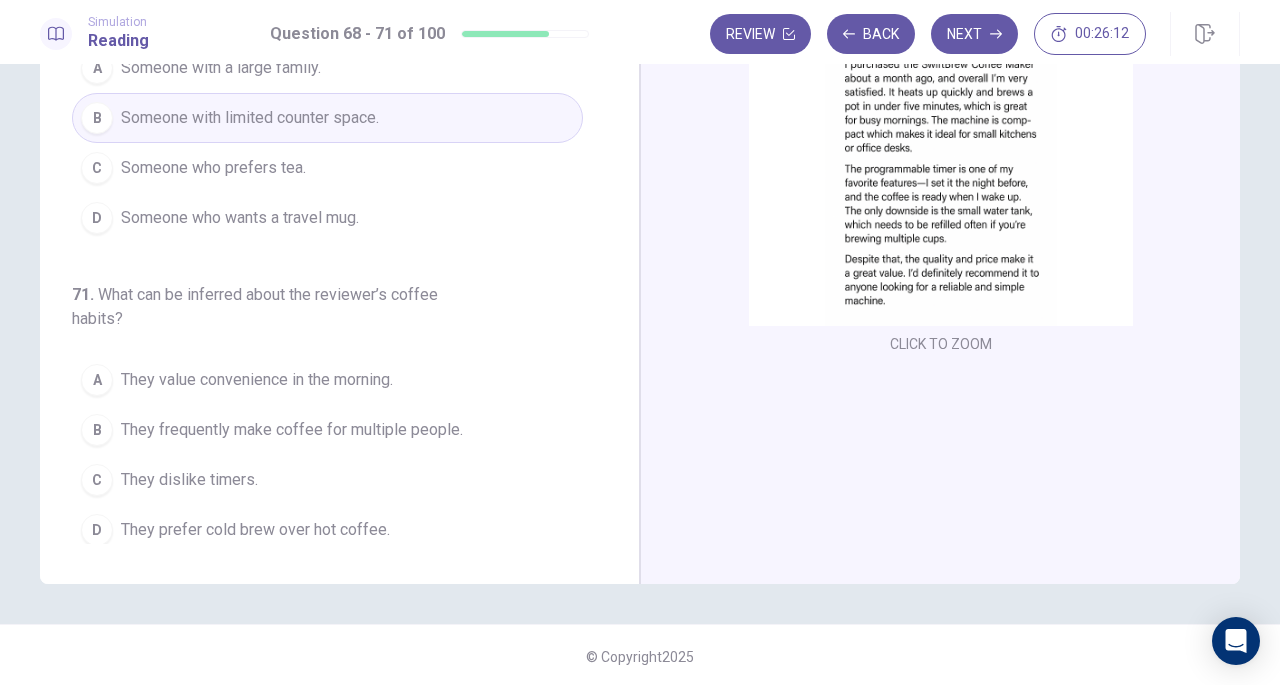scroll, scrollTop: 218, scrollLeft: 0, axis: vertical 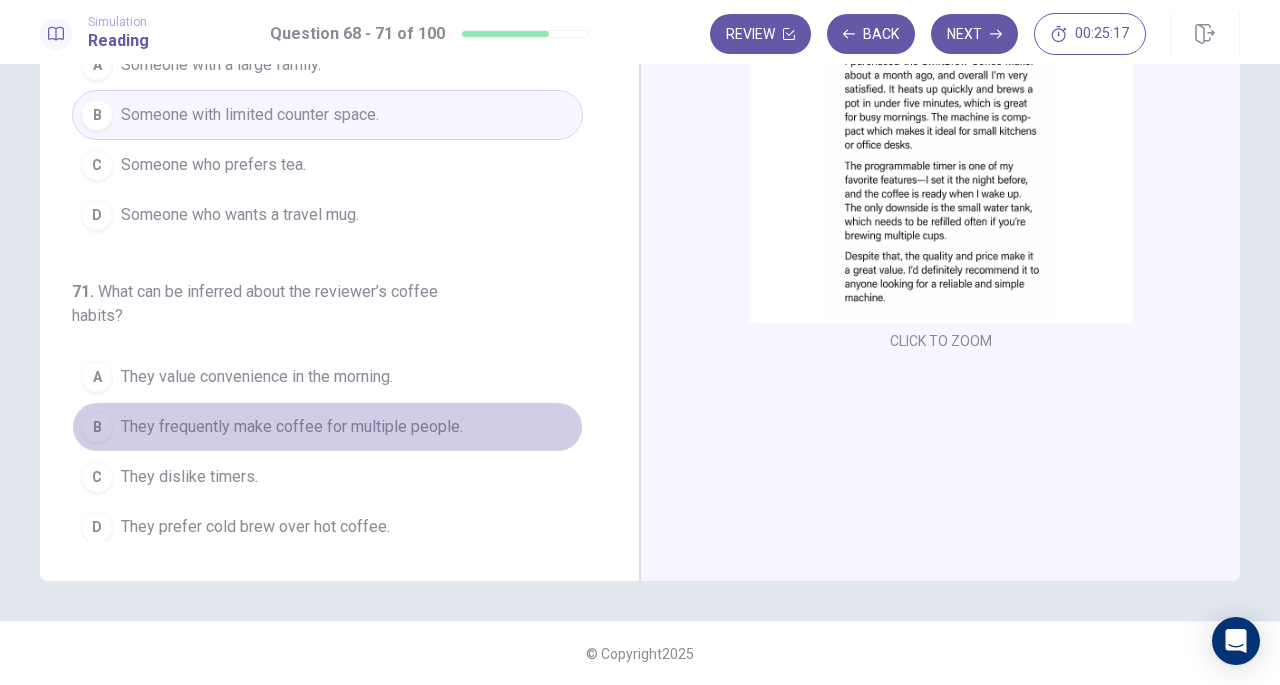 click on "They frequently make coffee for multiple people." at bounding box center (292, 427) 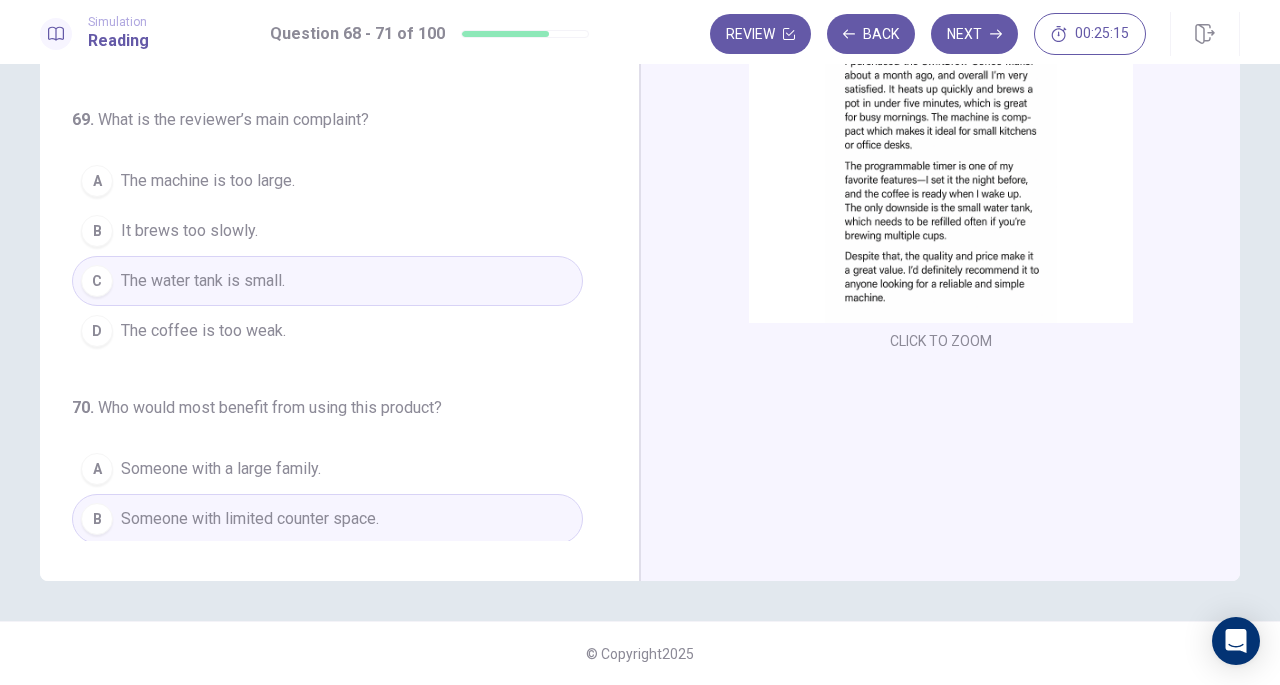 scroll, scrollTop: 0, scrollLeft: 0, axis: both 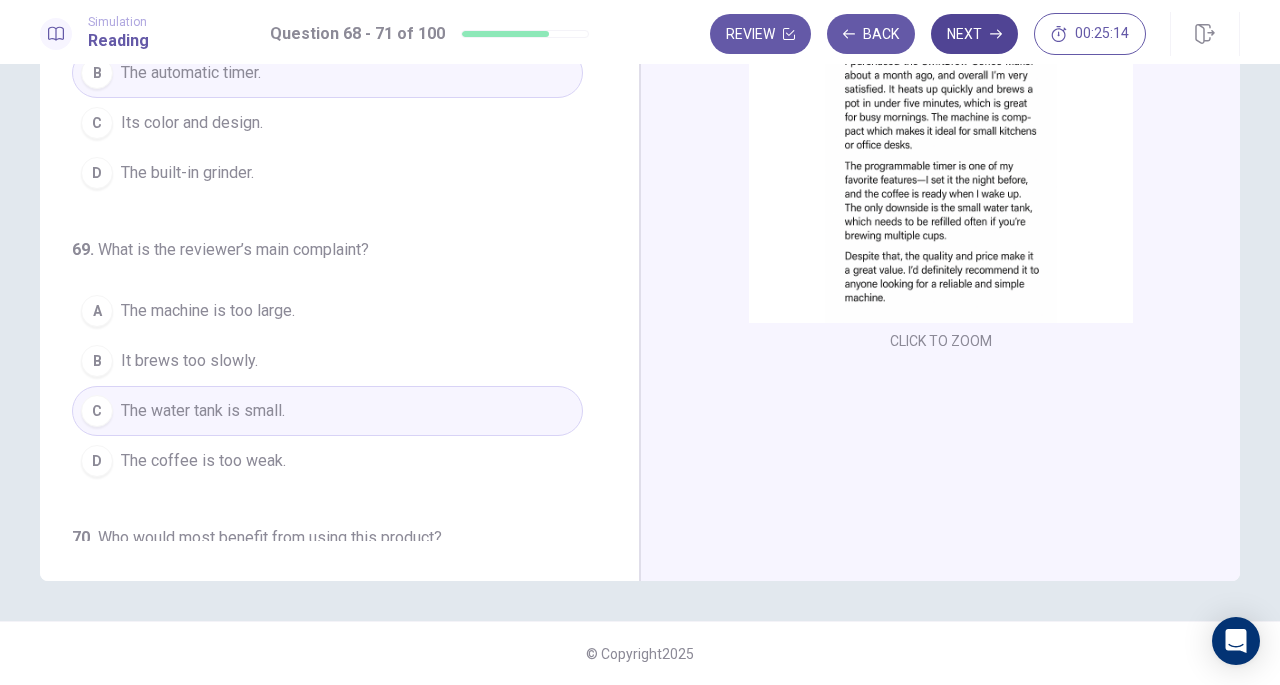 click on "Next" at bounding box center (974, 34) 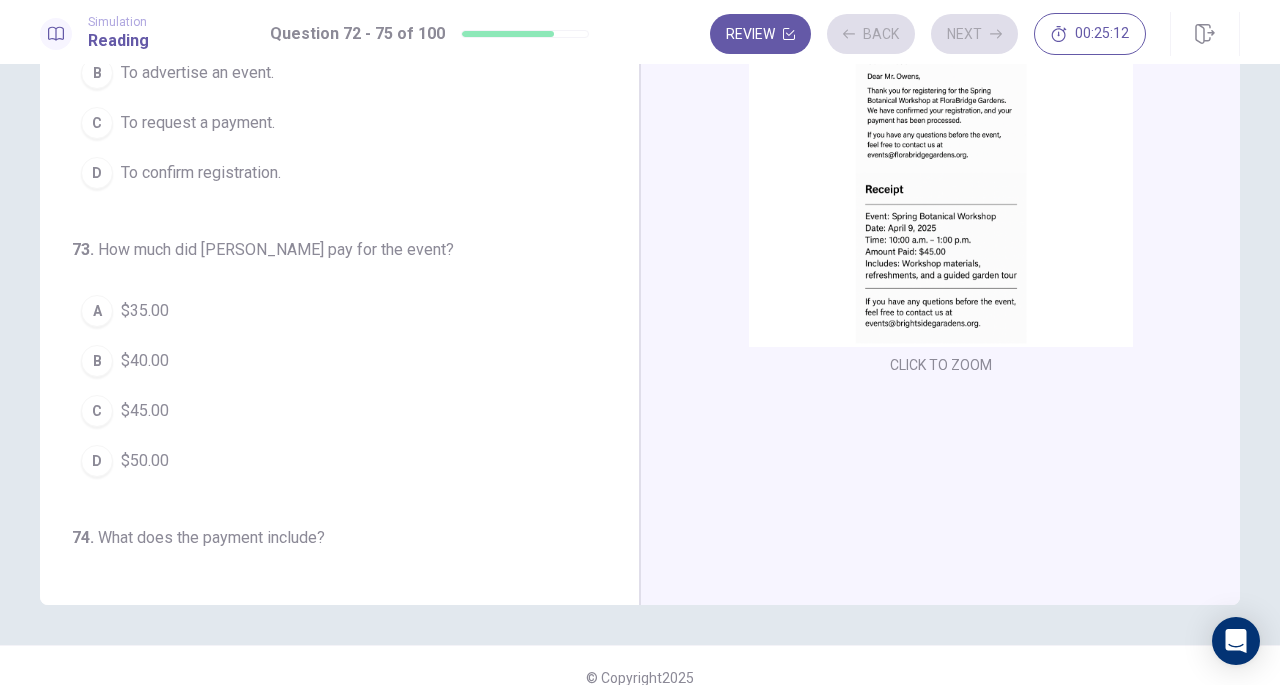scroll, scrollTop: 0, scrollLeft: 0, axis: both 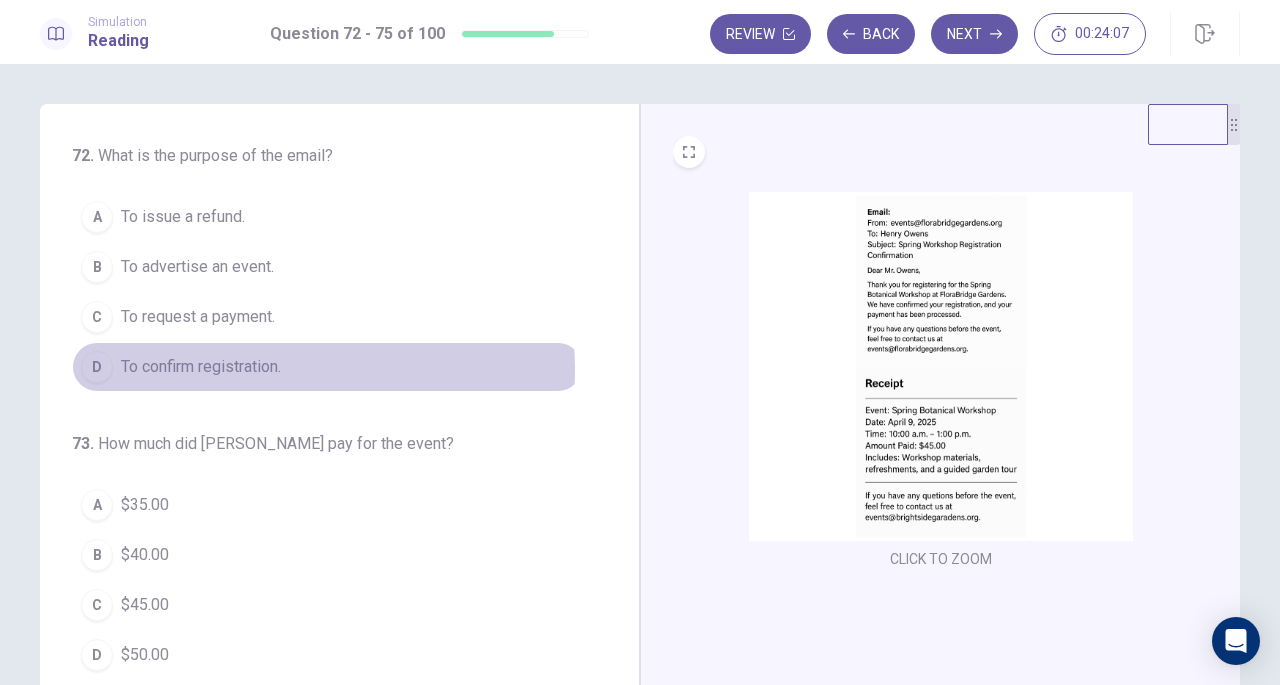 click on "To confirm registration." at bounding box center [201, 367] 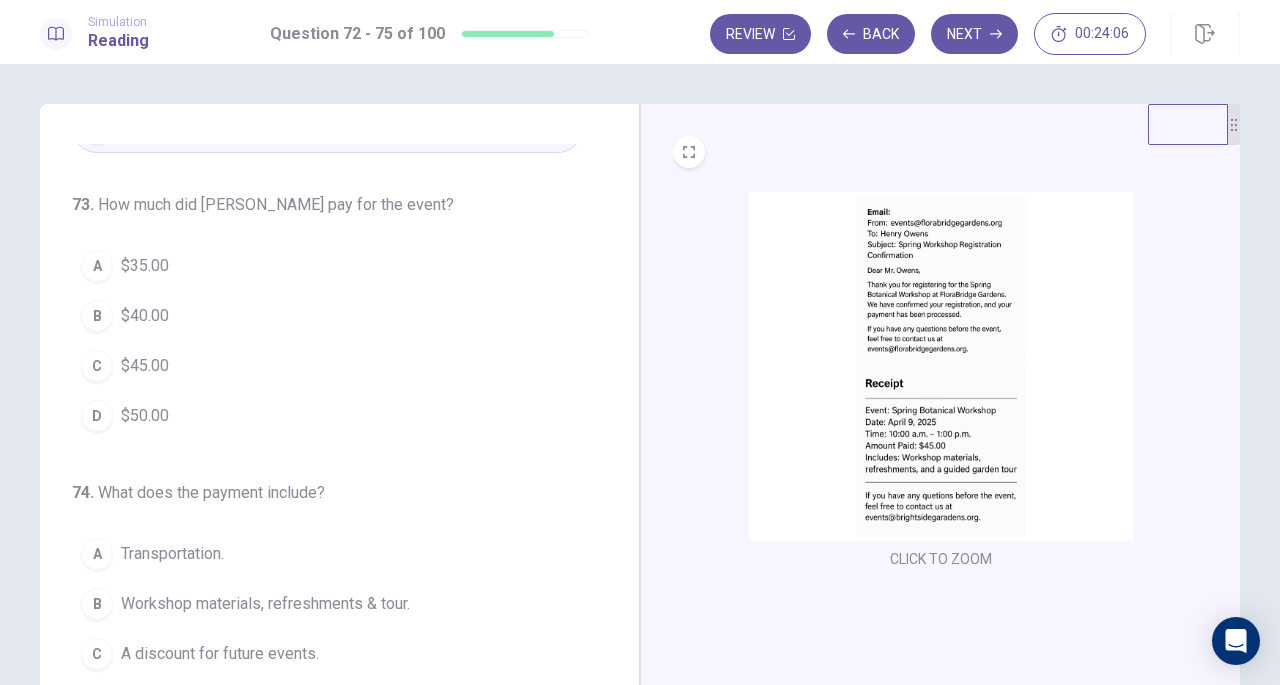 scroll, scrollTop: 260, scrollLeft: 0, axis: vertical 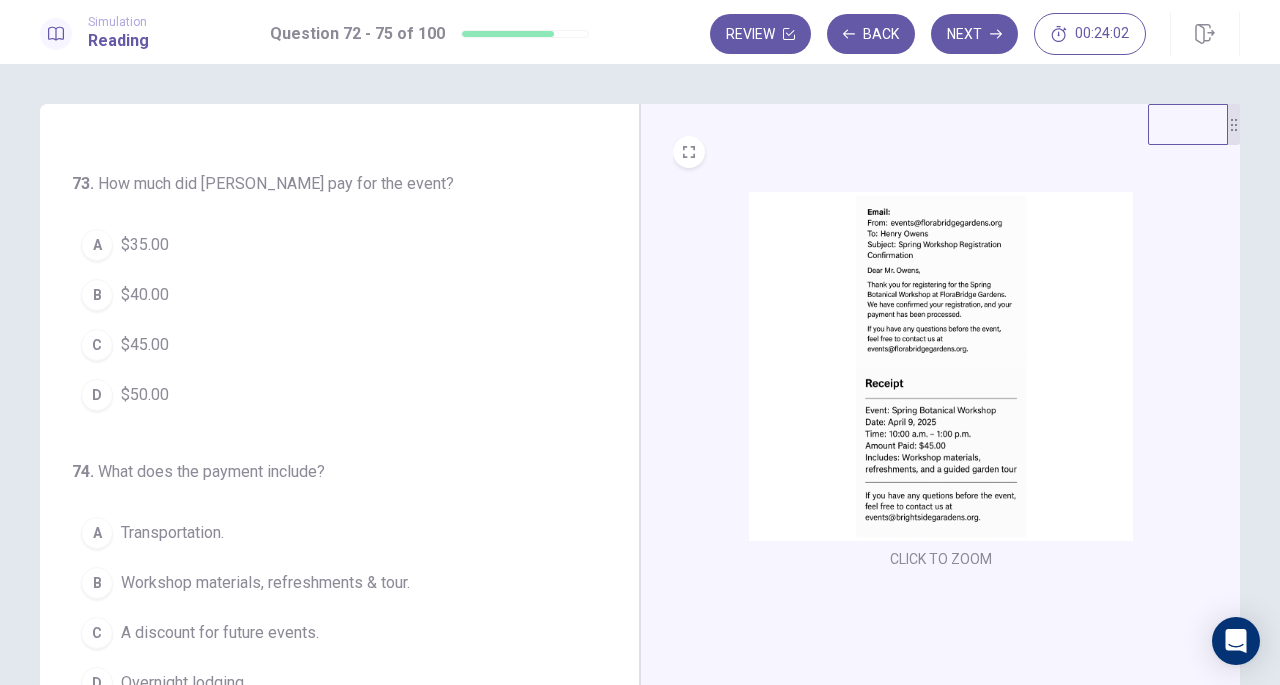 click on "C" at bounding box center (97, 345) 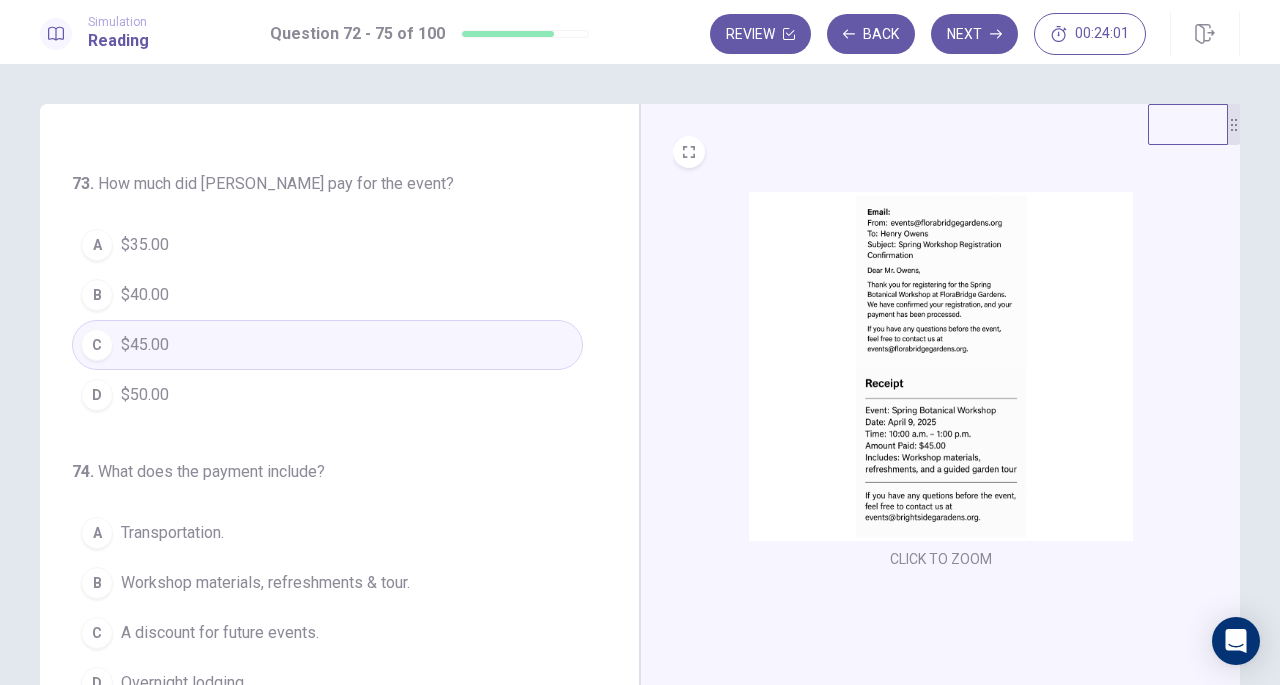 scroll, scrollTop: 486, scrollLeft: 0, axis: vertical 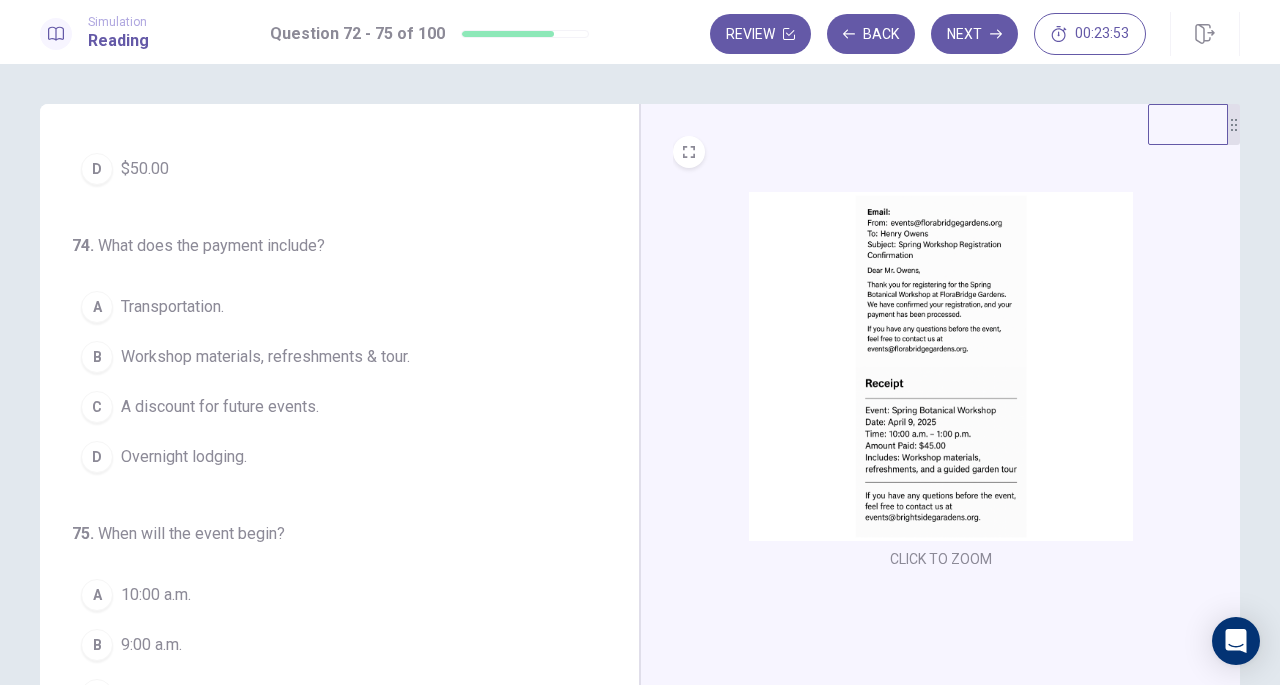 click on "B" at bounding box center [97, 357] 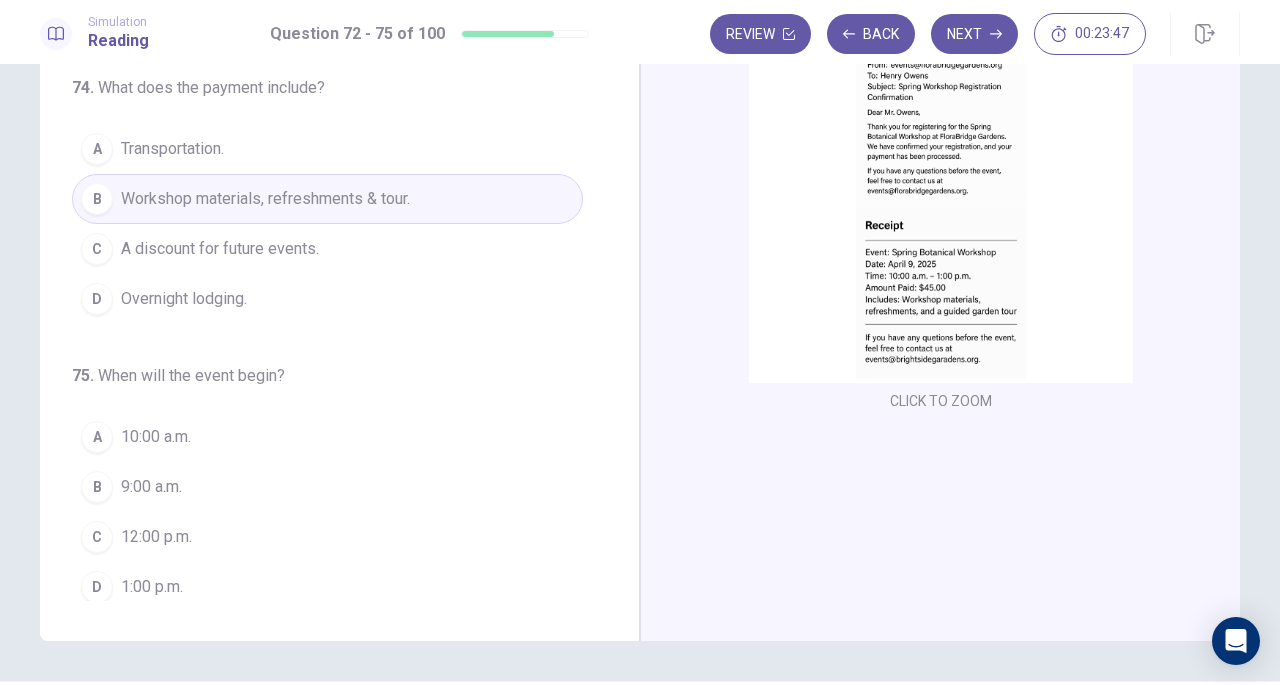 scroll, scrollTop: 159, scrollLeft: 0, axis: vertical 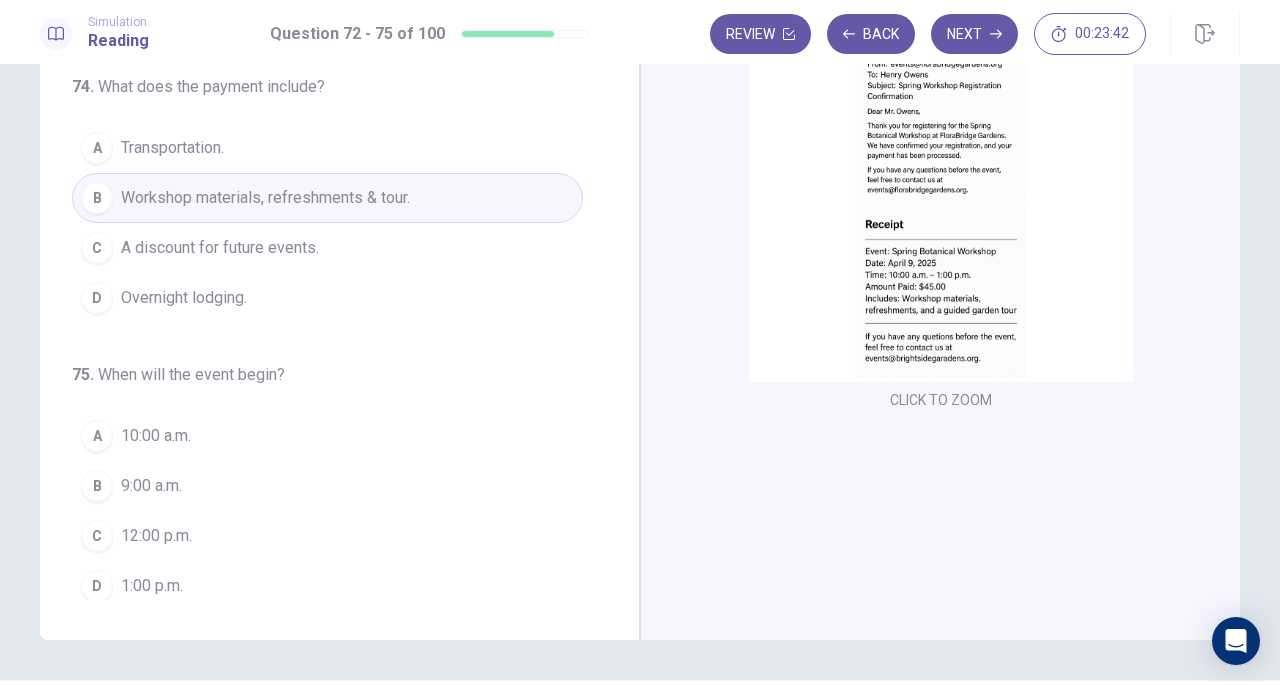 click on "A" at bounding box center (97, 436) 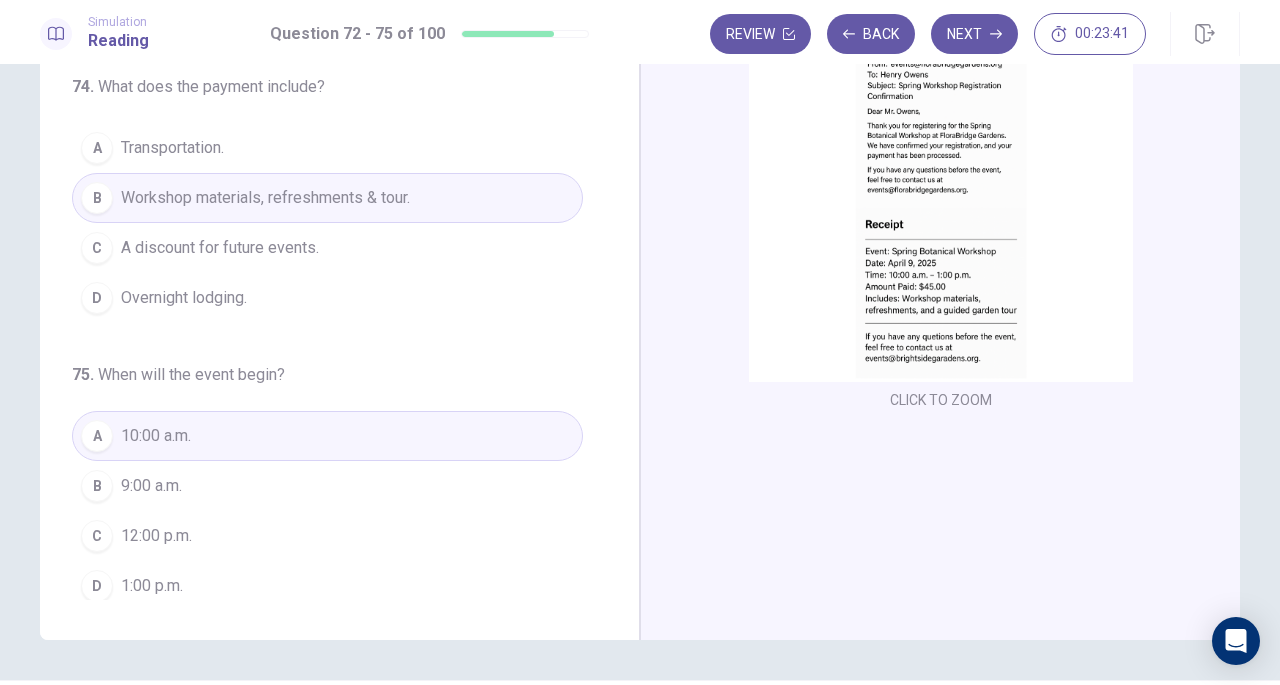 scroll, scrollTop: 0, scrollLeft: 0, axis: both 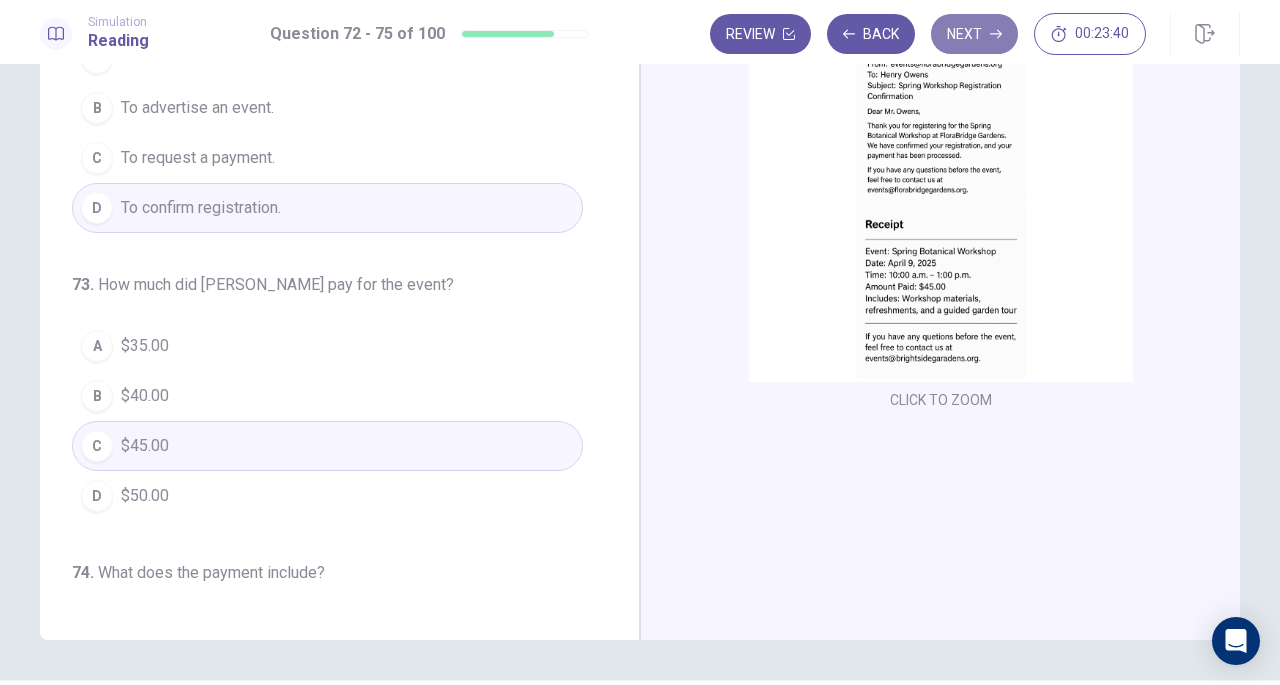 click on "Next" at bounding box center [974, 34] 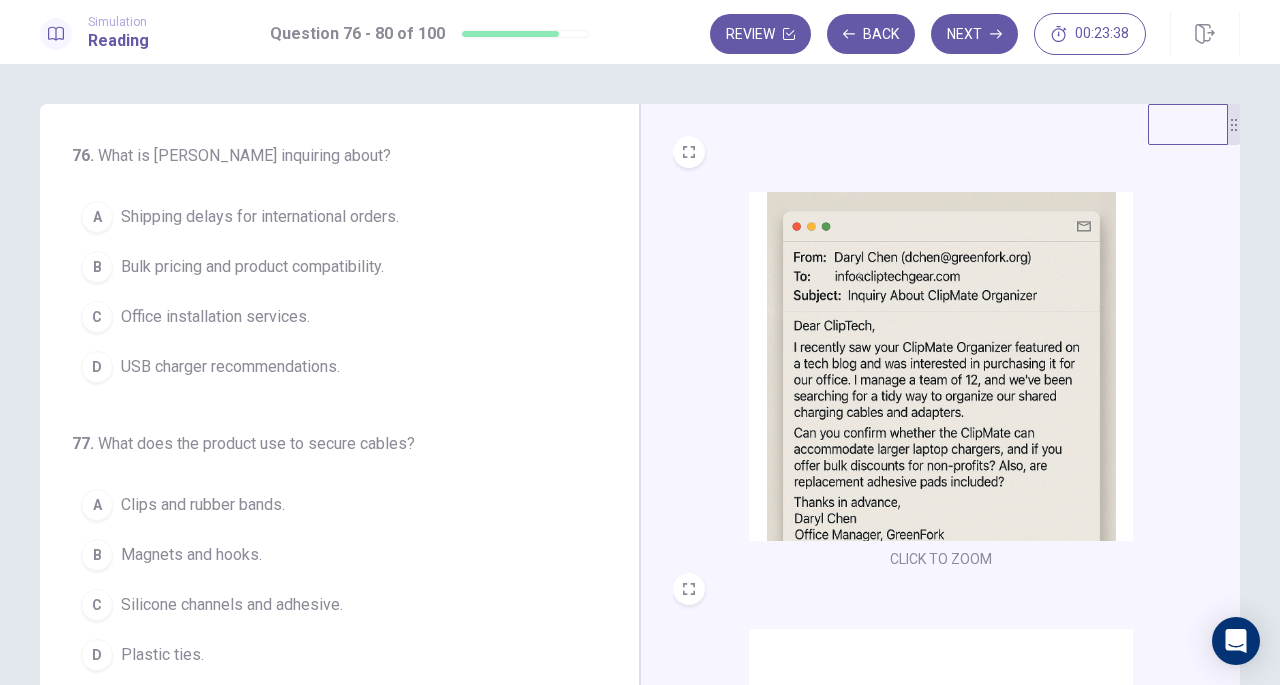 scroll, scrollTop: 1, scrollLeft: 0, axis: vertical 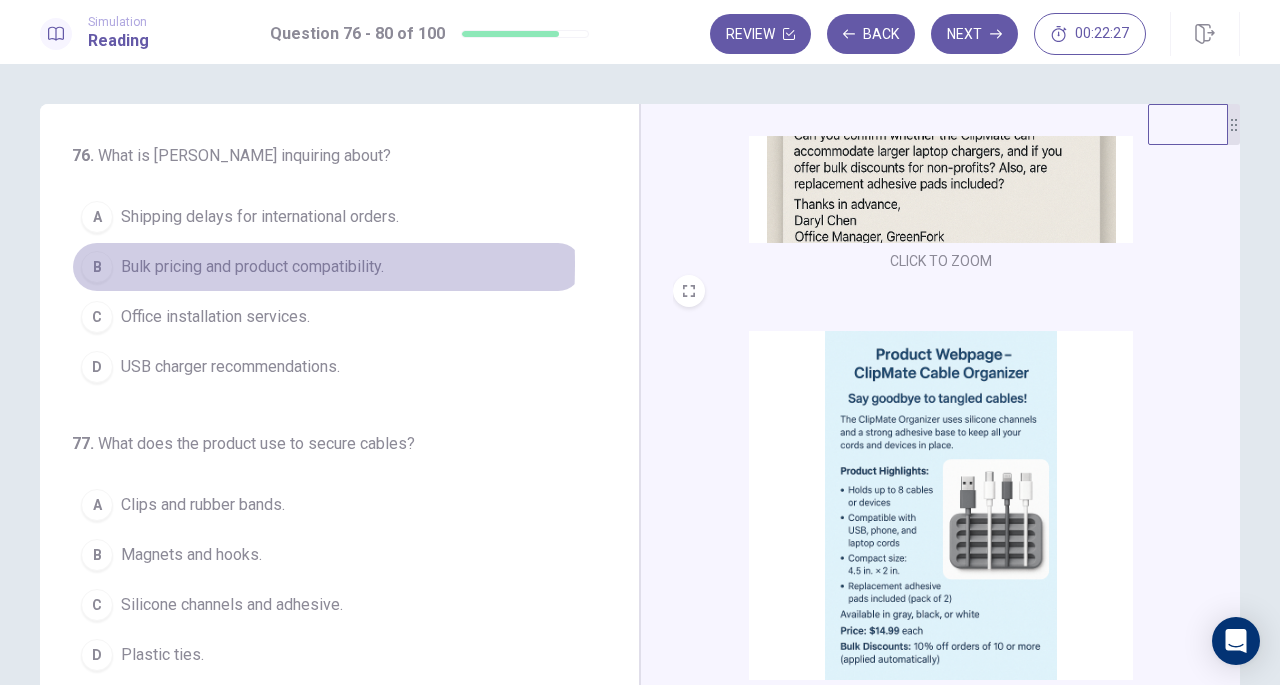 click on "B" at bounding box center (97, 267) 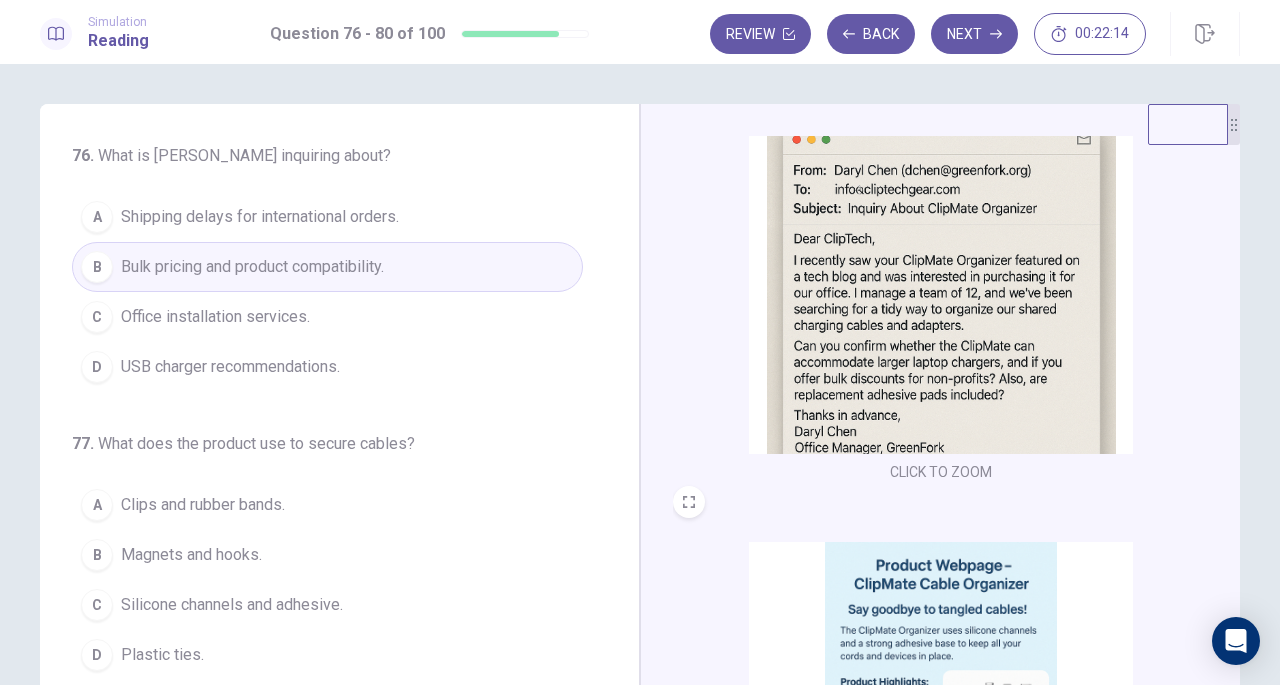 scroll, scrollTop: 88, scrollLeft: 0, axis: vertical 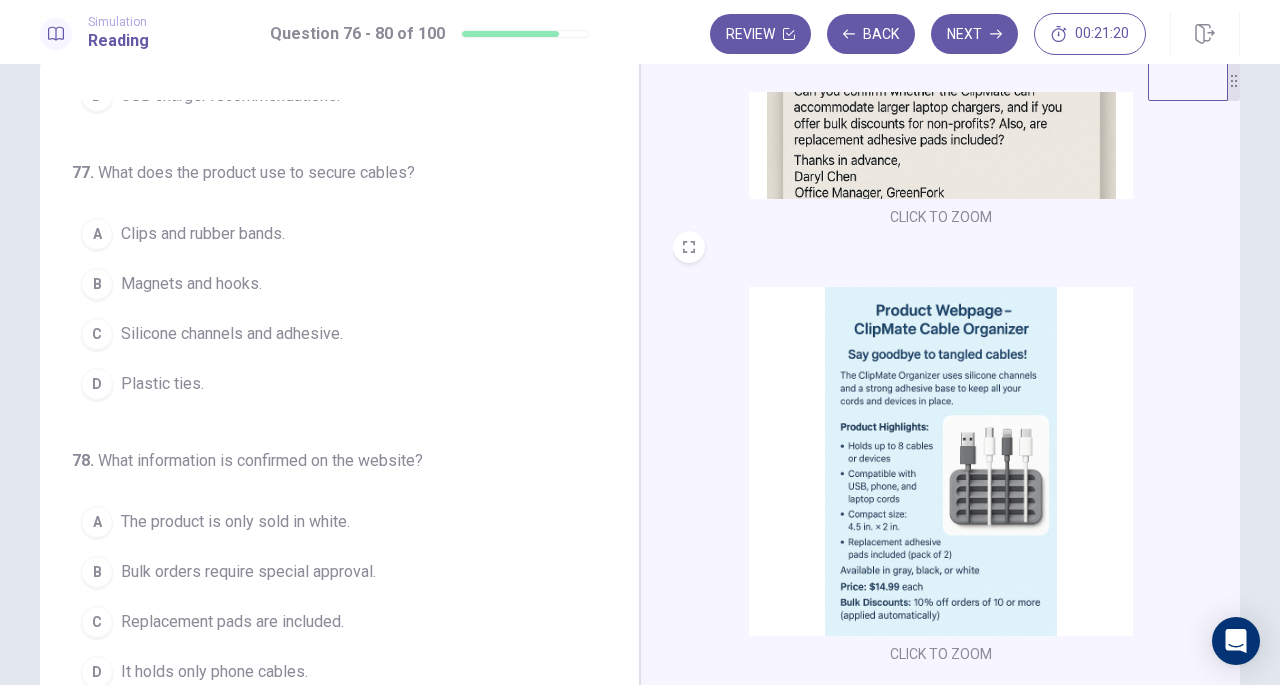 click on "Silicone channels and adhesive." at bounding box center (232, 334) 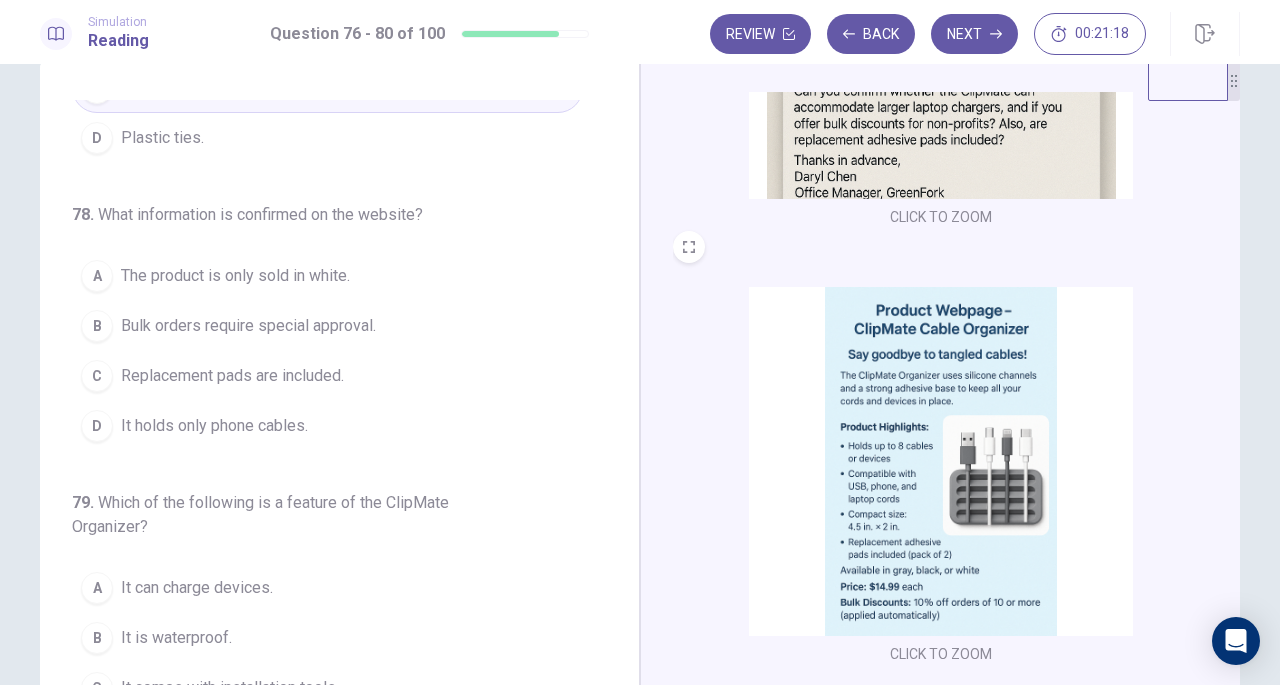 scroll, scrollTop: 474, scrollLeft: 0, axis: vertical 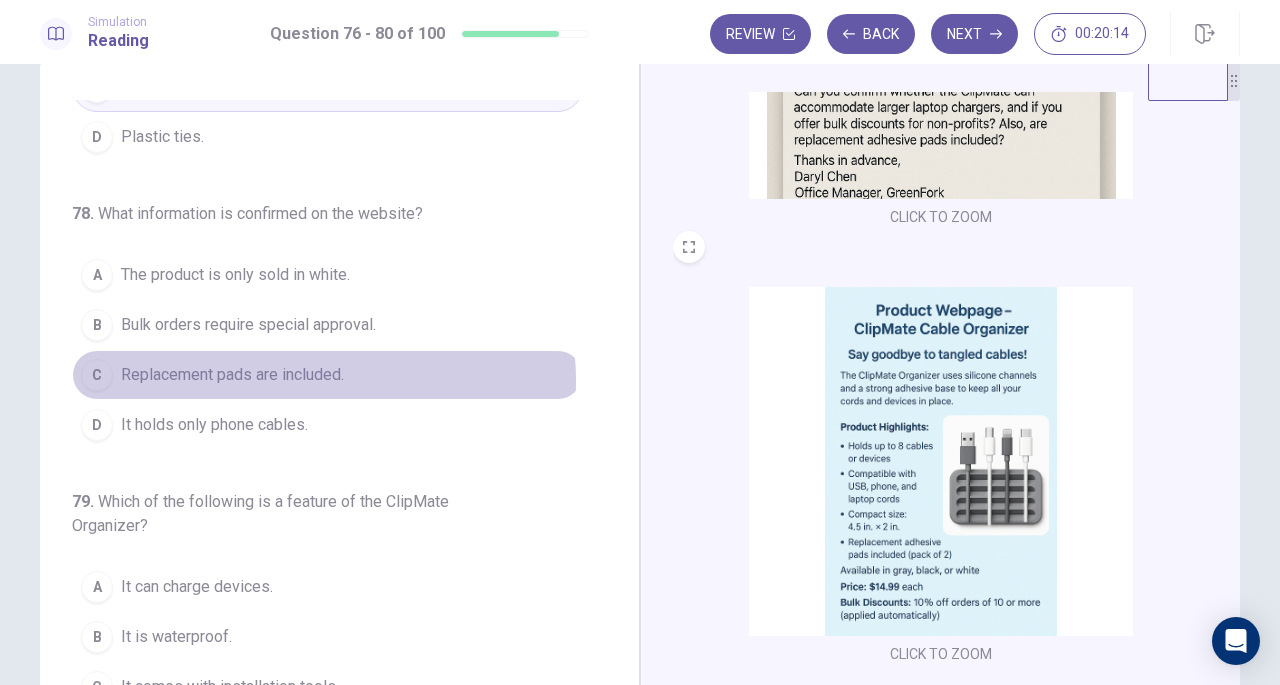 click on "Replacement pads are included." at bounding box center (232, 375) 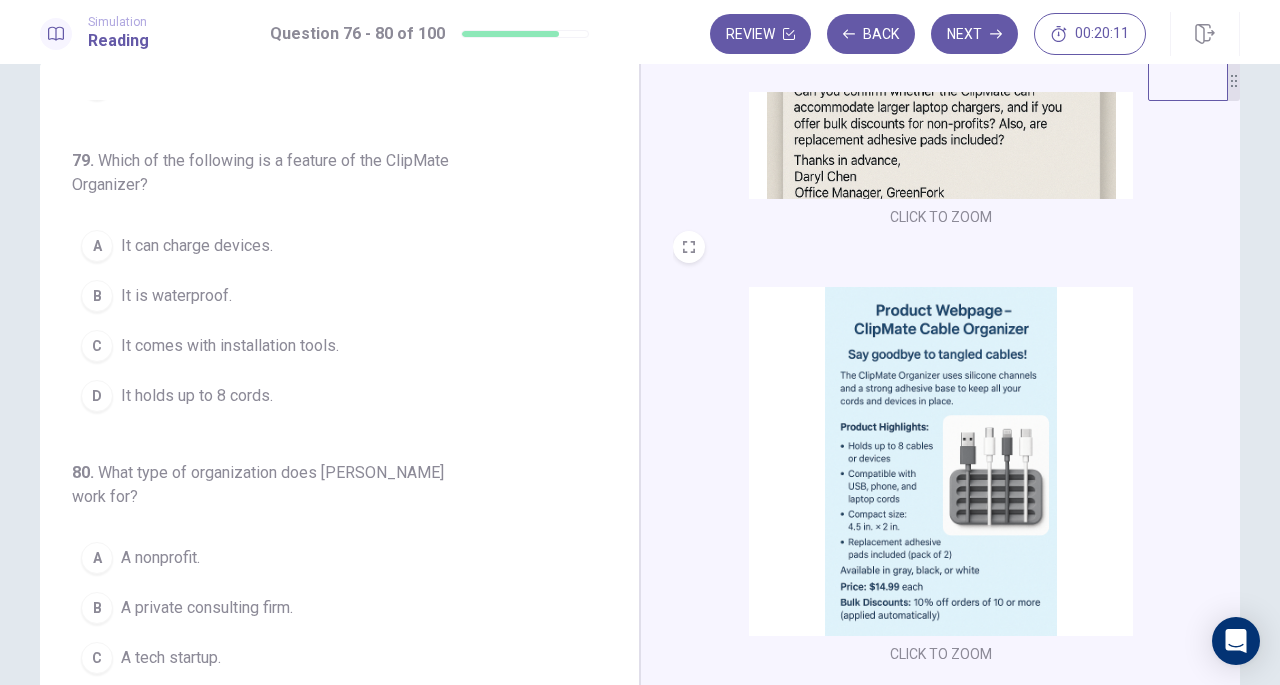 scroll, scrollTop: 816, scrollLeft: 0, axis: vertical 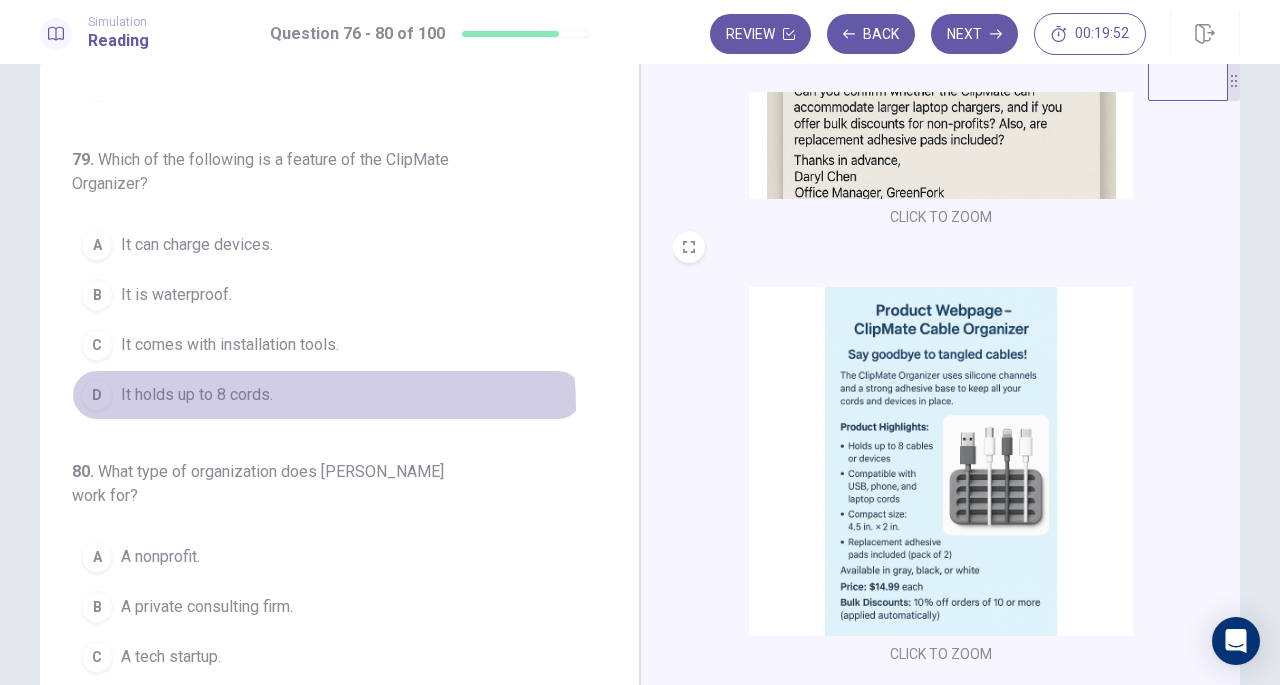 click on "D It holds up to 8 cords." at bounding box center [327, 395] 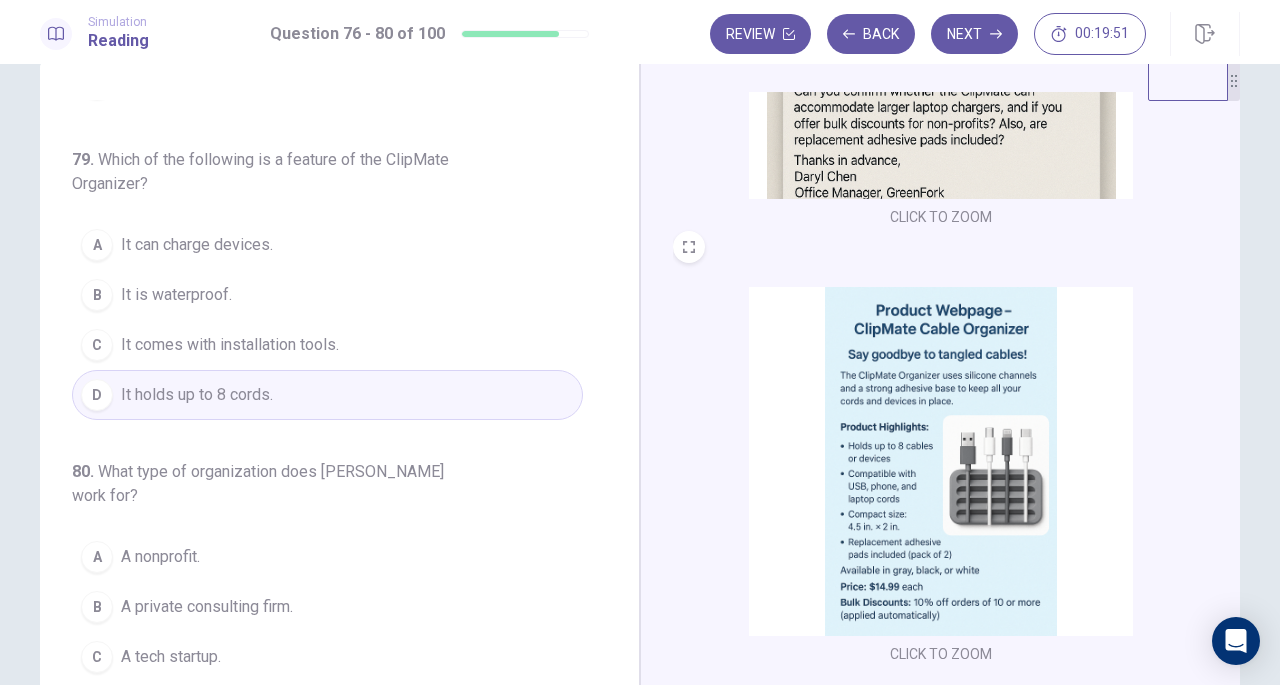 scroll, scrollTop: 819, scrollLeft: 0, axis: vertical 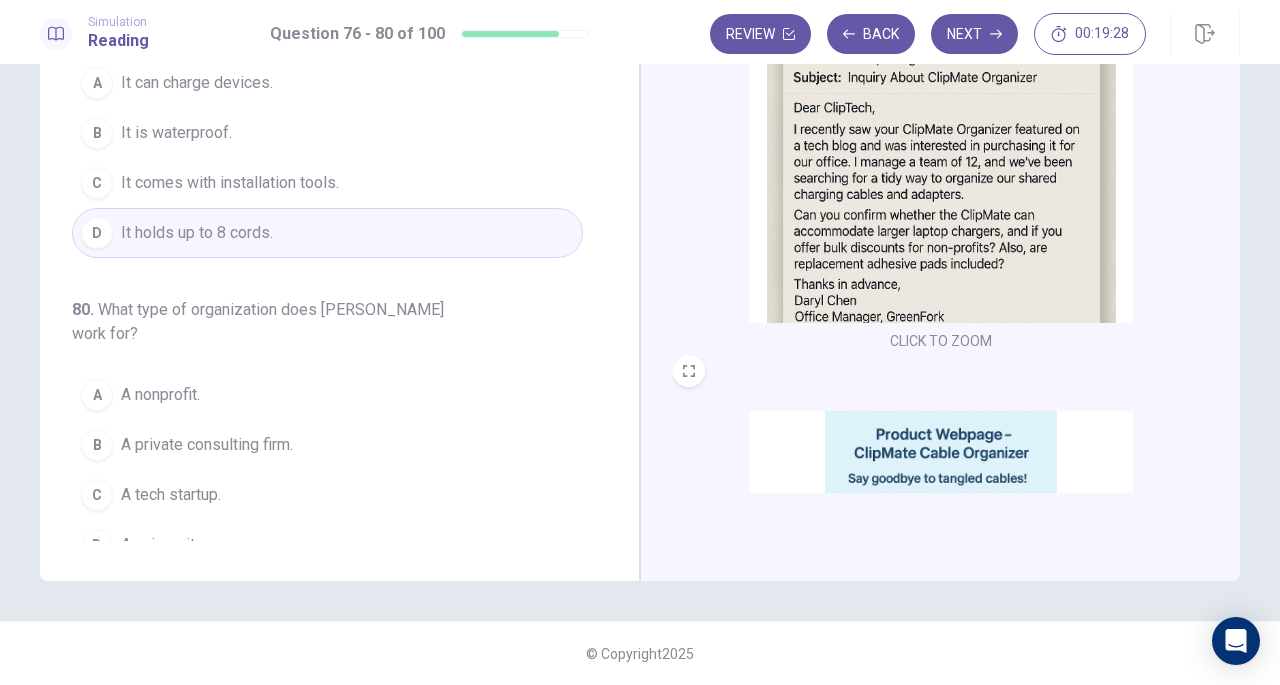 click on "A A nonprofit." at bounding box center (327, 395) 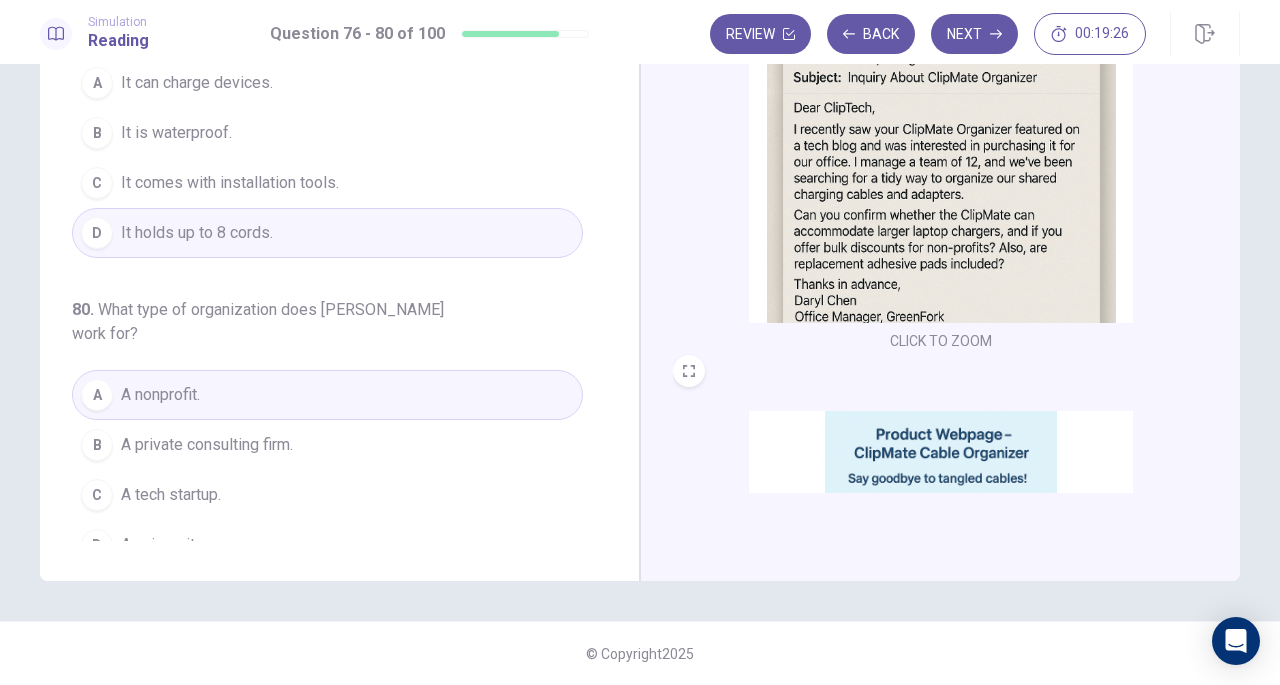 scroll, scrollTop: 298, scrollLeft: 0, axis: vertical 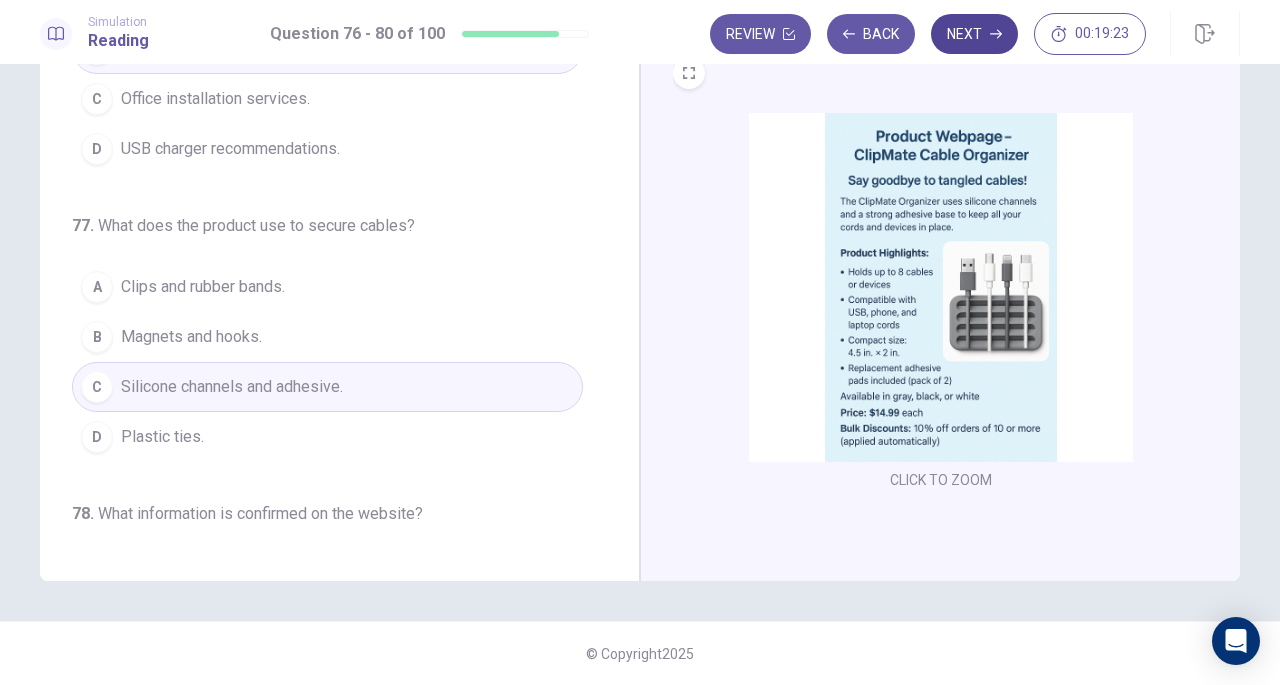 click on "Next" at bounding box center [974, 34] 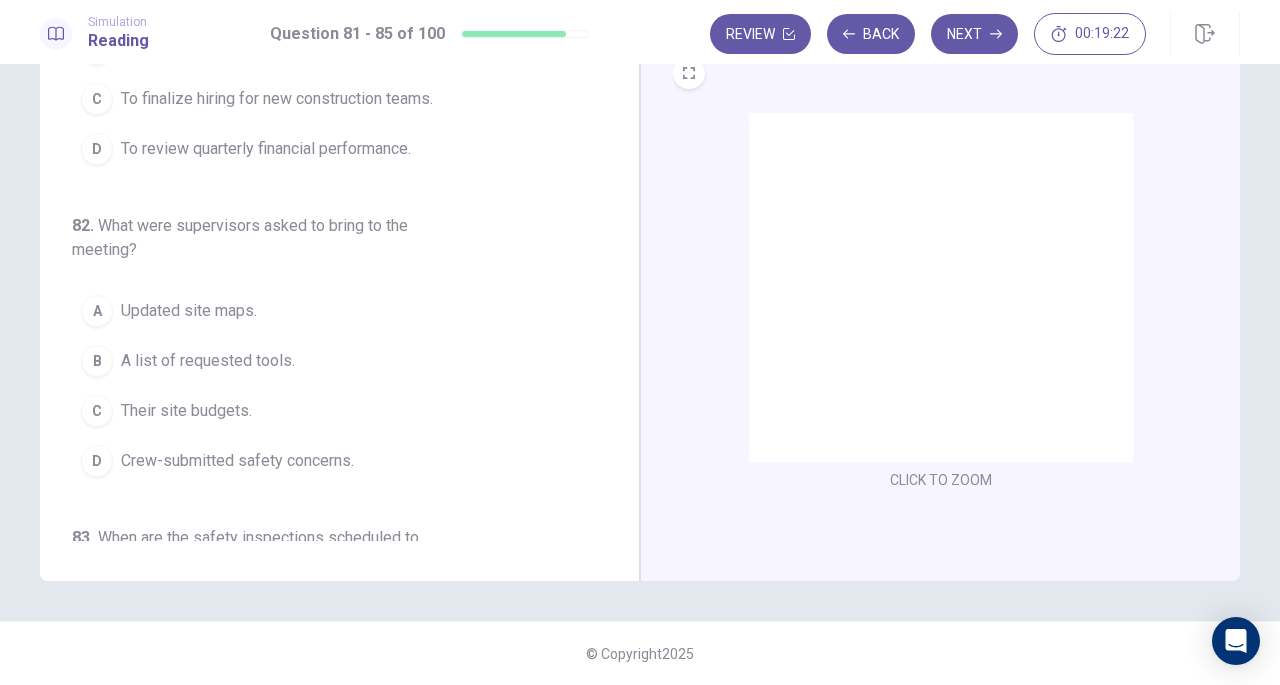 scroll, scrollTop: 0, scrollLeft: 0, axis: both 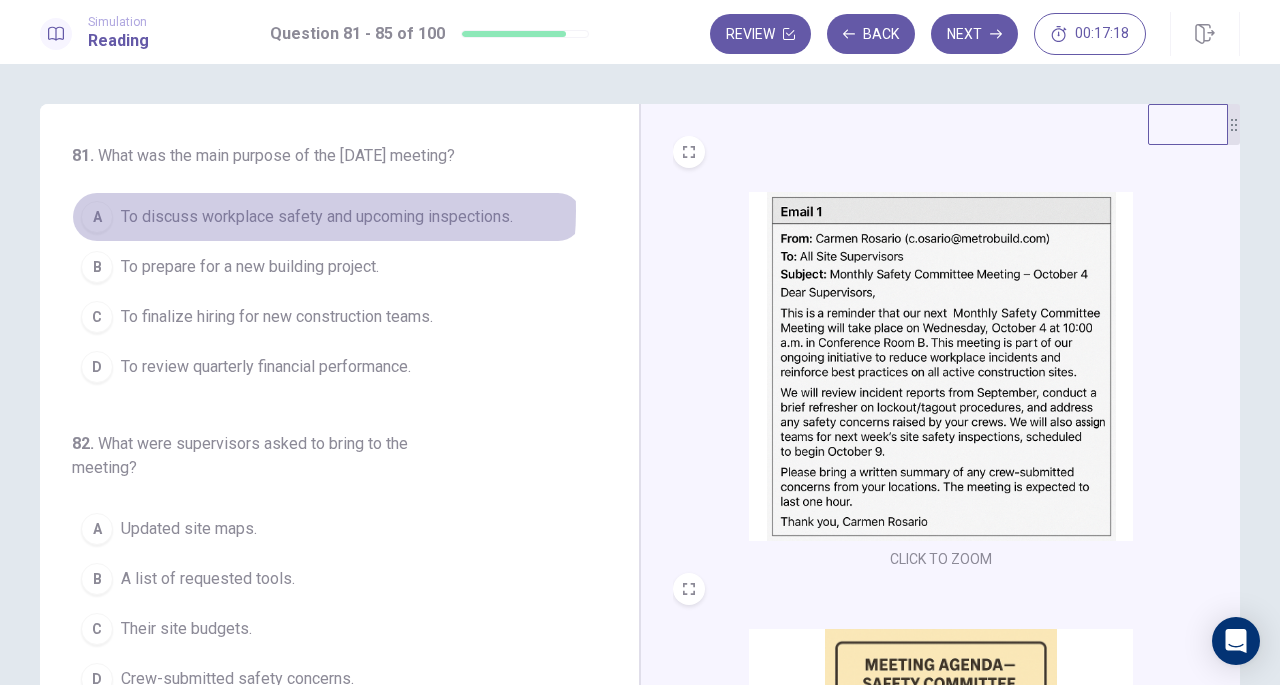 click on "To discuss workplace safety and upcoming inspections." at bounding box center [317, 217] 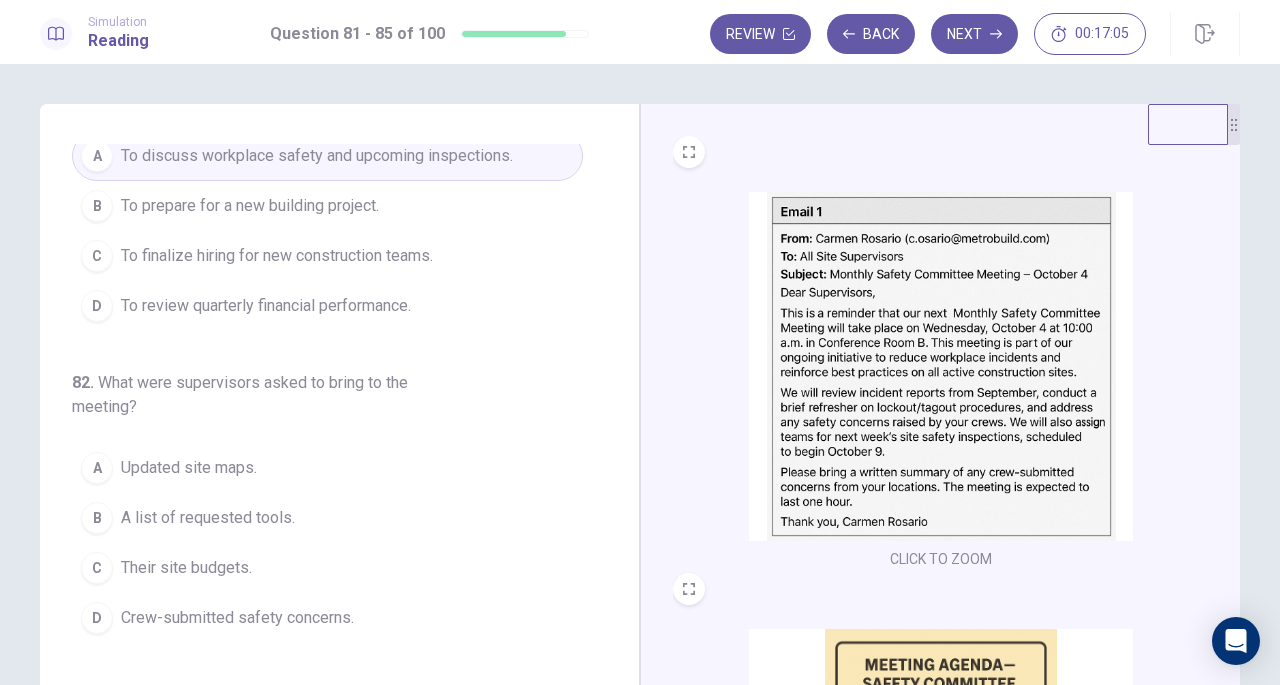 scroll, scrollTop: 63, scrollLeft: 0, axis: vertical 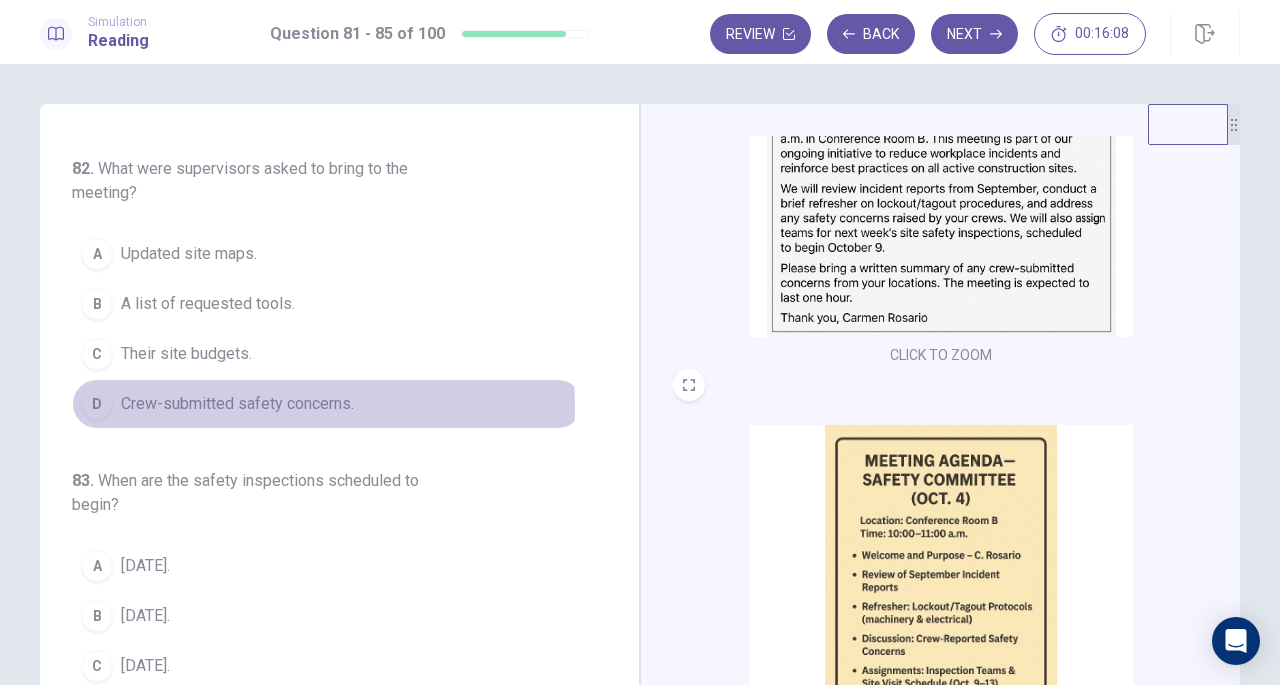 click on "Crew-submitted safety concerns." at bounding box center [237, 404] 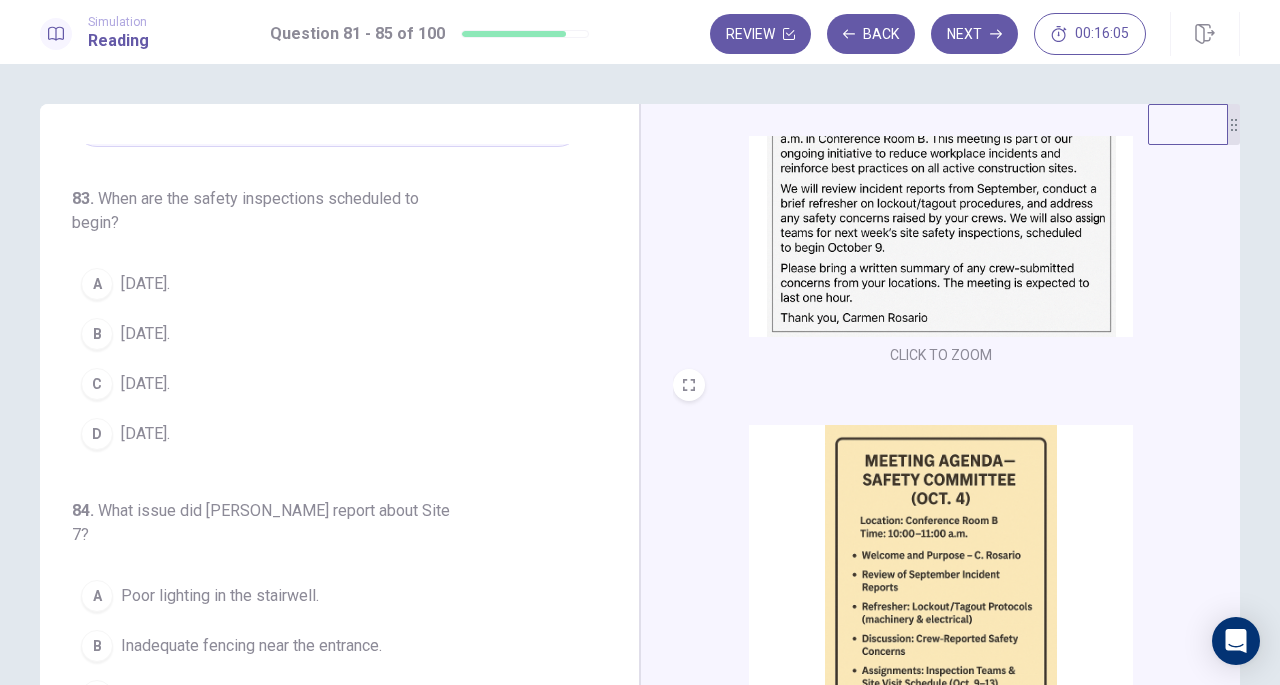 scroll, scrollTop: 559, scrollLeft: 0, axis: vertical 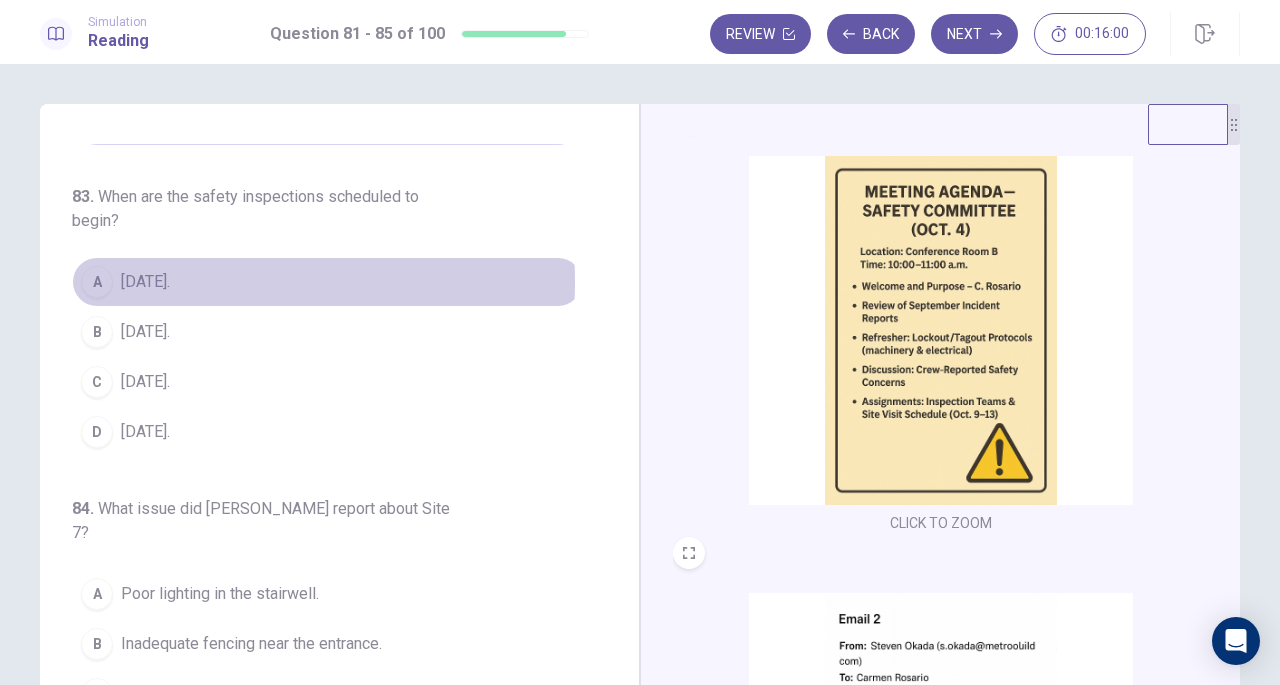 click on "October 4." at bounding box center (145, 282) 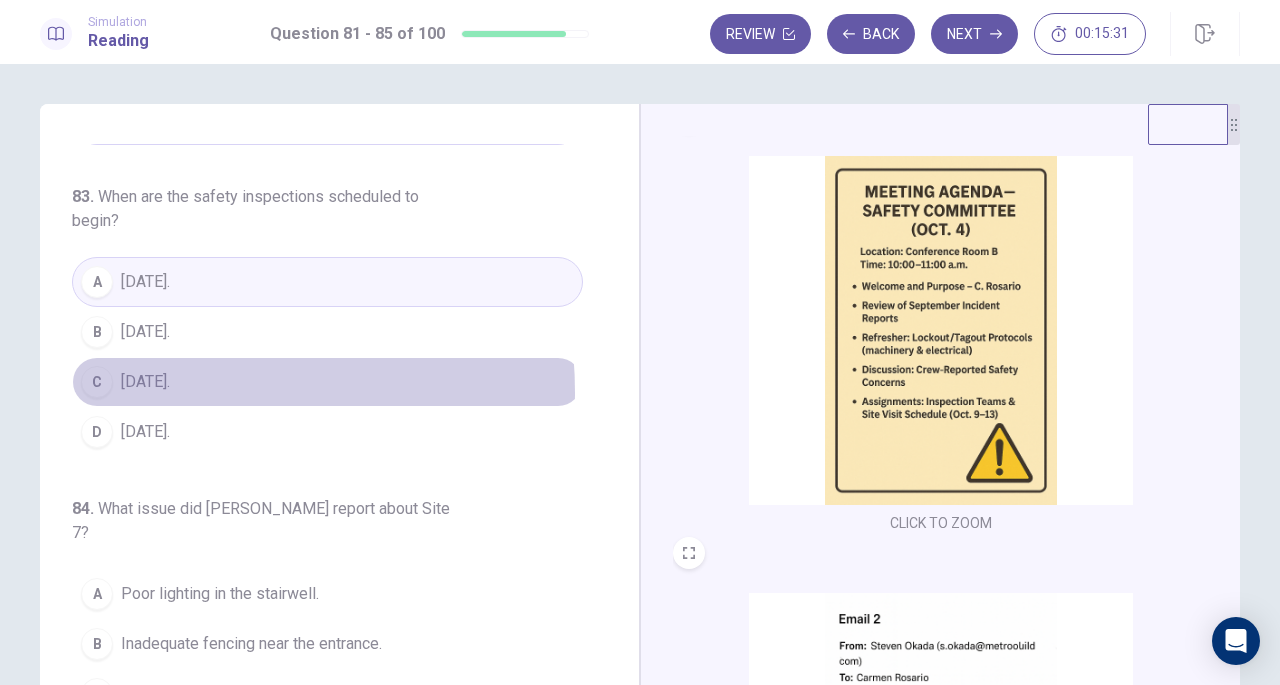 click on "October 9." at bounding box center [145, 382] 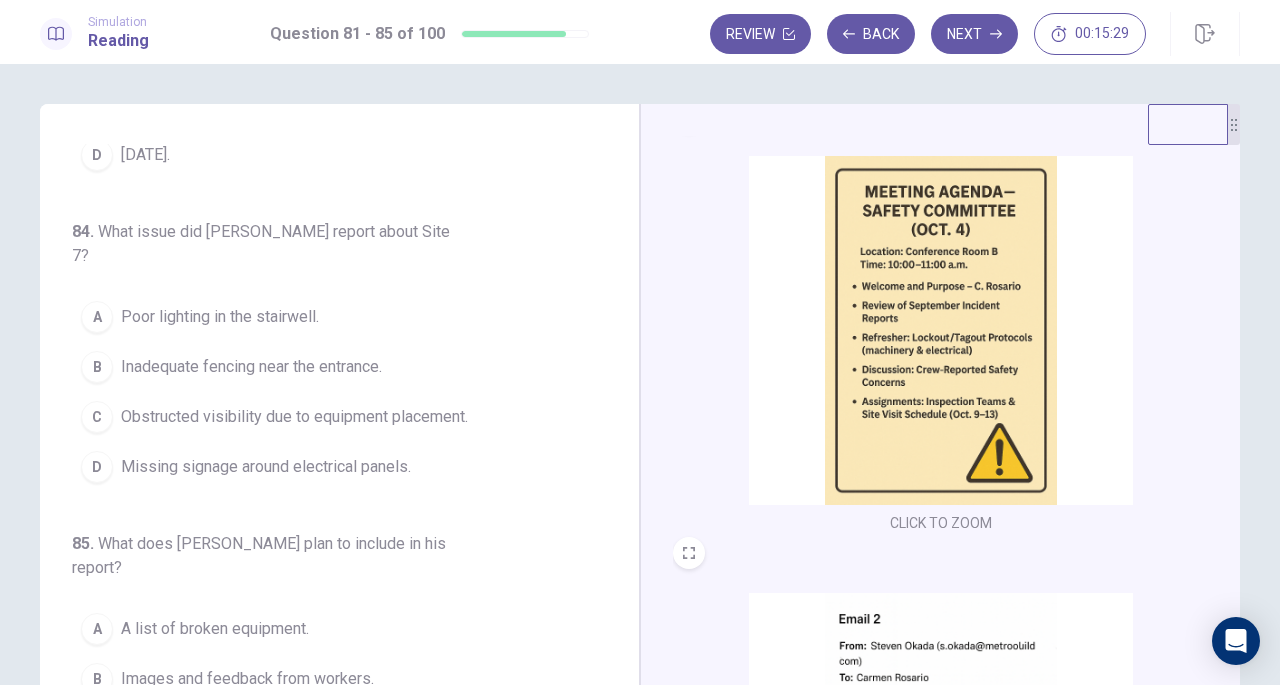 scroll, scrollTop: 843, scrollLeft: 0, axis: vertical 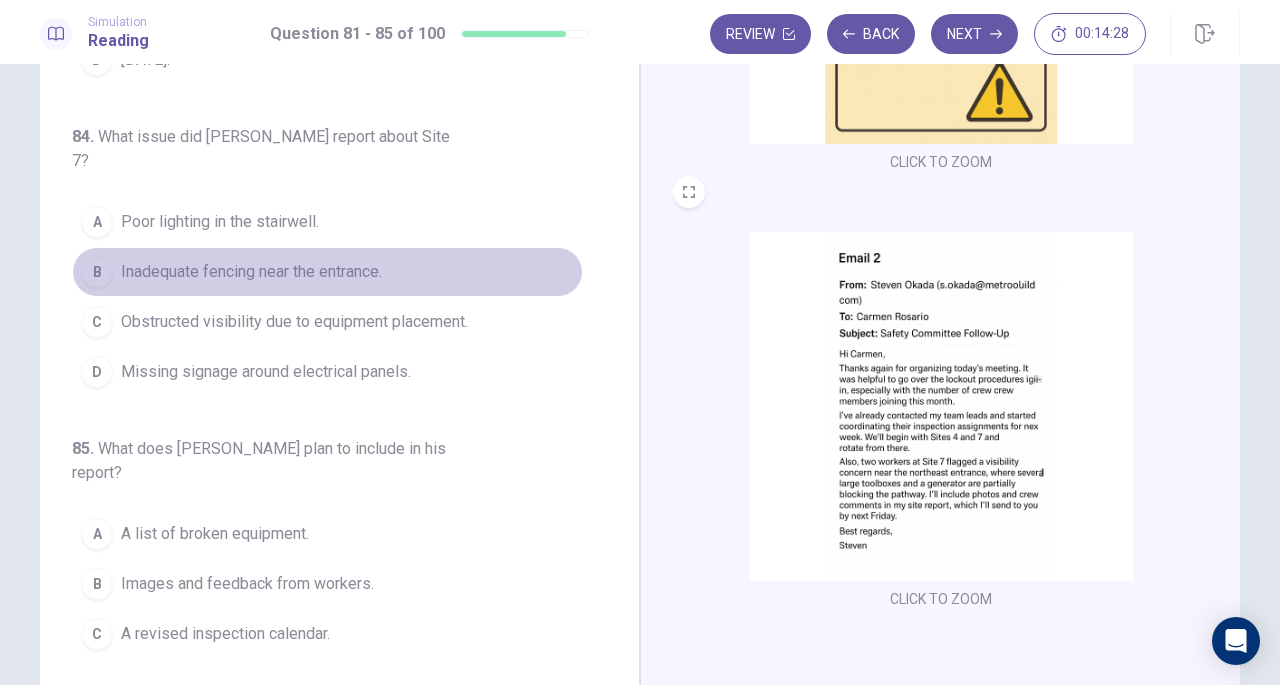 click on "Inadequate fencing near the entrance." at bounding box center [251, 272] 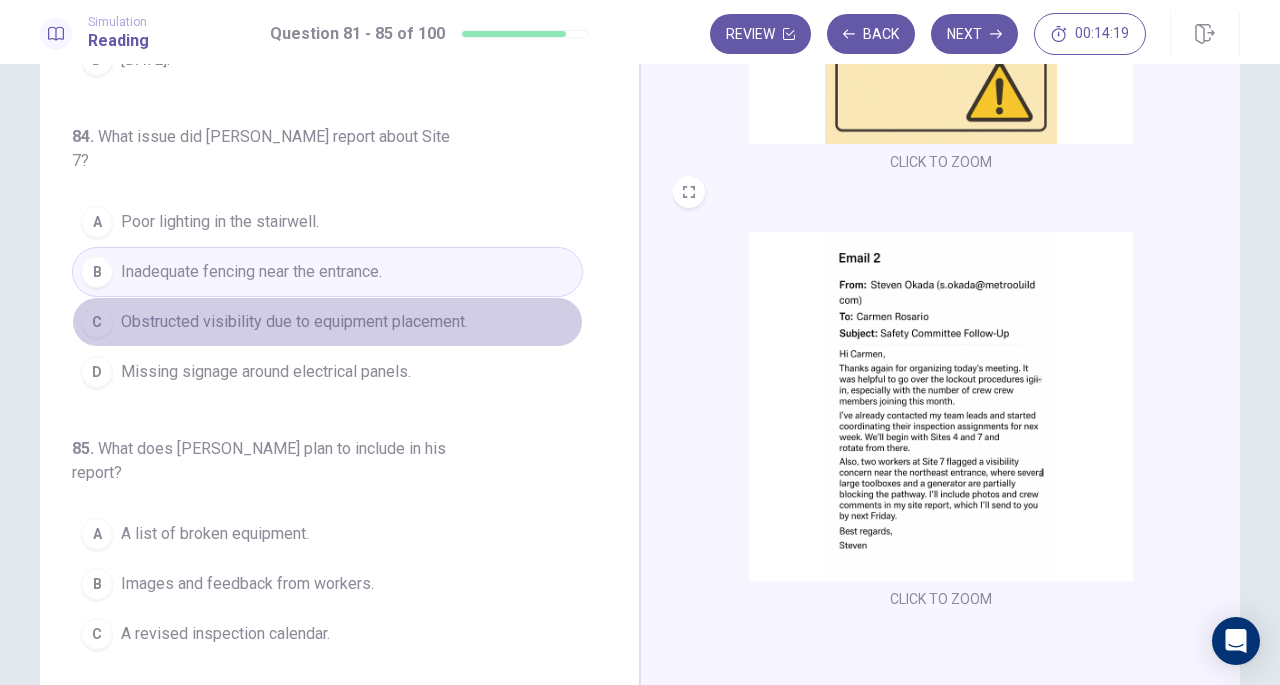 click on "Obstructed visibility due to equipment placement." at bounding box center [294, 322] 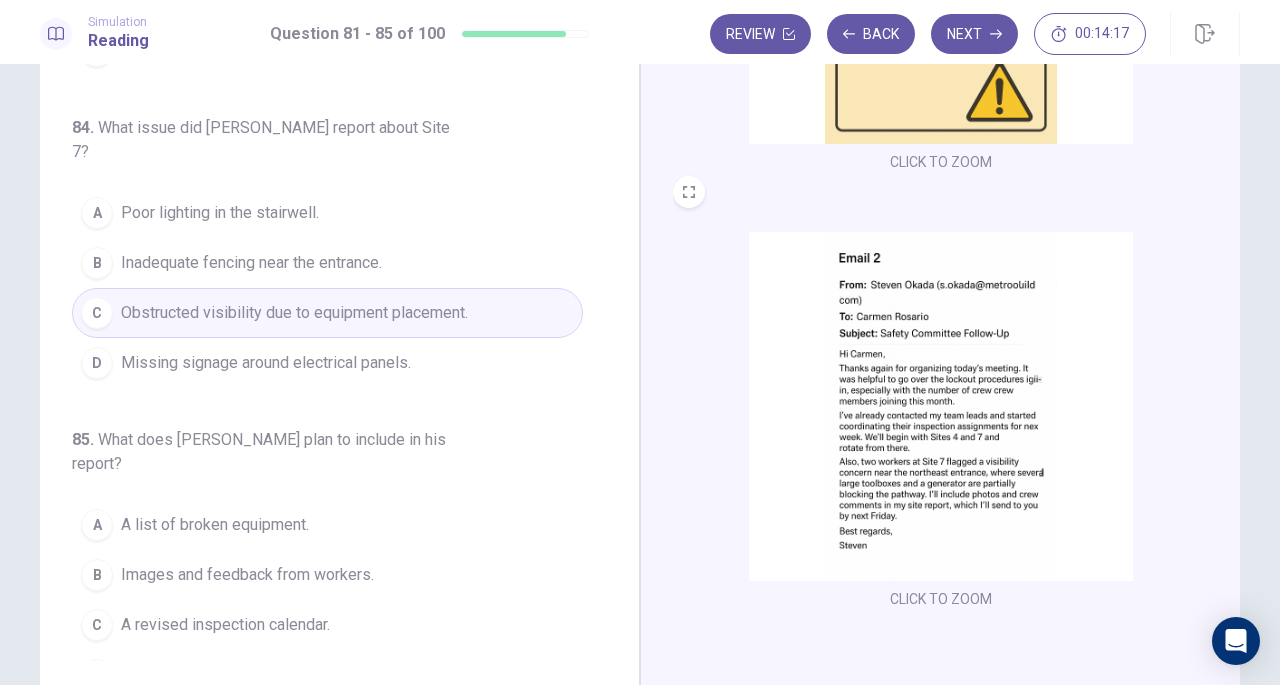scroll, scrollTop: 843, scrollLeft: 0, axis: vertical 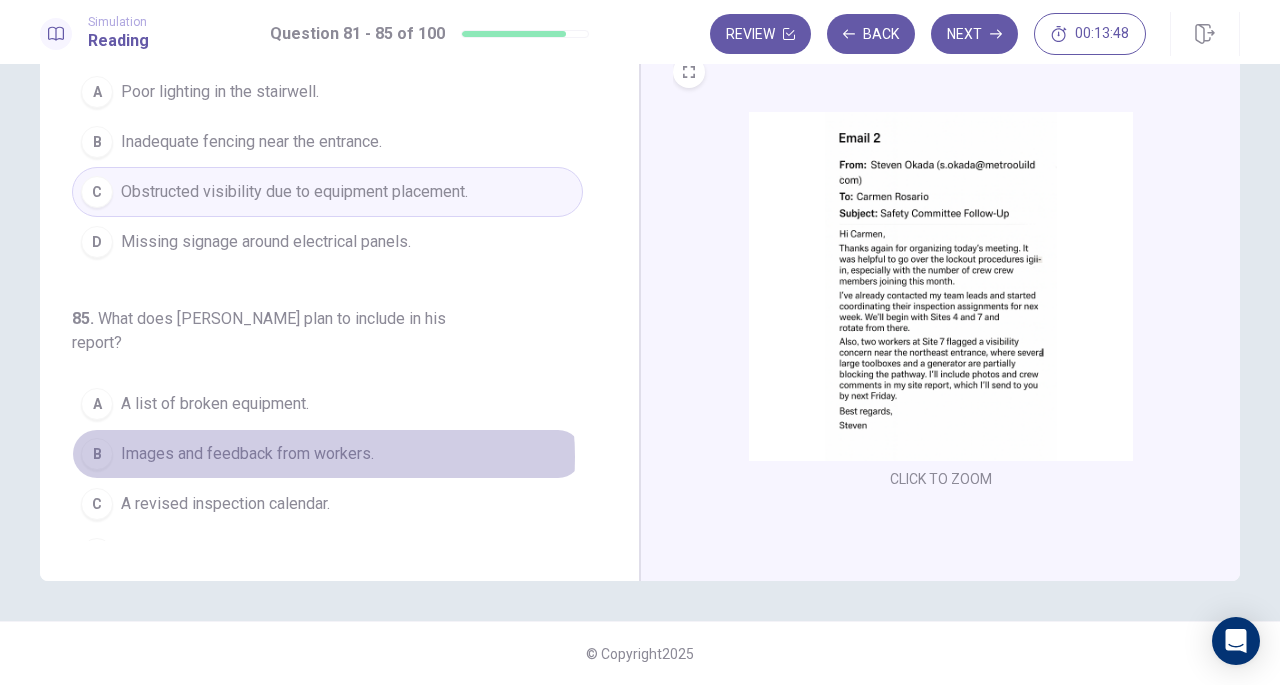 click on "Images and feedback from workers." at bounding box center [247, 454] 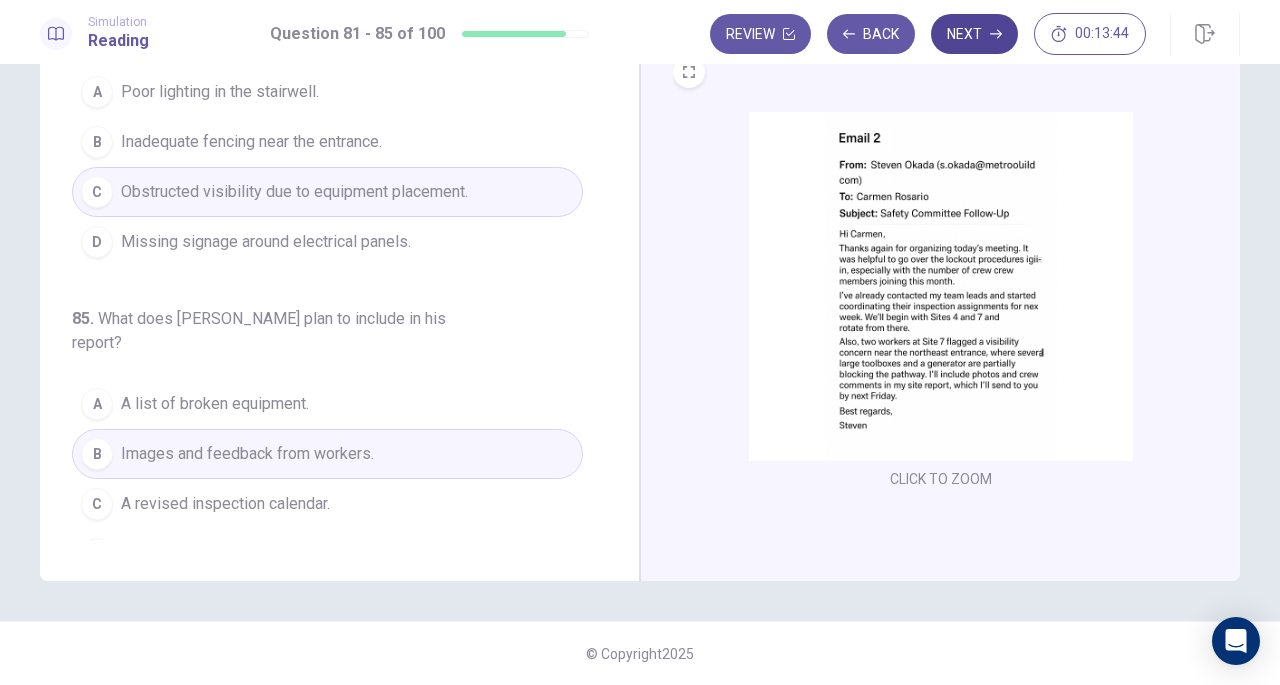 click on "Next" at bounding box center (974, 34) 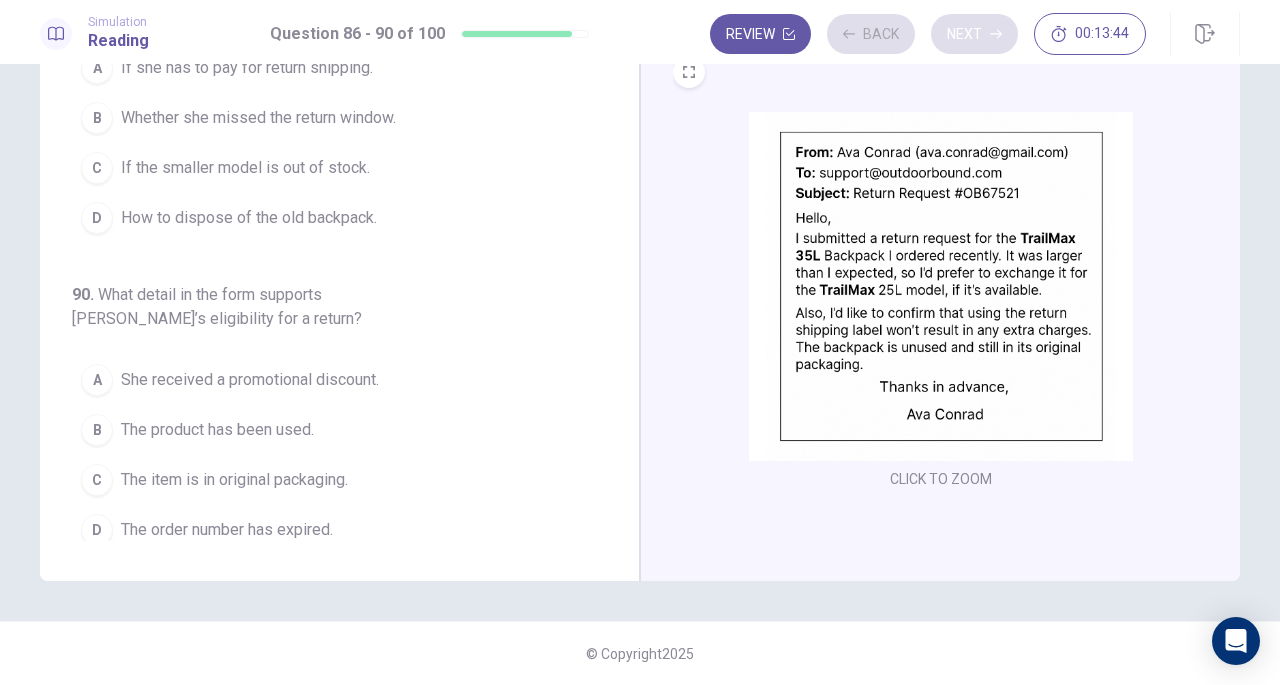 scroll, scrollTop: 795, scrollLeft: 0, axis: vertical 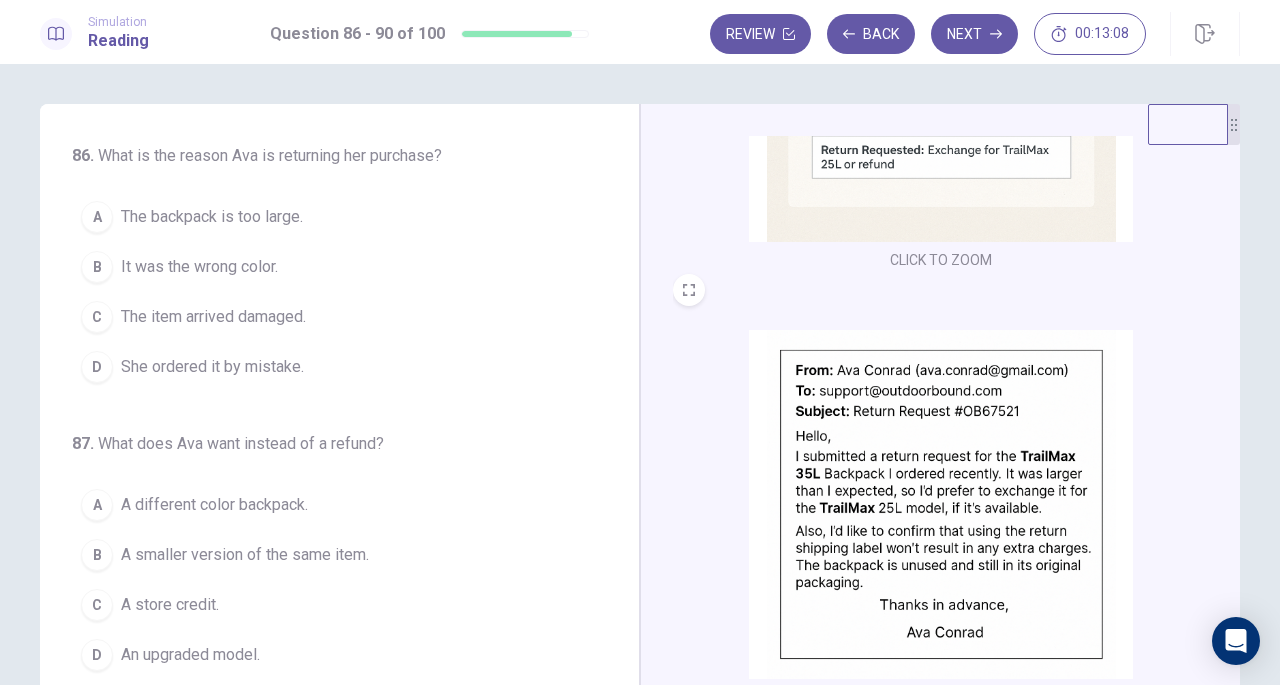 click on "The backpack is too large." at bounding box center (212, 217) 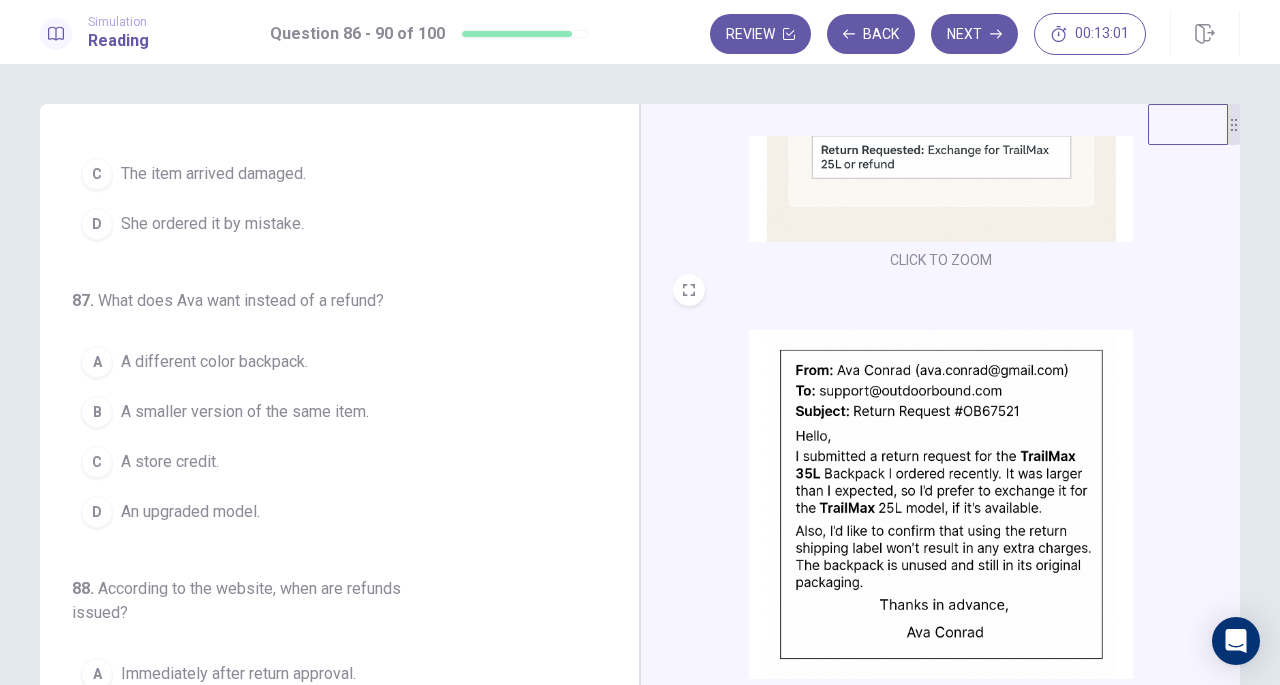 scroll, scrollTop: 146, scrollLeft: 0, axis: vertical 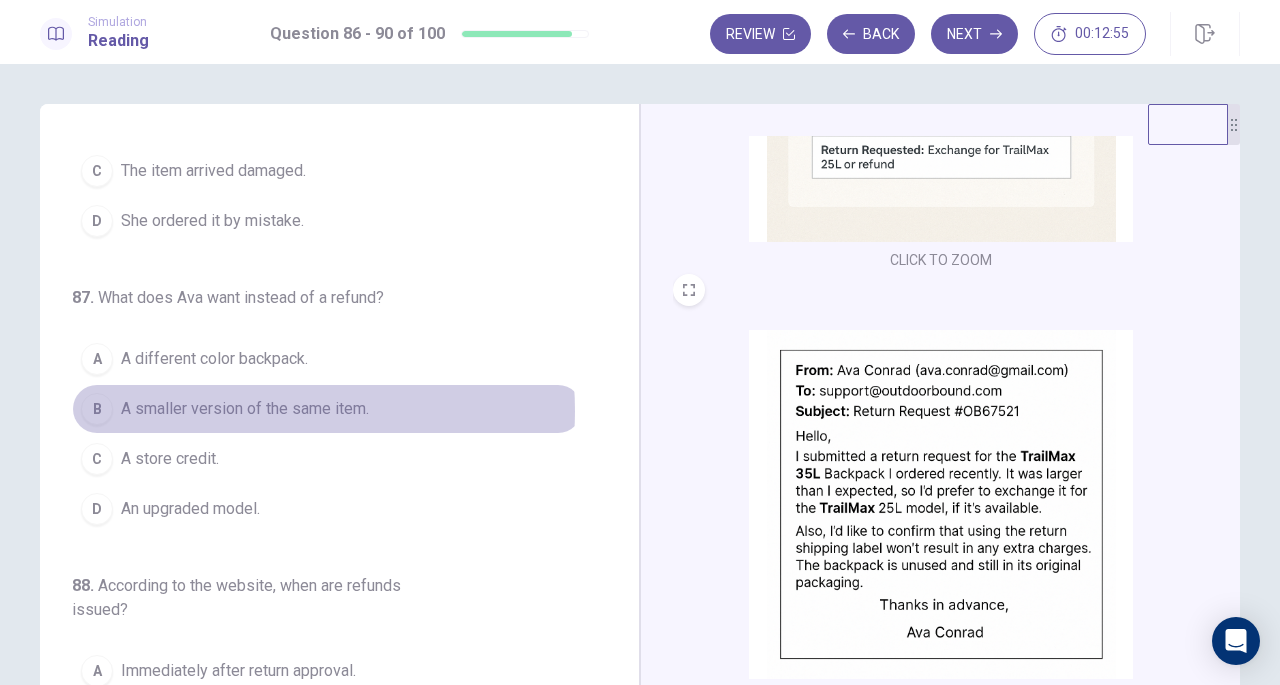 click on "A smaller version of the same item." at bounding box center [245, 409] 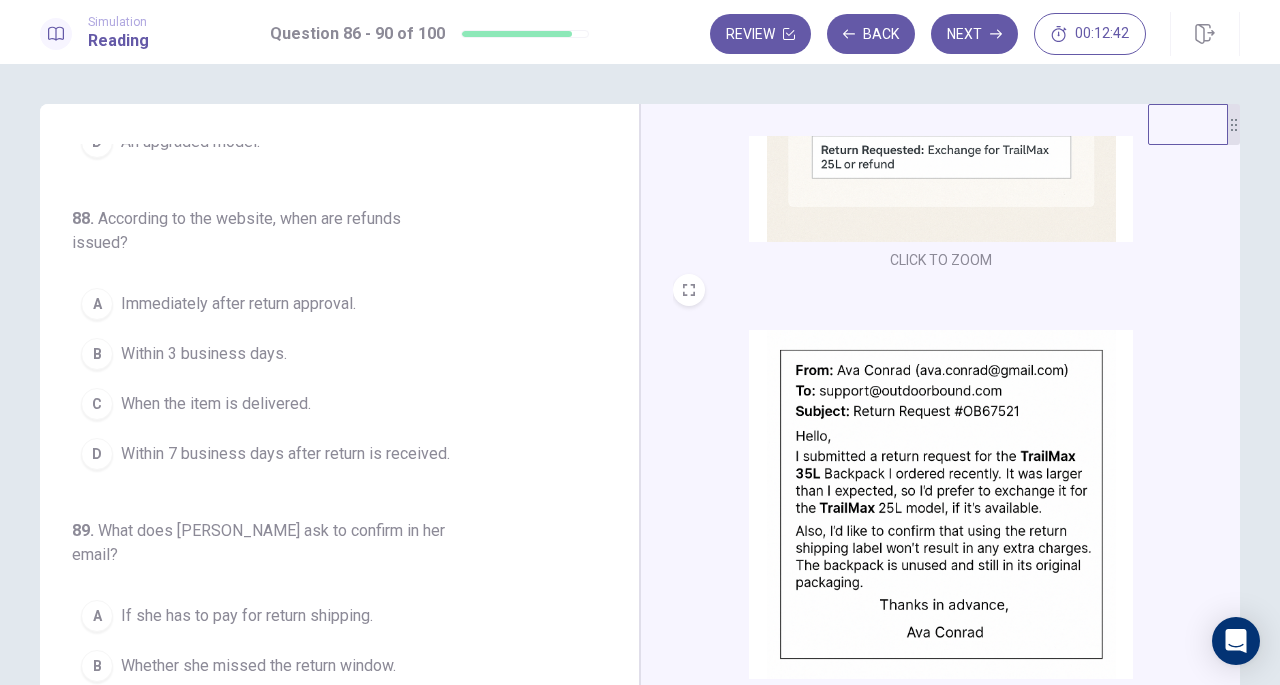scroll, scrollTop: 514, scrollLeft: 0, axis: vertical 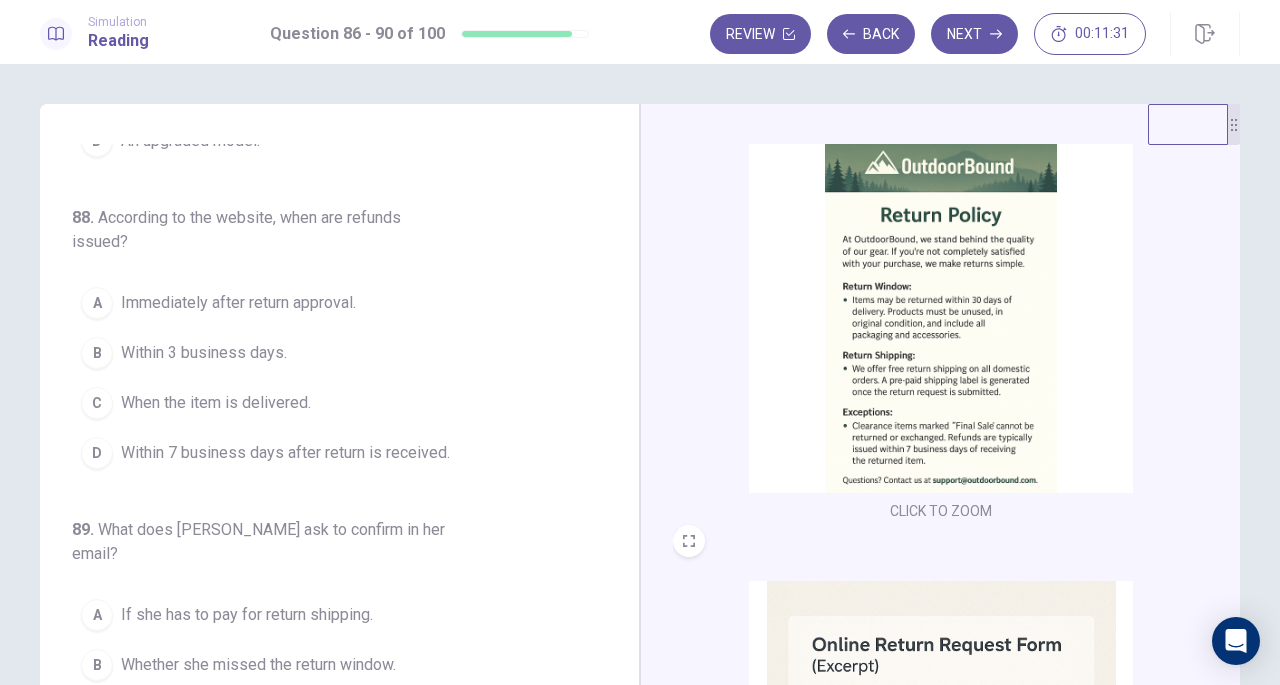 click on "Within 7 business days after return is received." at bounding box center (285, 453) 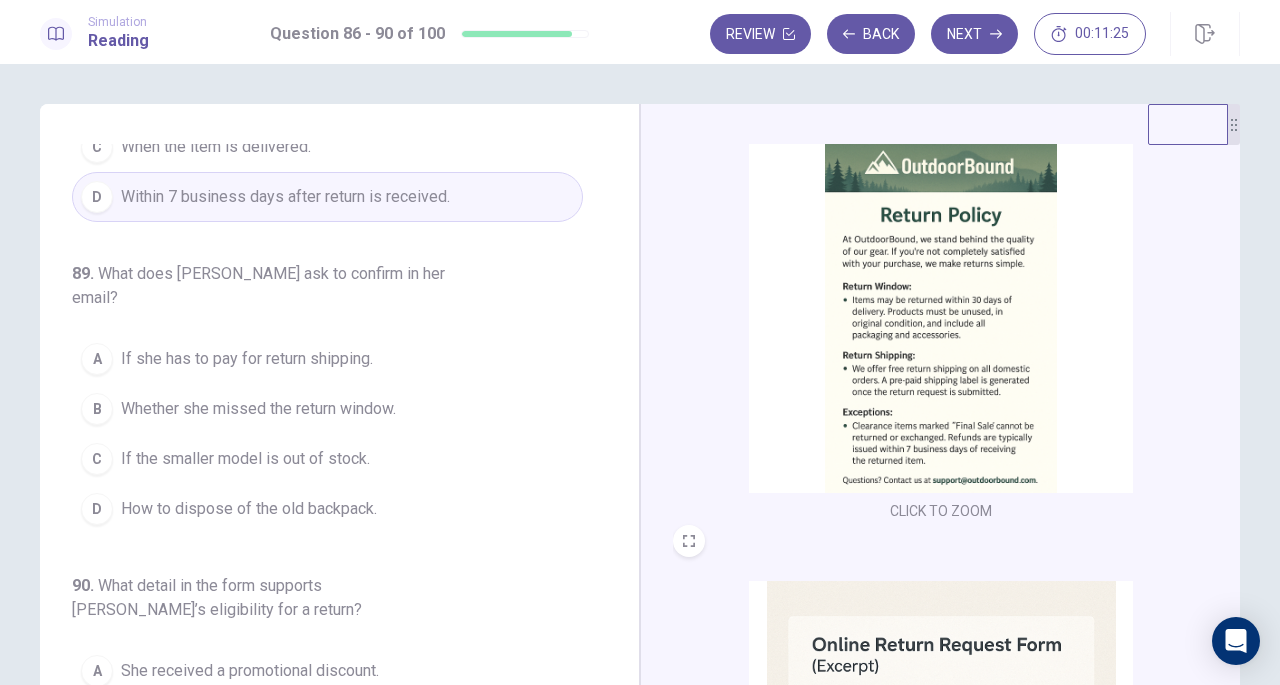 scroll, scrollTop: 772, scrollLeft: 0, axis: vertical 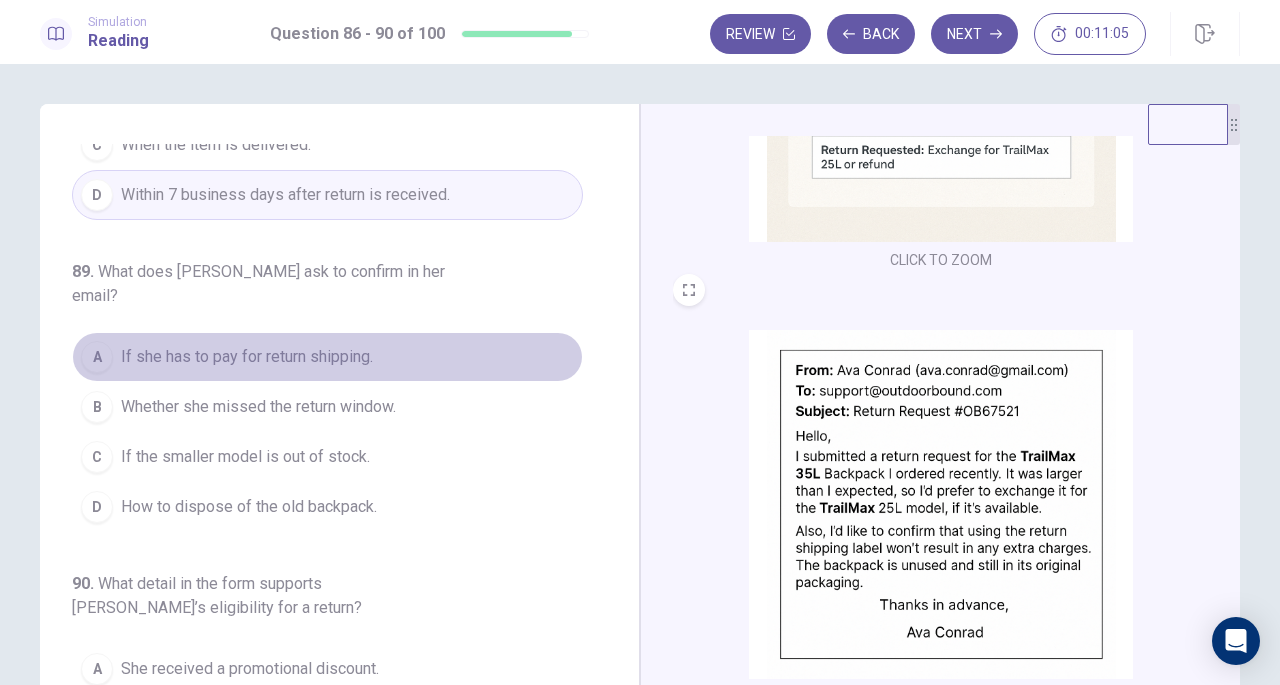 click on "If she has to pay for return shipping." at bounding box center [247, 357] 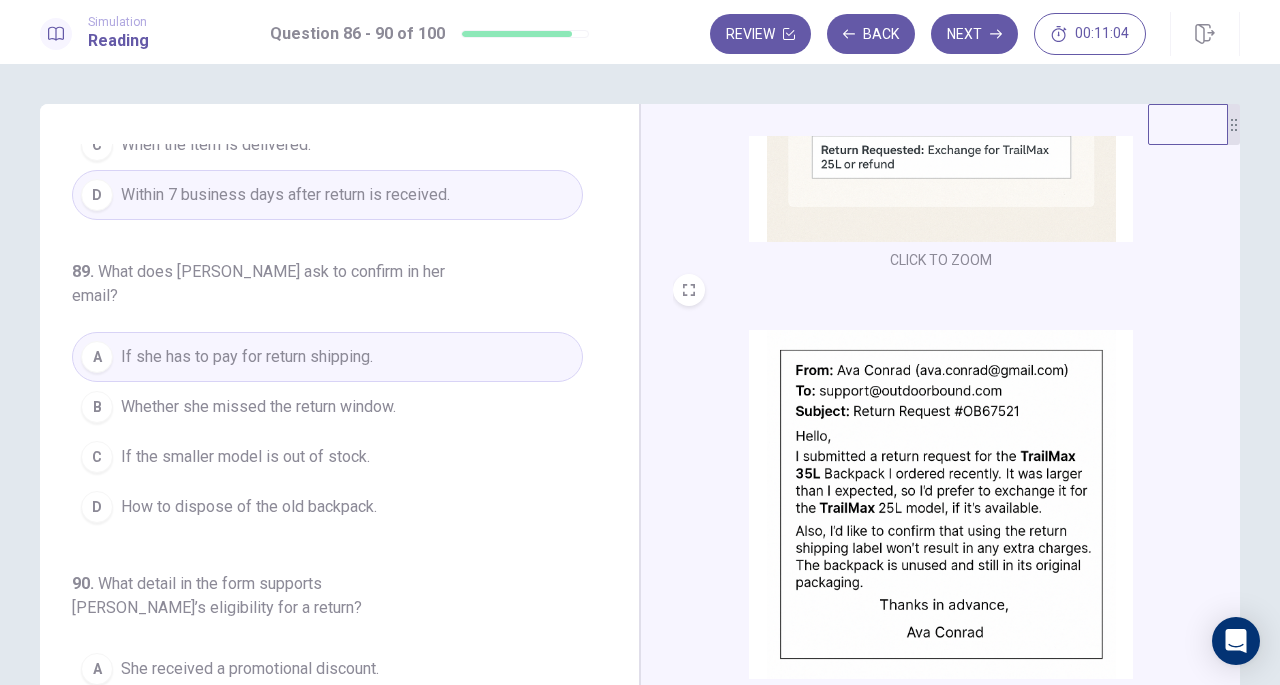 scroll, scrollTop: 819, scrollLeft: 0, axis: vertical 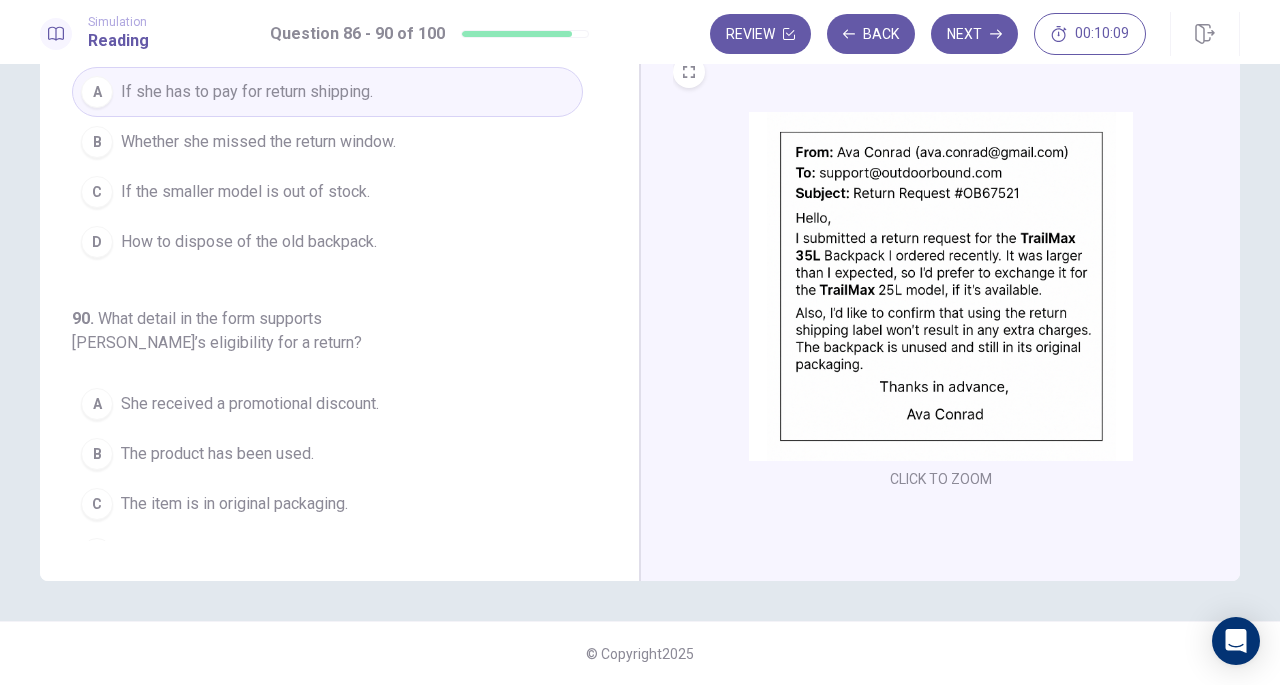 click on "The item is in original packaging." at bounding box center (234, 504) 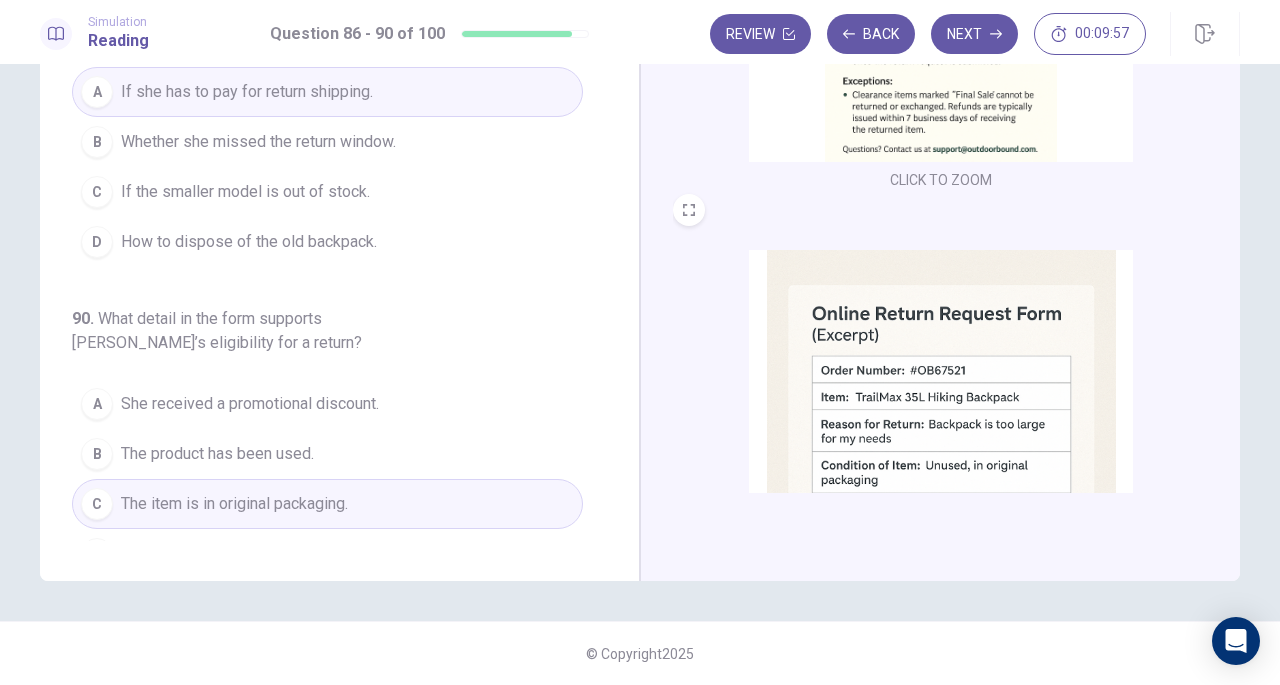 scroll, scrollTop: 160, scrollLeft: 0, axis: vertical 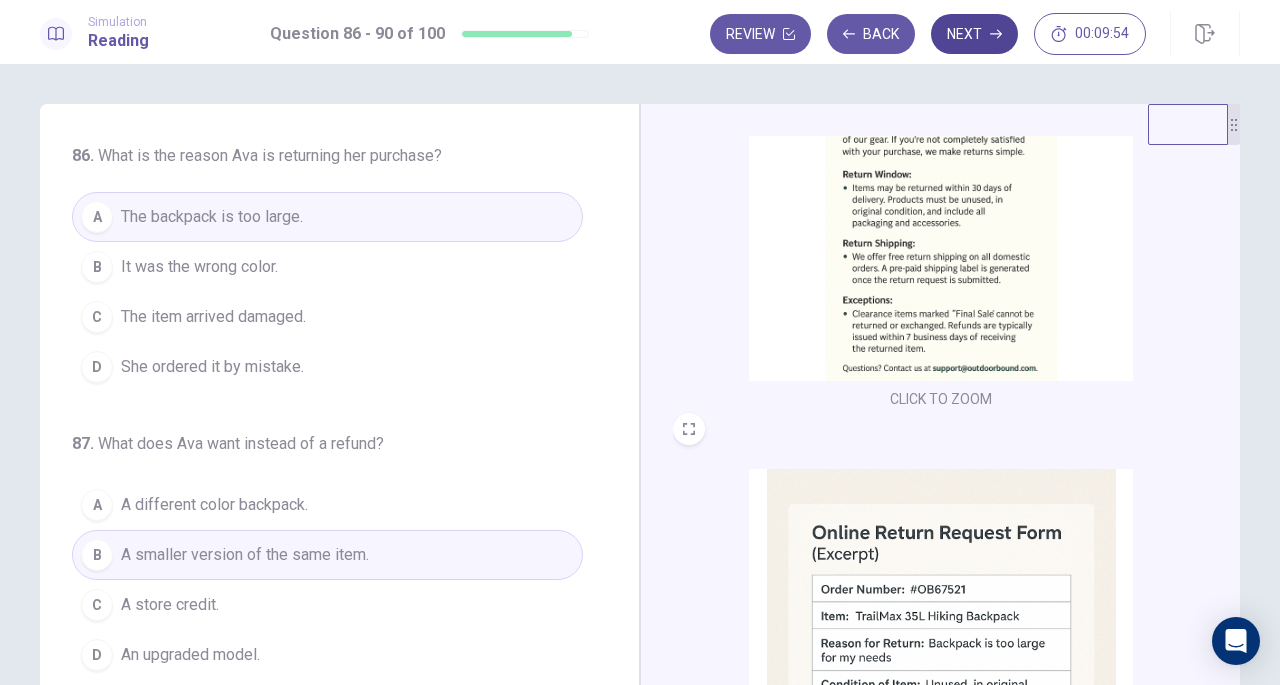 click on "Next" at bounding box center (974, 34) 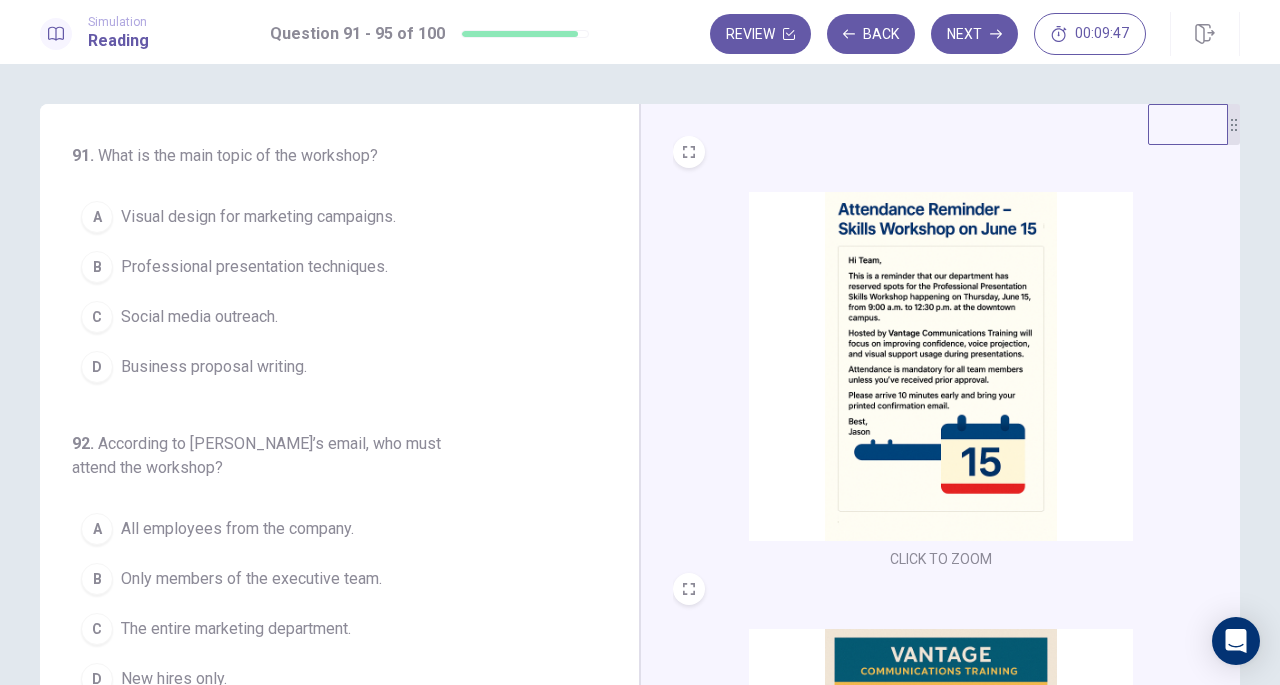 scroll, scrollTop: 114, scrollLeft: 0, axis: vertical 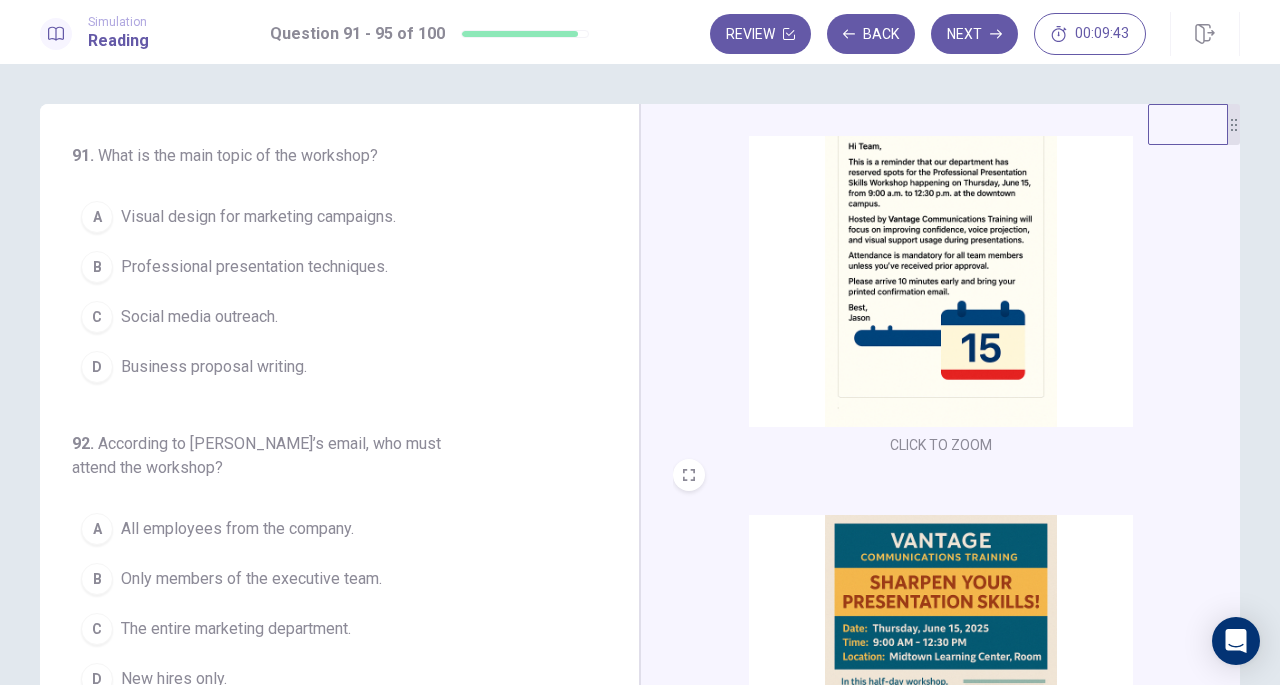 click at bounding box center [941, 252] 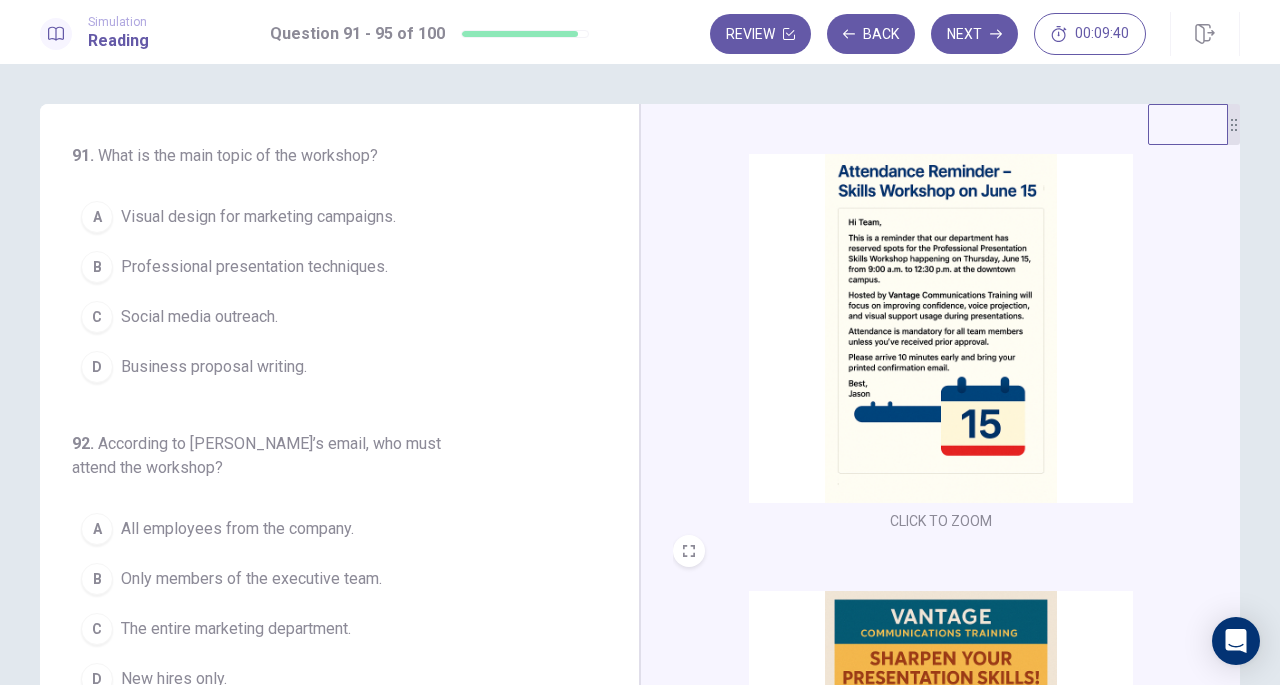 scroll, scrollTop: 0, scrollLeft: 0, axis: both 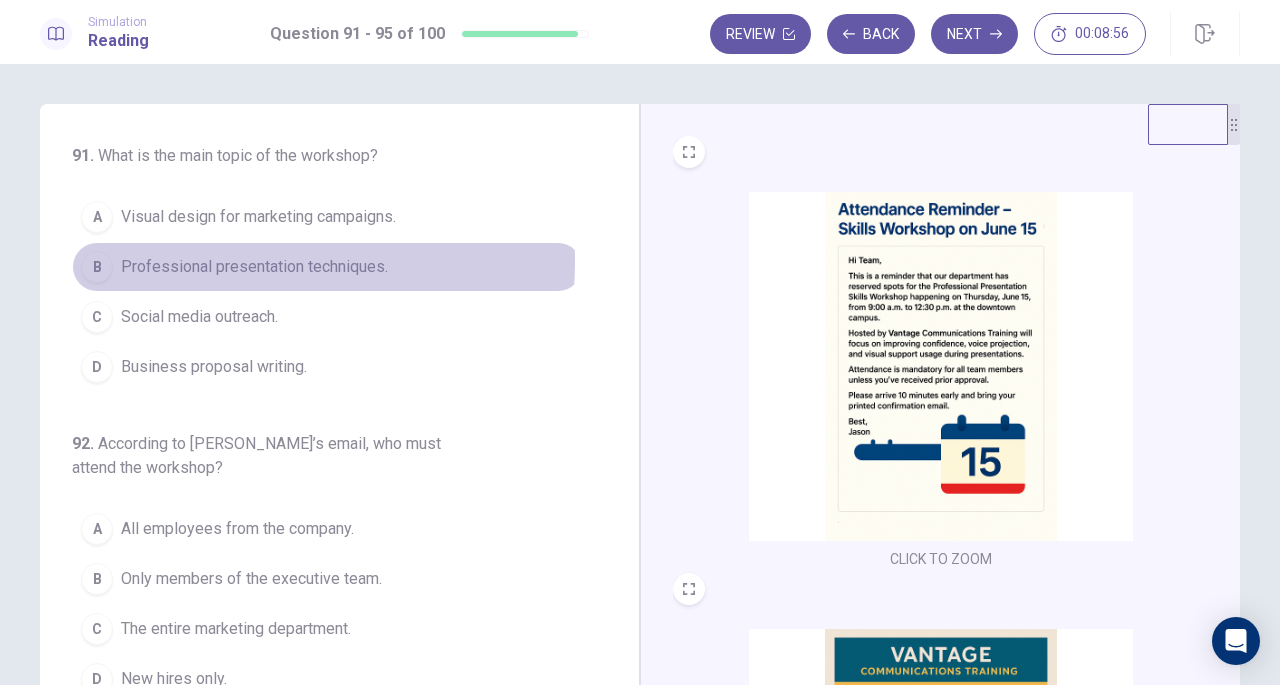 click on "Professional presentation techniques." at bounding box center (254, 267) 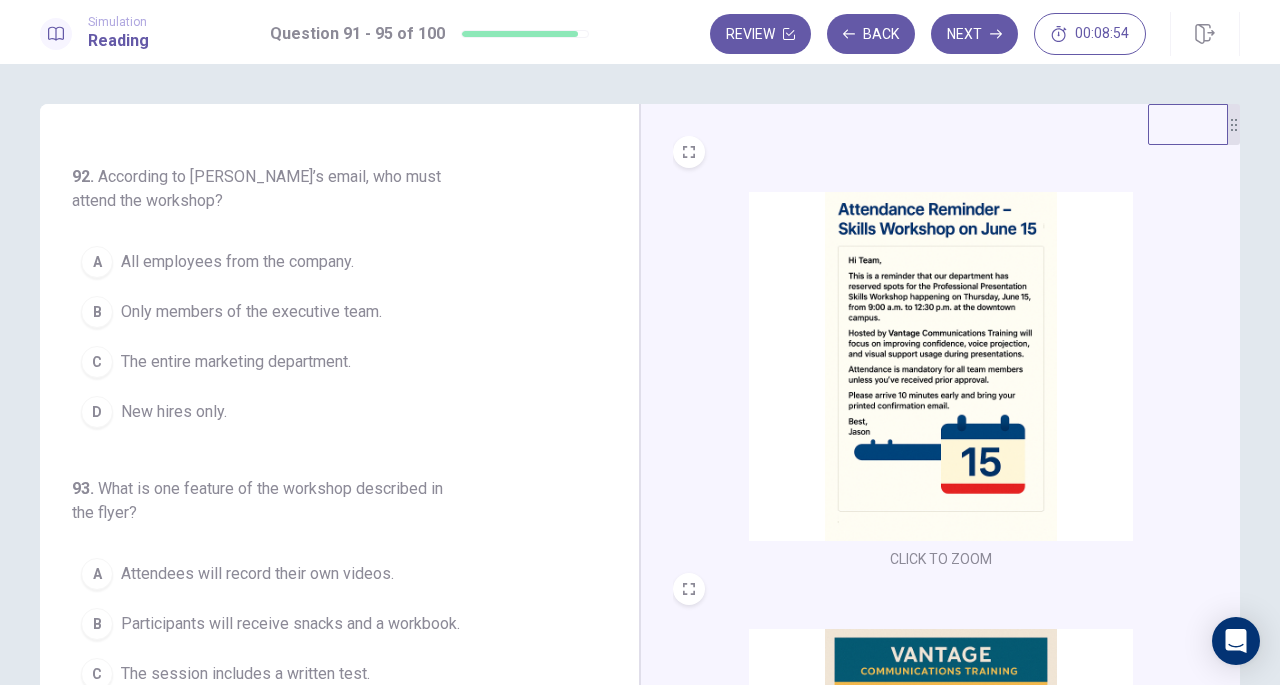 scroll, scrollTop: 269, scrollLeft: 0, axis: vertical 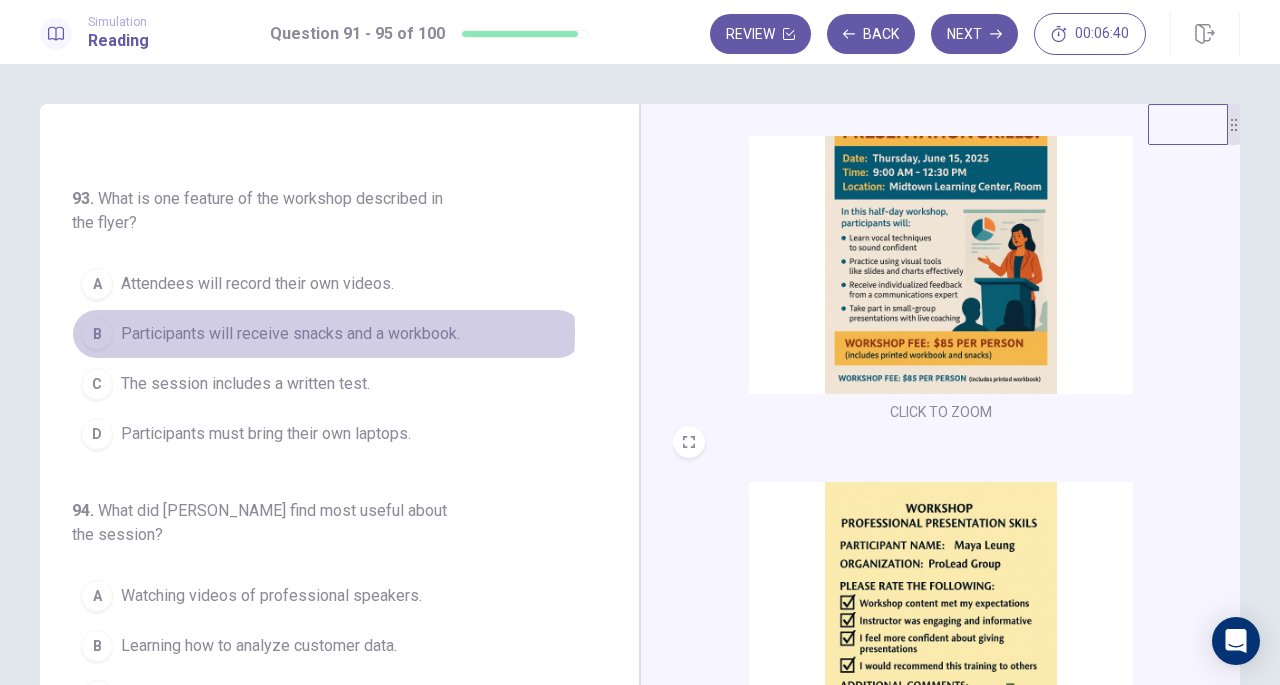 click on "Participants will receive snacks and a workbook." at bounding box center [290, 334] 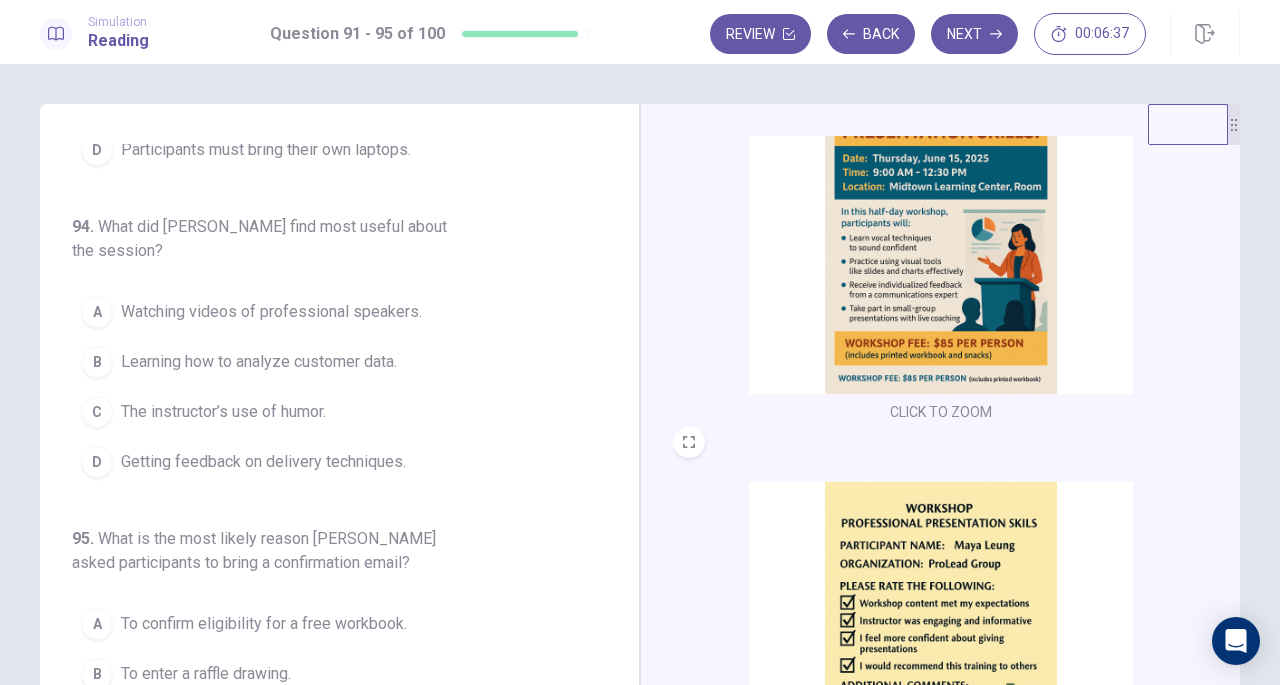 scroll, scrollTop: 845, scrollLeft: 0, axis: vertical 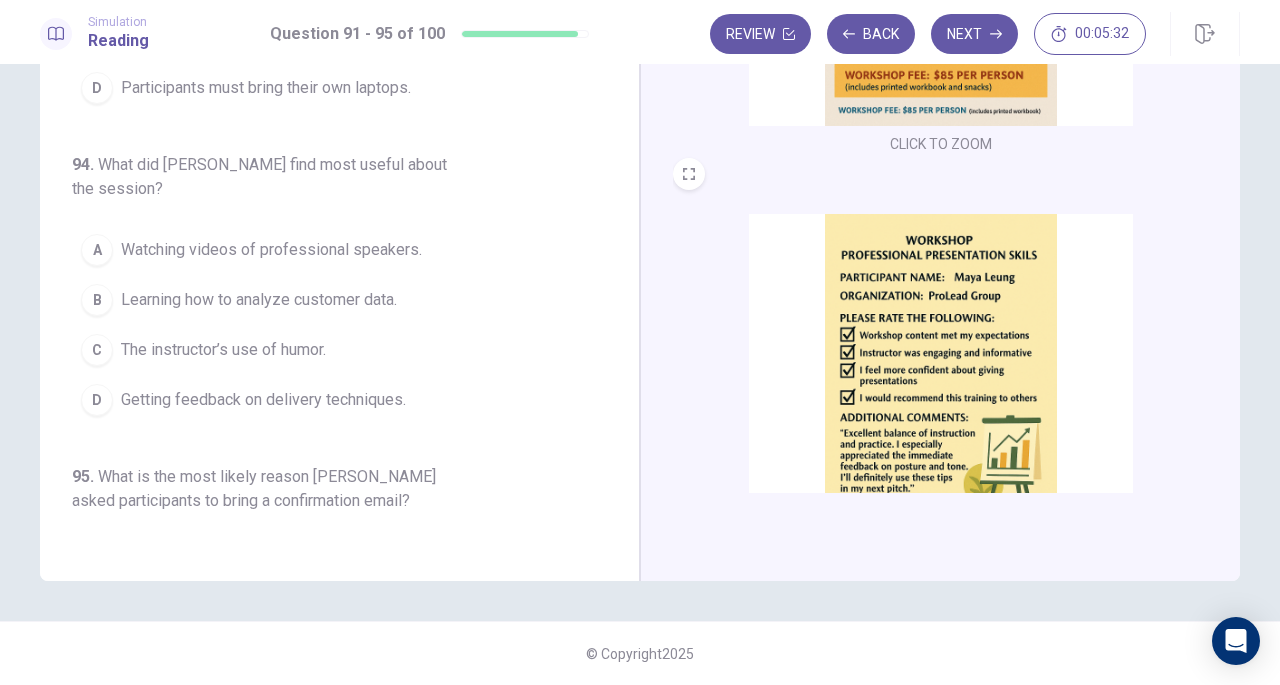 click on "Getting feedback on delivery techniques." at bounding box center (263, 400) 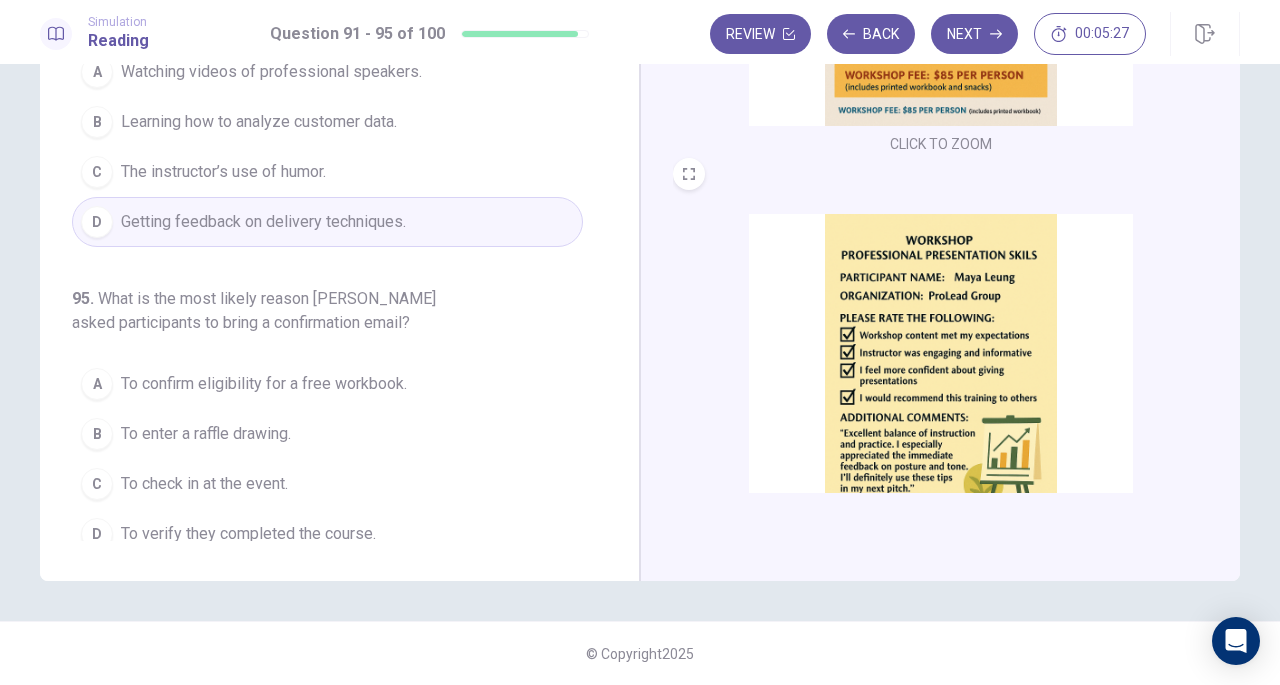 scroll, scrollTop: 867, scrollLeft: 0, axis: vertical 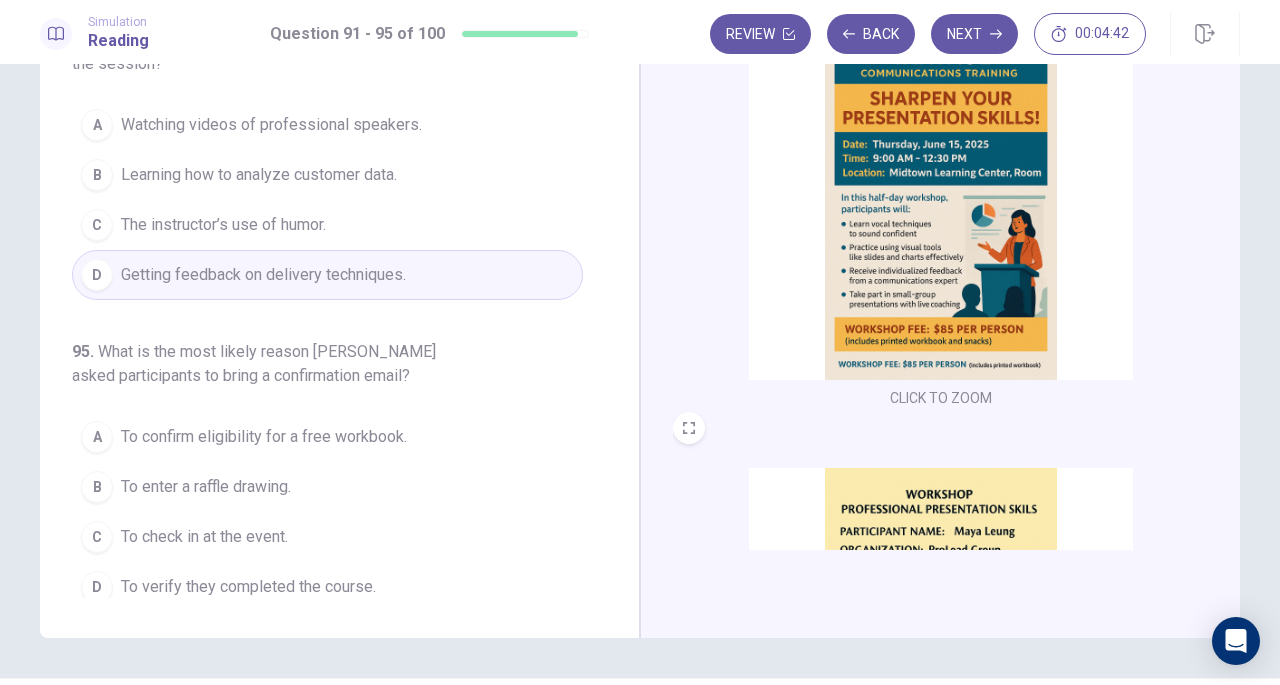 click on "To check in at the event." at bounding box center (204, 537) 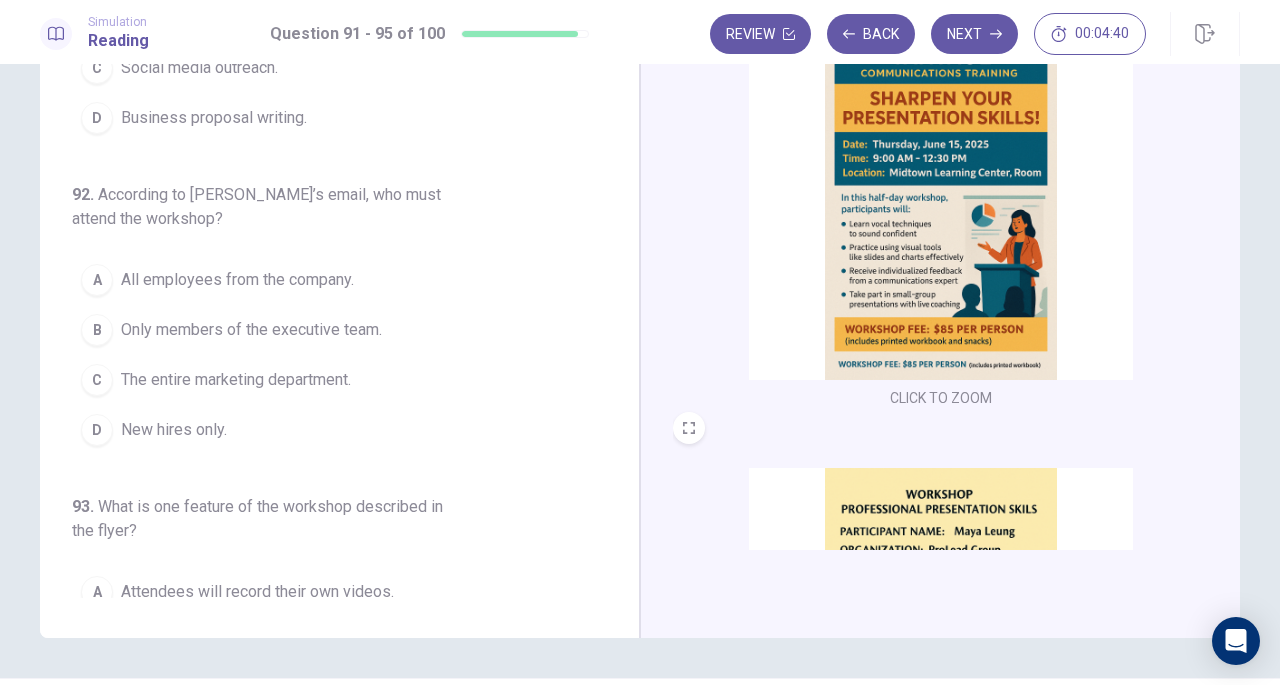 scroll, scrollTop: 87, scrollLeft: 0, axis: vertical 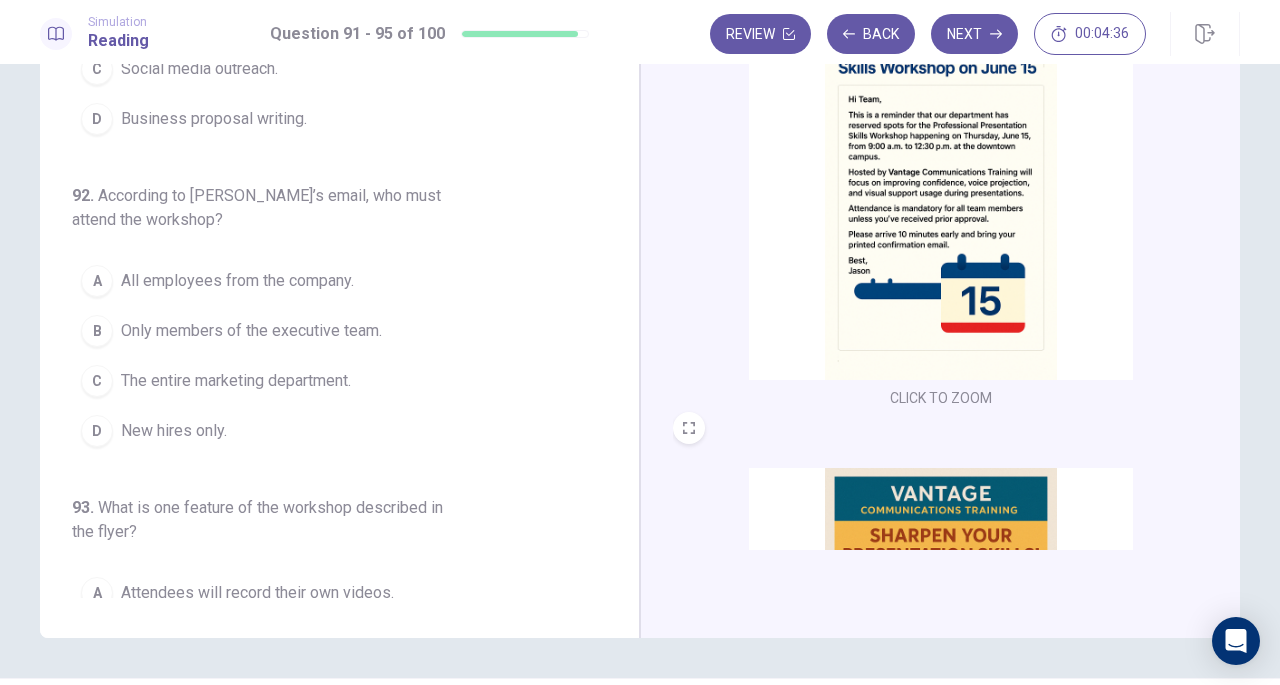 click on "All employees from the company." at bounding box center [237, 281] 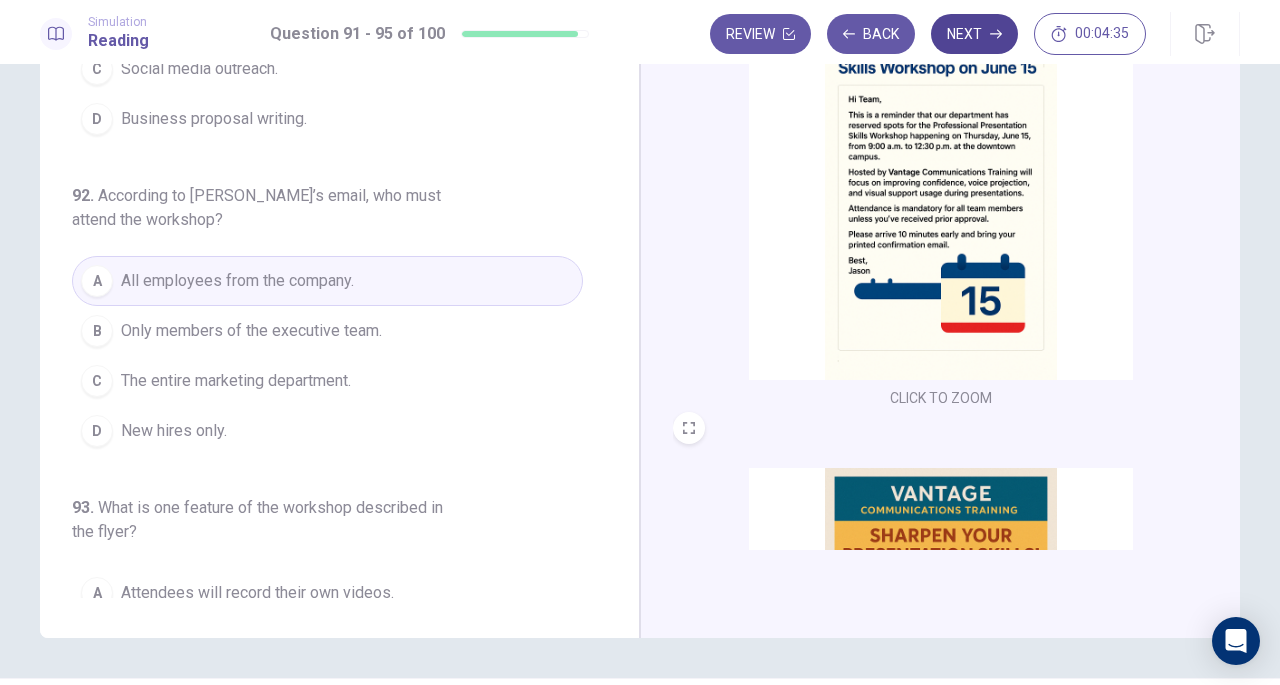 click on "Next" at bounding box center (974, 34) 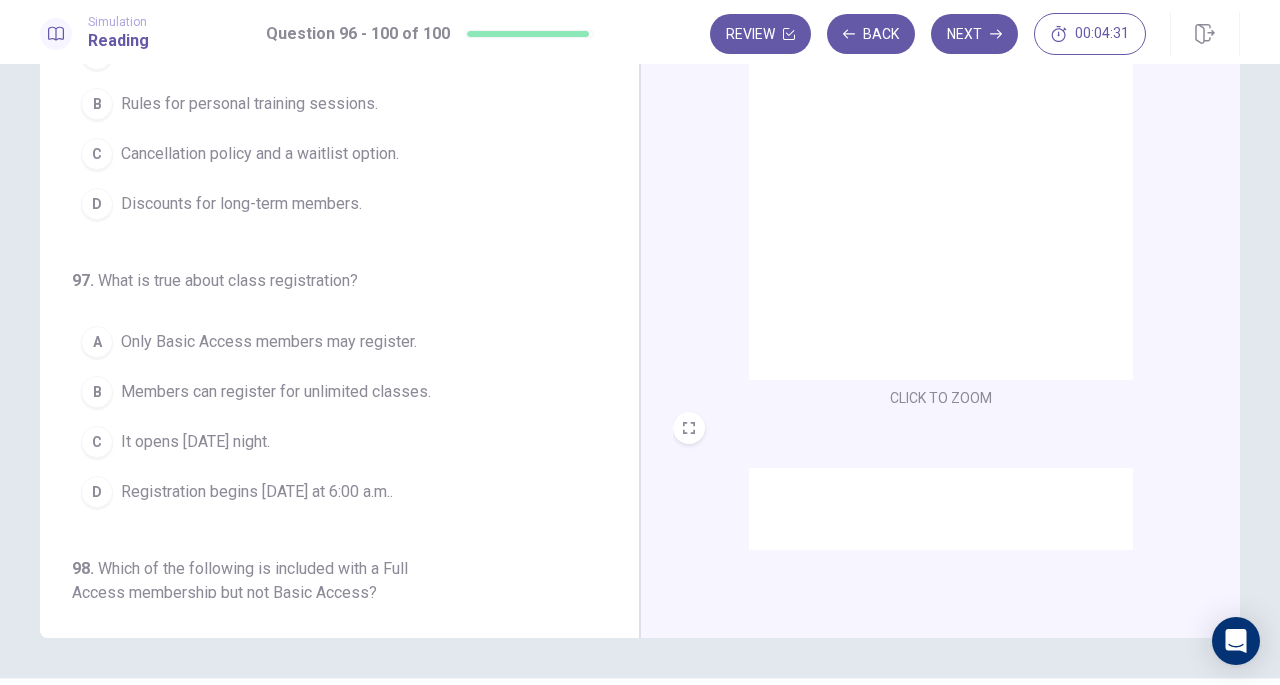 scroll, scrollTop: 0, scrollLeft: 0, axis: both 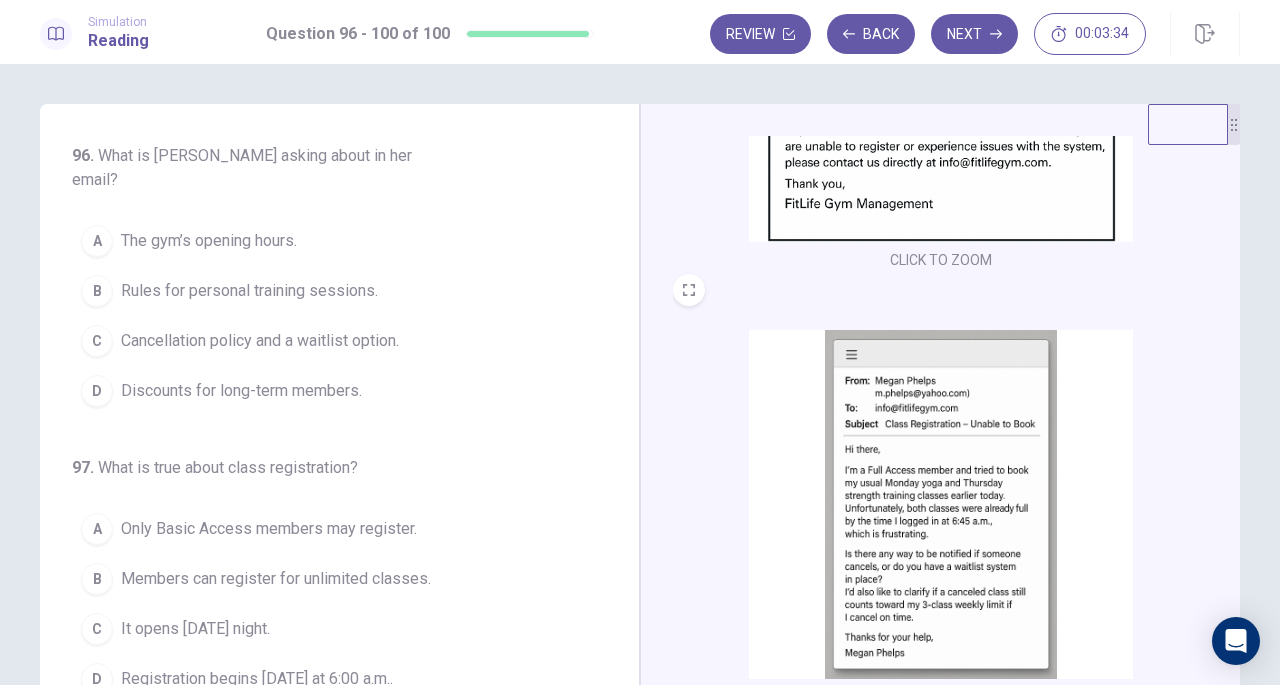 click on "Cancellation policy and a waitlist option." at bounding box center (260, 341) 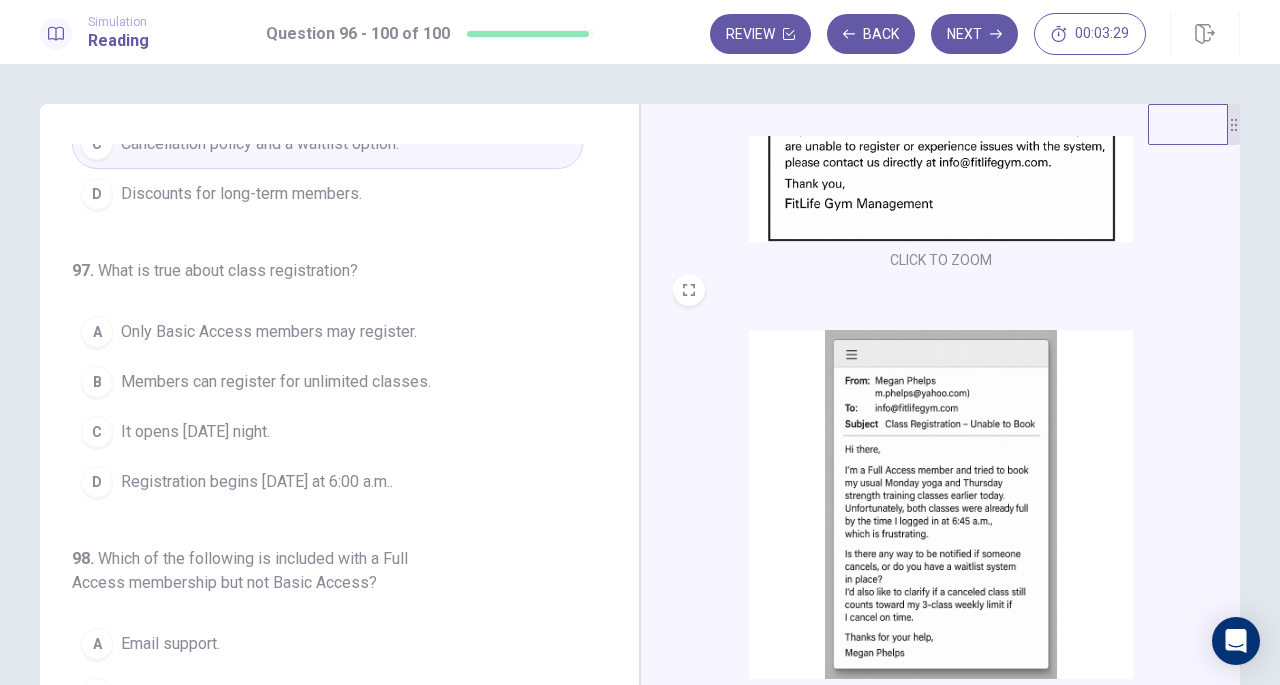 scroll, scrollTop: 198, scrollLeft: 0, axis: vertical 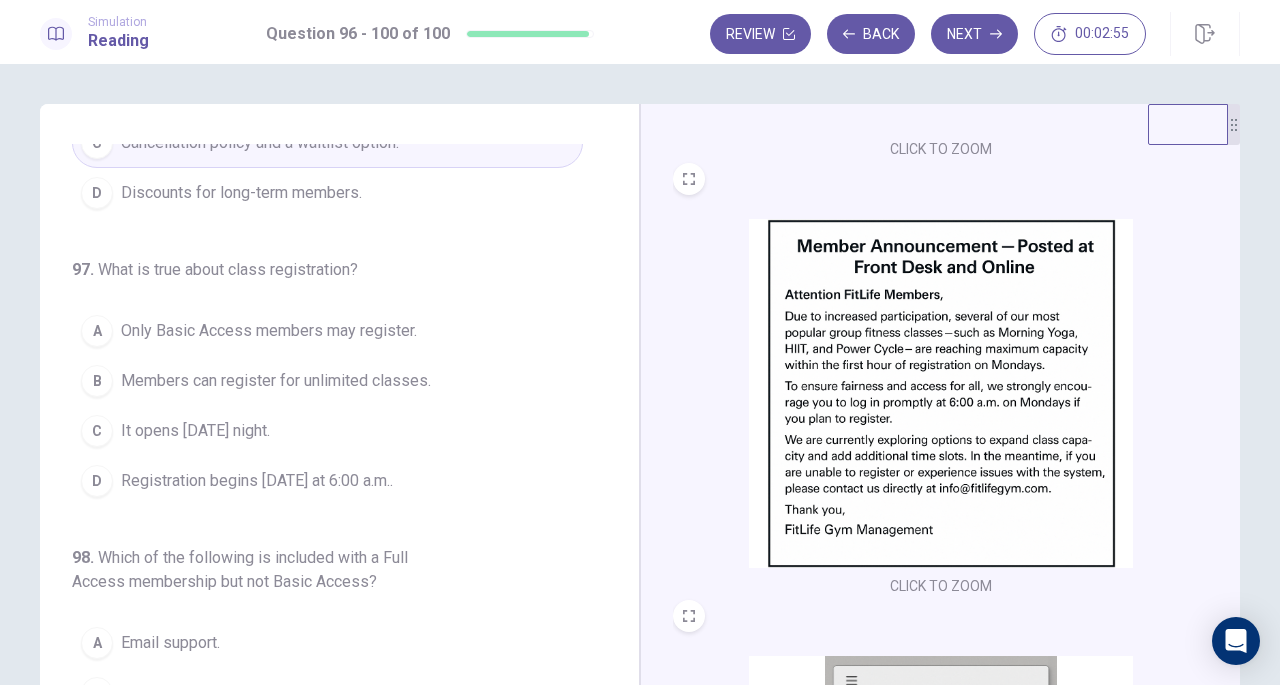click on "Registration begins on Monday at 6:00 a.m.." at bounding box center (257, 481) 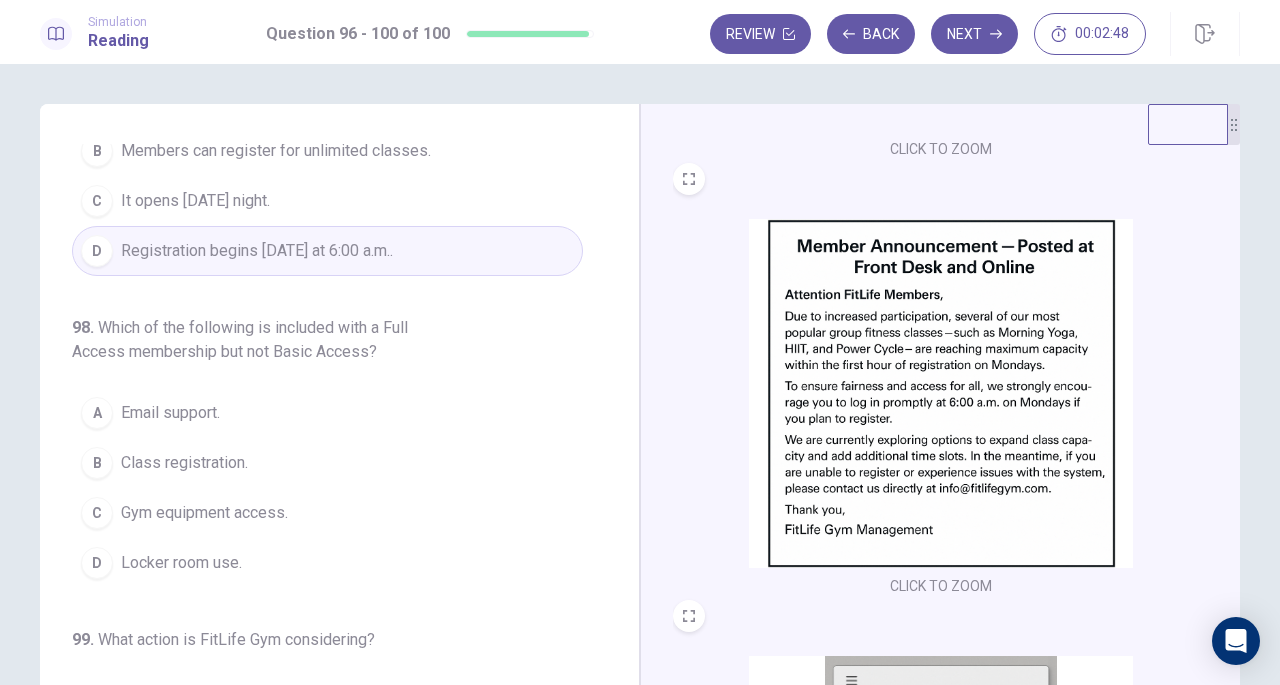 scroll, scrollTop: 429, scrollLeft: 0, axis: vertical 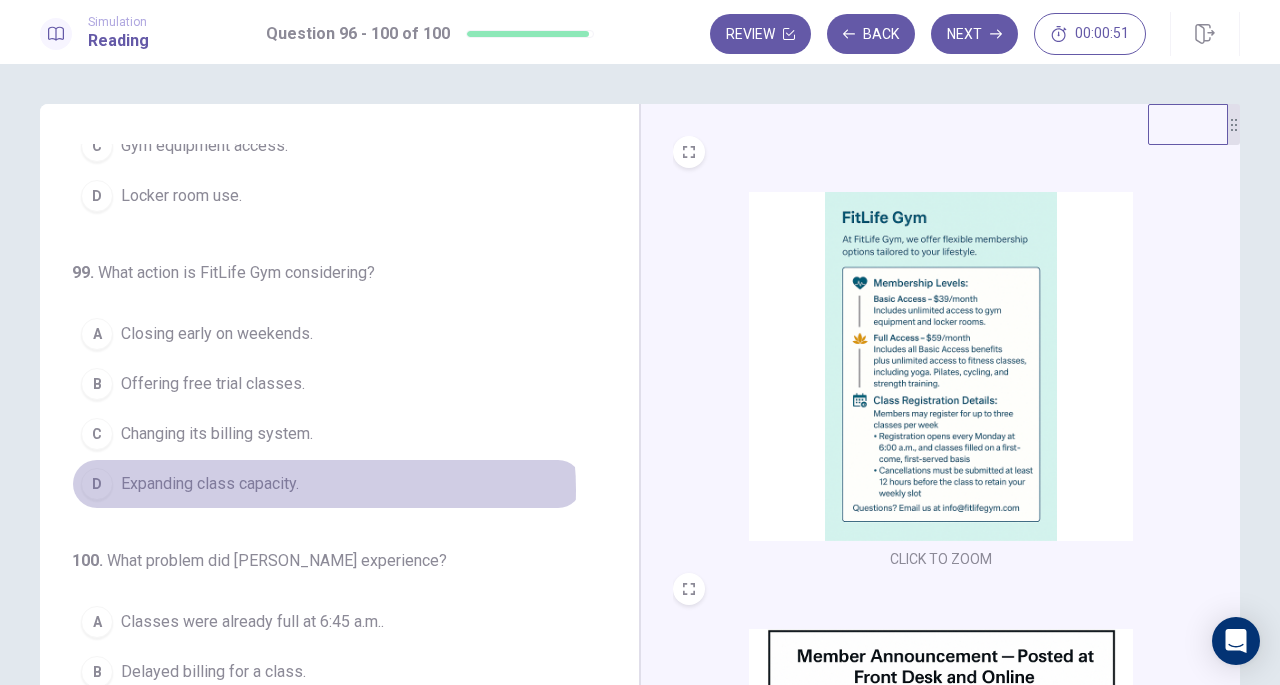 click on "Expanding class capacity." at bounding box center (210, 484) 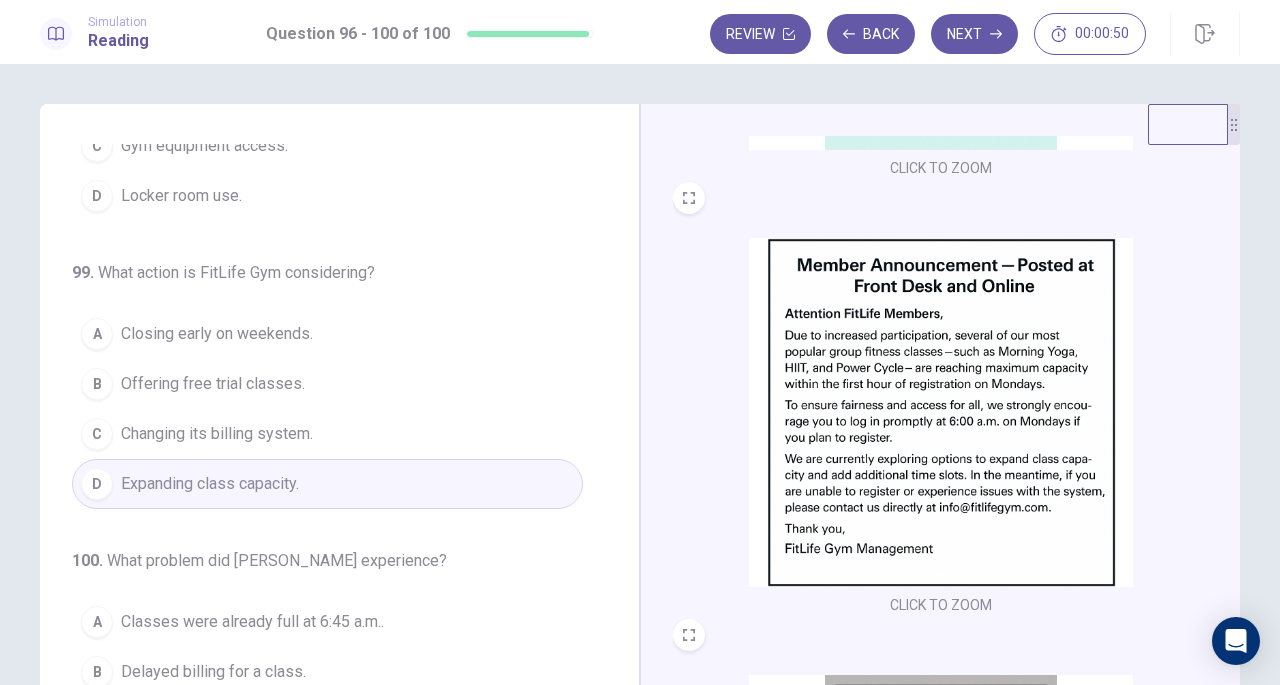 scroll, scrollTop: 451, scrollLeft: 0, axis: vertical 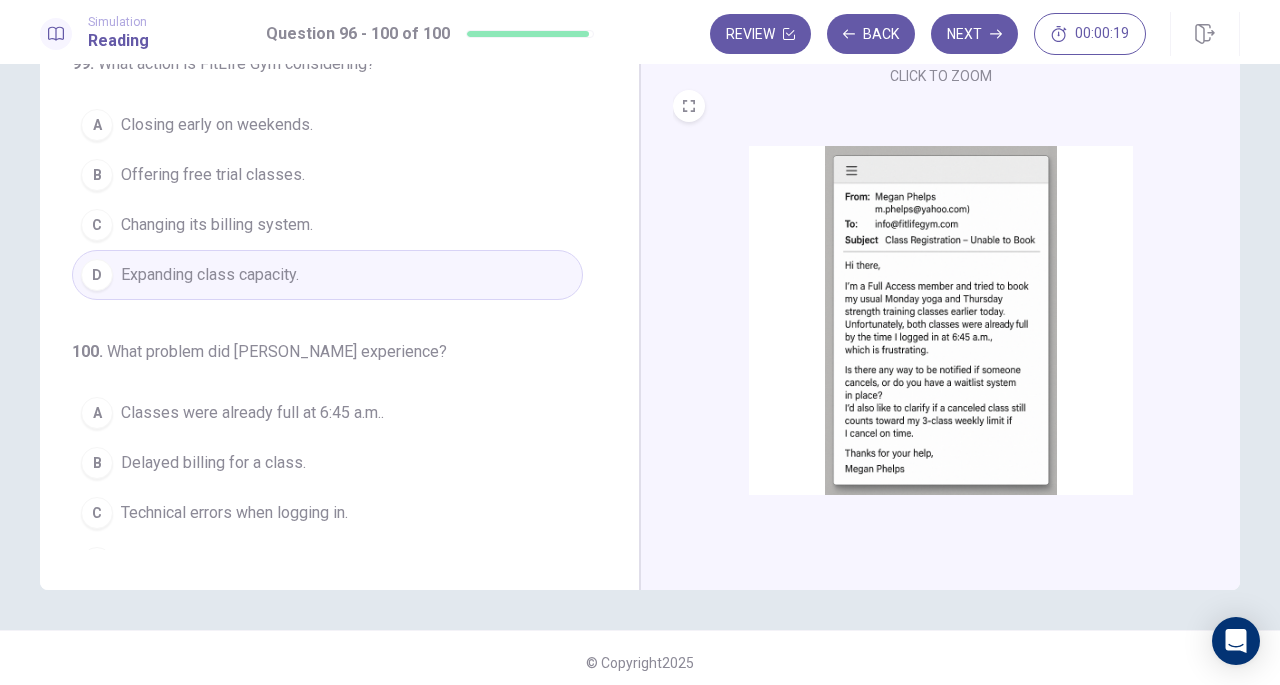 click on "Classes were already full at 6:45 a.m.." at bounding box center [252, 413] 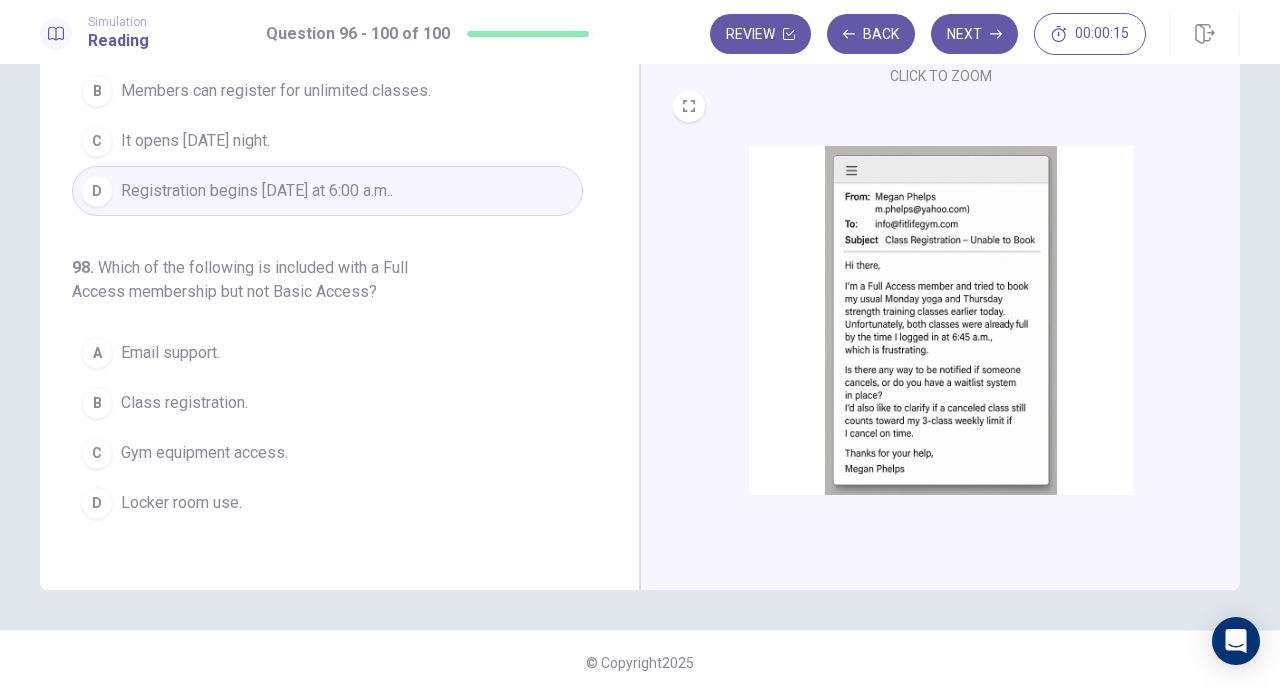 scroll, scrollTop: 278, scrollLeft: 0, axis: vertical 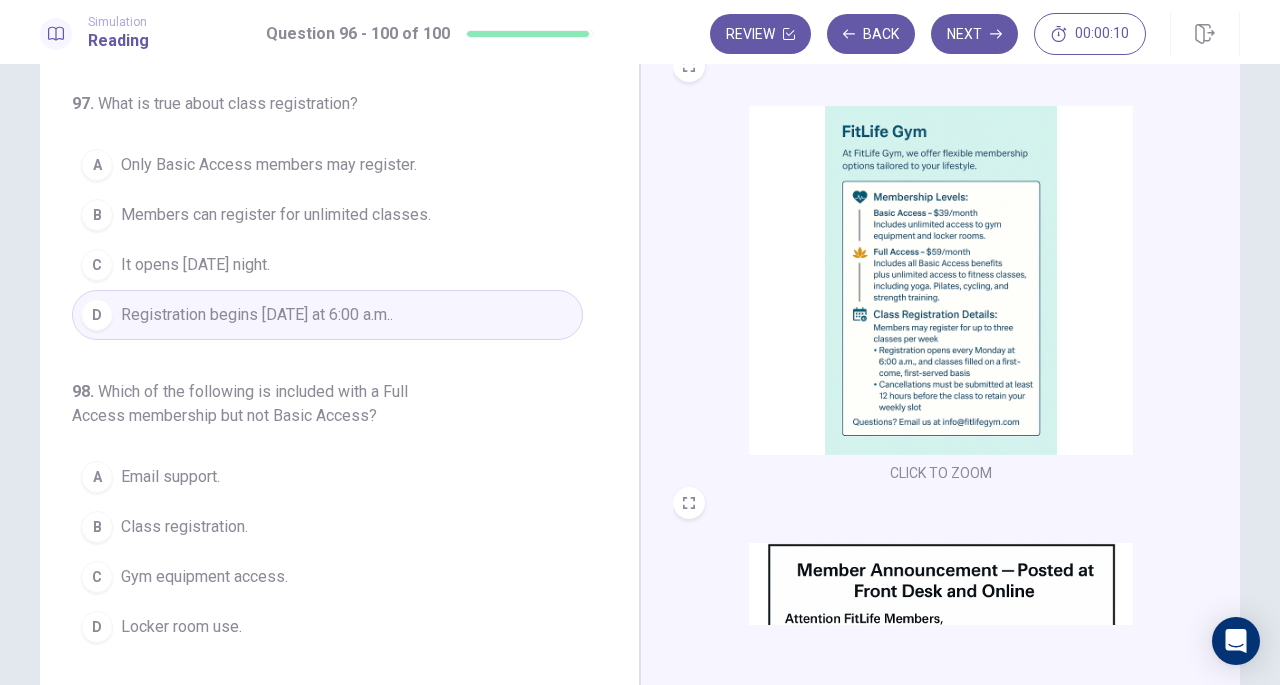 click on "Class registration." at bounding box center [184, 527] 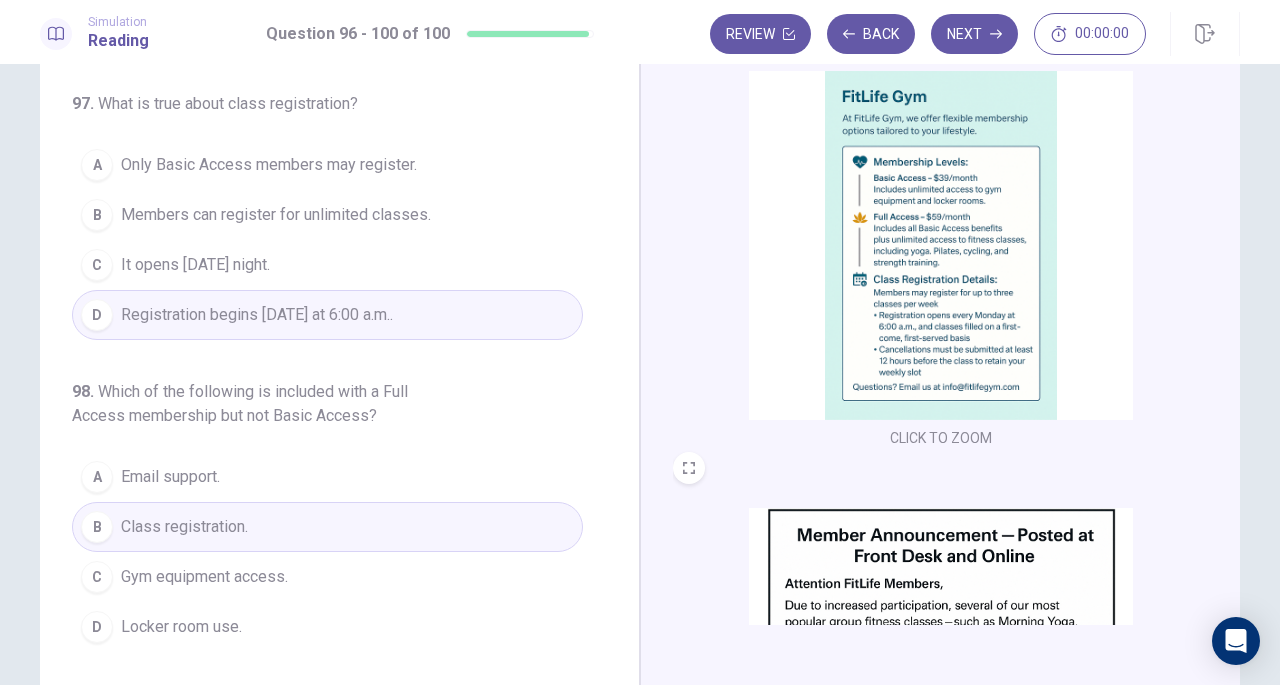 scroll, scrollTop: 37, scrollLeft: 0, axis: vertical 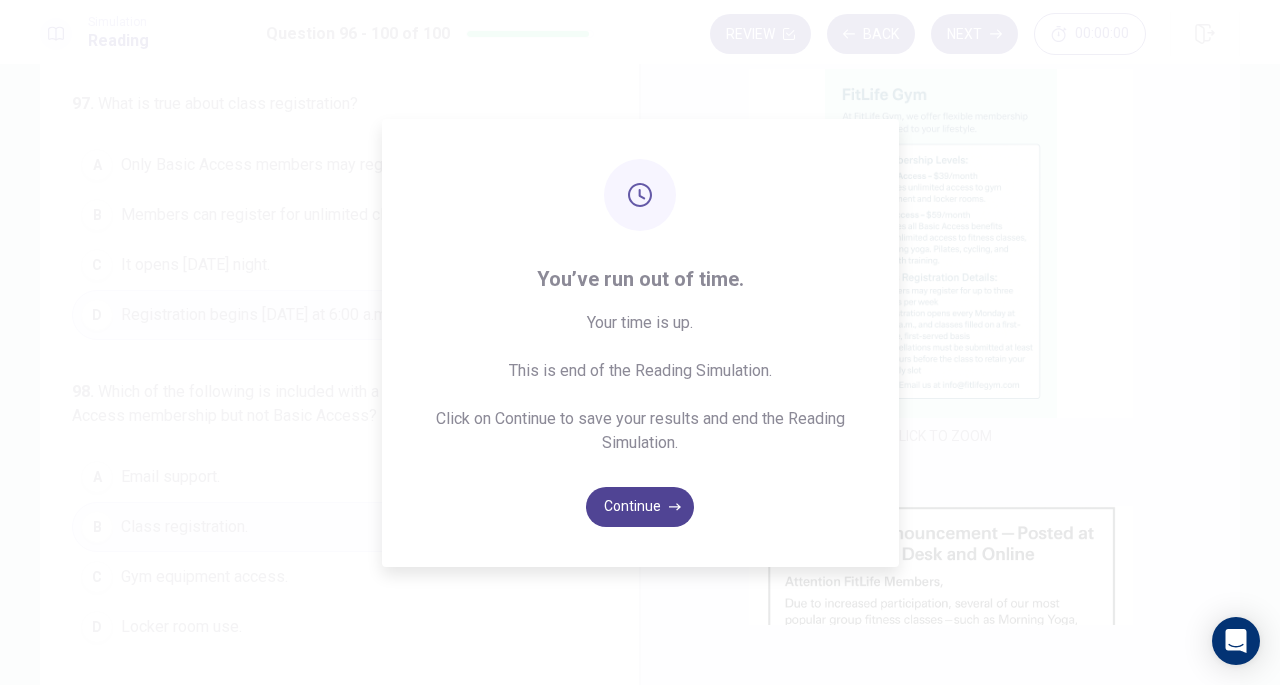 click on "Continue" at bounding box center (640, 507) 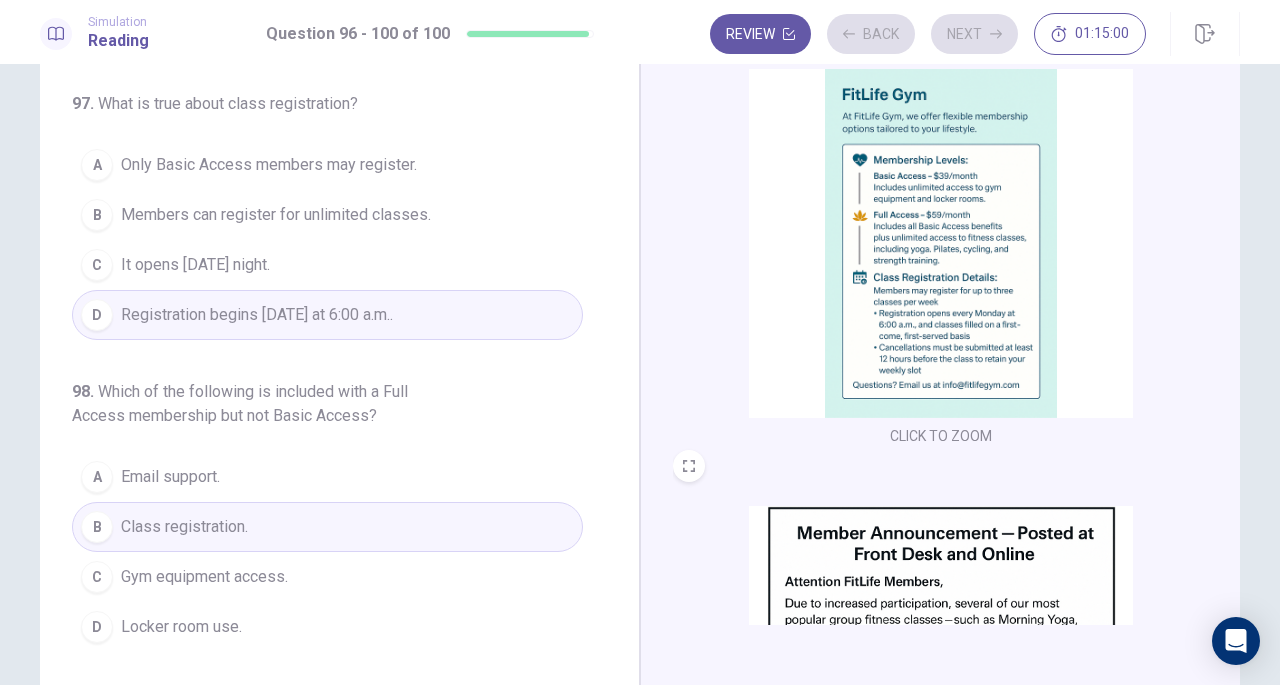 scroll, scrollTop: 42, scrollLeft: 0, axis: vertical 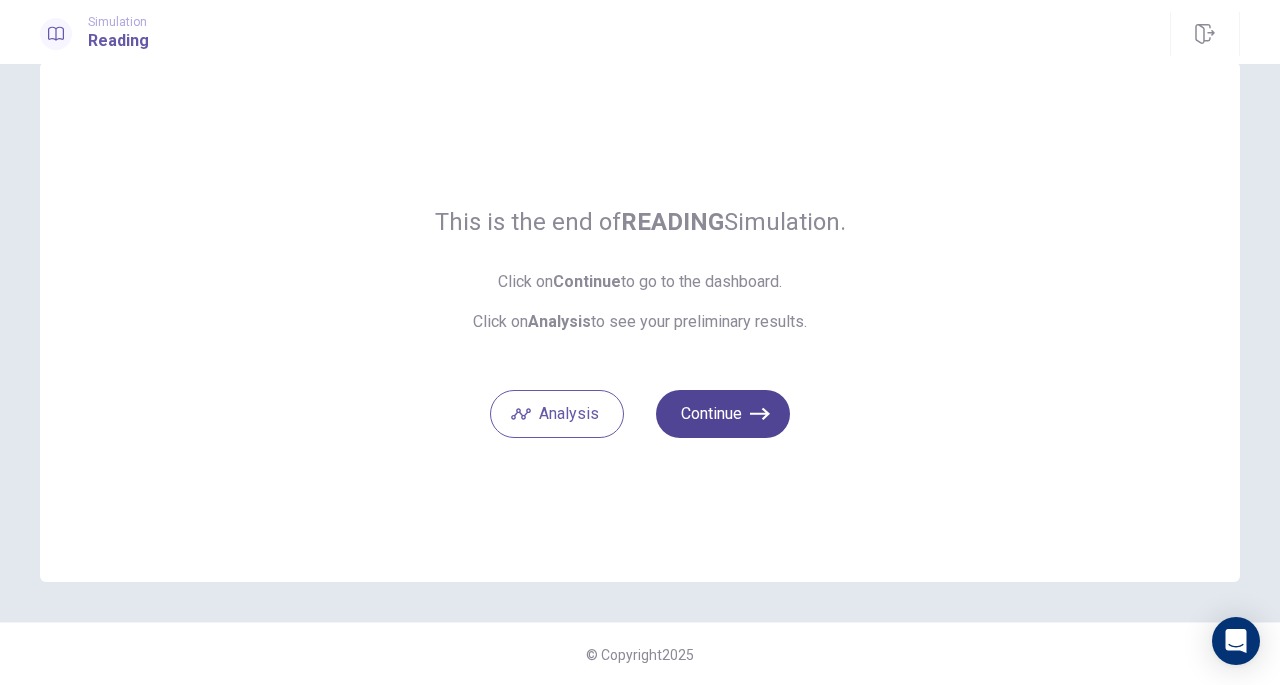 click on "Continue" at bounding box center [723, 414] 